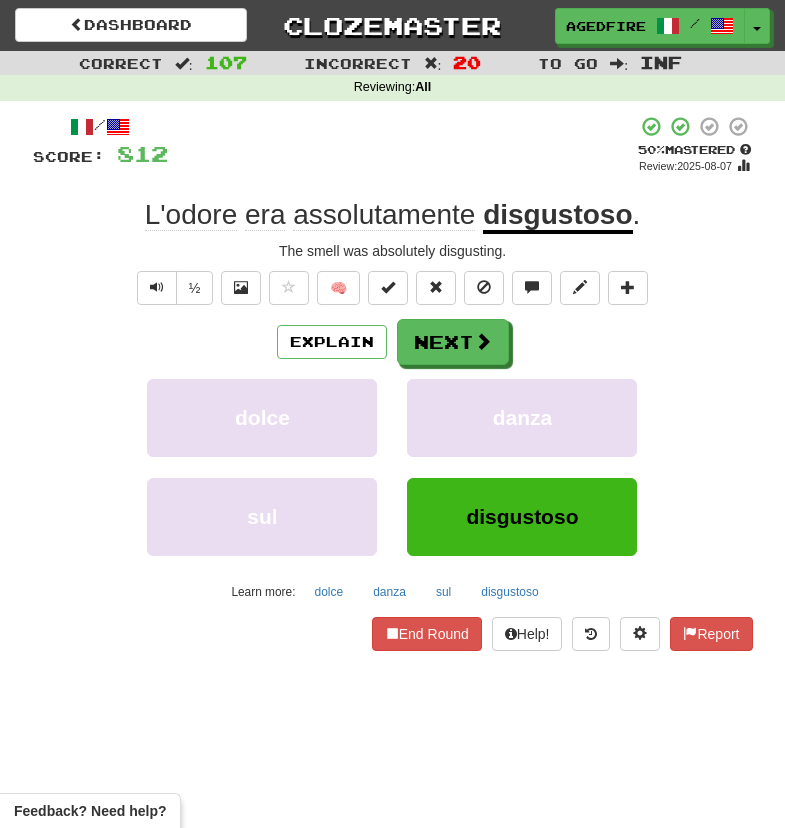 scroll, scrollTop: 0, scrollLeft: 0, axis: both 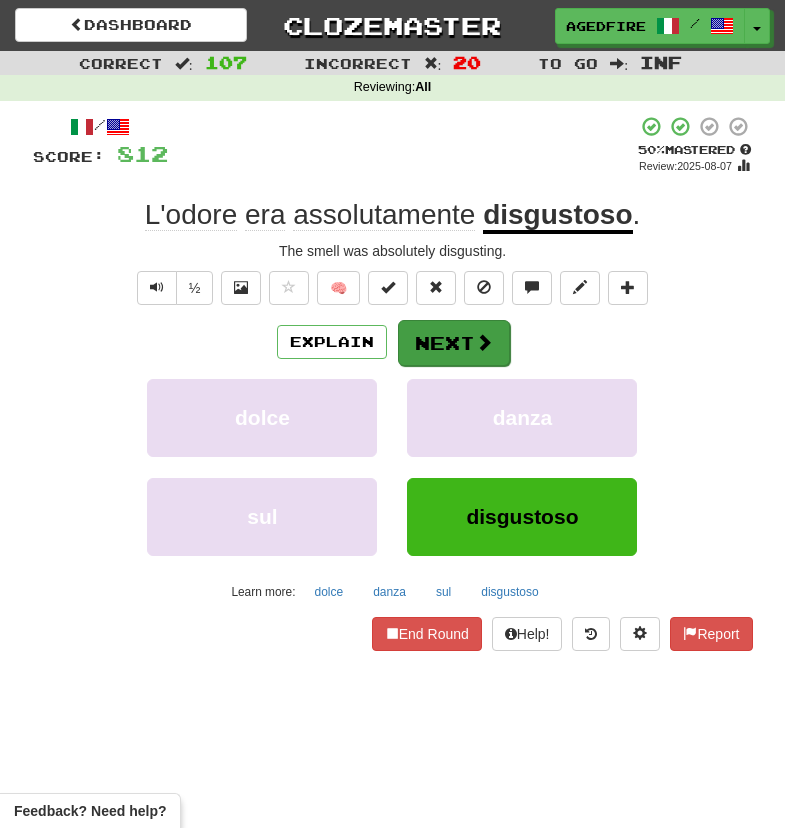 click on "Next" at bounding box center (454, 343) 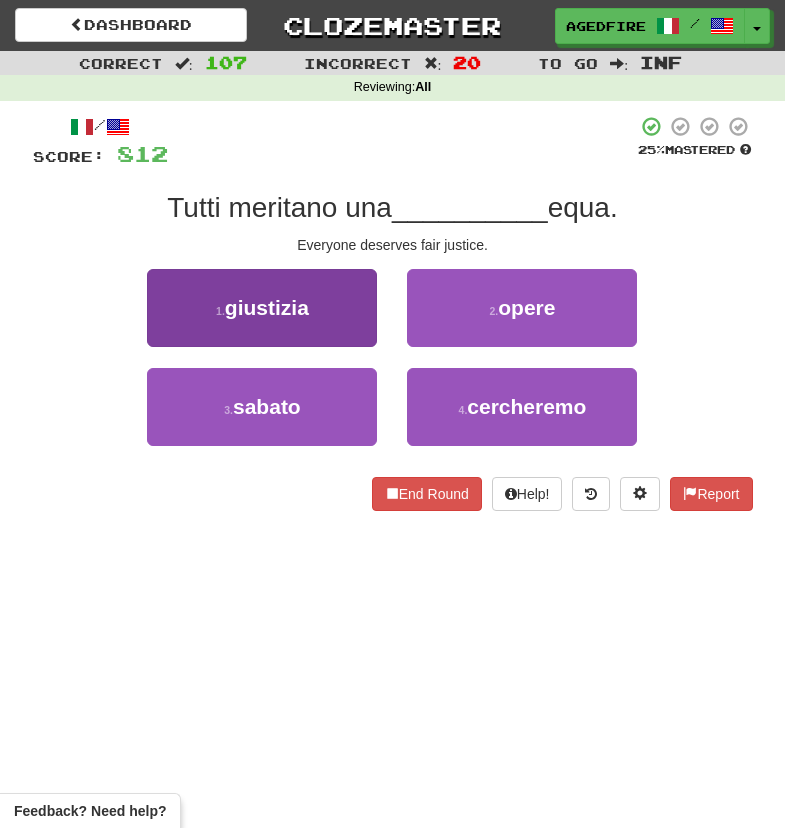 click on "1 .  giustizia" at bounding box center (262, 308) 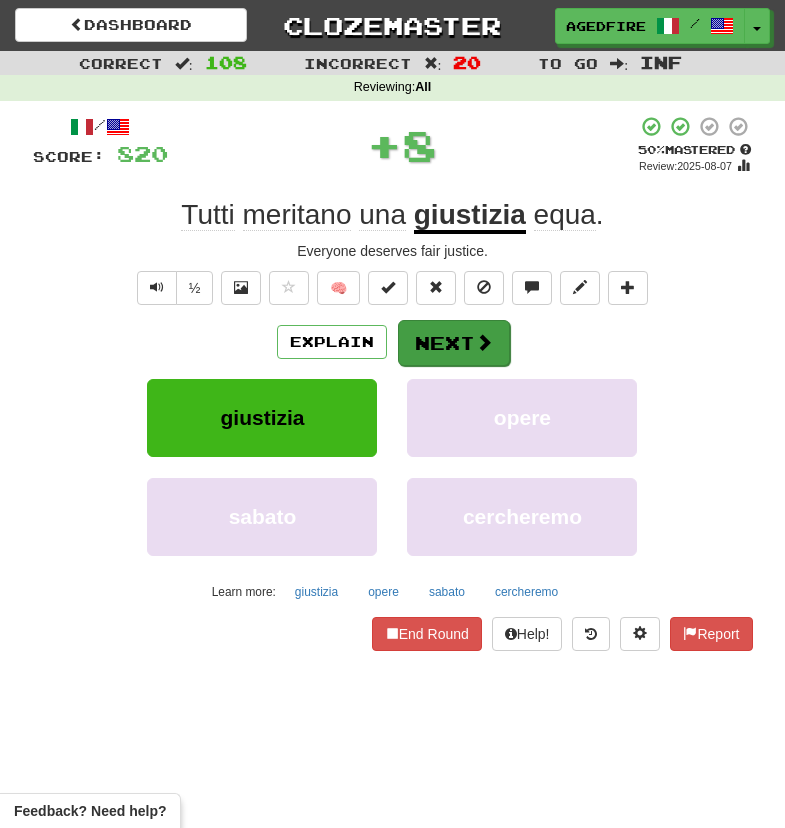 click on "Next" at bounding box center (454, 343) 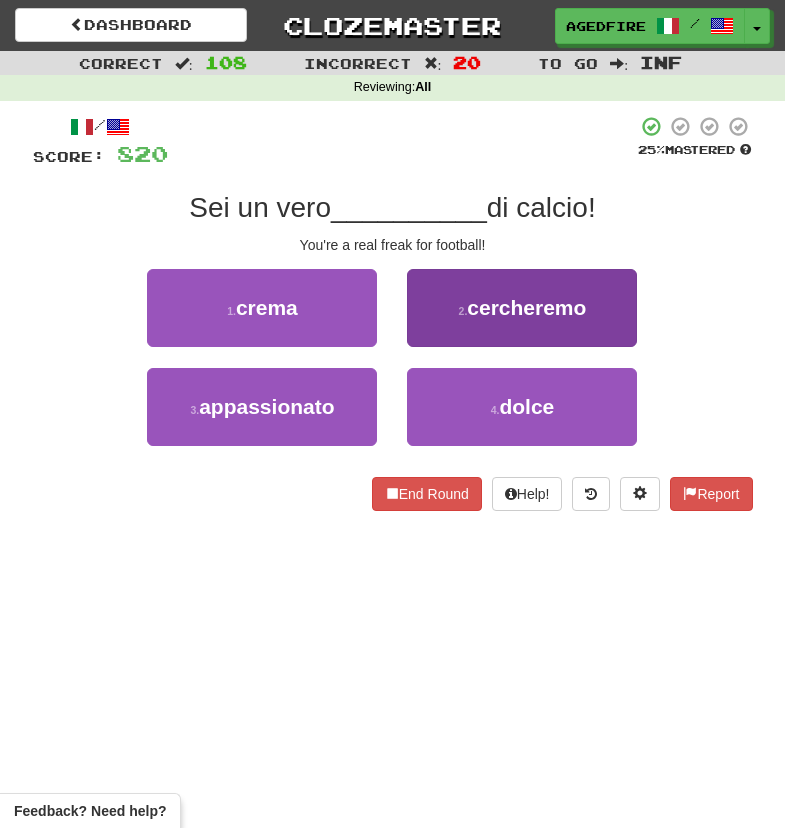 click on "2 .  cercheremo" at bounding box center [522, 308] 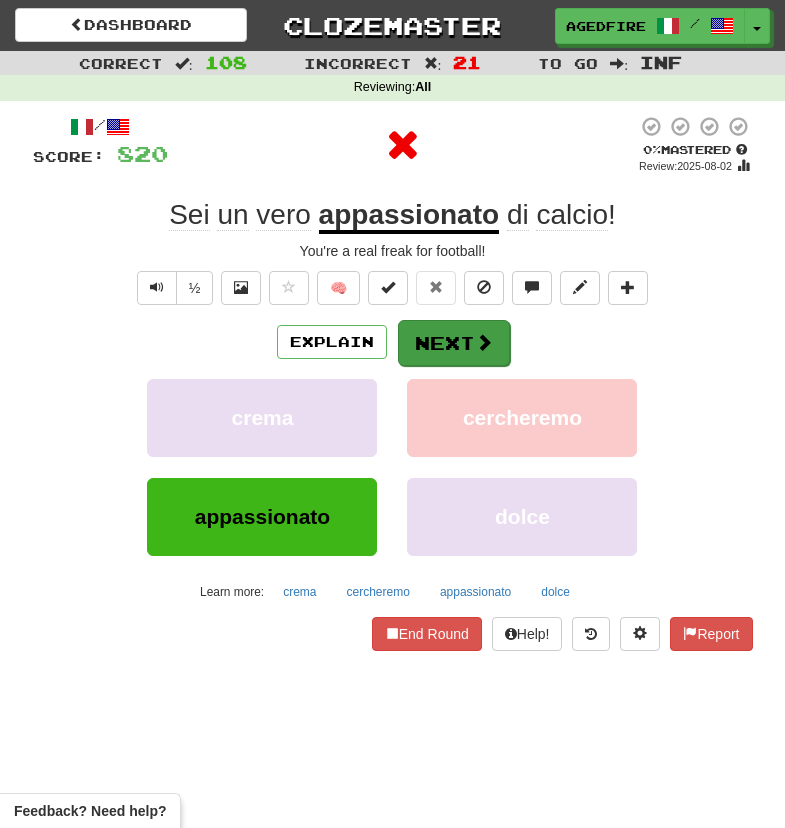 click on "Next" at bounding box center (454, 343) 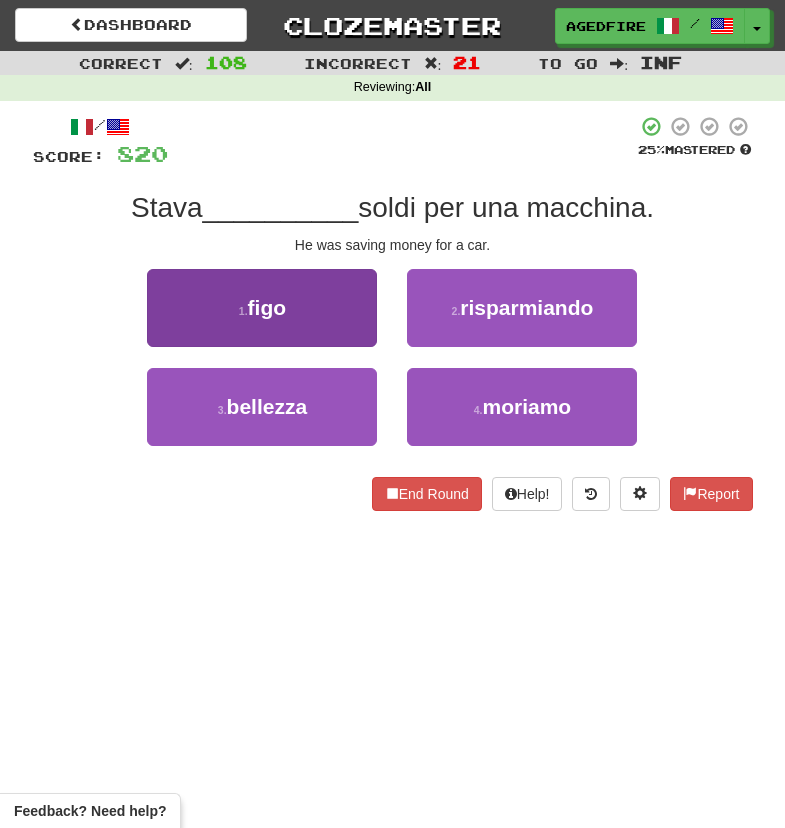 click on "1 .  figo" at bounding box center [262, 308] 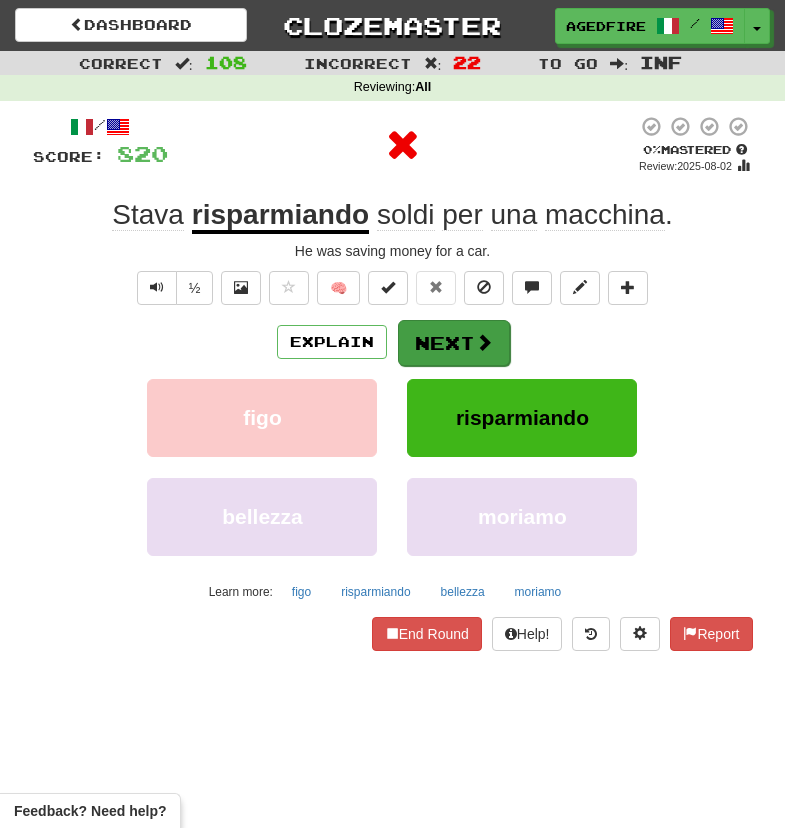 click on "Explain Next" at bounding box center [393, 342] 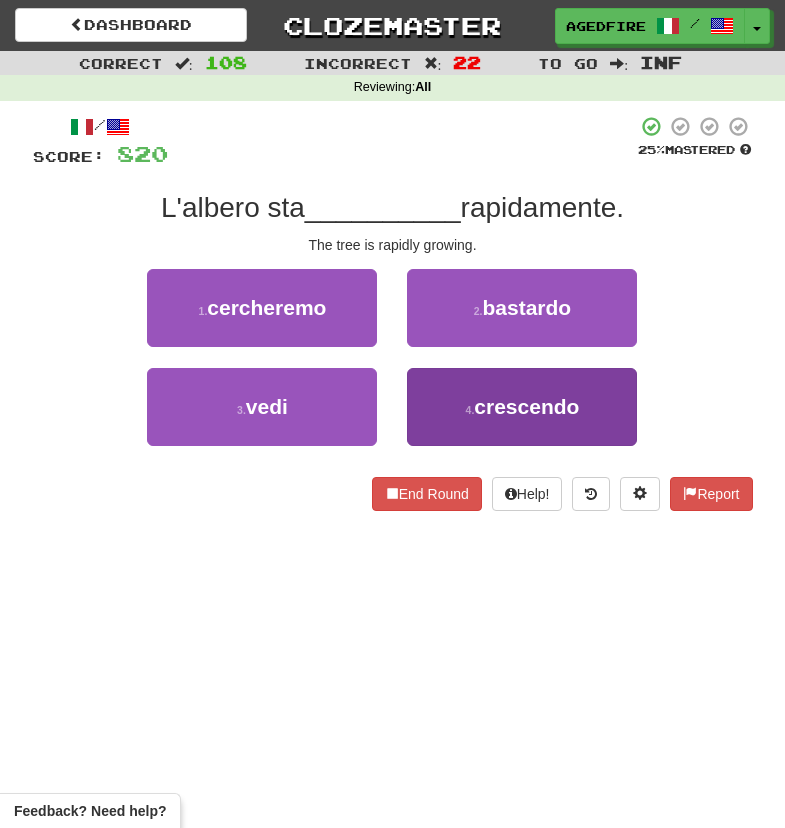 click on "4 .  crescendo" at bounding box center [522, 407] 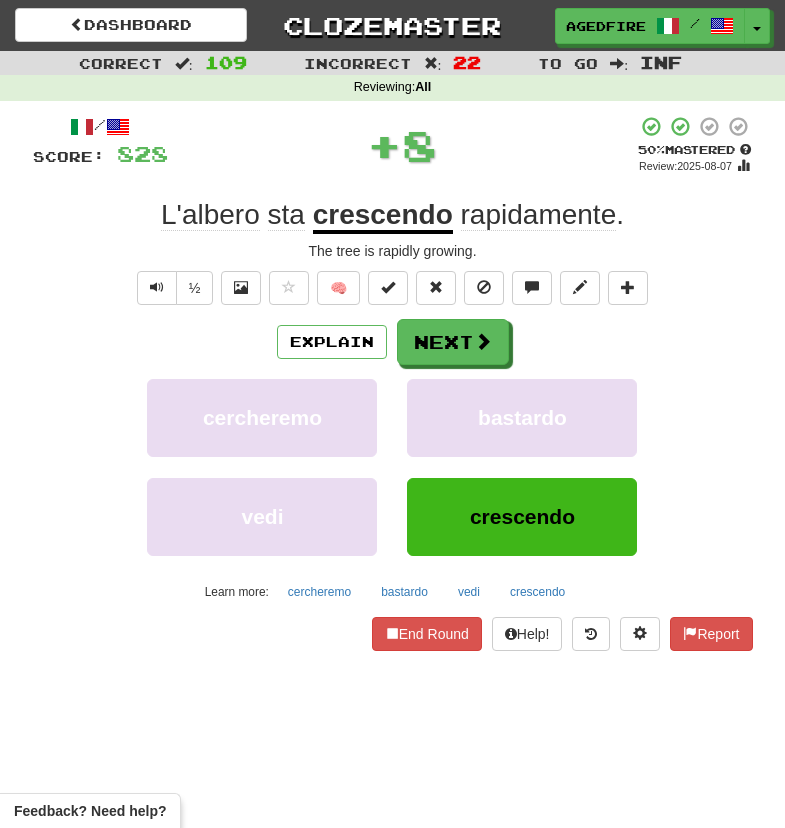 click on "Explain Next cercheremo bastardo vedi crescendo Learn more: cercheremo bastardo vedi crescendo" at bounding box center [393, 463] 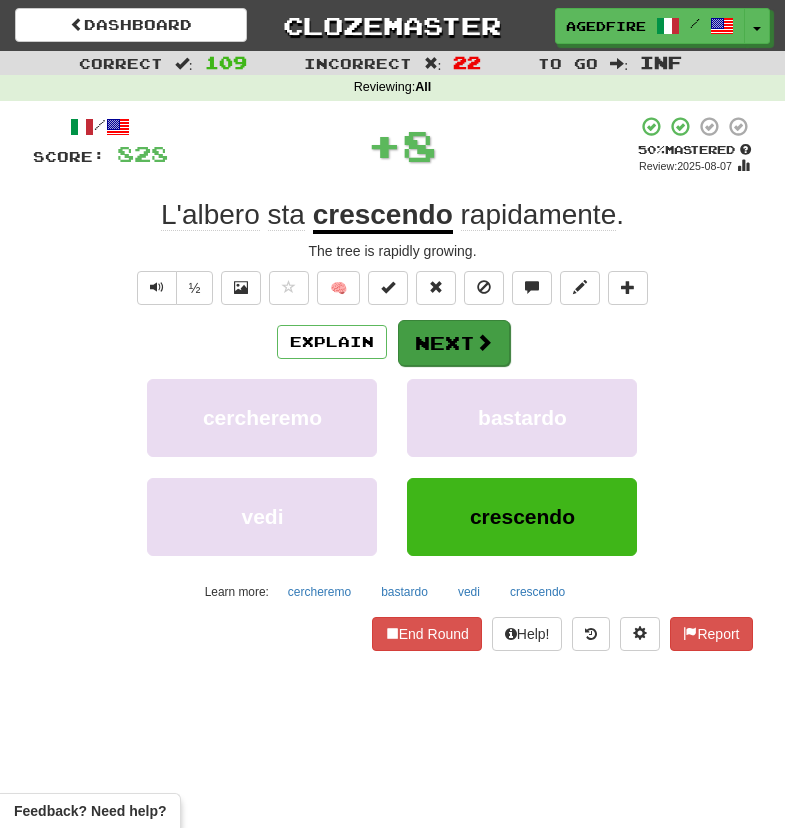click on "Next" at bounding box center [454, 343] 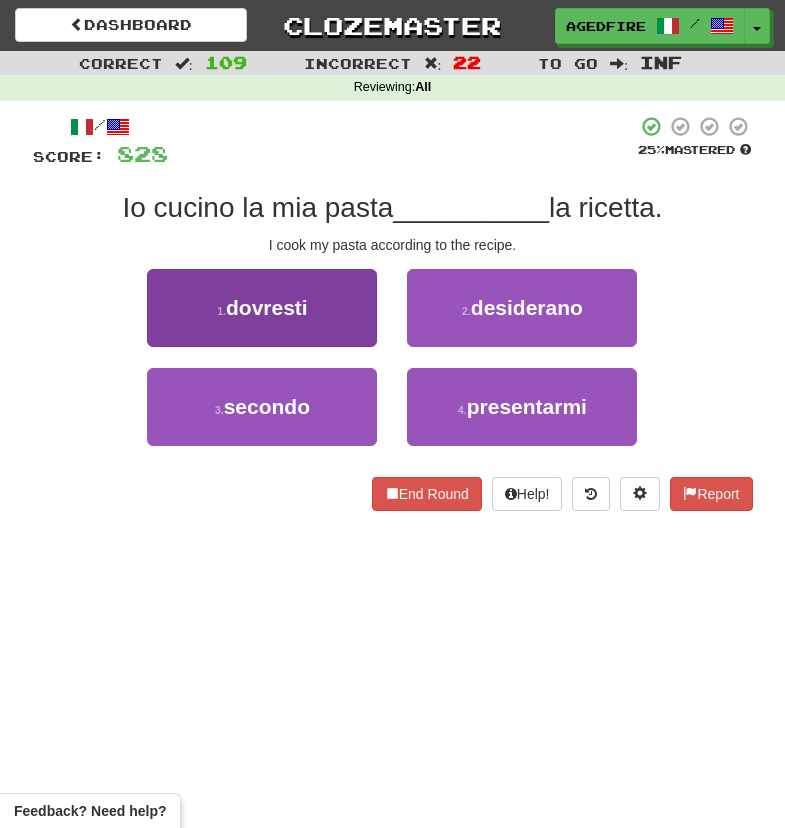 click on "1 .  dovresti" at bounding box center (262, 308) 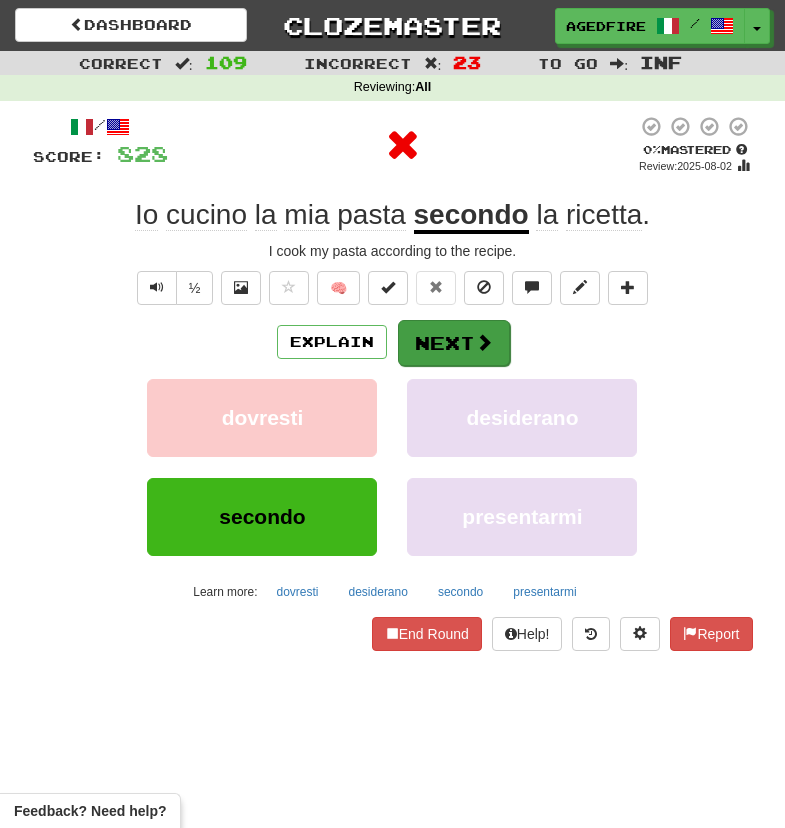 click on "Next" at bounding box center (454, 343) 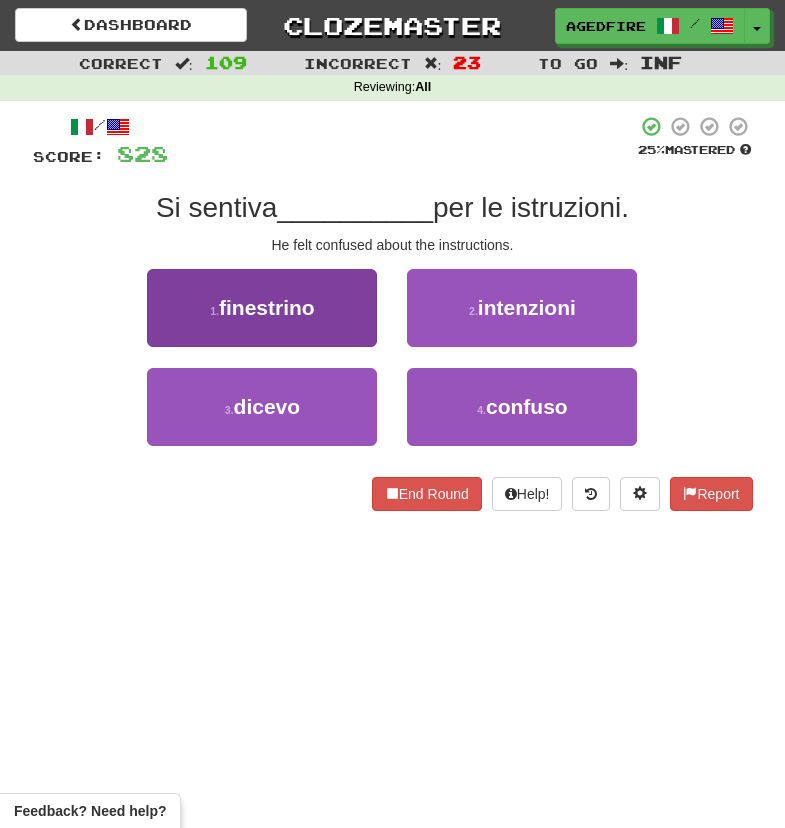 click on "1 .  finestrino" at bounding box center (262, 308) 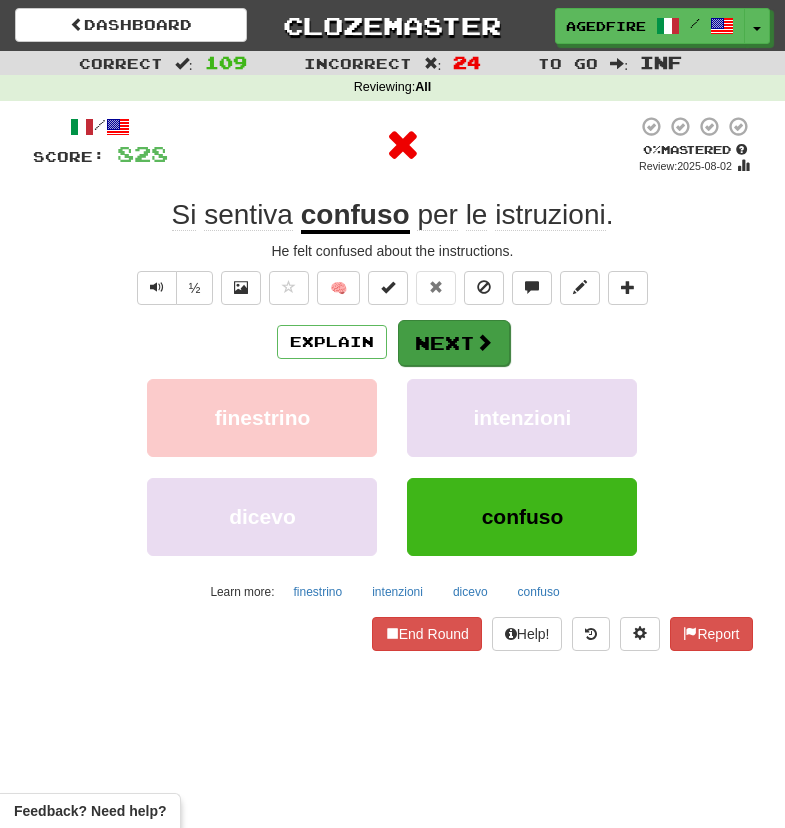 click on "Next" at bounding box center (454, 343) 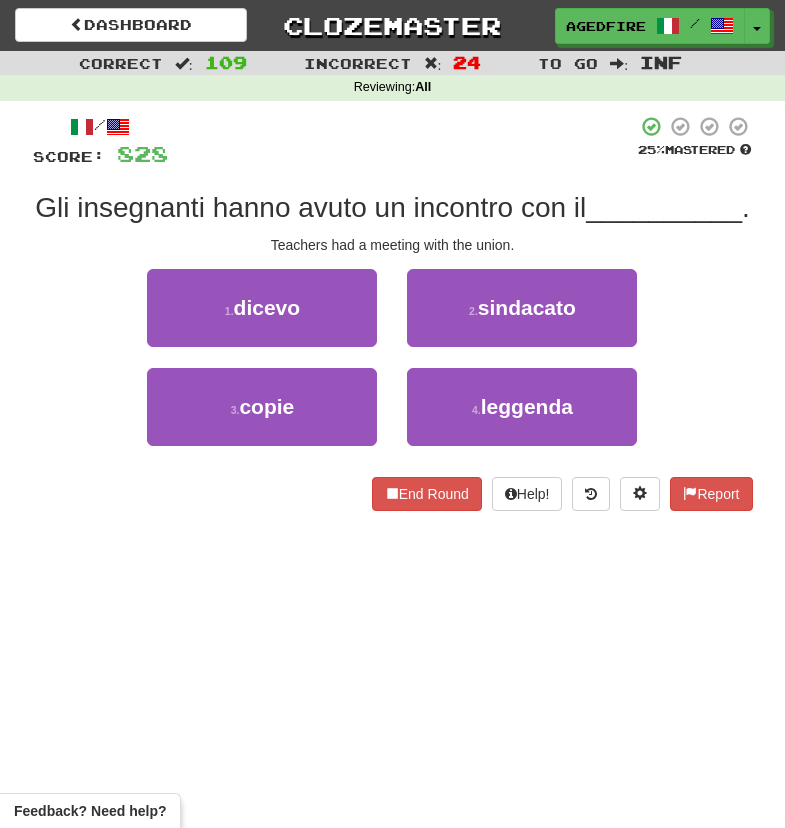 click on "2 .  sindacato" at bounding box center (522, 318) 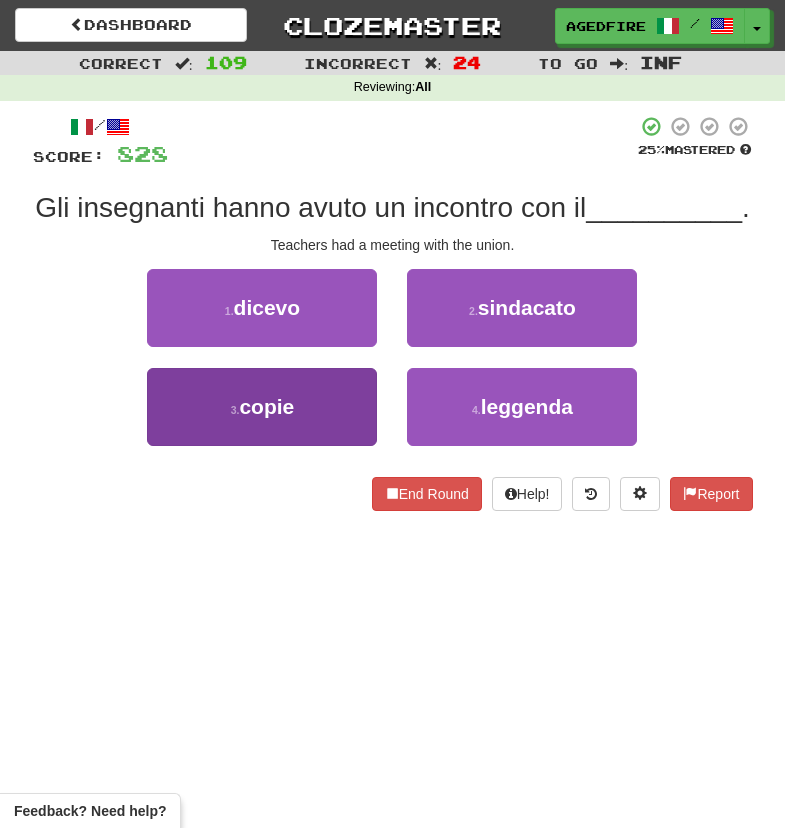 click on "3 .  copie" at bounding box center (262, 407) 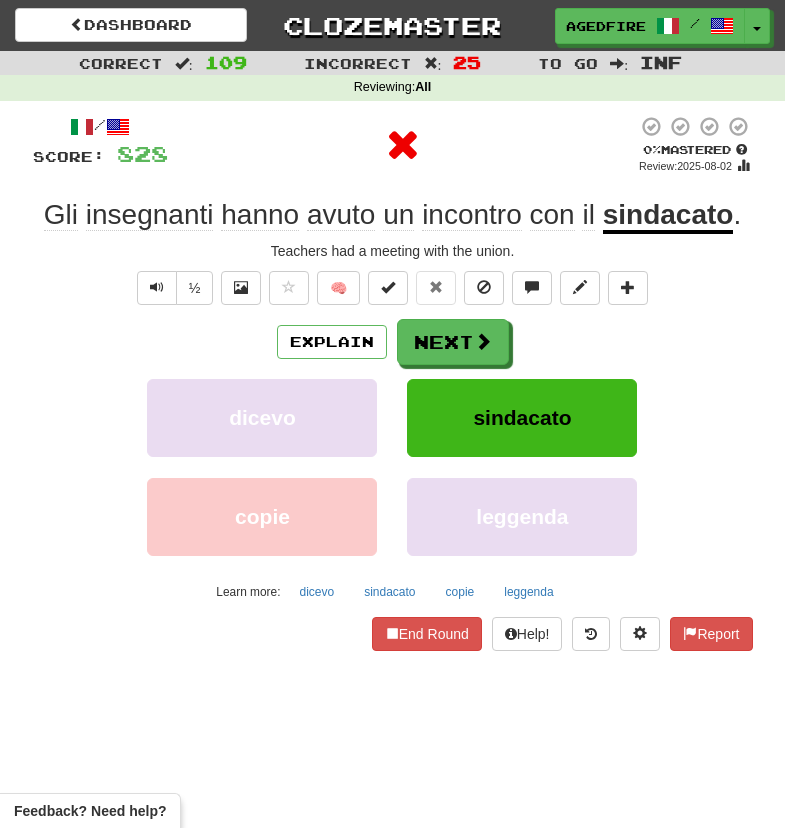 click on "Explain Next dicevo sindacato copie leggenda Learn more: dicevo sindacato copie leggenda" at bounding box center (393, 463) 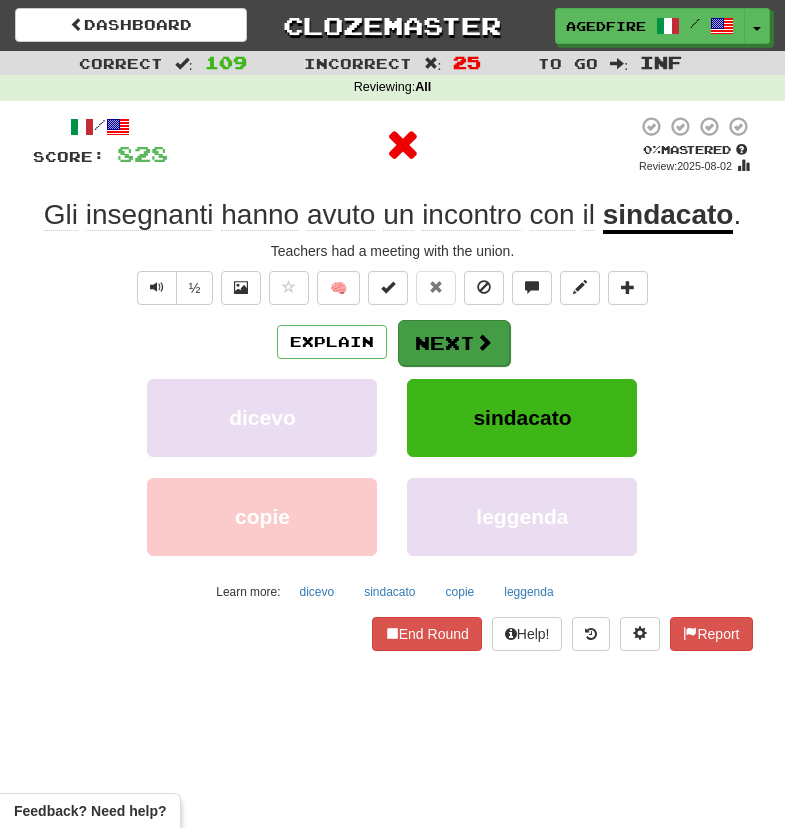 click on "Next" at bounding box center [454, 343] 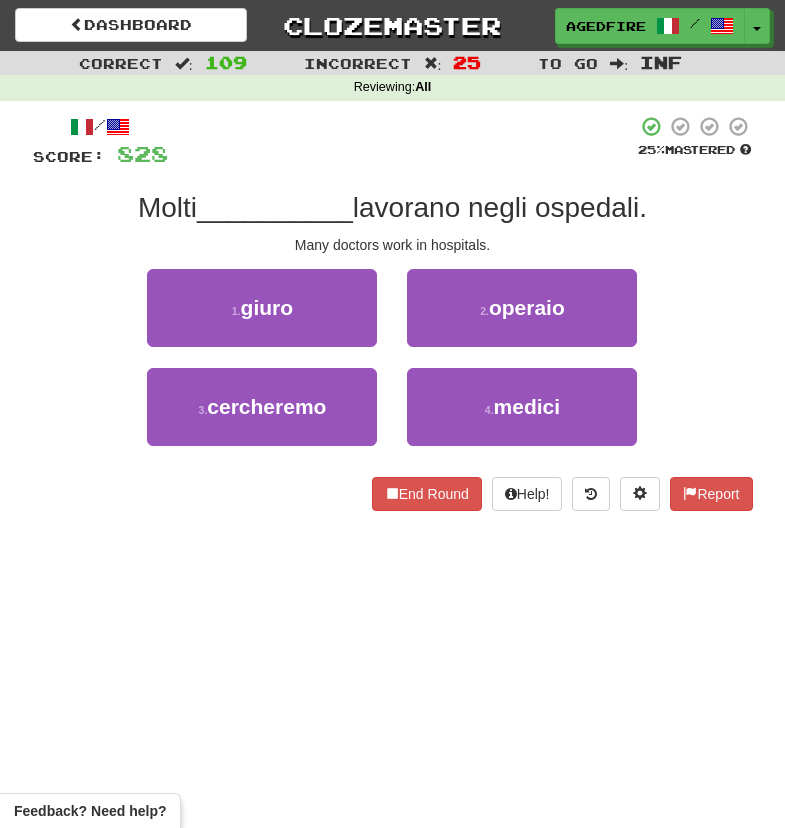 click on "1 .  giuro 2 .  operaio" at bounding box center [393, 318] 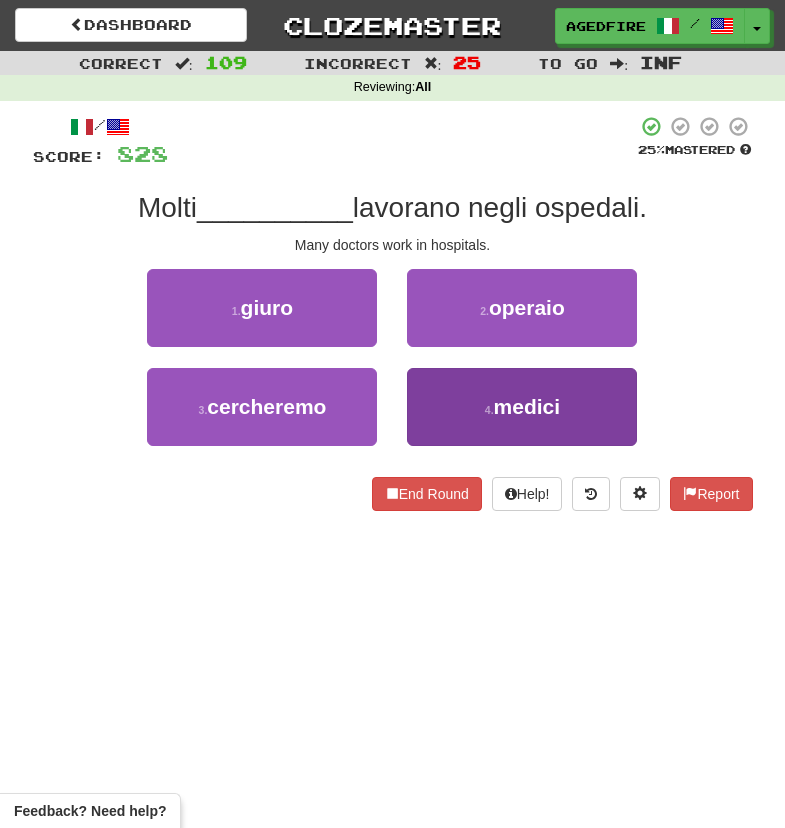 click on "4 .  medici" at bounding box center (522, 407) 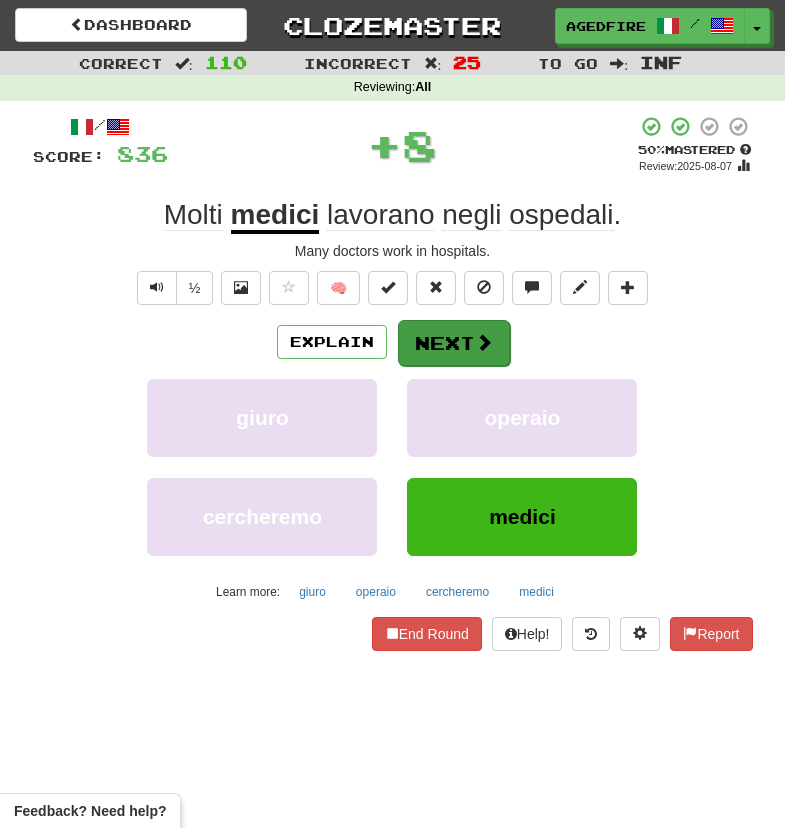 click on "Next" at bounding box center (454, 343) 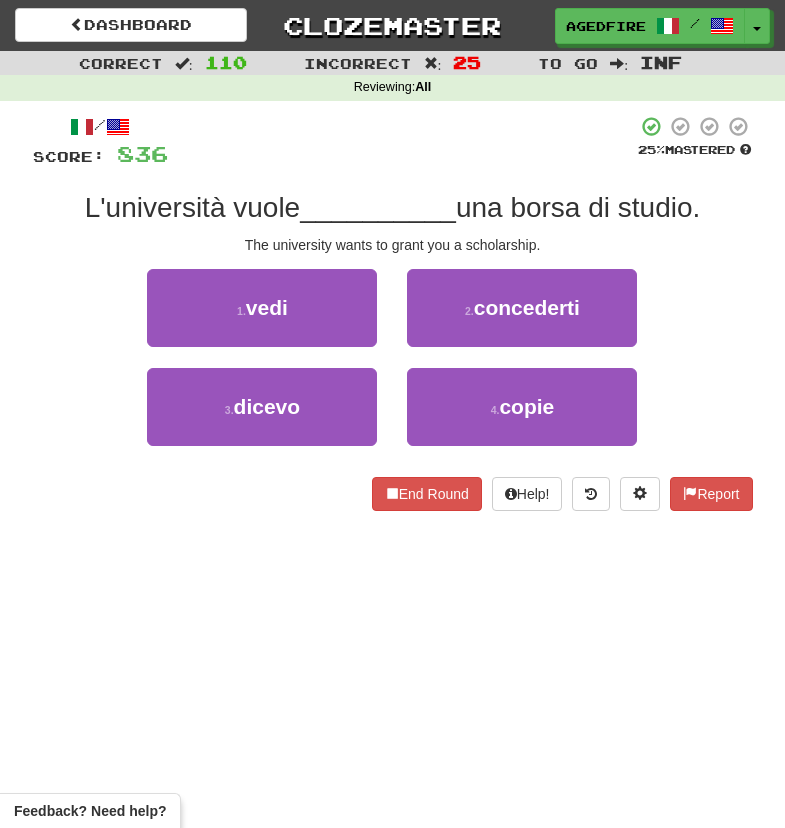 click on "The university wants to grant you a scholarship." at bounding box center [393, 245] 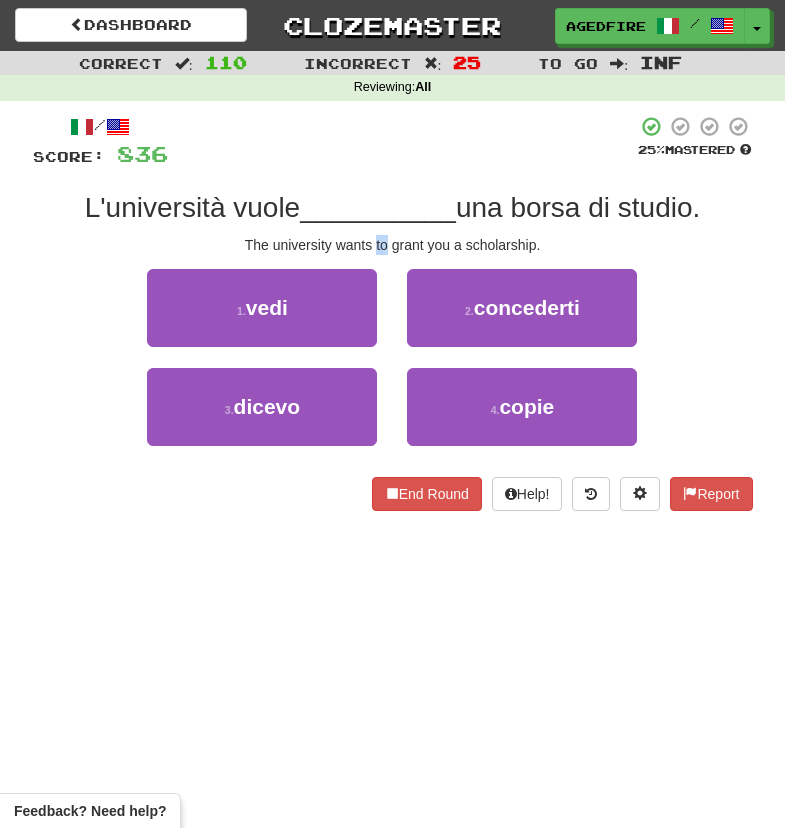 click on "The university wants to grant you a scholarship." at bounding box center (393, 245) 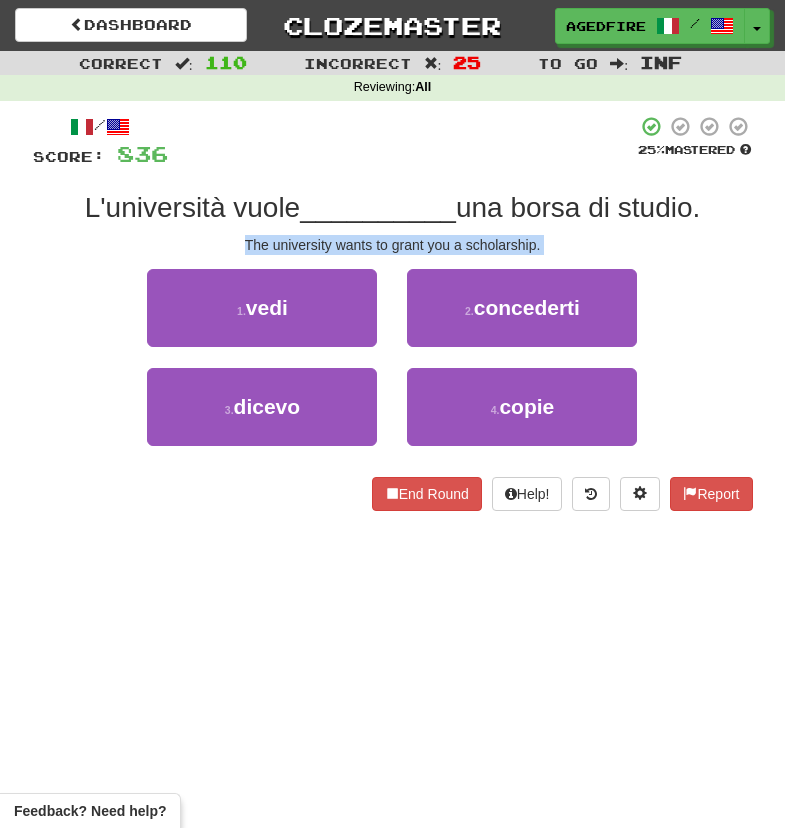 click on "/  Score:   836 25 %  Mastered L'università vuole  __________  una borsa di studio. The university wants to grant you a scholarship. 1 .  vedi 2 .  concederti 3 .  dicevo 4 .  copie  End Round  Help!  Report" at bounding box center [393, 313] 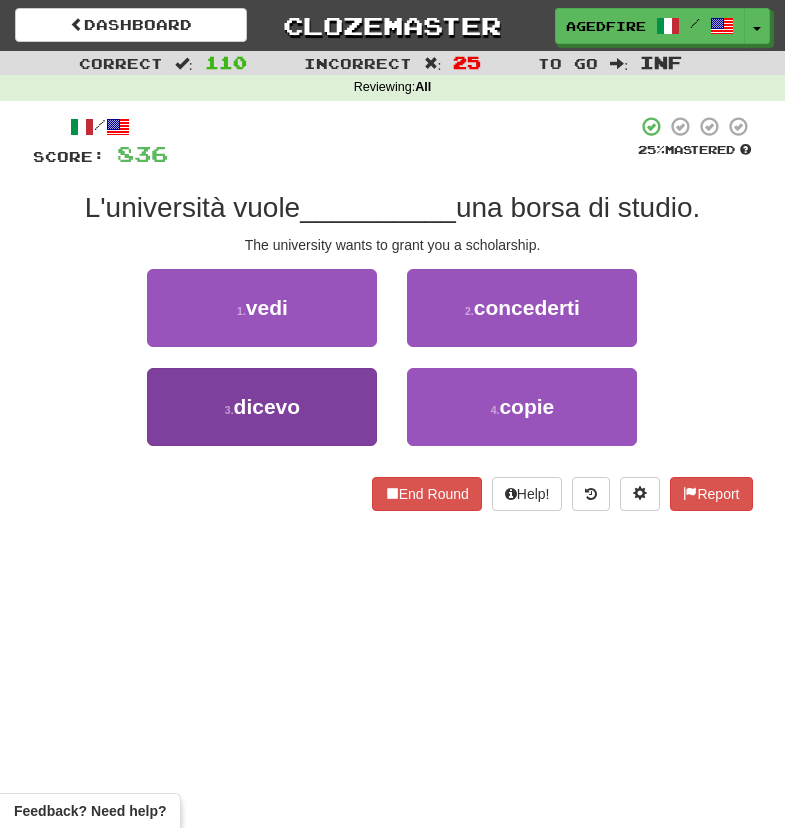 click on "3 .  dicevo" at bounding box center (262, 407) 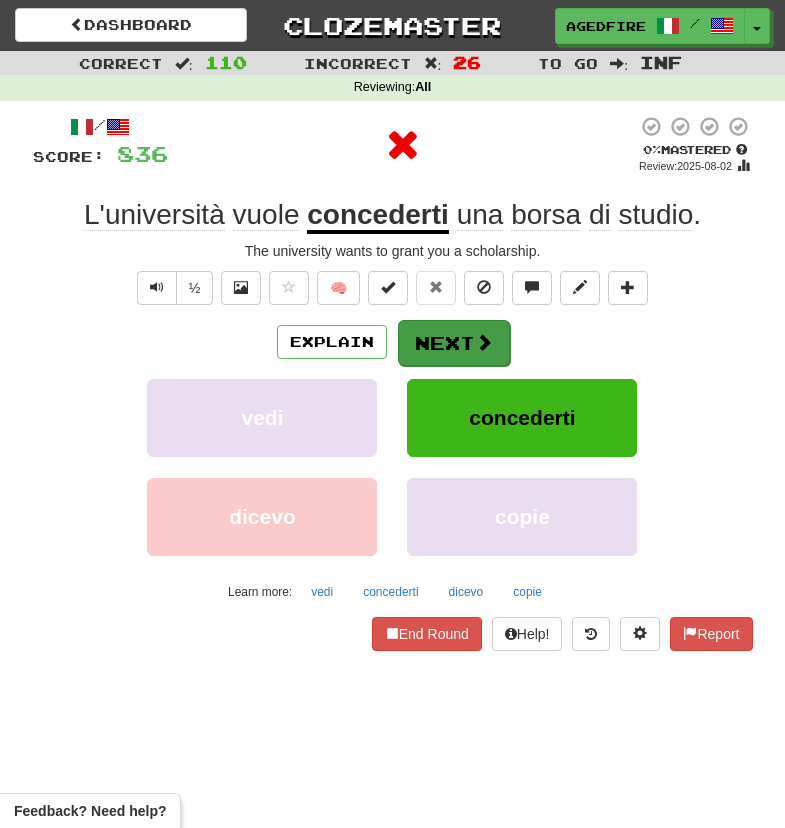 click on "Next" at bounding box center [454, 343] 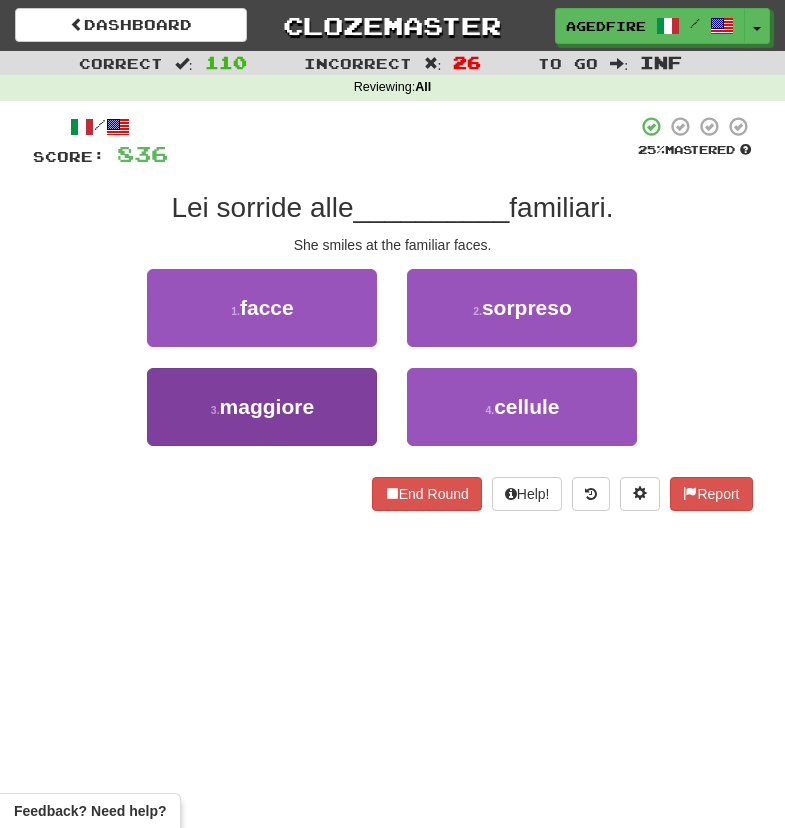 click on "3 .  maggiore" at bounding box center (262, 407) 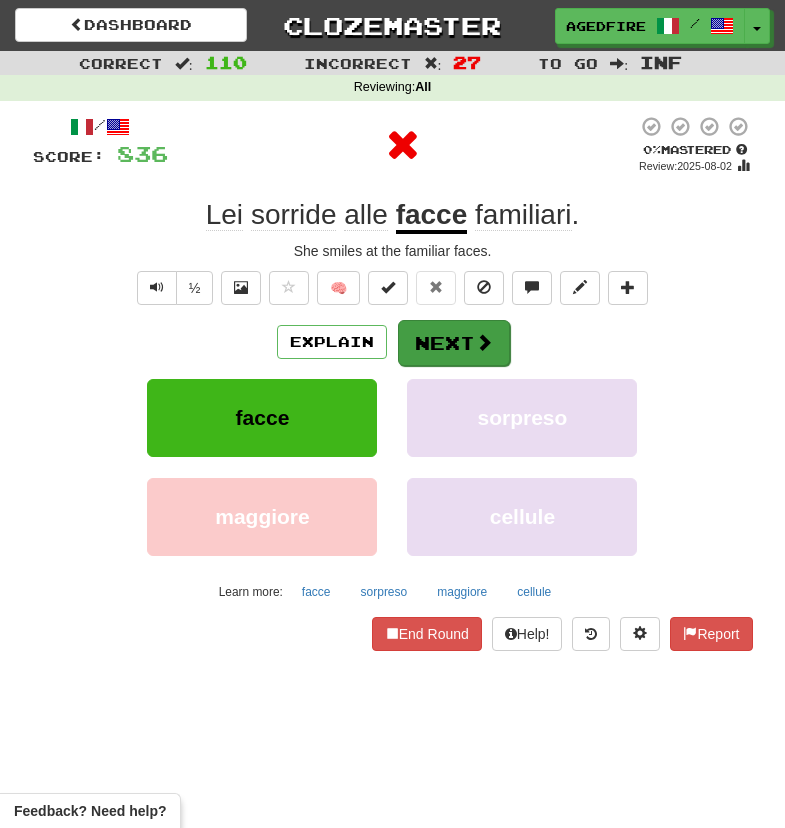 click on "Next" at bounding box center [454, 343] 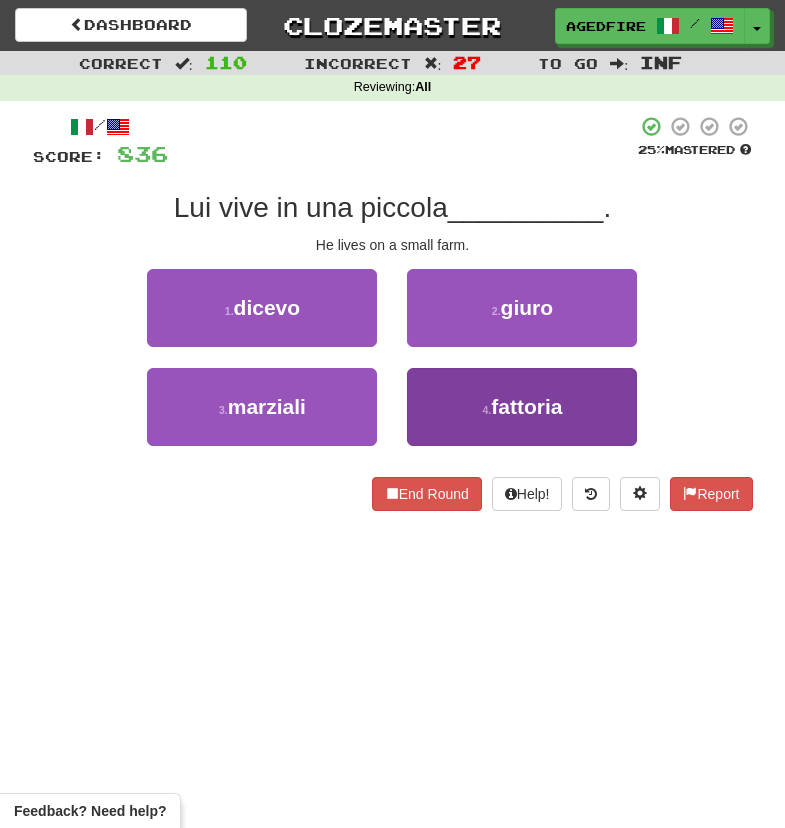 click on "4 .  fattoria" at bounding box center (522, 407) 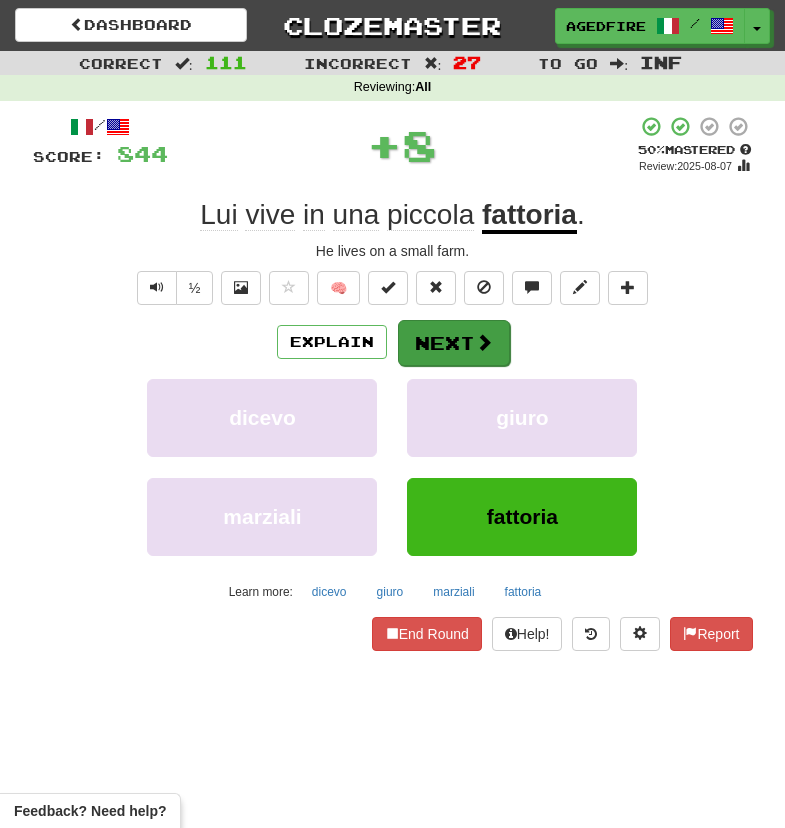 click on "Next" at bounding box center (454, 343) 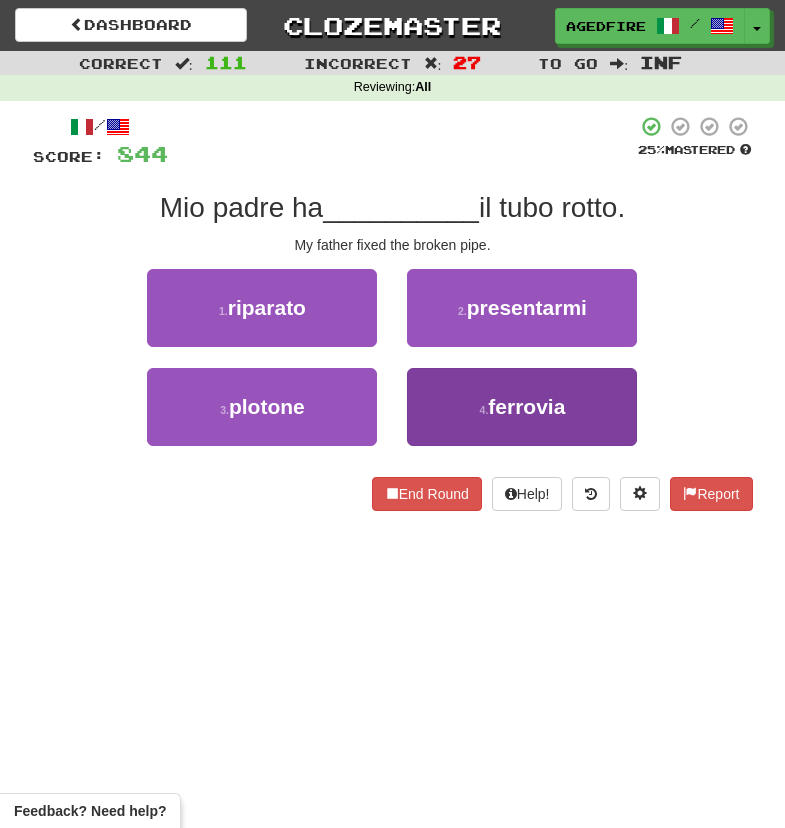 click on "4 .  ferrovia" at bounding box center (522, 407) 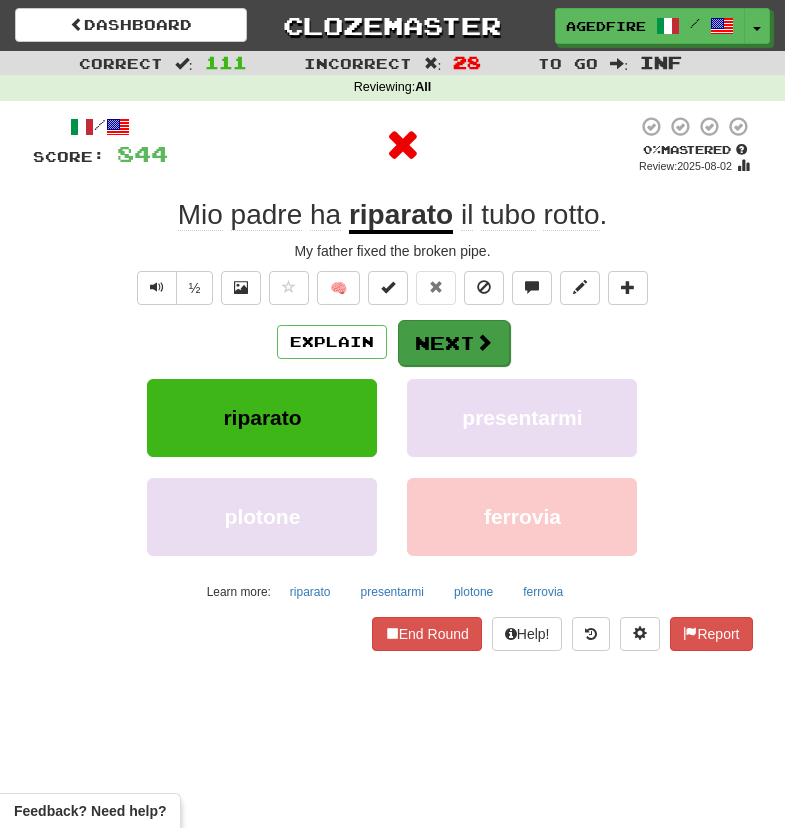 click on "Next" at bounding box center [454, 343] 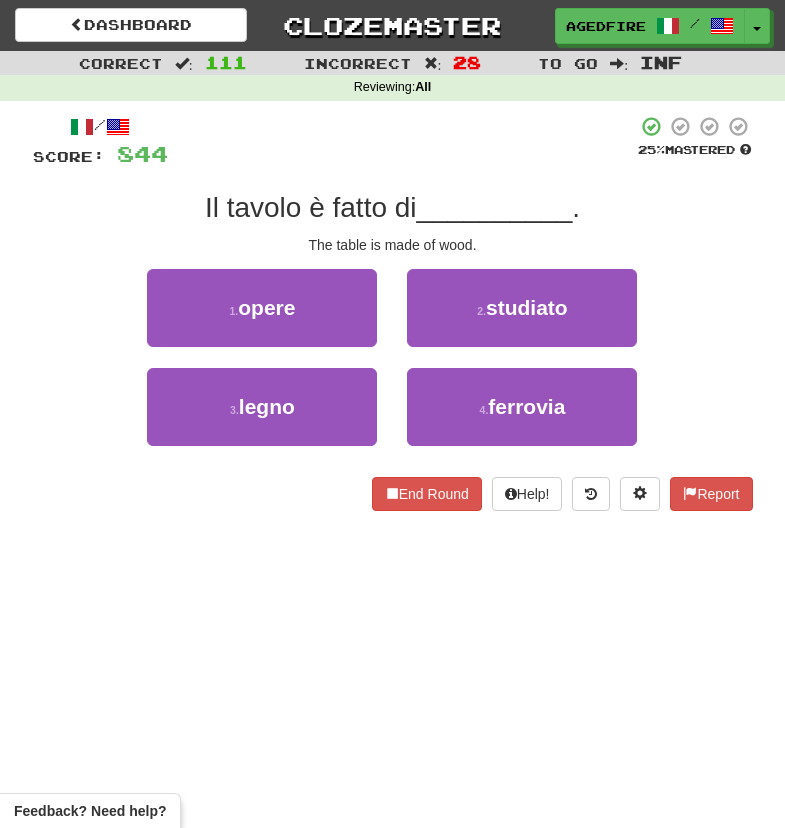 click on "3 .  legno" at bounding box center [262, 417] 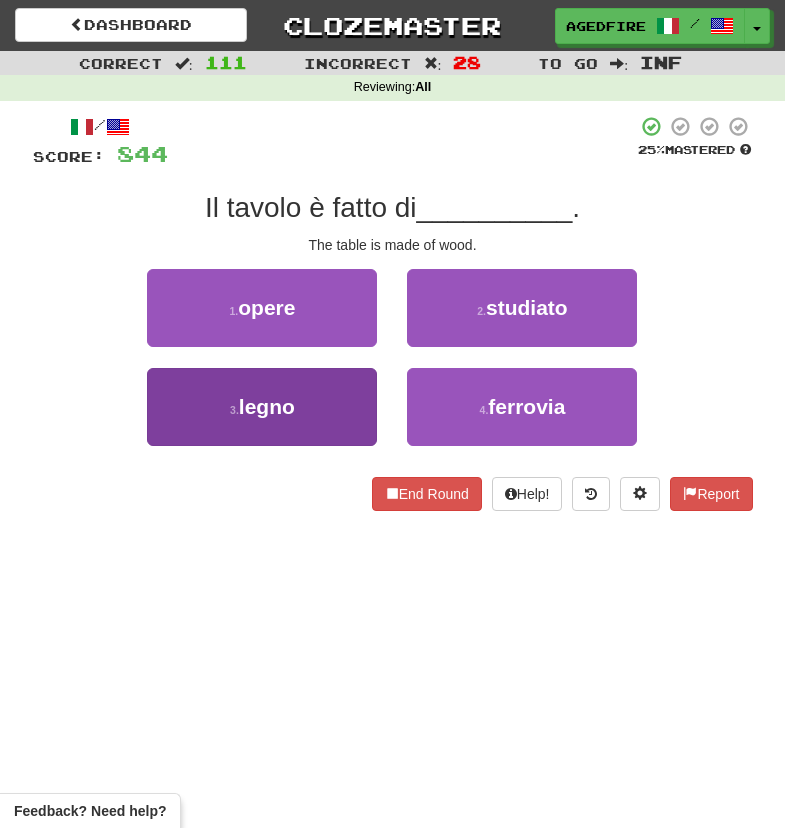 click on "3 .  legno" at bounding box center (262, 407) 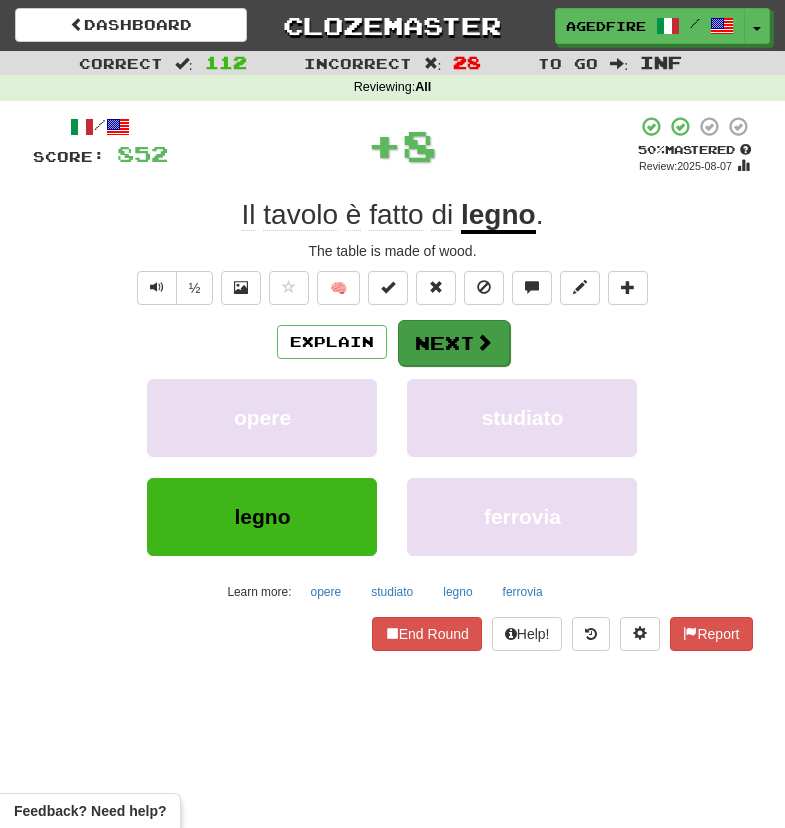 click on "Next" at bounding box center (454, 343) 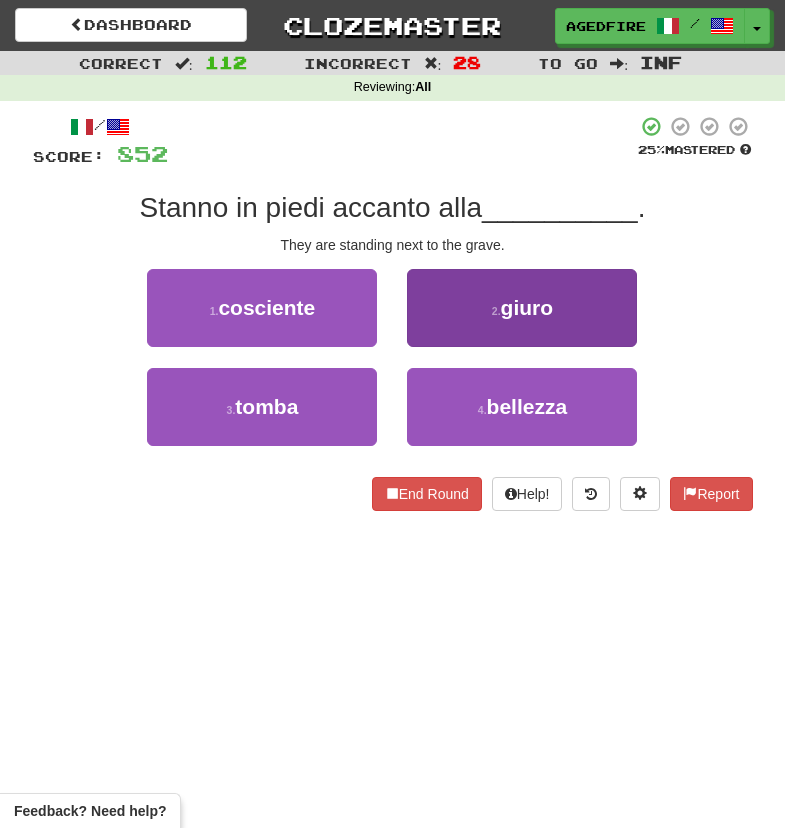 click on "2 .  giuro" at bounding box center [522, 308] 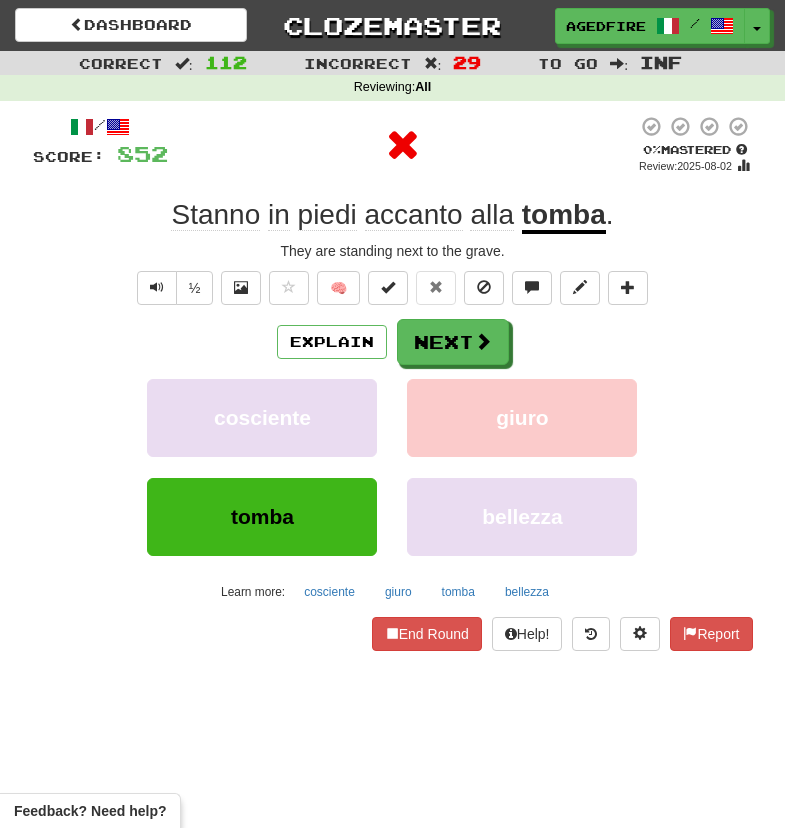 click on "Next" at bounding box center [453, 342] 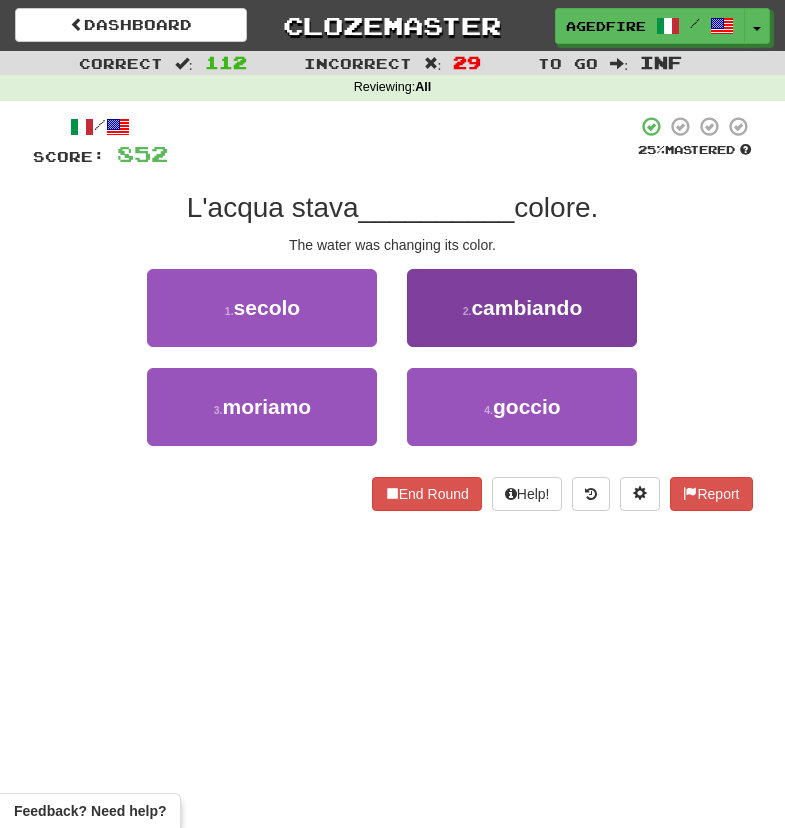 click on "2 .  cambiando" at bounding box center [522, 308] 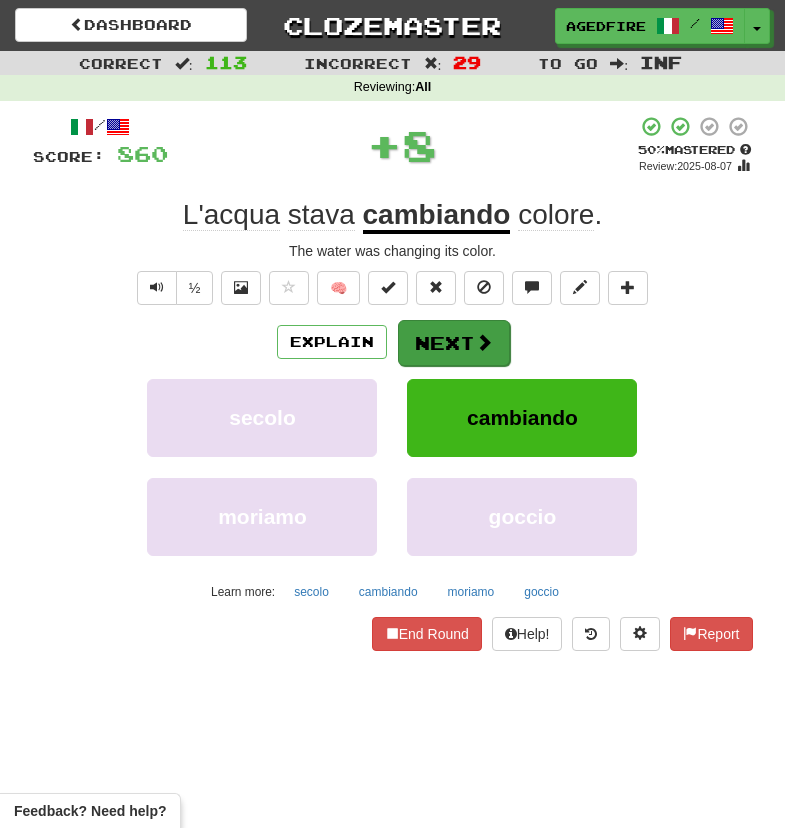 click on "Next" at bounding box center [454, 343] 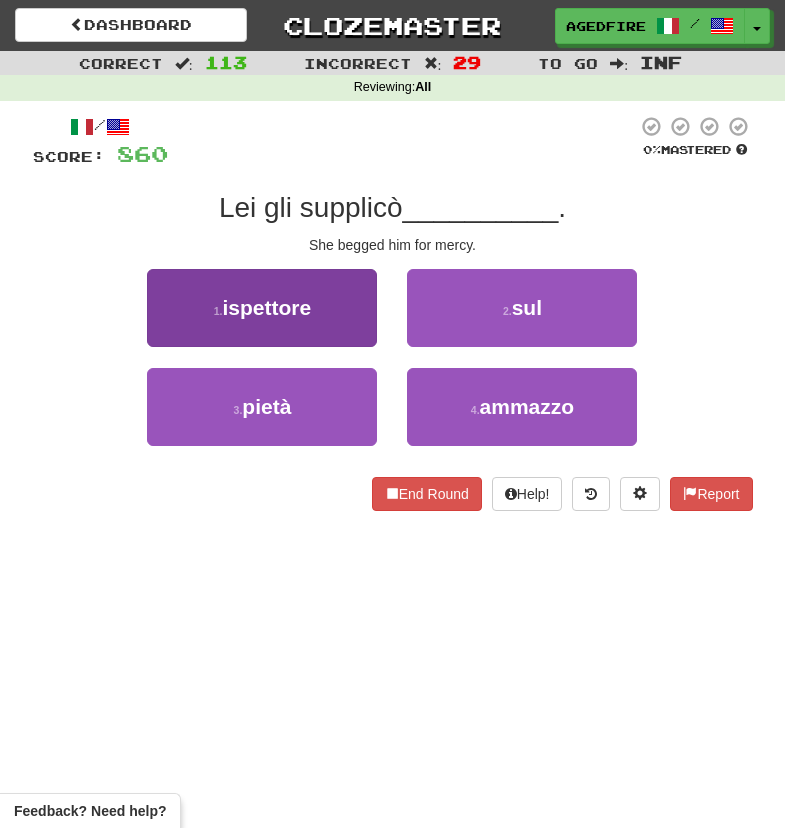 click on "1 .  ispettore" at bounding box center (262, 308) 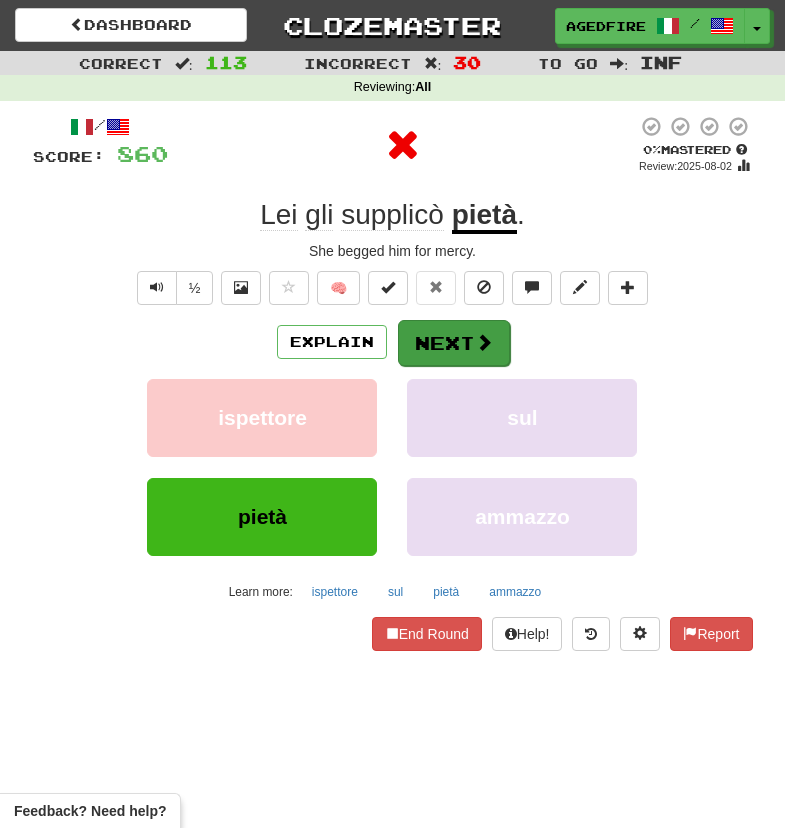 click at bounding box center (484, 342) 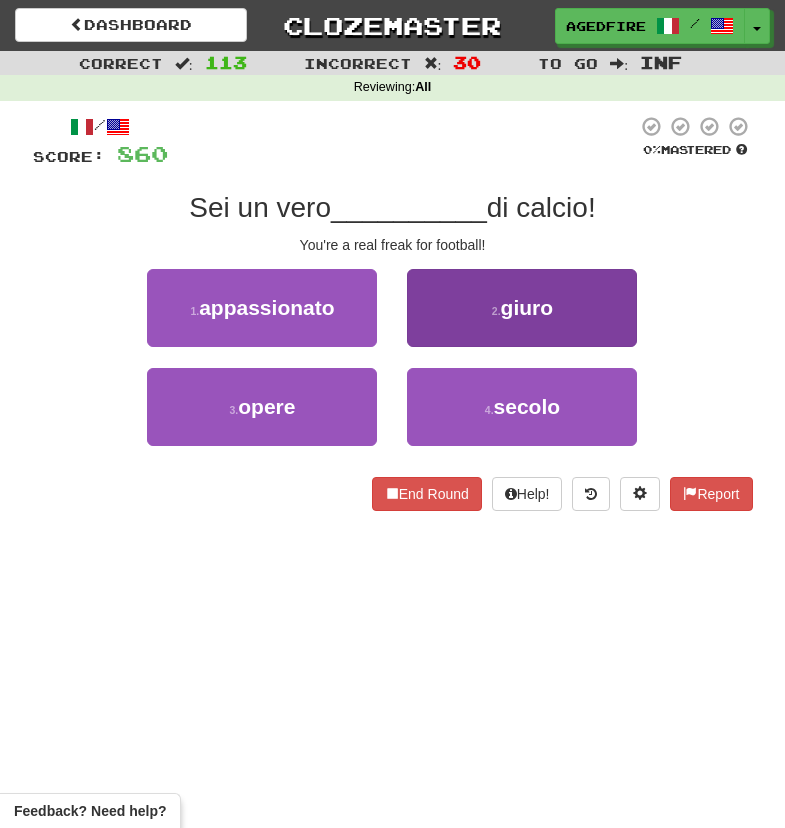 click on "2 .  giuro" at bounding box center [522, 308] 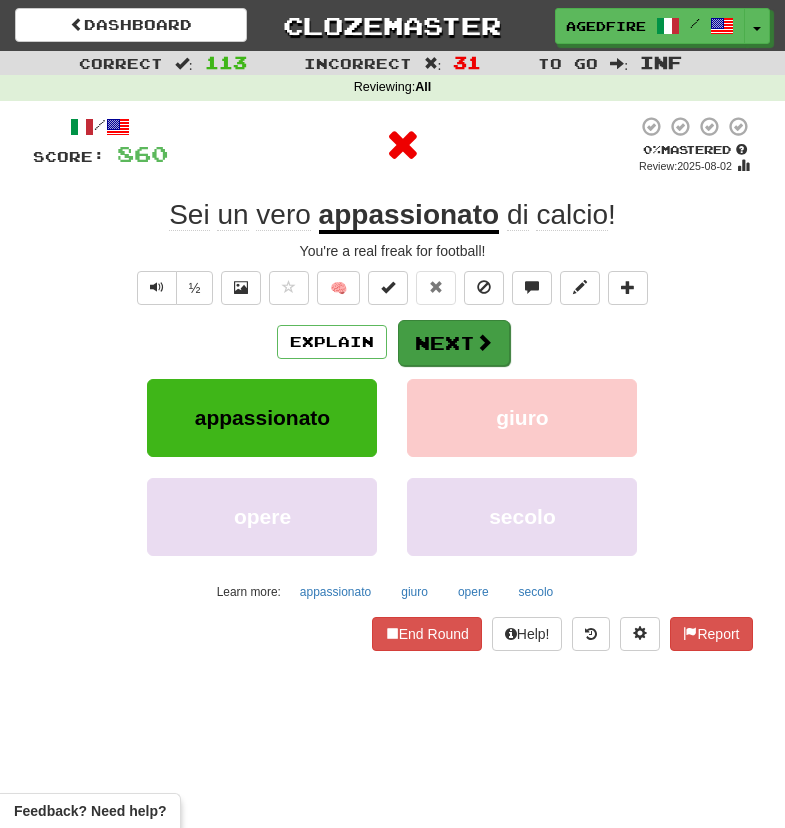 click on "Next" at bounding box center (454, 343) 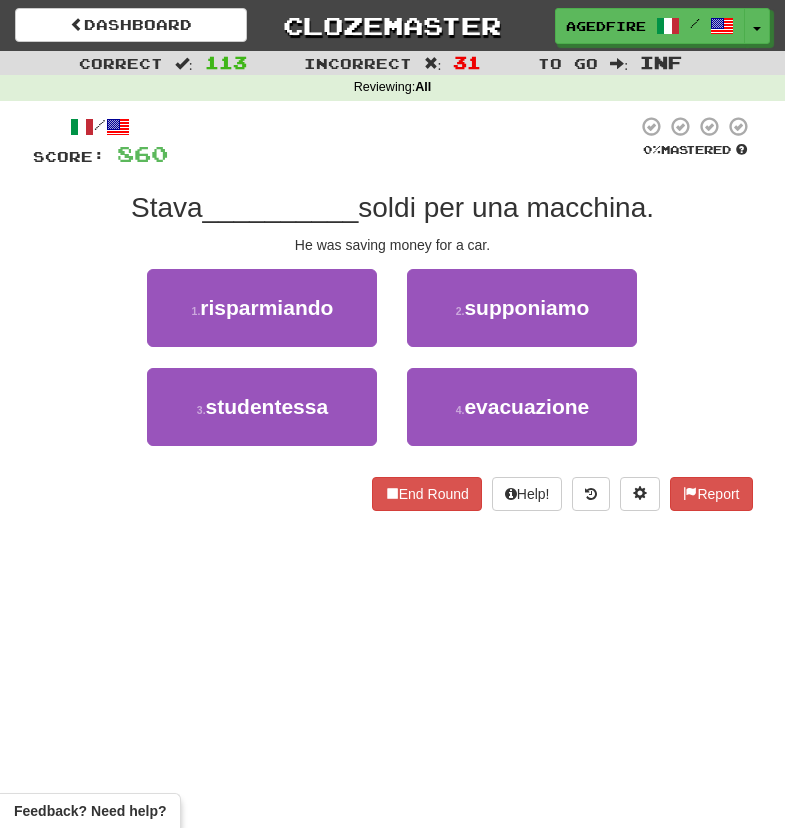 click on "soldi per una macchina." at bounding box center (506, 207) 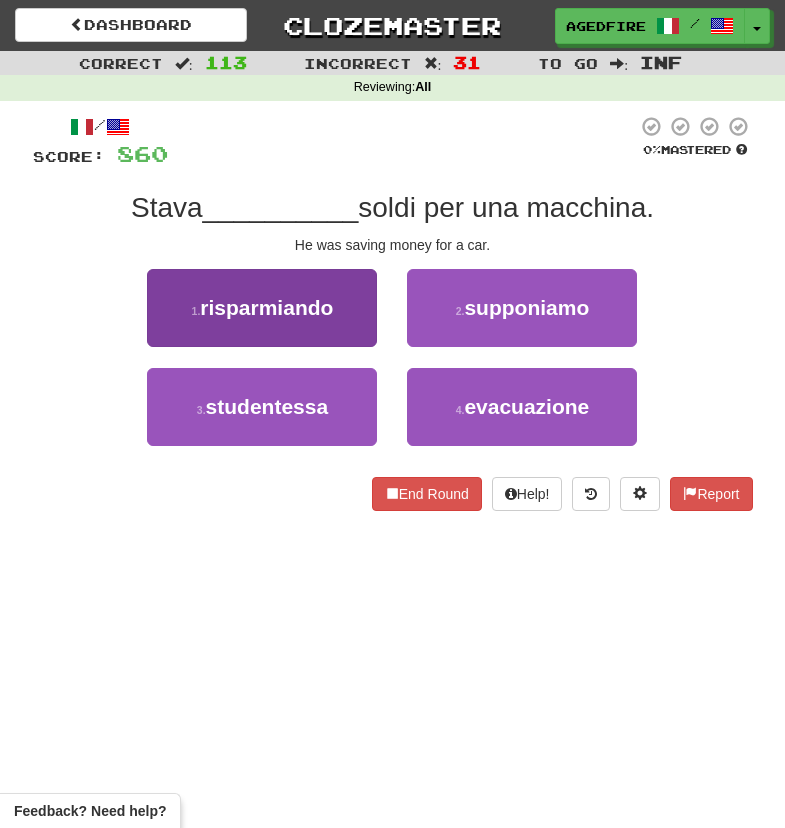 click on "1 .  risparmiando" at bounding box center [262, 308] 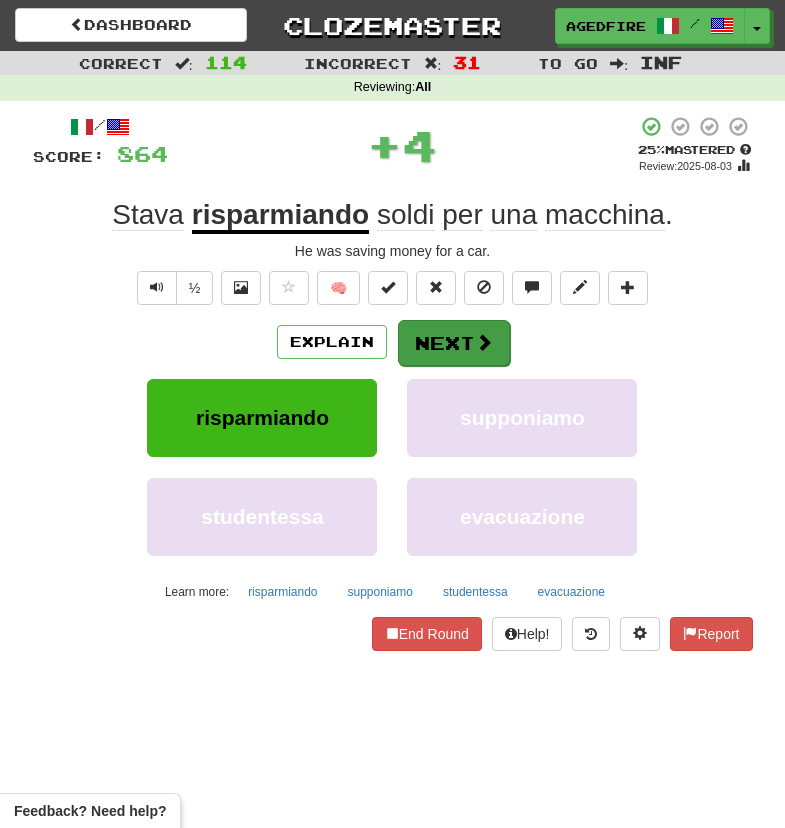click on "Next" at bounding box center [454, 343] 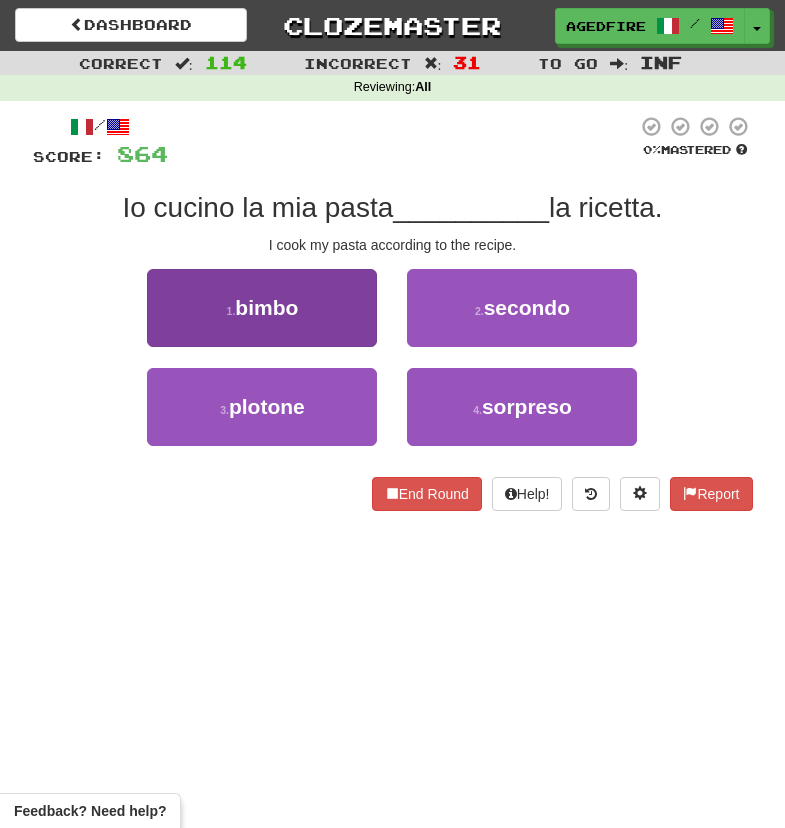 click on "1 .  bimbo" at bounding box center (262, 308) 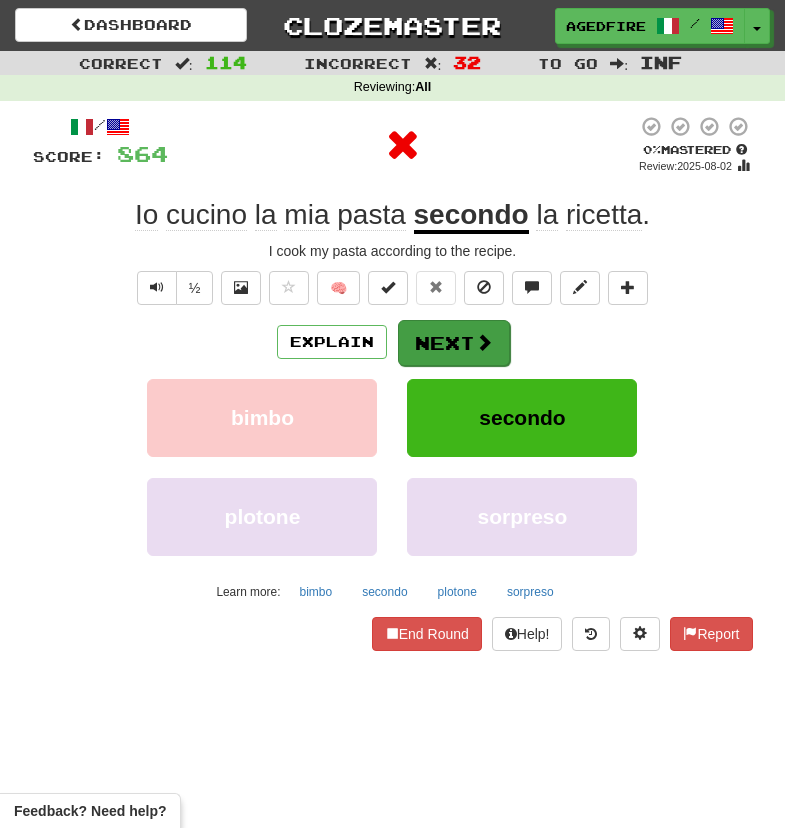 click on "Next" at bounding box center (454, 343) 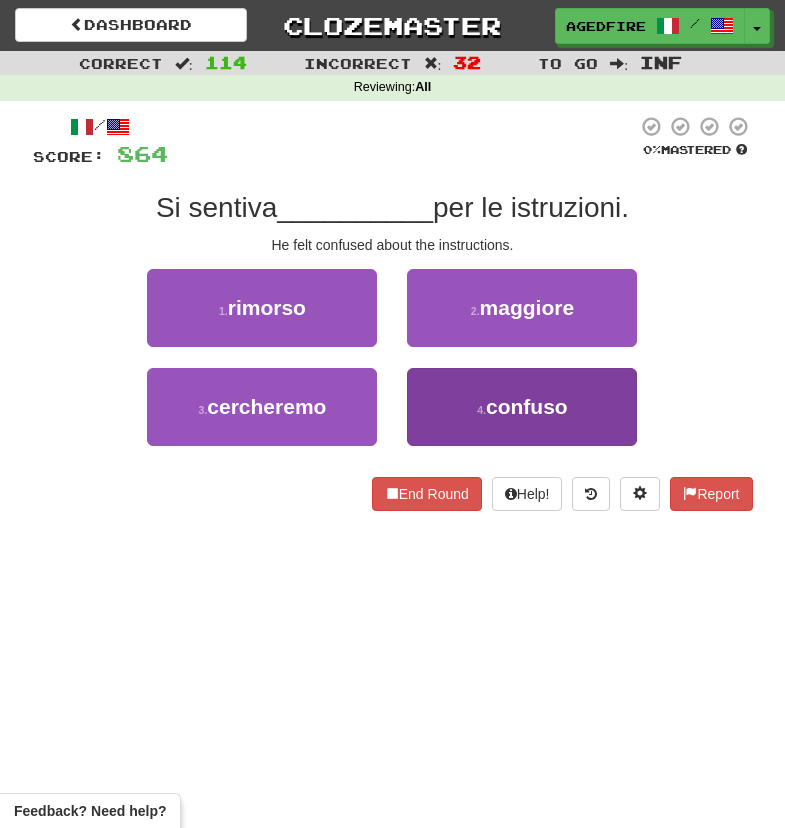 click on "4 .  confuso" at bounding box center (522, 407) 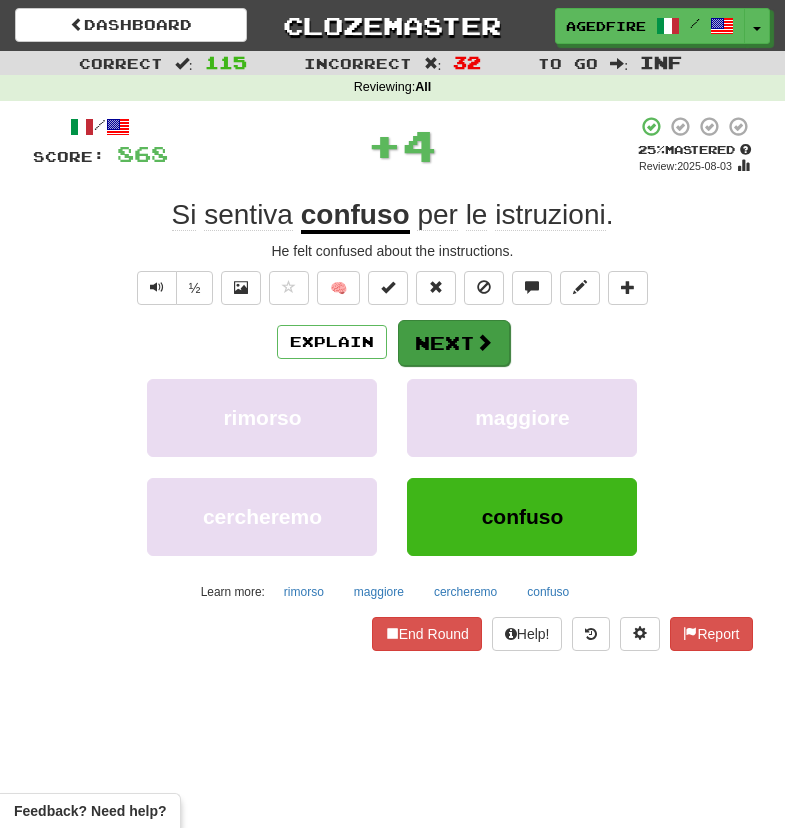 click on "Next" at bounding box center [454, 343] 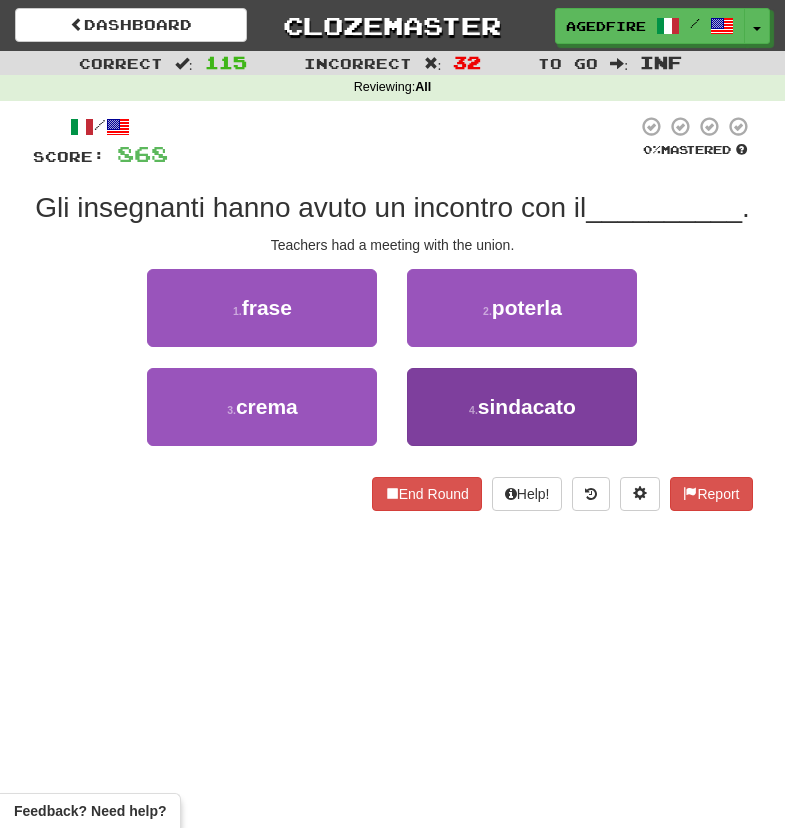 click on "4 .  sindacato" at bounding box center [522, 407] 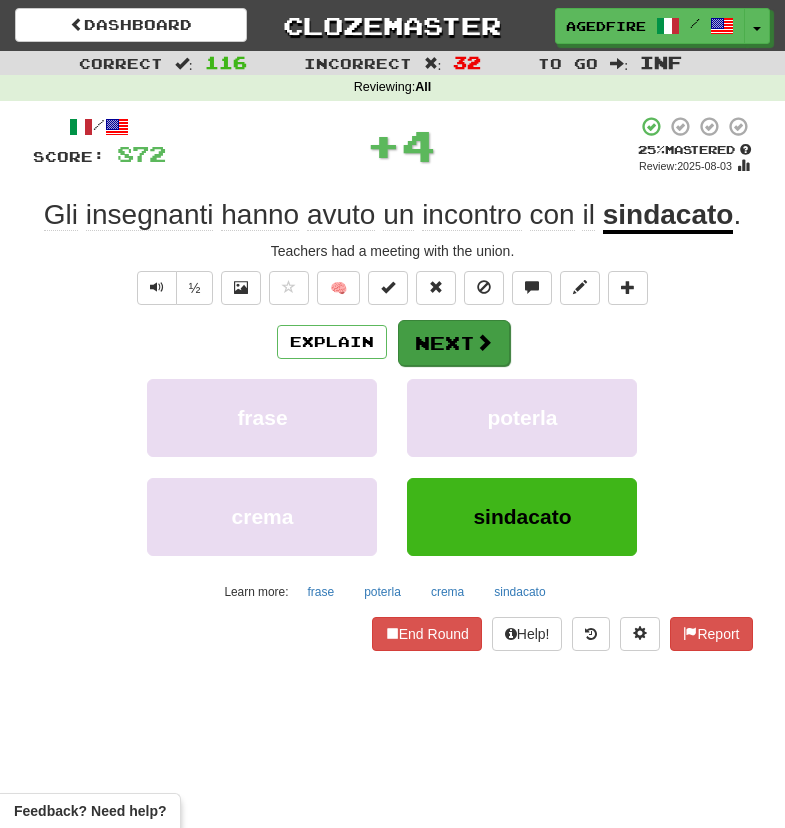 click at bounding box center [484, 342] 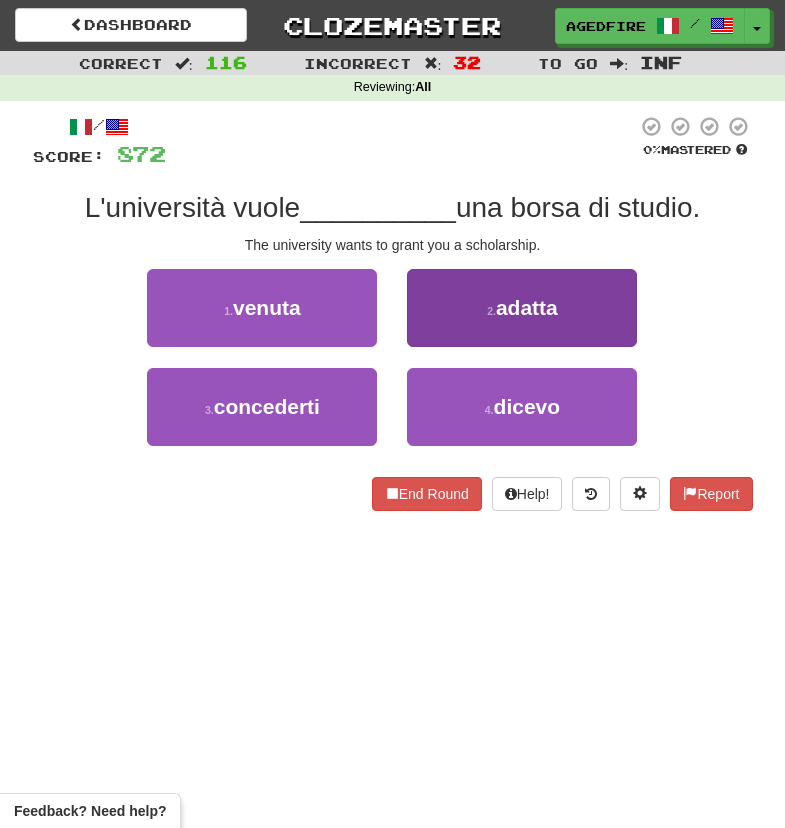 click on "2 .  adatta" at bounding box center [522, 308] 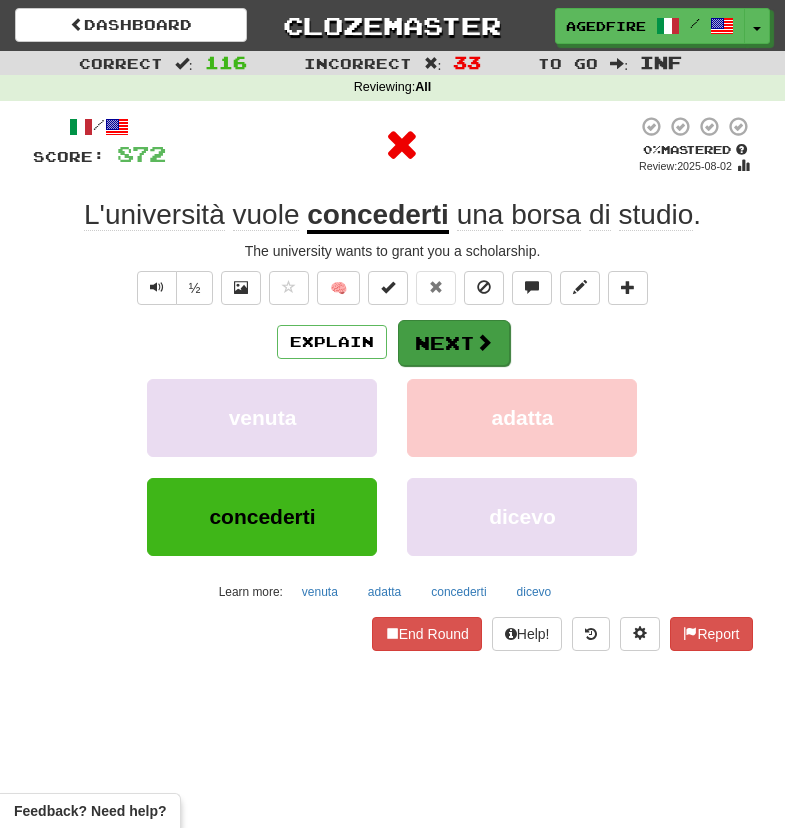 click on "Next" at bounding box center (454, 343) 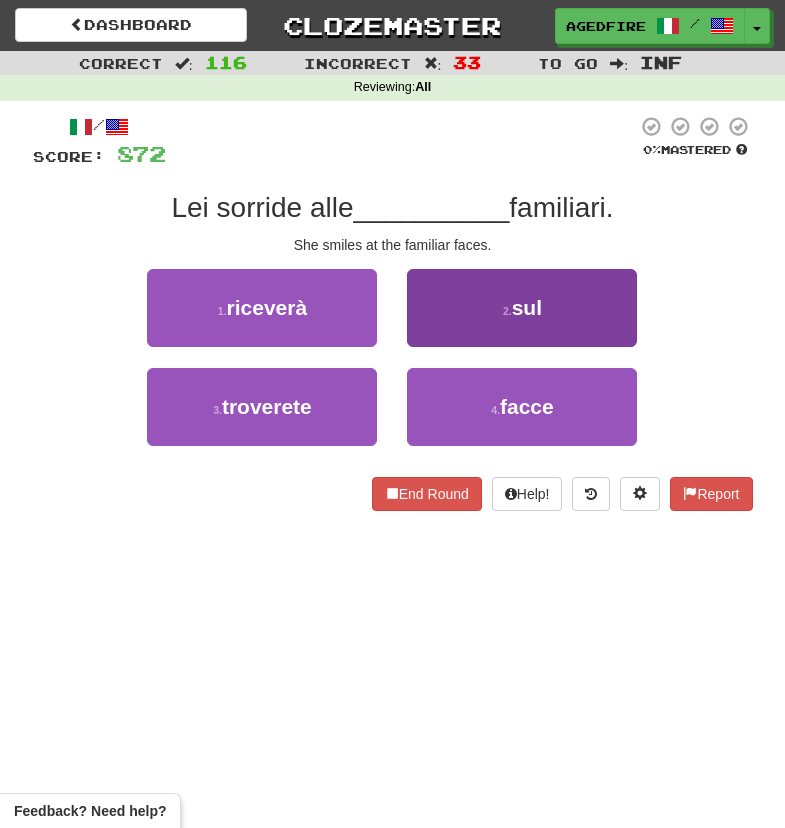 click on "2 .  sul" at bounding box center (522, 308) 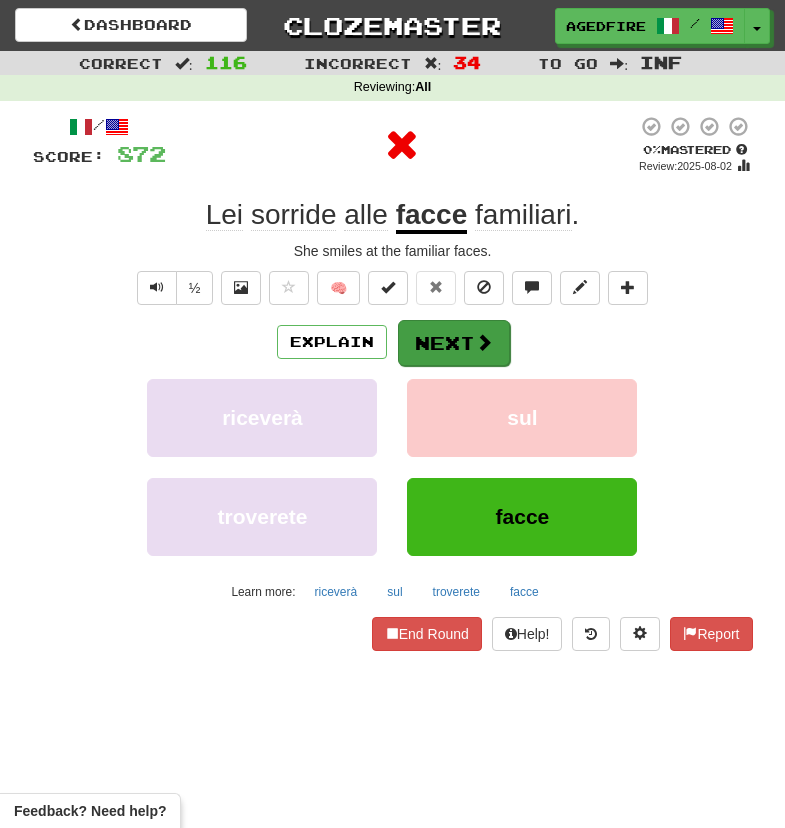 click at bounding box center (484, 342) 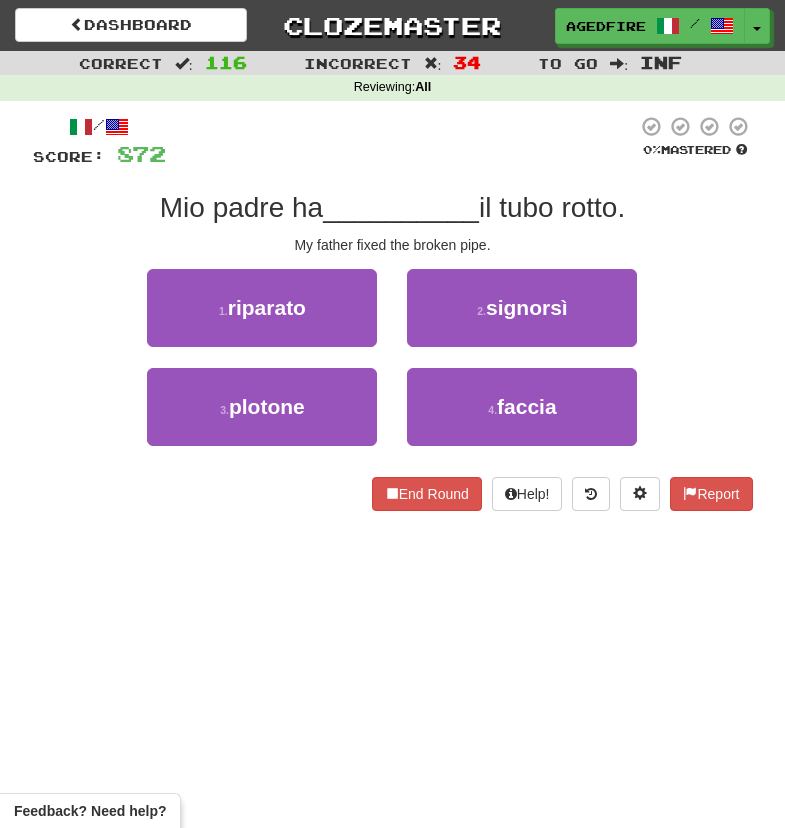 click on "2 .  signorsì" at bounding box center [522, 308] 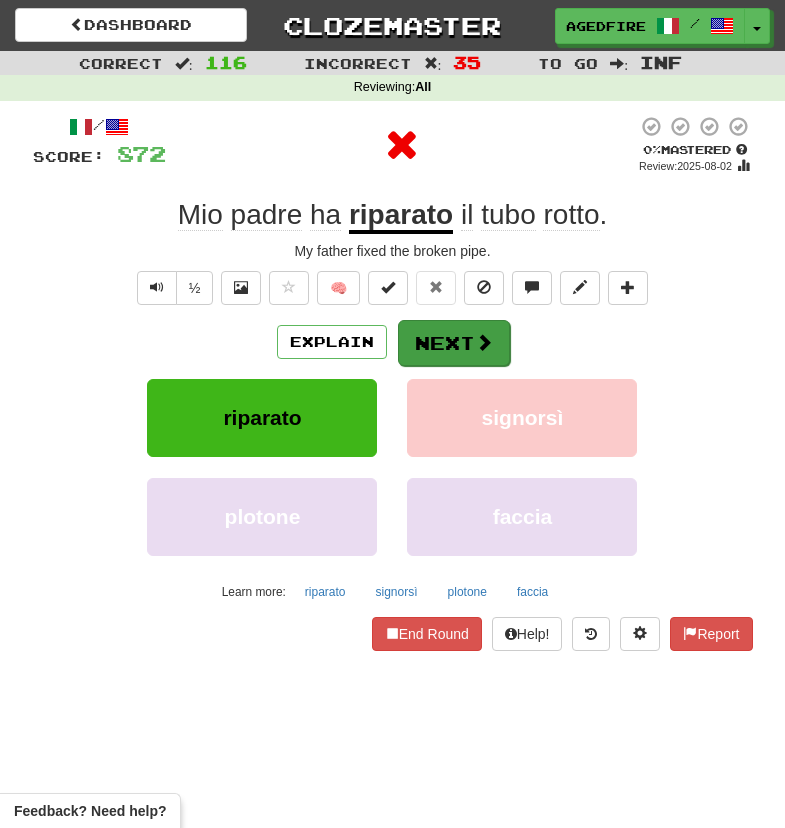 click on "Next" at bounding box center [454, 343] 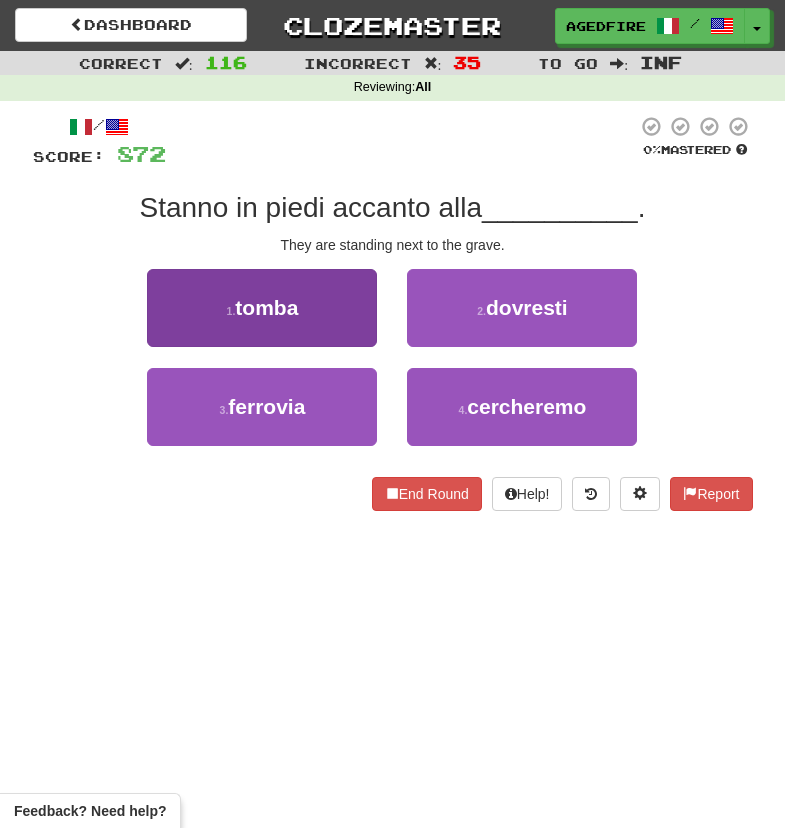 click on "1 .  tomba" at bounding box center [262, 308] 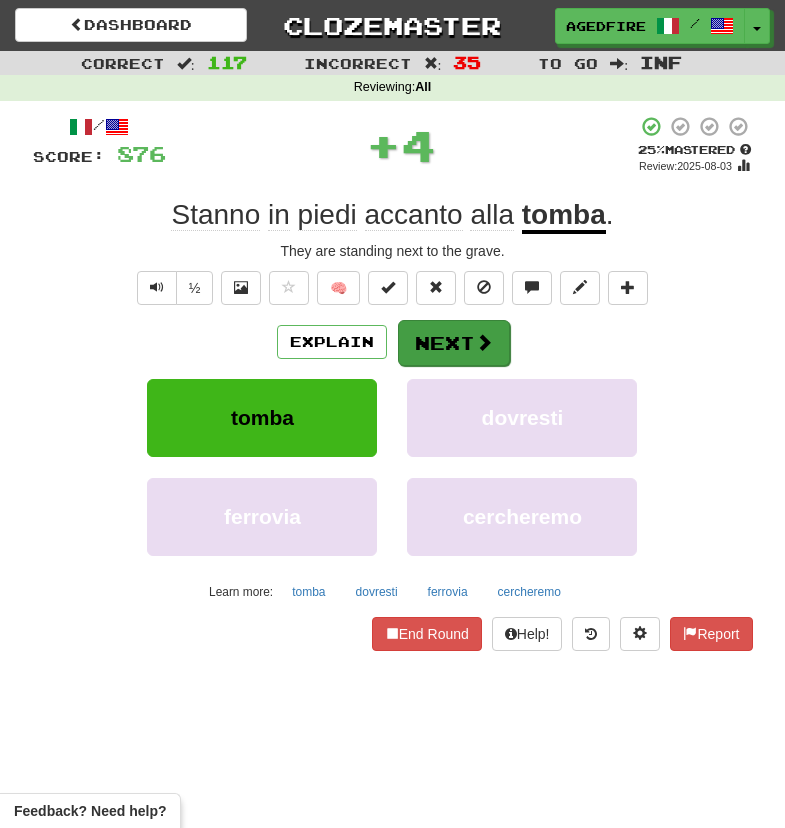 click on "Next" at bounding box center [454, 343] 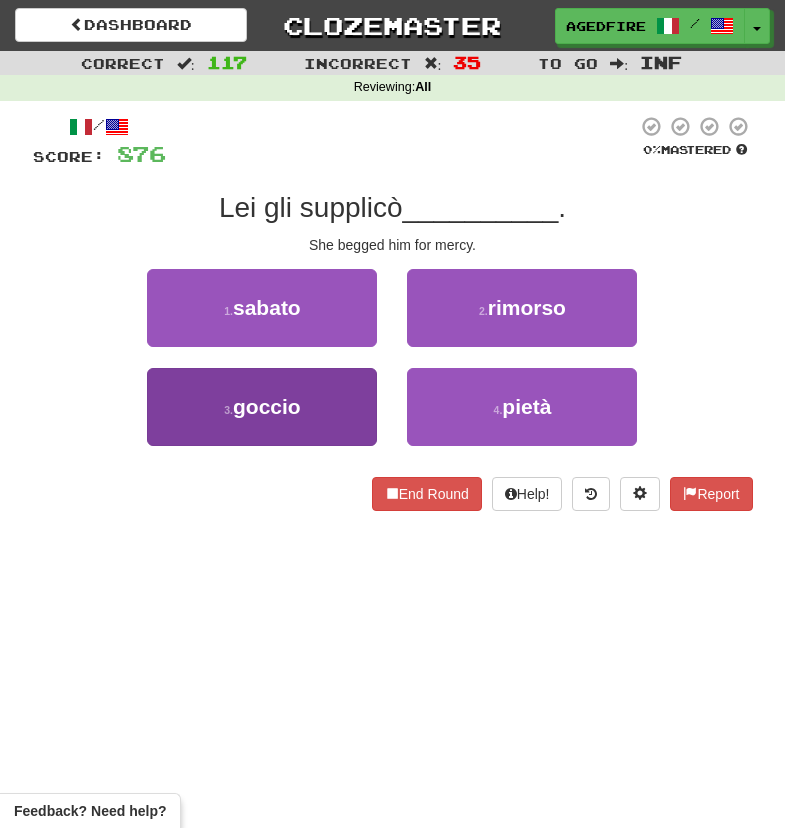 click on "3 .  goccio" at bounding box center [262, 407] 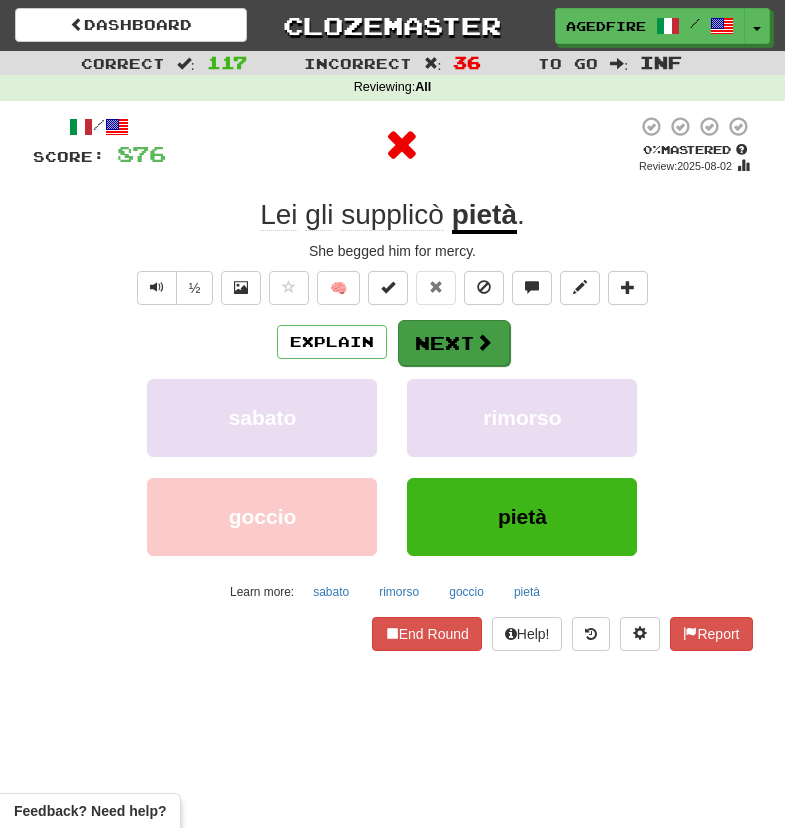 click on "Next" at bounding box center (454, 343) 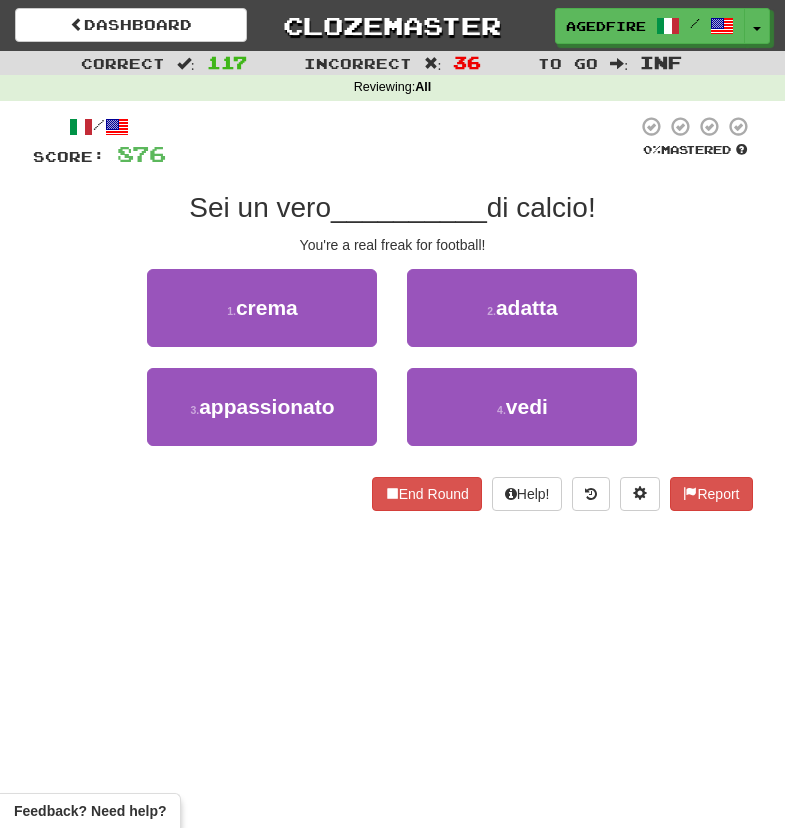 click on "2 .  adatta" at bounding box center (522, 308) 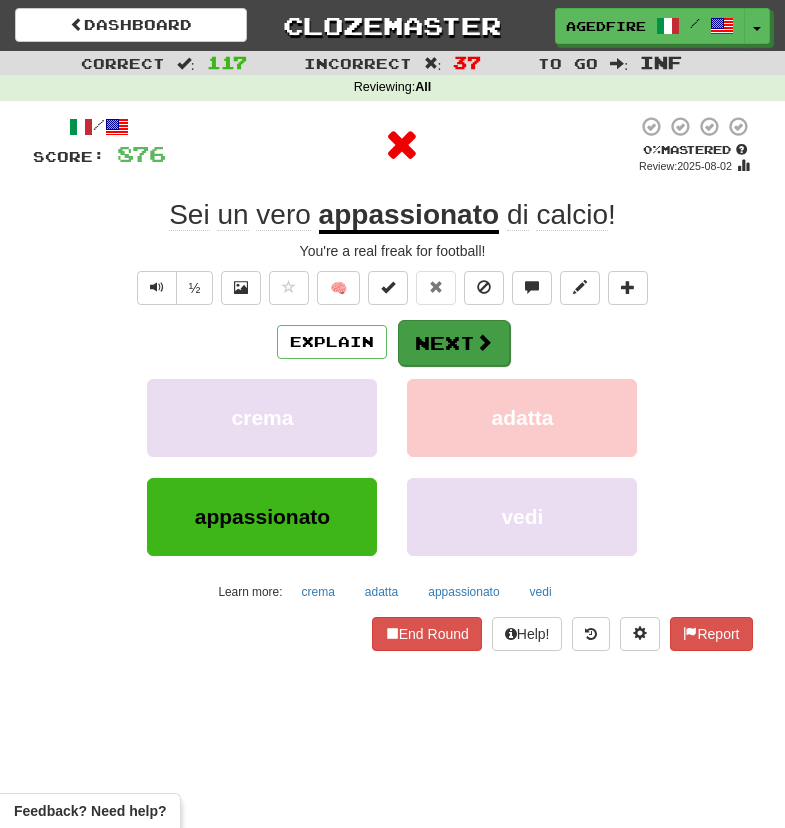click on "Next" at bounding box center (454, 343) 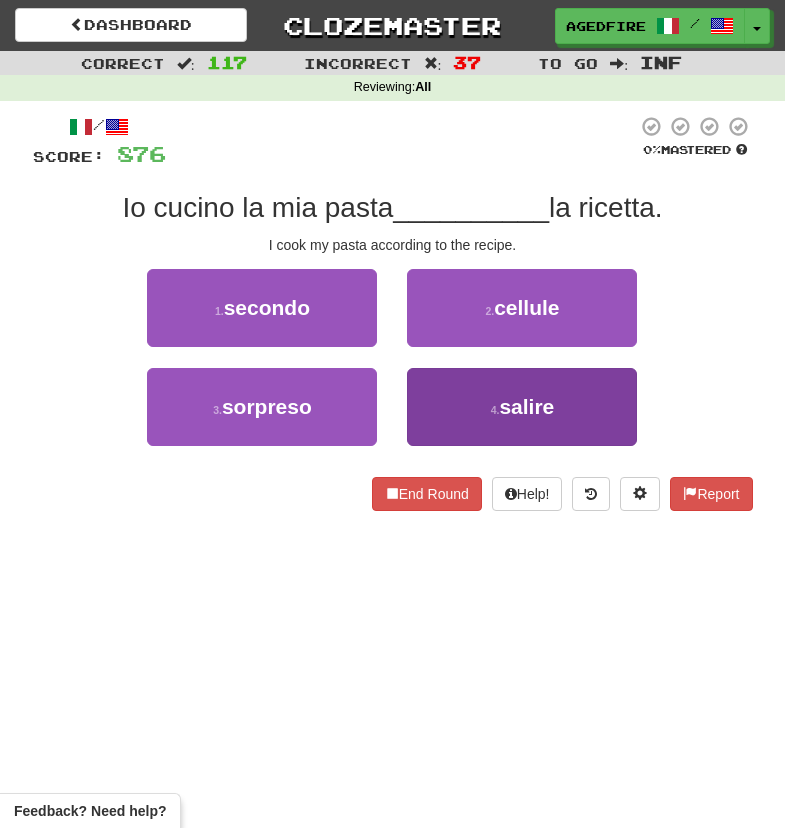 click on "4 .  salire" at bounding box center (522, 407) 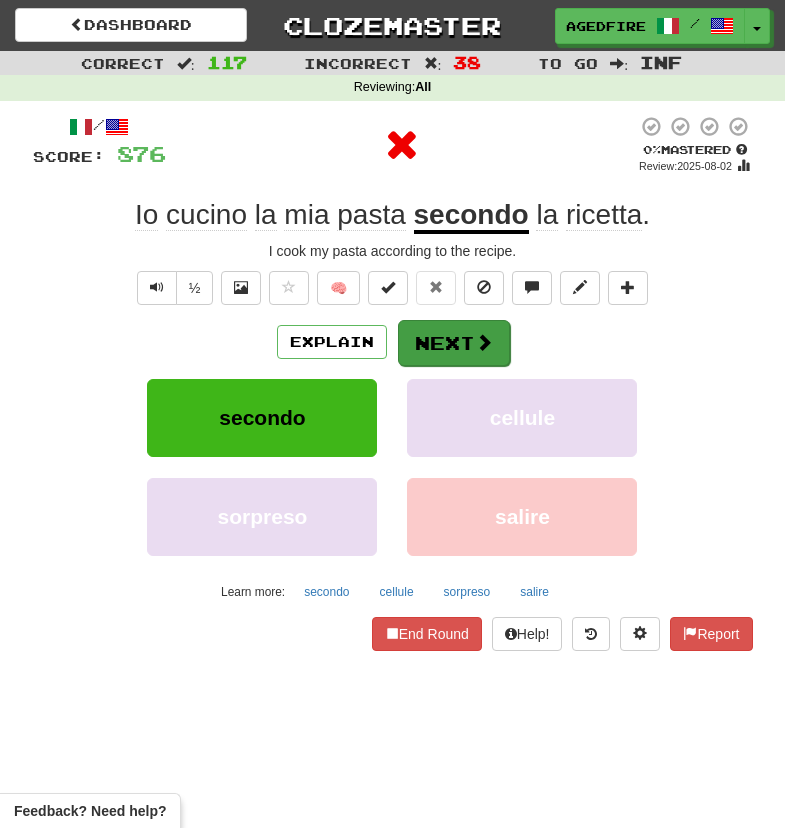 click at bounding box center [484, 342] 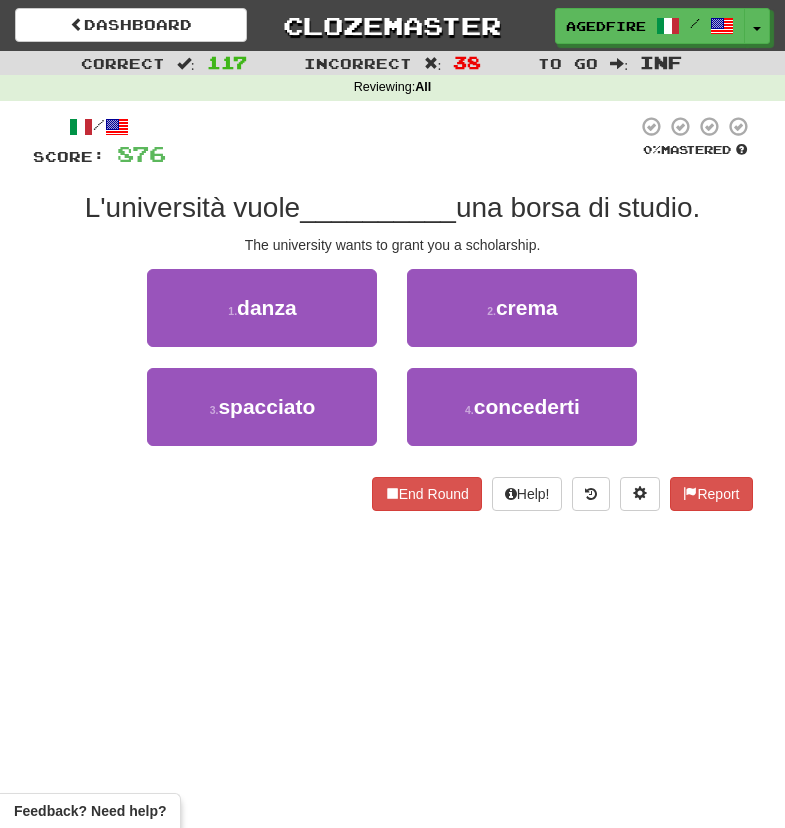 click on "2 .  crema" at bounding box center (522, 308) 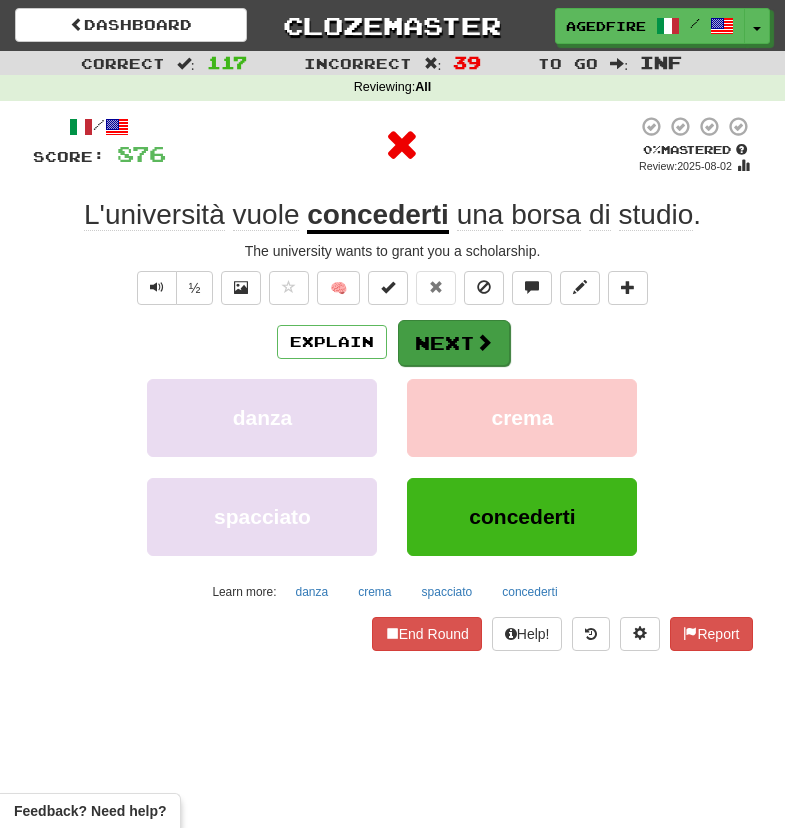 click on "Next" at bounding box center (454, 343) 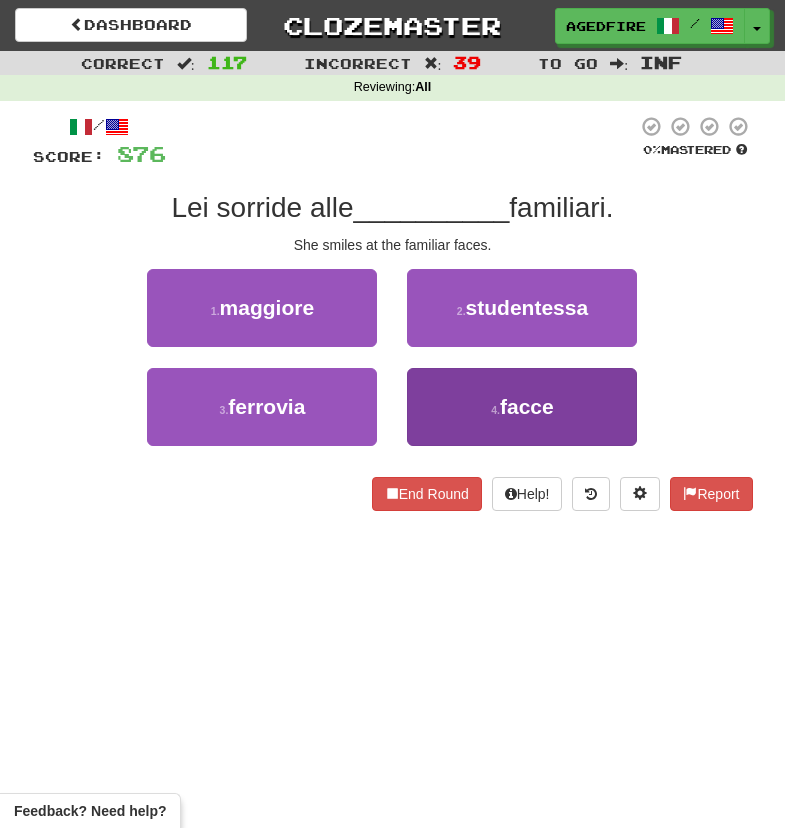 click on "4 .  facce" at bounding box center (522, 407) 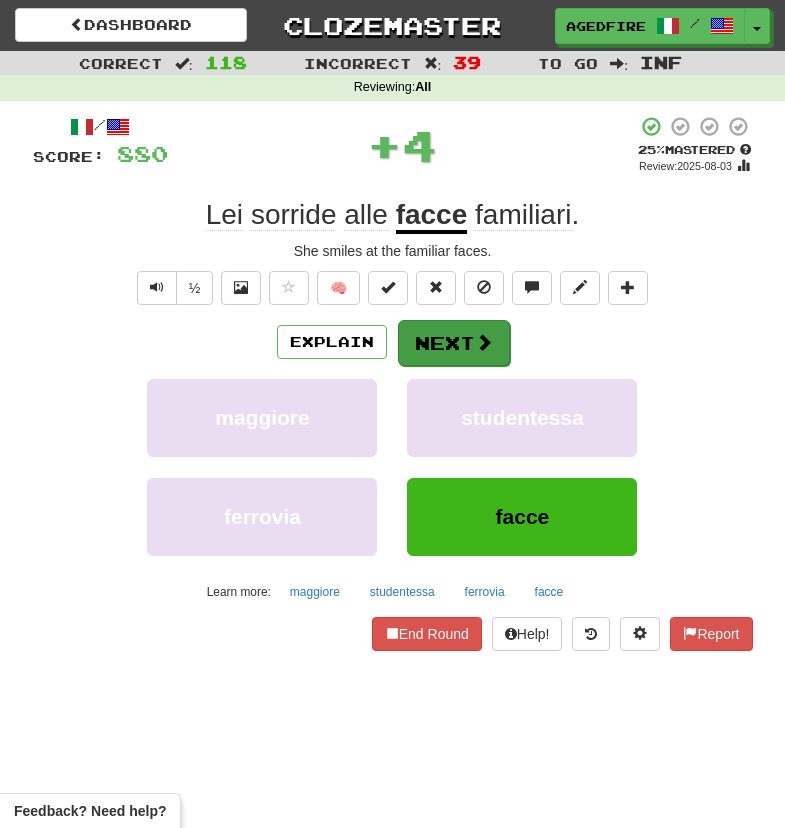 click on "Next" at bounding box center (454, 343) 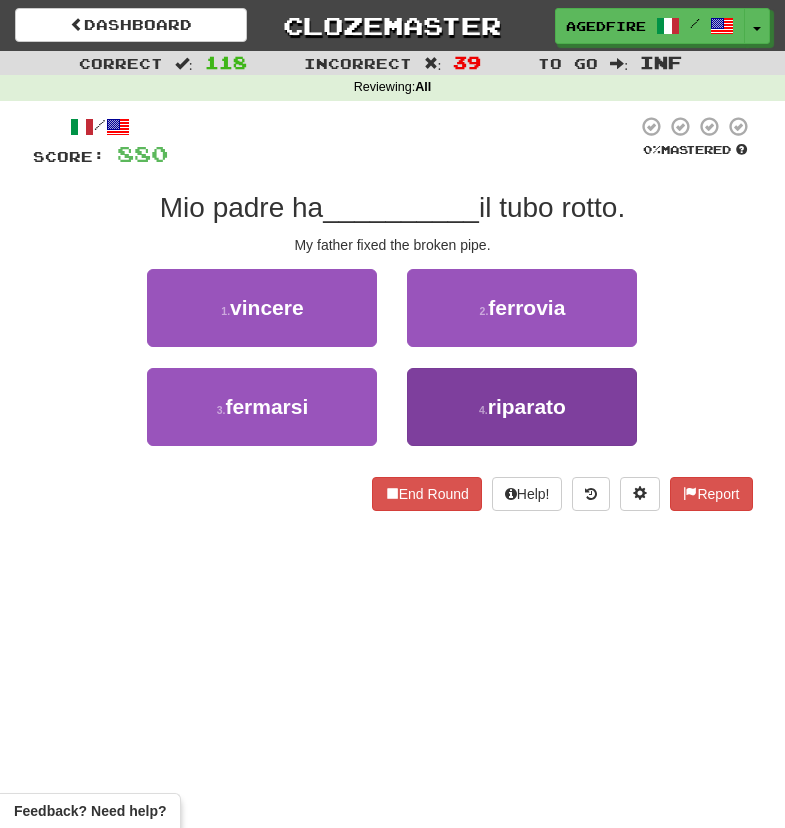 click on "4 .  riparato" at bounding box center [522, 407] 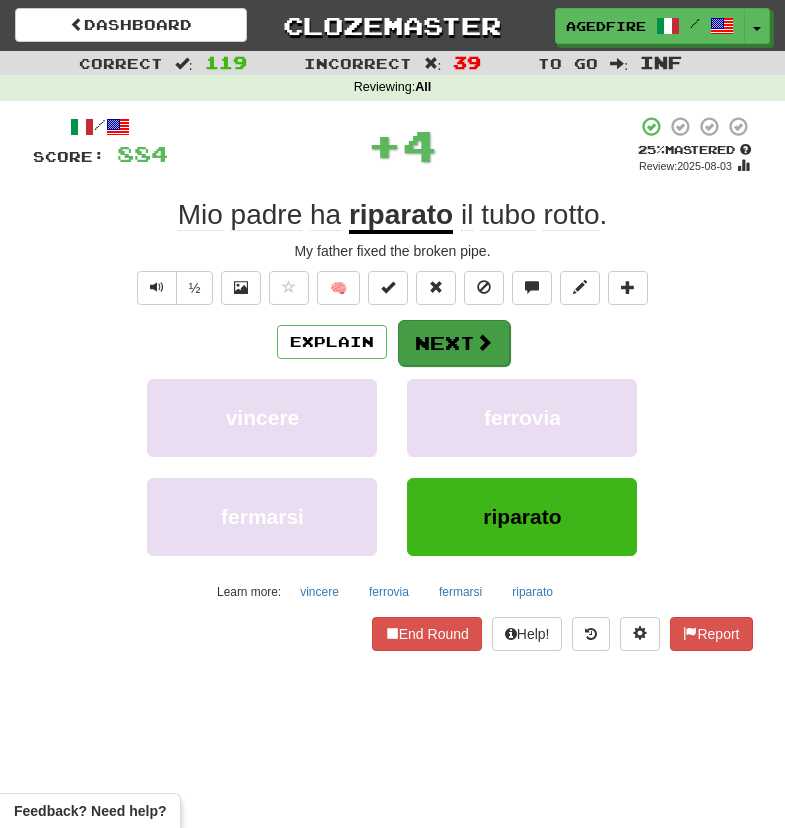 click on "Next" at bounding box center [454, 343] 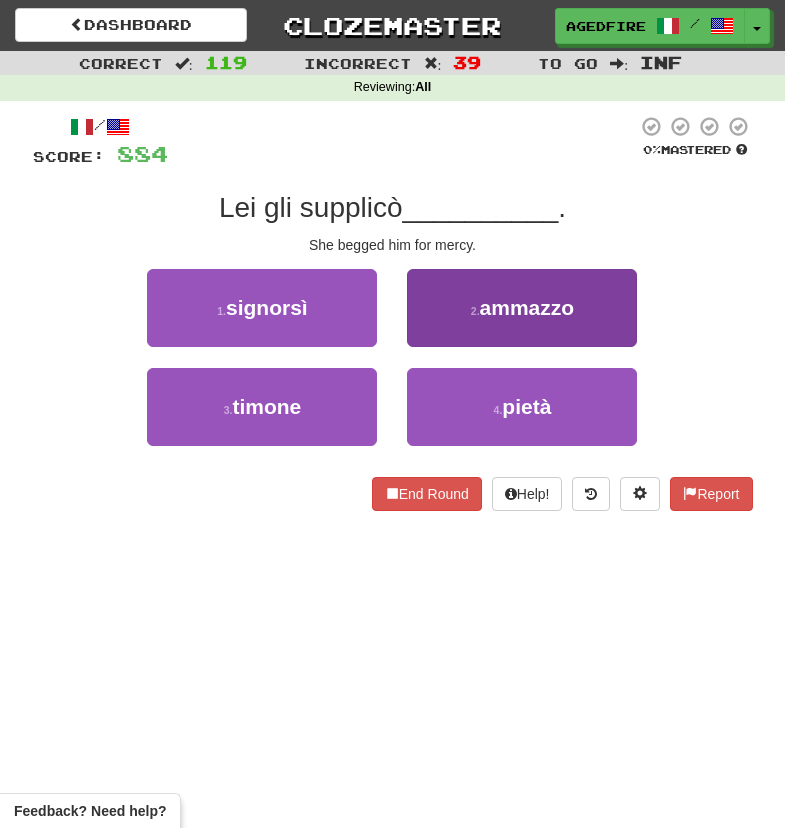 click on "2 .  ammazzo" at bounding box center [522, 308] 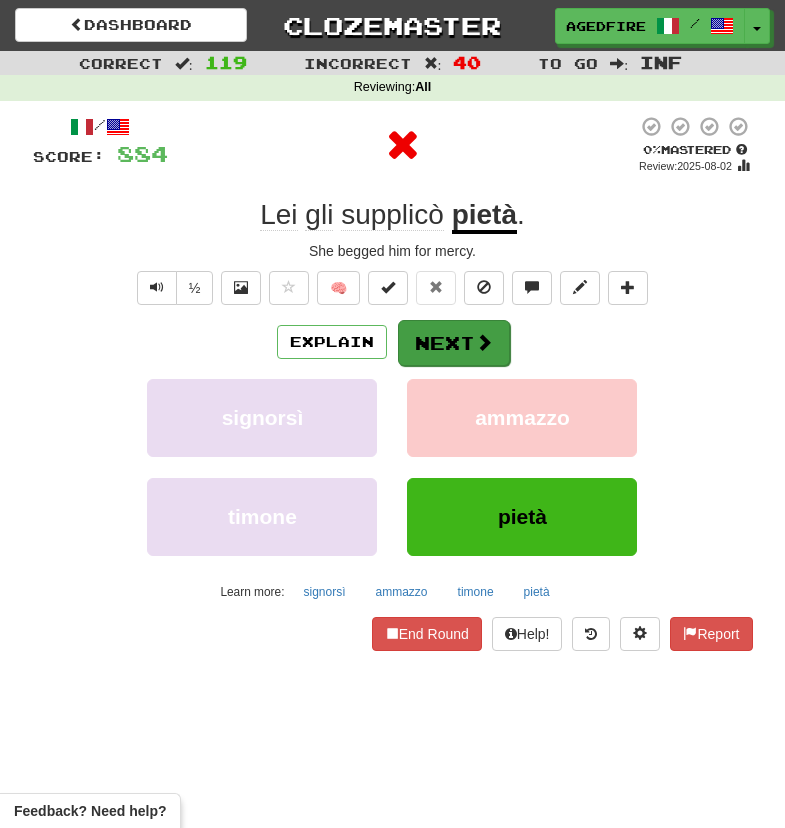 click on "Next" at bounding box center (454, 343) 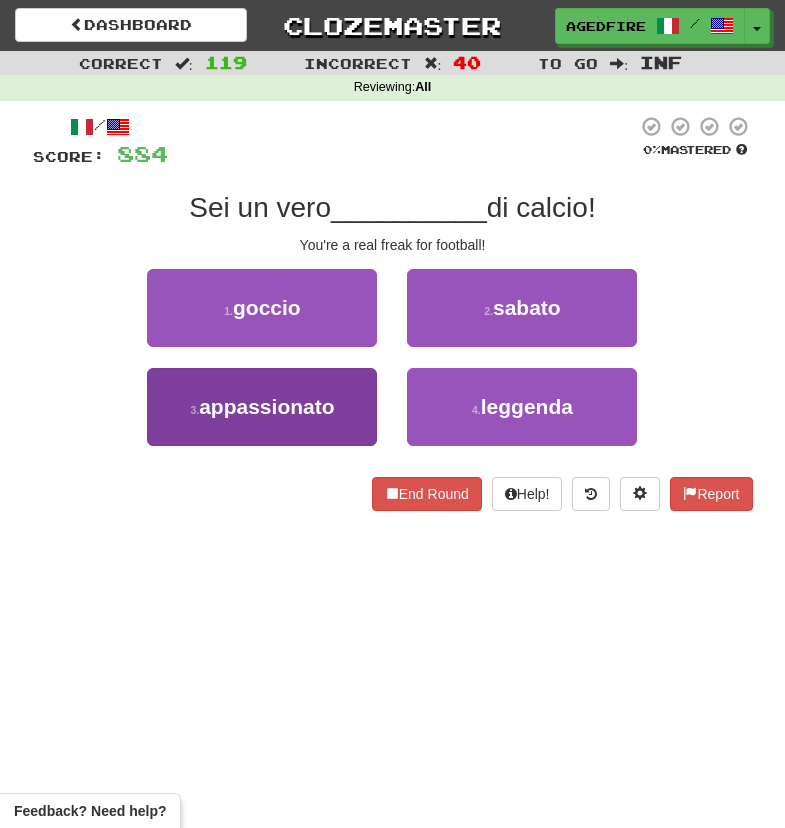 click on "3 .  appassionato" at bounding box center (262, 407) 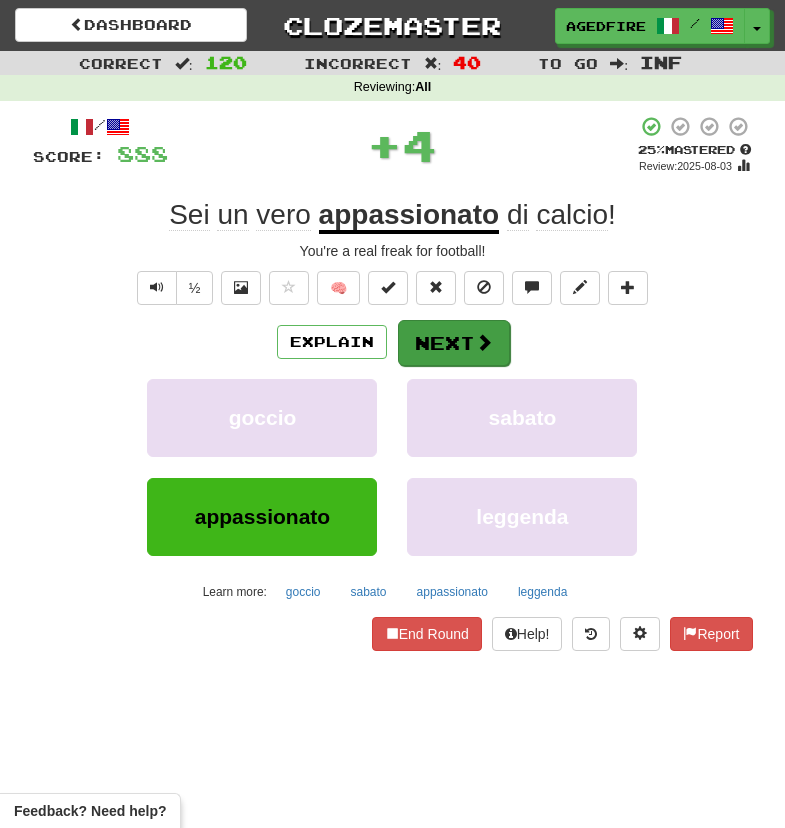 click on "Next" at bounding box center [454, 343] 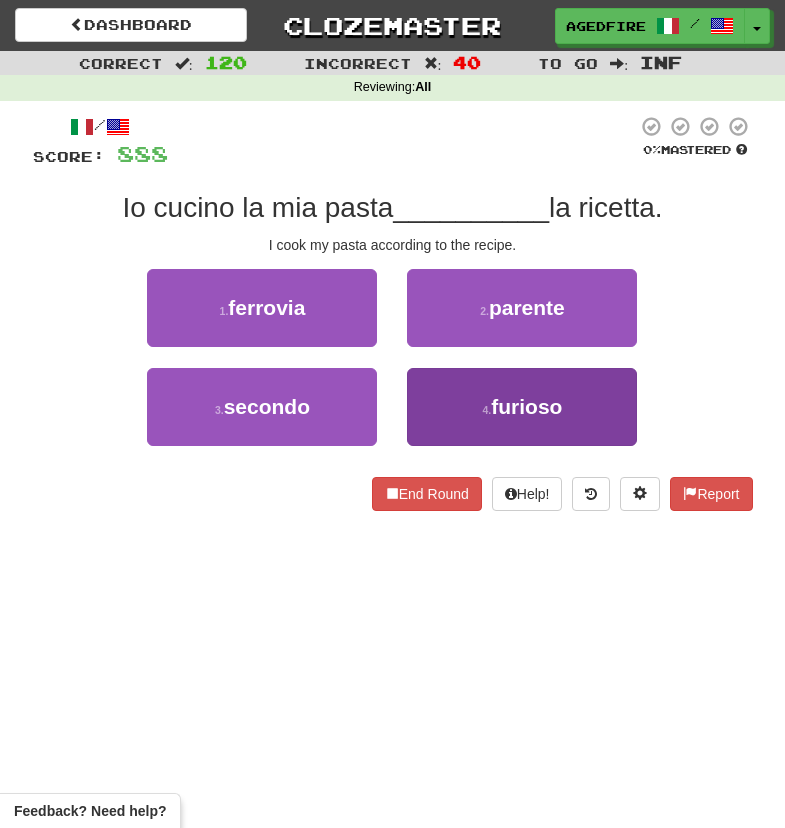 click on "4 .  furioso" at bounding box center (522, 407) 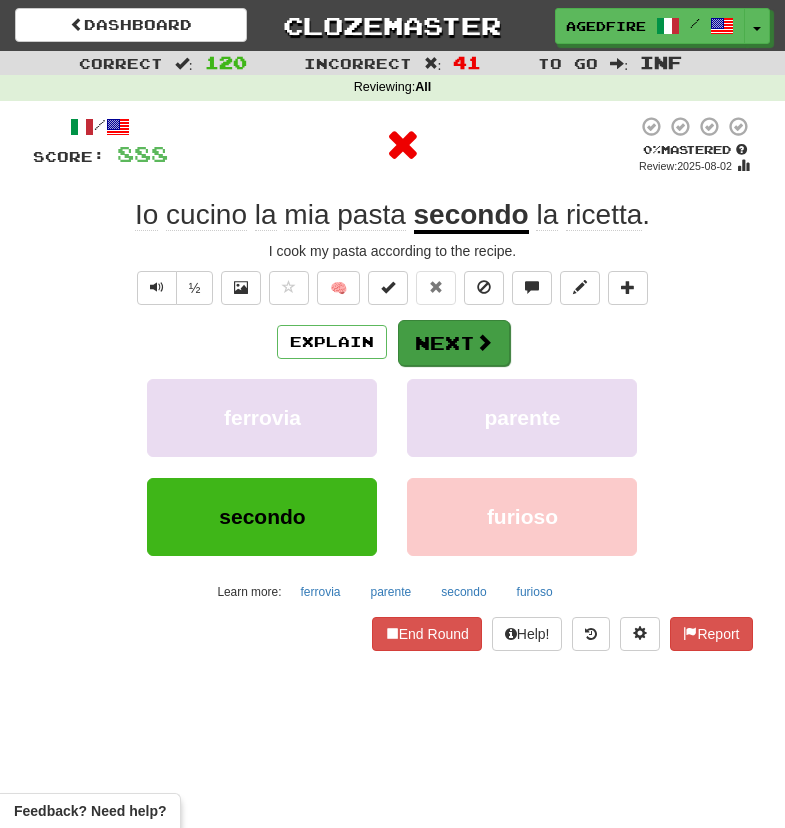 click on "Next" at bounding box center [454, 343] 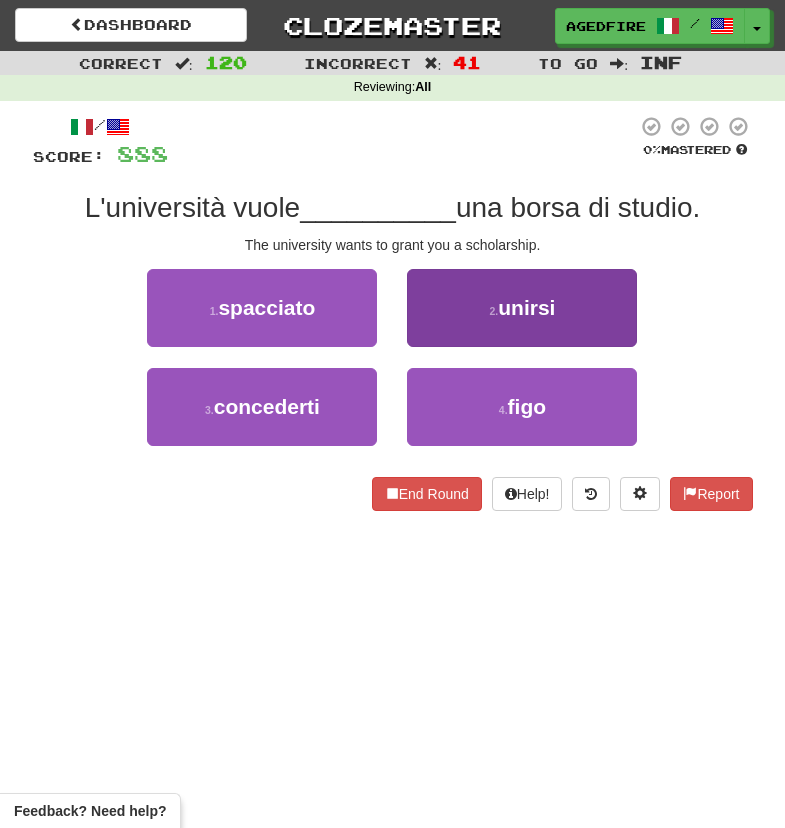 click on "2 .  unirsi" at bounding box center (522, 308) 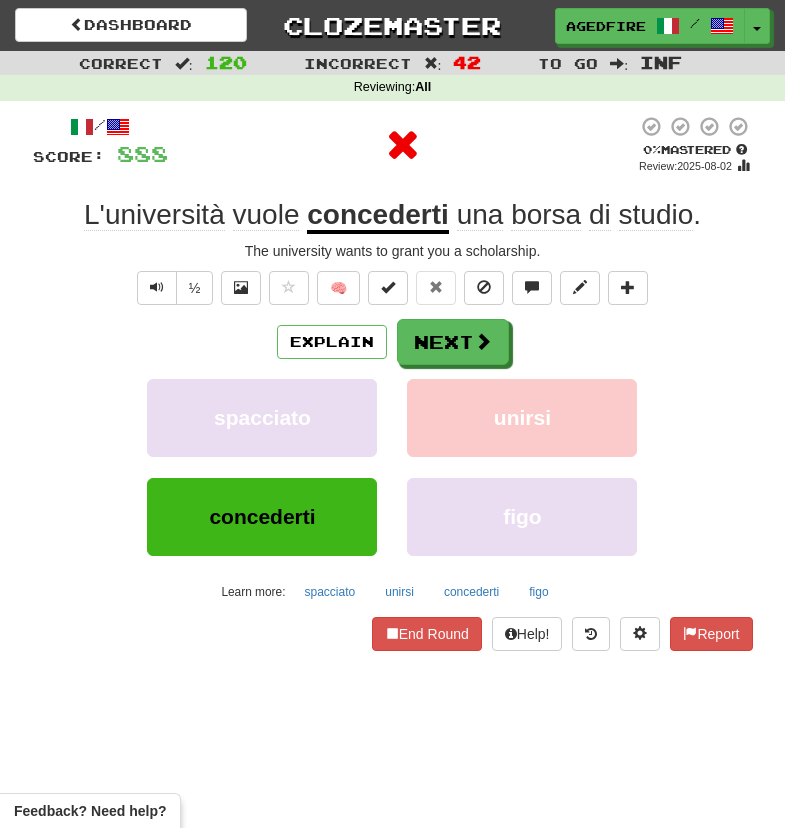 click on "Explain Next" at bounding box center (393, 342) 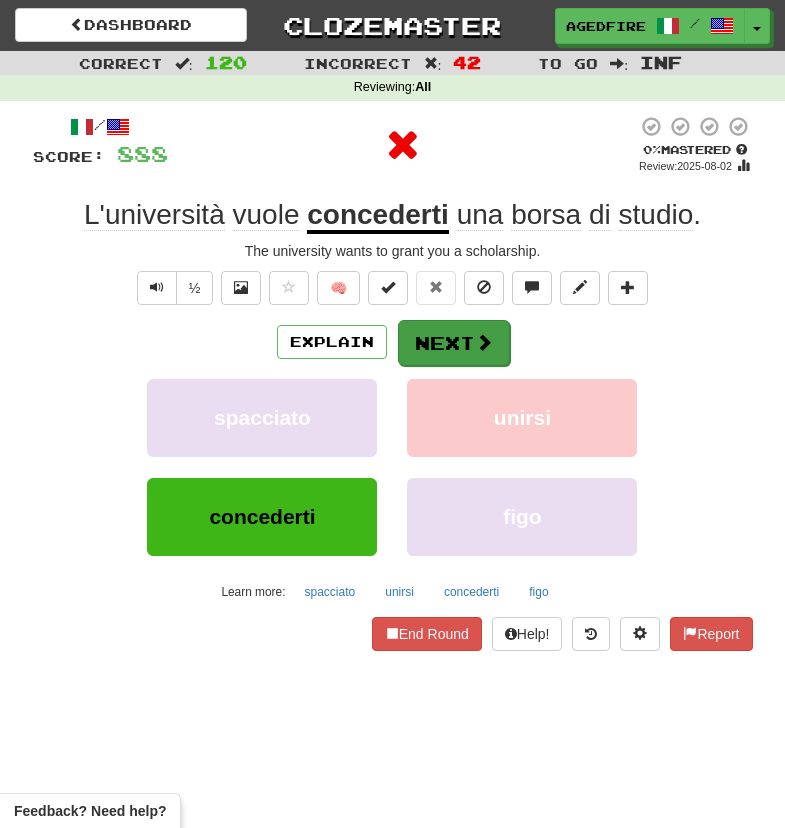 click at bounding box center [484, 342] 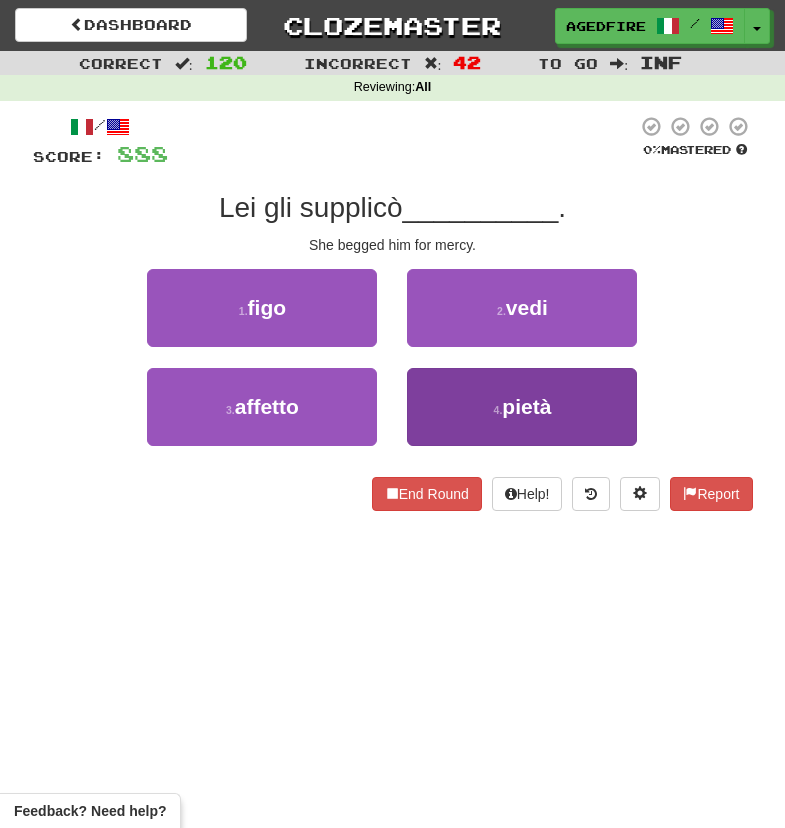 click on "4 .  pietà" at bounding box center [522, 407] 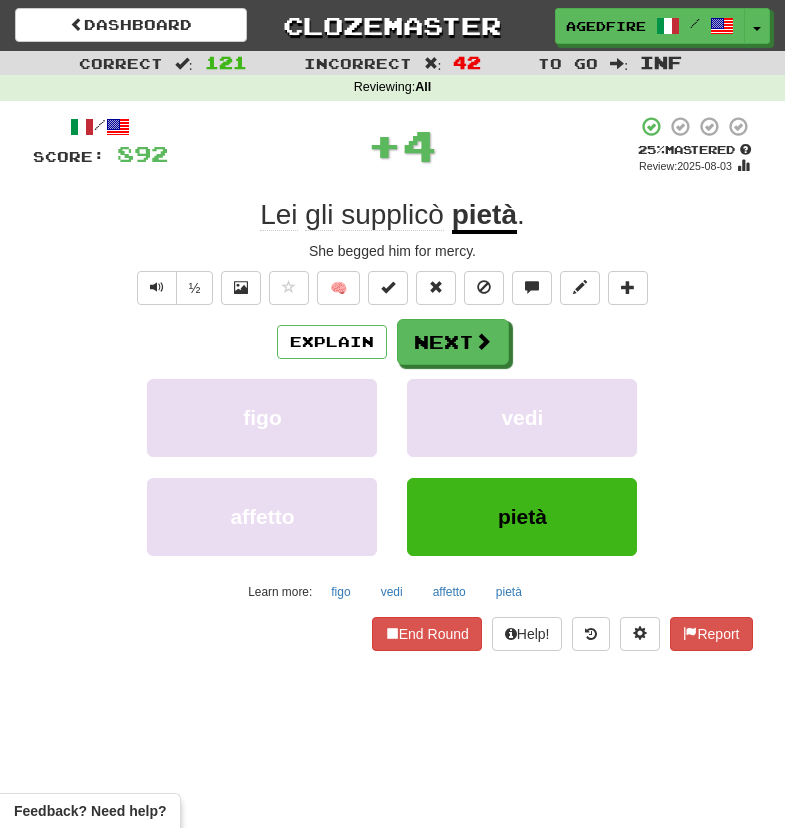 click on "Explain Next figo vedi affetto pietà Learn more: figo vedi affetto pietà" at bounding box center [393, 463] 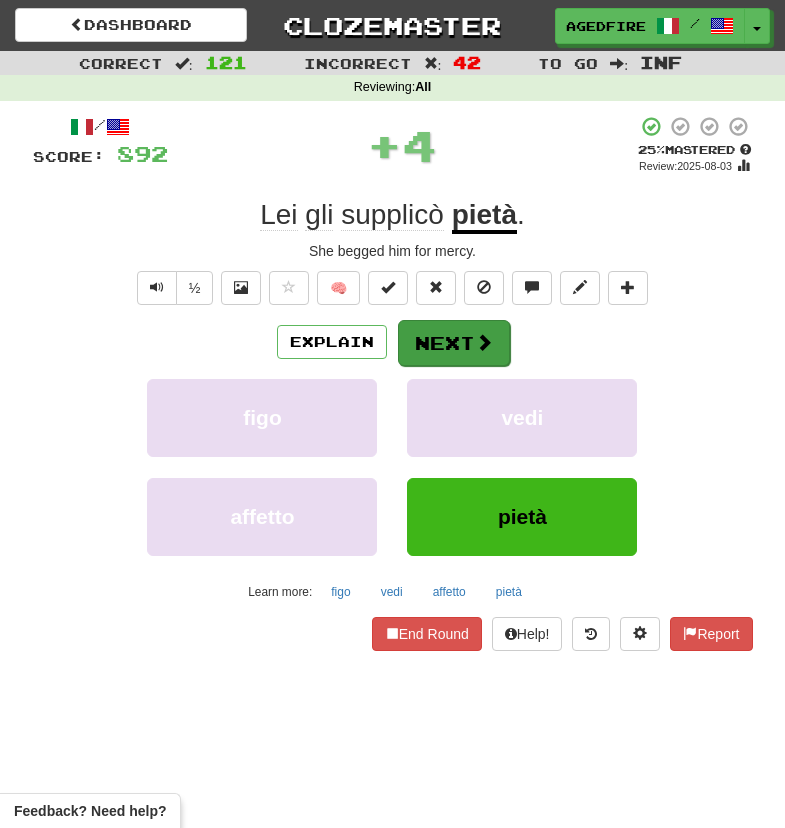 click at bounding box center [484, 342] 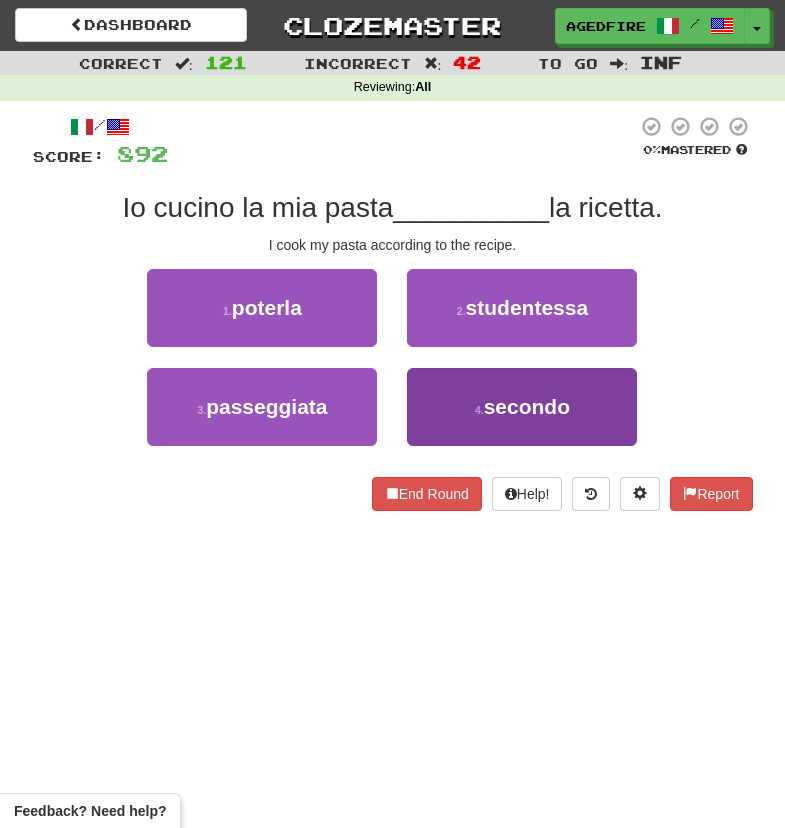click on "4 .  secondo" at bounding box center [522, 407] 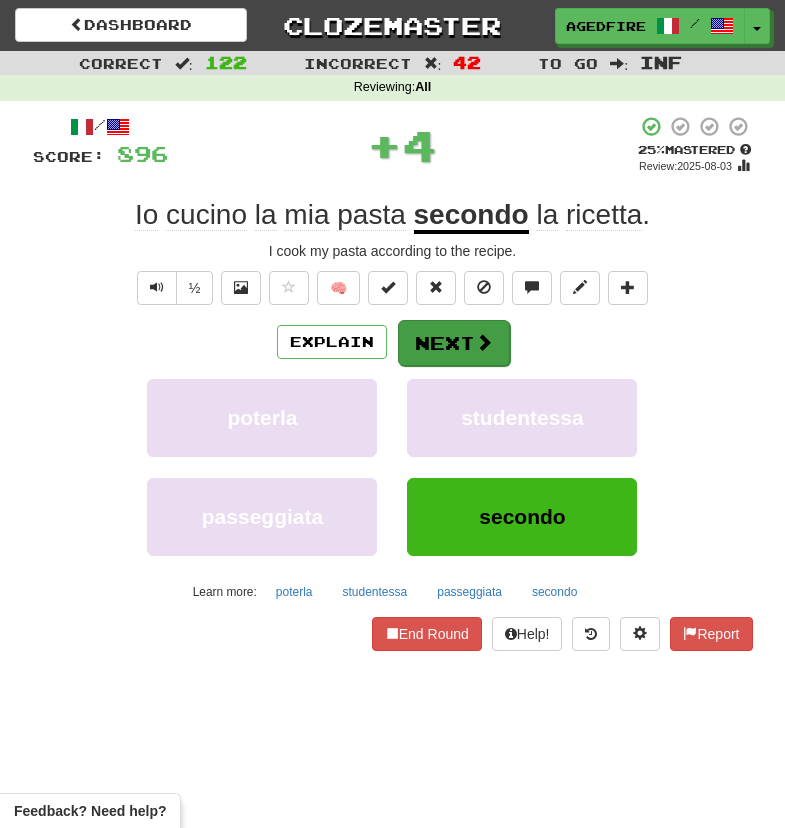 click on "Next" at bounding box center (454, 343) 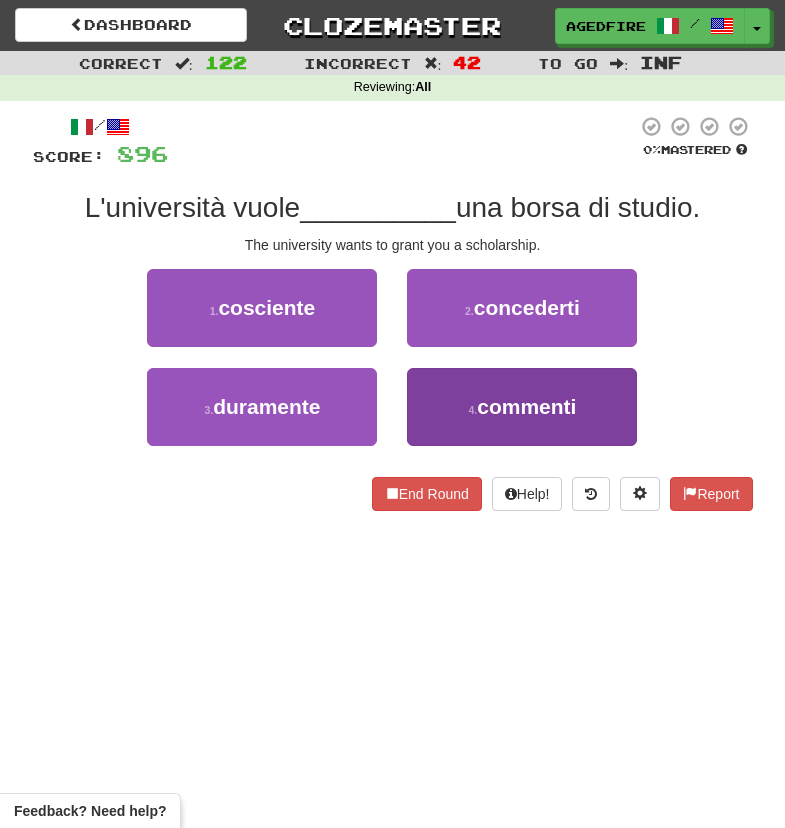 click on "4 .  commenti" at bounding box center (522, 407) 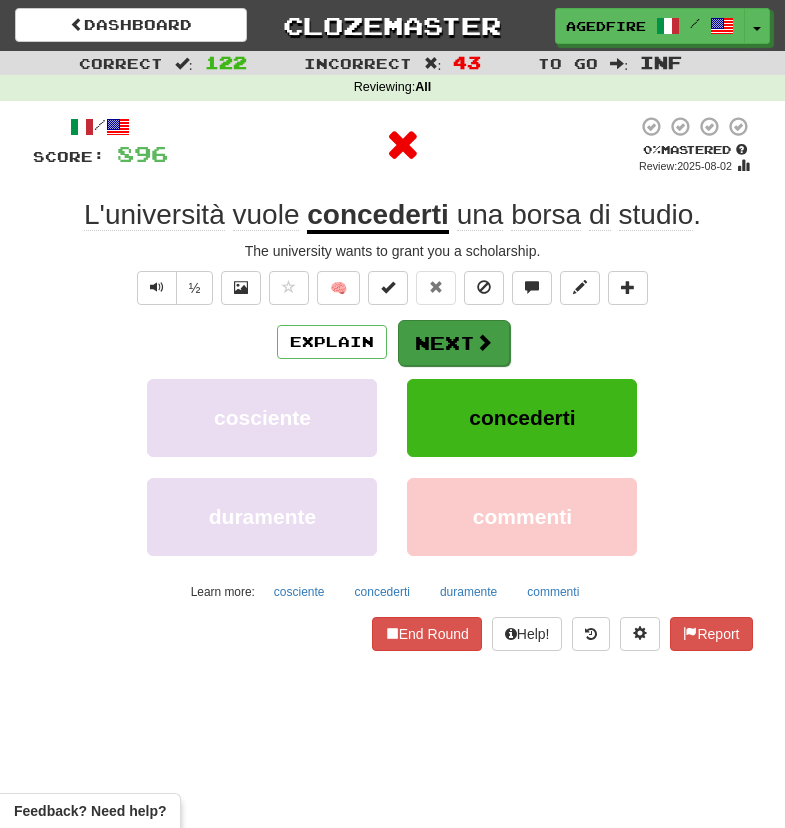 click on "Next" at bounding box center [454, 343] 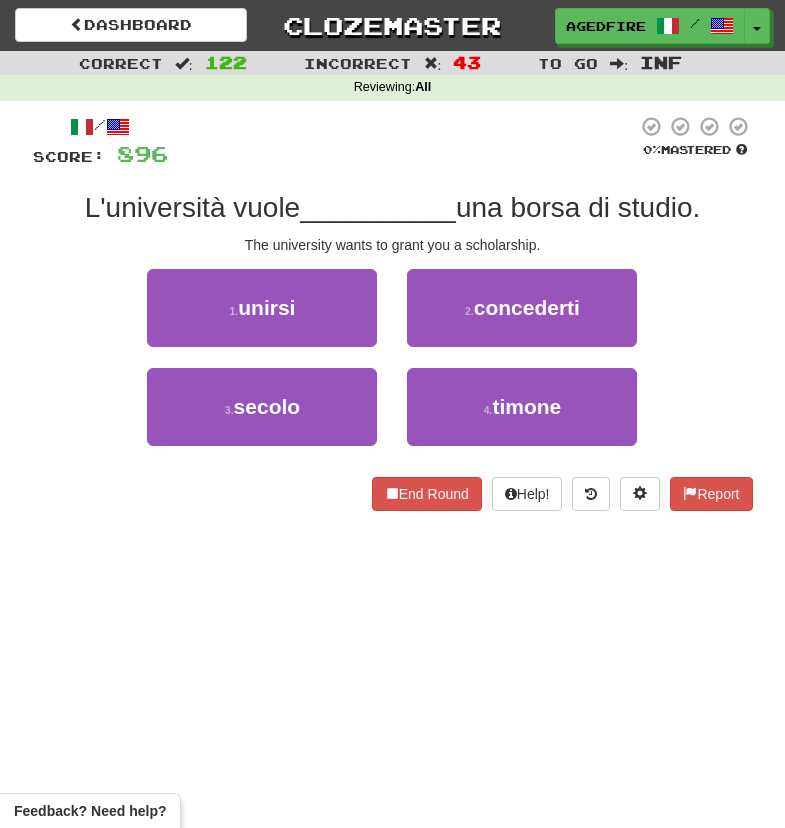 click on "una borsa di studio." at bounding box center (578, 207) 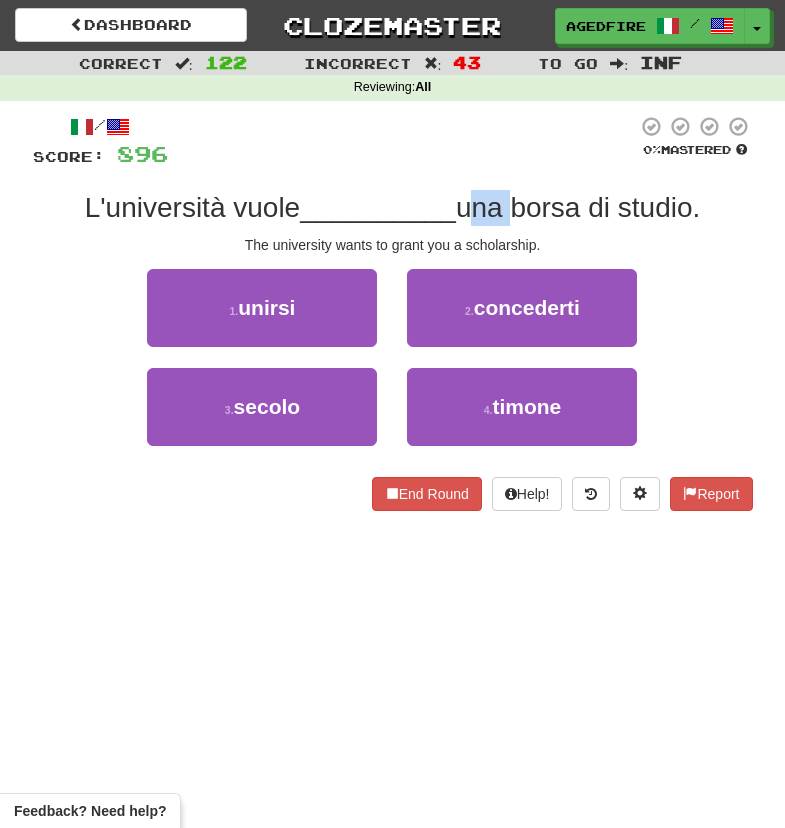 click on "una borsa di studio." at bounding box center (578, 207) 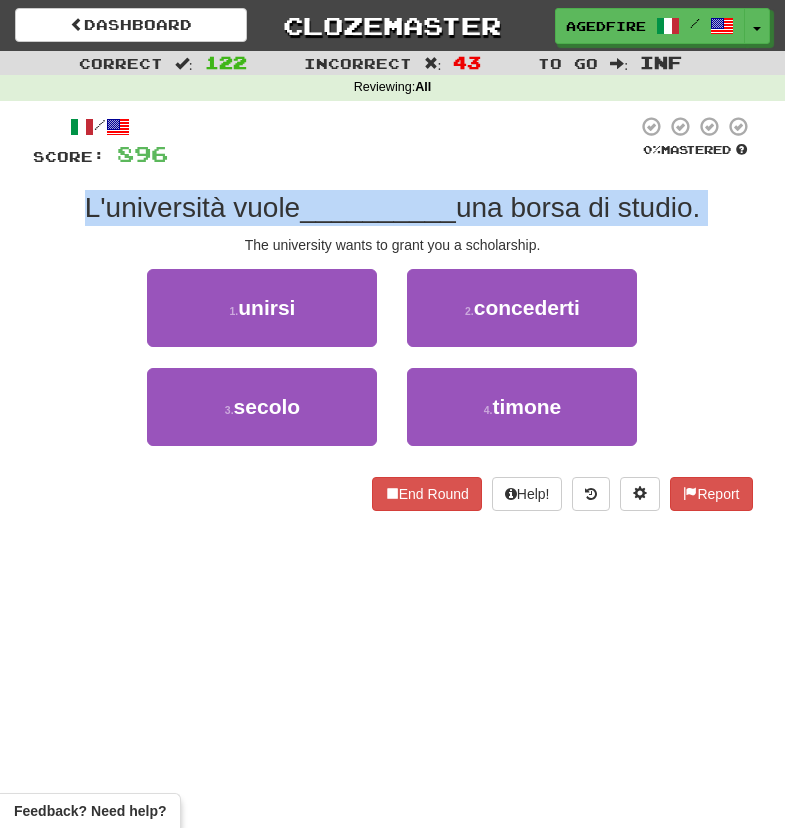click on "una borsa di studio." at bounding box center (578, 207) 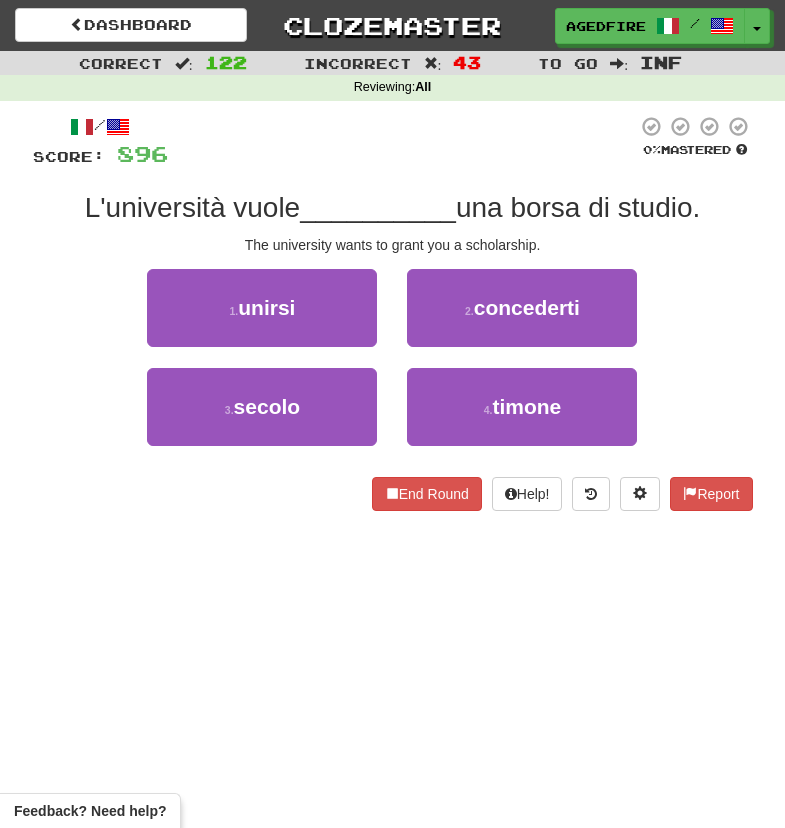 click on "una borsa di studio." at bounding box center [578, 207] 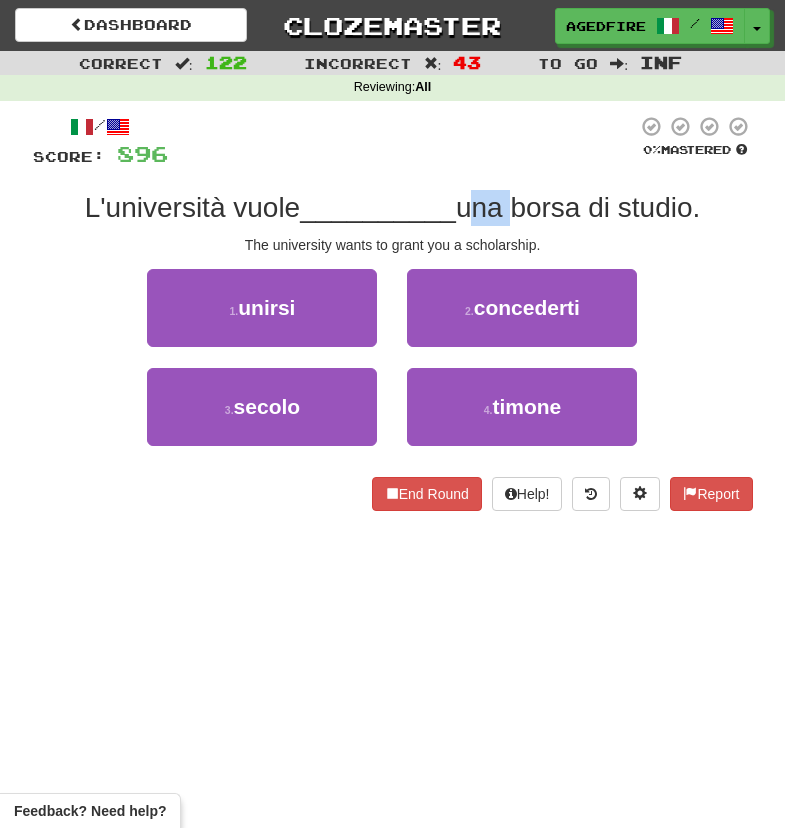 click on "una borsa di studio." at bounding box center (578, 207) 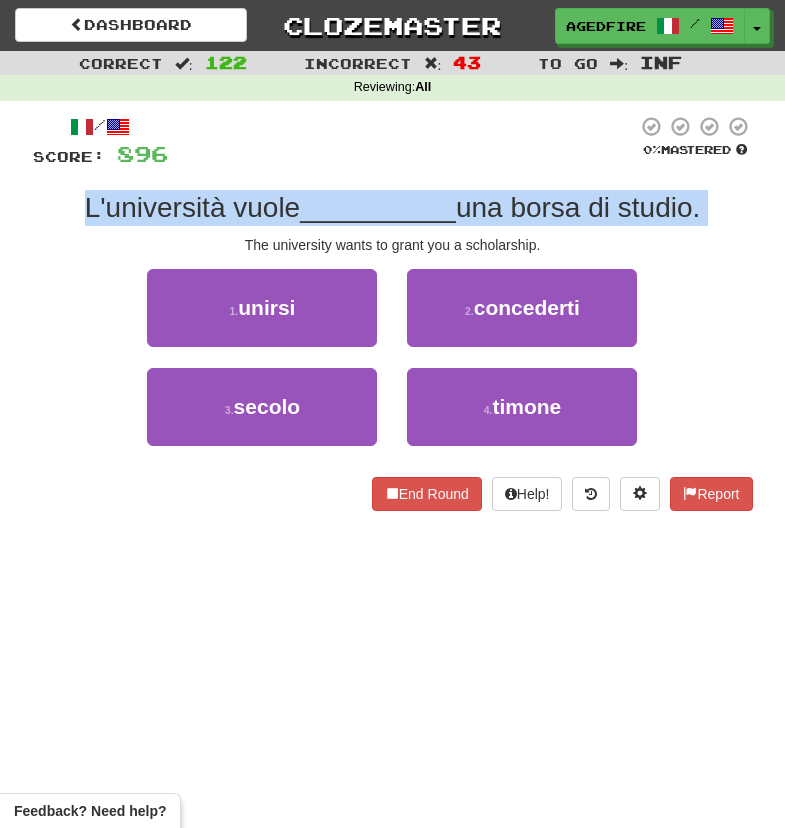 click on "una borsa di studio." at bounding box center (578, 207) 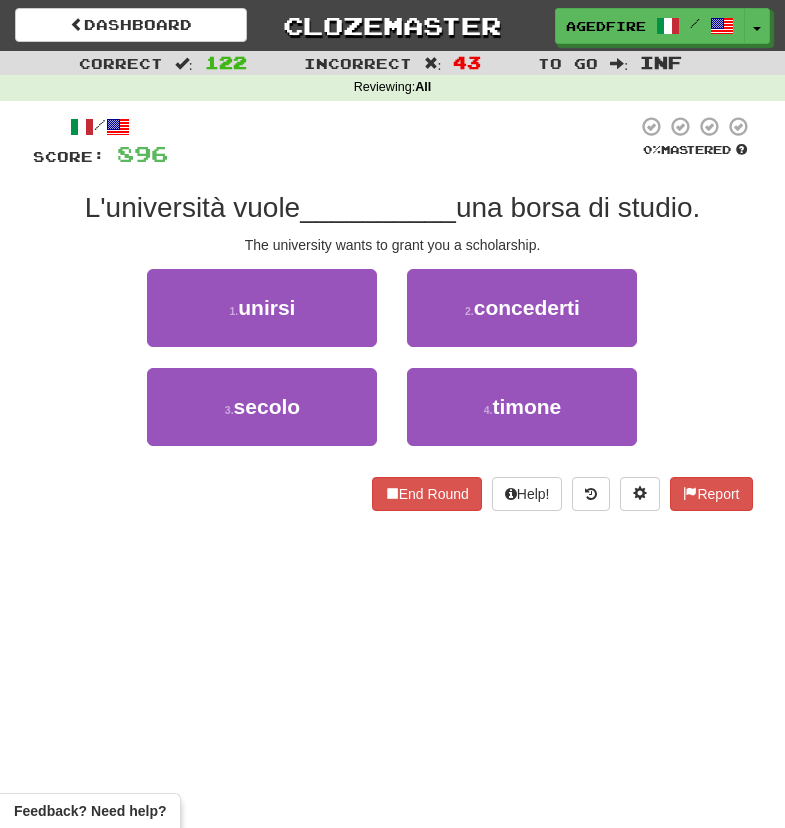click on "una borsa di studio." at bounding box center (578, 207) 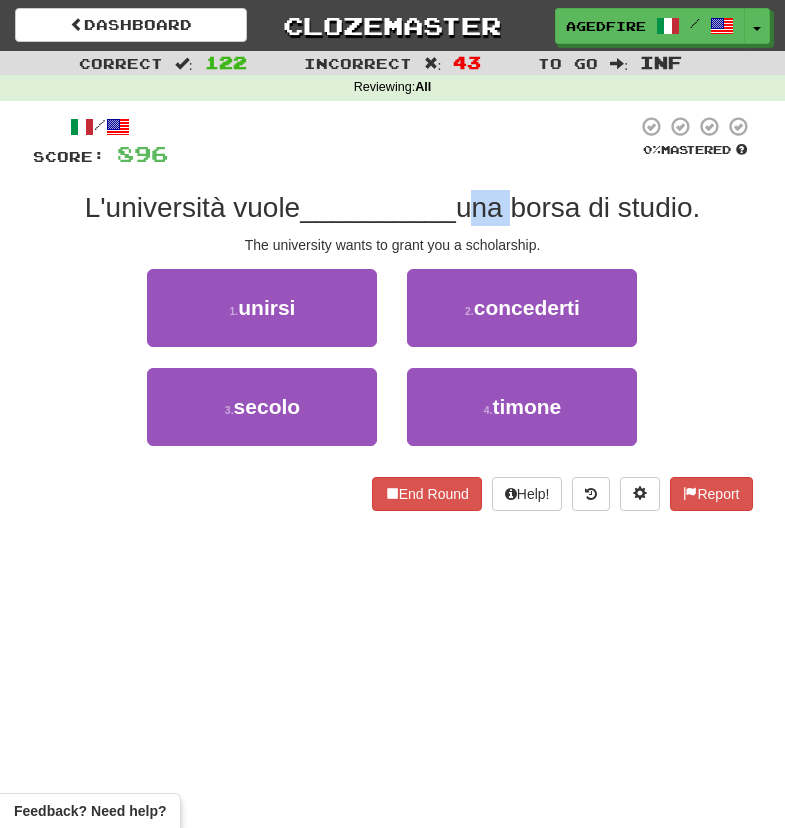 click on "__________" at bounding box center (378, 207) 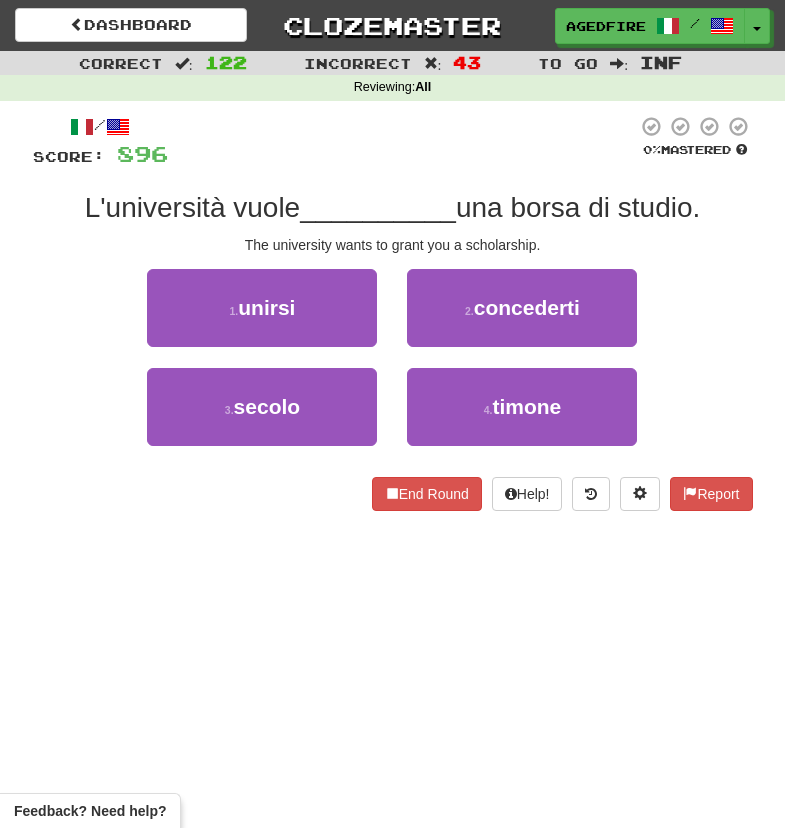 click on "__________" at bounding box center [378, 207] 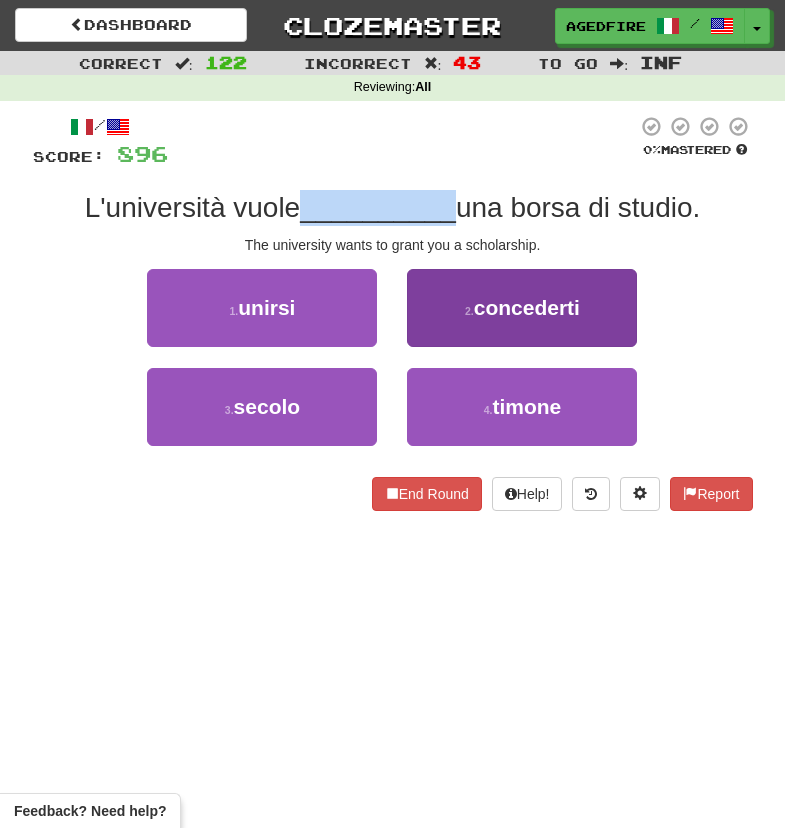 click on "2 .  concederti" at bounding box center [522, 308] 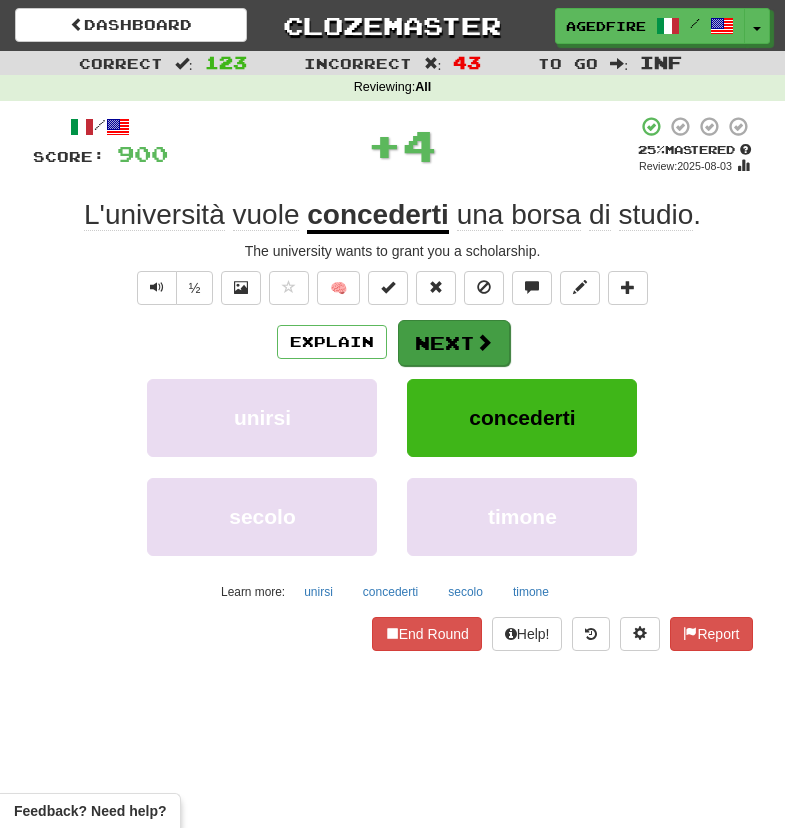 click on "Next" at bounding box center [454, 343] 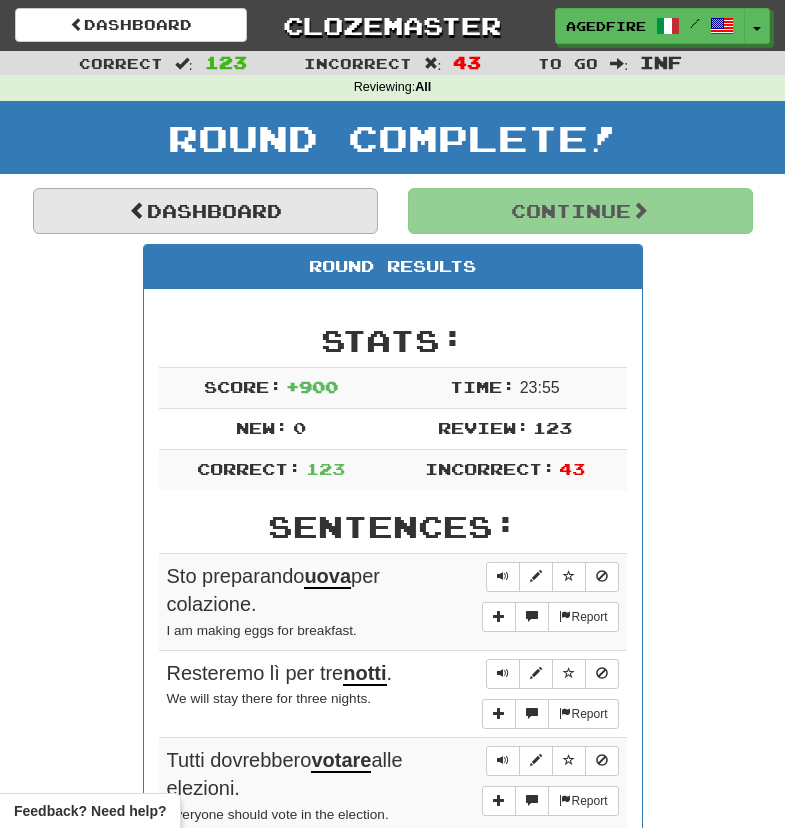click on "Dashboard" at bounding box center (205, 211) 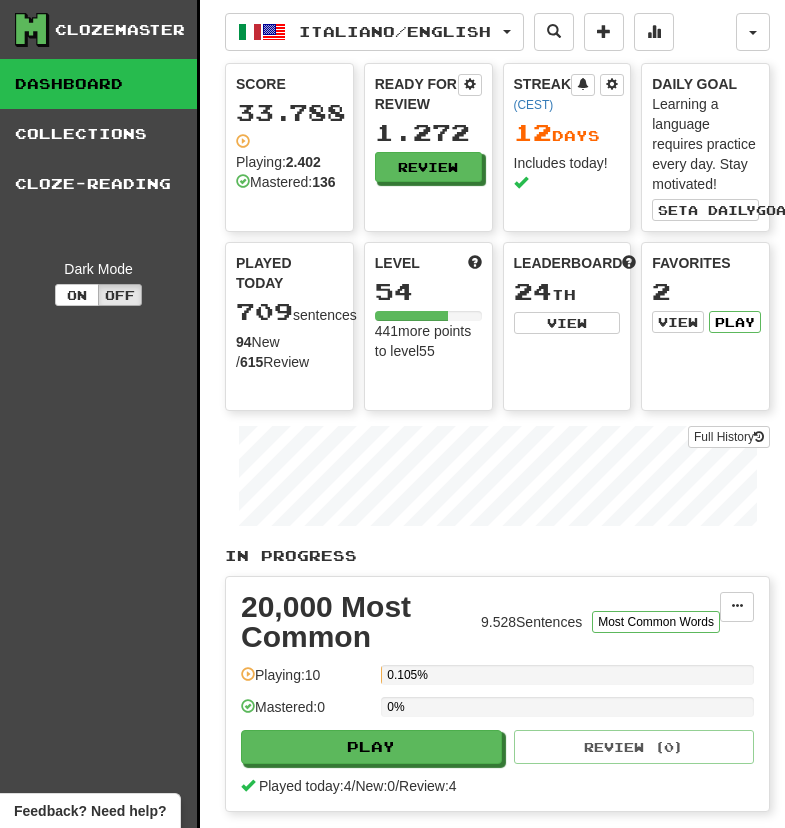scroll, scrollTop: 0, scrollLeft: 0, axis: both 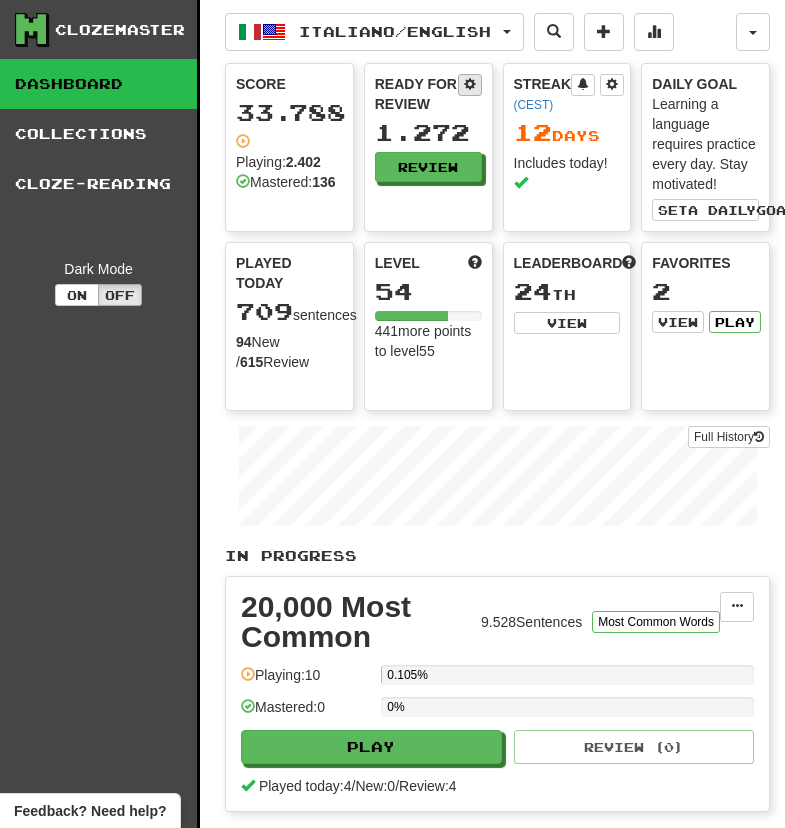 click at bounding box center [470, 84] 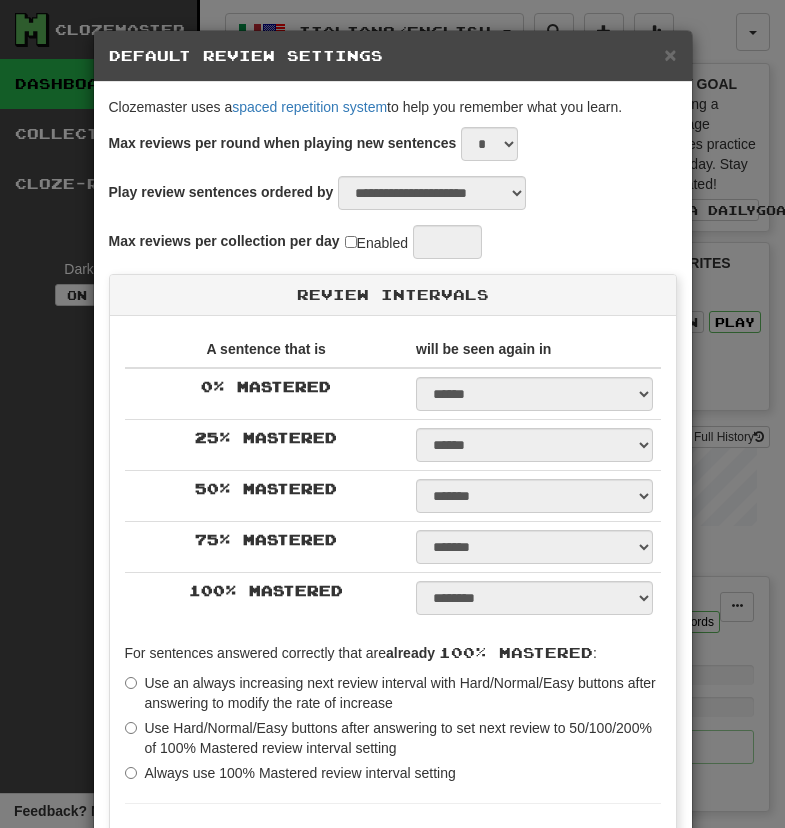 type on "****" 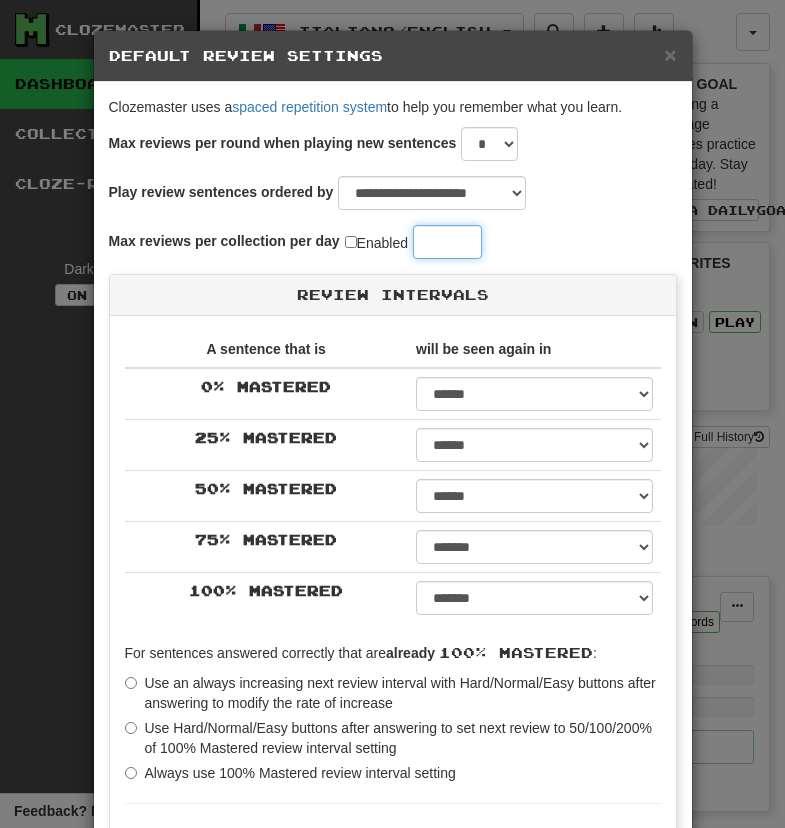 click on "****" at bounding box center [447, 242] 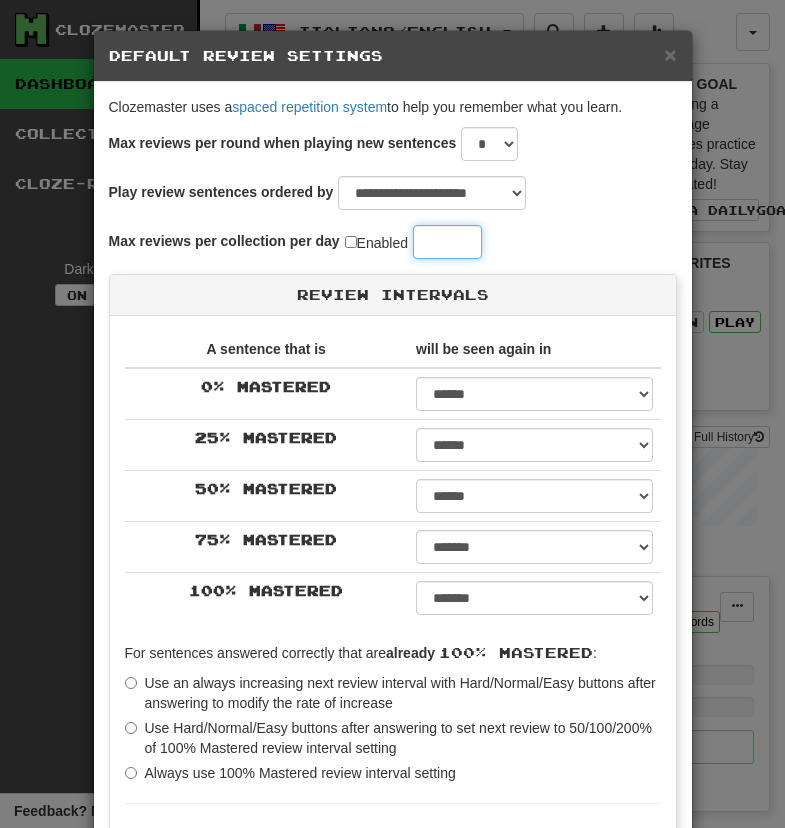 type on "***" 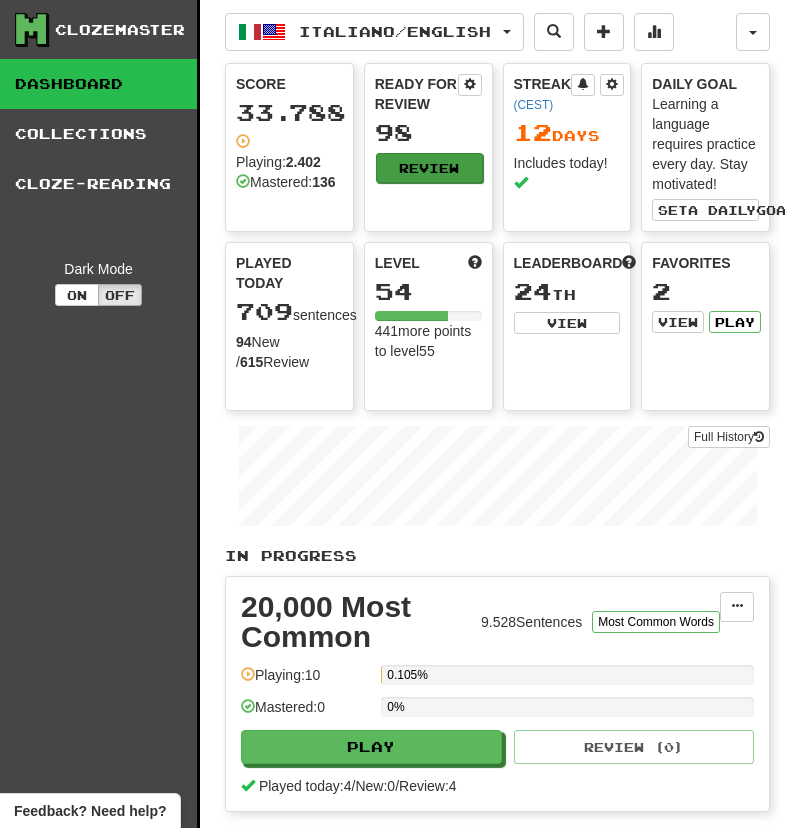 click on "Review" at bounding box center [429, 168] 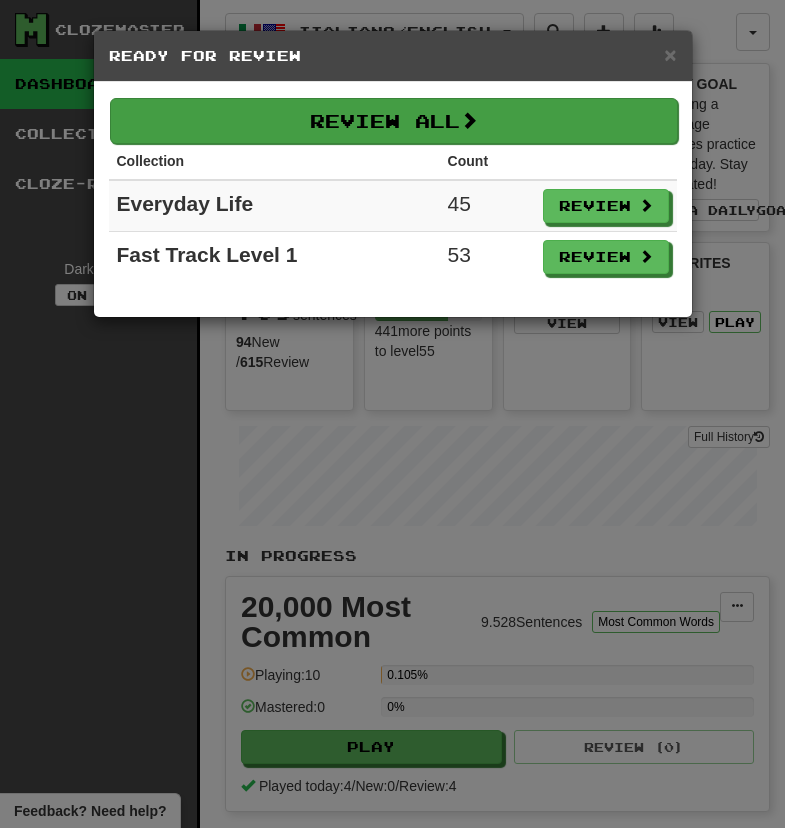 click on "Review All" at bounding box center [394, 121] 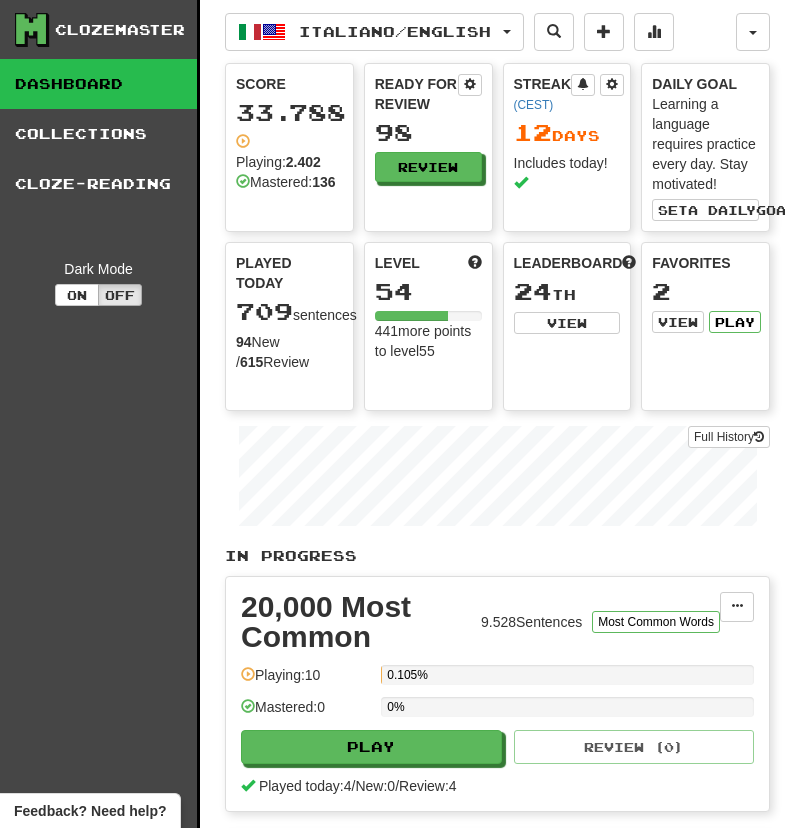 select on "********" 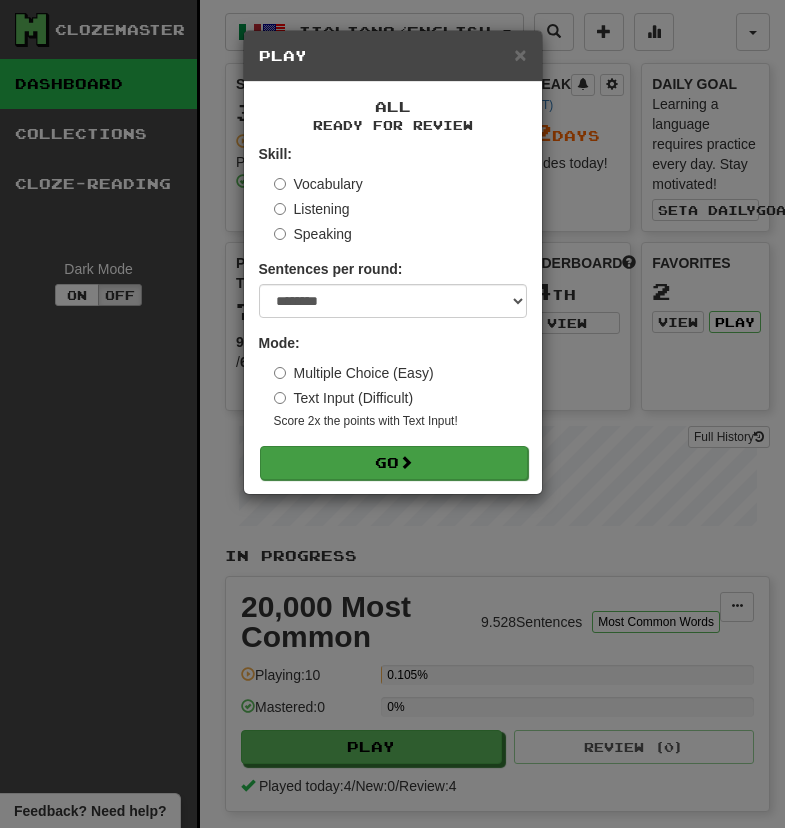 click on "Go" at bounding box center (394, 463) 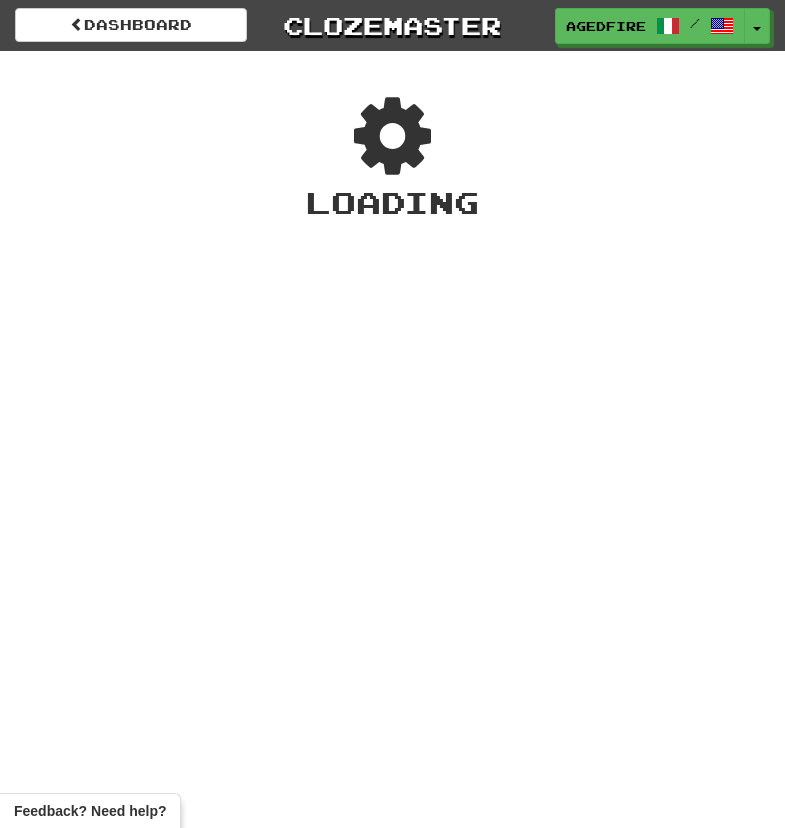scroll, scrollTop: 0, scrollLeft: 0, axis: both 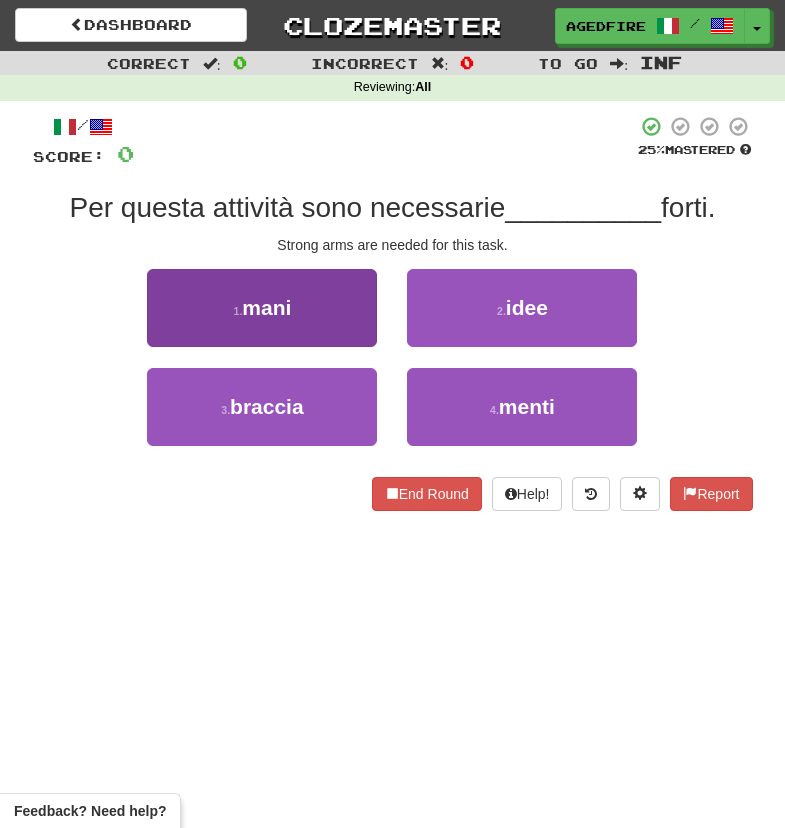 click on "1 .  mani" at bounding box center (262, 308) 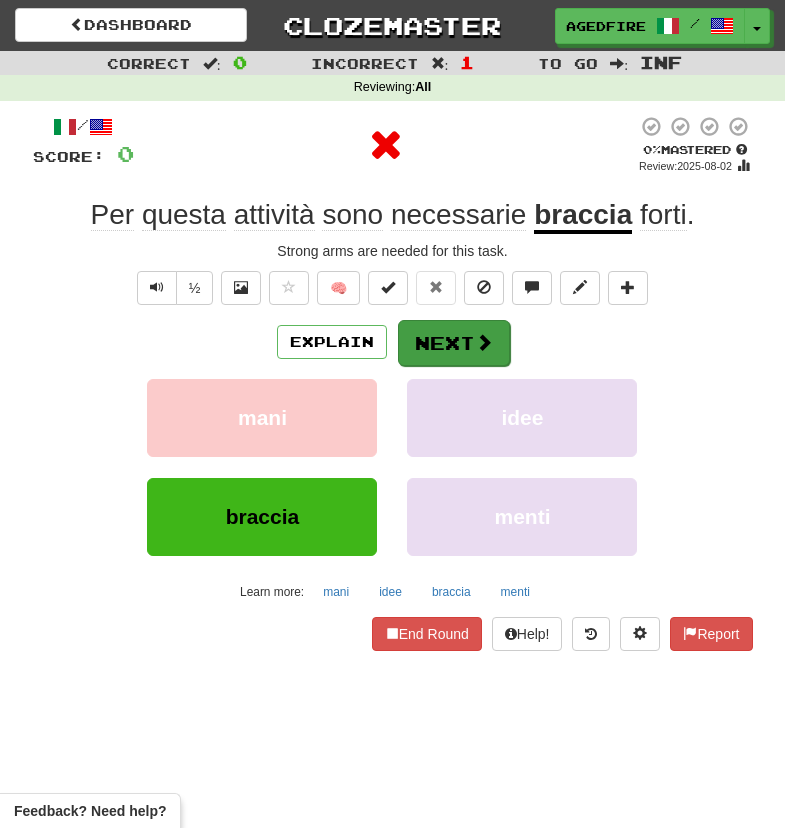 click on "Next" at bounding box center (454, 343) 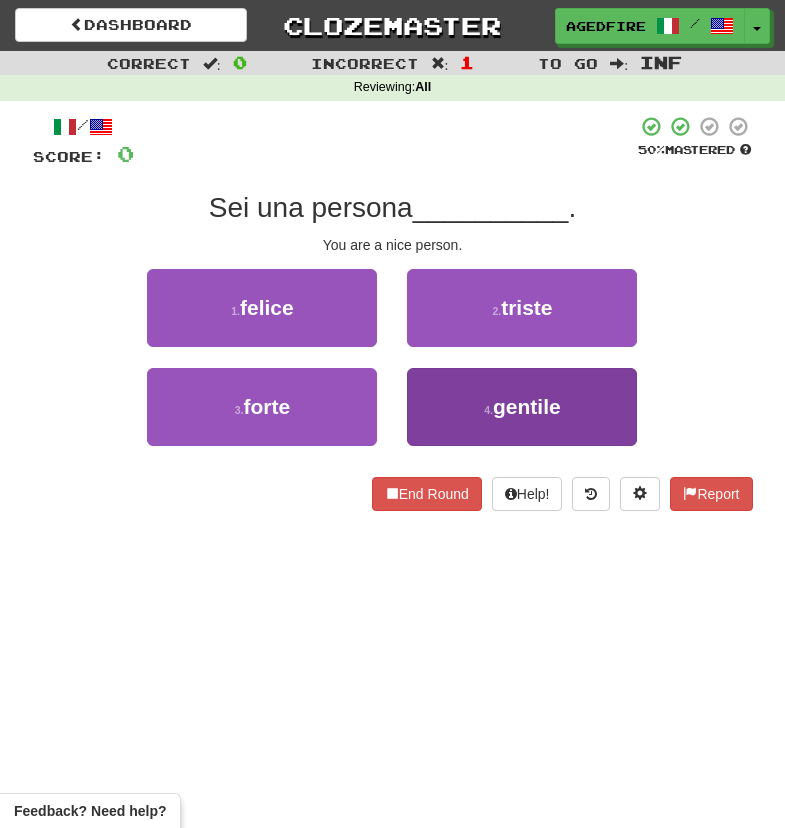 click on "4 .  gentile" at bounding box center (522, 407) 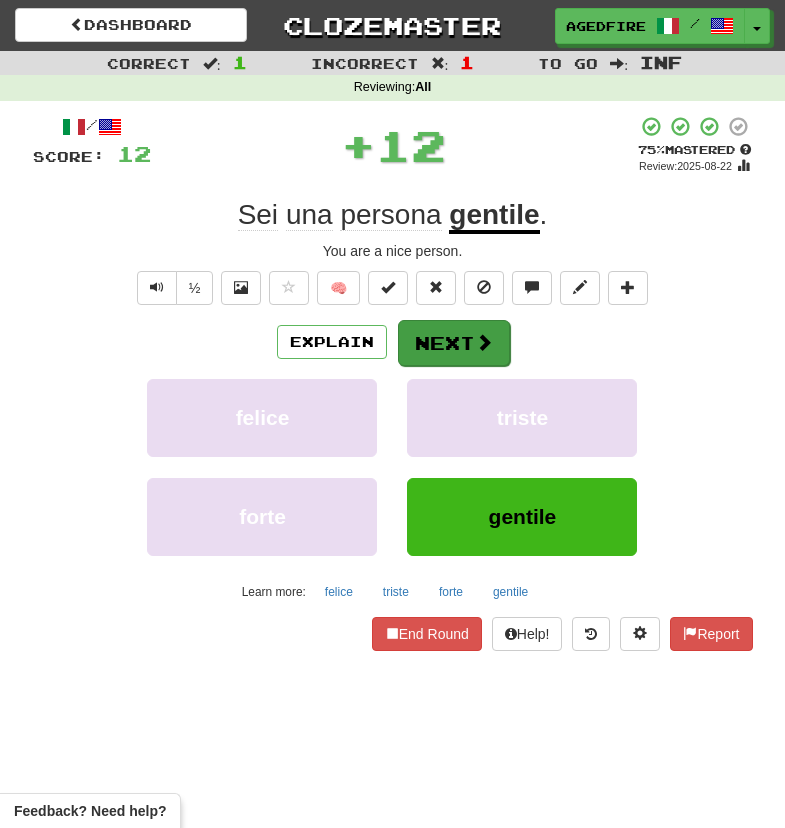 click on "Next" at bounding box center [454, 343] 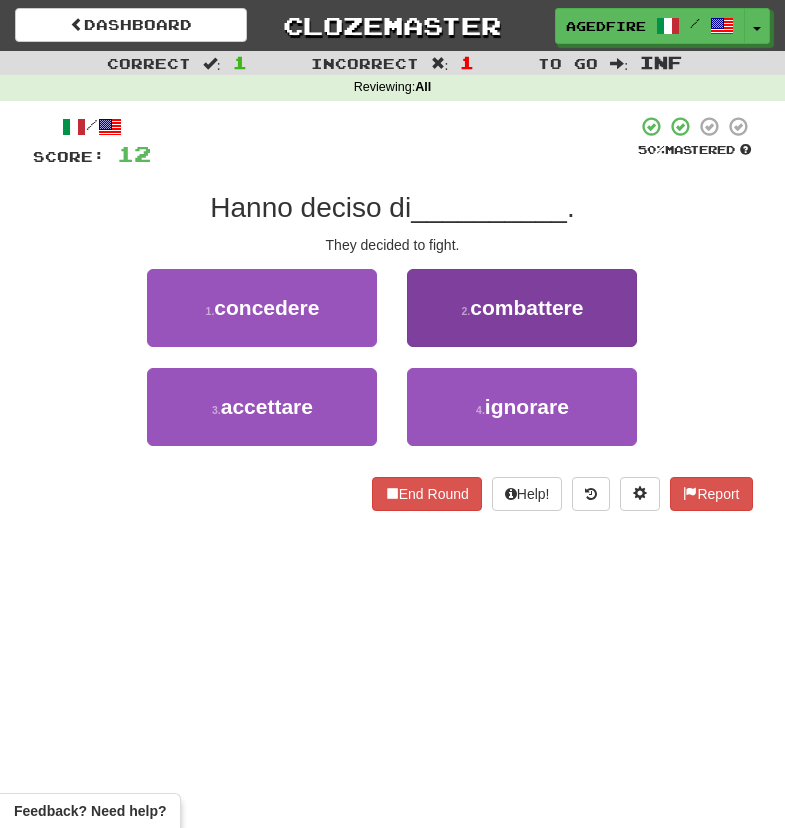 click on "2 .  combattere" at bounding box center (522, 308) 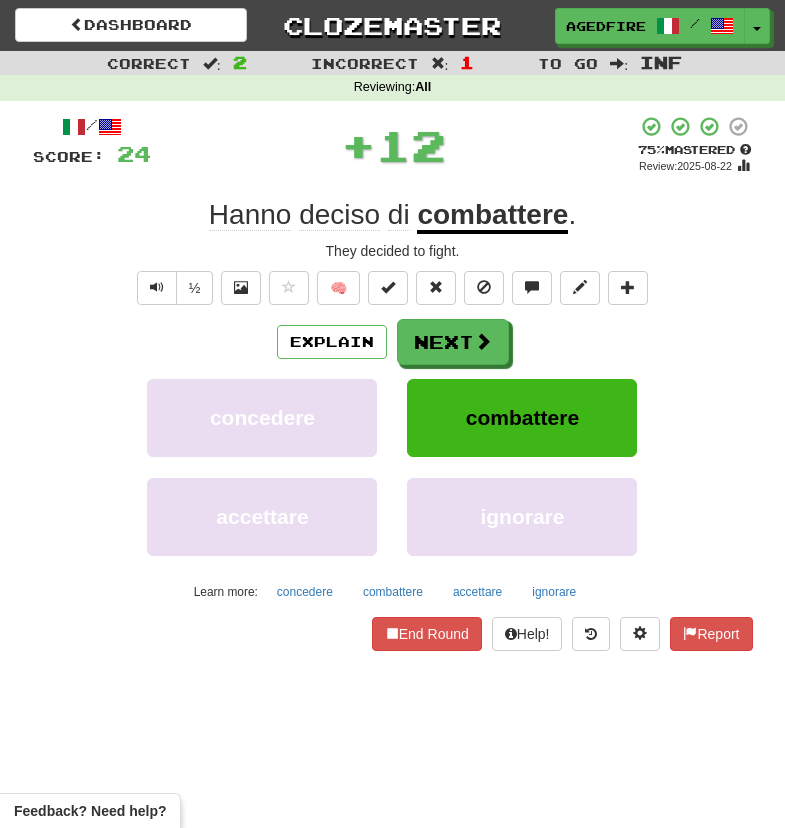 click on "Next" at bounding box center [453, 342] 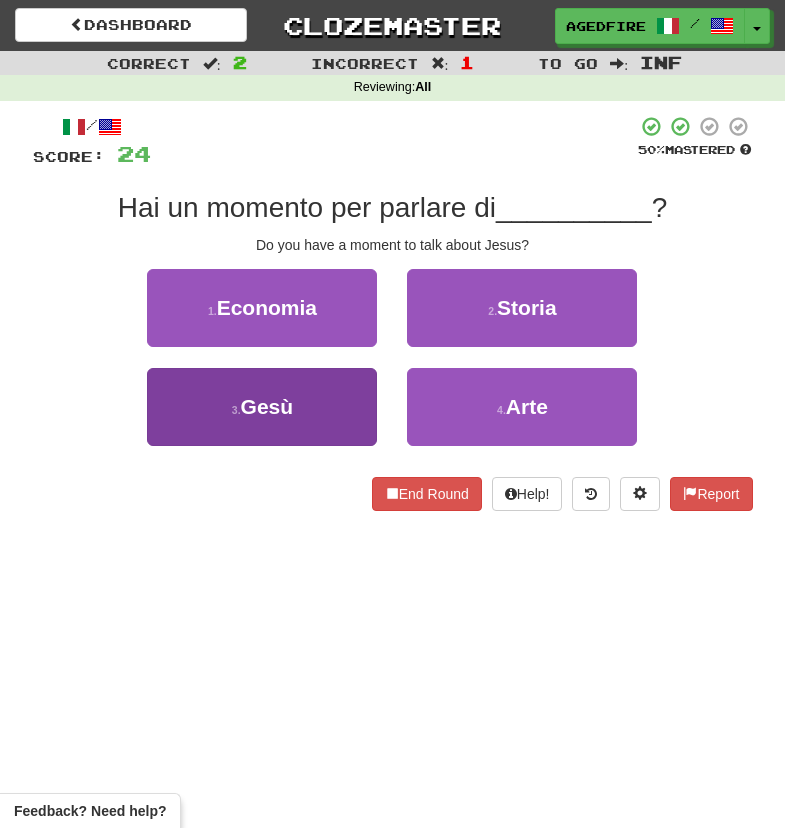 click on "3 .  Gesù" at bounding box center [262, 407] 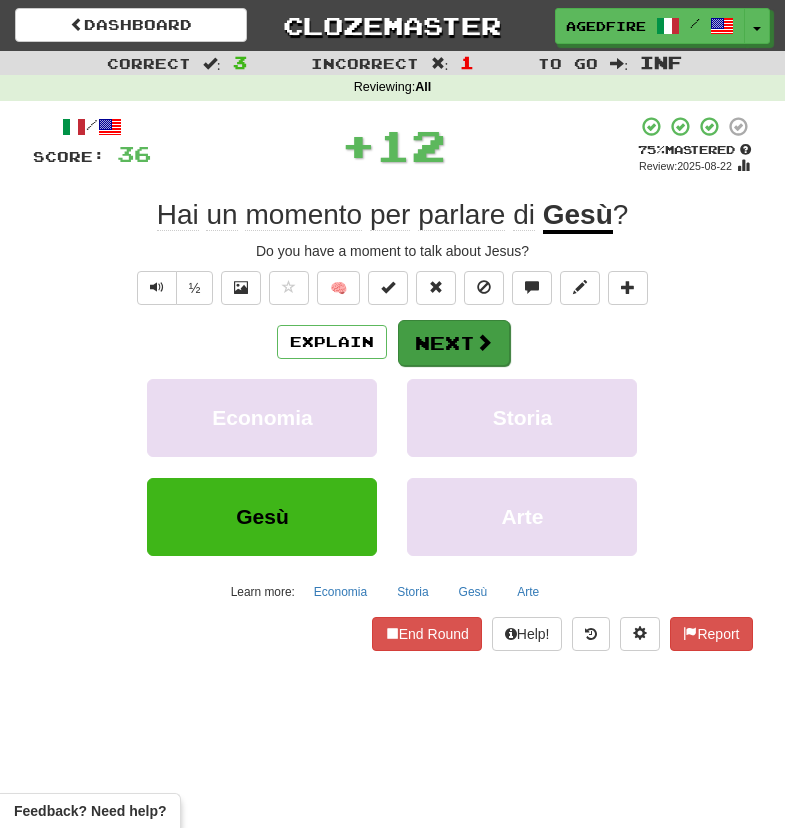 click on "Next" at bounding box center [454, 343] 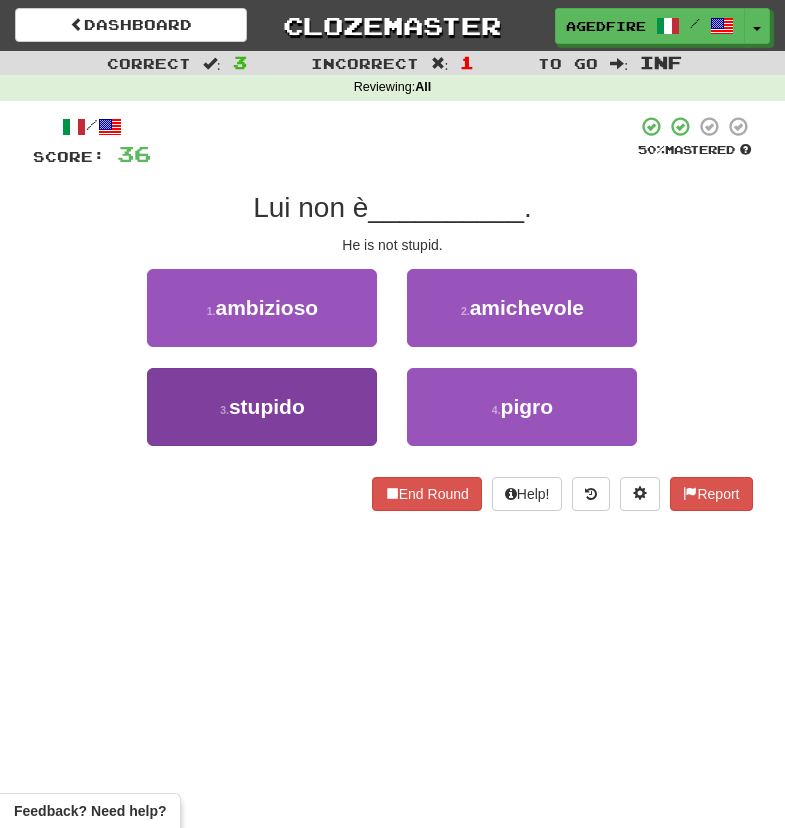 click on "3 .  stupido" at bounding box center (262, 407) 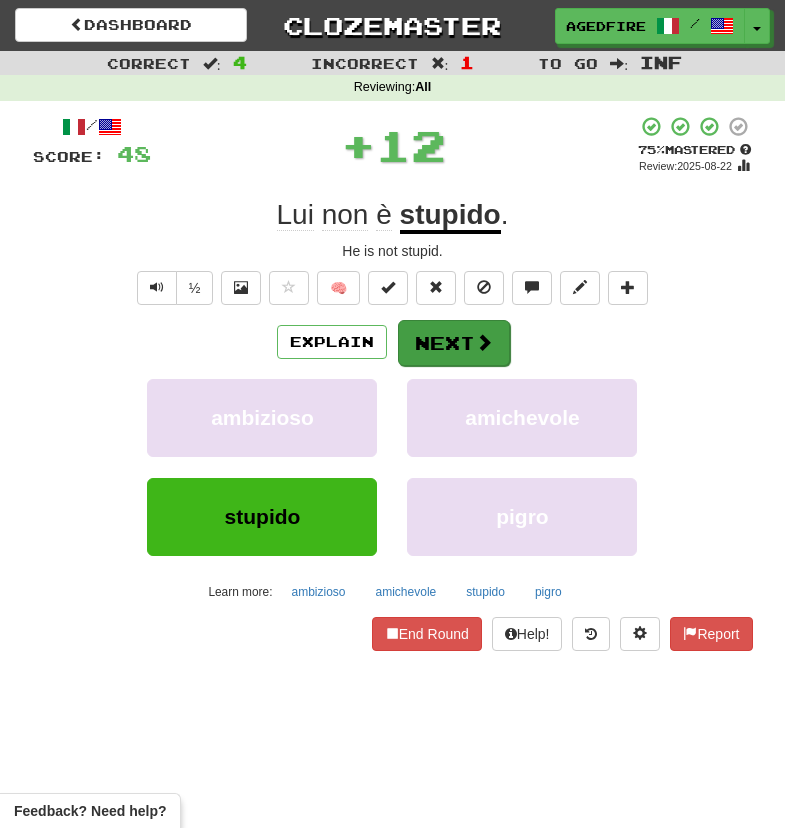 click on "Next" at bounding box center [454, 343] 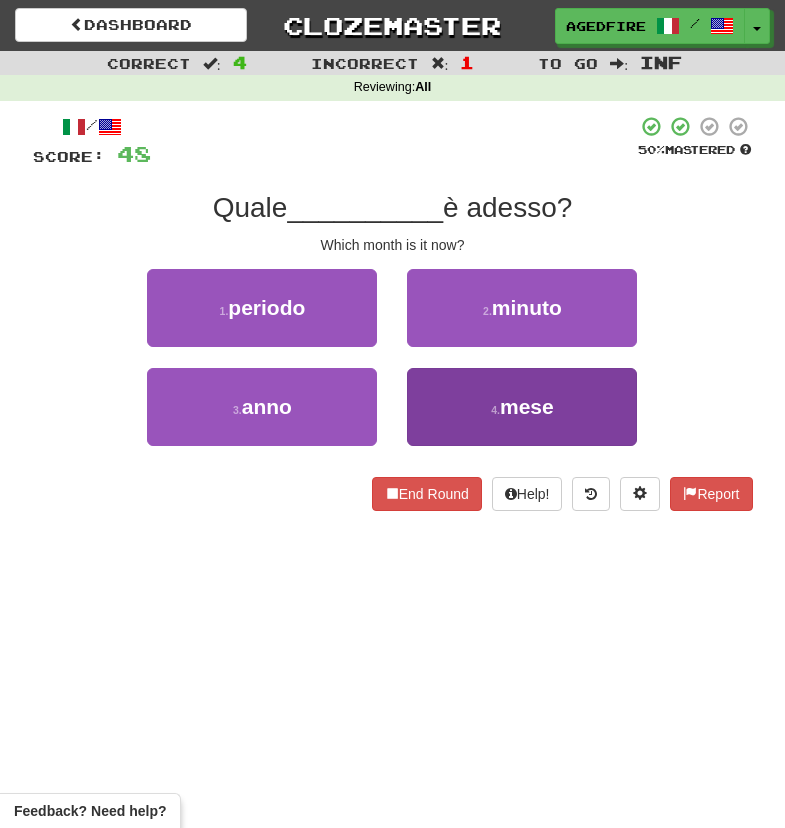 click on "4 .  mese" at bounding box center [522, 407] 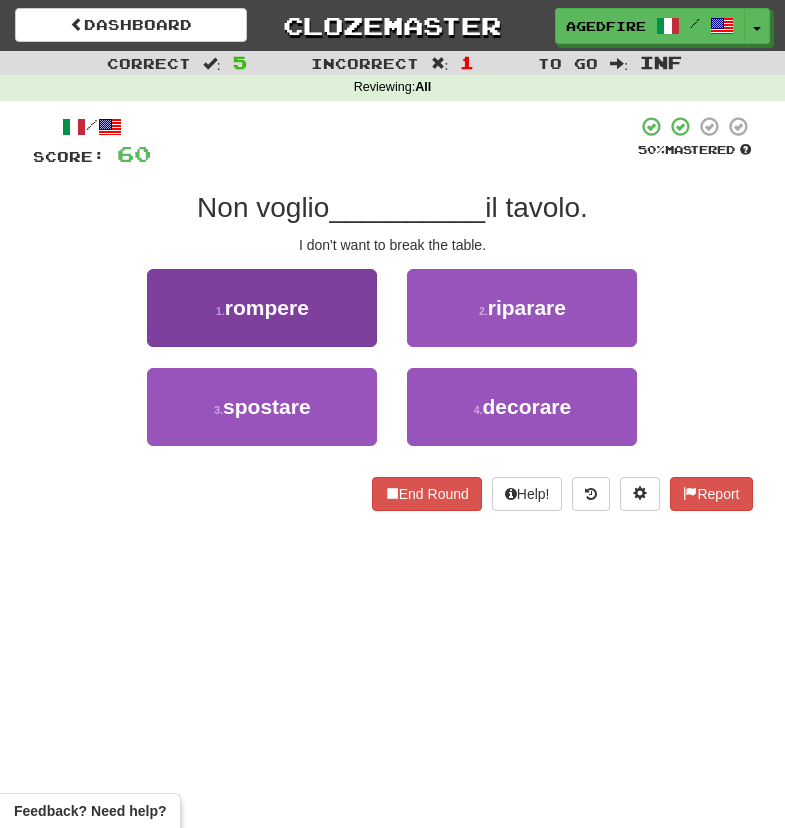 click on "1 .  rompere" at bounding box center [262, 308] 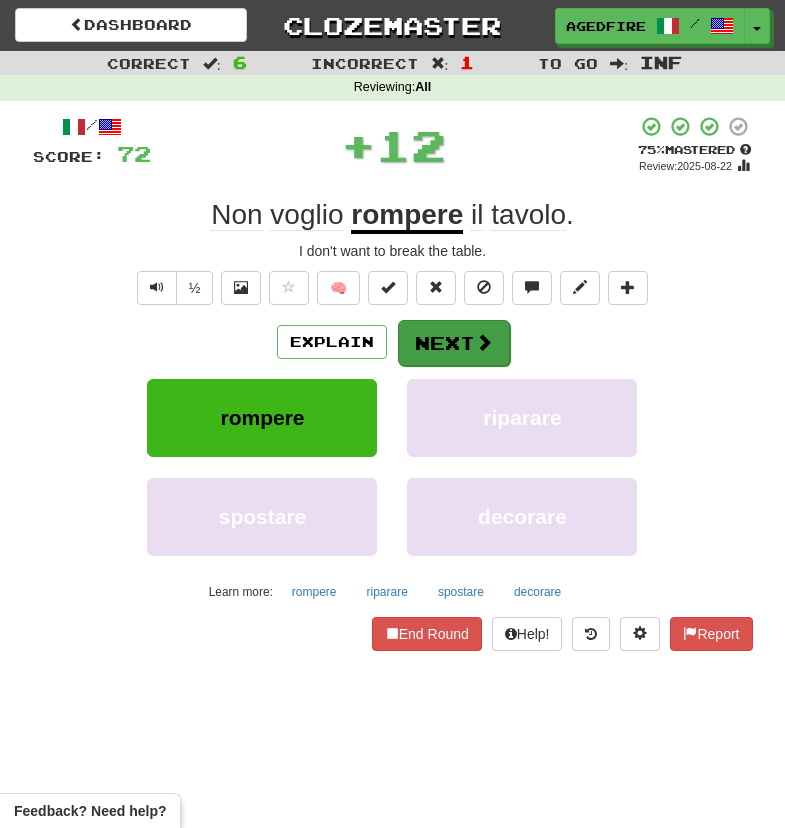 click on "Next" at bounding box center [454, 343] 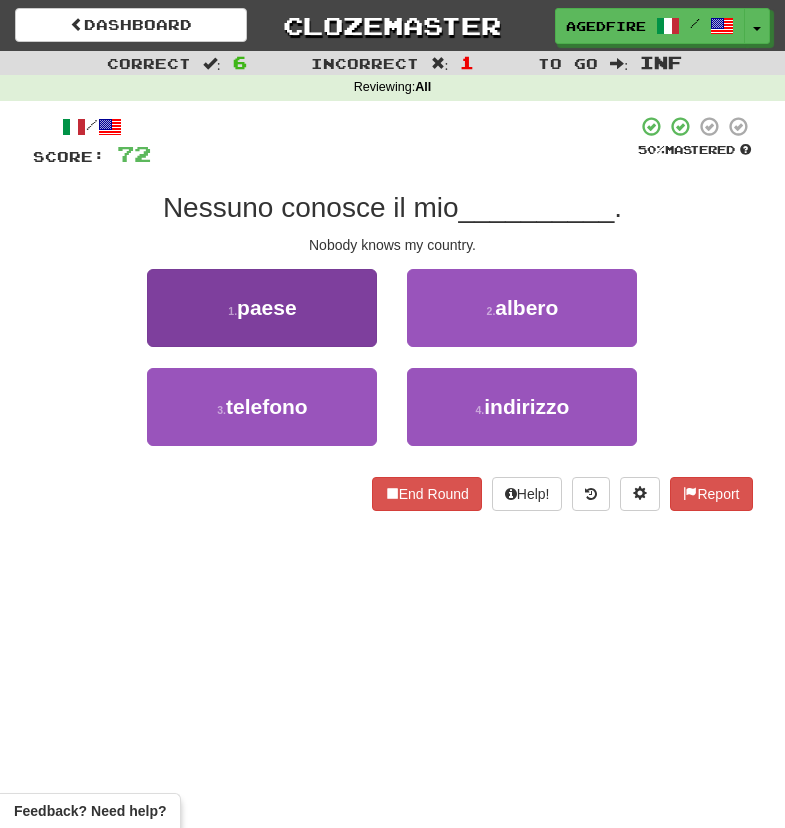 click on "1 .  paese" at bounding box center (262, 308) 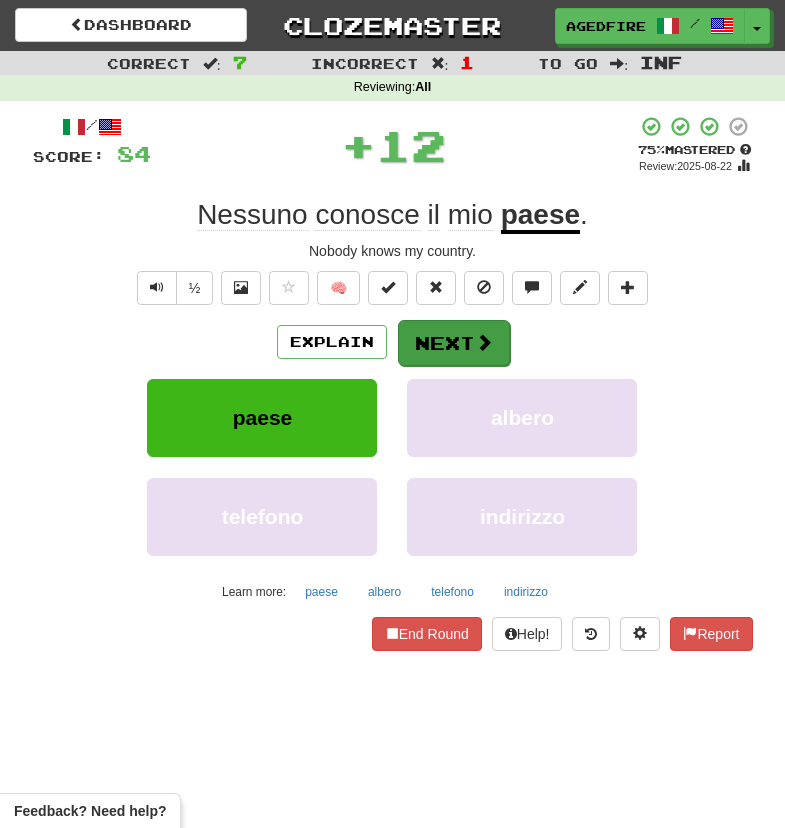 click on "Next" at bounding box center (454, 343) 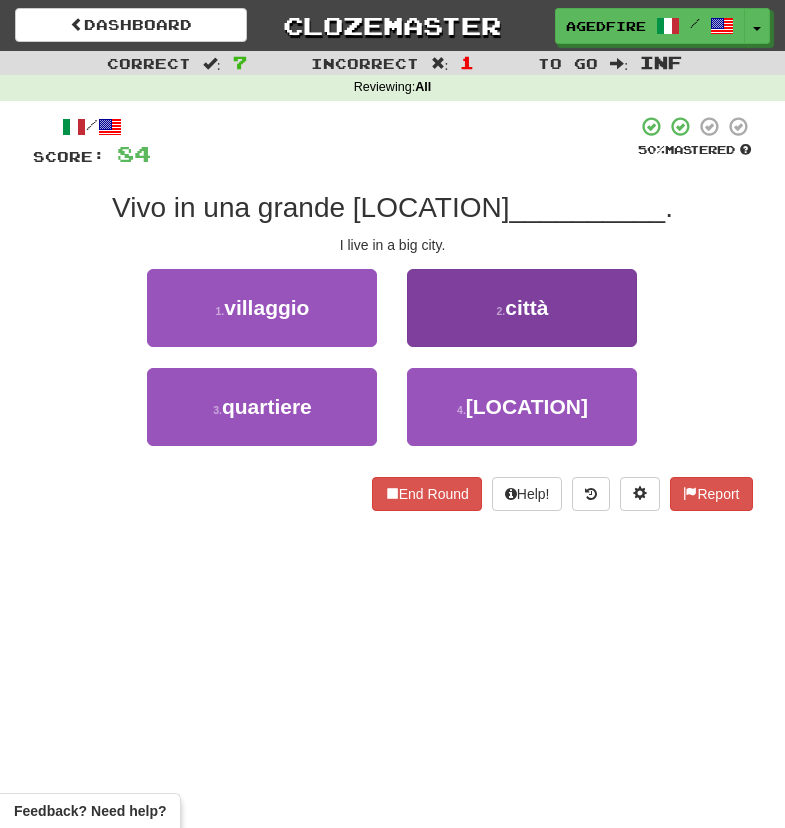 click on "2 .  città" at bounding box center (522, 308) 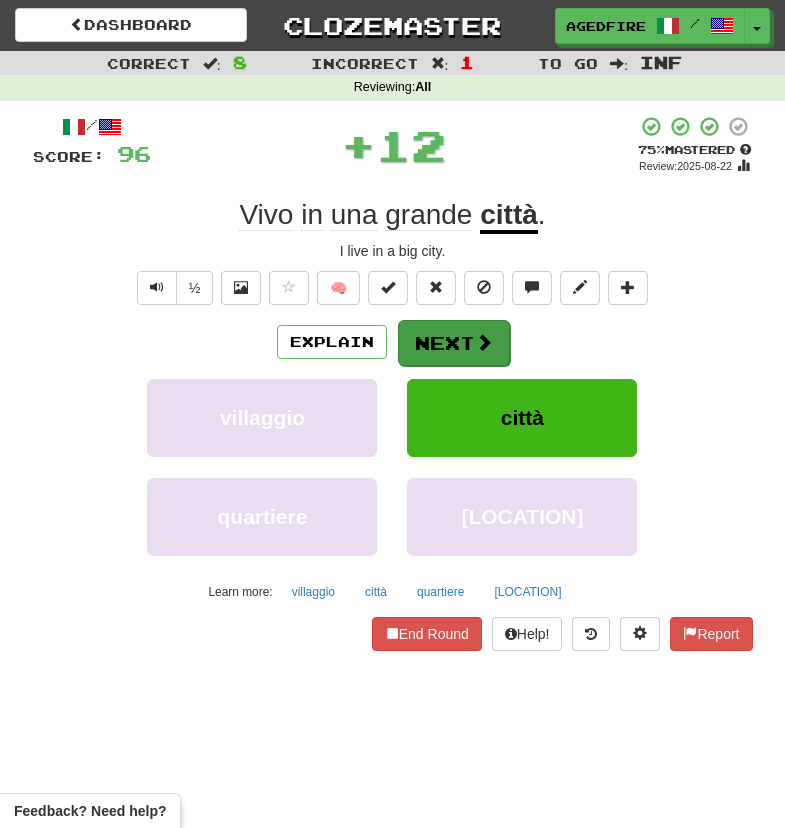click on "Next" at bounding box center (454, 343) 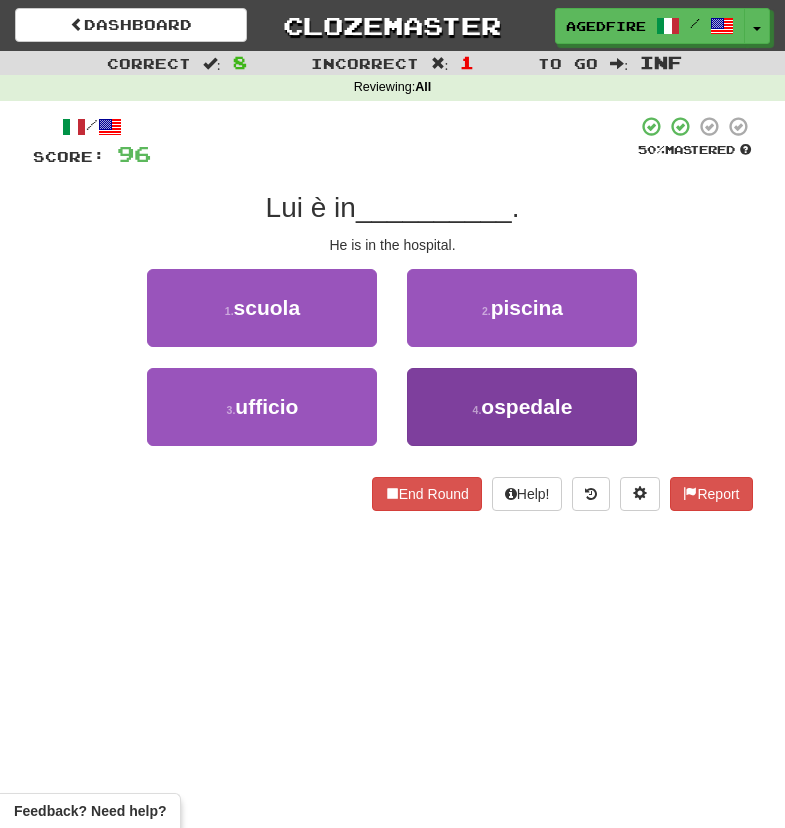 click on "4 .  ospedale" at bounding box center (522, 407) 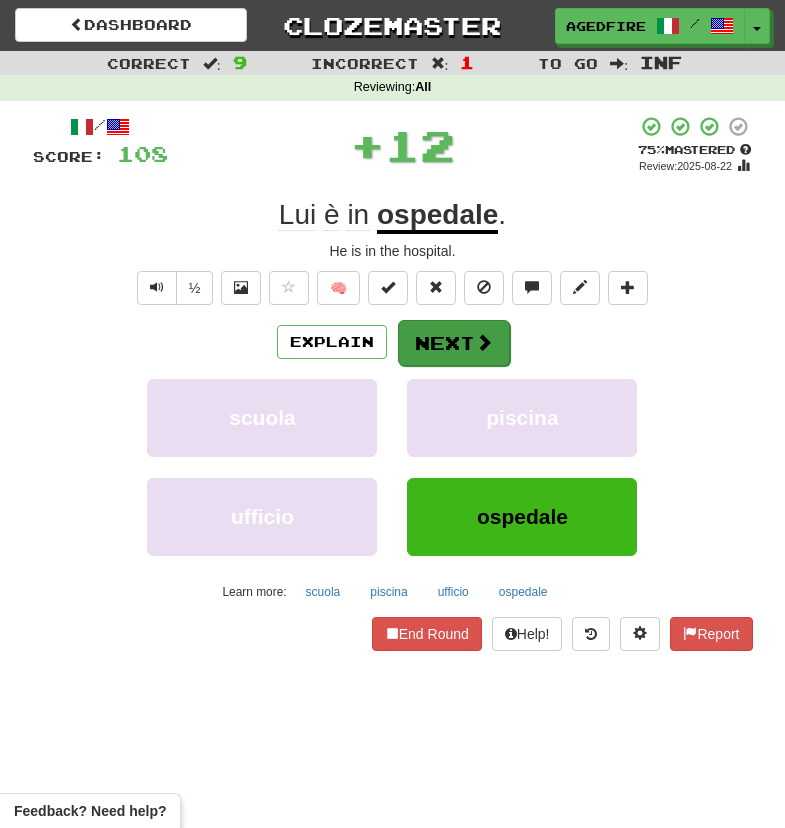 click on "Next" at bounding box center (454, 343) 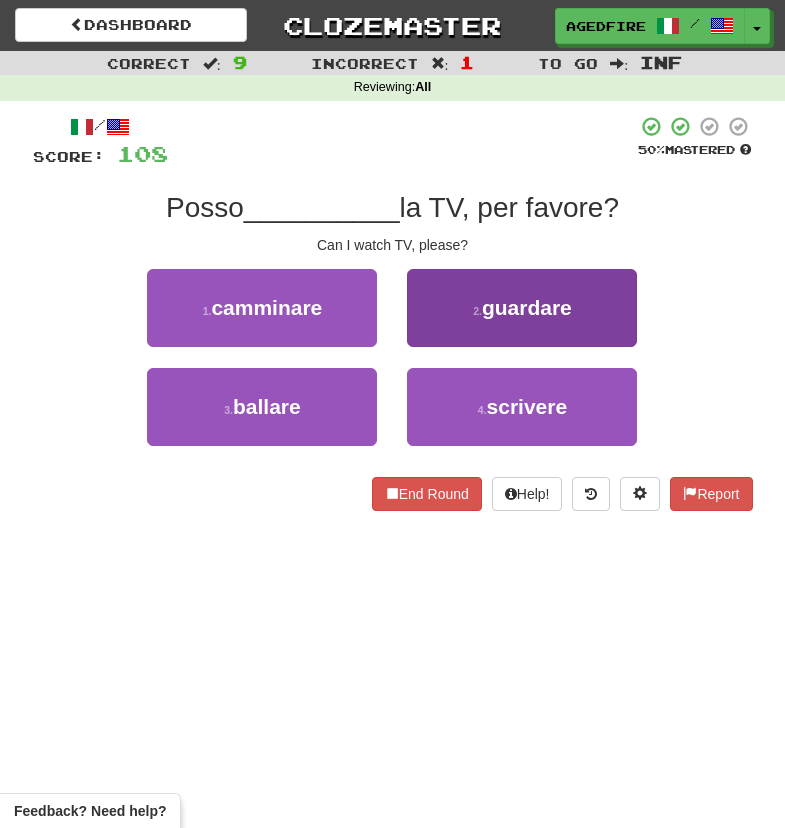 click on "2 .  guardare" at bounding box center [522, 308] 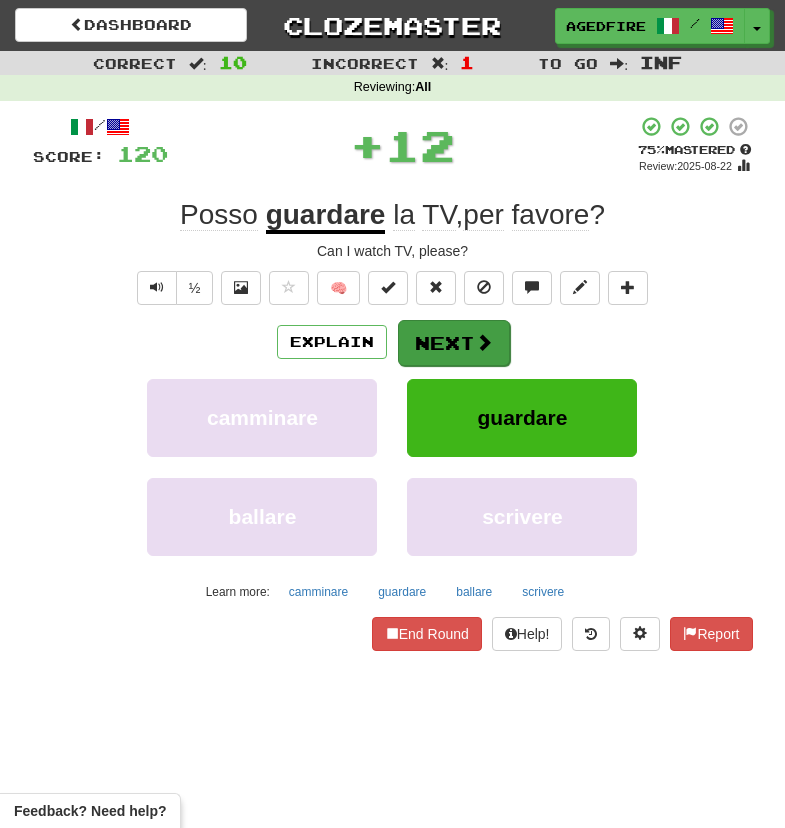 click on "Next" at bounding box center (454, 343) 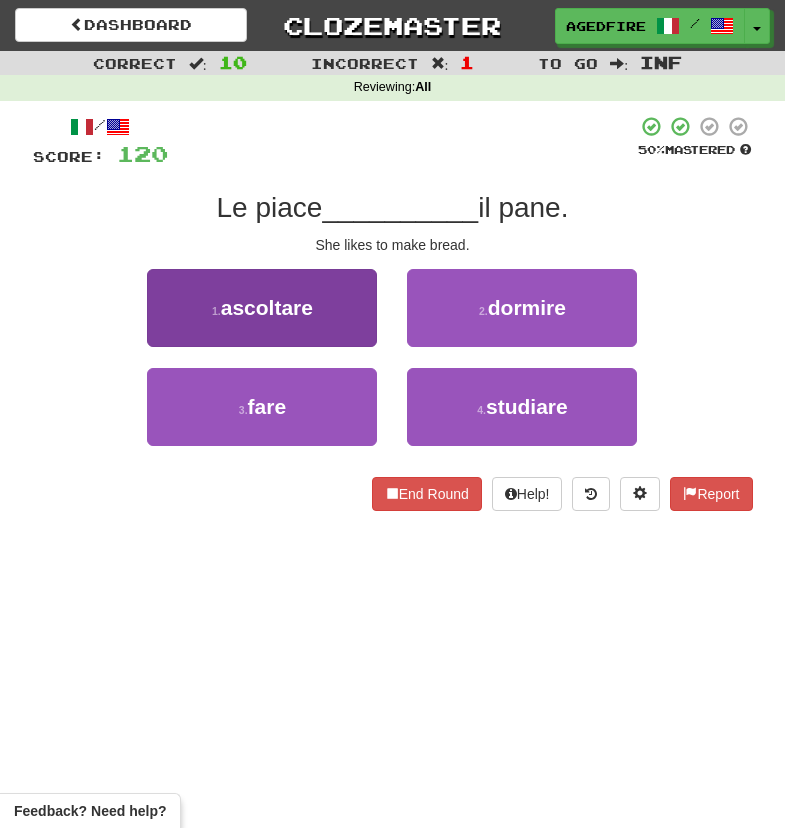 click on "1 .  ascoltare" at bounding box center (262, 308) 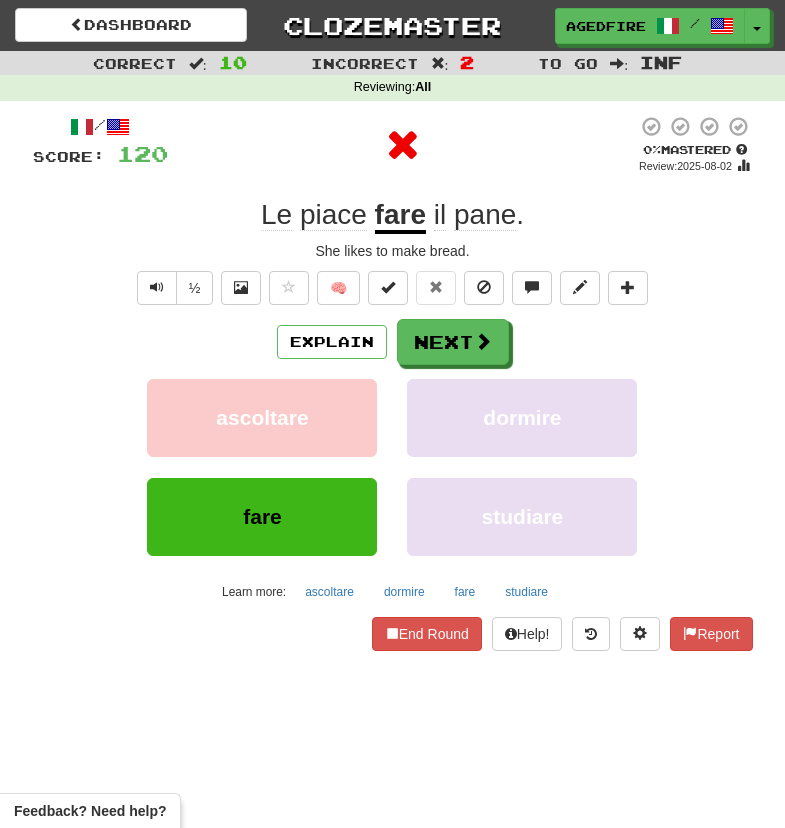 click on "Explain Next" at bounding box center [393, 342] 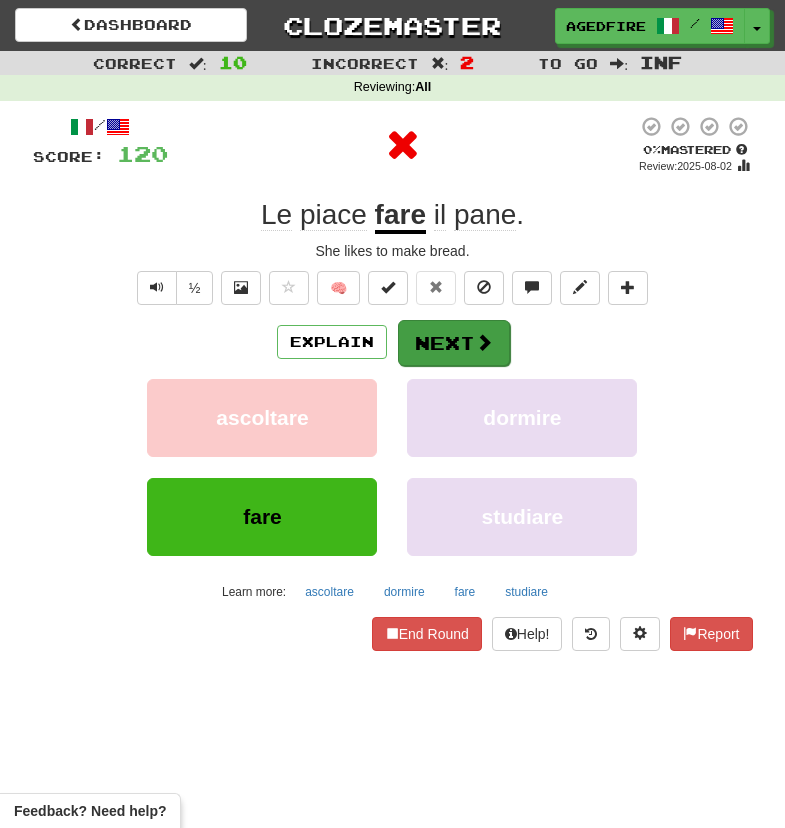 click on "Next" at bounding box center (454, 343) 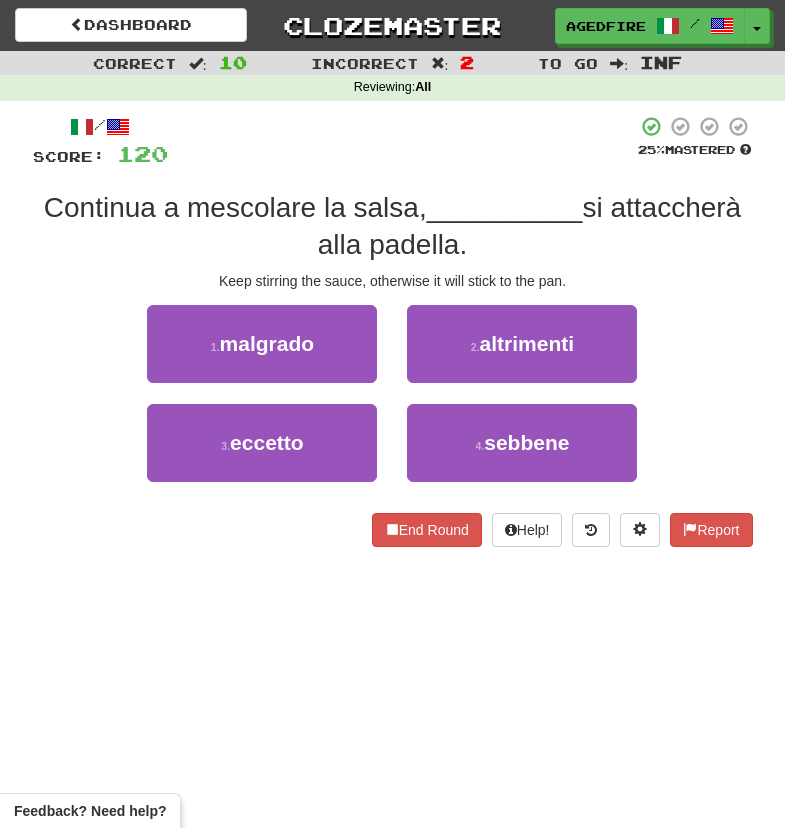 click on "Dashboard
Clozemaster
AgedFire4986
/
Toggle Dropdown
Dashboard
Leaderboard
Activity Feed
Notifications
Profile
Discussions
Italiano
/
English
Streak:
12
Review:
98
Points Today: 5040
Languages
Account
Logout
AgedFire4986
/
Toggle Dropdown
Dashboard
Leaderboard
Activity Feed
Notifications
Profile
Discussions
Italiano
/
English
Streak:
12
Review:
98
Points Today: 5040
Languages
Account
Logout
clozemaster
Correct   :   10 Incorrect   :   2 To go   :   Inf Reviewing :  All  /  Score:   120 25 %  Mastered Continua a mescolare la salsa,  __________  si attaccherà alla padella. 1 .  malgrado 2 .  altrimenti 3 .  eccetto 4 ." at bounding box center [392, 414] 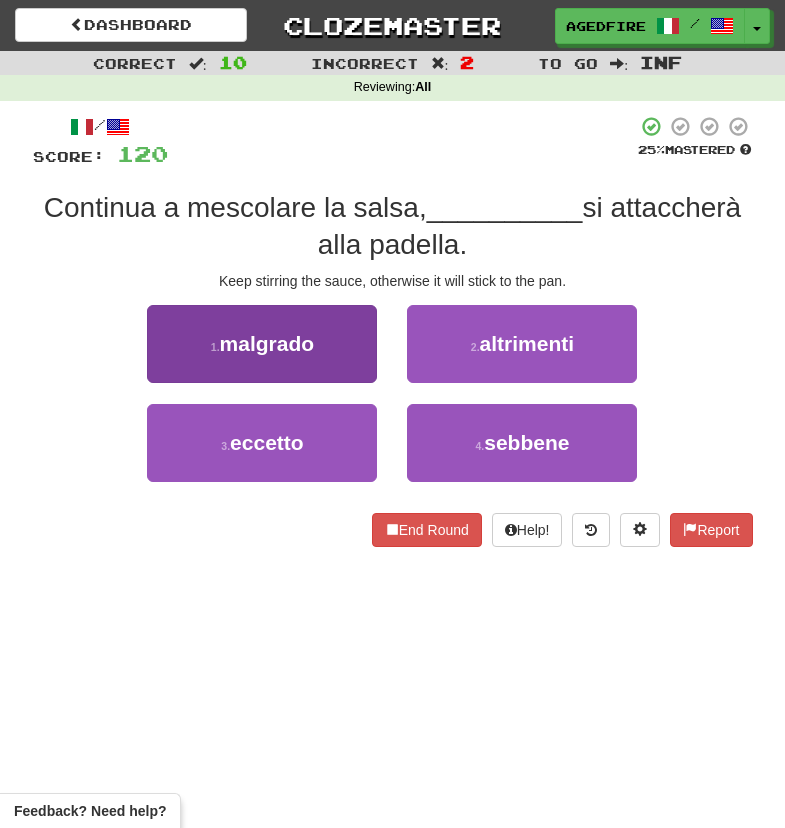 click on "1 .  malgrado" at bounding box center [262, 344] 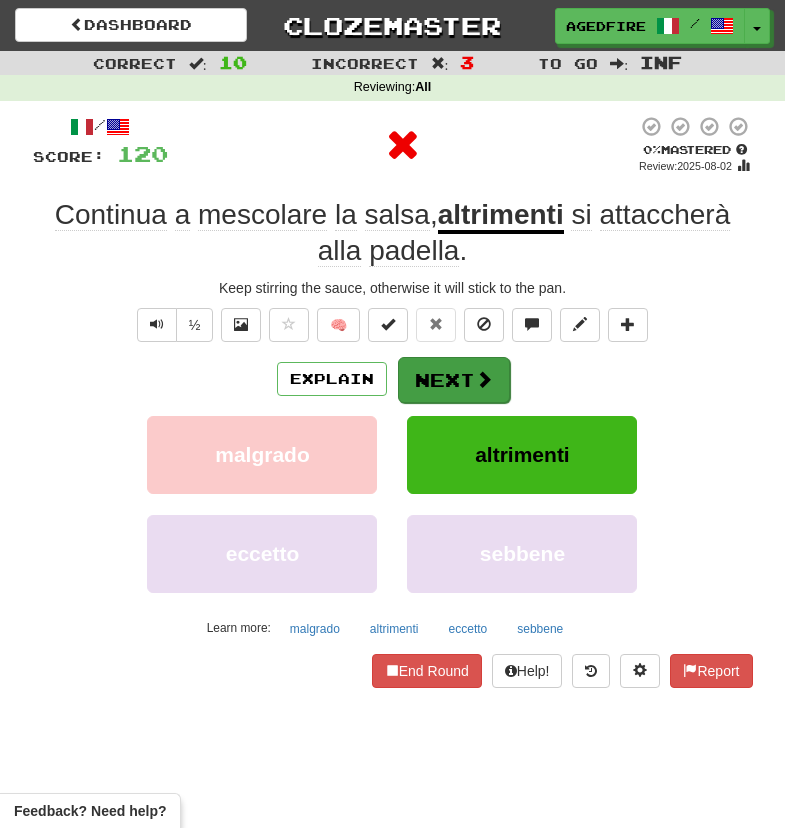 click on "Next" at bounding box center [454, 380] 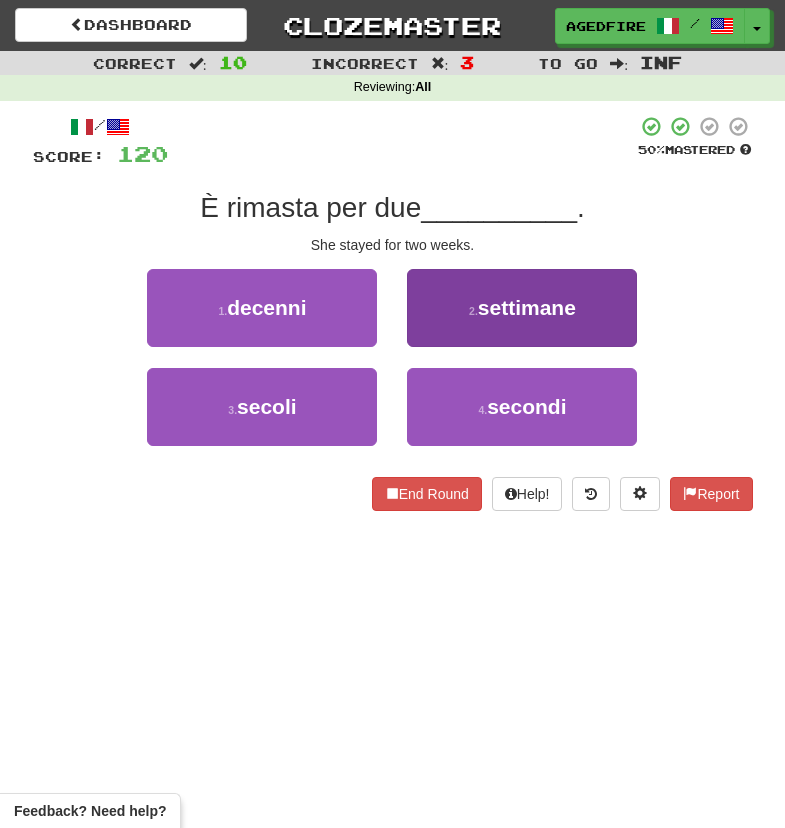 click on "2 .  settimane" at bounding box center [522, 308] 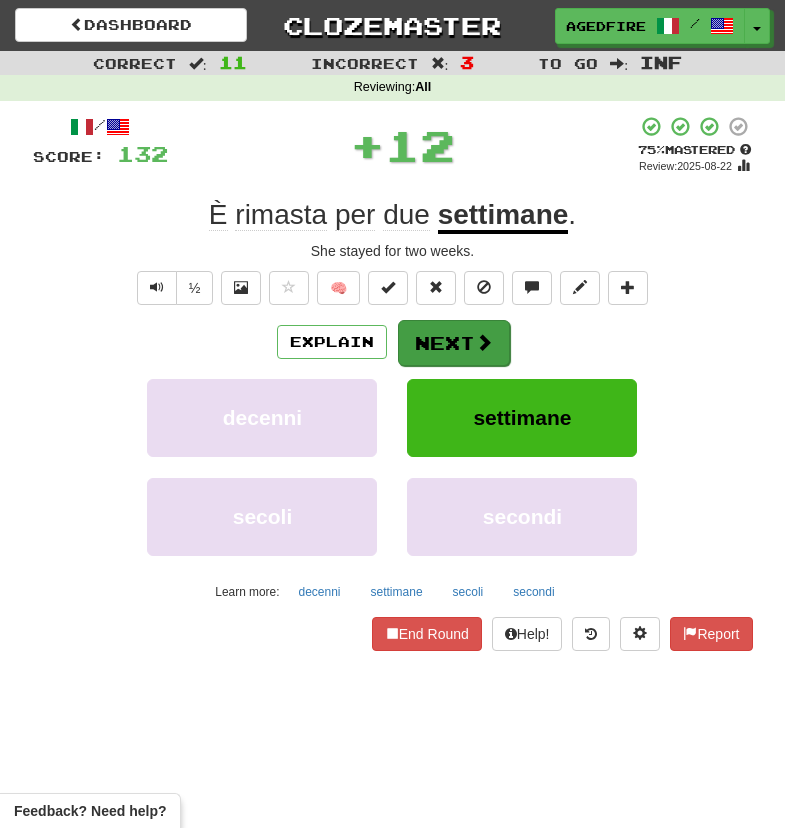 click on "Next" at bounding box center (454, 343) 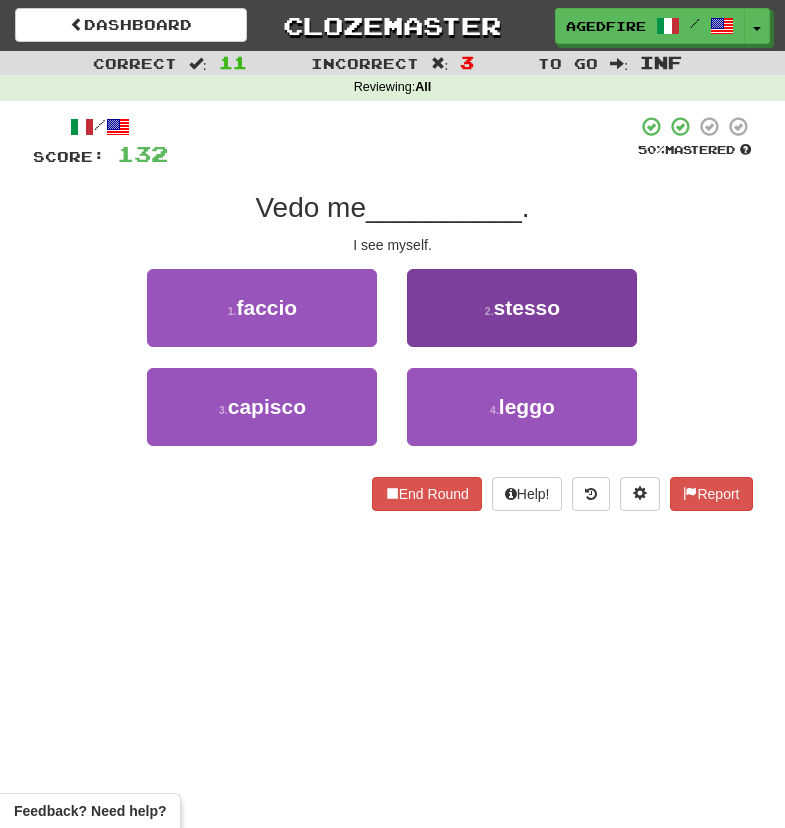 click on "2 .  stesso" at bounding box center (522, 308) 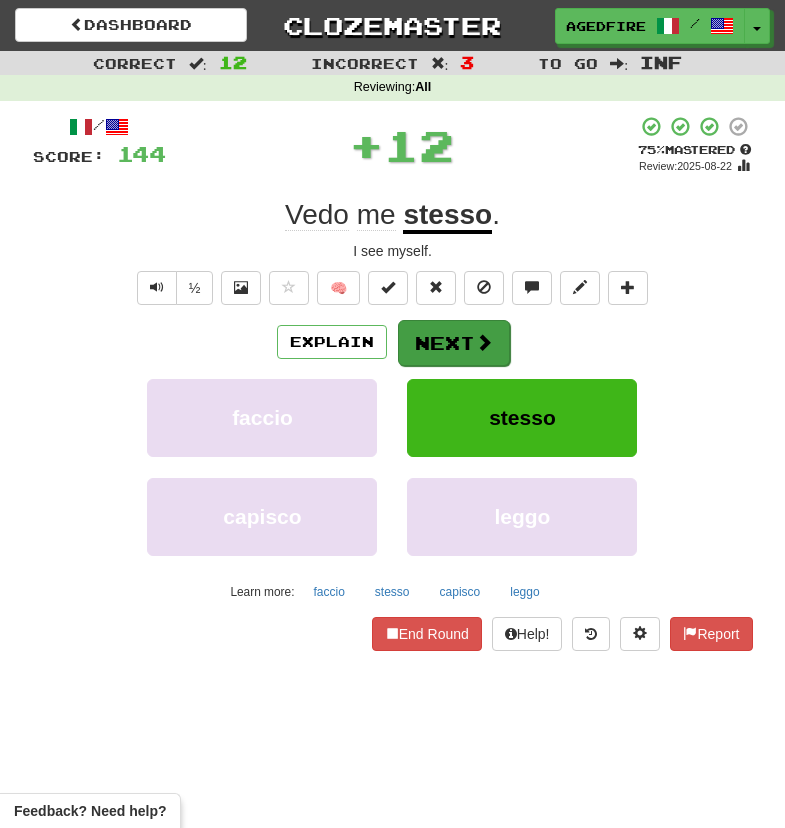 click on "Next" at bounding box center [454, 343] 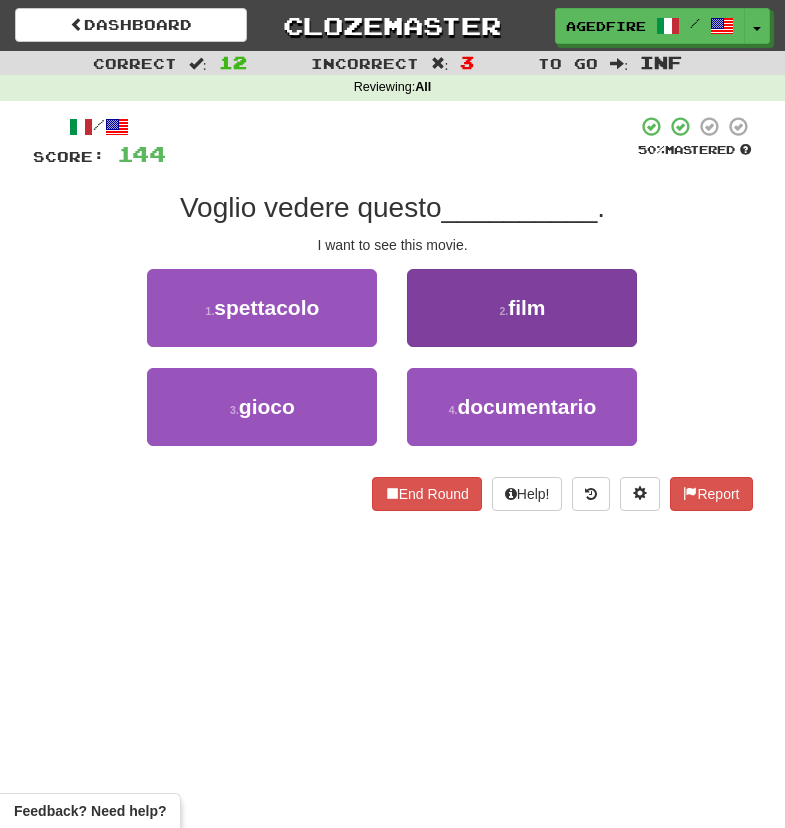 click on "2 .  film" at bounding box center (522, 308) 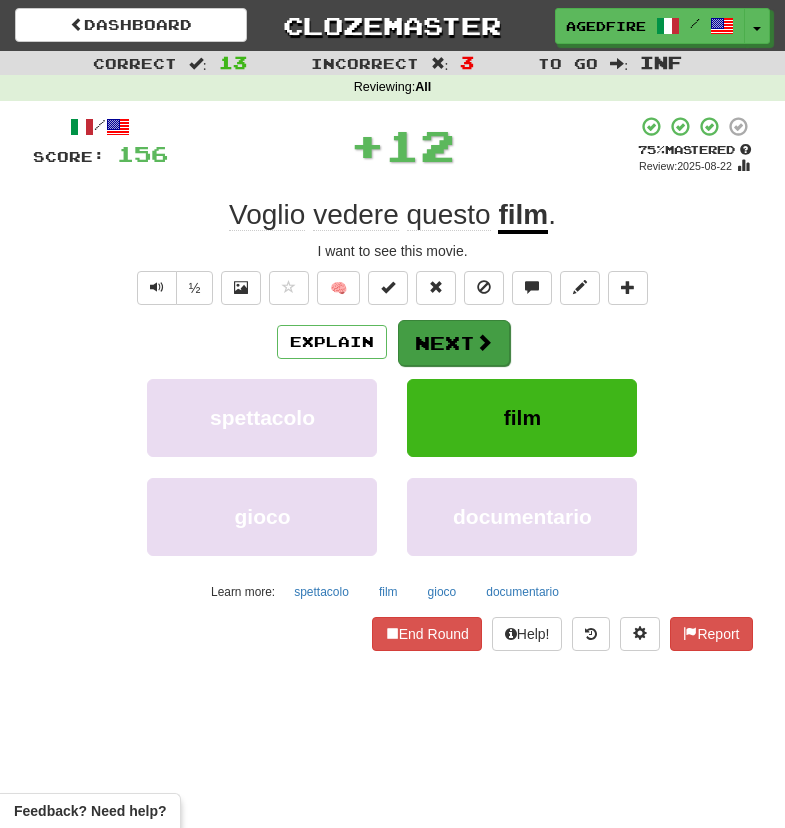 click on "Next" at bounding box center (454, 343) 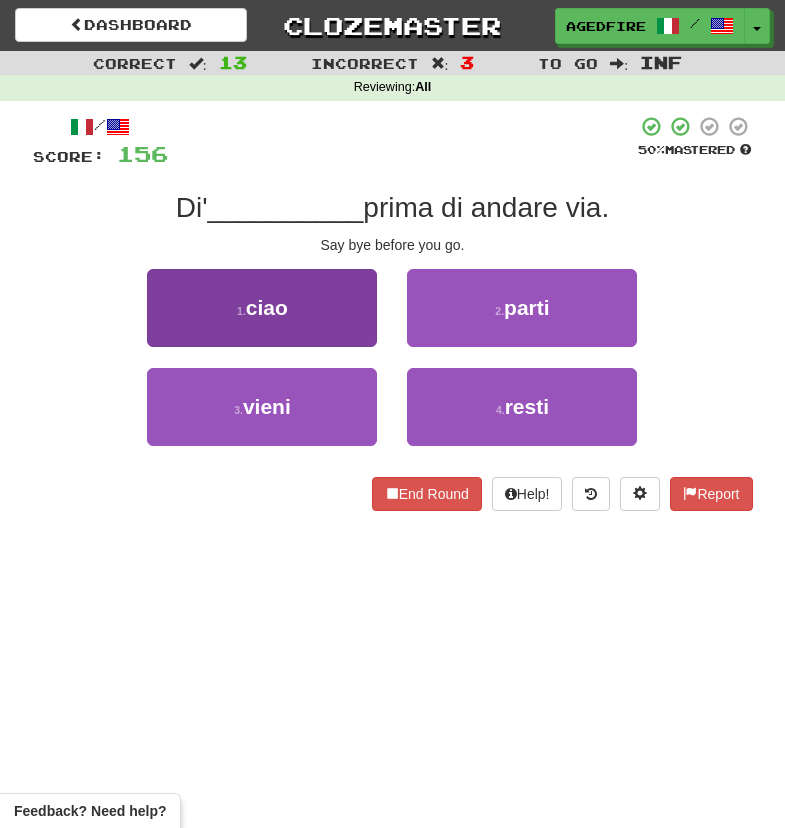 click on "1 .  ciao" at bounding box center (262, 308) 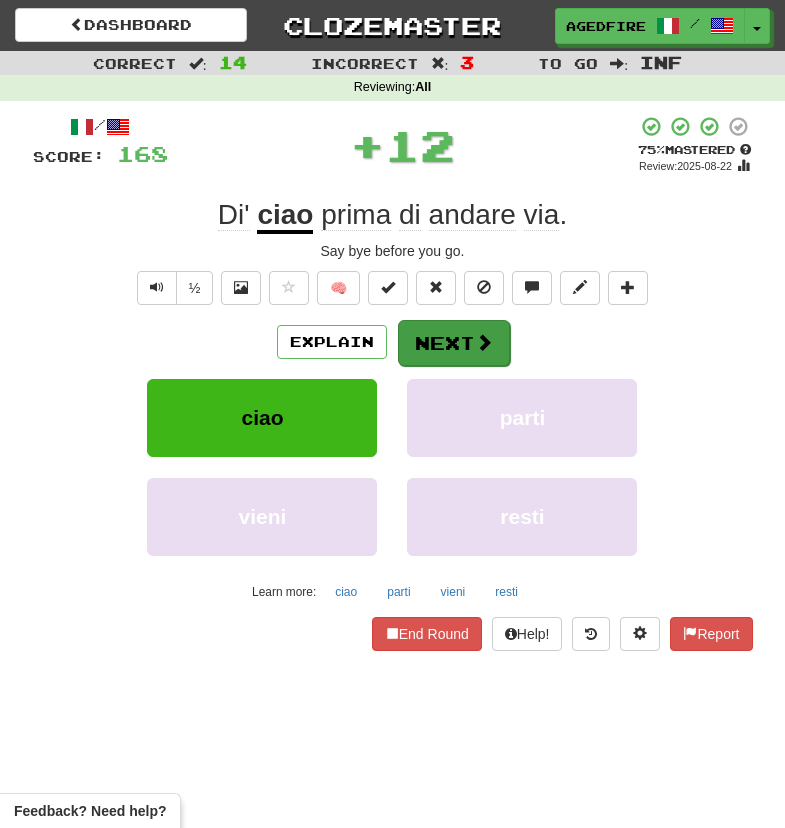 click on "Next" at bounding box center [454, 343] 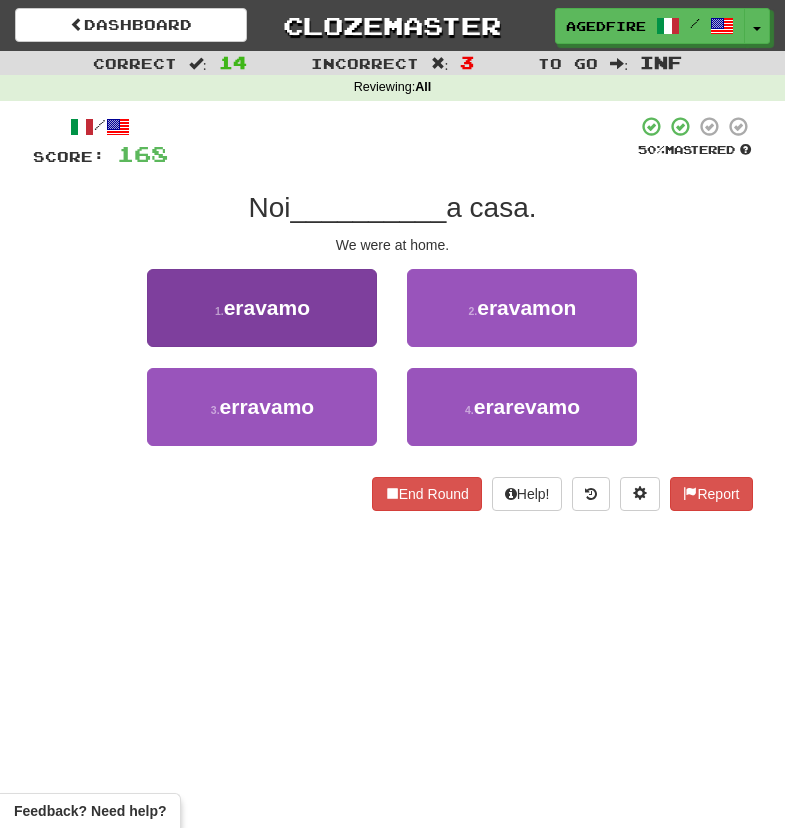 click on "1 .  eravamo" at bounding box center [262, 308] 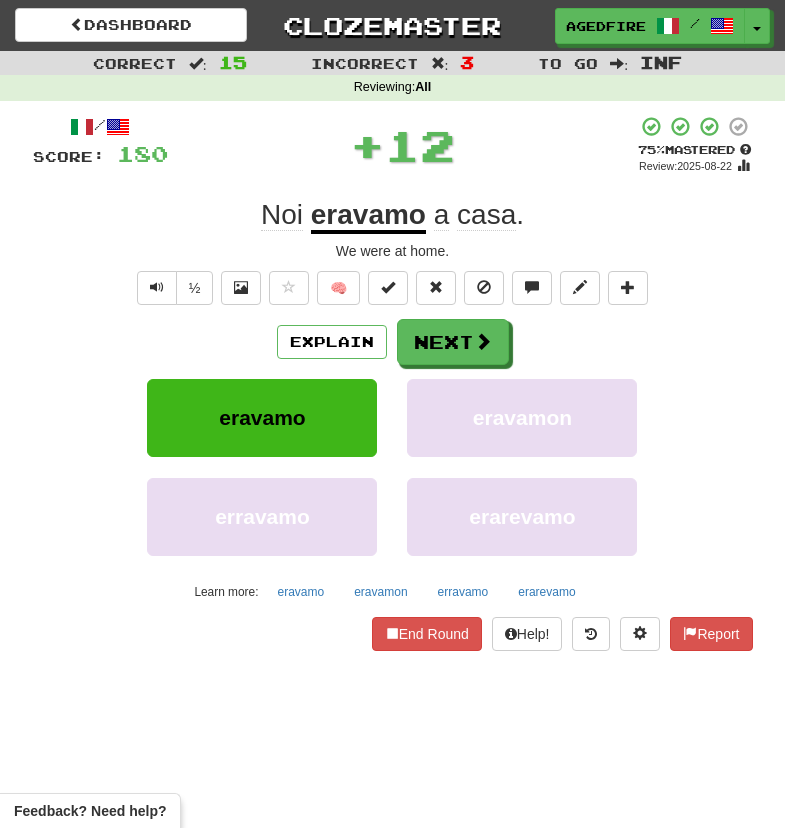 click on "Explain Next eravamo eravamon erravamo erarevamo Learn more: eravamo eravamon erravamo erarevamo" at bounding box center [393, 463] 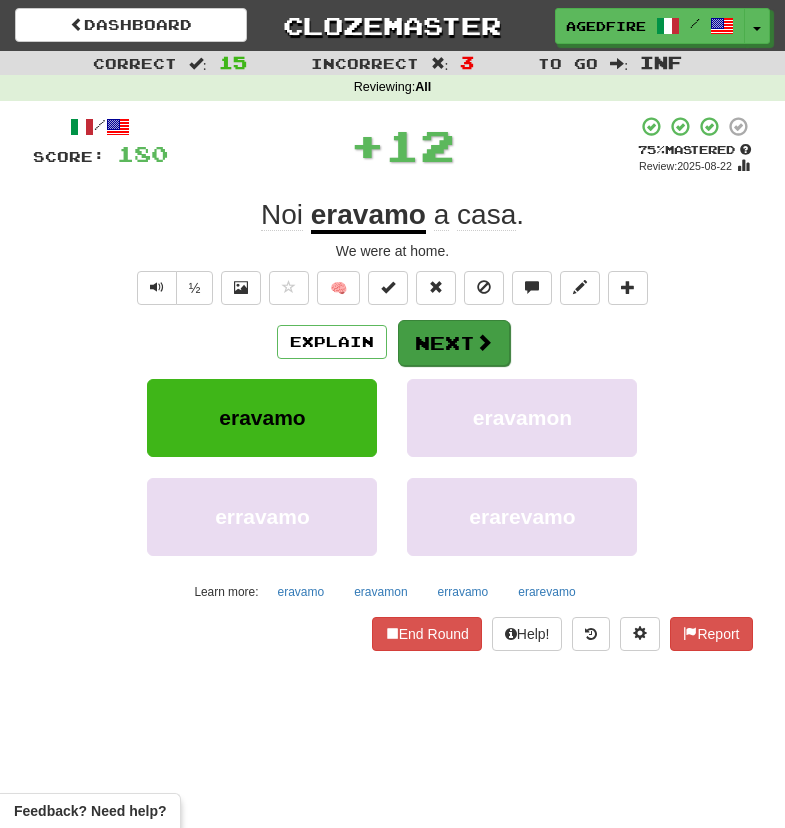 click on "Next" at bounding box center (454, 343) 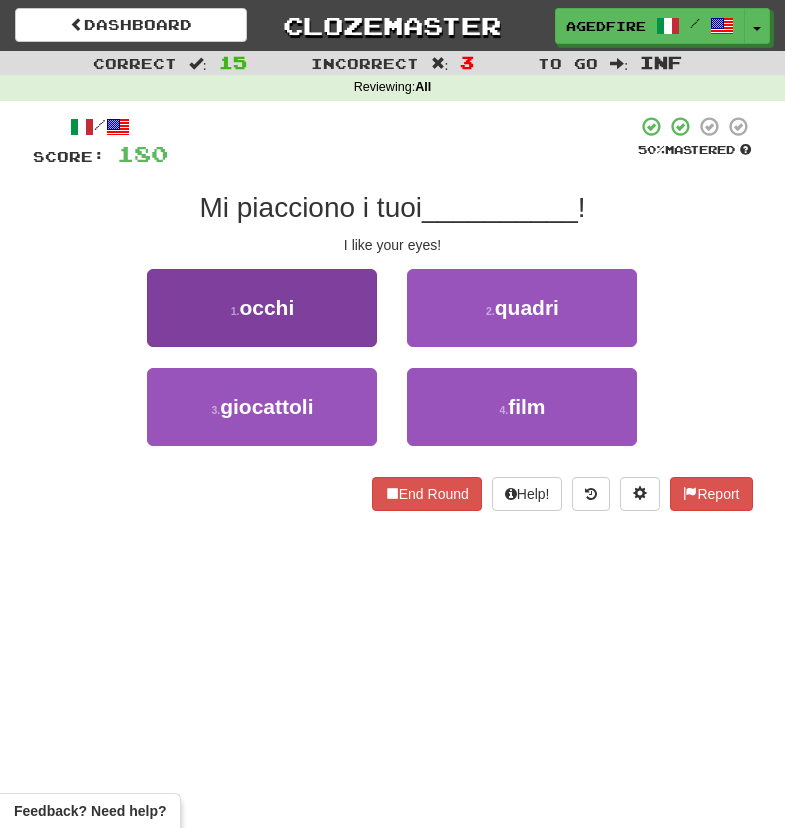 click on "1 .  occhi" at bounding box center (262, 308) 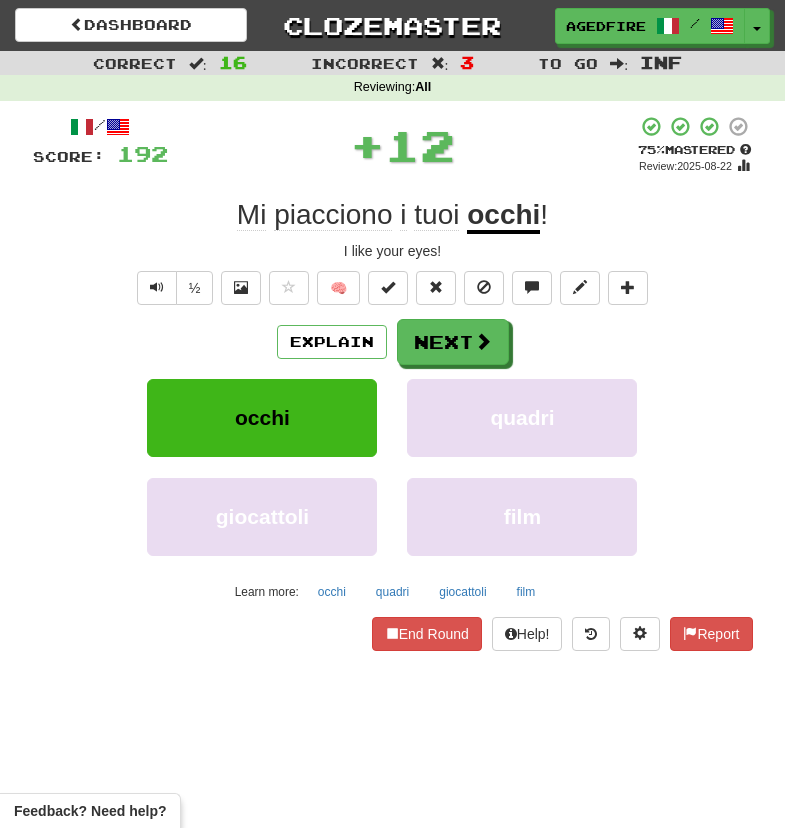 click on "Explain Next occhi quadri giocattoli film Learn more: occhi quadri giocattoli film" at bounding box center [393, 463] 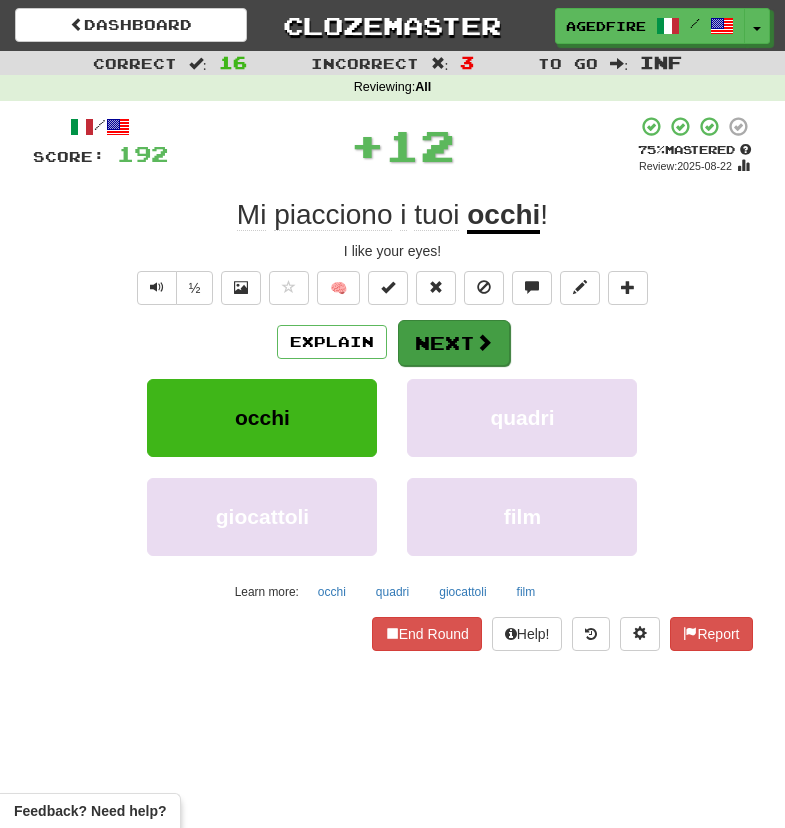 click on "Next" at bounding box center [454, 343] 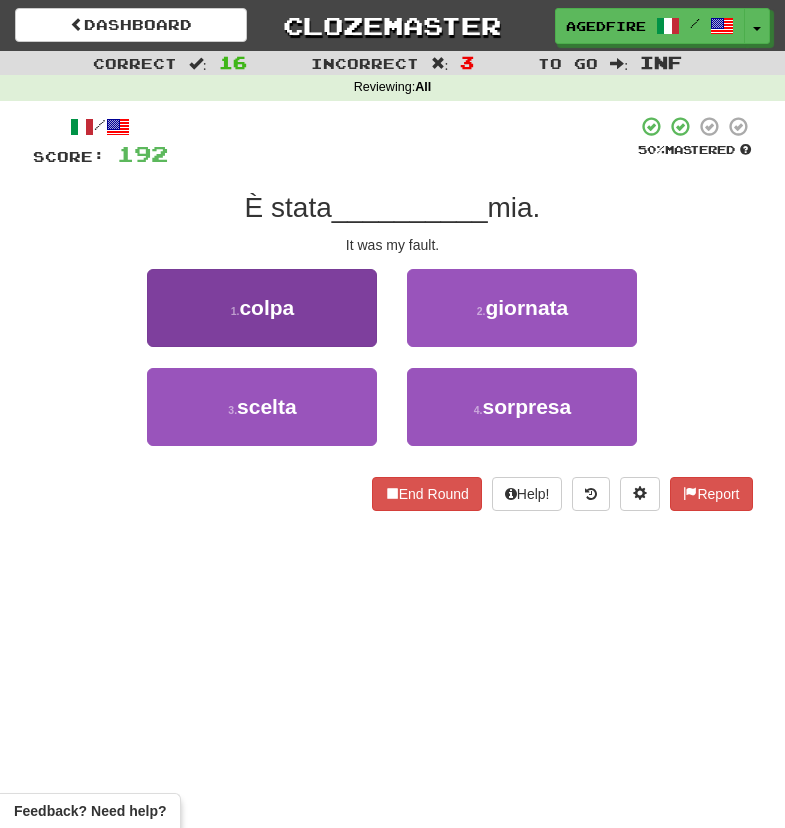 click on "1 .  colpa" at bounding box center (262, 308) 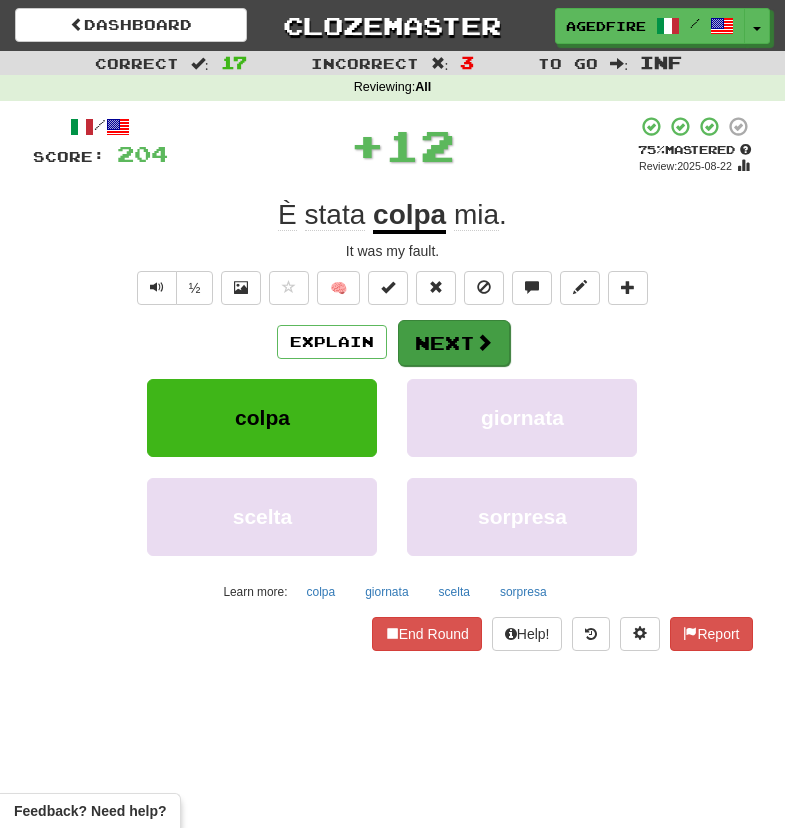click on "Next" at bounding box center [454, 343] 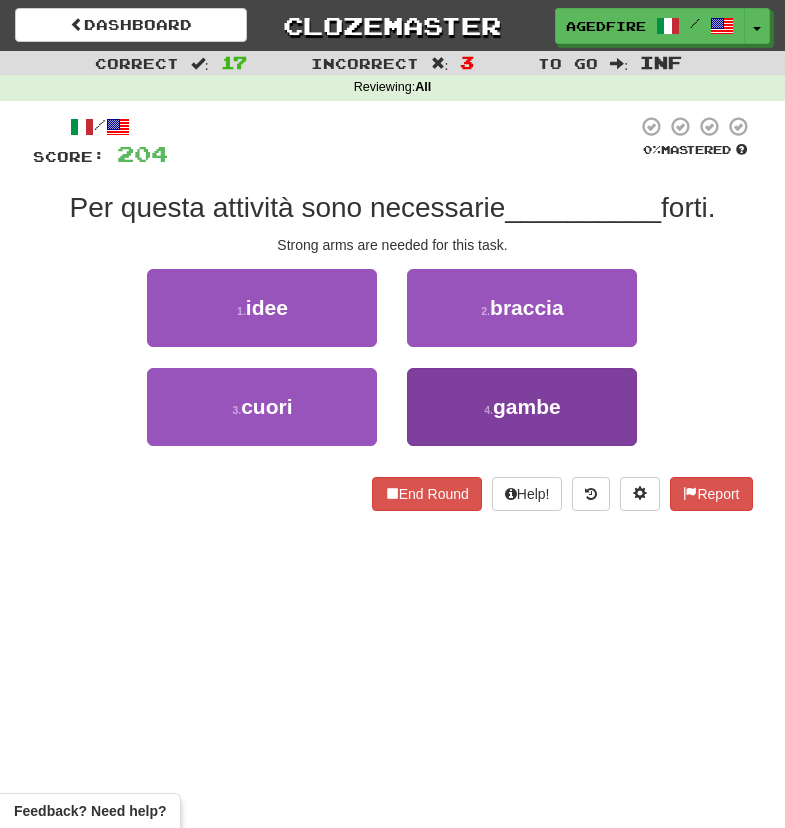 click on "4 .  gambe" at bounding box center (522, 407) 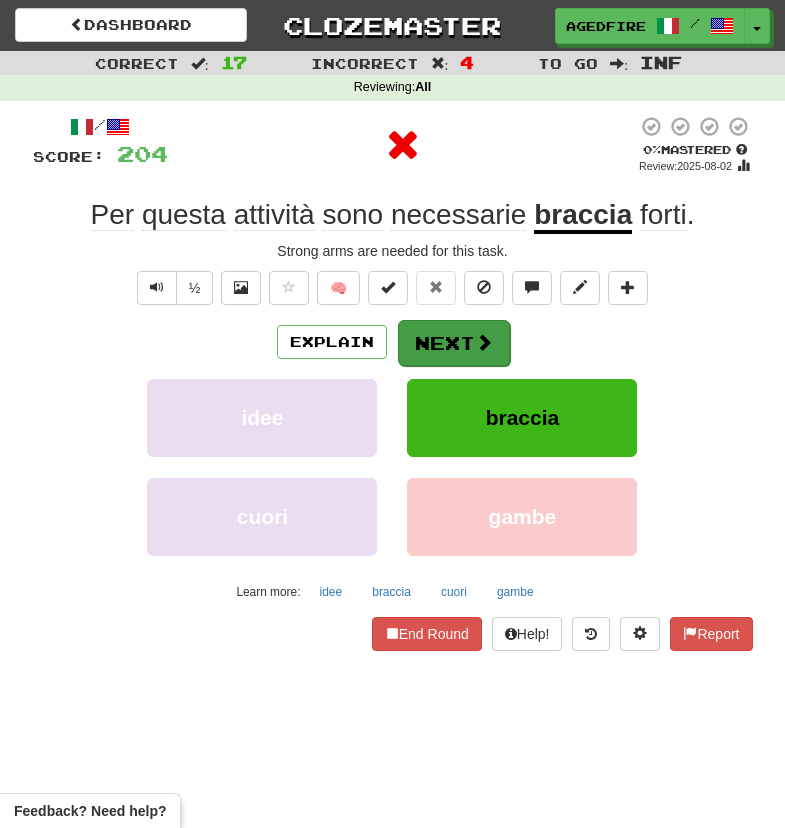 click at bounding box center (484, 342) 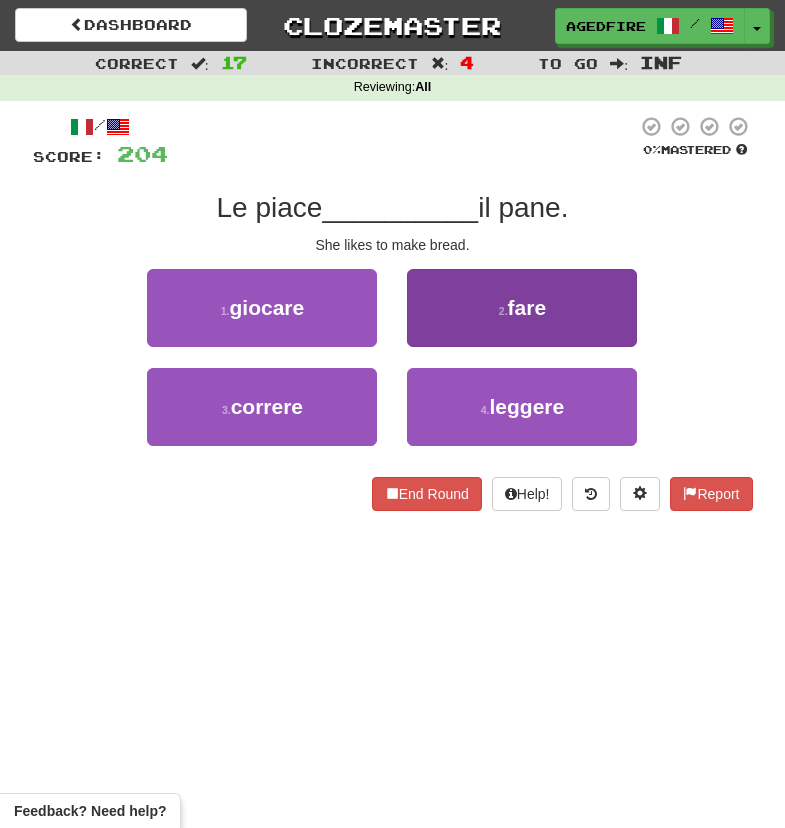 click on "2 .  fare" at bounding box center (522, 308) 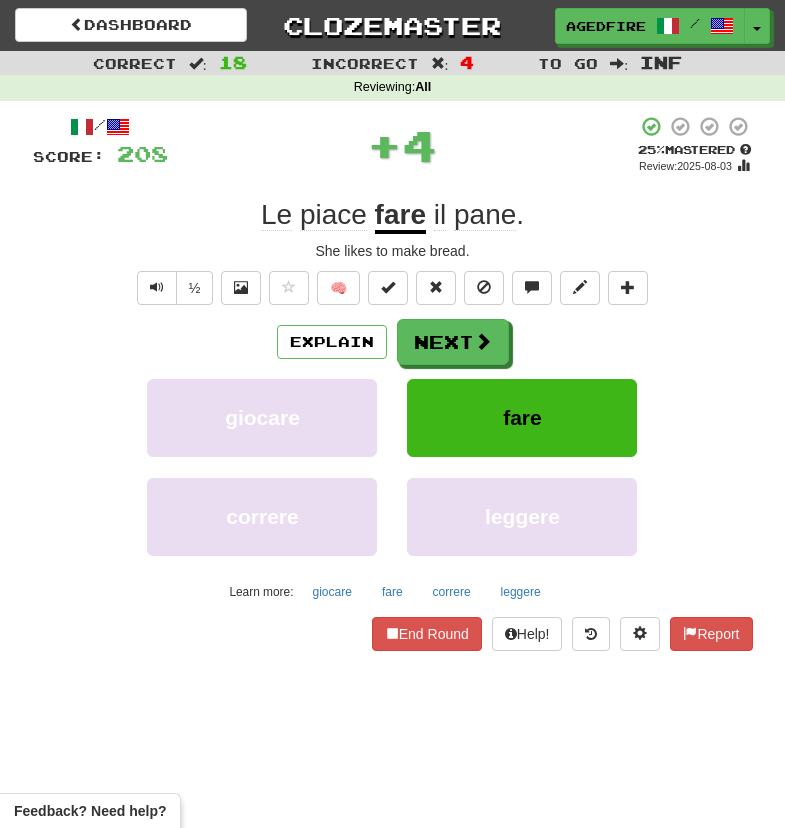 click at bounding box center (483, 341) 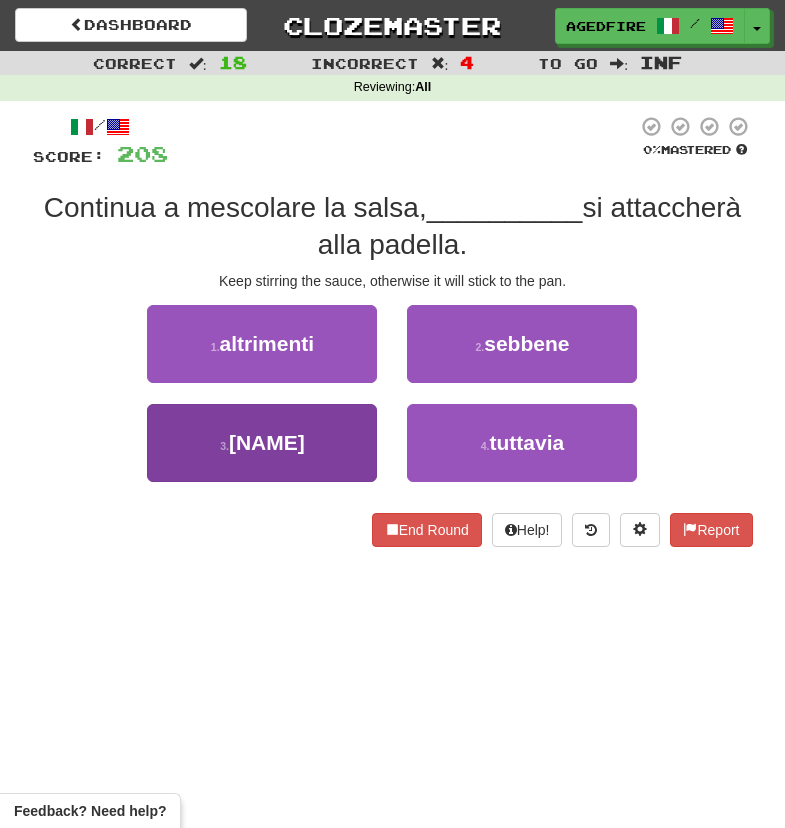click on "3 .  anziché" at bounding box center (262, 443) 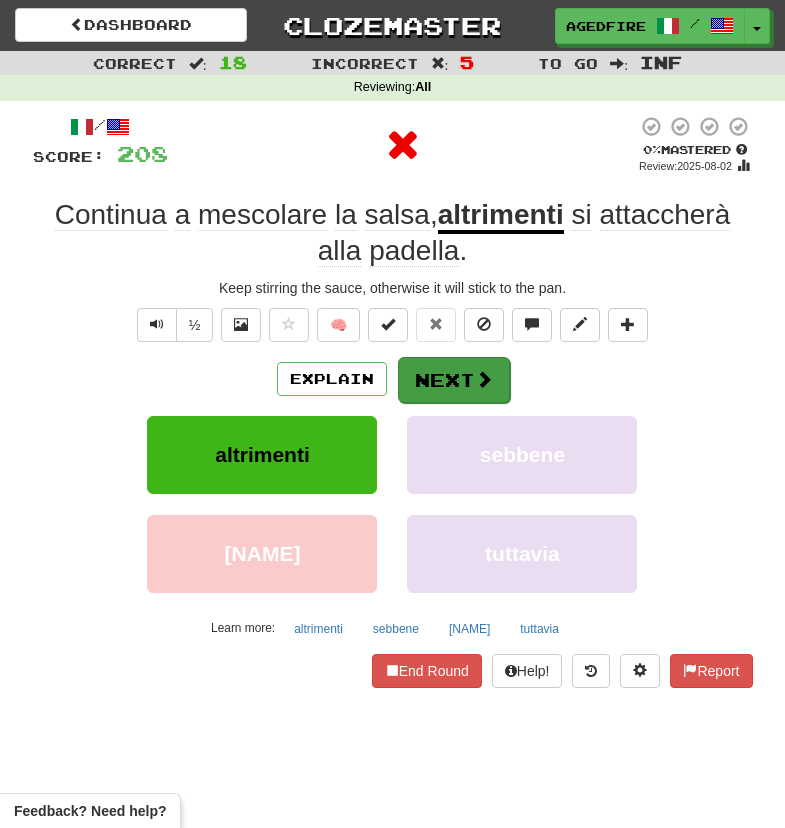 click on "Next" at bounding box center [454, 380] 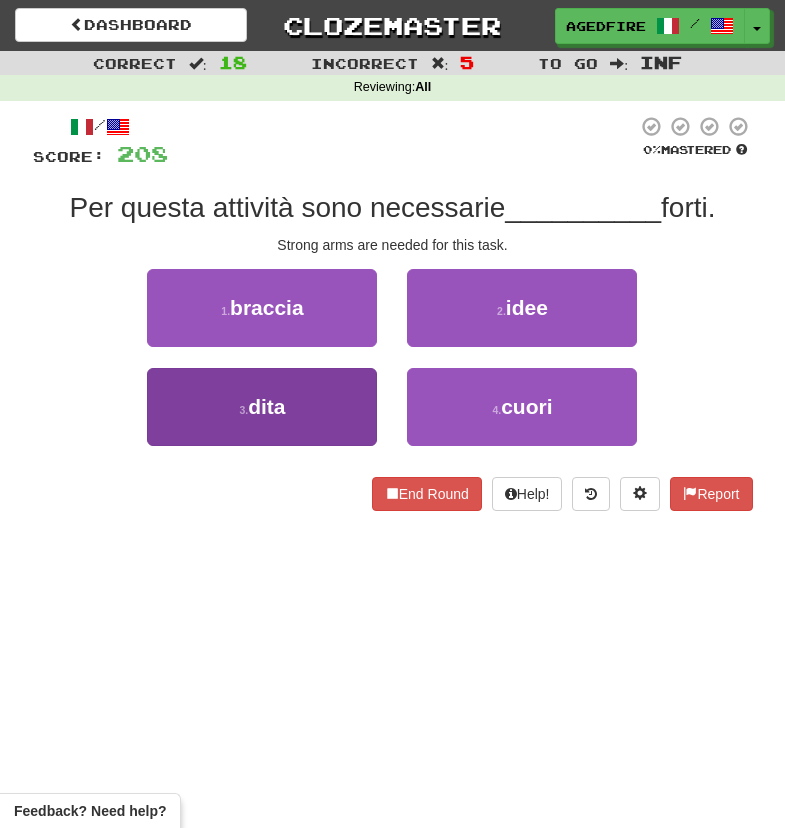click on "3 .  dita" at bounding box center [262, 407] 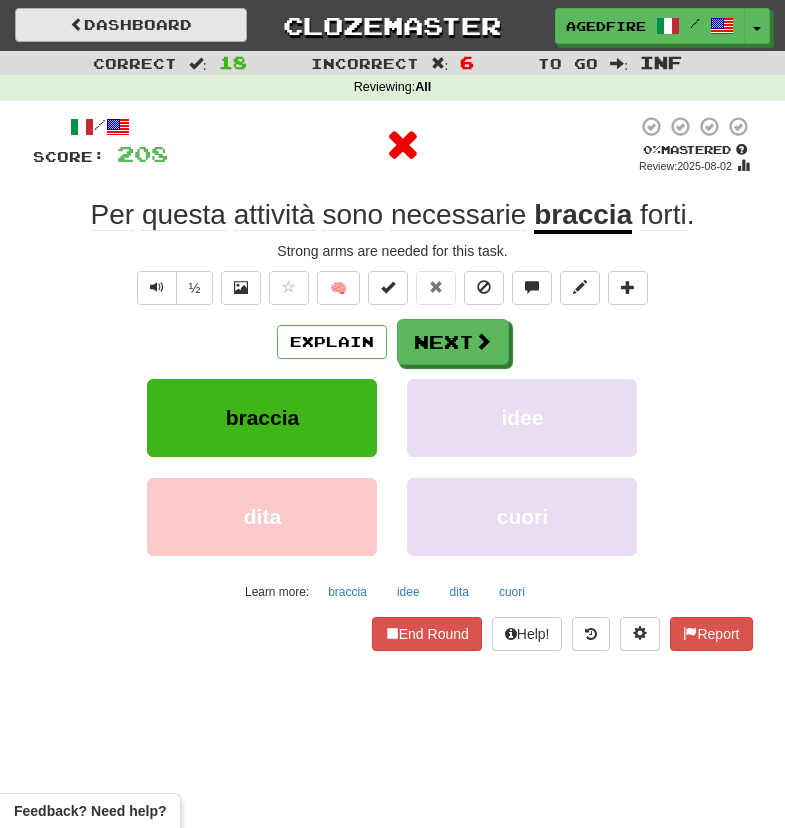 click on "Dashboard" at bounding box center [131, 25] 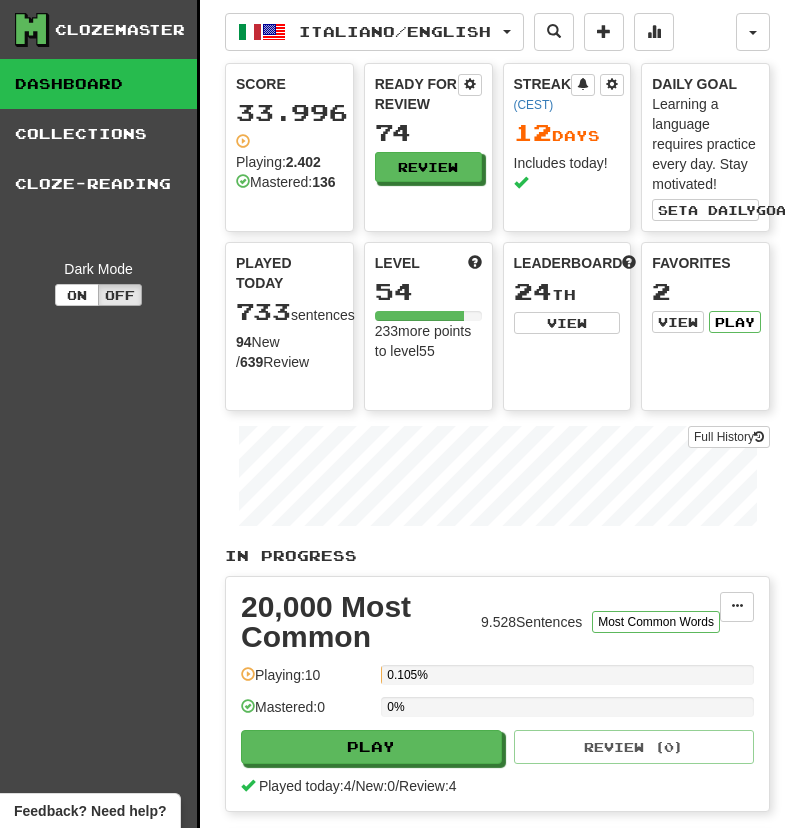 scroll, scrollTop: 0, scrollLeft: 0, axis: both 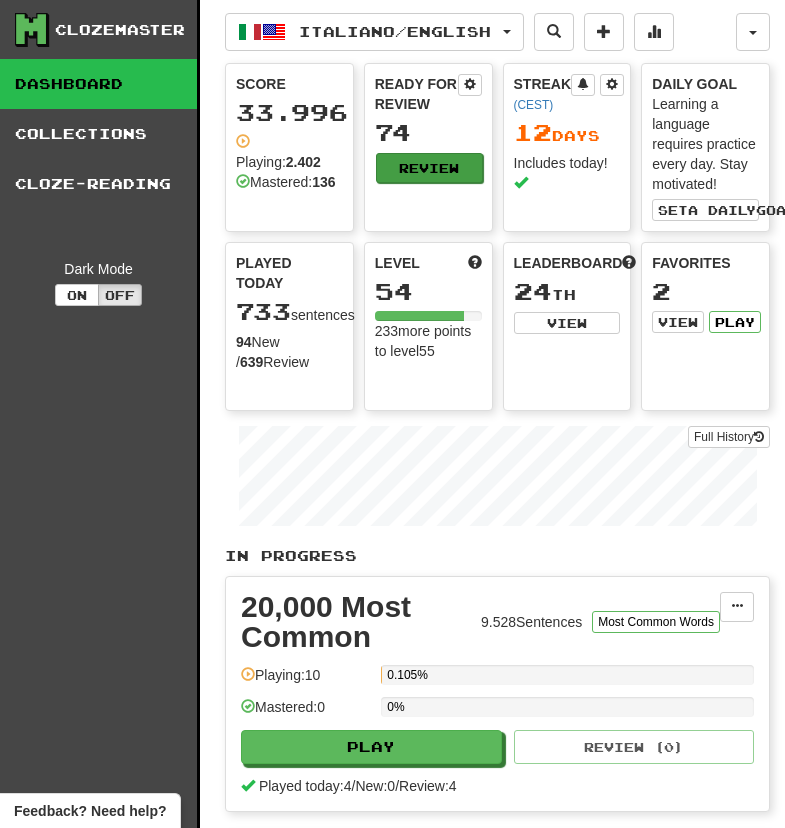 click on "Review" at bounding box center [429, 168] 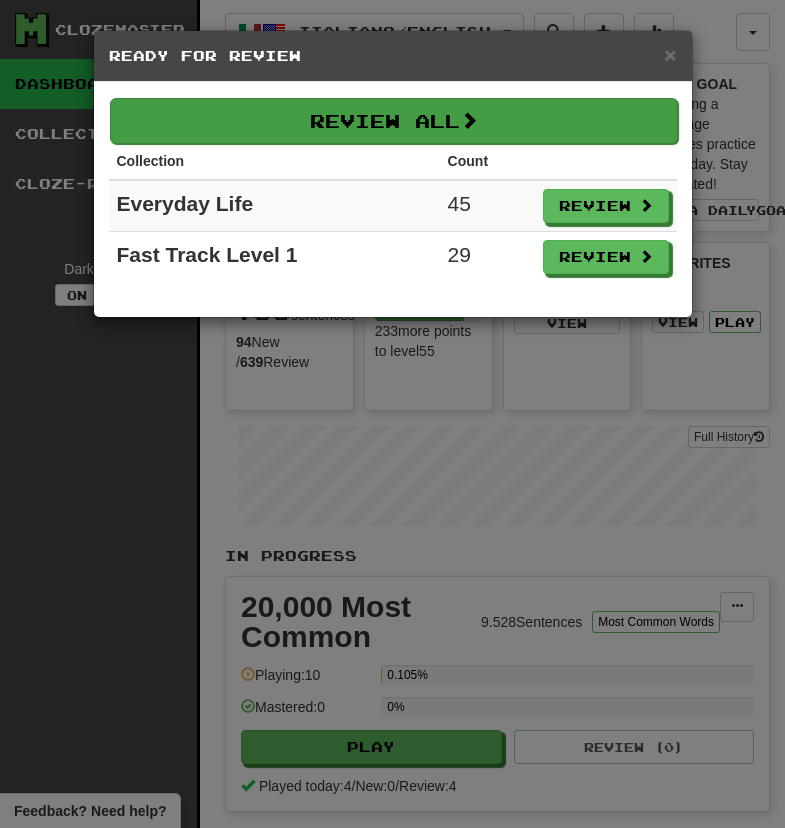 click at bounding box center [469, 120] 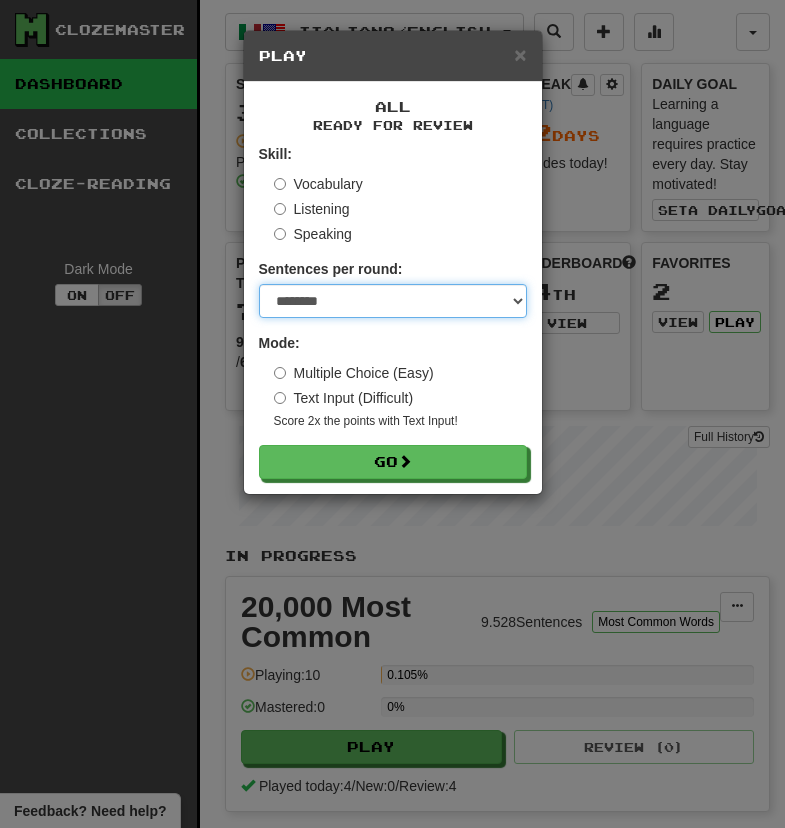 click on "* ** ** ** ** ** *** ********" at bounding box center [393, 301] 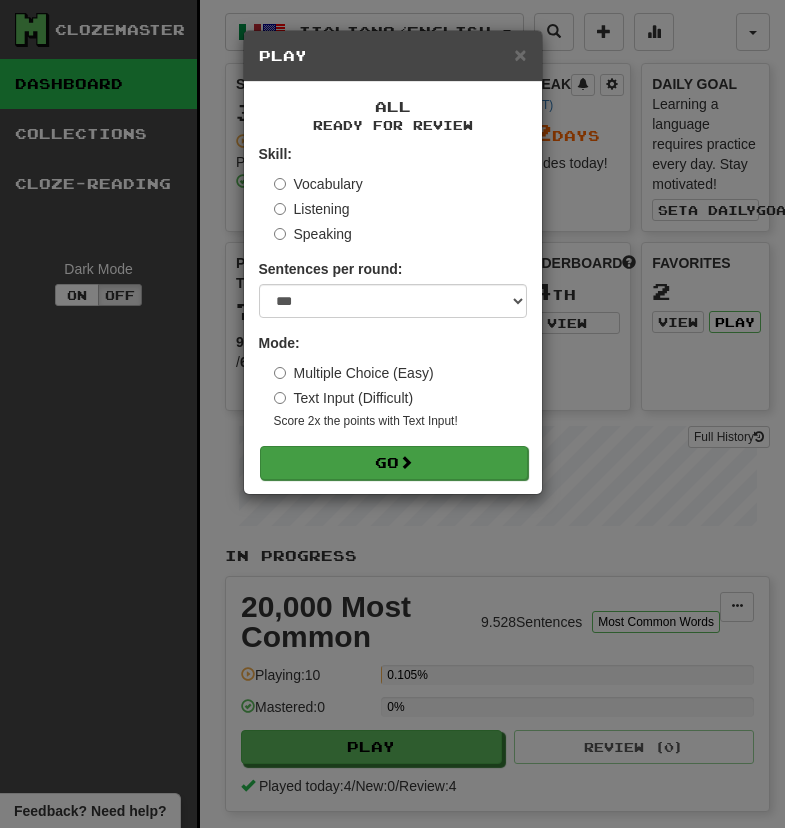 click on "Go" at bounding box center [394, 463] 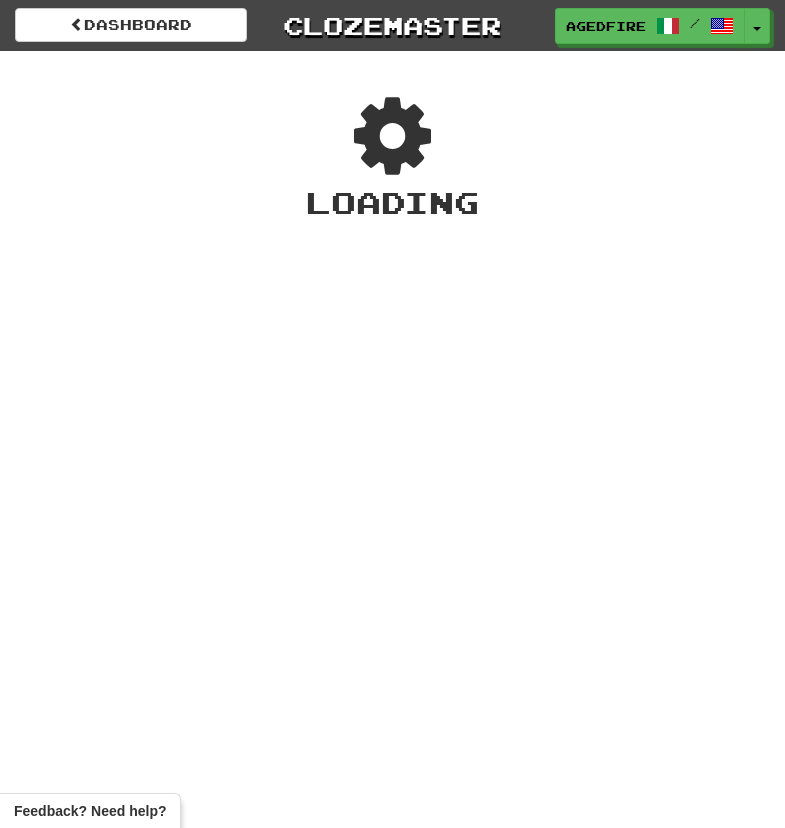 scroll, scrollTop: 0, scrollLeft: 0, axis: both 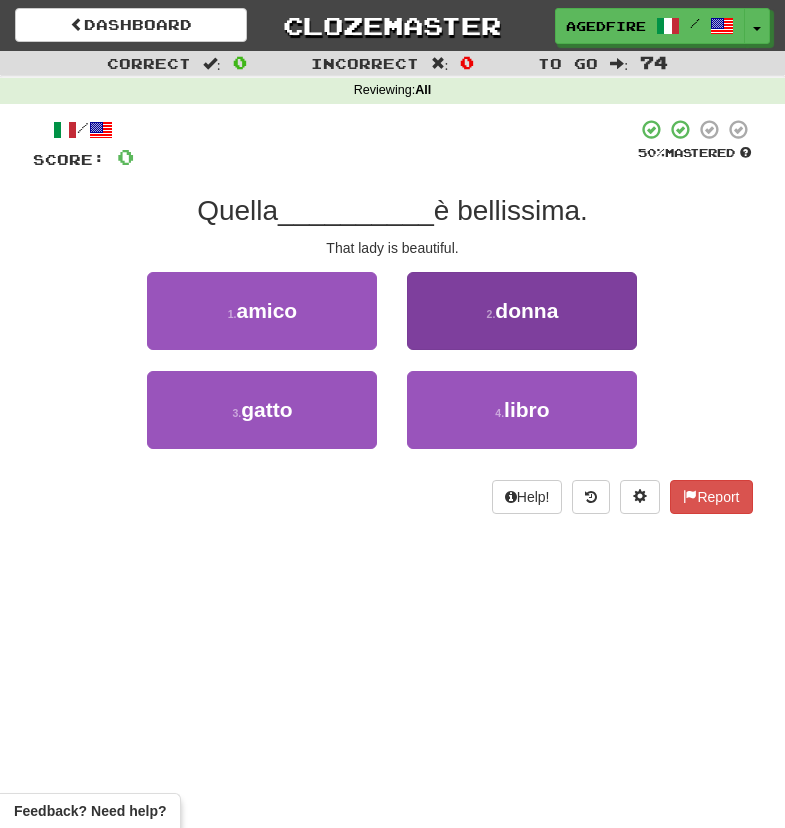 click on "2 .  donna" at bounding box center [522, 311] 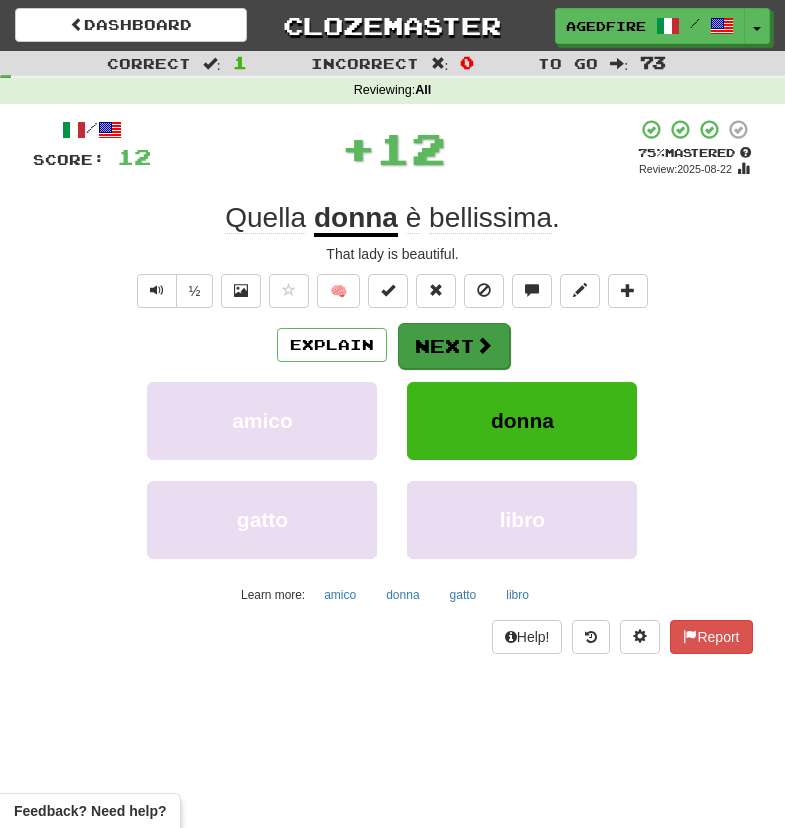click on "Next" at bounding box center [454, 346] 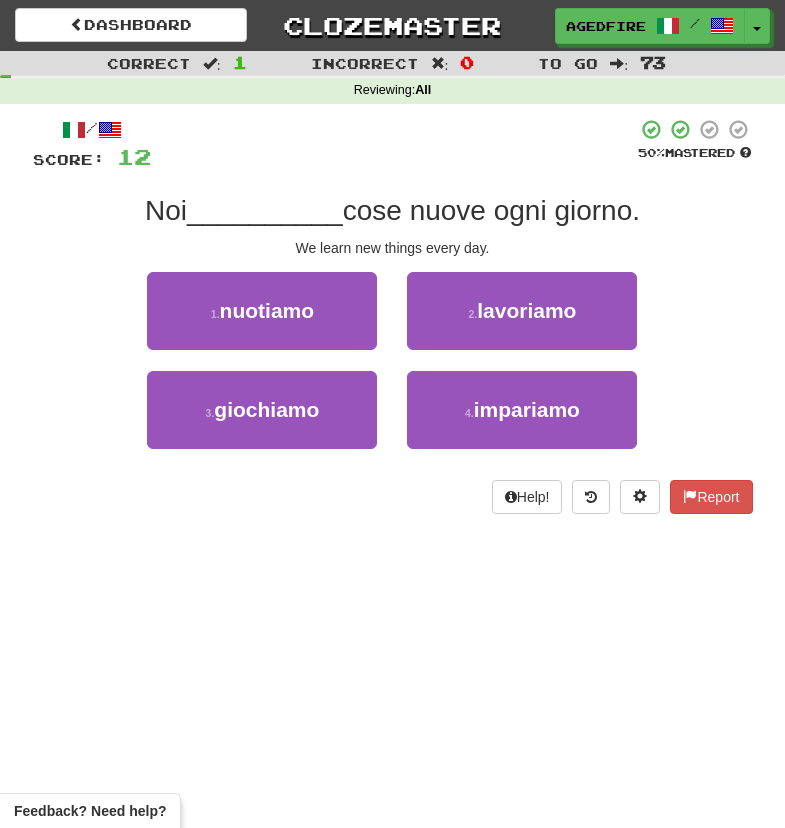 click on "2 .  lavoriamo" at bounding box center (522, 311) 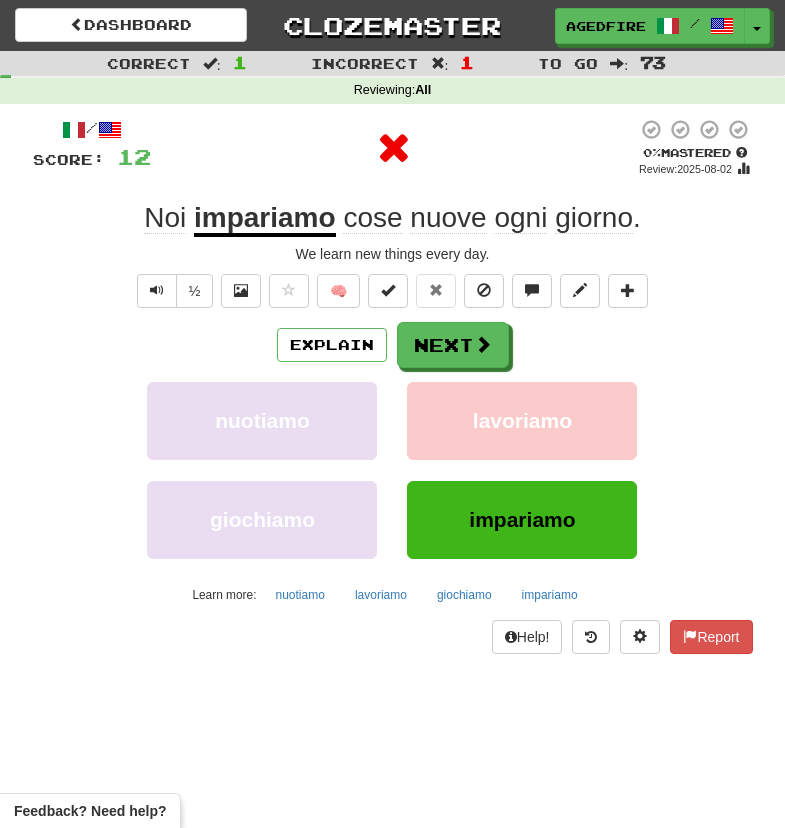 click on "Next" at bounding box center (453, 345) 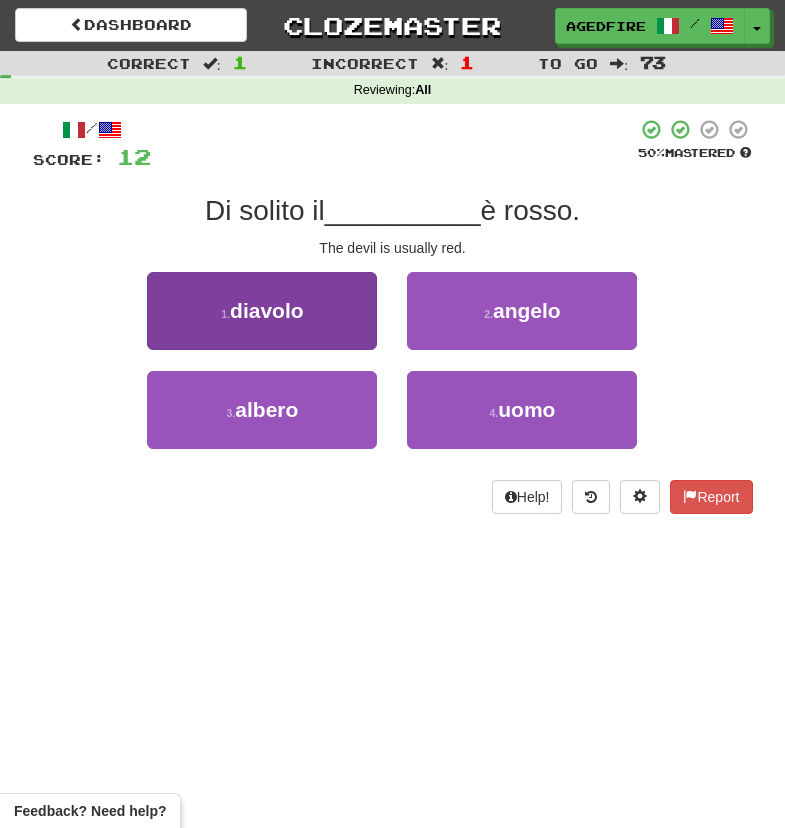 click on "1 .  diavolo" at bounding box center (262, 311) 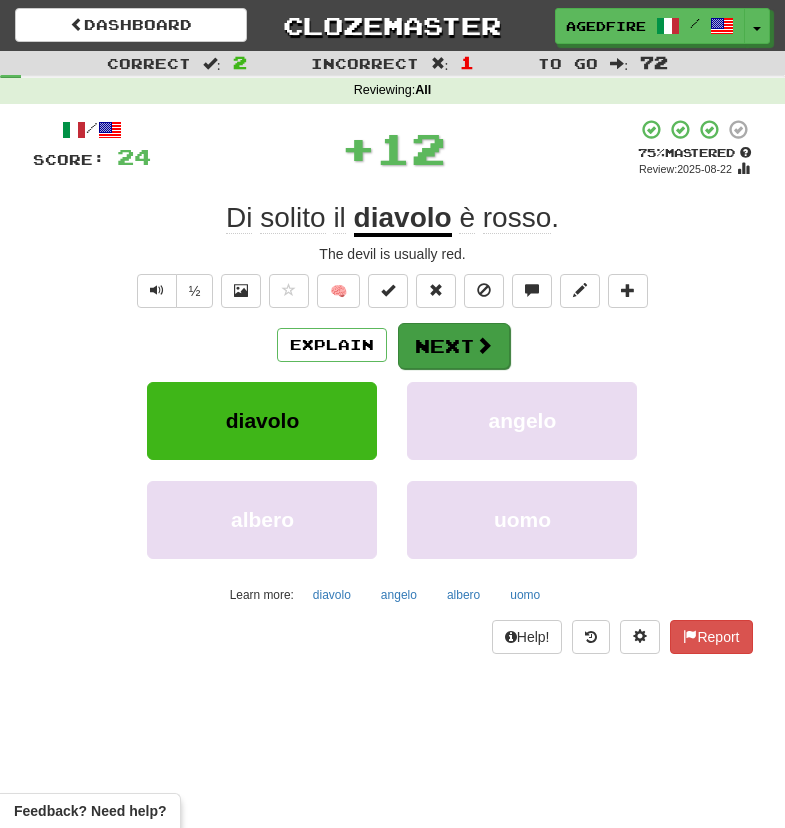 click on "Next" at bounding box center [454, 346] 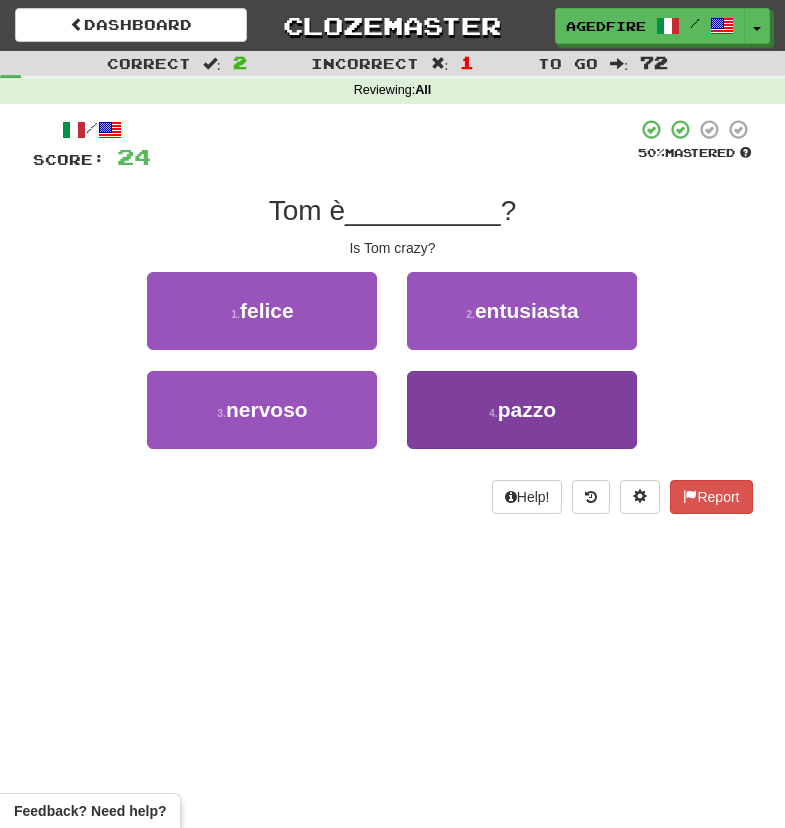 click on "4 .  pazzo" at bounding box center [522, 410] 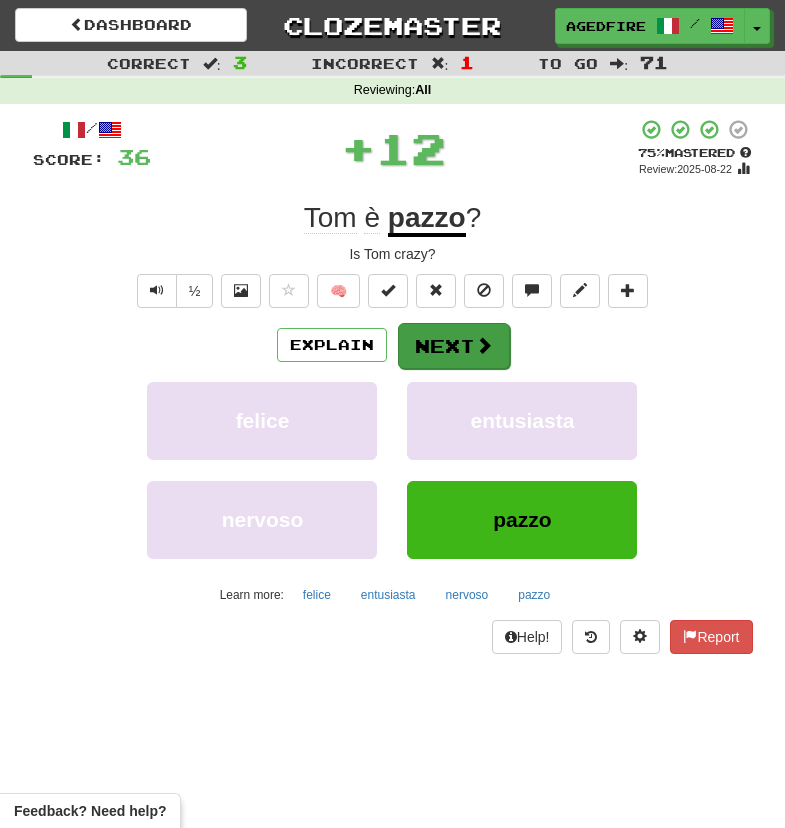 click on "Next" at bounding box center (454, 346) 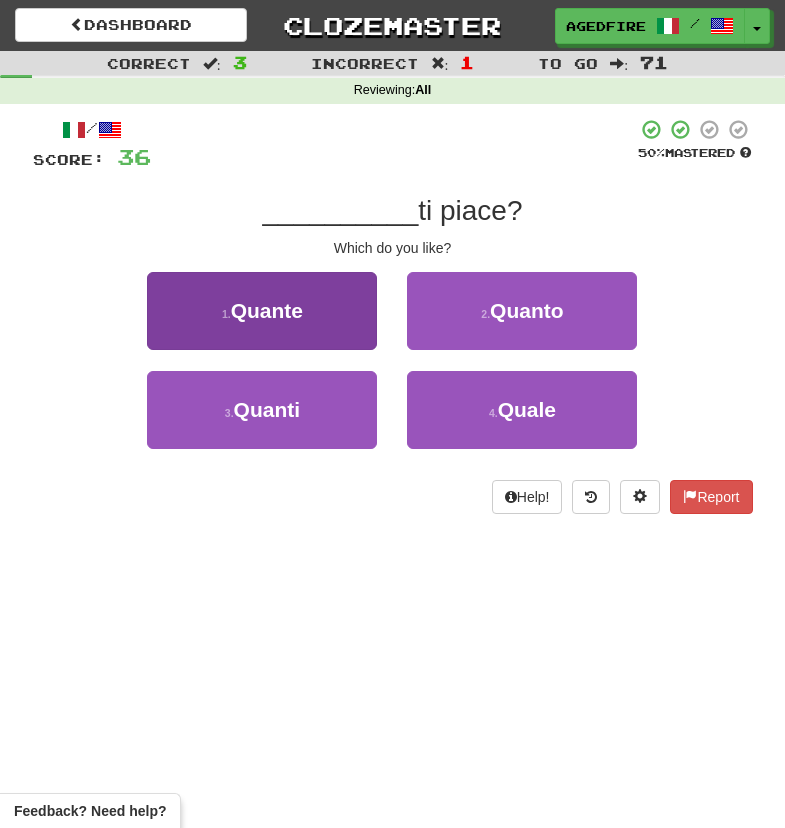 click on "1 .  Quante" at bounding box center (262, 311) 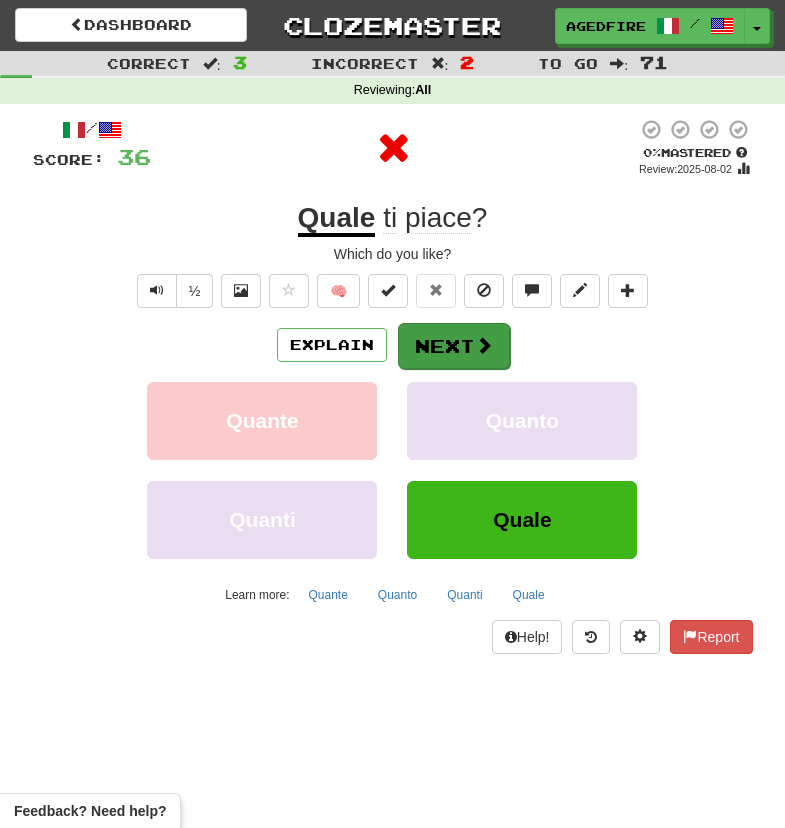 click on "Next" at bounding box center [454, 346] 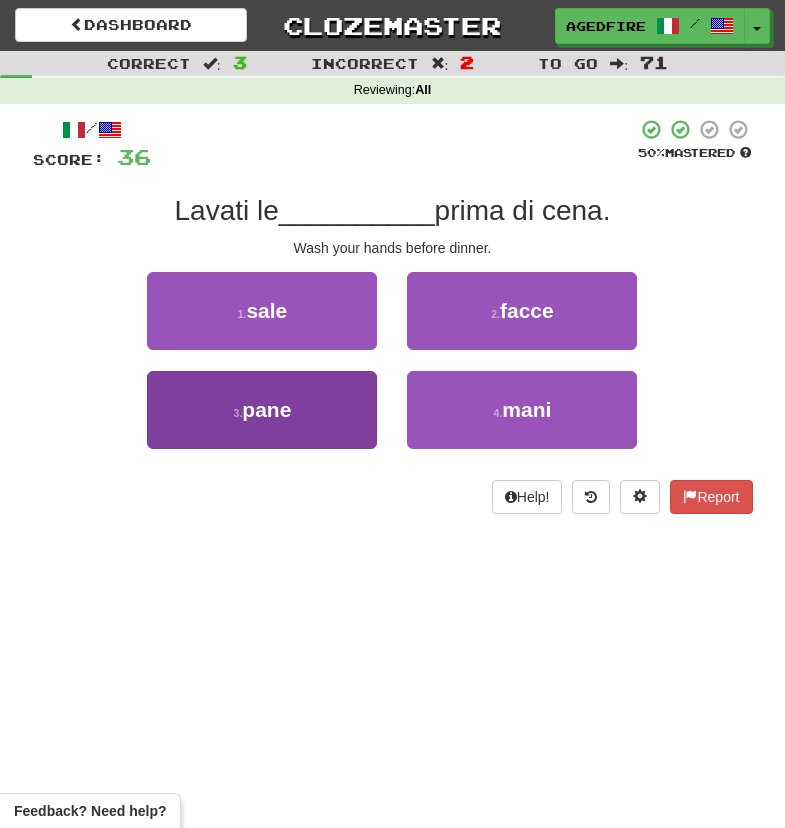 click on "3 .  pane" at bounding box center [262, 410] 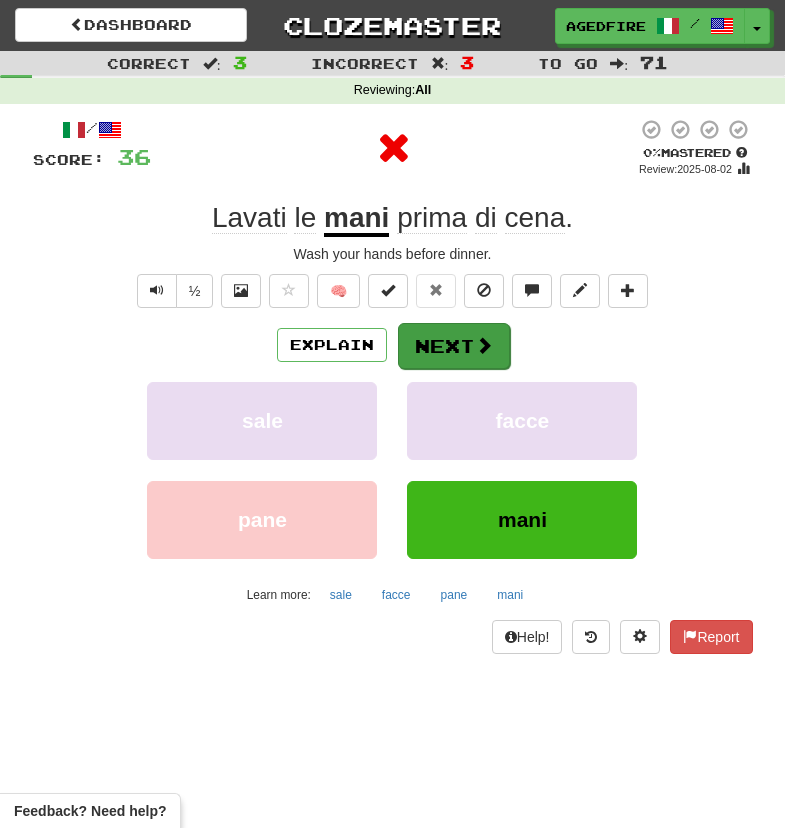 click at bounding box center [484, 345] 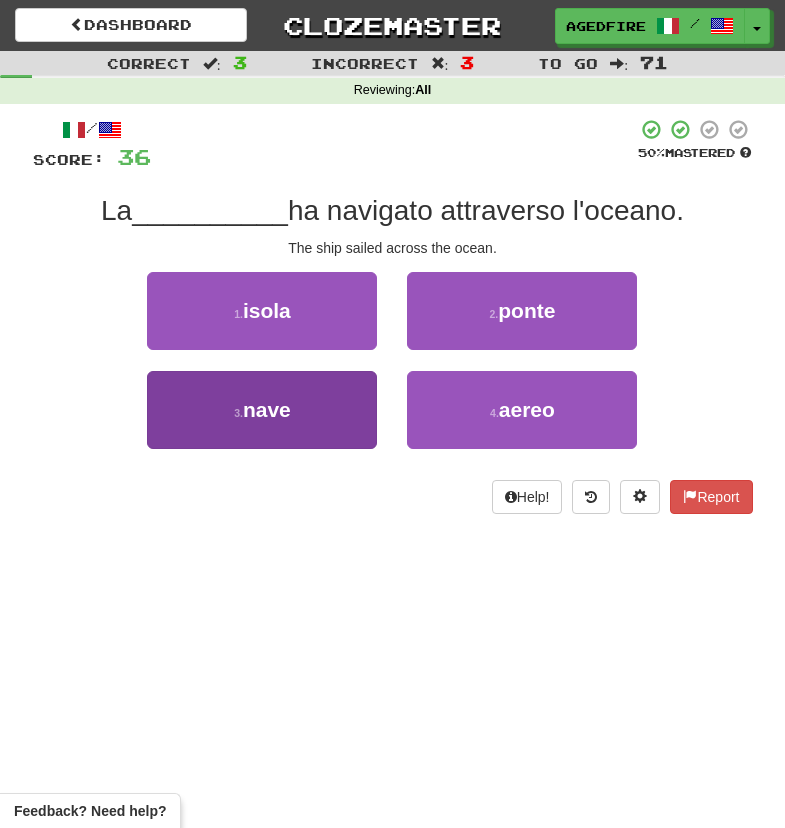 click on "3 .  nave" at bounding box center (262, 410) 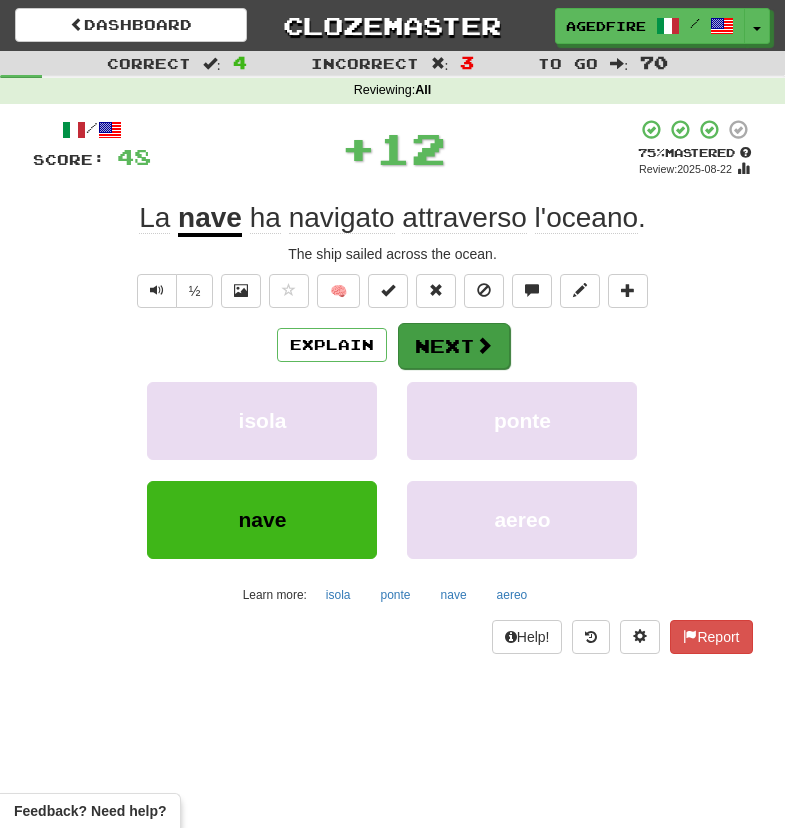 click on "Next" at bounding box center (454, 346) 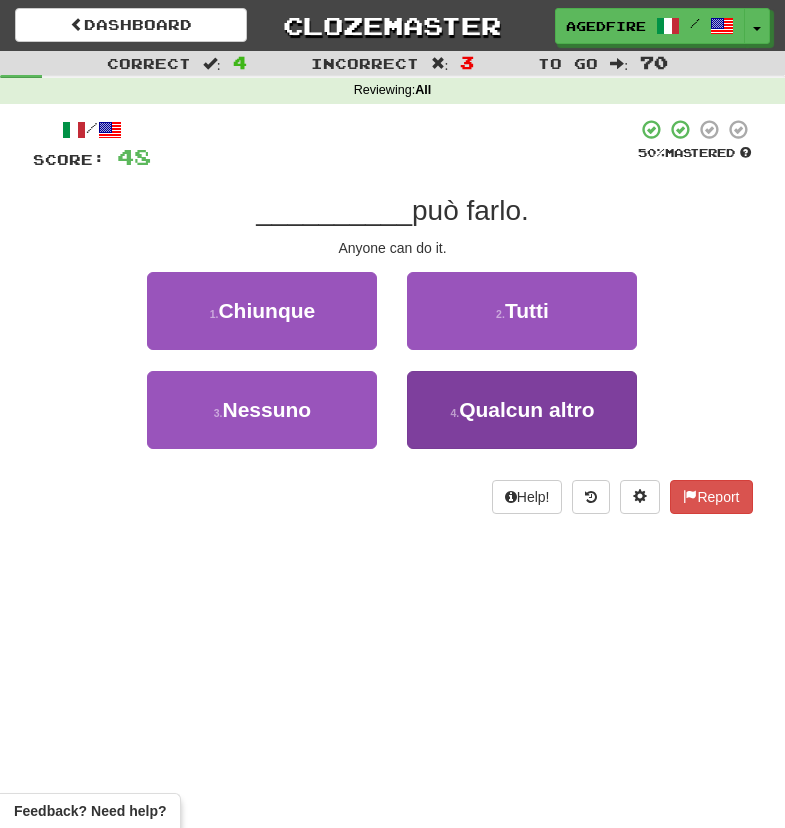 click on "4 .  Qualcun altro" at bounding box center (522, 410) 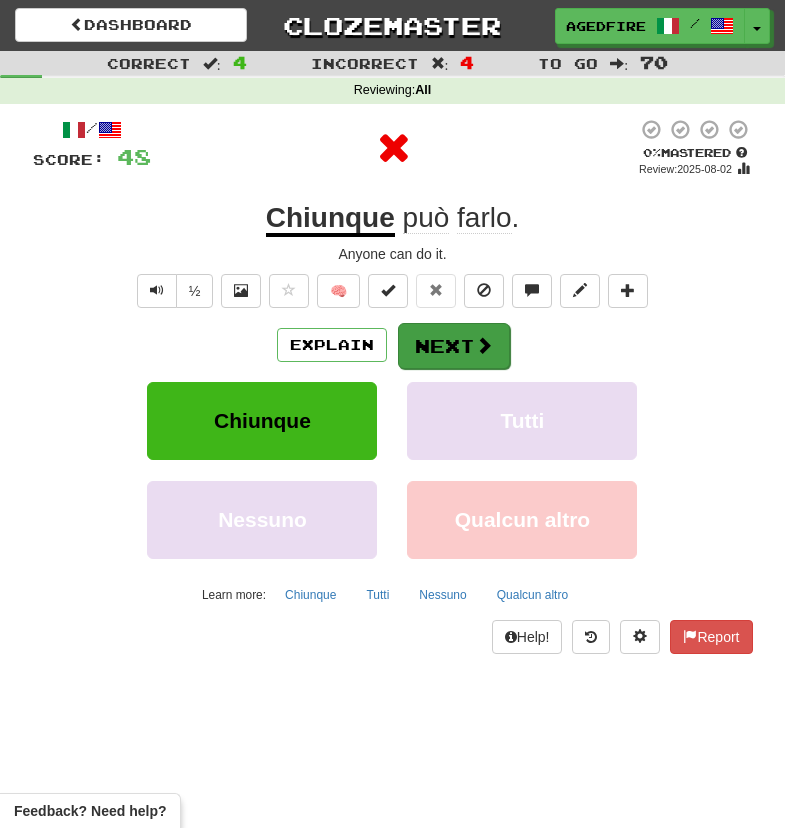 click on "Next" at bounding box center (454, 346) 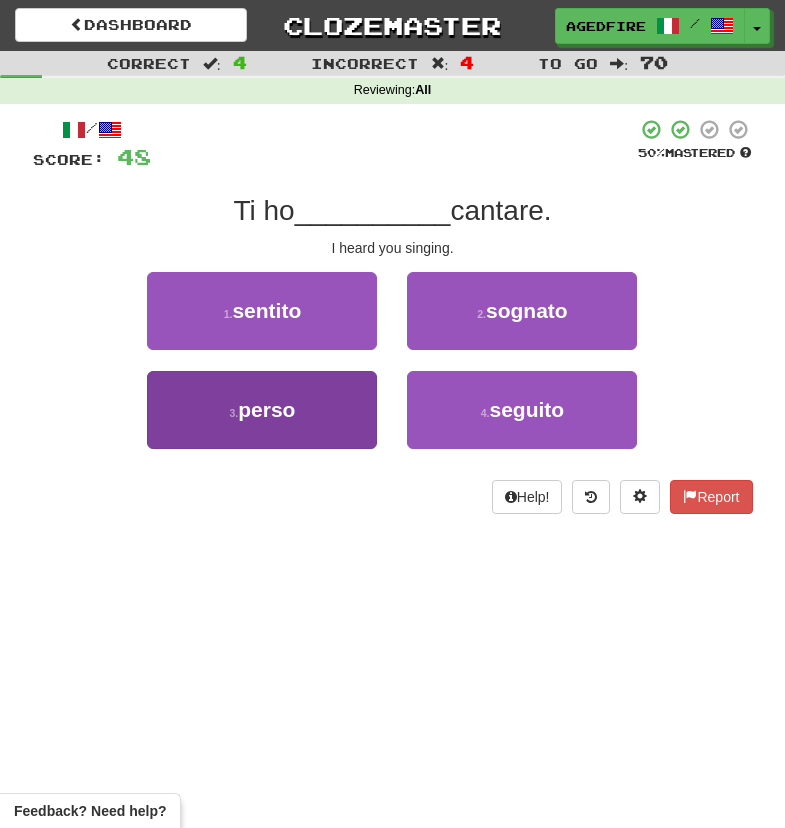 click on "3 .  perso" at bounding box center [262, 410] 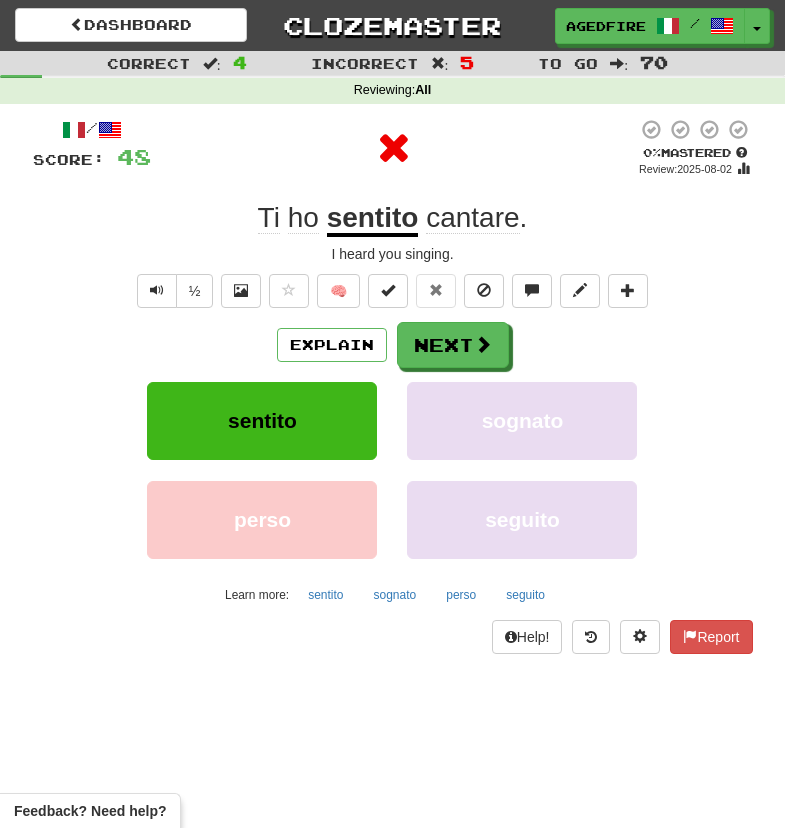 click on "Explain Next sentito sognato perso seguito Learn more: sentito sognato perso seguito" at bounding box center (393, 466) 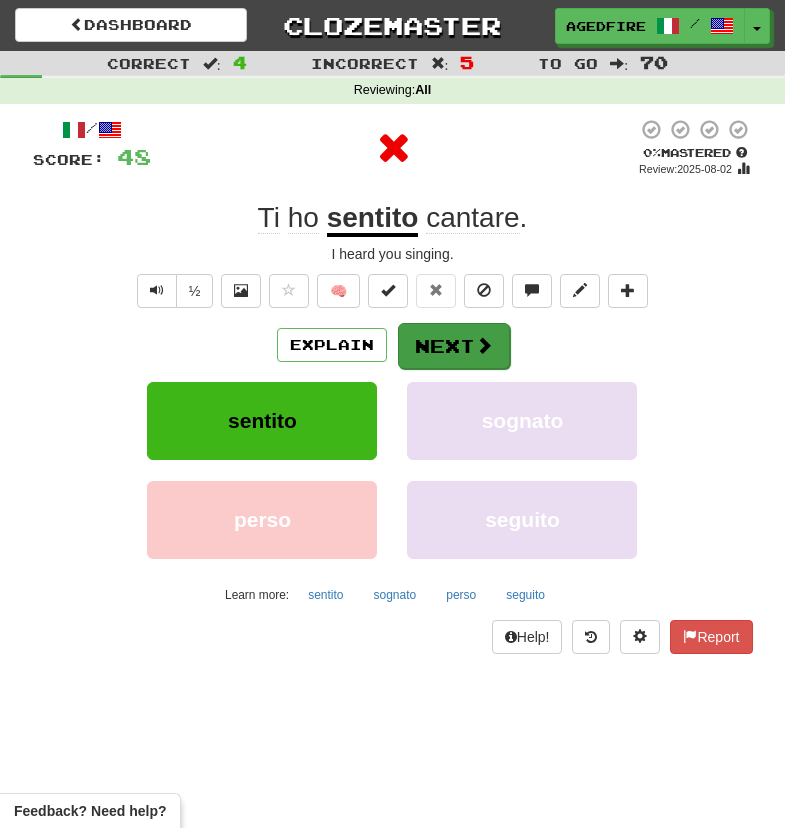 click on "Next" at bounding box center [454, 346] 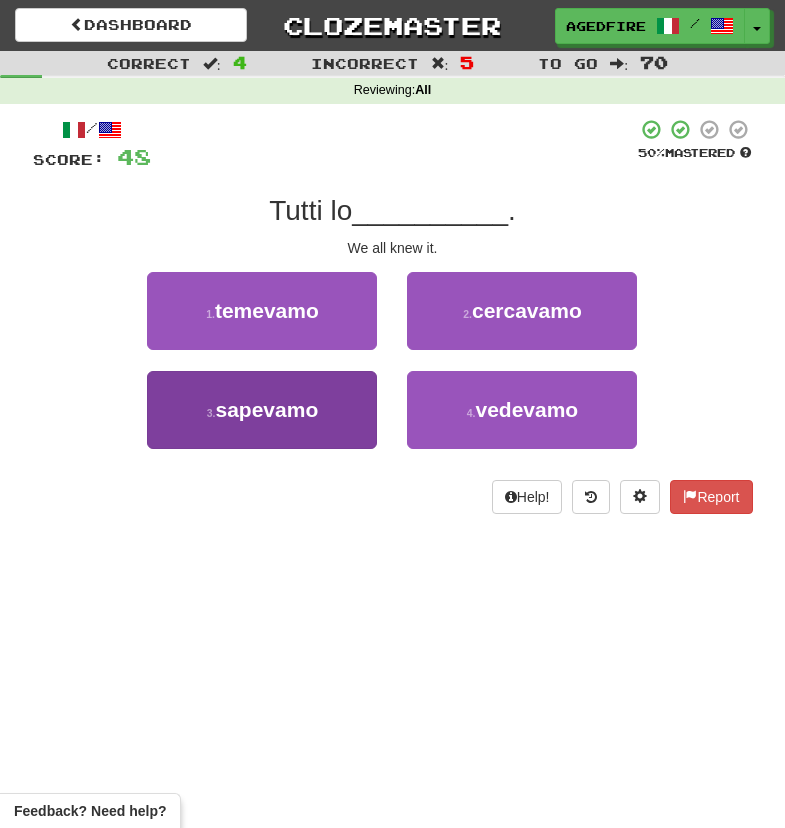 click on "sapevamo" at bounding box center [266, 409] 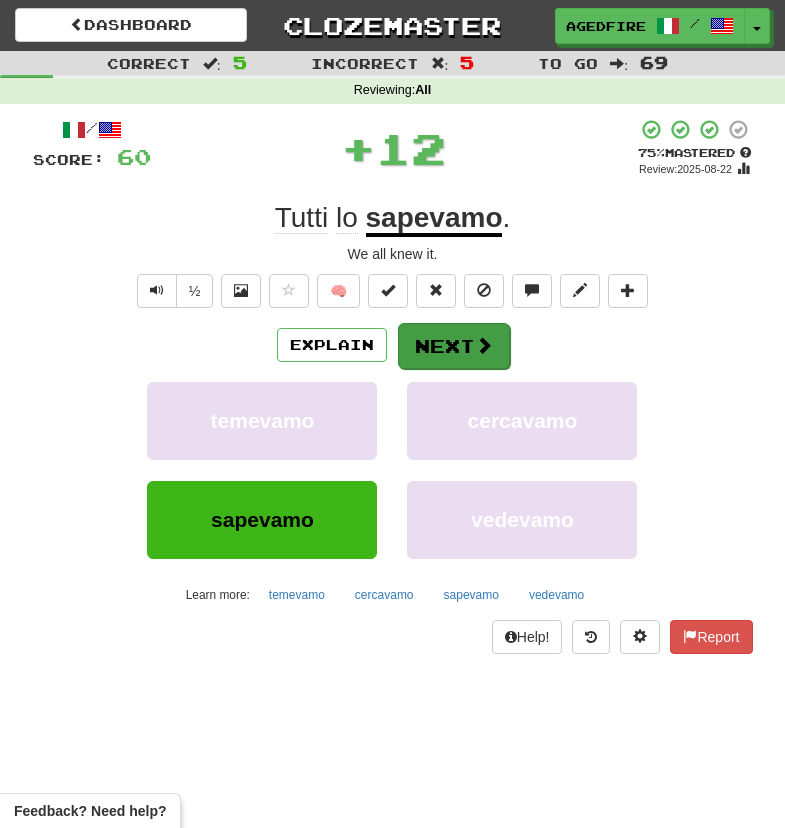 click on "Next" at bounding box center [454, 346] 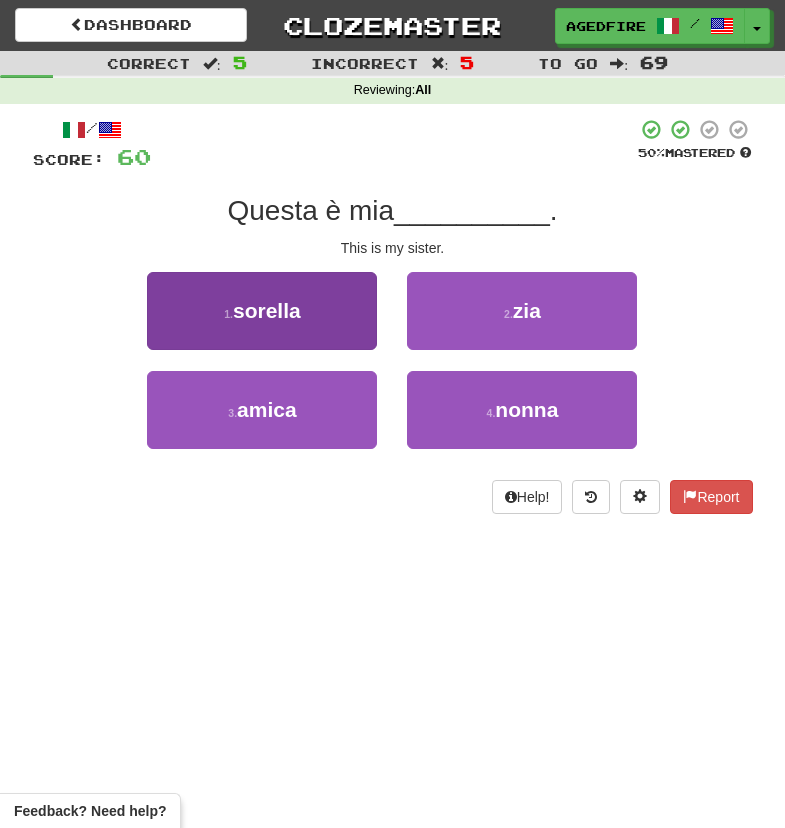 click on "1 .  sorella" at bounding box center (262, 311) 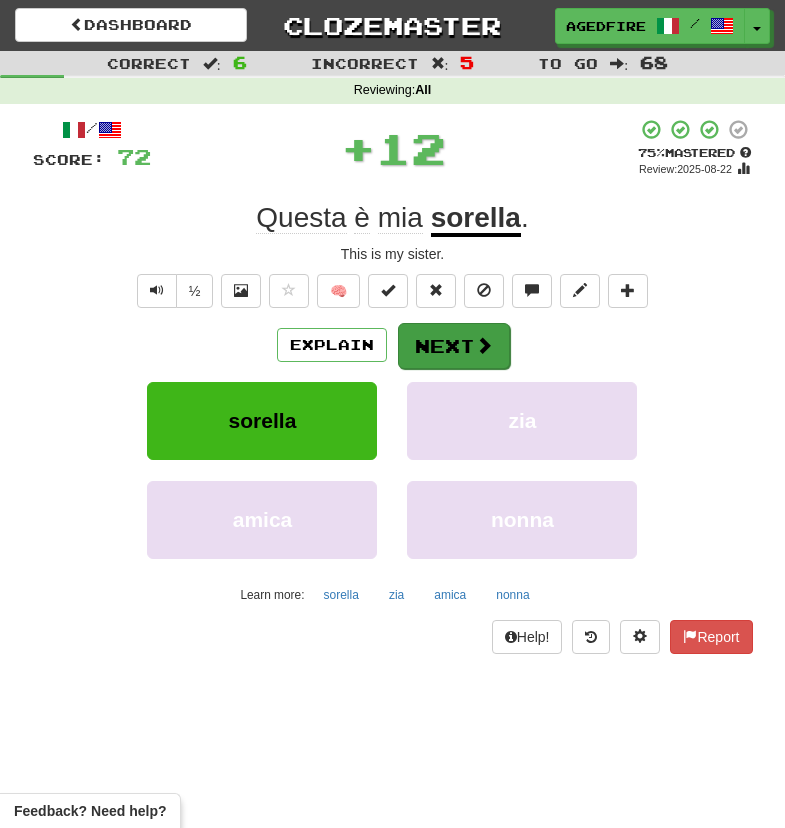 click on "Next" at bounding box center (454, 346) 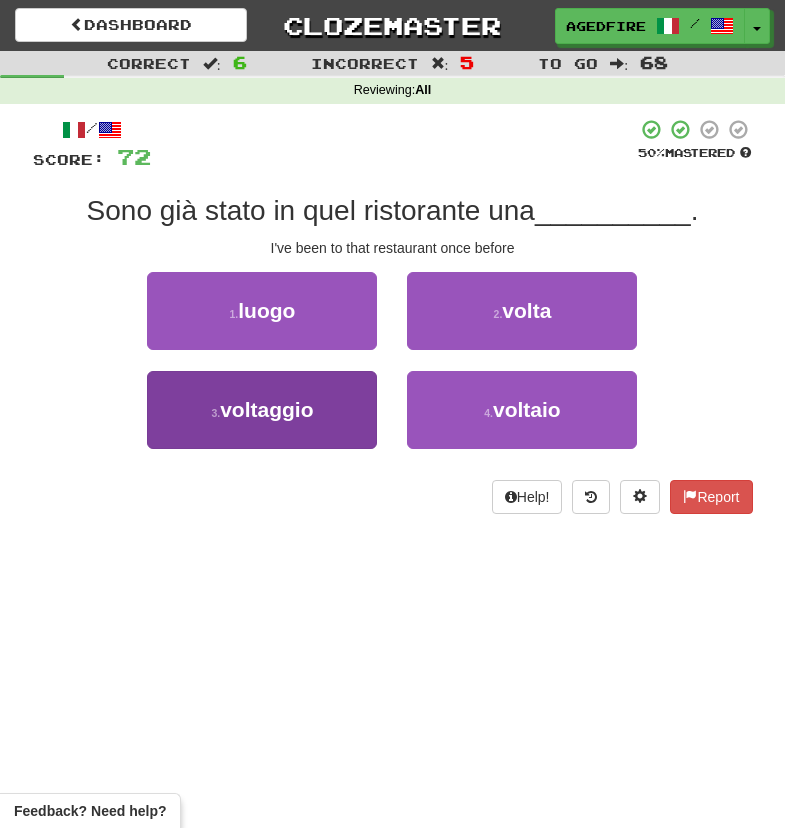 click on "3 .  voltaggio" at bounding box center (262, 410) 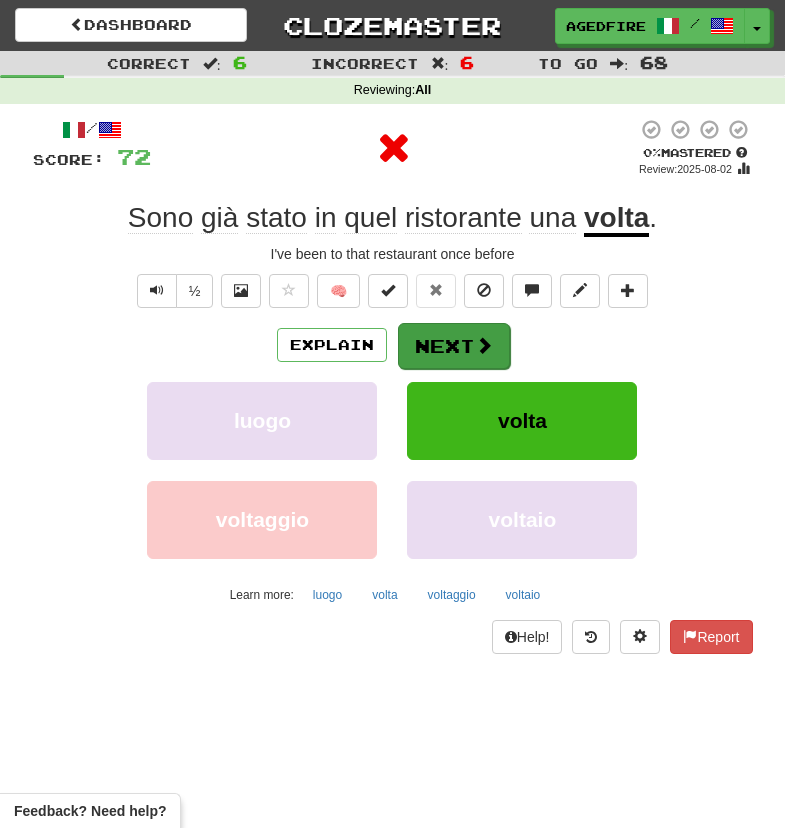 click on "Next" at bounding box center [454, 346] 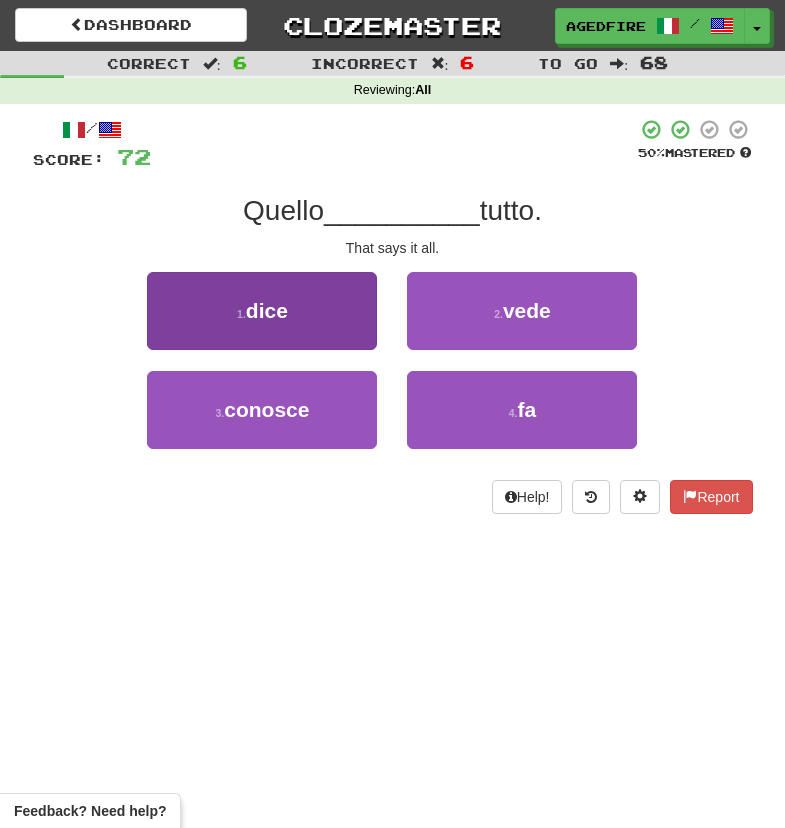 click on "1 .  dice" at bounding box center (262, 311) 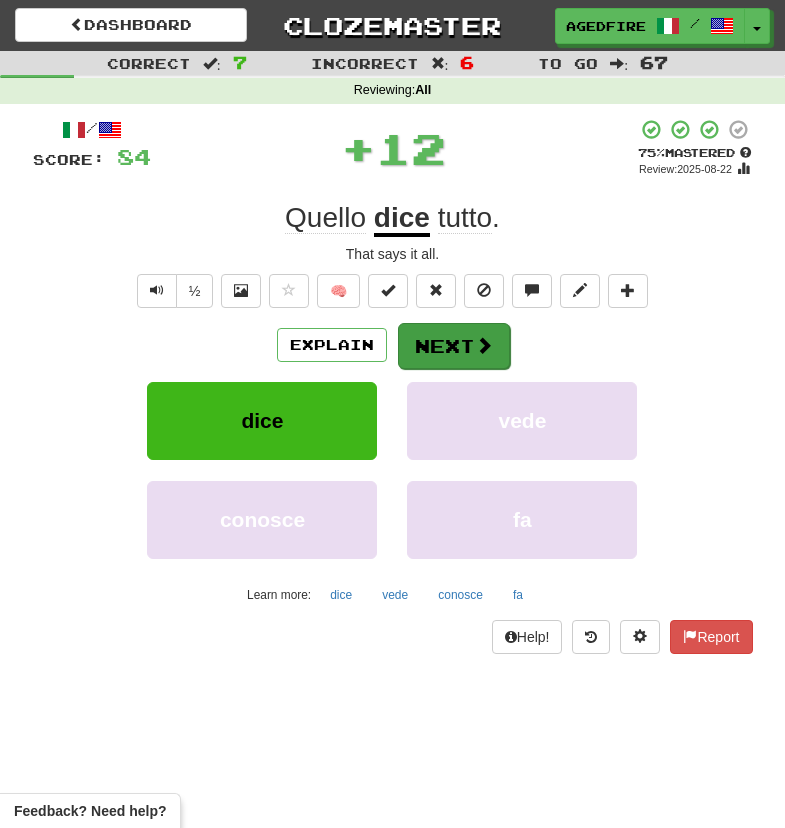 click on "Next" at bounding box center [454, 346] 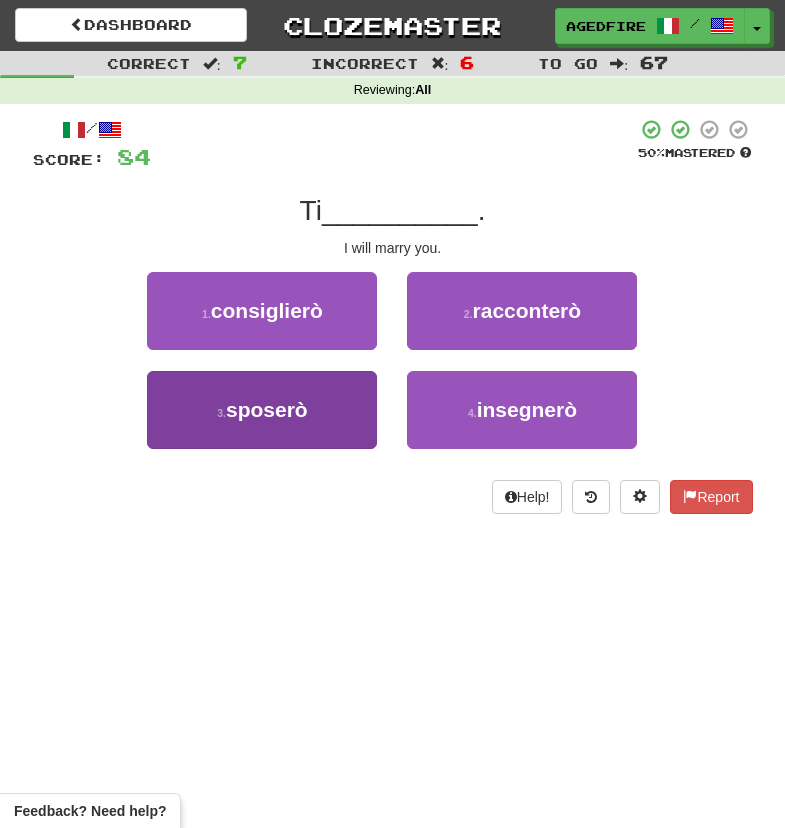 click on "3 .  sposerò" at bounding box center (262, 410) 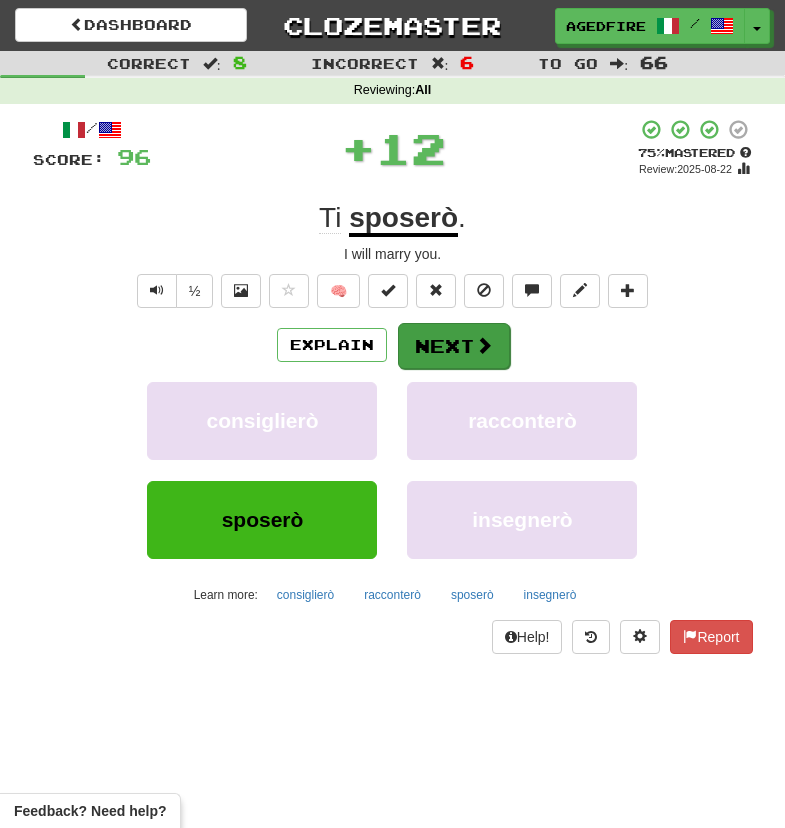 click on "Next" at bounding box center (454, 346) 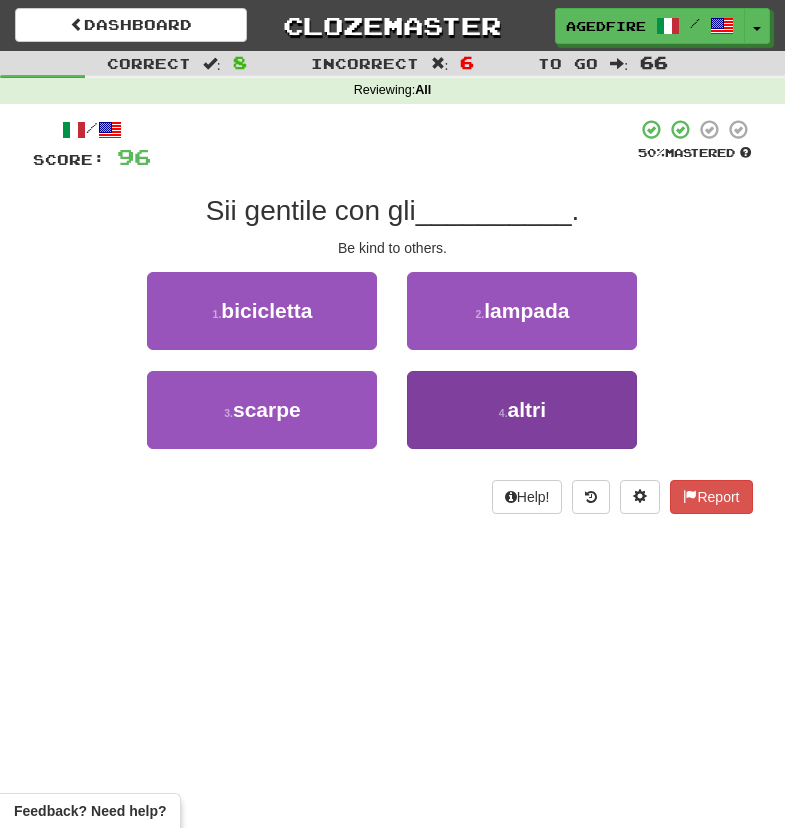click on "4 .  altri" at bounding box center [522, 410] 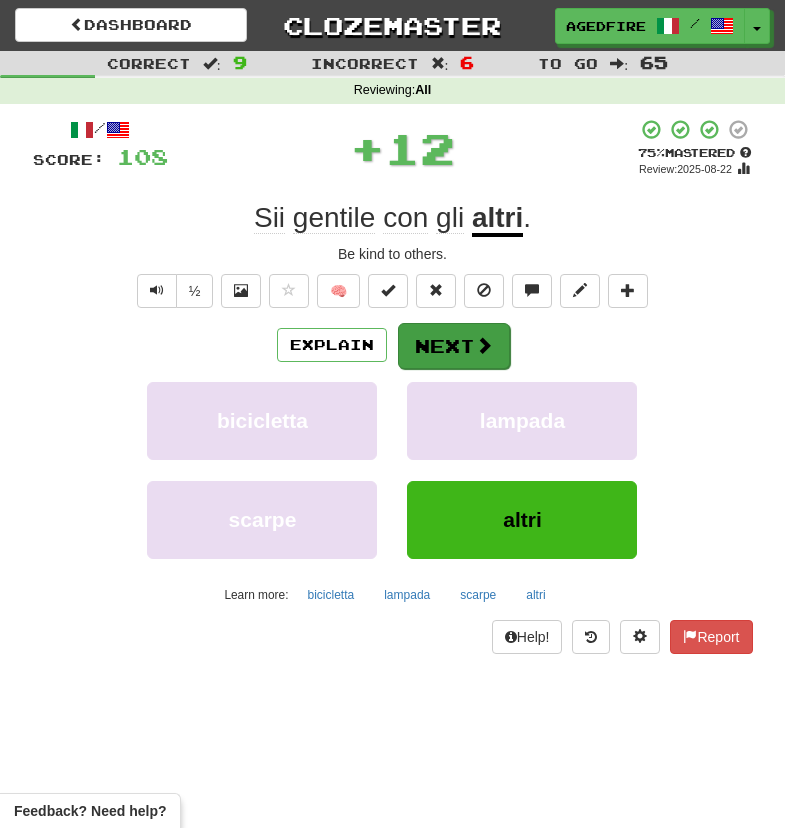 click on "Next" at bounding box center (454, 346) 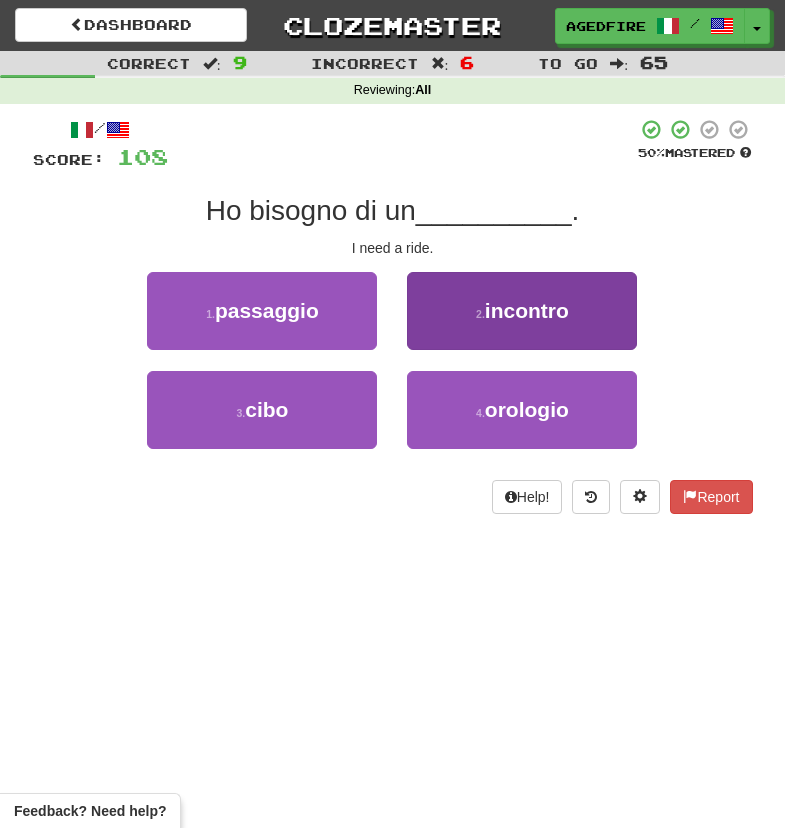 click on "2 .  incontro" at bounding box center [522, 311] 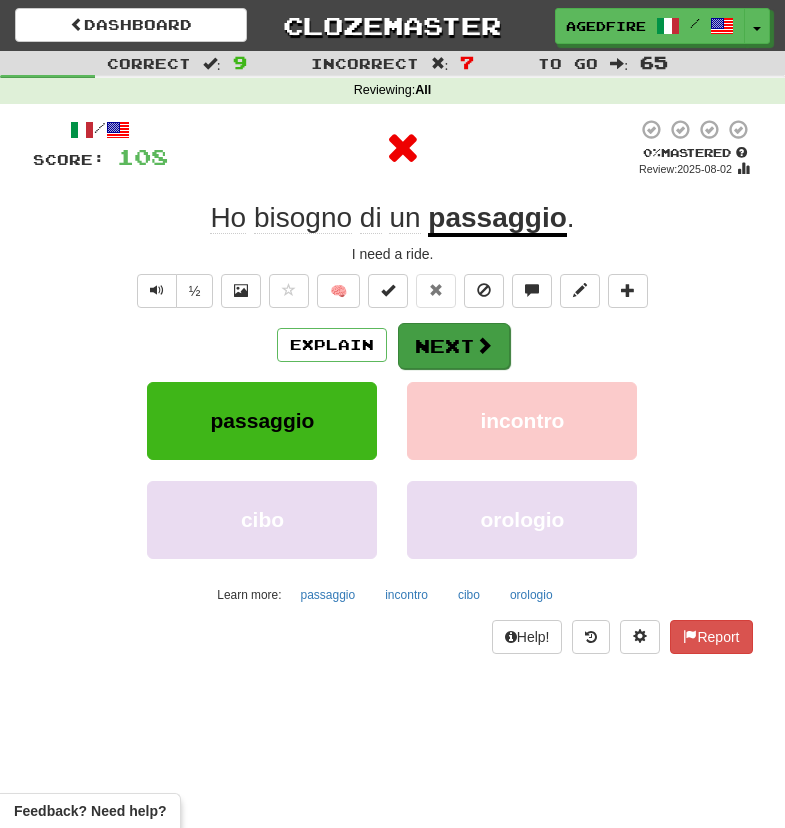 click on "Next" at bounding box center (454, 346) 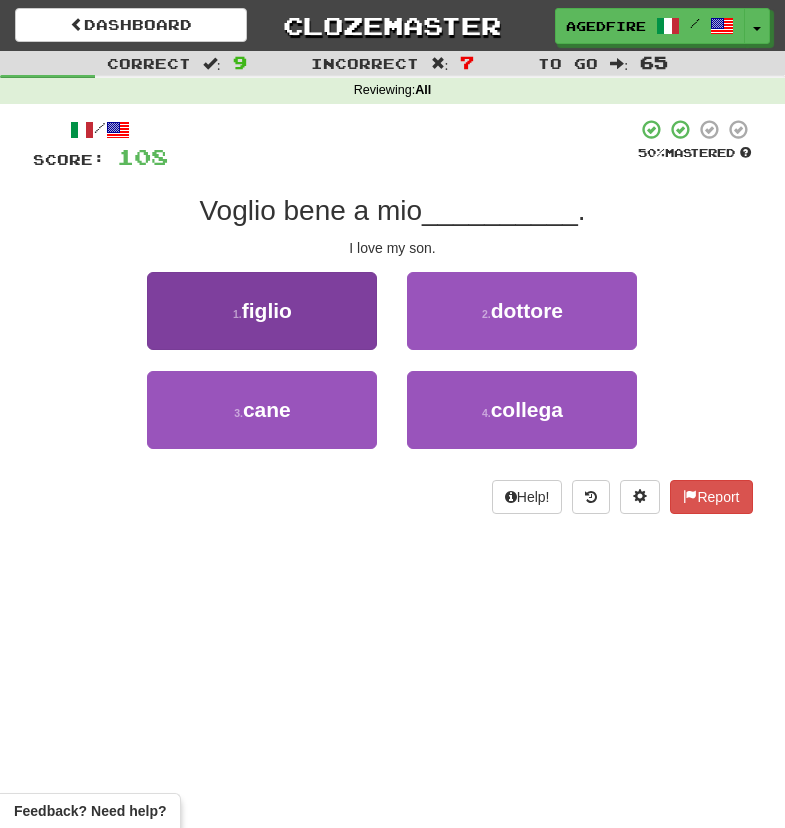 click on "1 .  figlio" at bounding box center [262, 311] 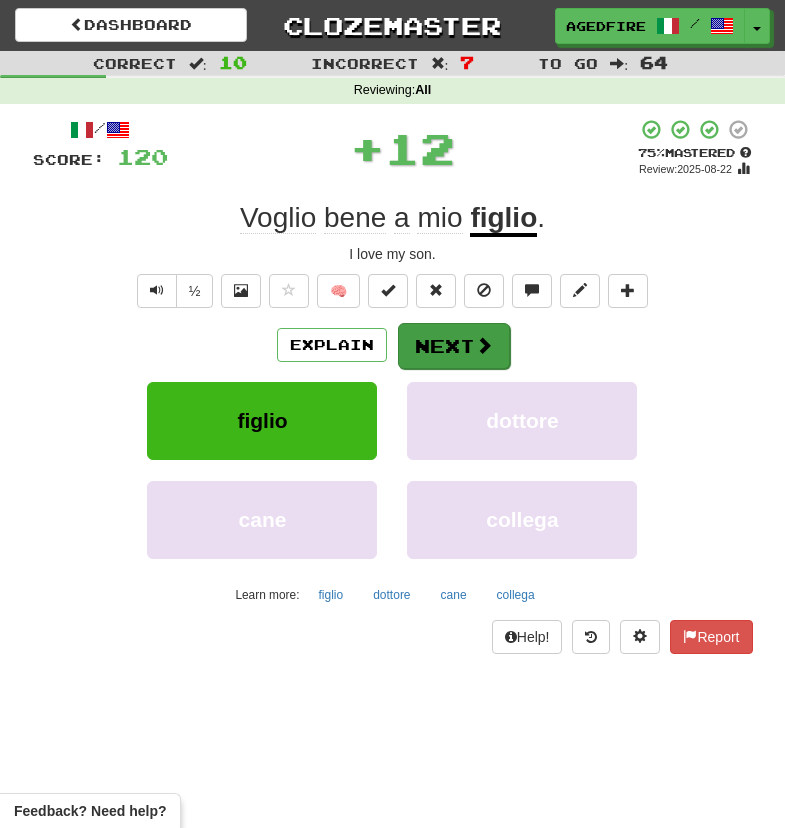 click on "Next" at bounding box center (454, 346) 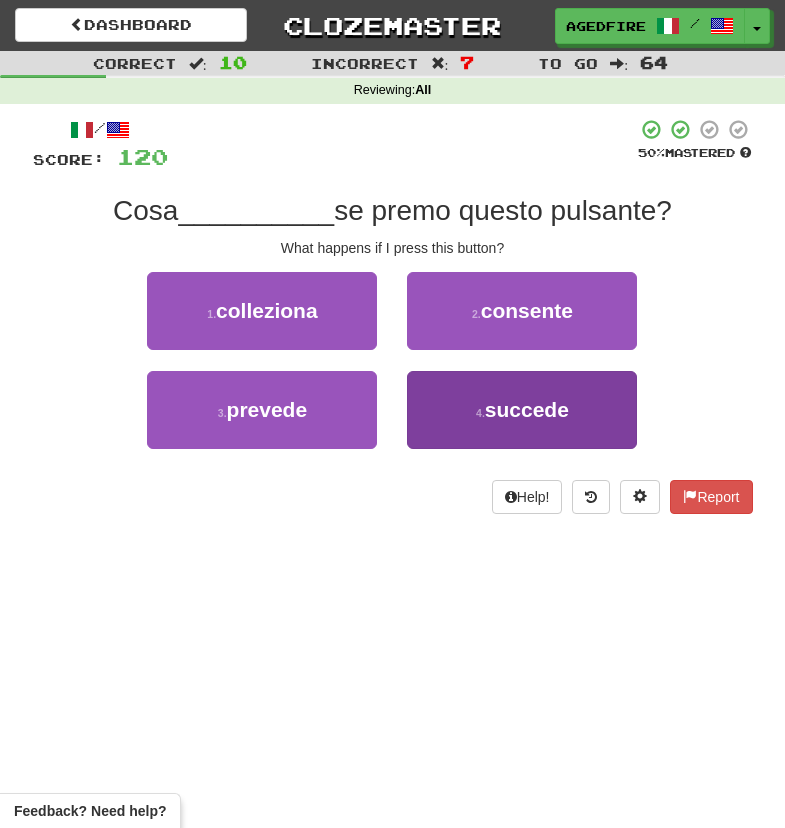 click on "4 .  succede" at bounding box center [522, 410] 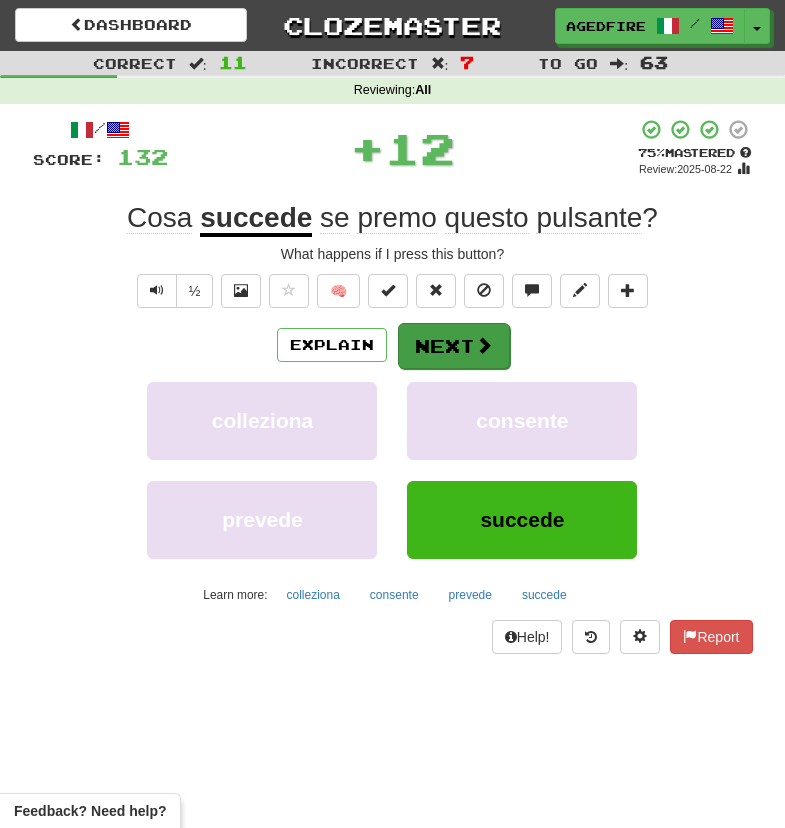 click on "Next" at bounding box center [454, 346] 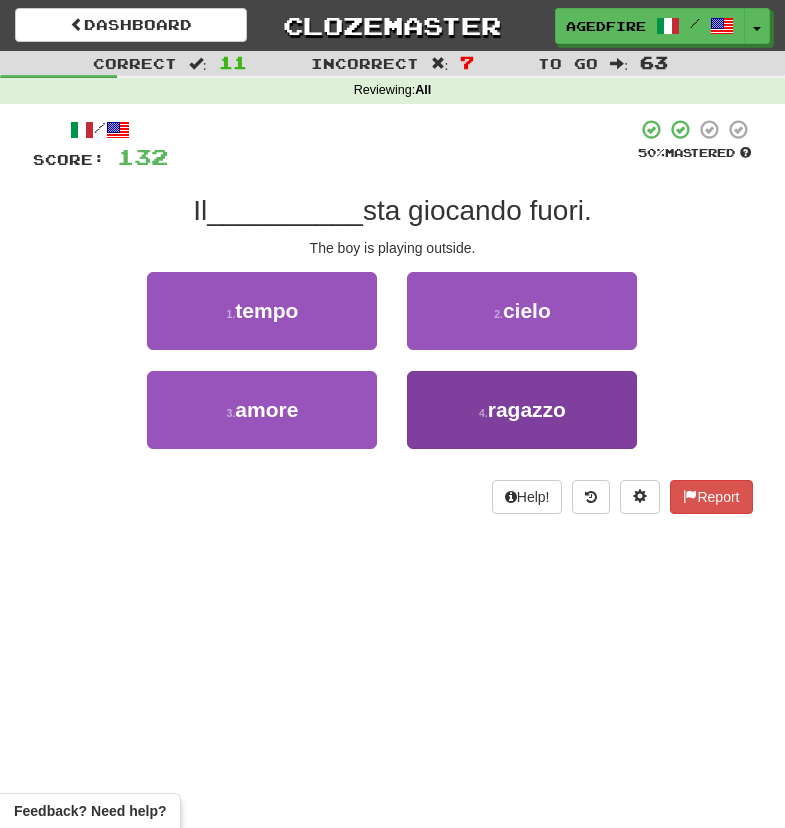 click on "4 .  ragazzo" at bounding box center [522, 410] 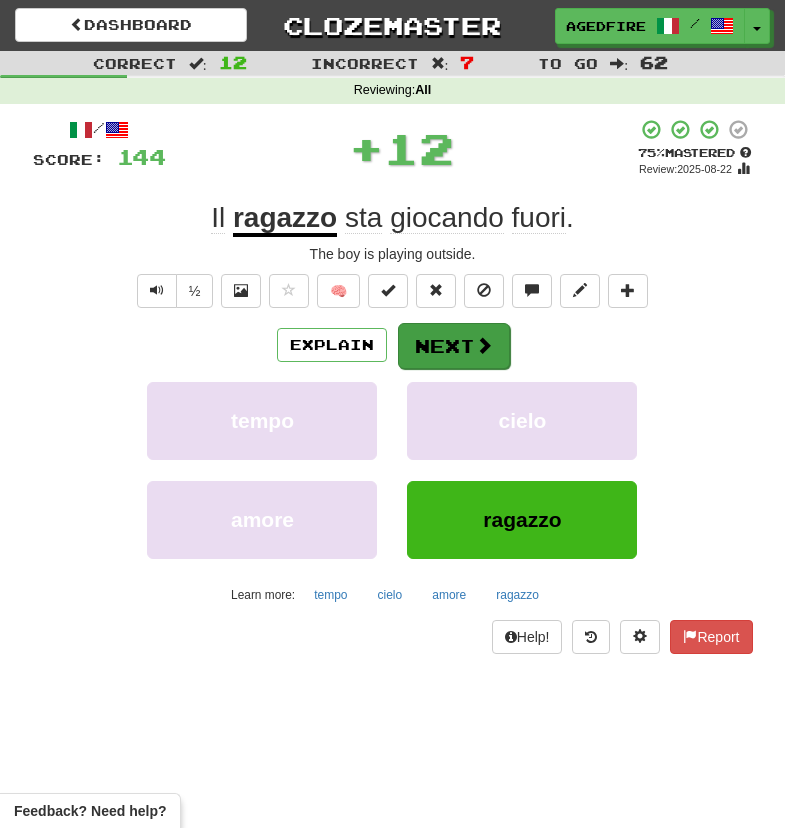 click on "Next" at bounding box center [454, 346] 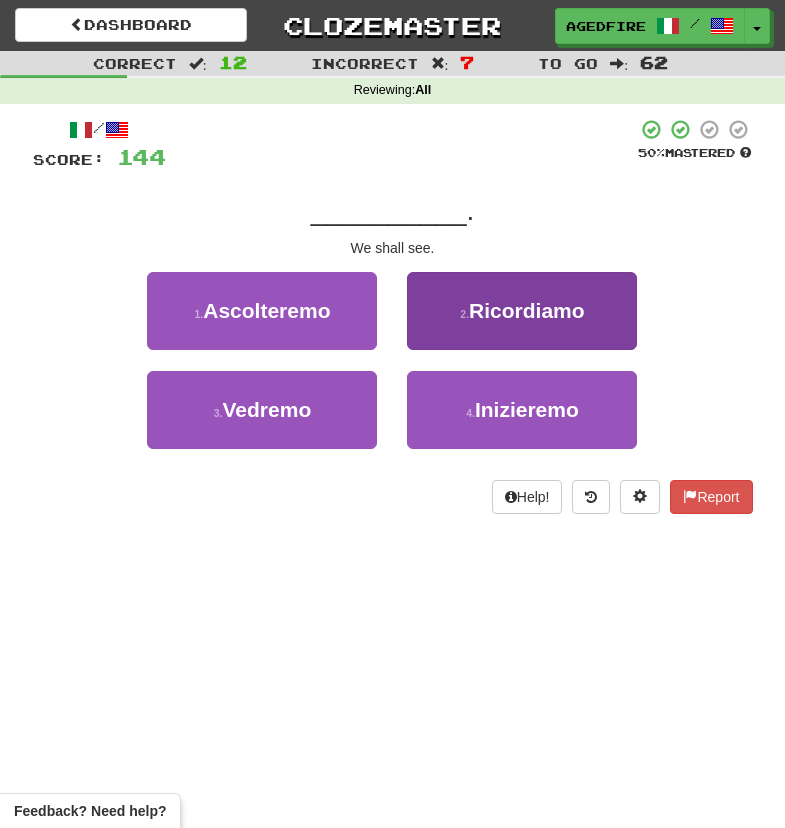 click on "2 .  Ricordiamo" at bounding box center [522, 311] 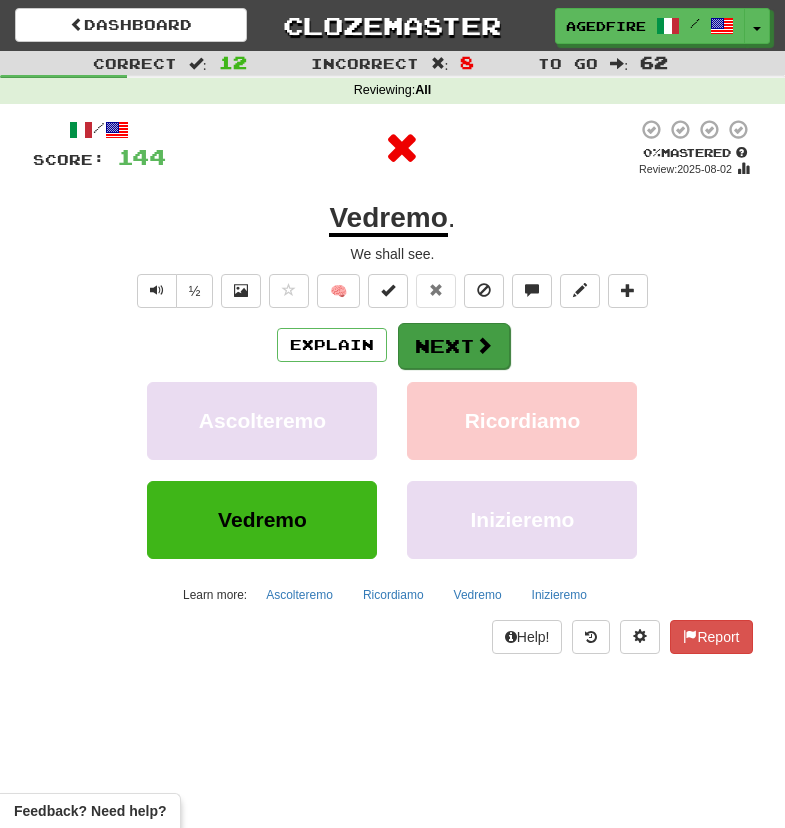 click on "Next" at bounding box center [454, 346] 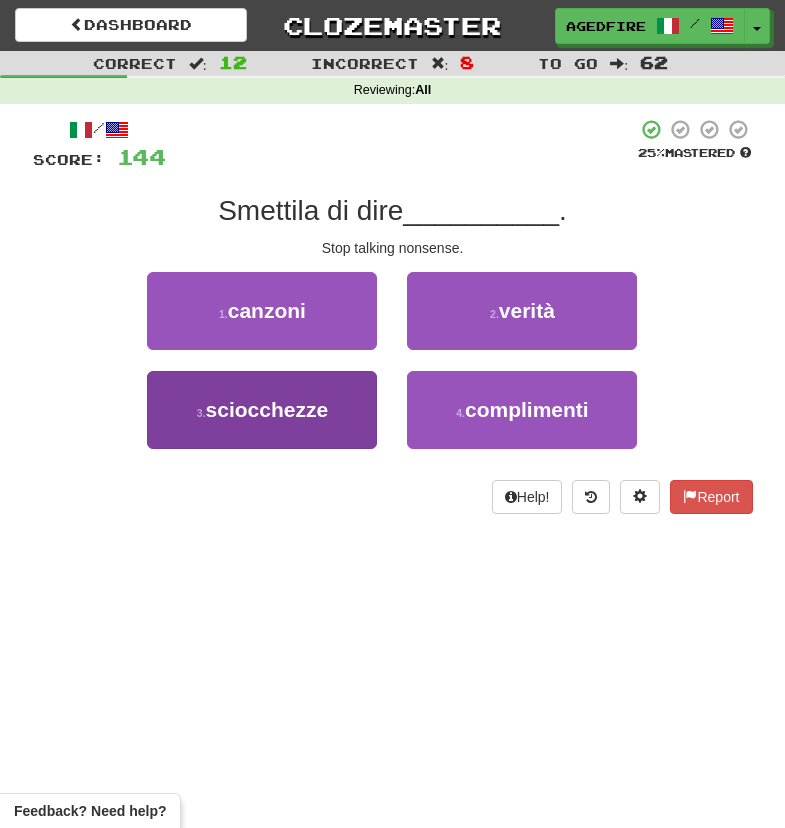 click on "3 .  sciocchezze" at bounding box center [262, 410] 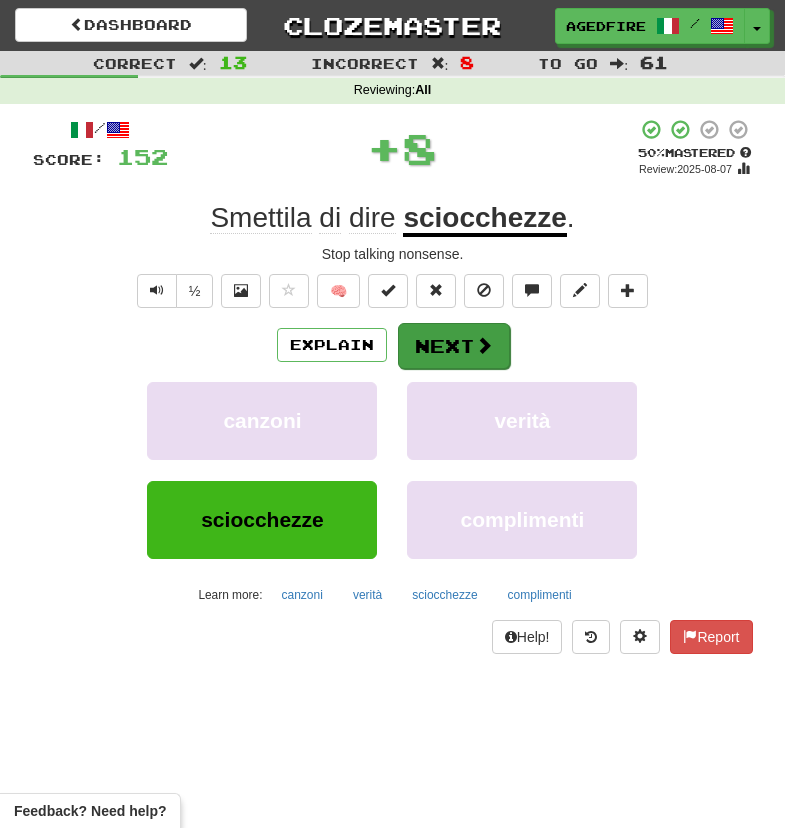 click on "Next" at bounding box center (454, 346) 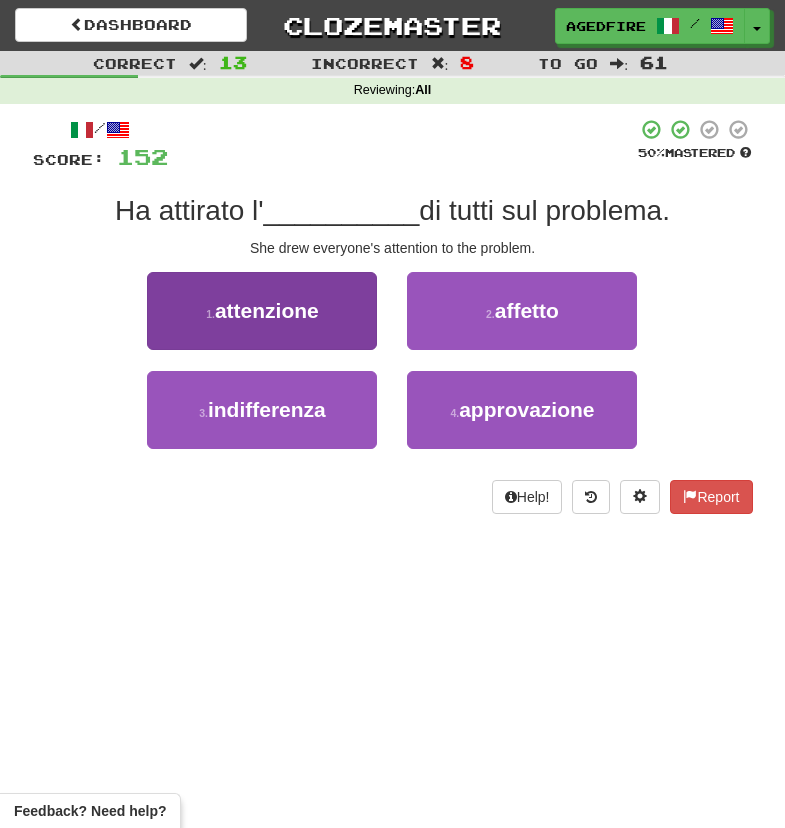 click on "1 .  attenzione" at bounding box center [262, 311] 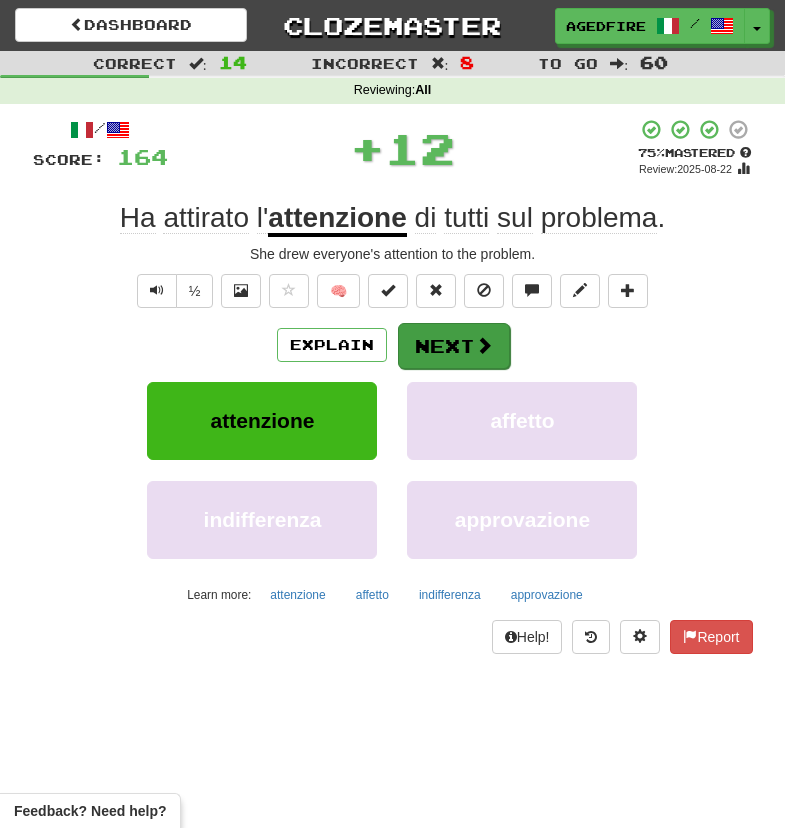 click on "Next" at bounding box center (454, 346) 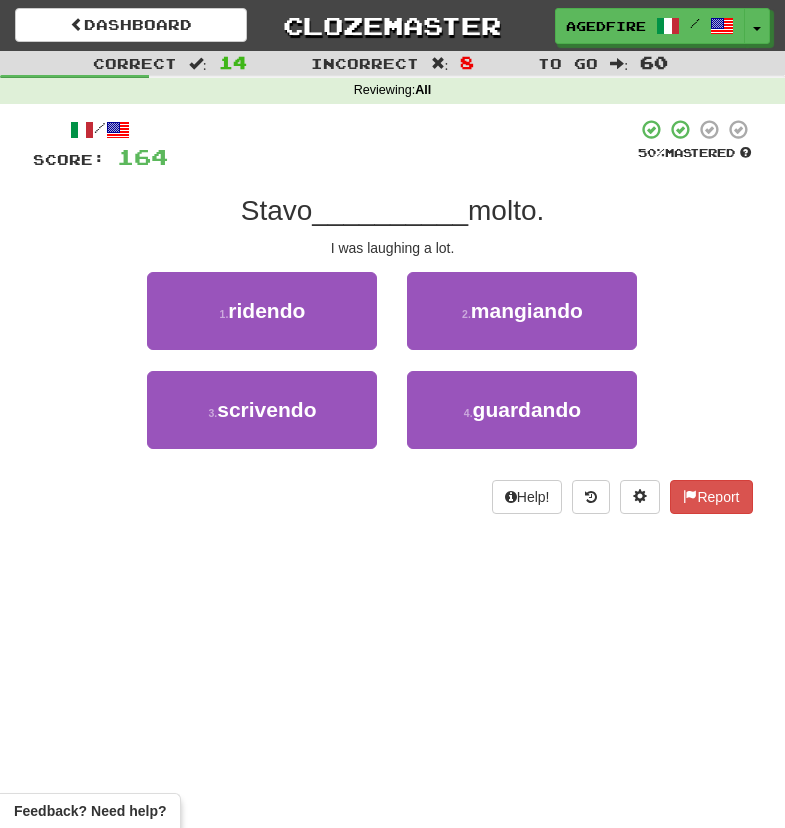 click on "I was laughing a lot." at bounding box center [393, 248] 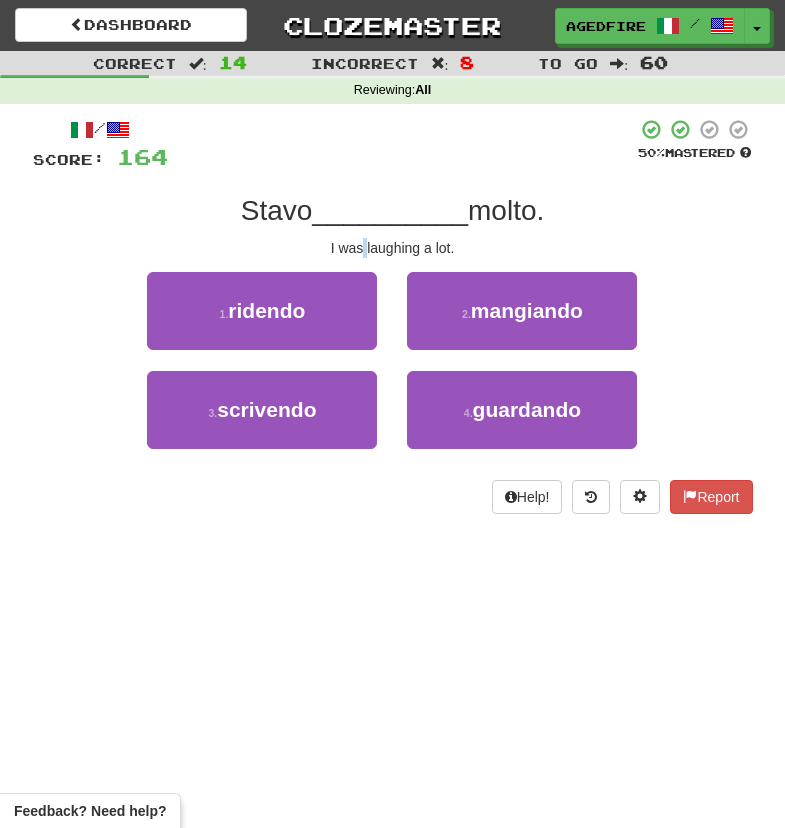 click on "I was laughing a lot." at bounding box center [393, 248] 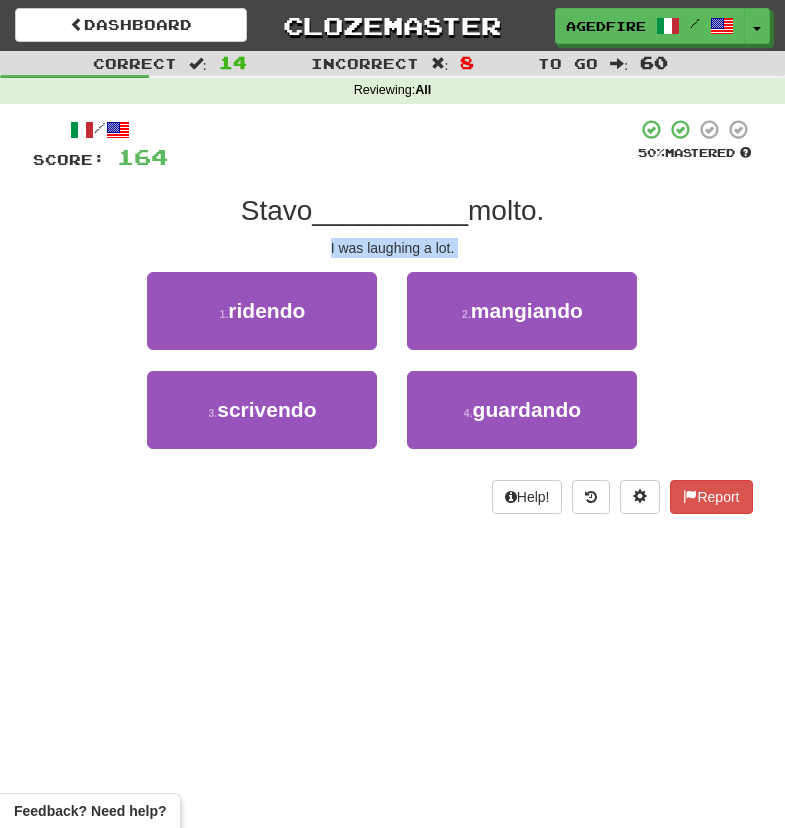 click on "I was laughing a lot." at bounding box center (393, 248) 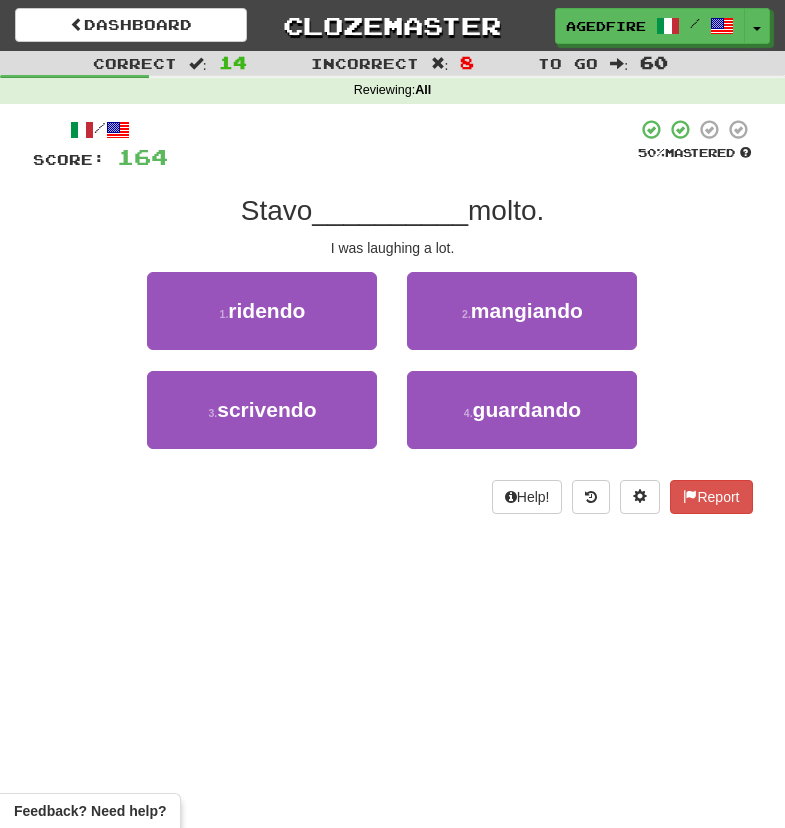 click on "I was laughing a lot." at bounding box center (393, 248) 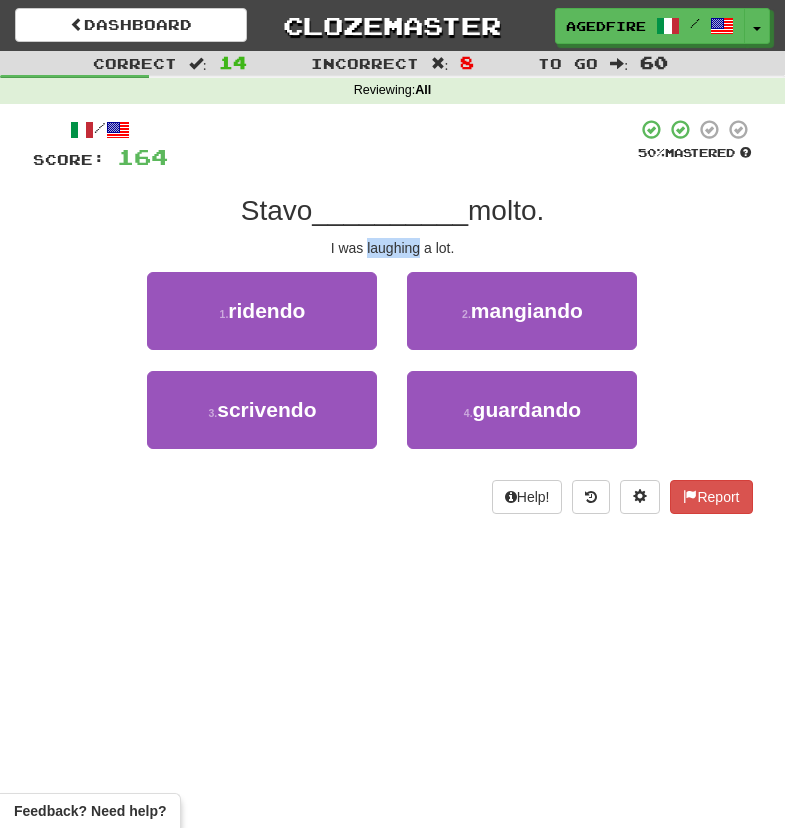 click on "Stavo" at bounding box center [277, 210] 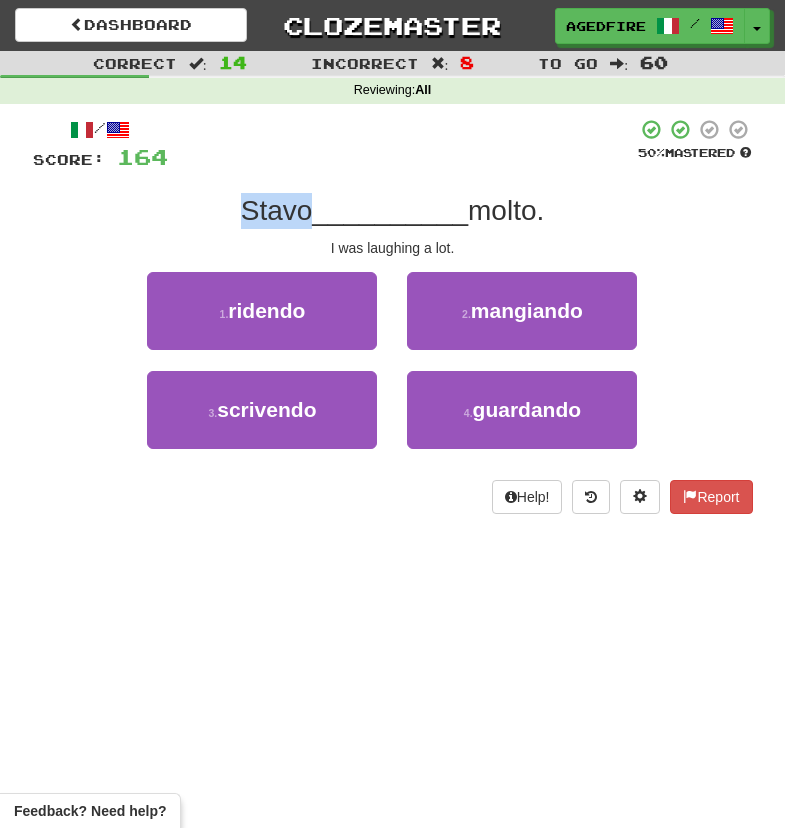 click on "Stavo" at bounding box center [277, 210] 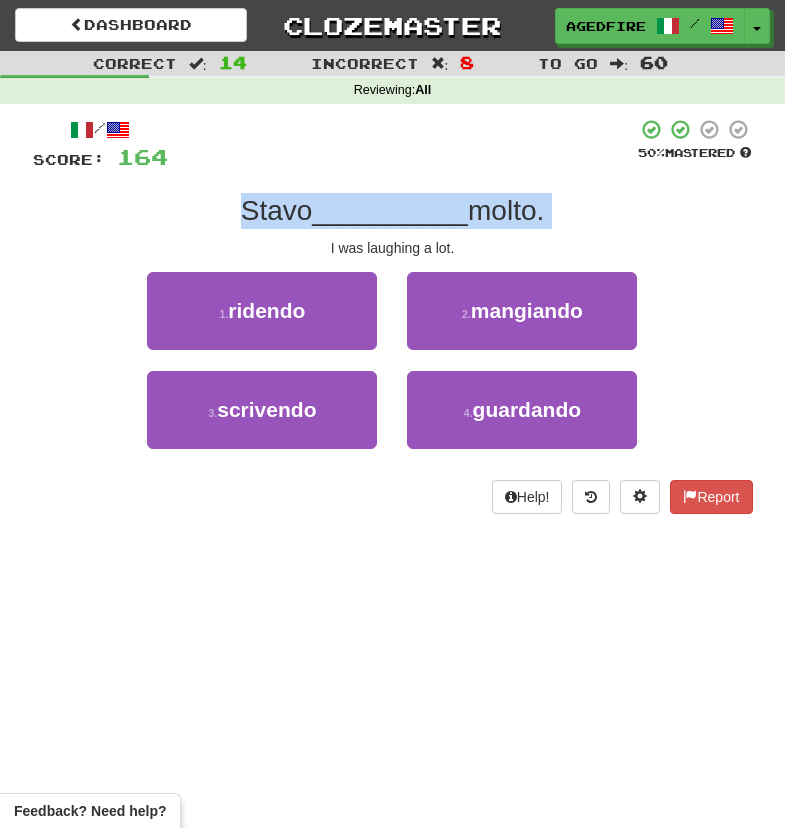 click on "Stavo" at bounding box center [277, 210] 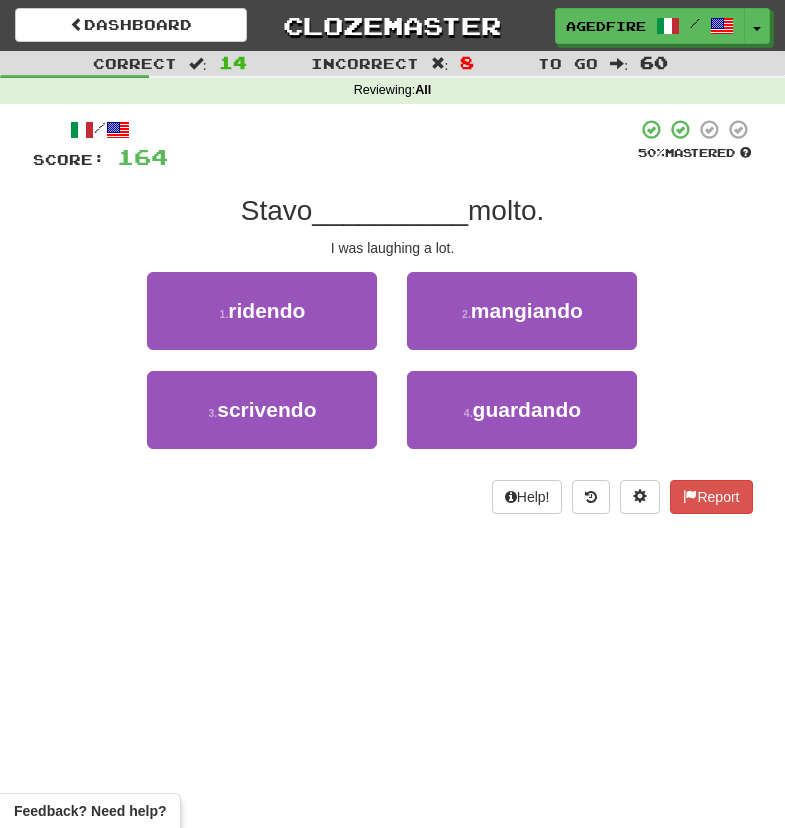 click on "Stavo" at bounding box center (277, 210) 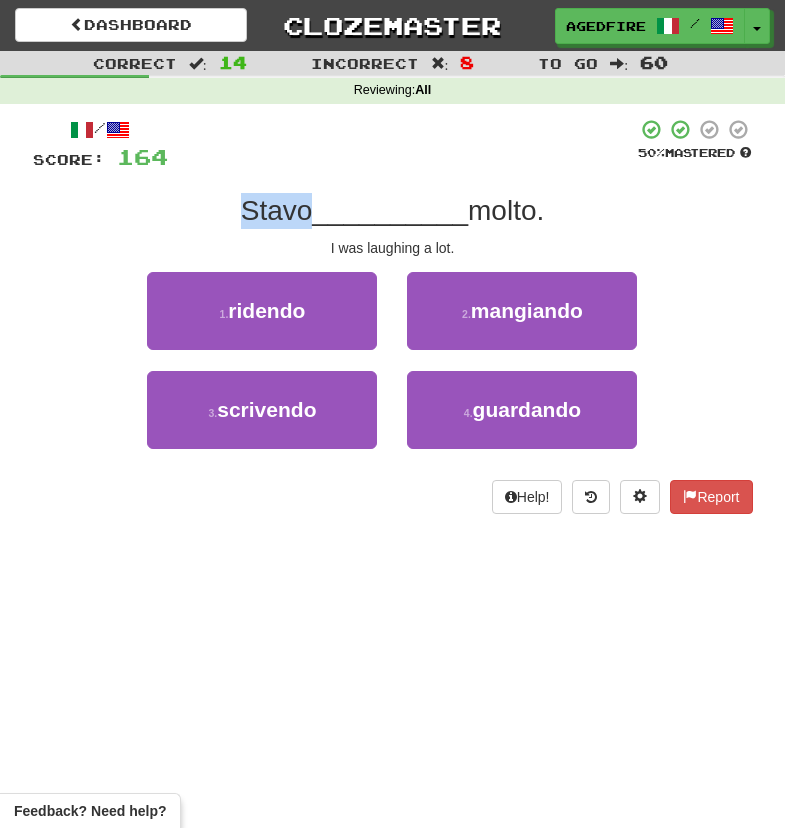 click on "Stavo" at bounding box center (277, 210) 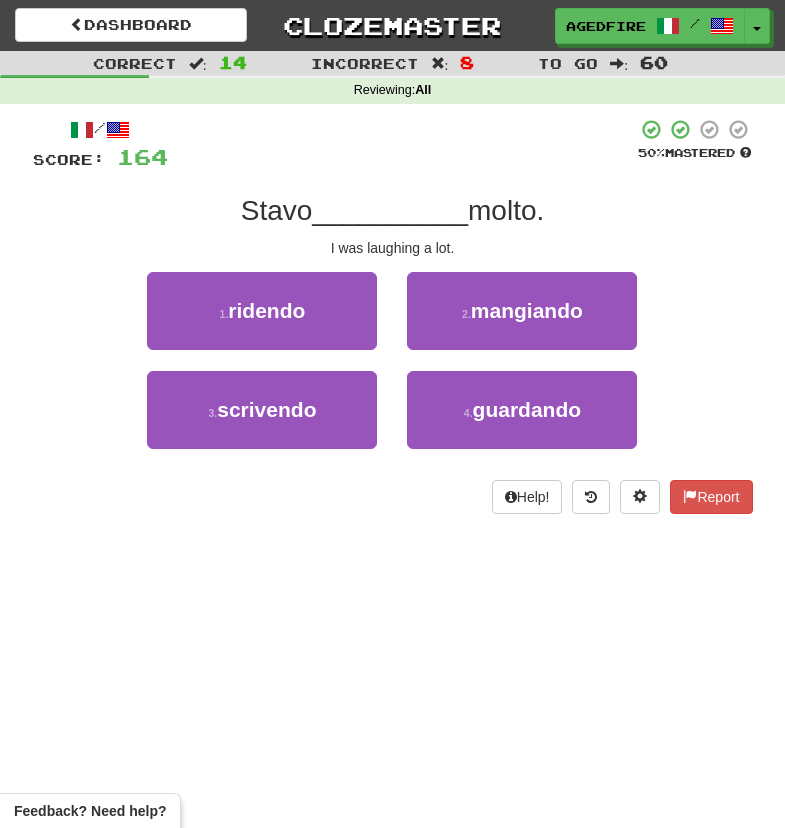click on "I was laughing a lot." at bounding box center [393, 248] 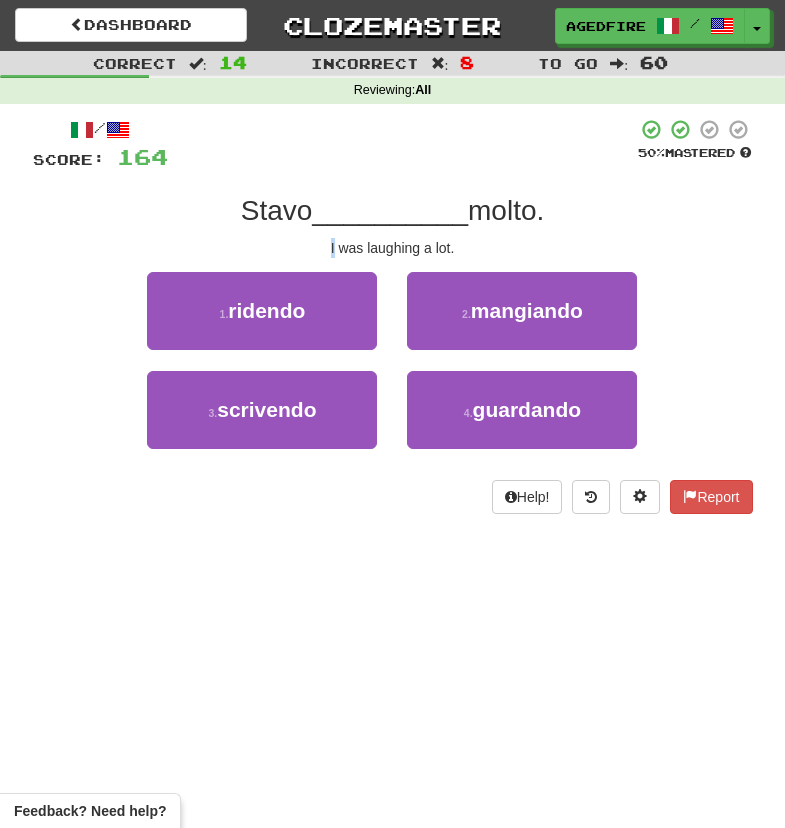click on "I was laughing a lot." at bounding box center [393, 248] 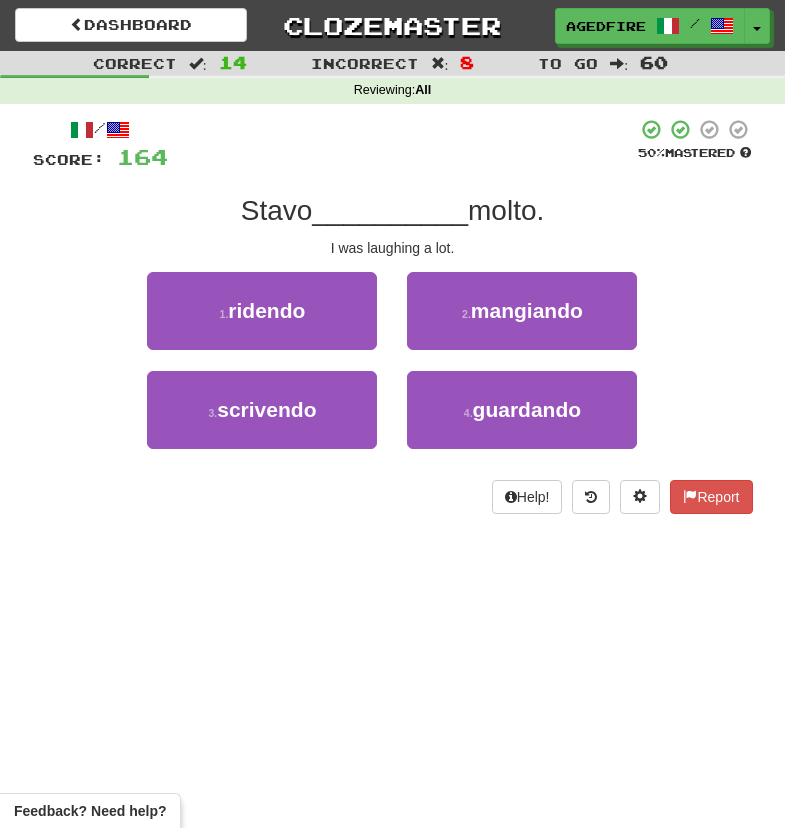 click on "I was laughing a lot." at bounding box center (393, 248) 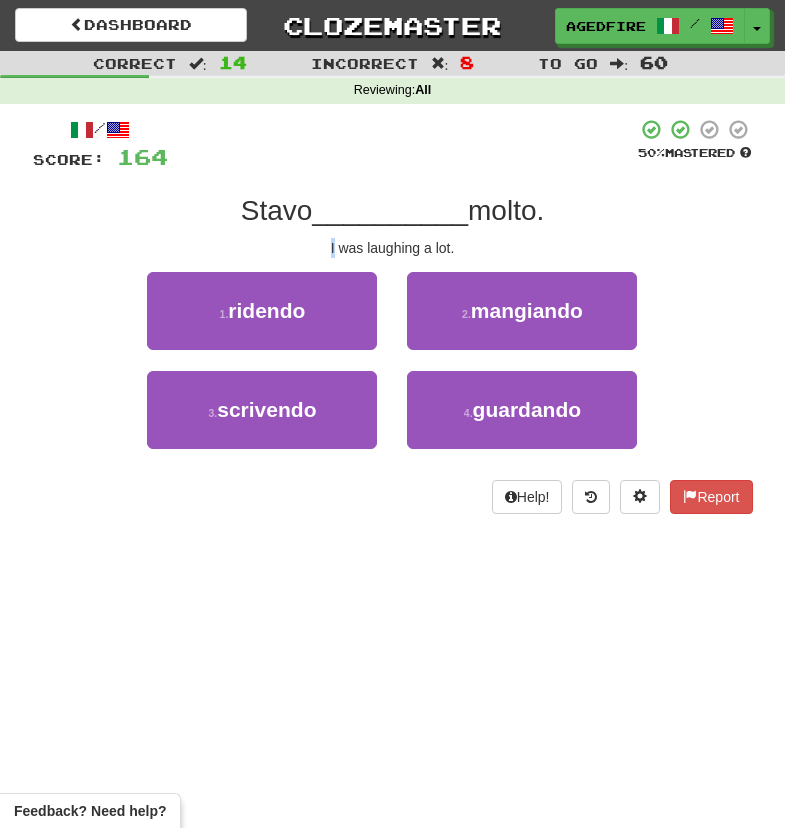 click on "I was laughing a lot." at bounding box center (393, 248) 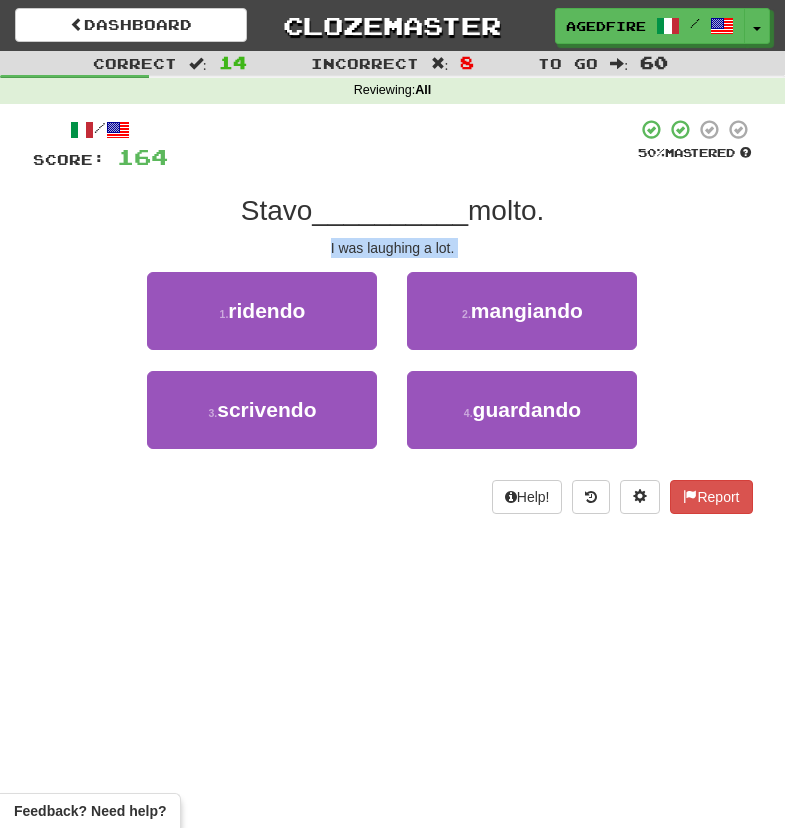 click on "I was laughing a lot." at bounding box center [393, 248] 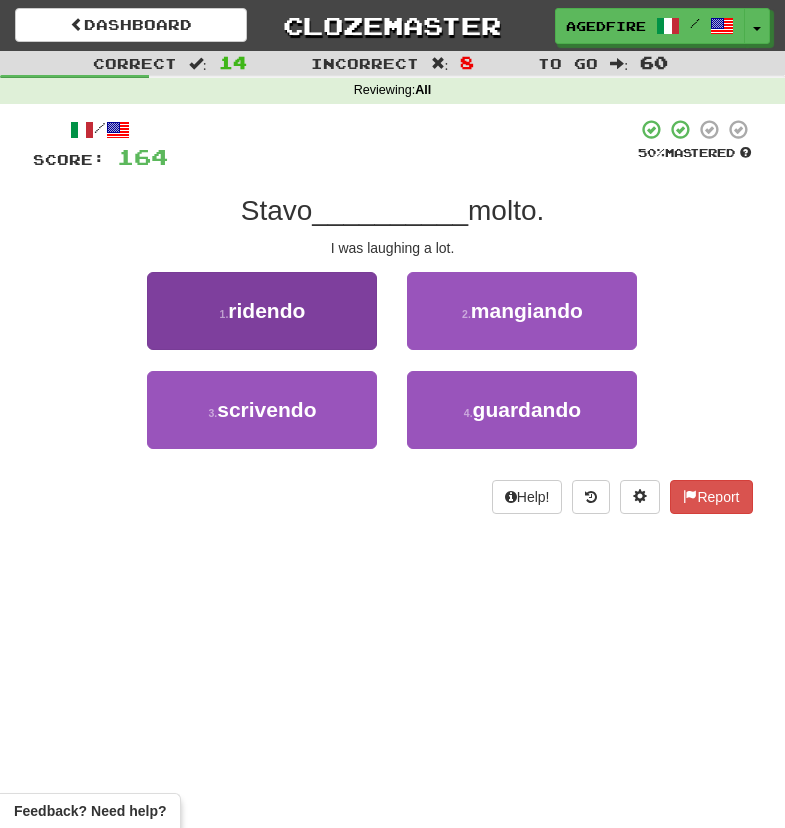 click on "1 .  ridendo" at bounding box center [262, 311] 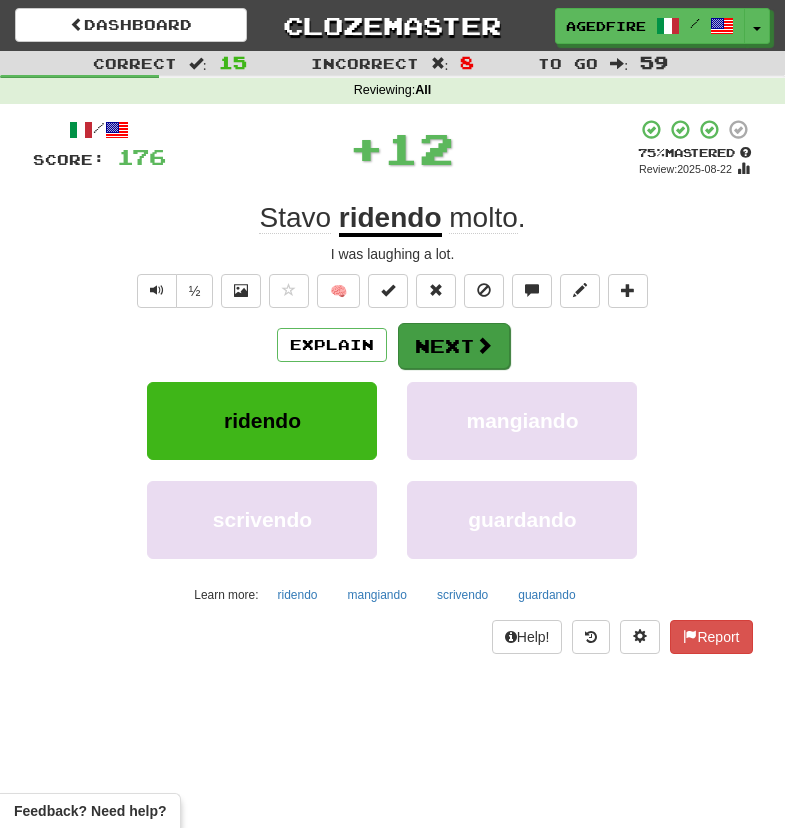 click on "Next" at bounding box center [454, 346] 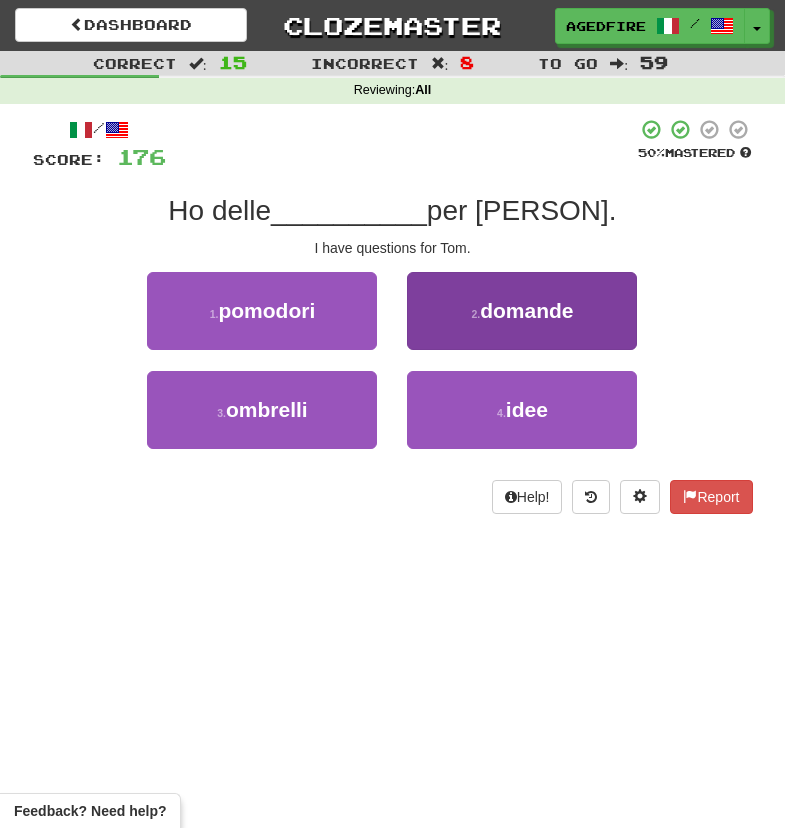 click on "2 .  domande" at bounding box center [522, 311] 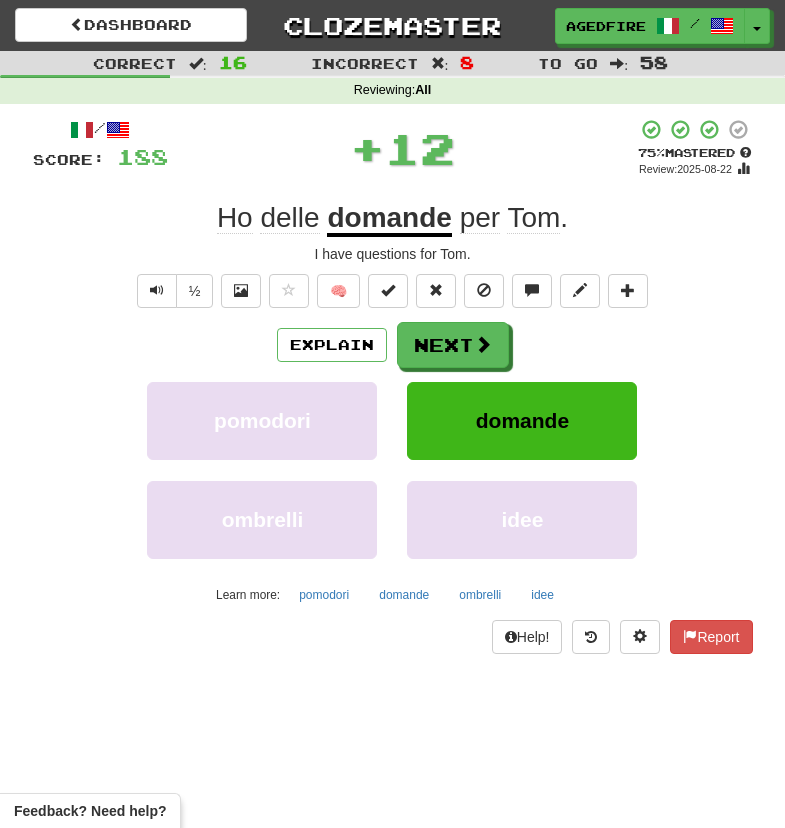 click on "Next" at bounding box center [453, 345] 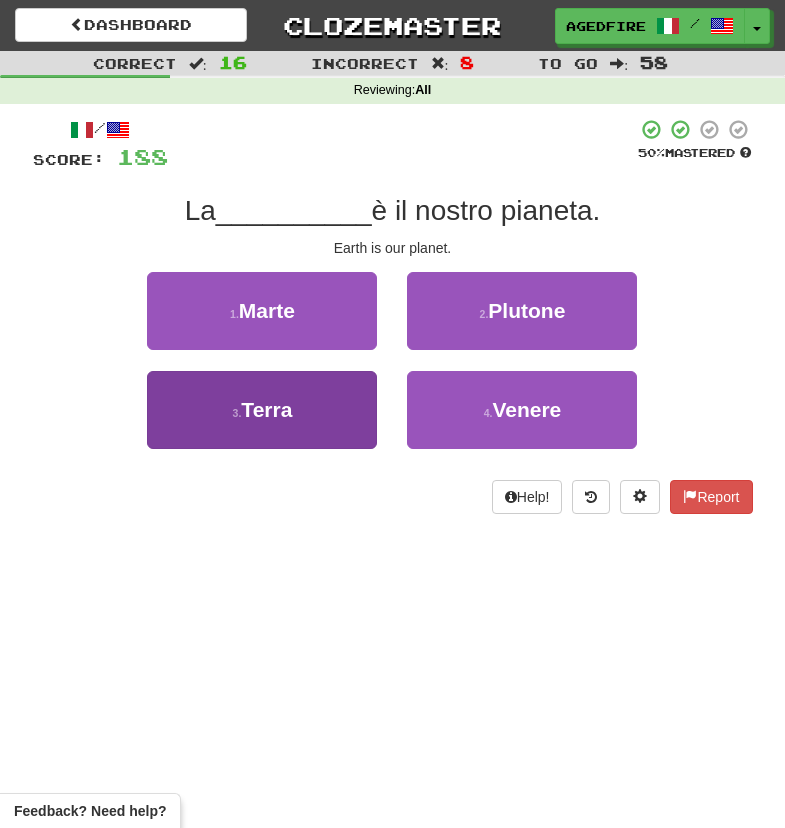 click on "3 .  Terra" at bounding box center [262, 410] 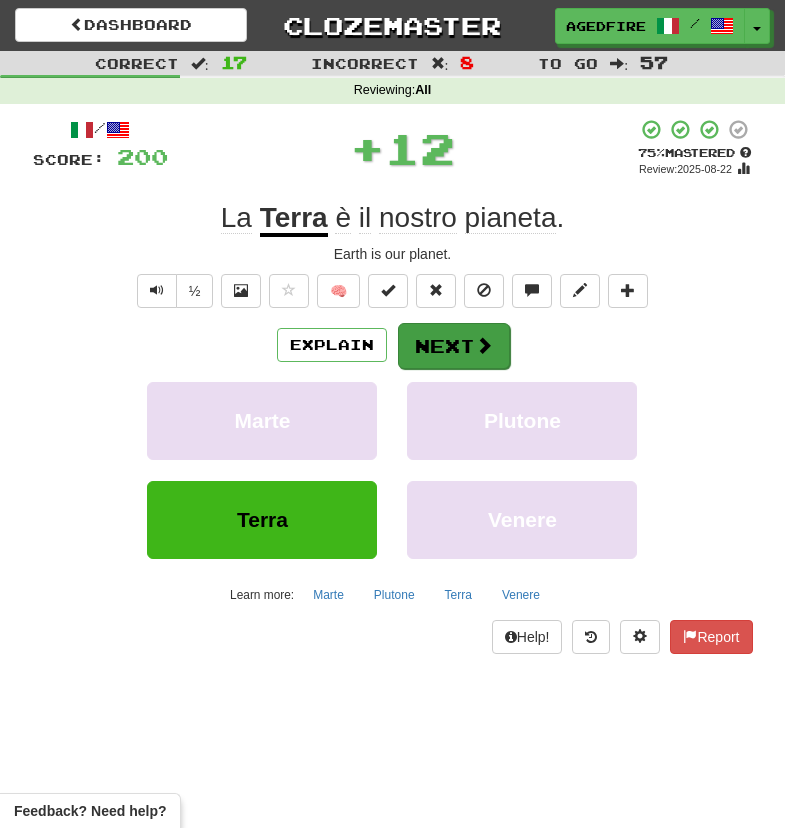 click on "Next" at bounding box center [454, 346] 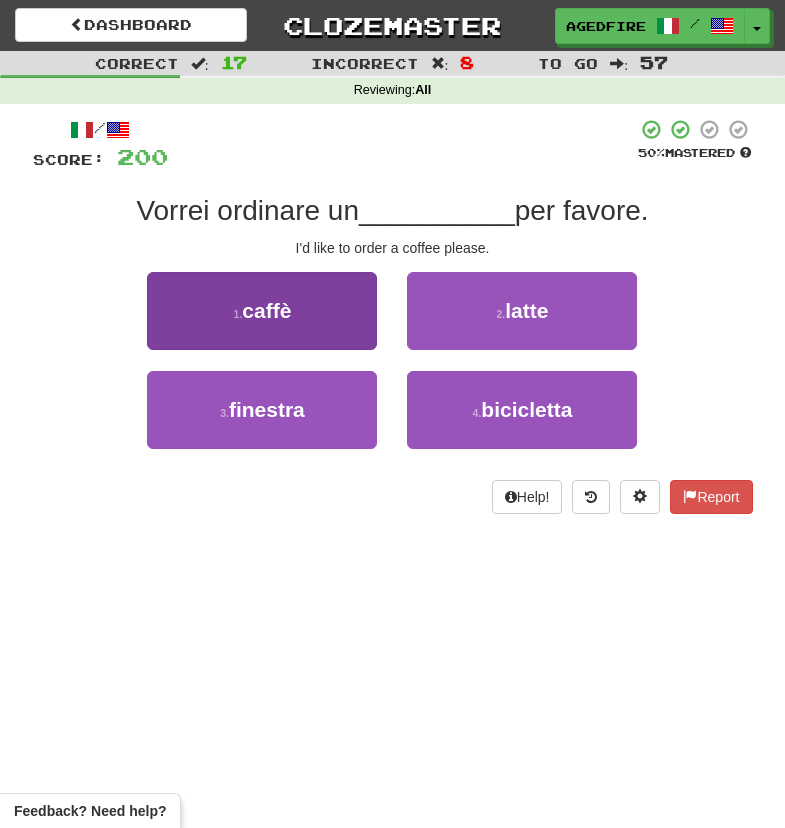 click on "1 .  caffè" at bounding box center [262, 311] 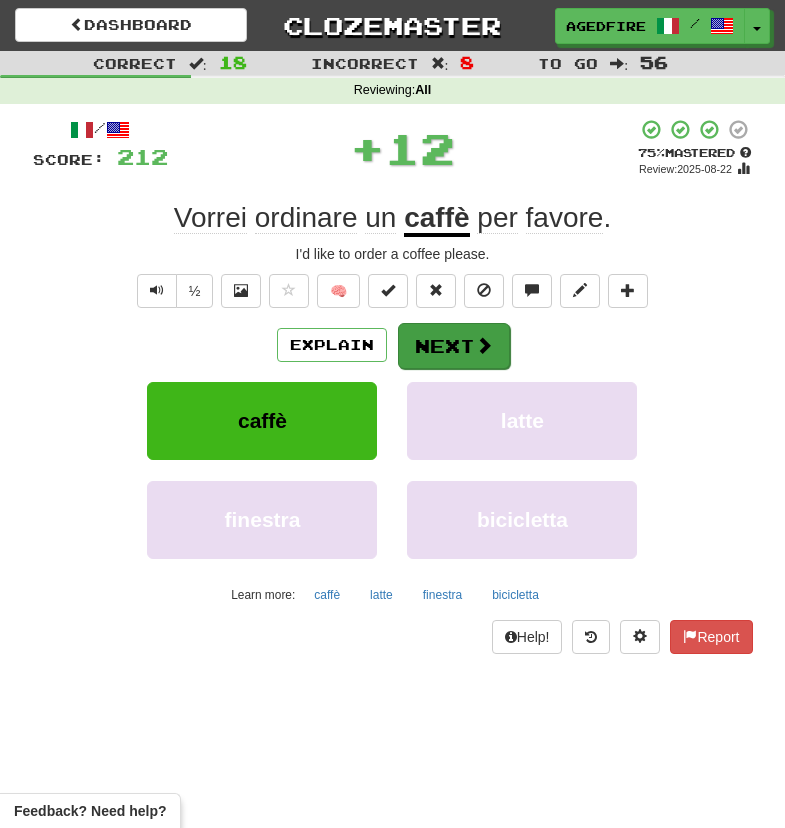 click on "Next" at bounding box center [454, 346] 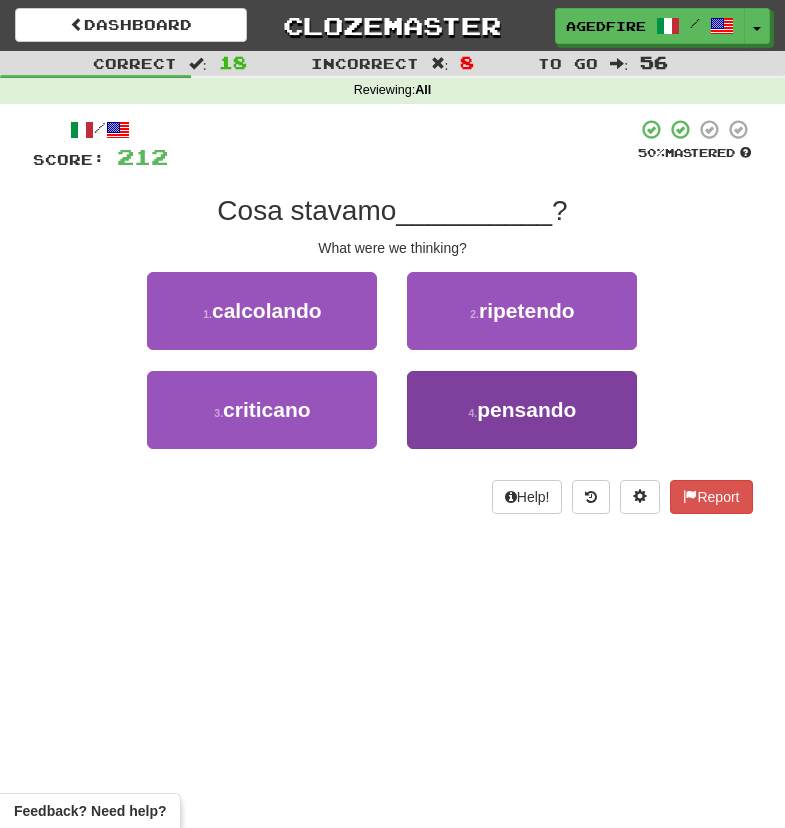 click on "4 .  pensando" at bounding box center (522, 410) 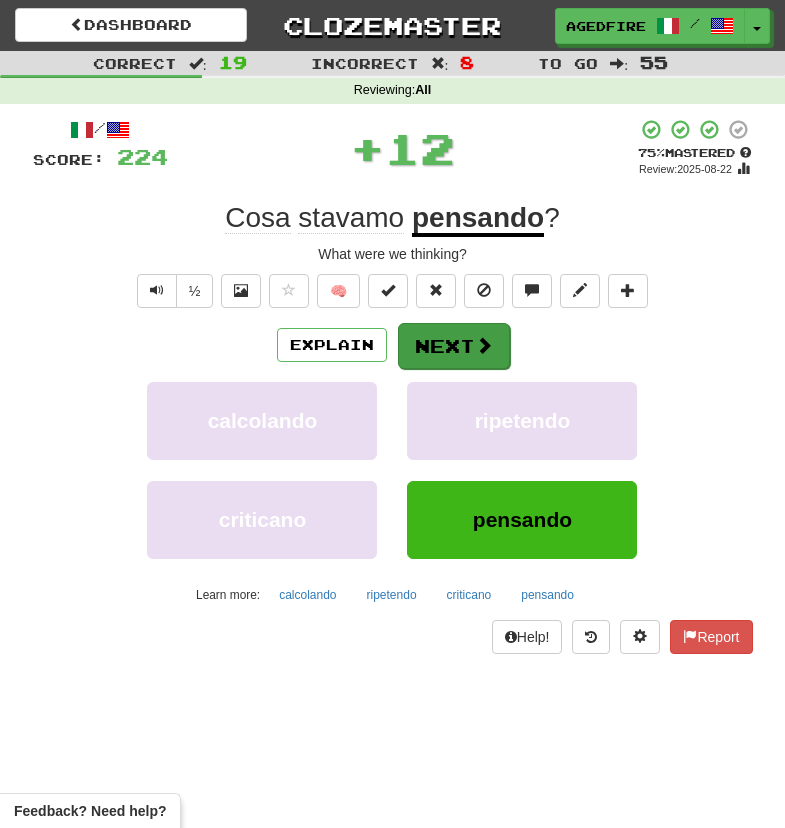 click on "Next" at bounding box center (454, 346) 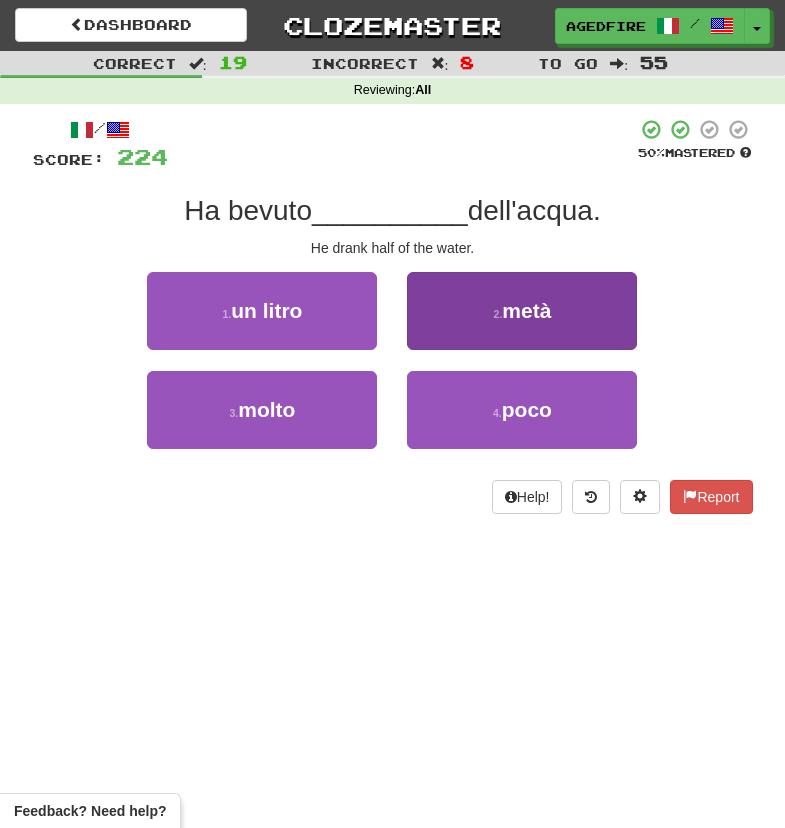 click on "2 .  metà" at bounding box center (522, 311) 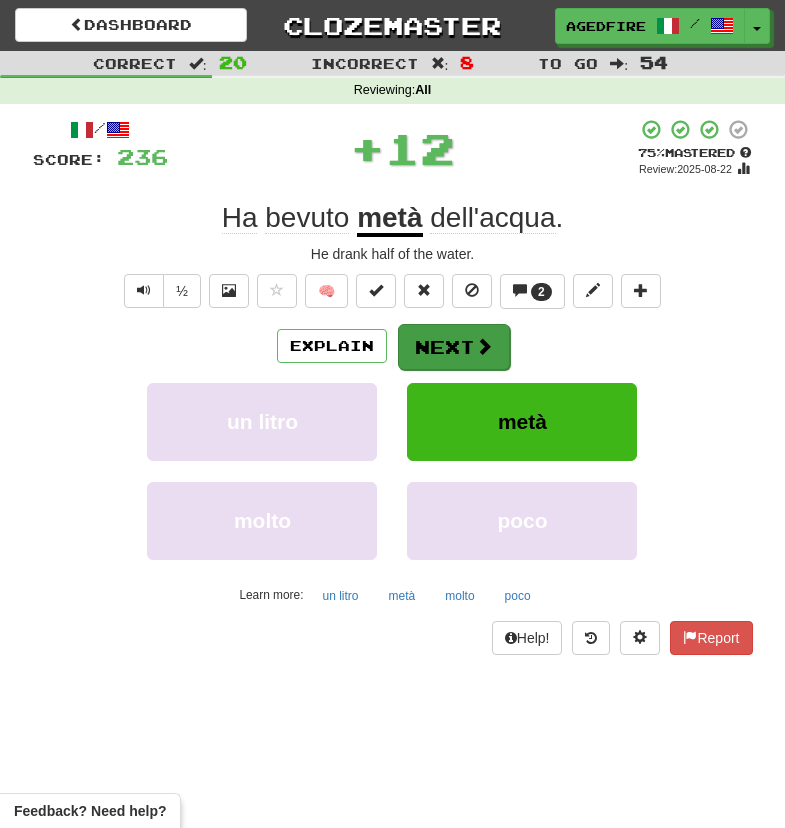 click on "Next" at bounding box center (454, 347) 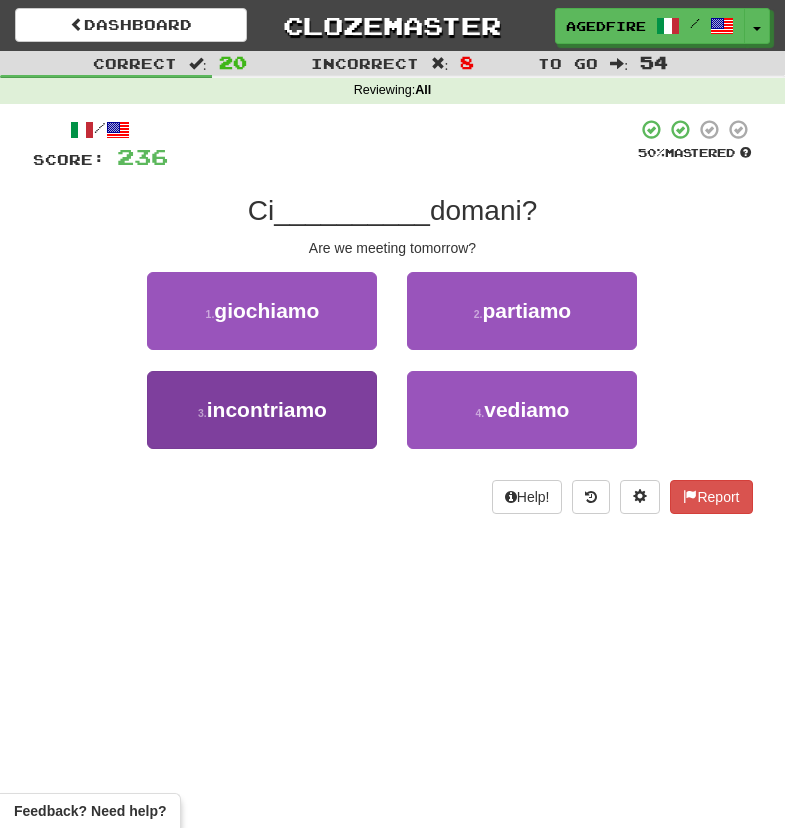 click on "3 .  incontriamo" at bounding box center (262, 410) 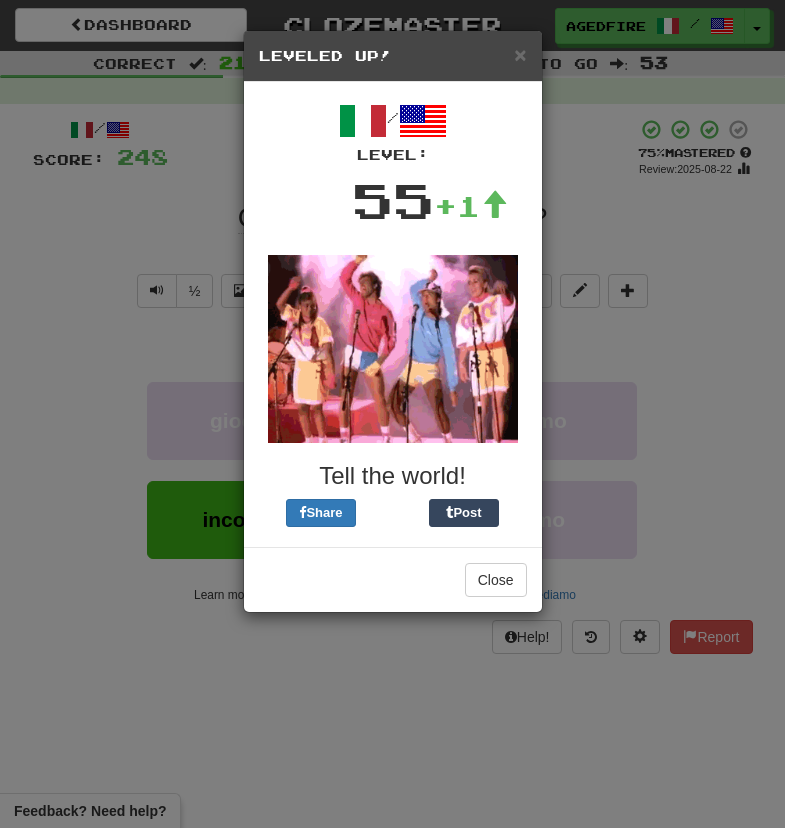 click on "× Leveled Up!" at bounding box center [393, 56] 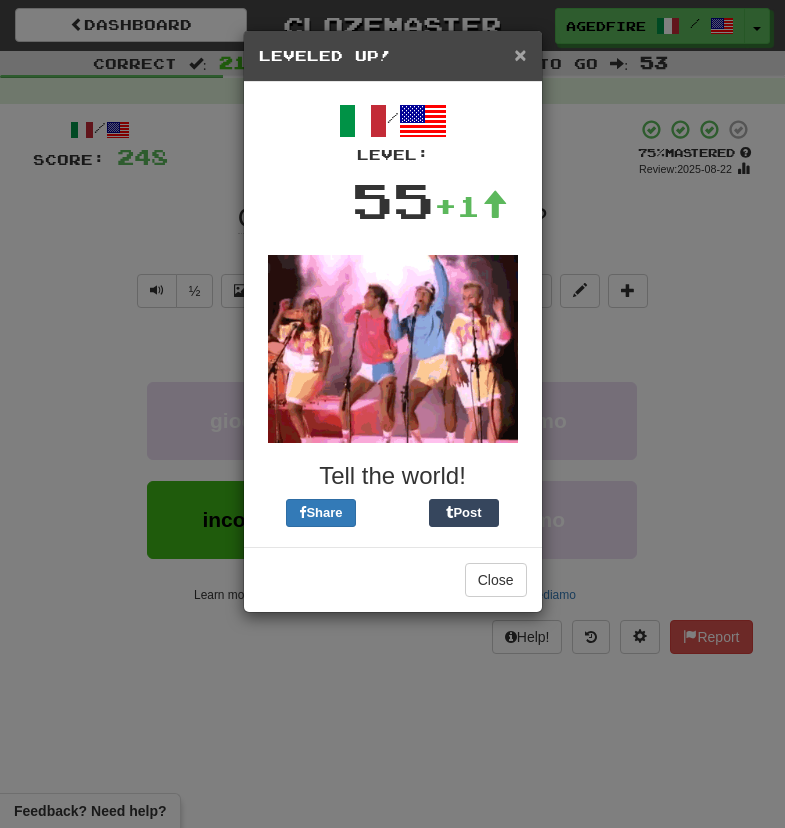 click on "×" at bounding box center [520, 54] 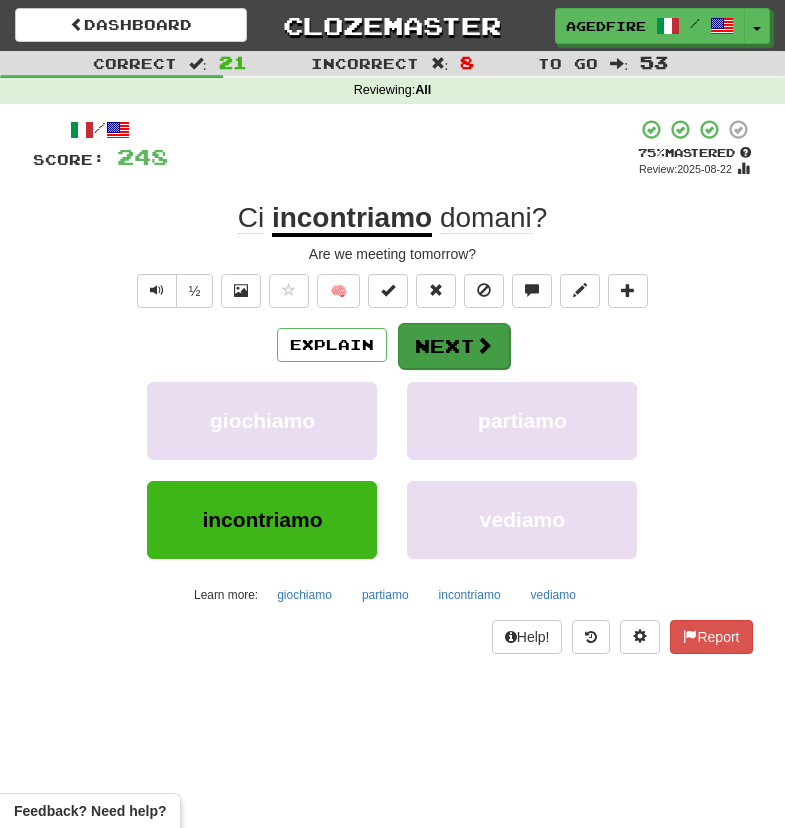 click at bounding box center (484, 345) 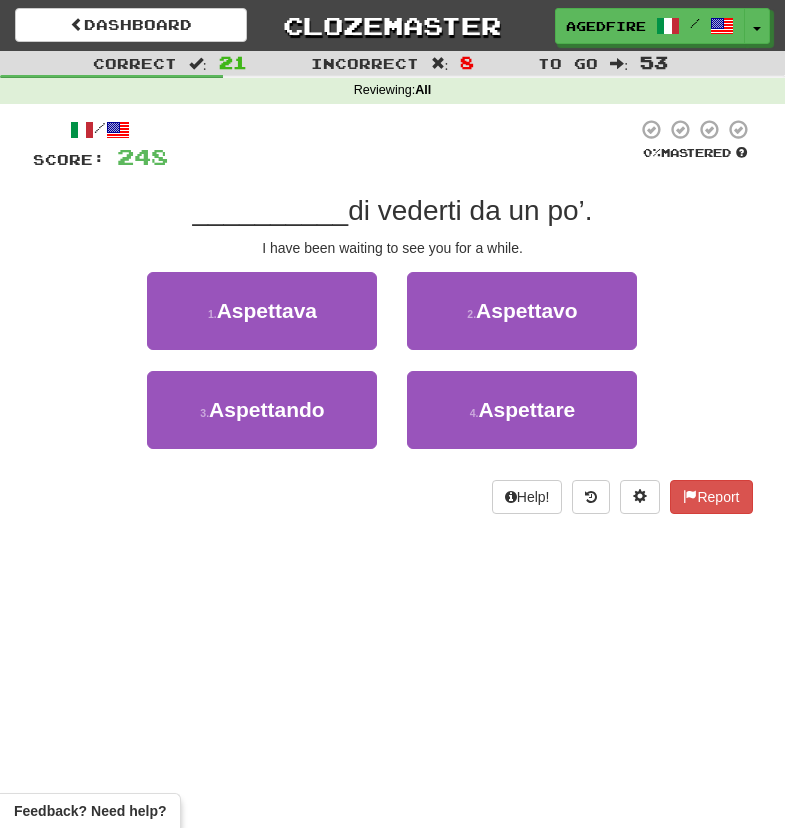 click on "Clozemaster" at bounding box center [393, 25] 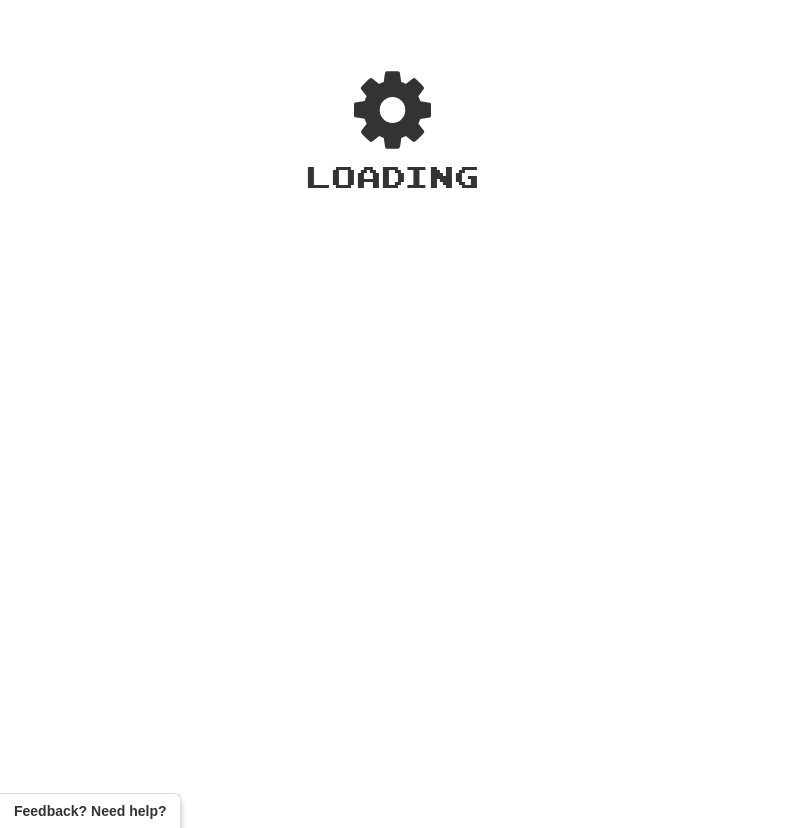 scroll, scrollTop: 0, scrollLeft: 0, axis: both 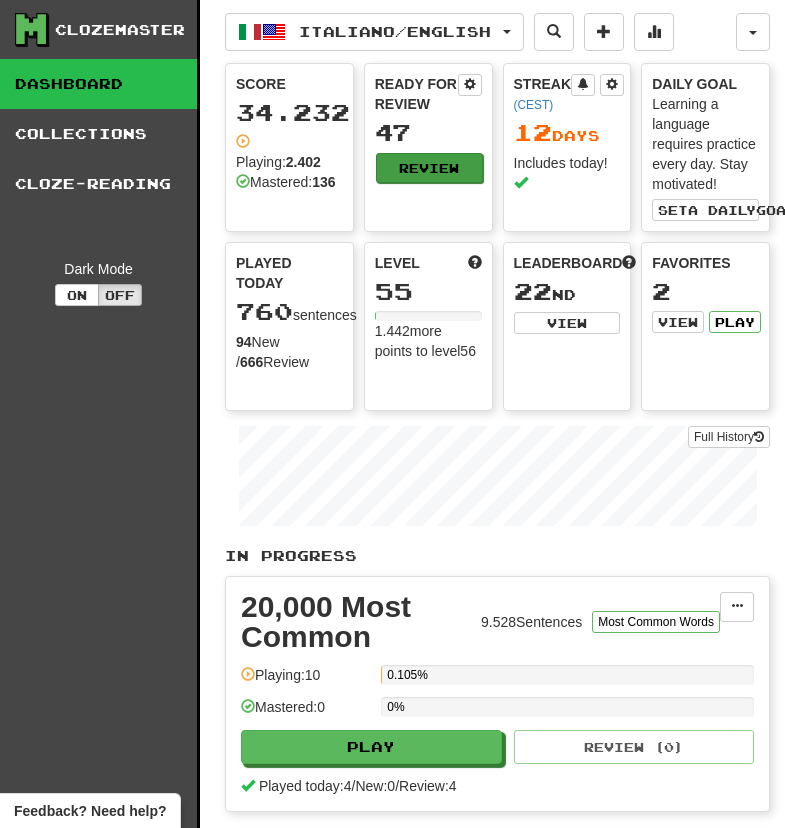 click on "Review" at bounding box center (429, 168) 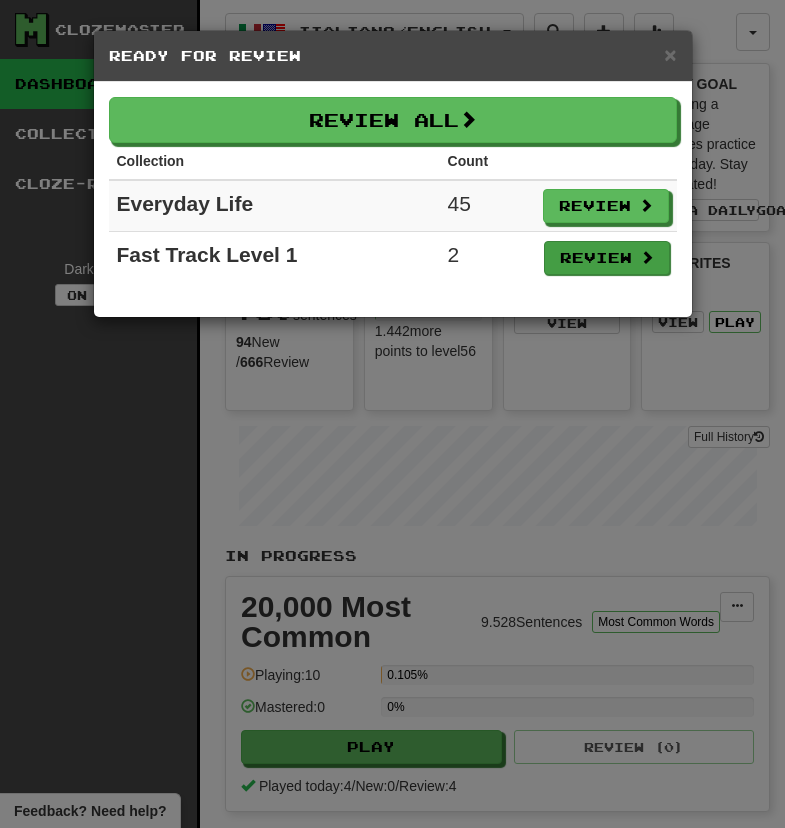 click on "Review" at bounding box center [607, 258] 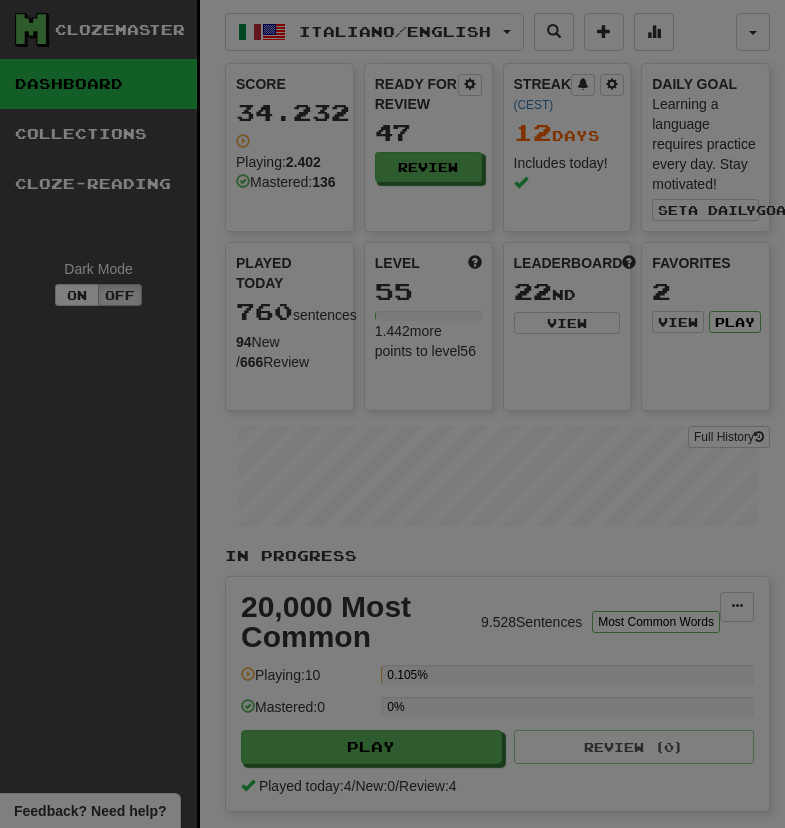 select on "***" 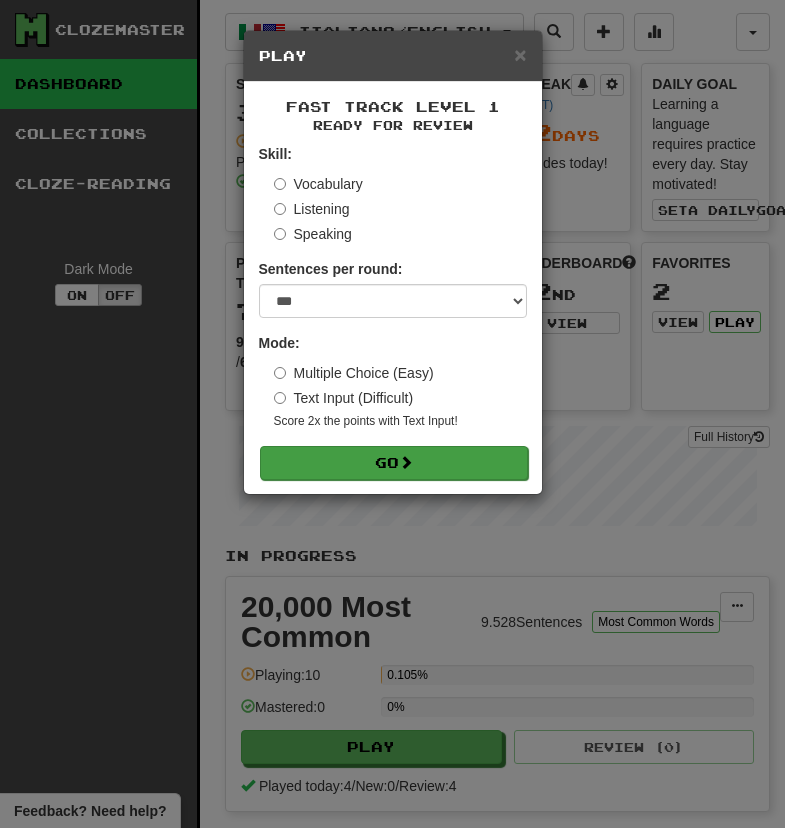 click on "Go" at bounding box center [394, 463] 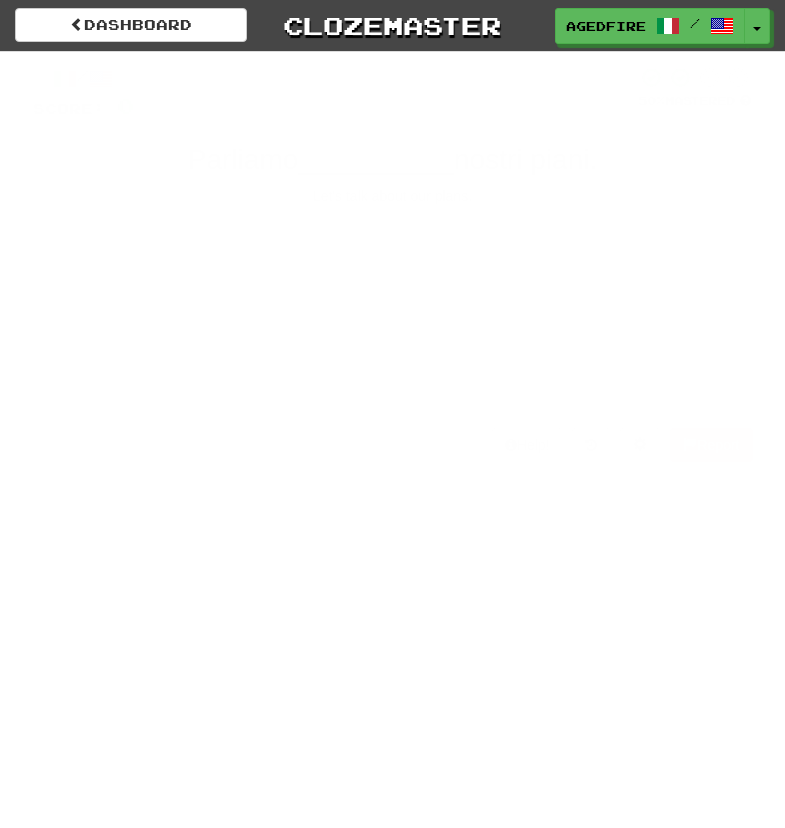 scroll, scrollTop: 0, scrollLeft: 0, axis: both 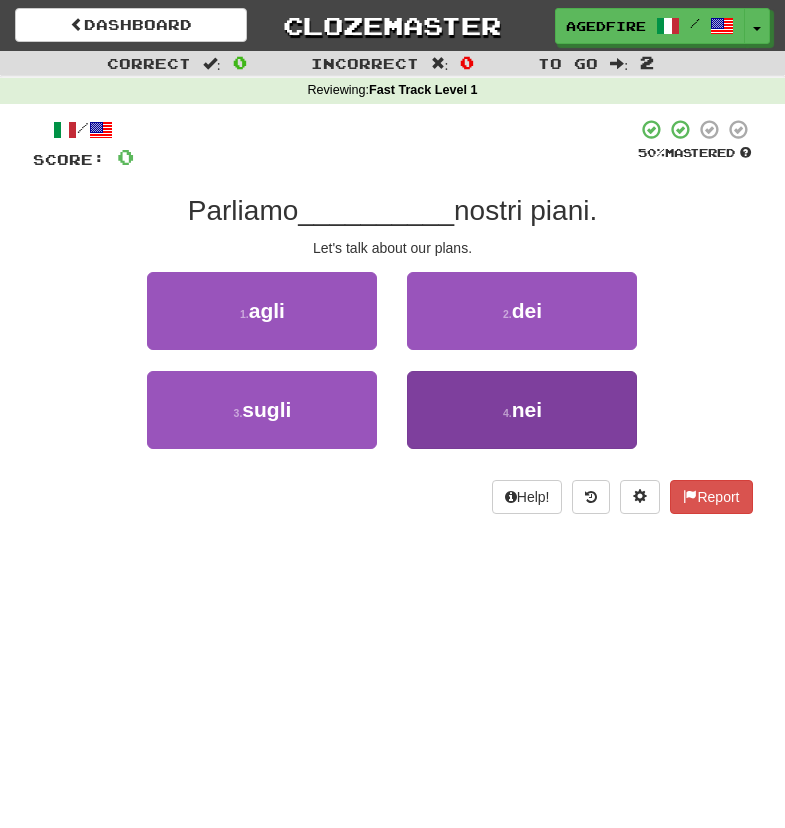 click on "4 .  nei" at bounding box center (522, 410) 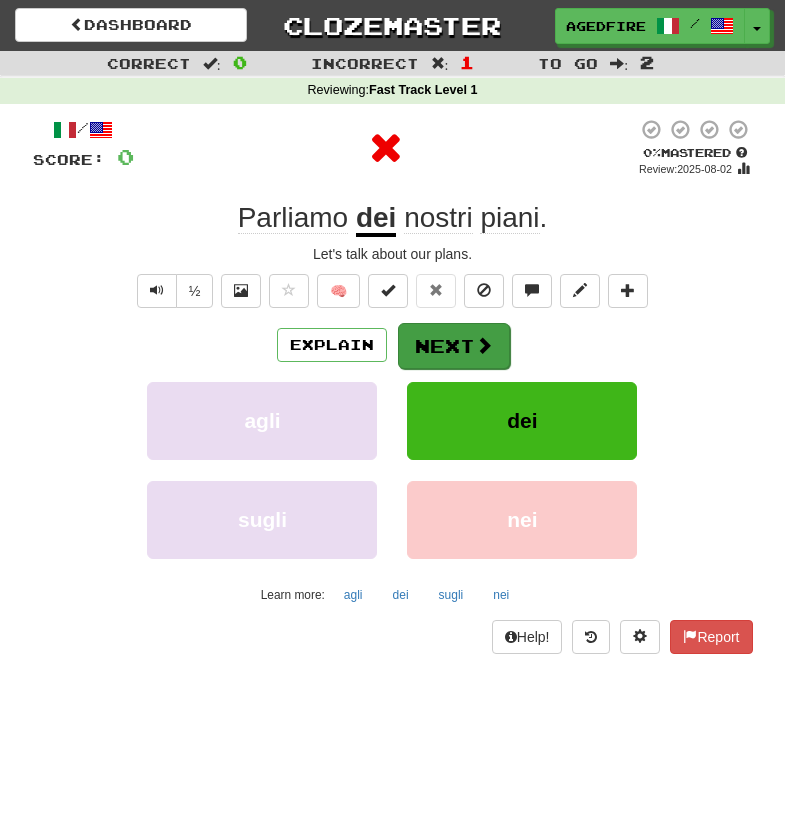 click at bounding box center [484, 345] 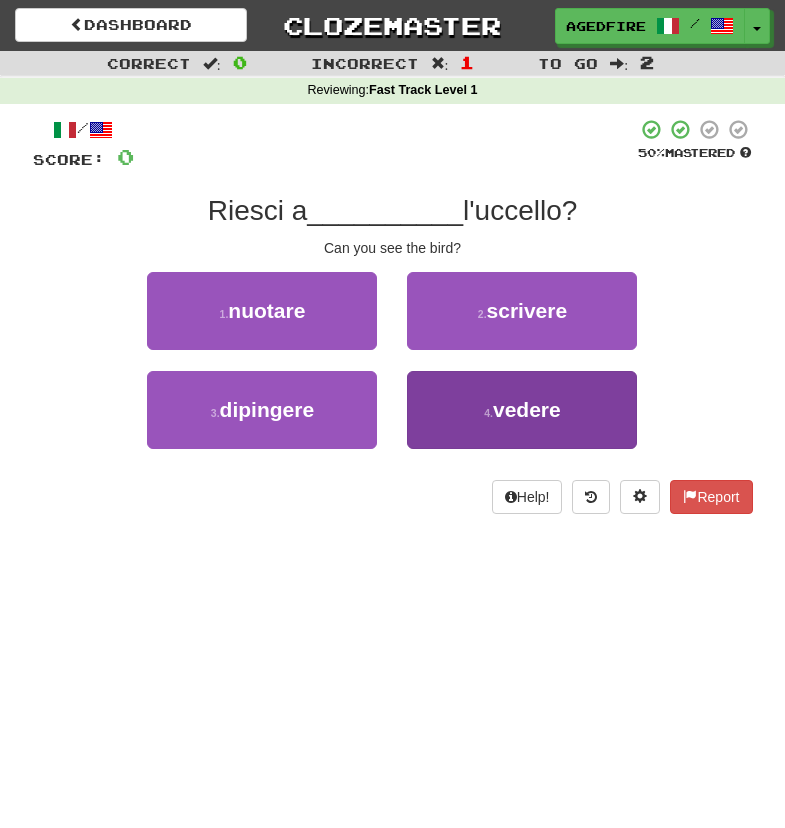 click on "4 .  vedere" at bounding box center (522, 410) 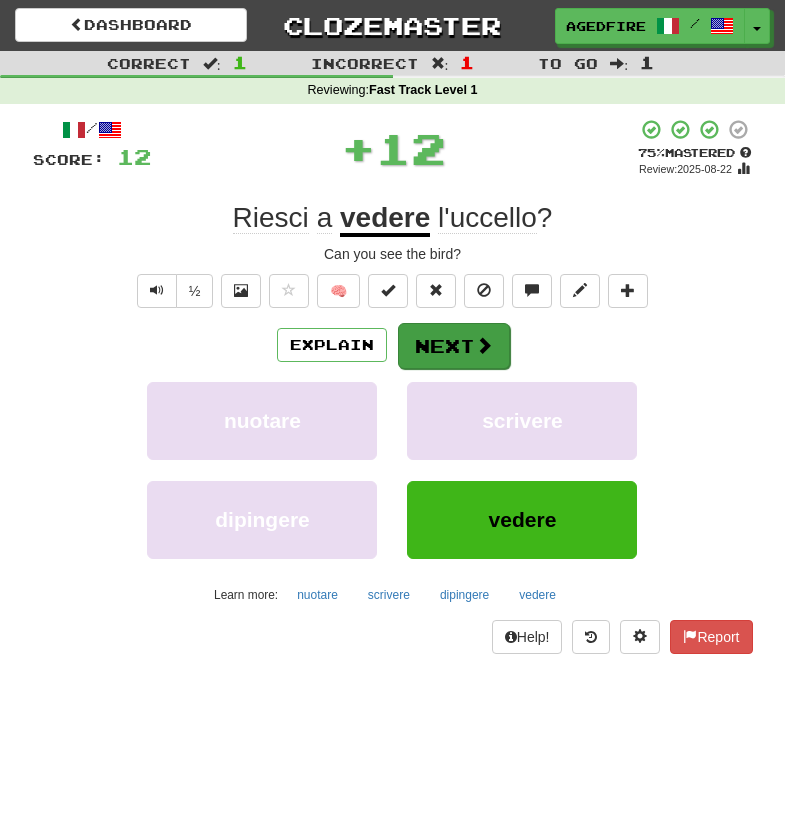 click on "Next" at bounding box center [454, 346] 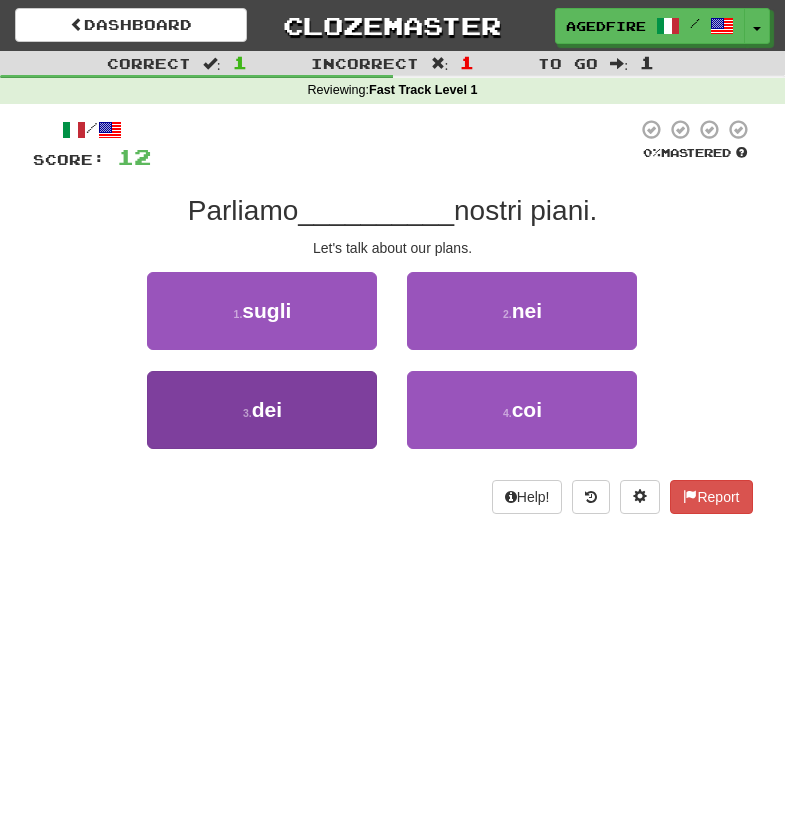 click on "3 .  dei" at bounding box center [262, 410] 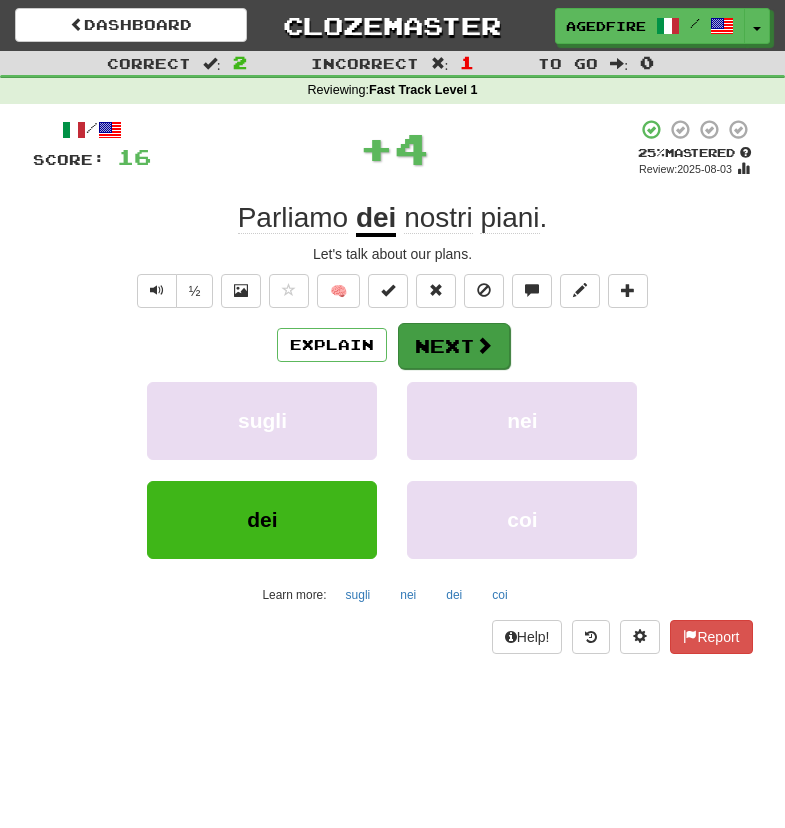 click on "Next" at bounding box center [454, 346] 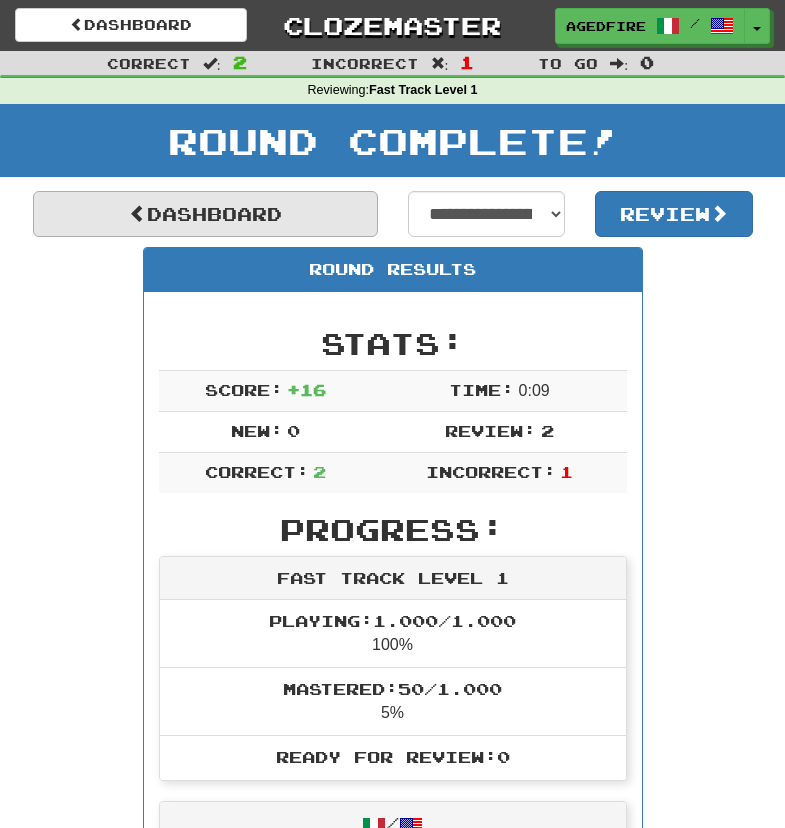 click on "Dashboard" at bounding box center (205, 214) 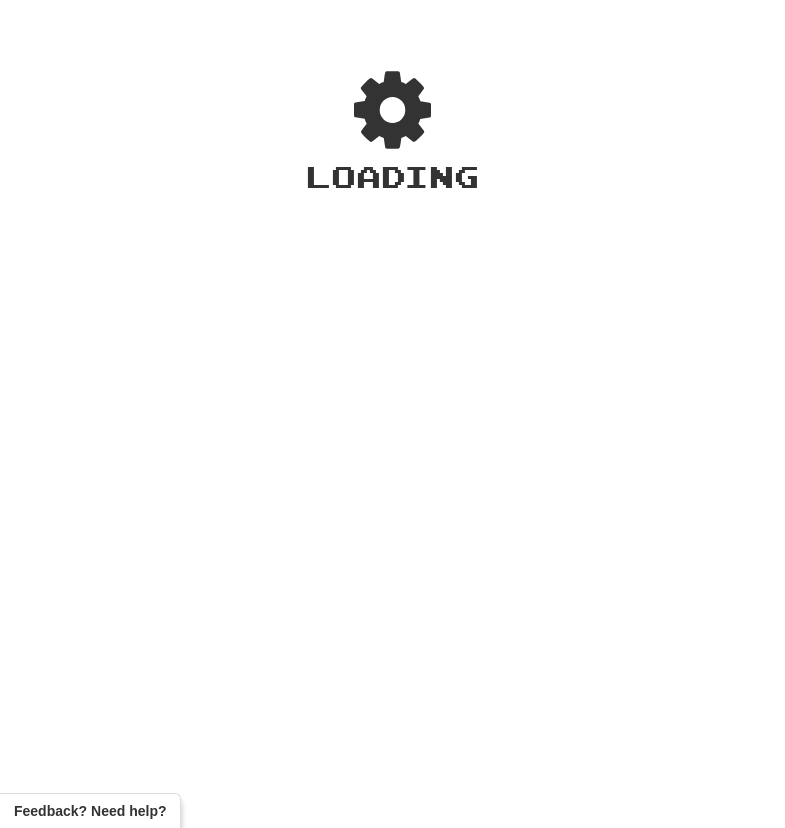 scroll, scrollTop: 0, scrollLeft: 0, axis: both 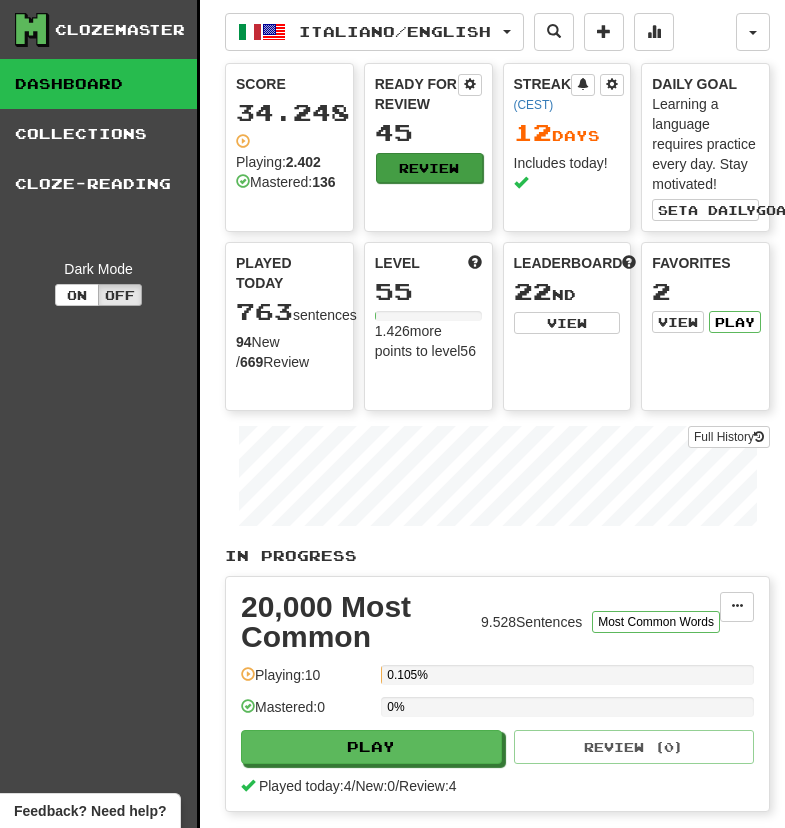 click on "Review" at bounding box center (429, 168) 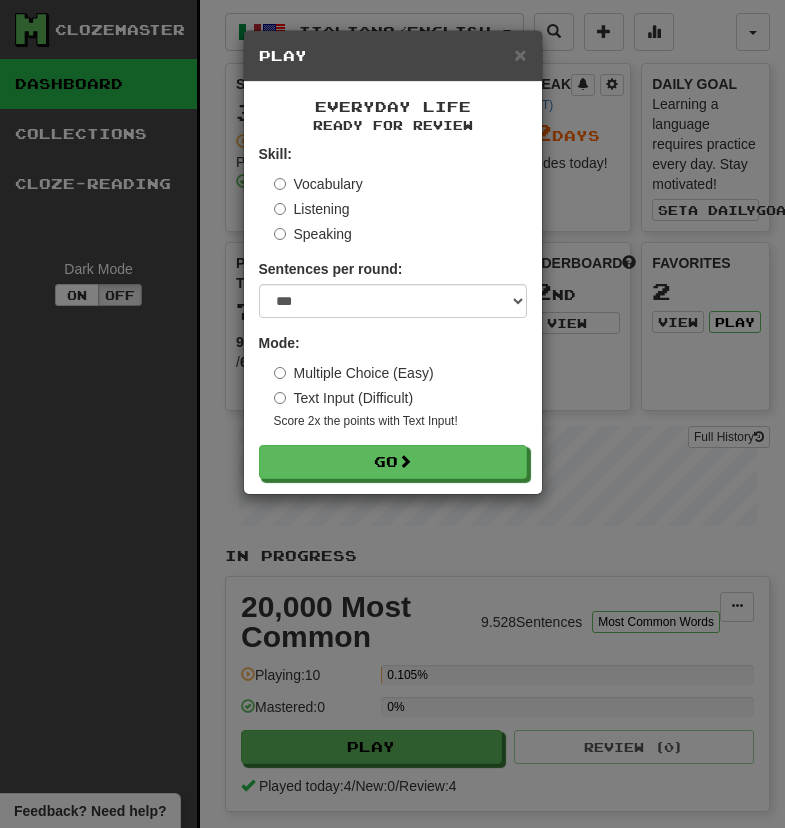 click on "Skill: Vocabulary Listening Speaking Sentences per round: * ** ** ** ** ** *** ******** Mode: Multiple Choice (Easy) Text Input (Difficult) Score 2x the points with Text Input ! Go" at bounding box center [393, 311] 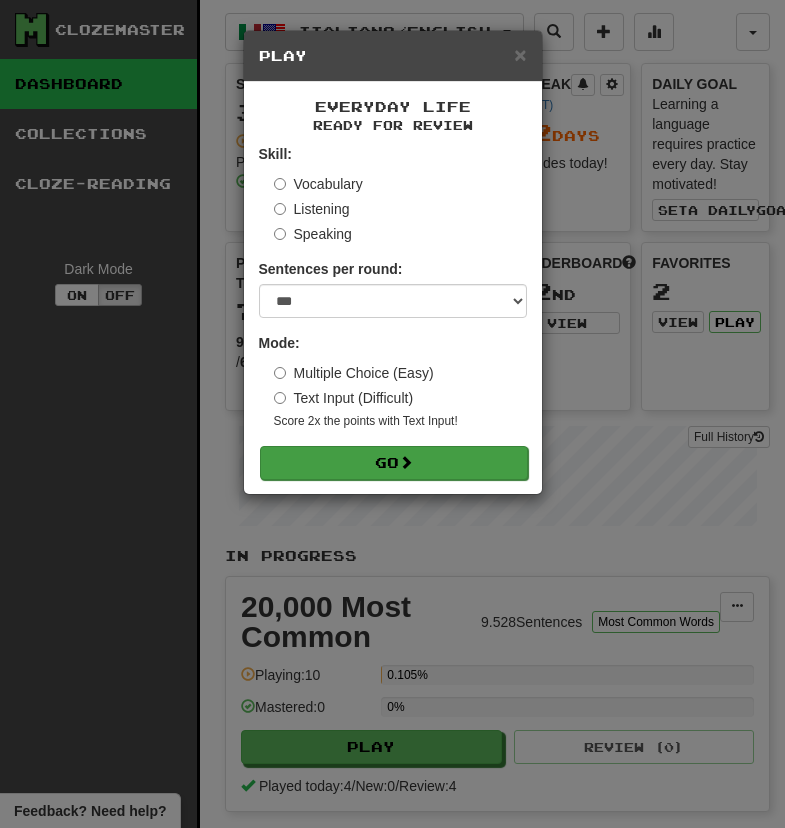 click at bounding box center [406, 462] 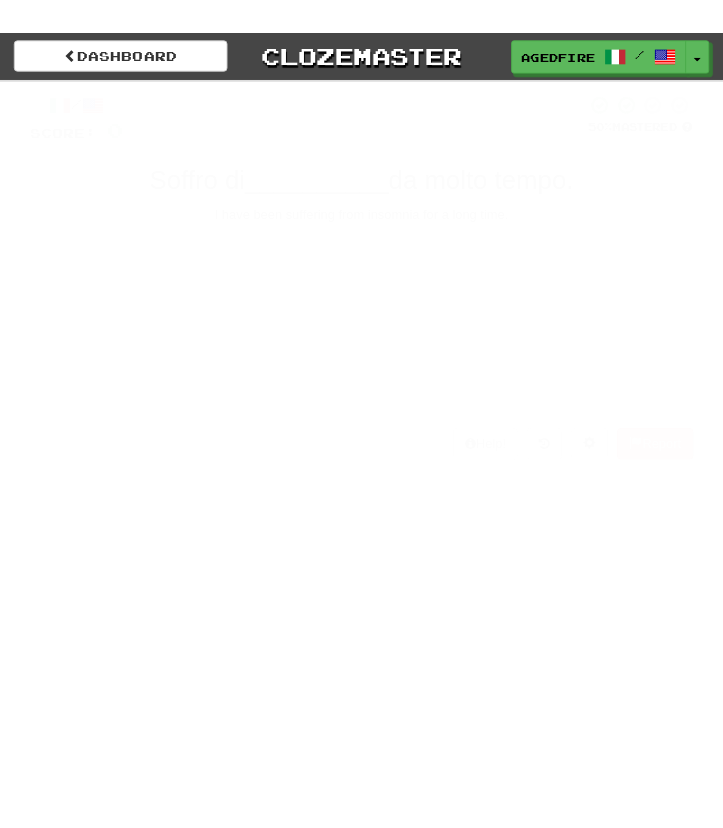 scroll, scrollTop: 0, scrollLeft: 0, axis: both 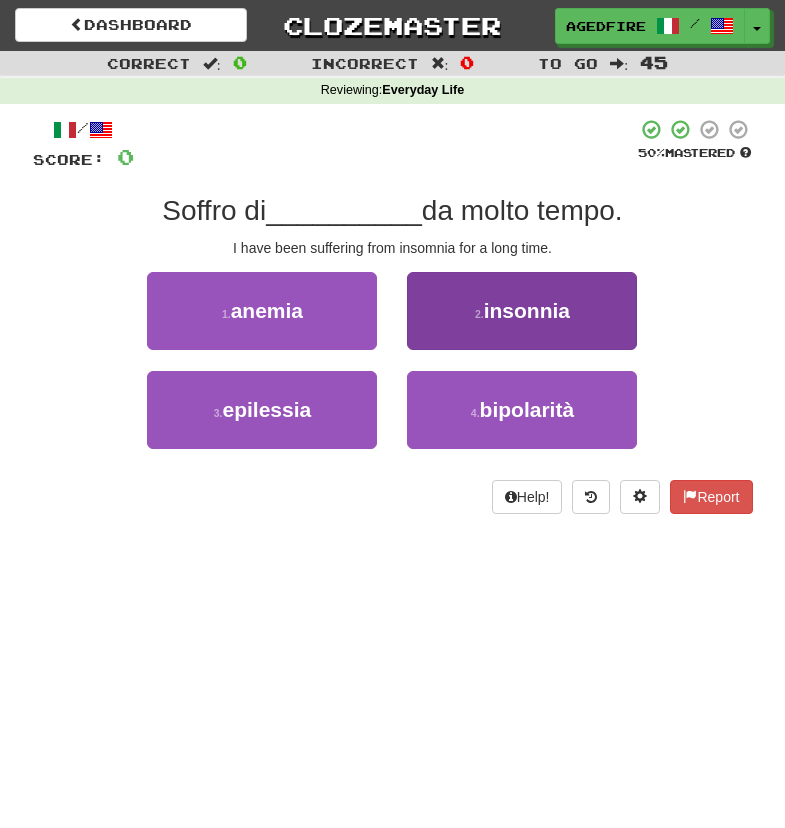 click on "2 .  insonnia" at bounding box center [522, 311] 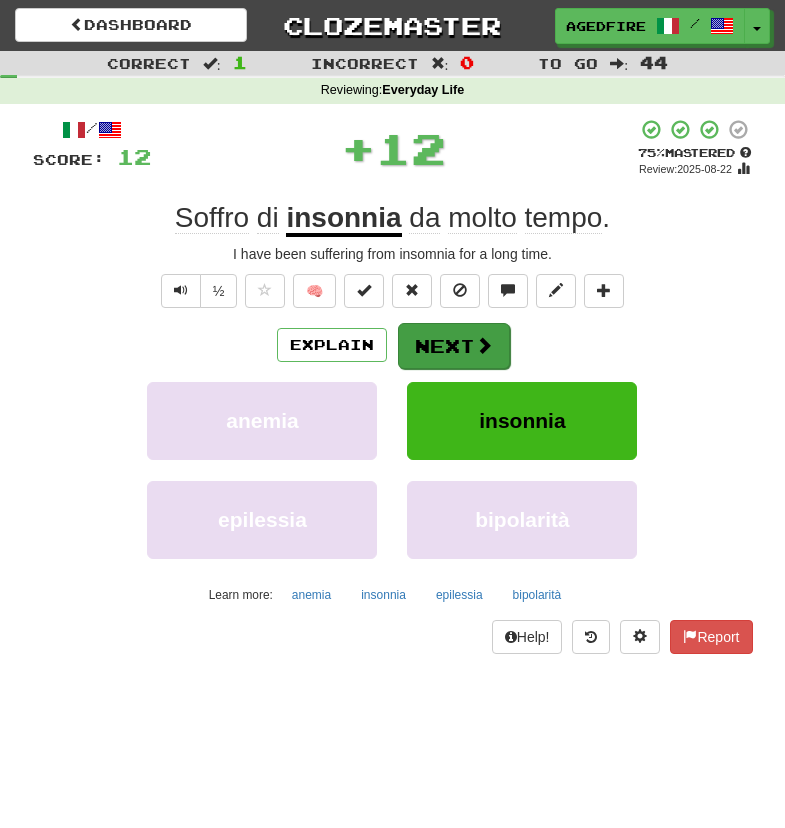 click on "Next" at bounding box center [454, 346] 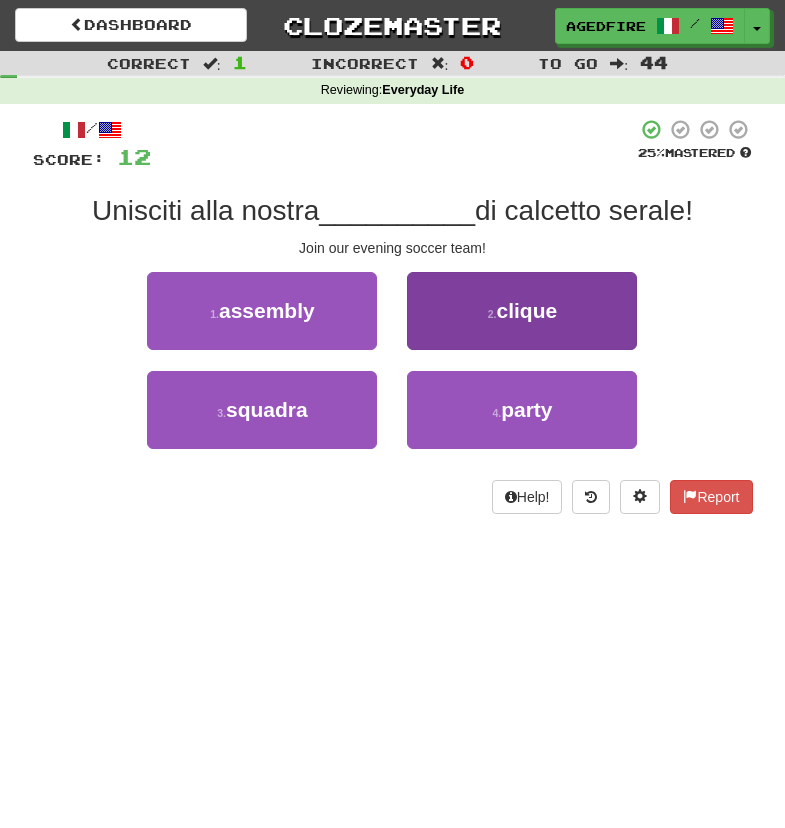 click on "2 .  clique" at bounding box center [522, 311] 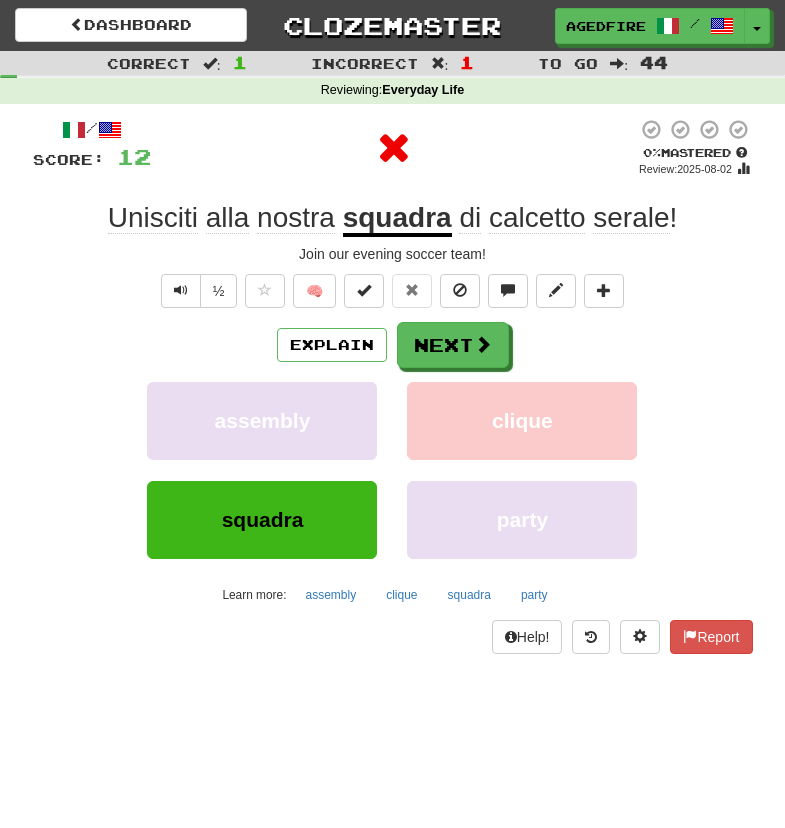 click on "Next" at bounding box center [453, 345] 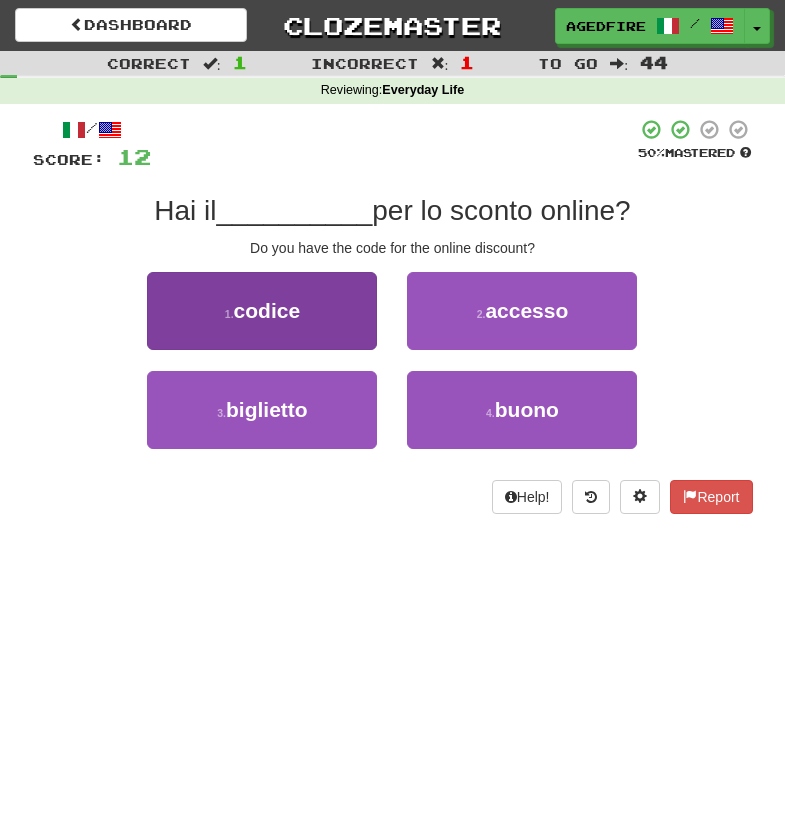 click on "1 .  codice" at bounding box center (262, 311) 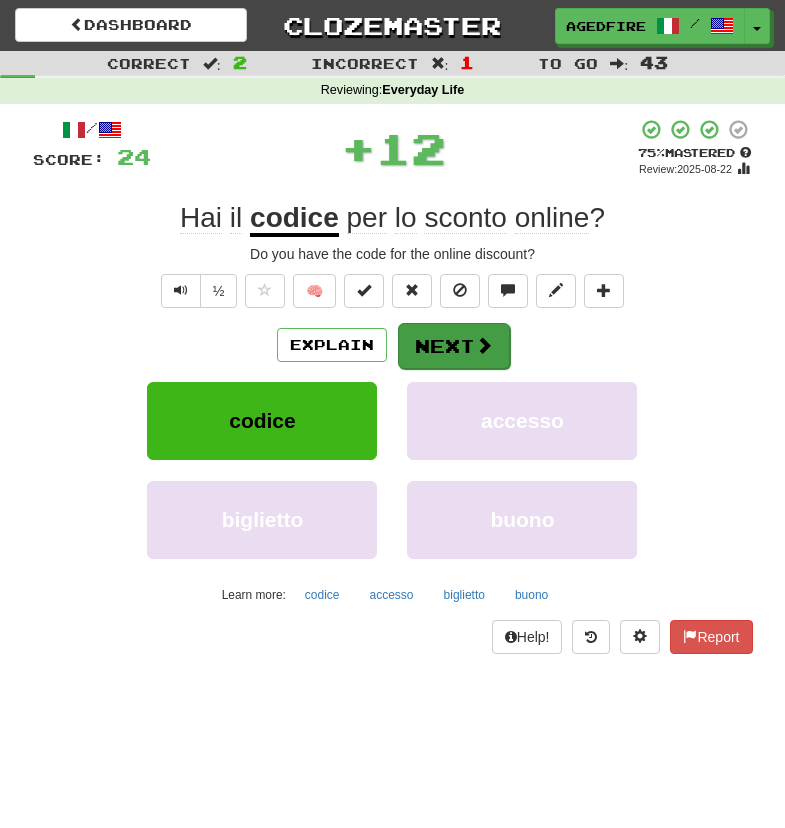 click on "Next" at bounding box center (454, 346) 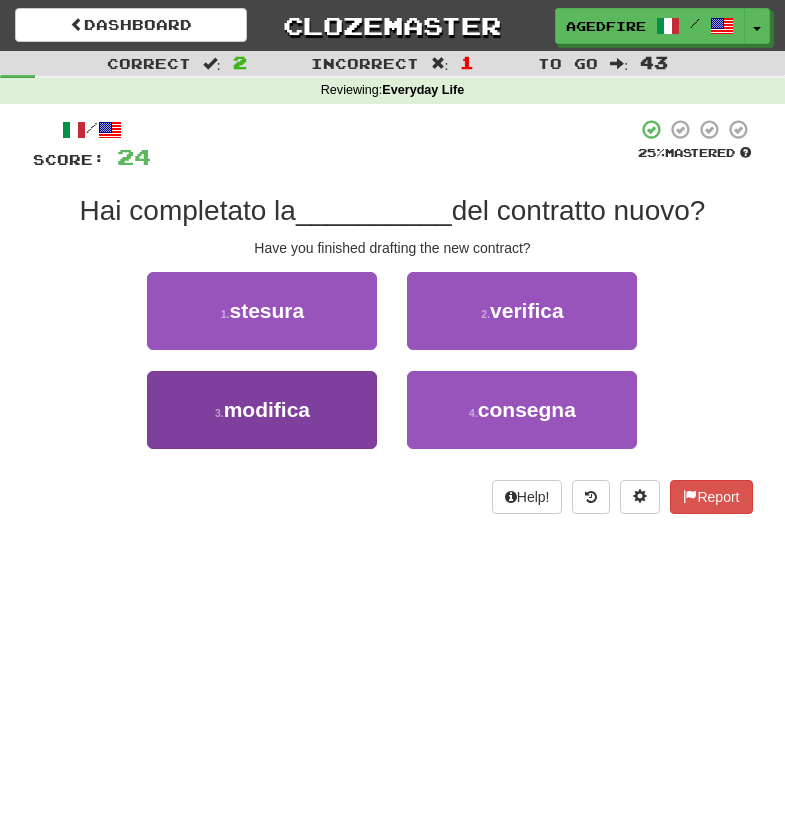 click on "3 .  modifica" at bounding box center (262, 410) 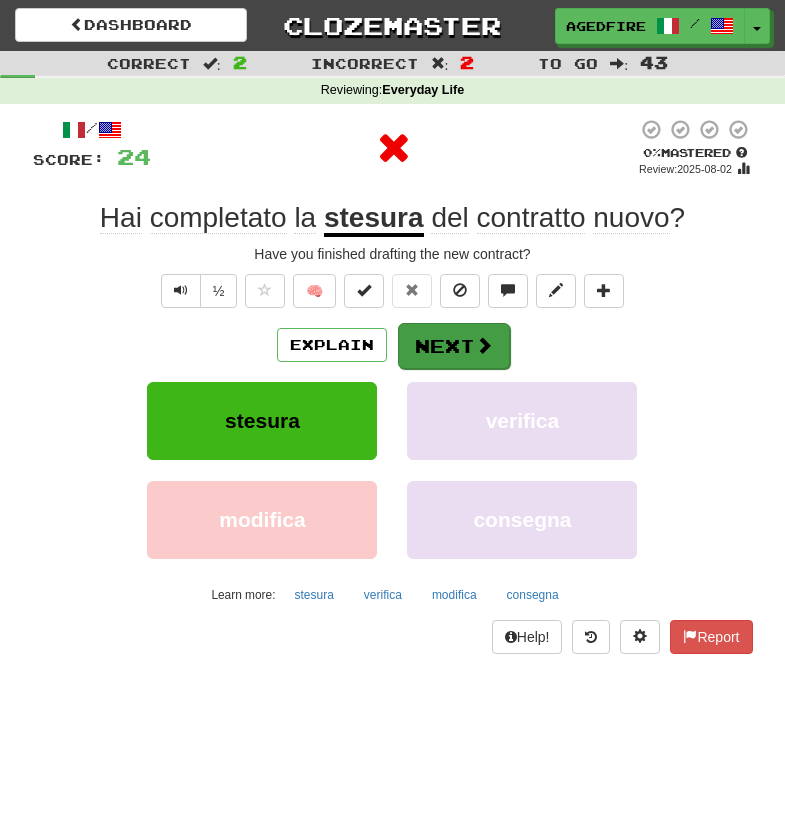 click on "Next" at bounding box center [454, 346] 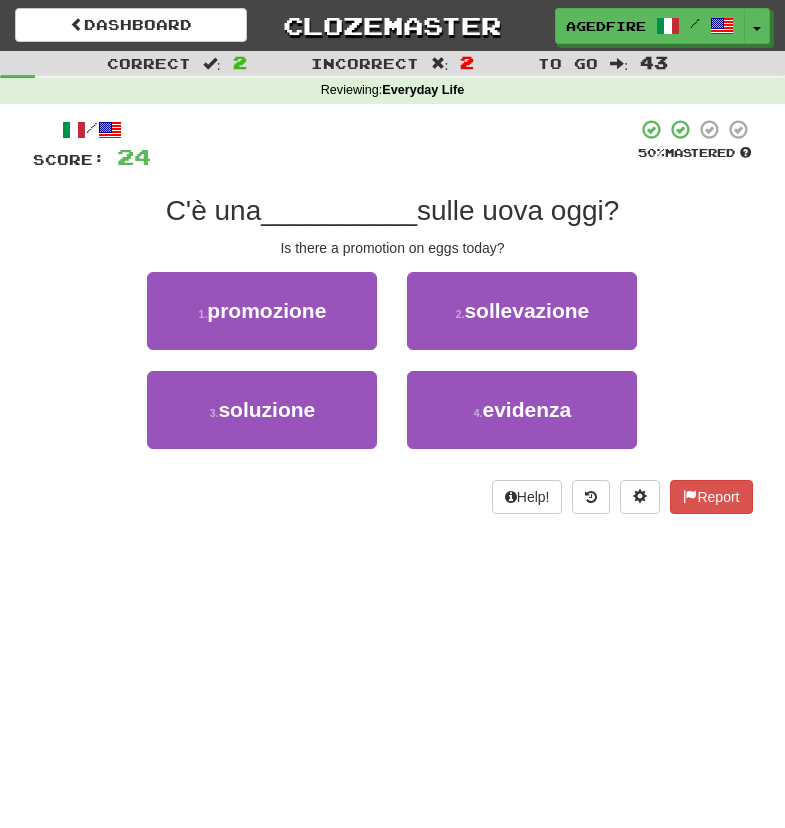 click on "1 .  promozione" at bounding box center [262, 321] 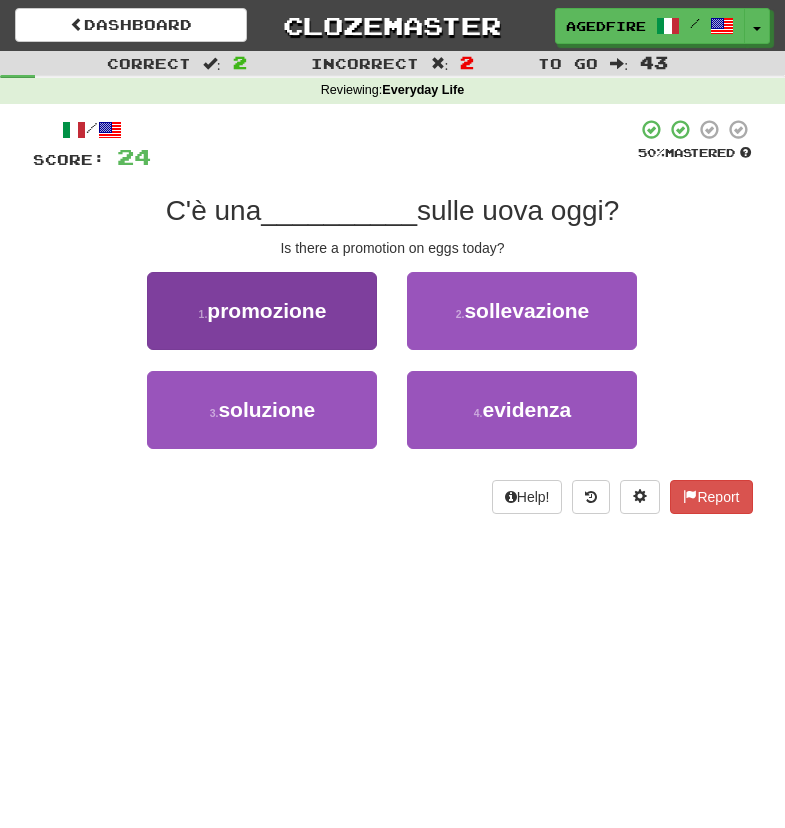 click on "1 .  promozione" at bounding box center (262, 311) 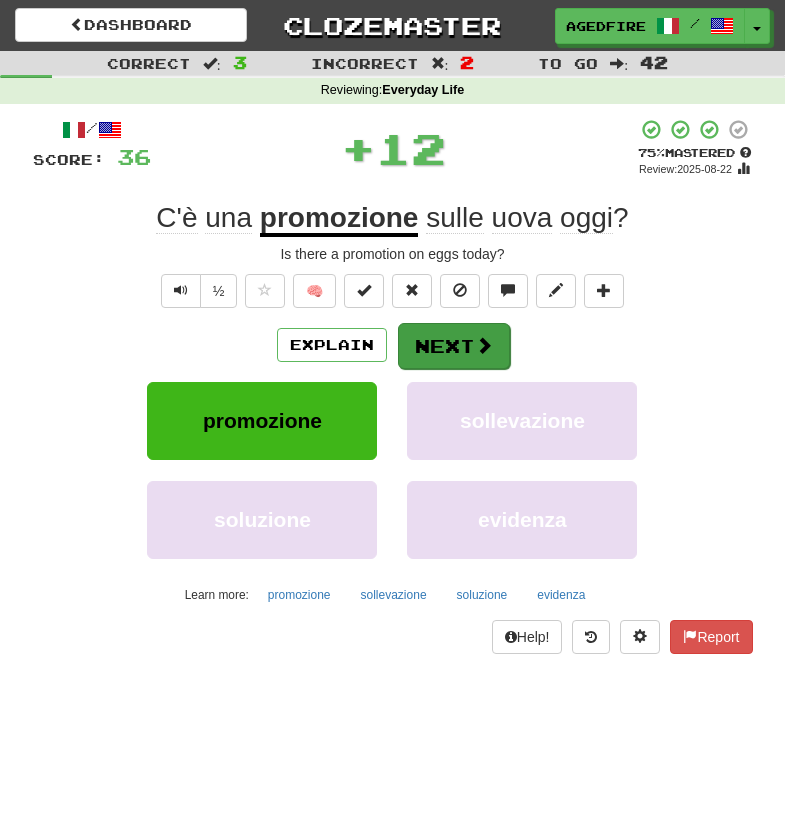click on "Next" at bounding box center (454, 346) 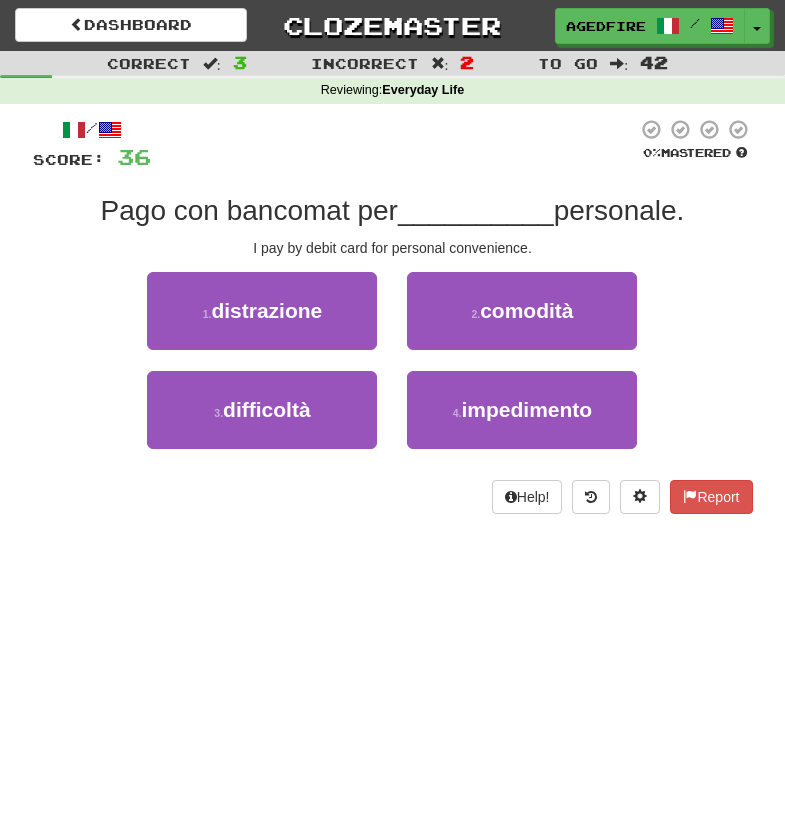 click on "2 .  comodità" at bounding box center [522, 321] 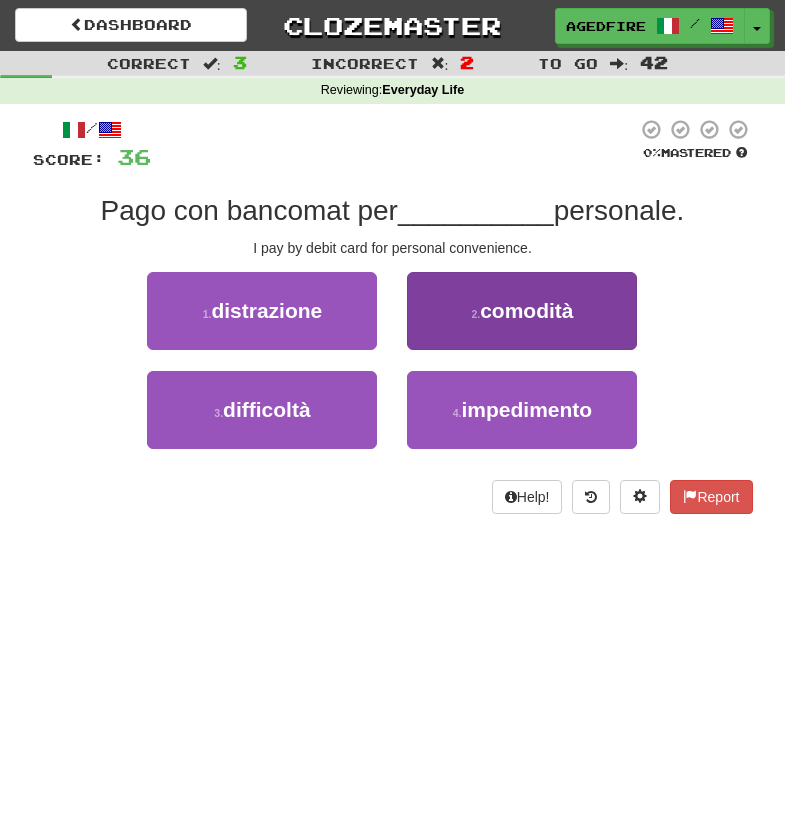 click on "2 .  comodità" at bounding box center (522, 311) 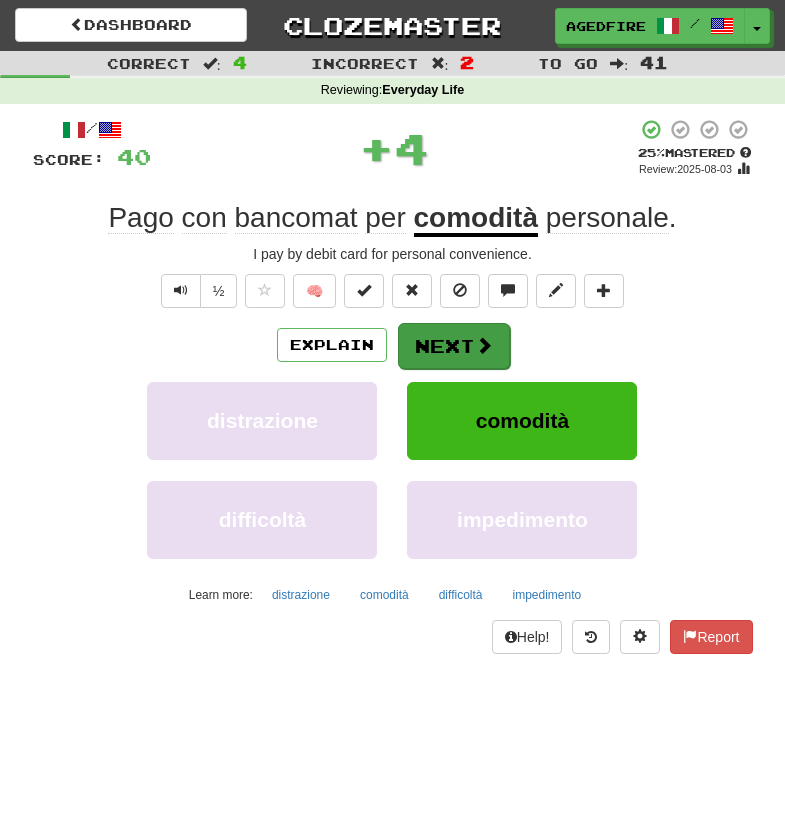 click on "Next" at bounding box center (454, 346) 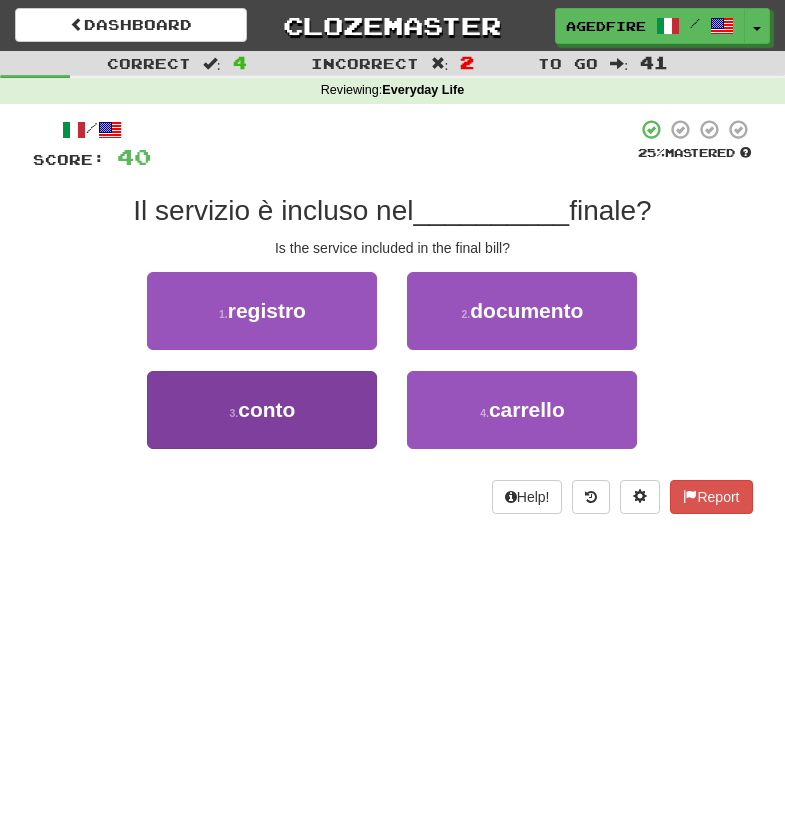 click on "3 .  conto" at bounding box center (262, 410) 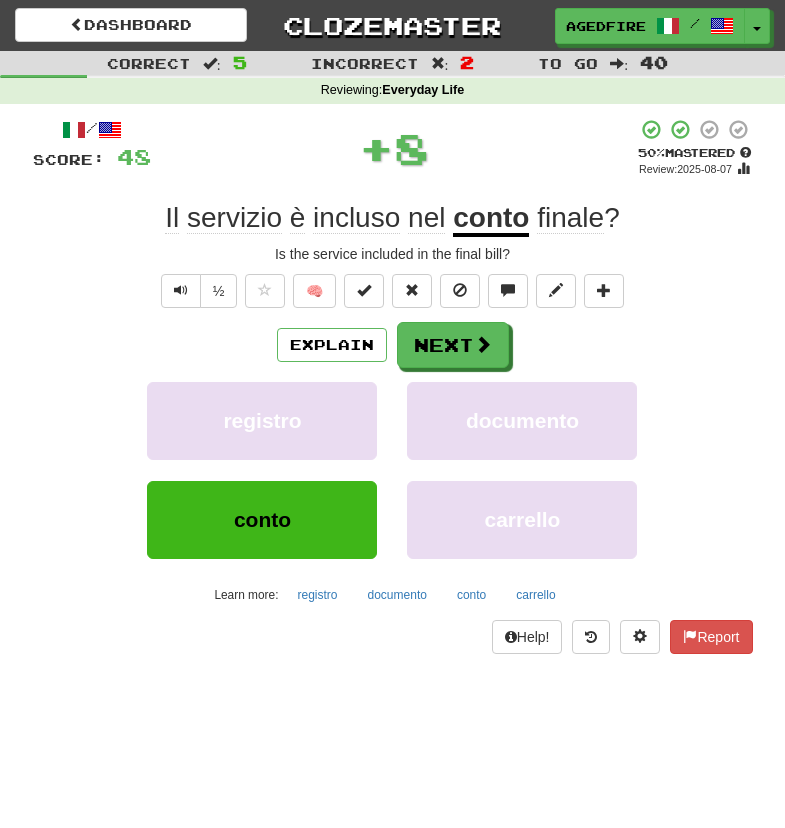 click on "/  Score:   48 + 8 50 %  Mastered Review:  2025-08-07 Il   servizio   è   incluso   nel   conto   finale ? Is the service included in the final bill? ½ 🧠 Explain Next registro documento conto carrello Learn more: registro documento conto carrello  Help!  Report" at bounding box center [393, 386] 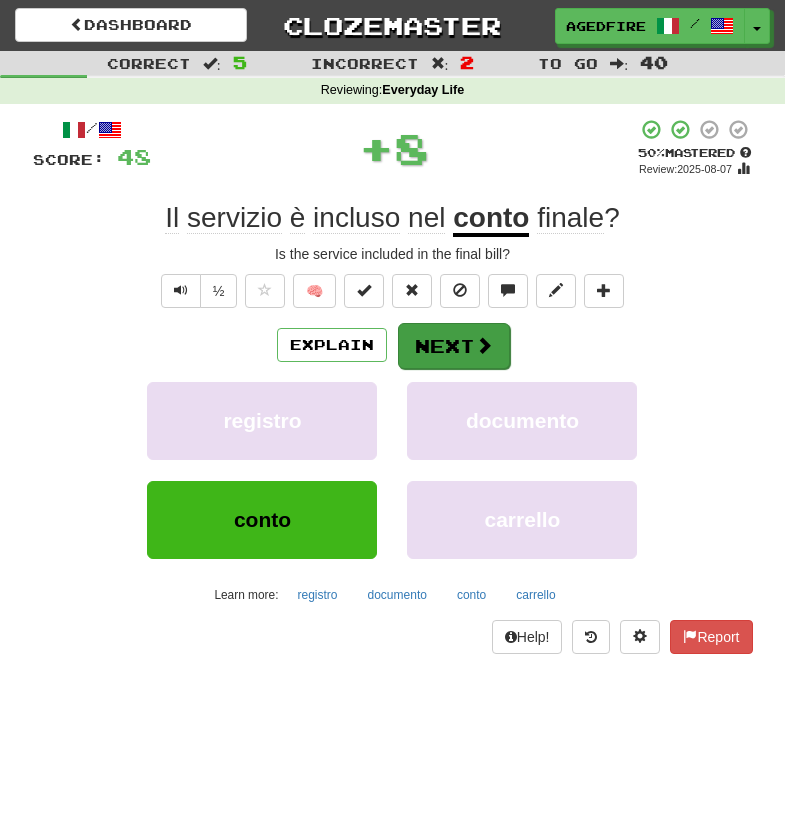 click on "Next" at bounding box center (454, 346) 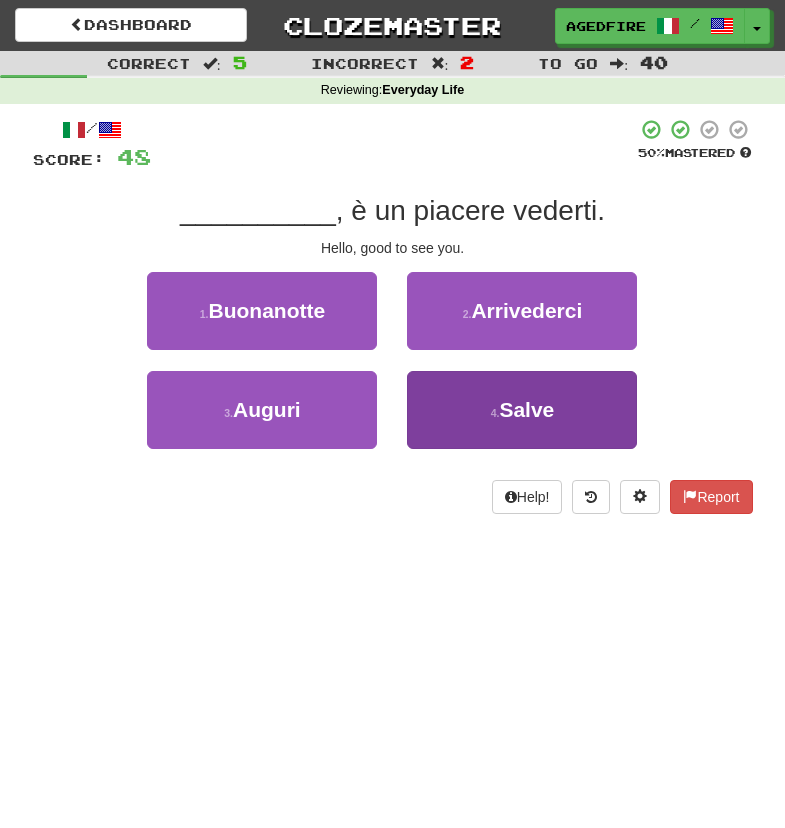 click on "4 .  Salve" at bounding box center (522, 410) 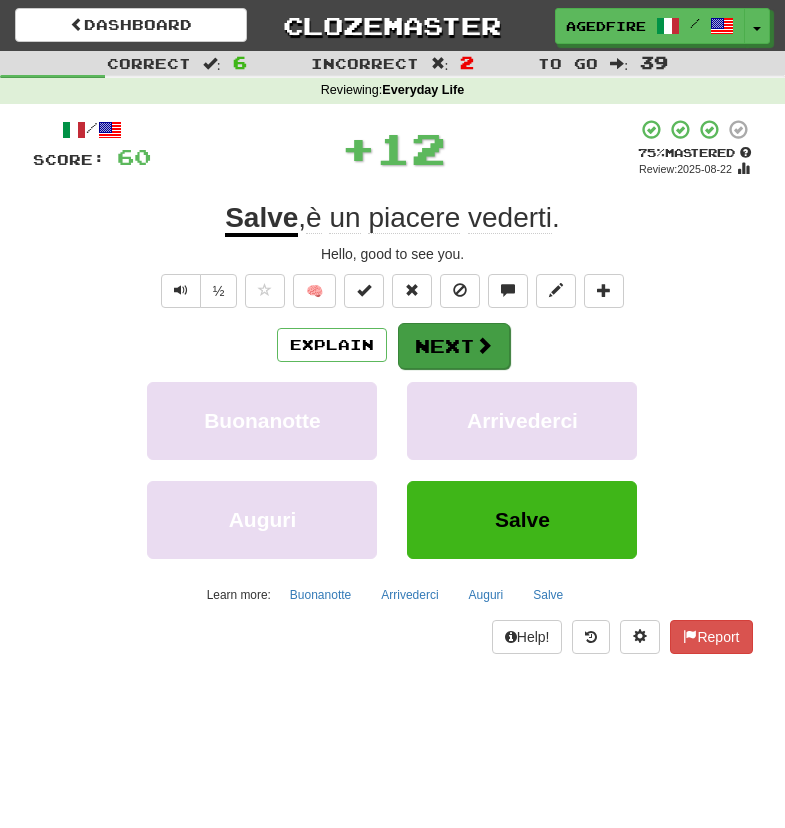 click on "Next" at bounding box center [454, 346] 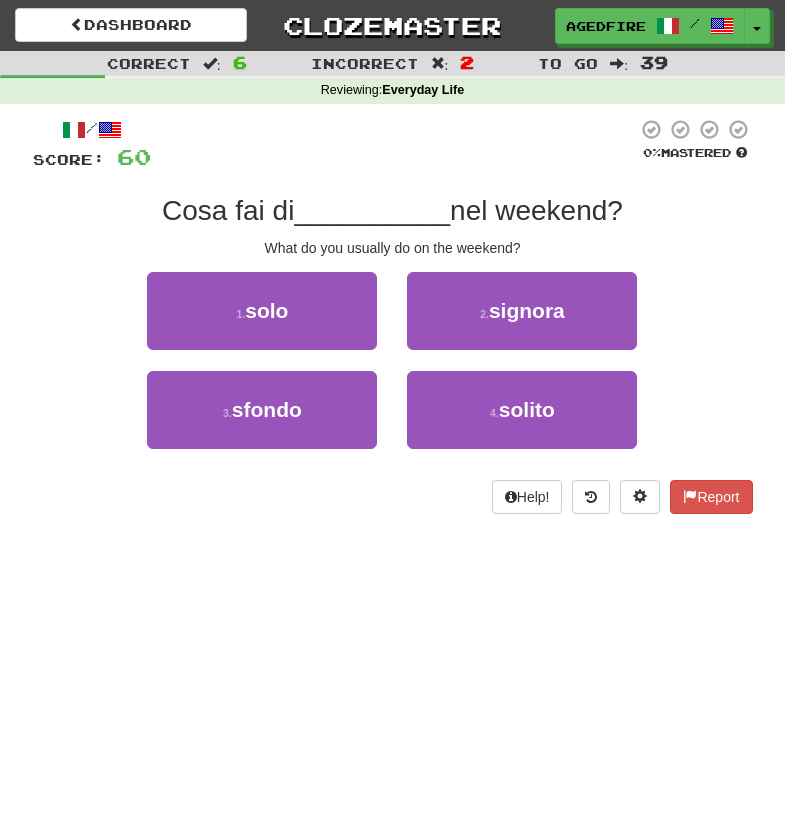 click on "1 .  solo" at bounding box center [262, 321] 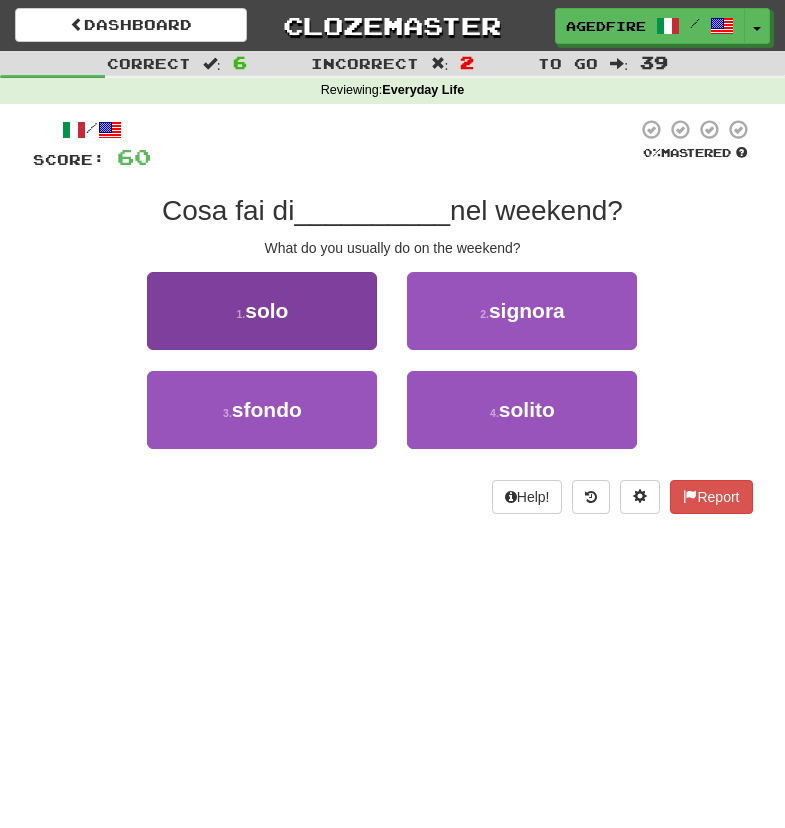 click on "1 .  solo" at bounding box center [262, 311] 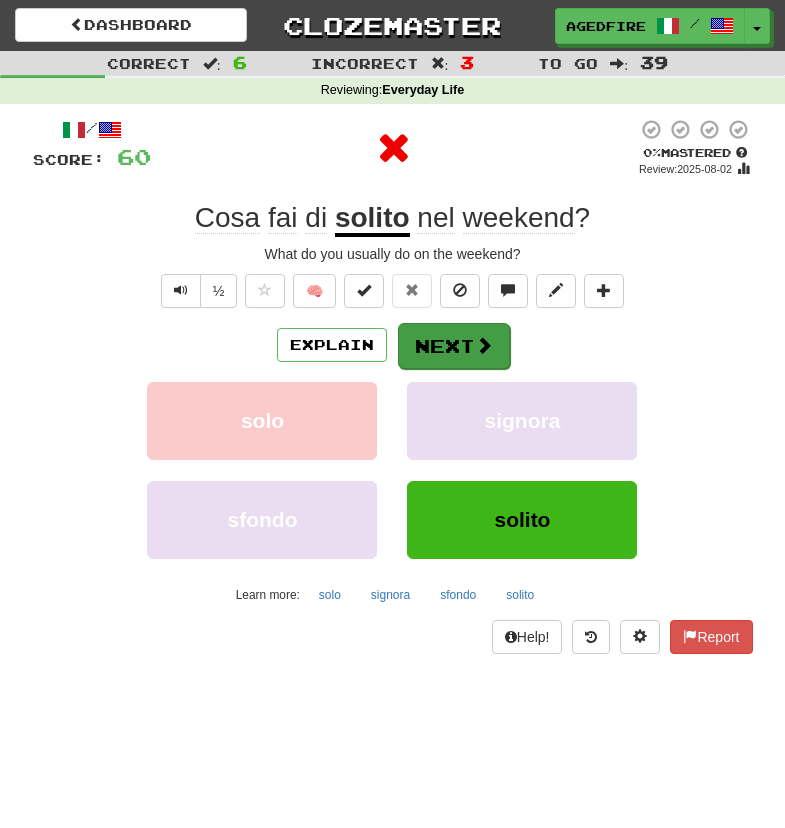 click on "Next" at bounding box center [454, 346] 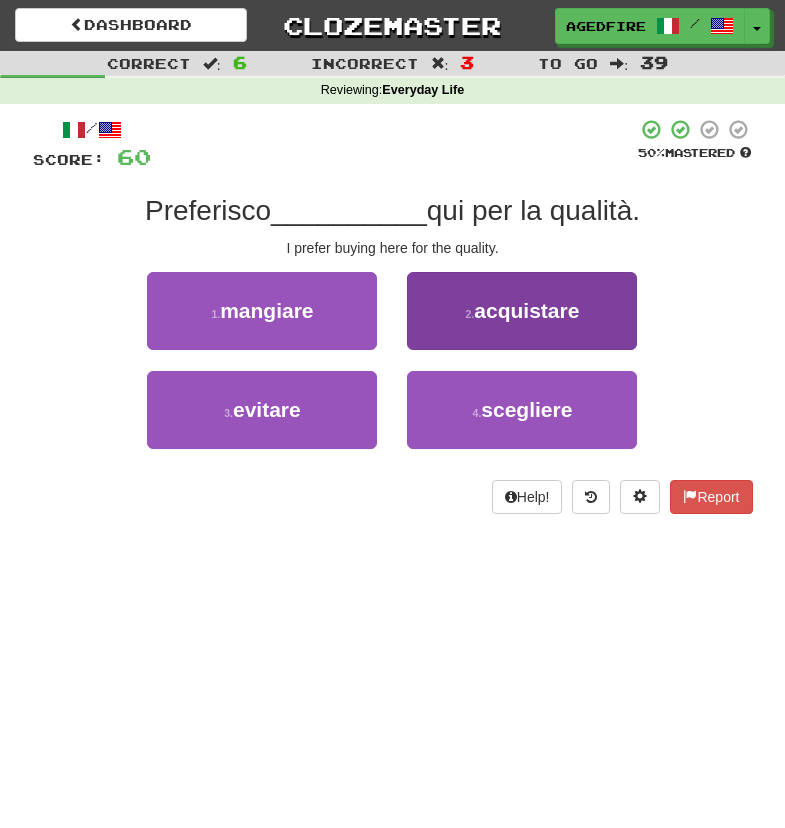 click on "2 .  acquistare" at bounding box center [522, 311] 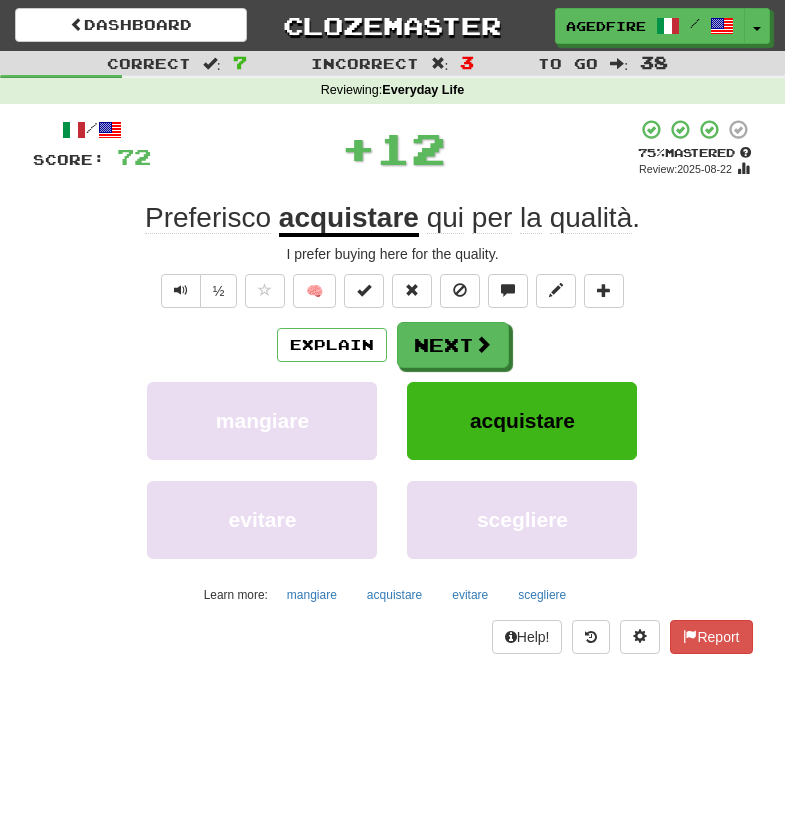click on "Next" at bounding box center (453, 345) 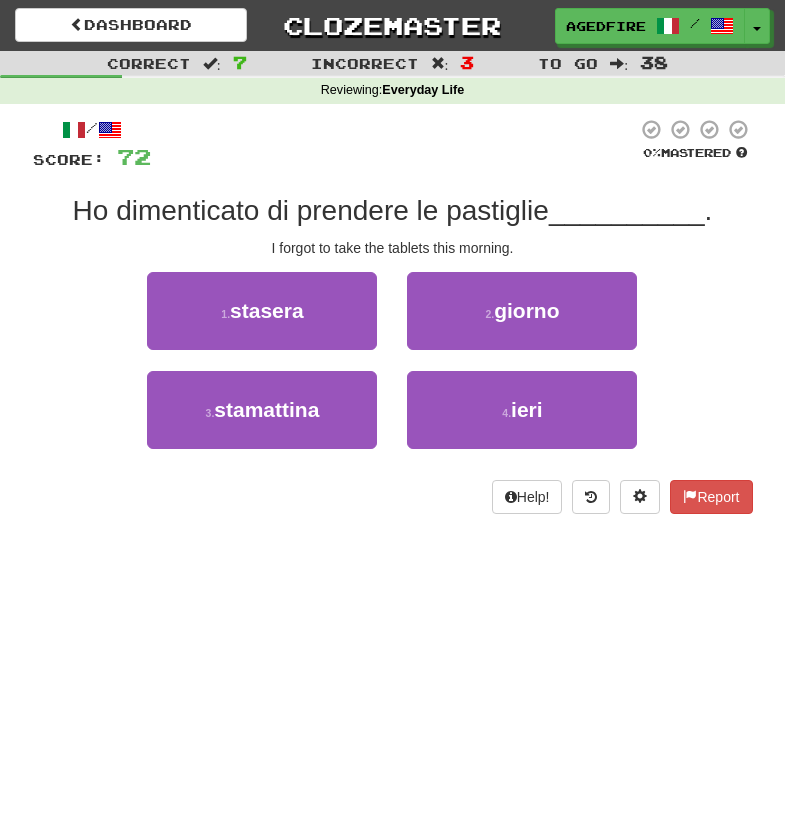 click on "2 .  giorno" at bounding box center (522, 311) 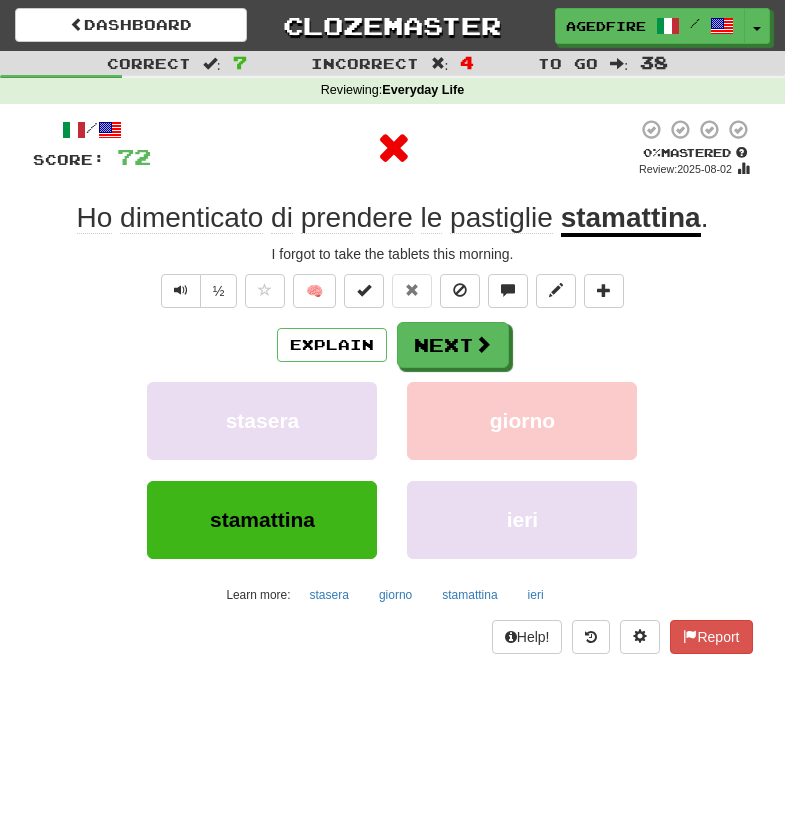 click on "Next" at bounding box center (453, 345) 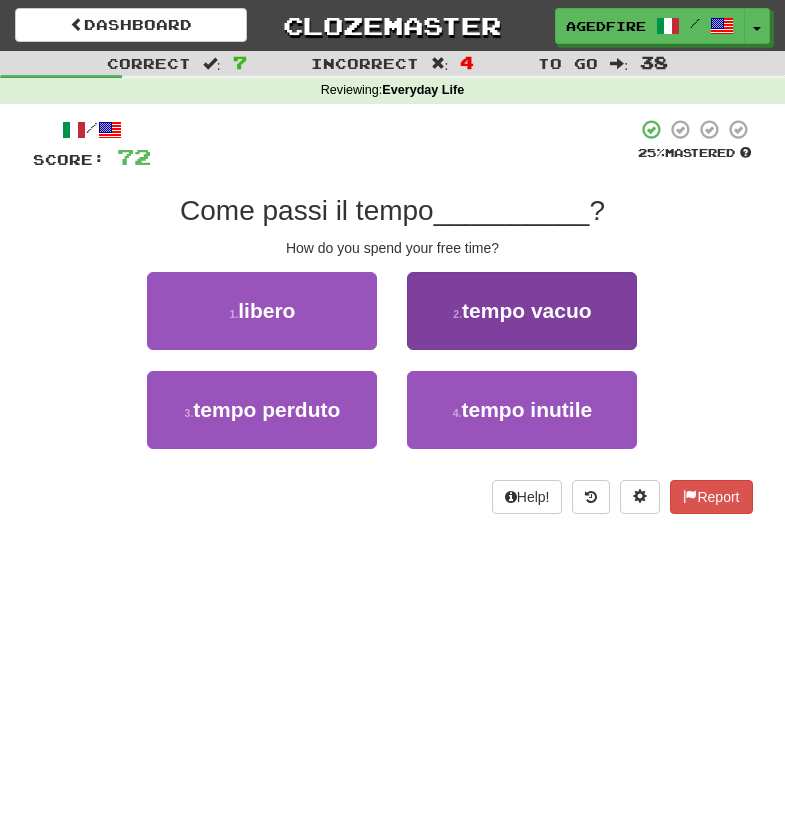 click on "2 .  tempo vacuo" at bounding box center (522, 311) 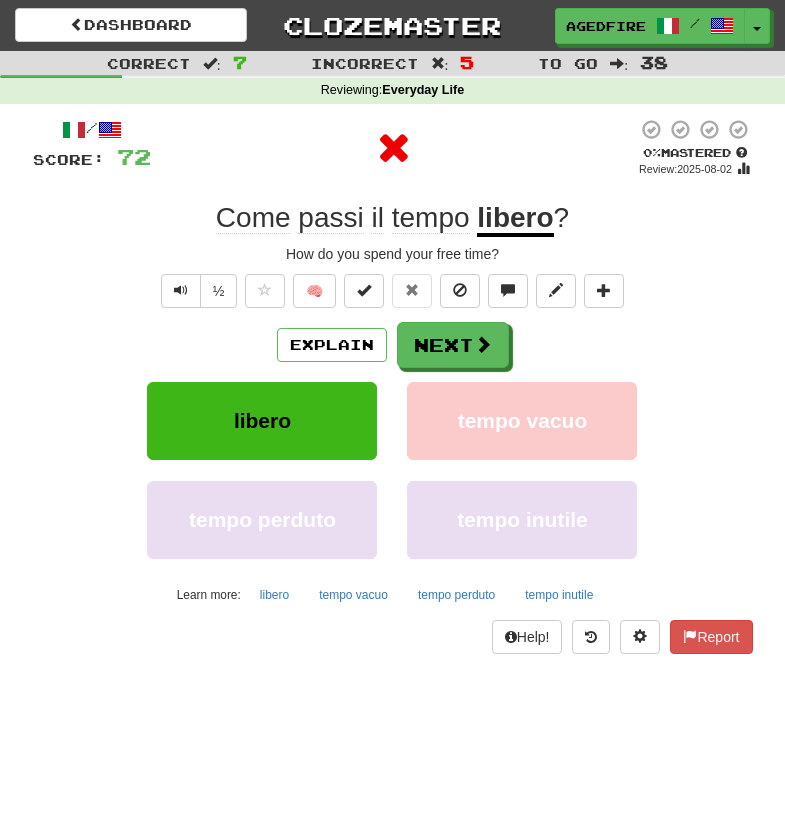 click on "/  Score:   72 0 %  Mastered Review:  2025-08-02 Come   passi   il   tempo   libero ? How do you spend your free time? ½ 🧠 Explain Next libero tempo vacuo tempo perduto tempo inutile Learn more: libero tempo vacuo tempo perduto tempo inutile  Help!  Report" at bounding box center (393, 386) 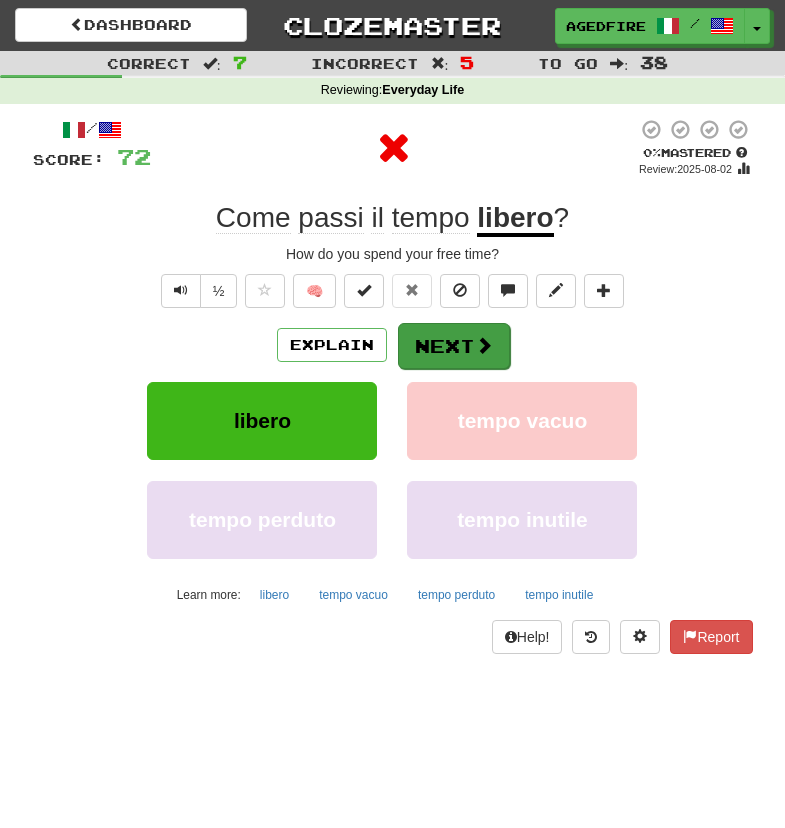 click on "Next" at bounding box center (454, 346) 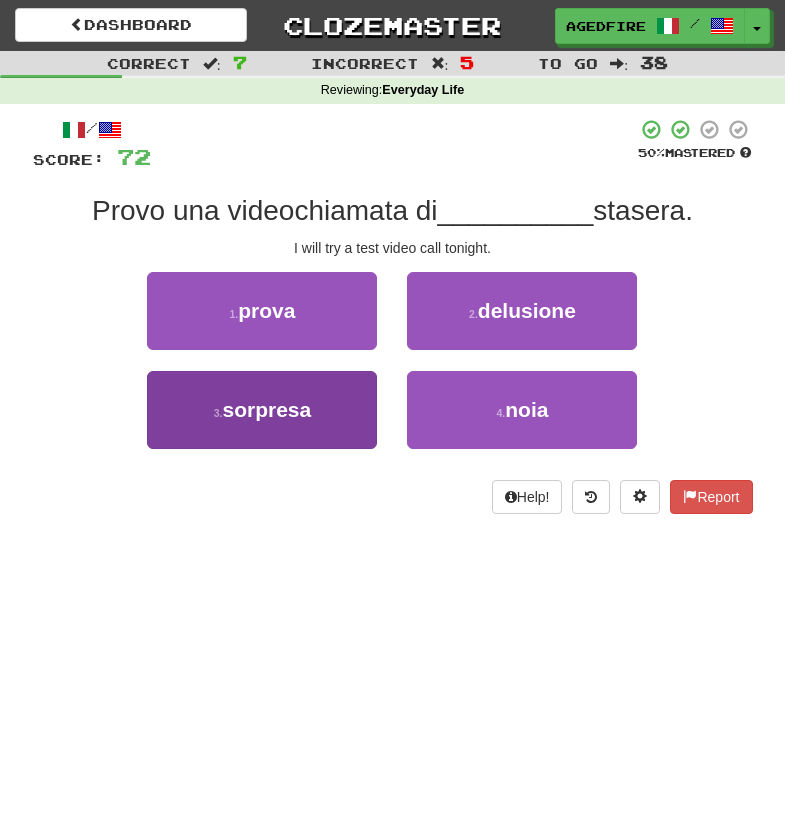 click on "3 .  sorpresa" at bounding box center (262, 410) 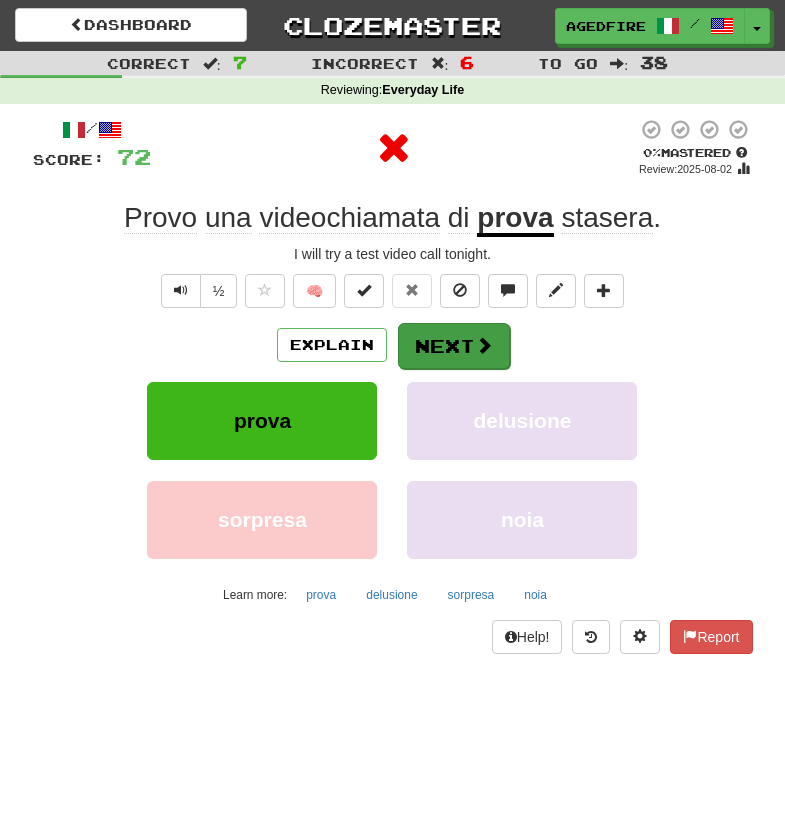 click on "Next" at bounding box center (454, 346) 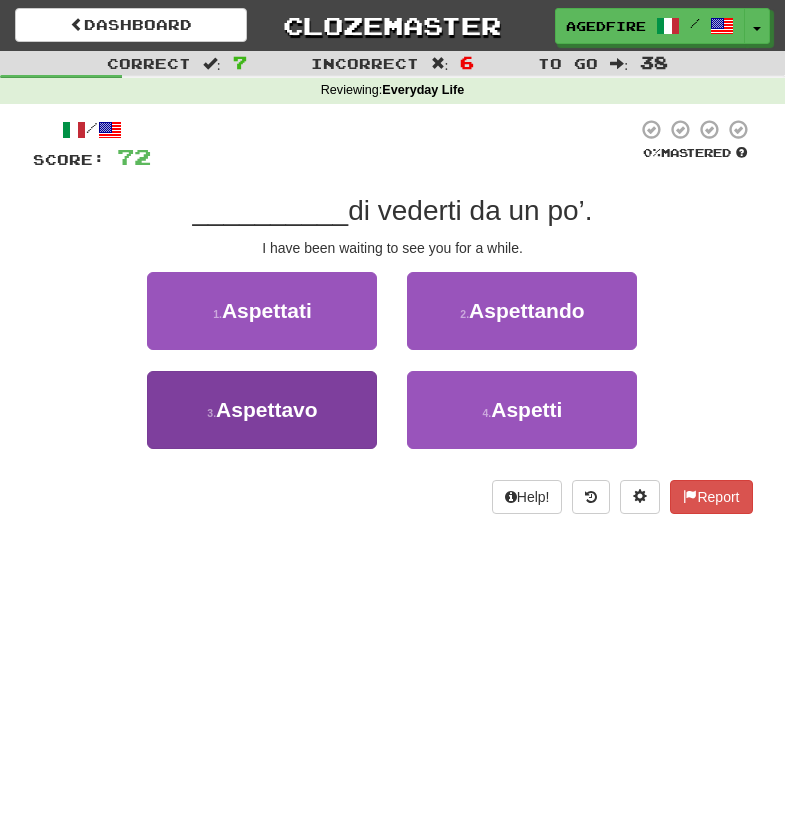 click on "3 .  Aspettavo" at bounding box center (262, 410) 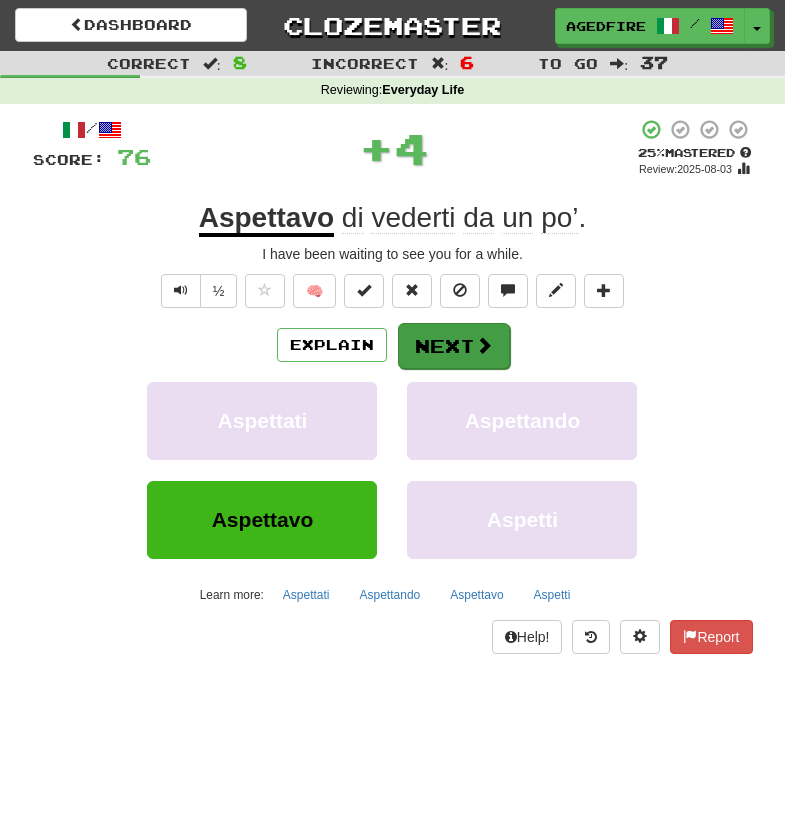 click on "Next" at bounding box center [454, 346] 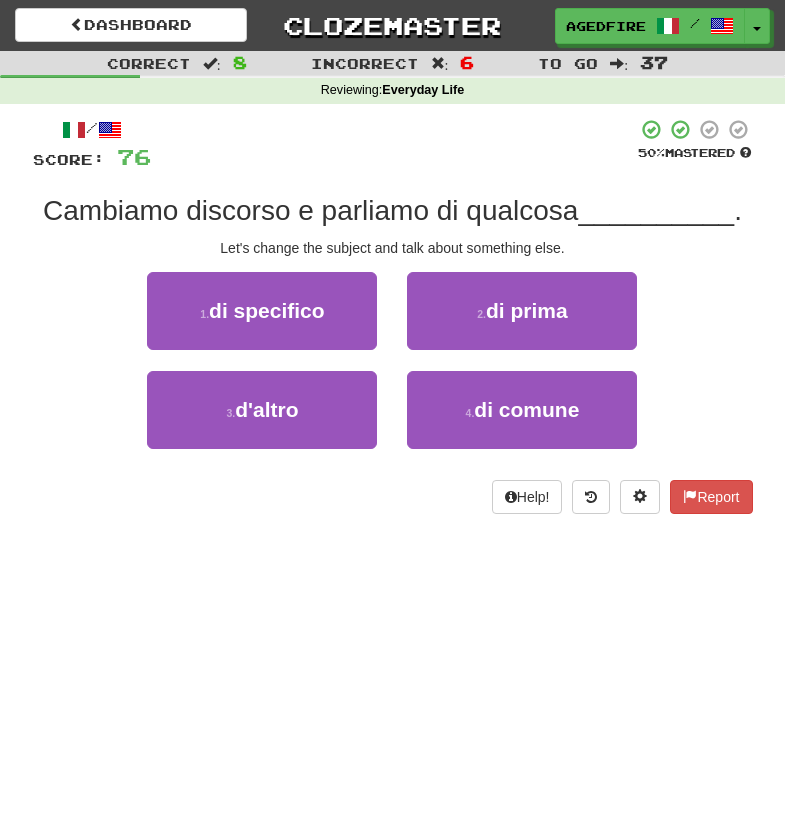click on "3 .  d'altro" at bounding box center [262, 420] 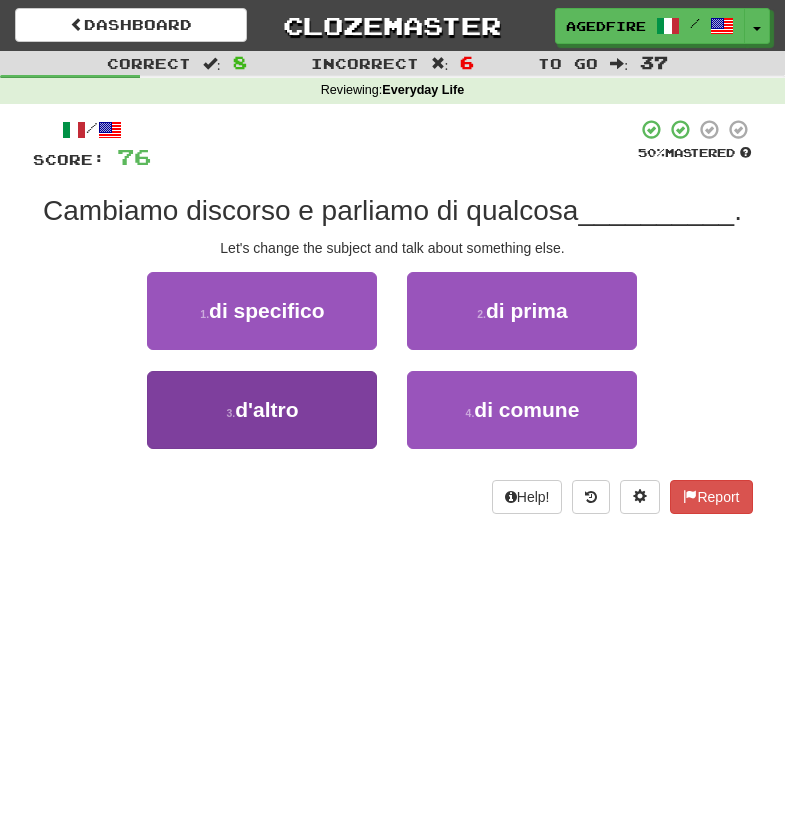 click on "3 .  d'altro" at bounding box center [262, 410] 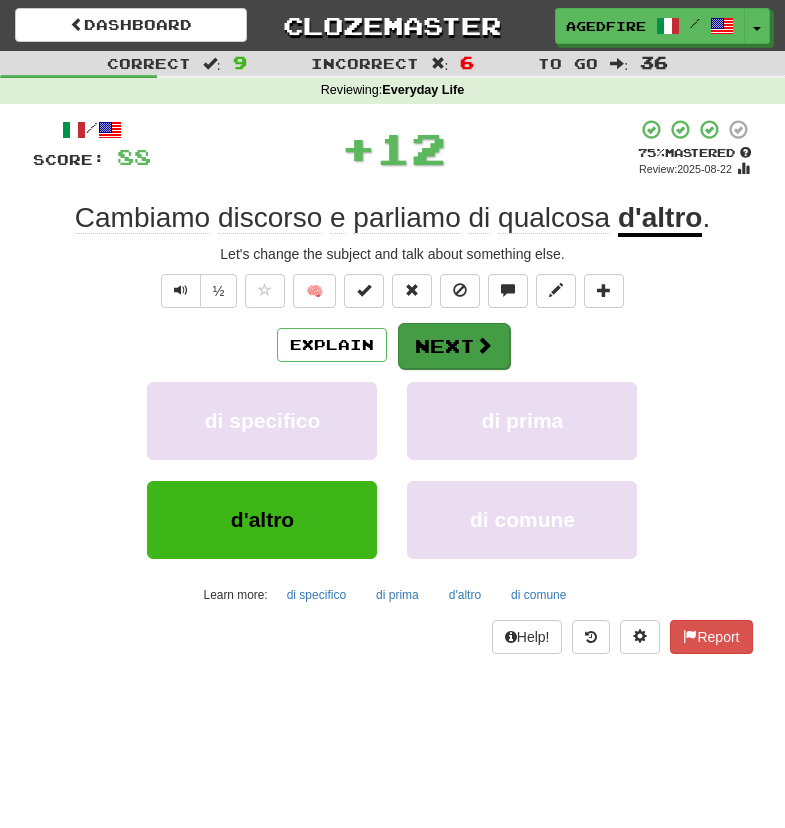 click on "Next" at bounding box center [454, 346] 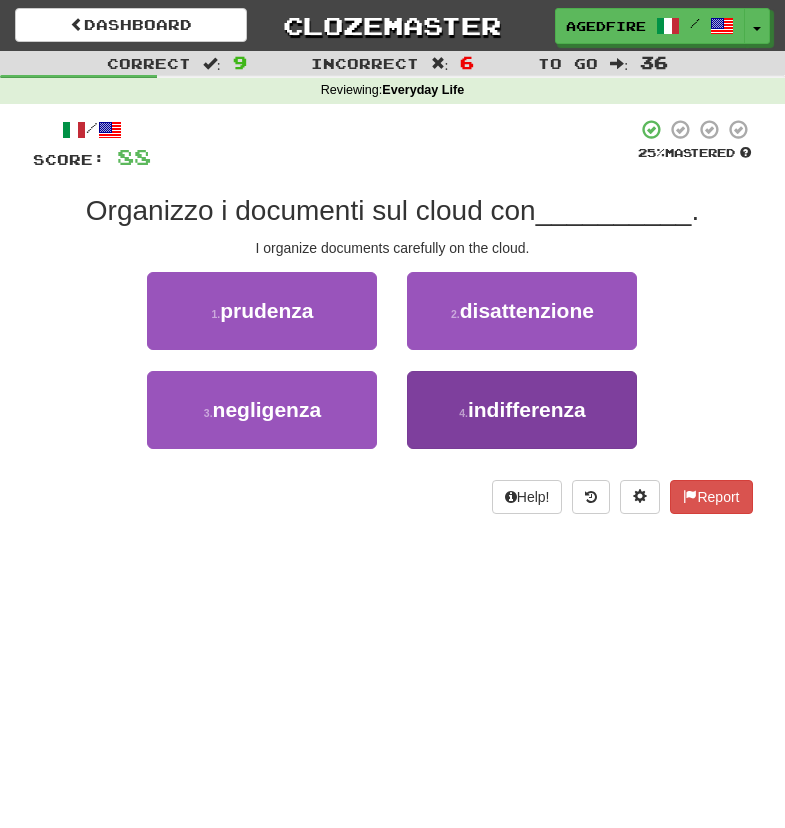 click on "4 .  indifferenza" at bounding box center (522, 410) 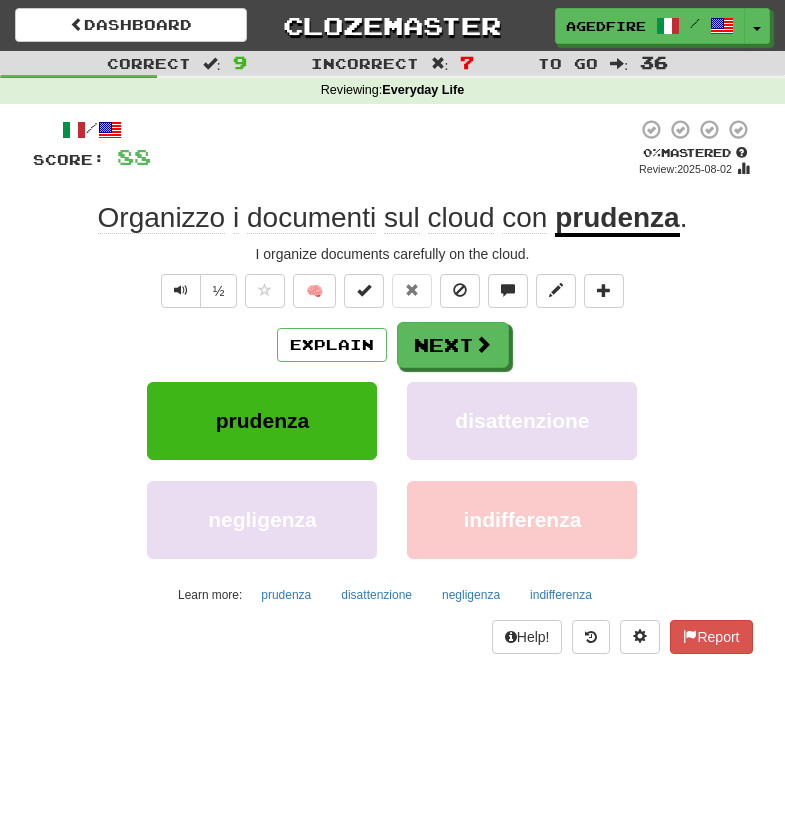 click on "Explain Next prudenza disattenzione negligenza indifferenza Learn more: prudenza disattenzione negligenza indifferenza" at bounding box center [393, 466] 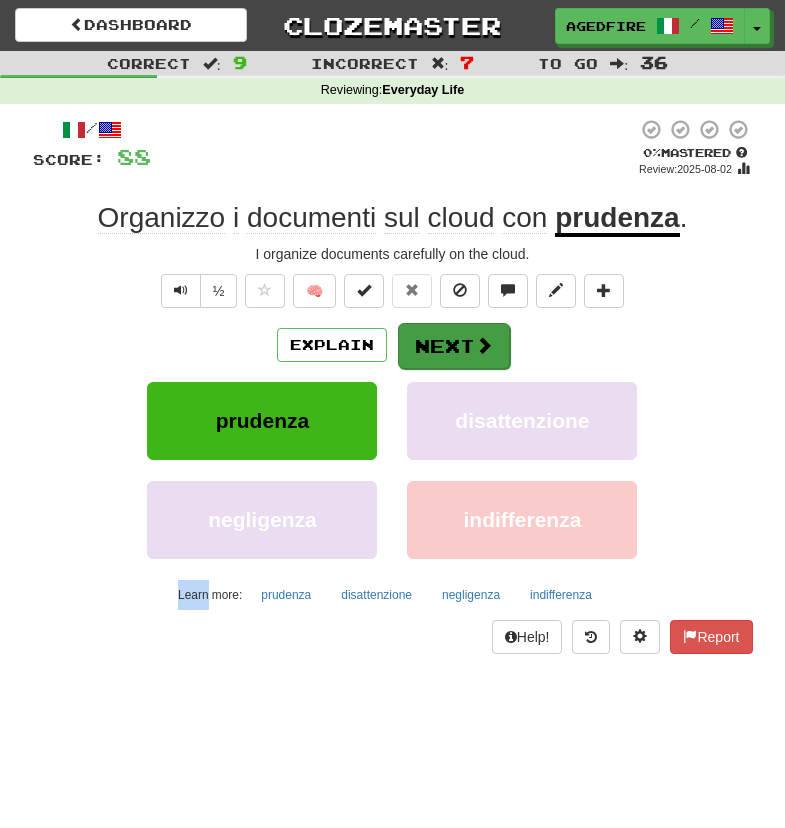 click on "Next" at bounding box center (454, 346) 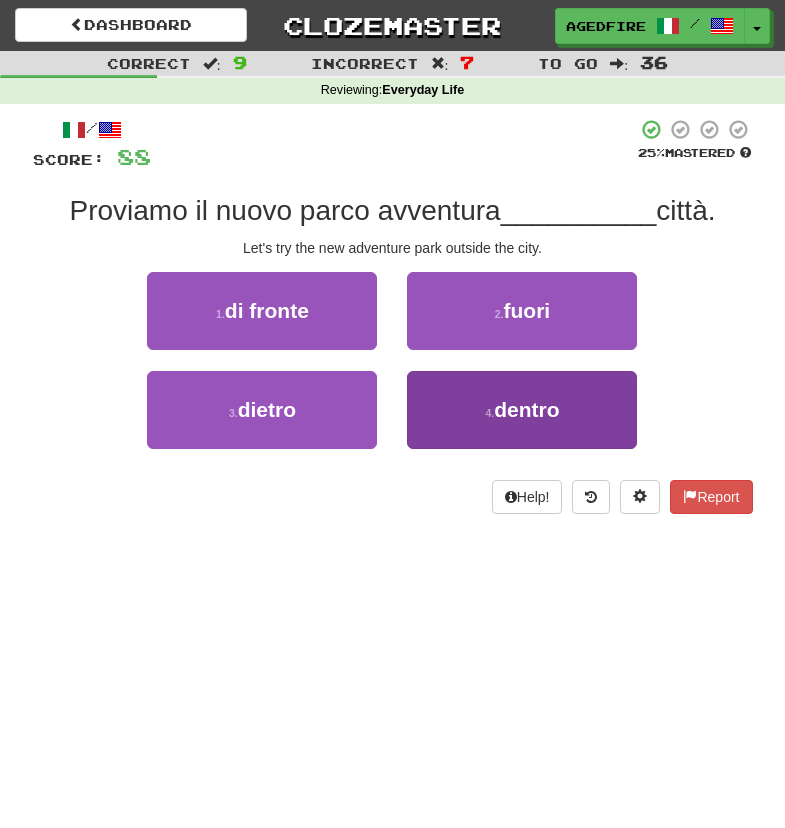 click on "4 .  dentro" at bounding box center (522, 410) 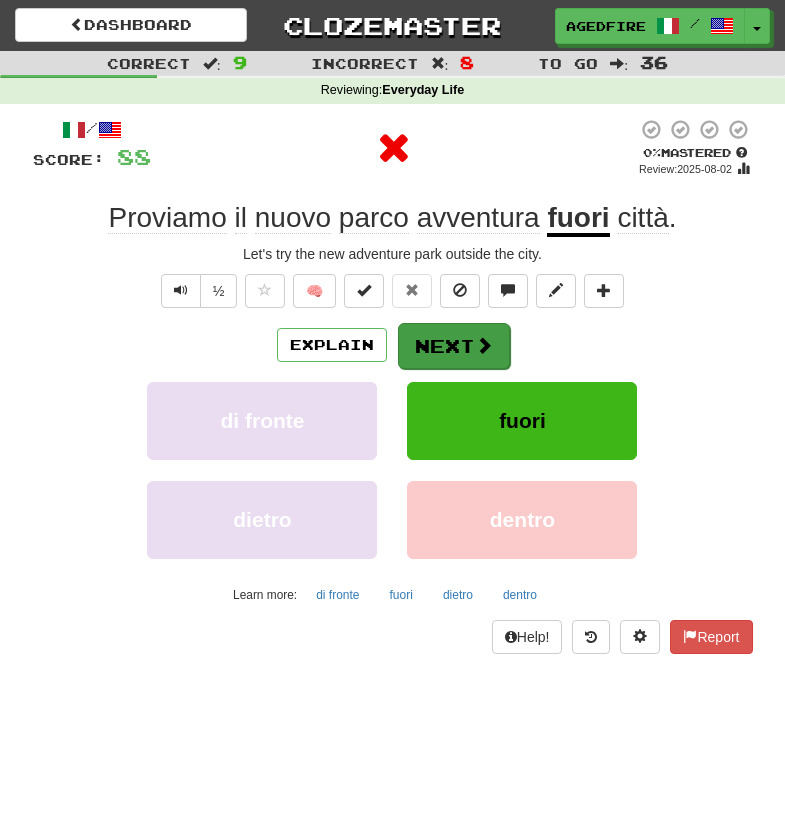 click at bounding box center [484, 345] 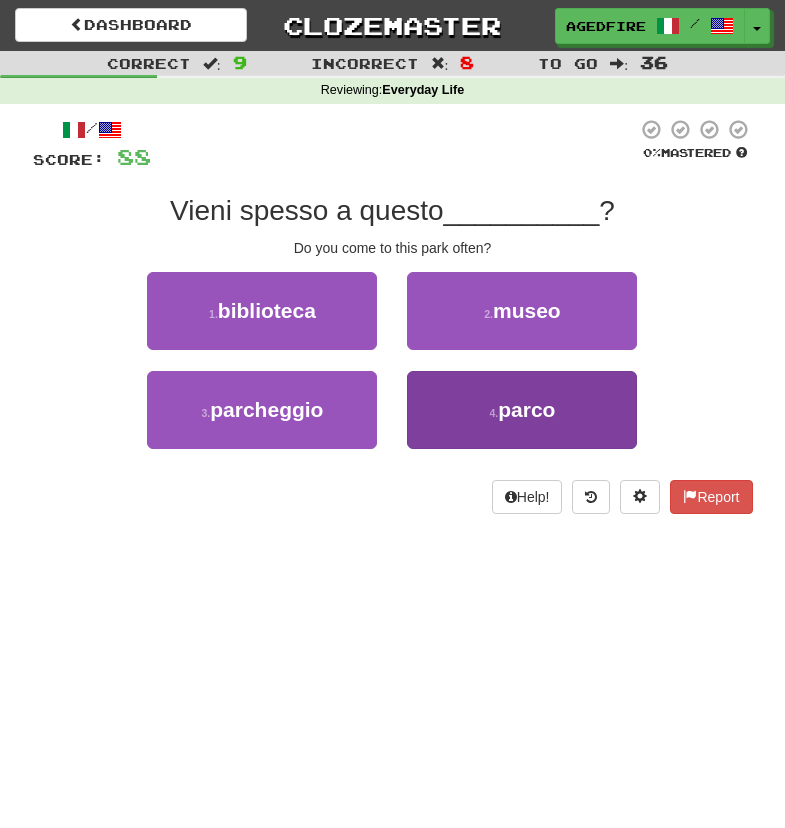 click on "4 .  parco" at bounding box center [522, 410] 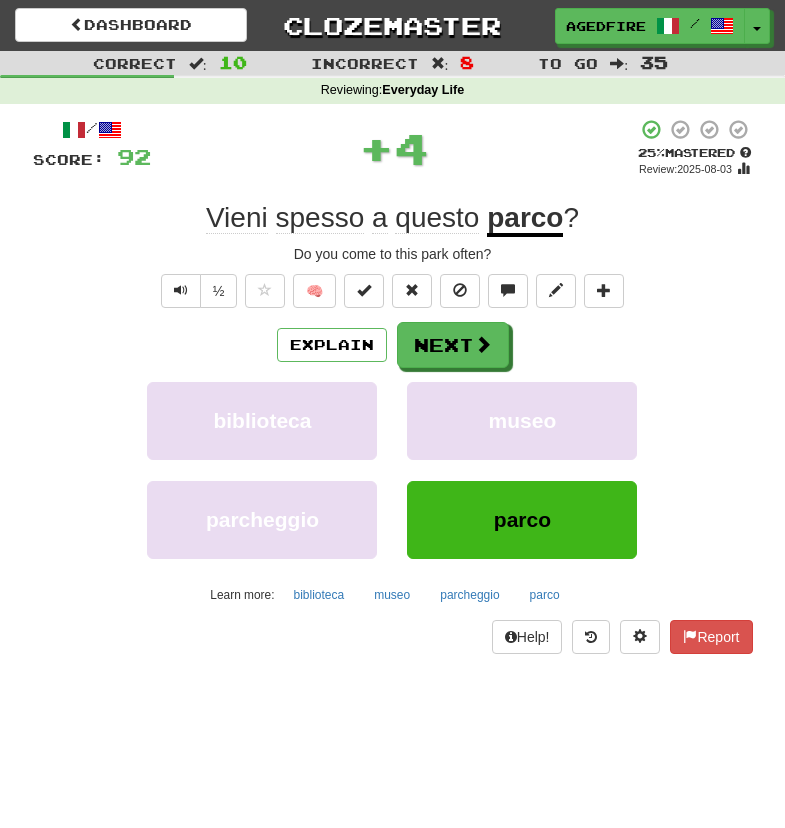 click on "Explain Next biblioteca museo parcheggio parco Learn more: biblioteca museo parcheggio parco" at bounding box center [393, 466] 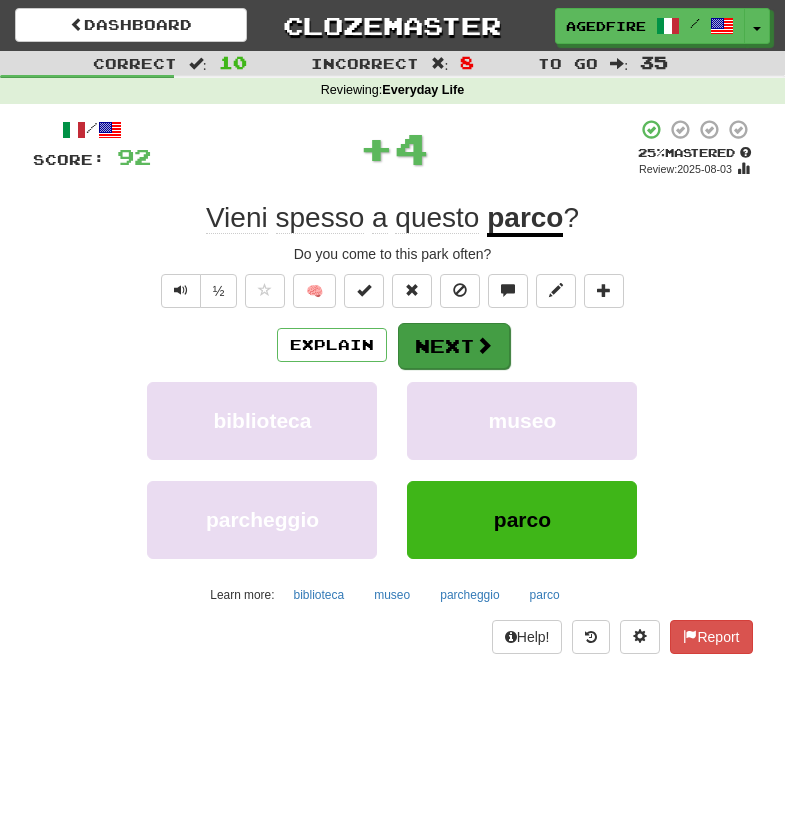 click on "Next" at bounding box center (454, 346) 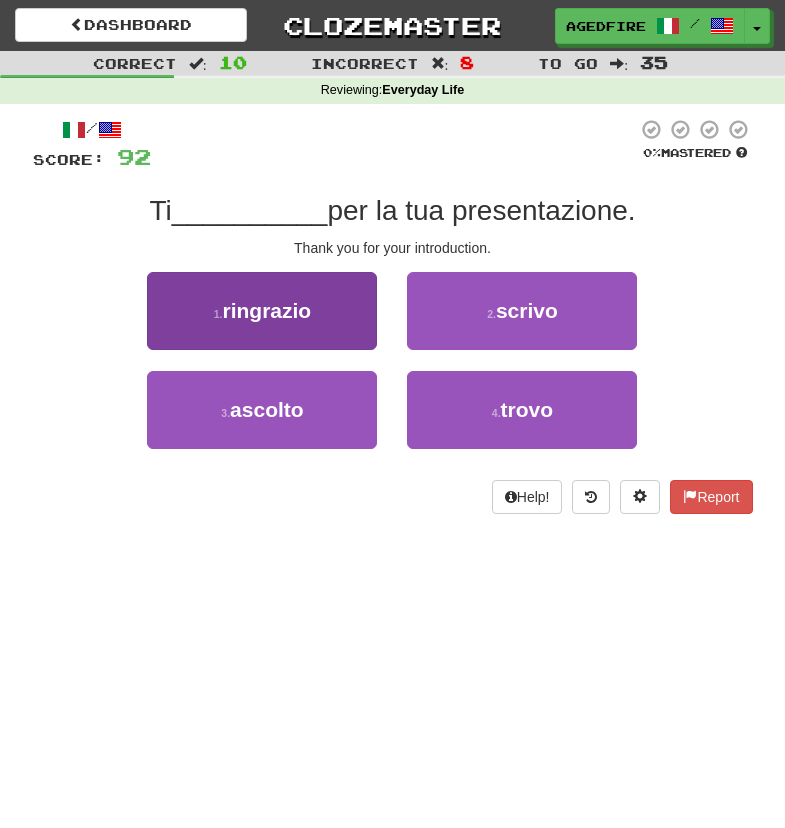 click on "1 .  ringrazio" at bounding box center (262, 311) 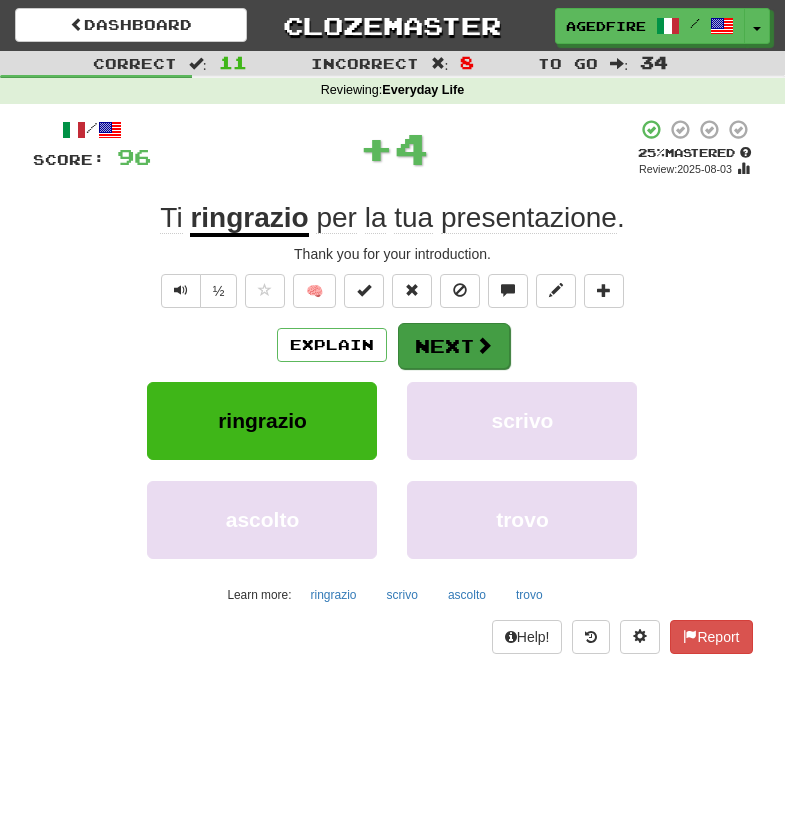 click on "Next" at bounding box center (454, 346) 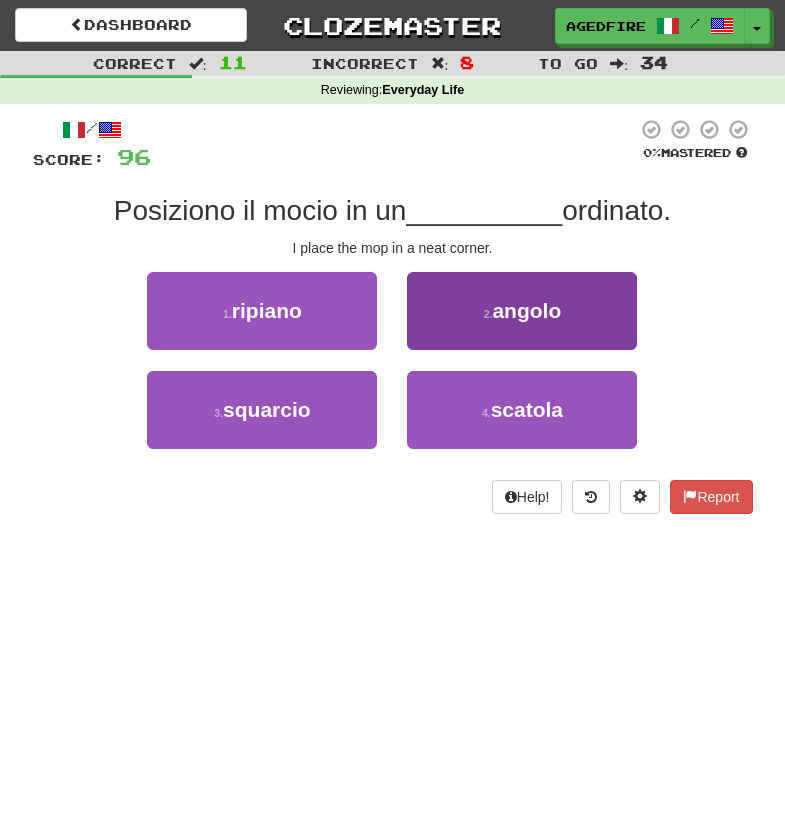 click on "2 .  angolo" at bounding box center (522, 311) 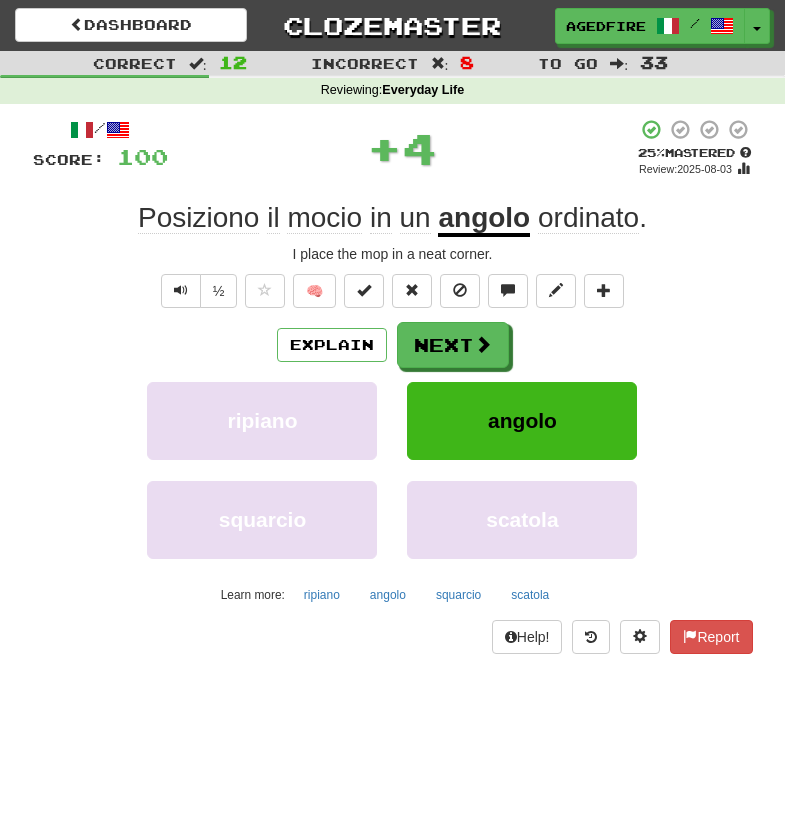 click on "Next" at bounding box center (453, 345) 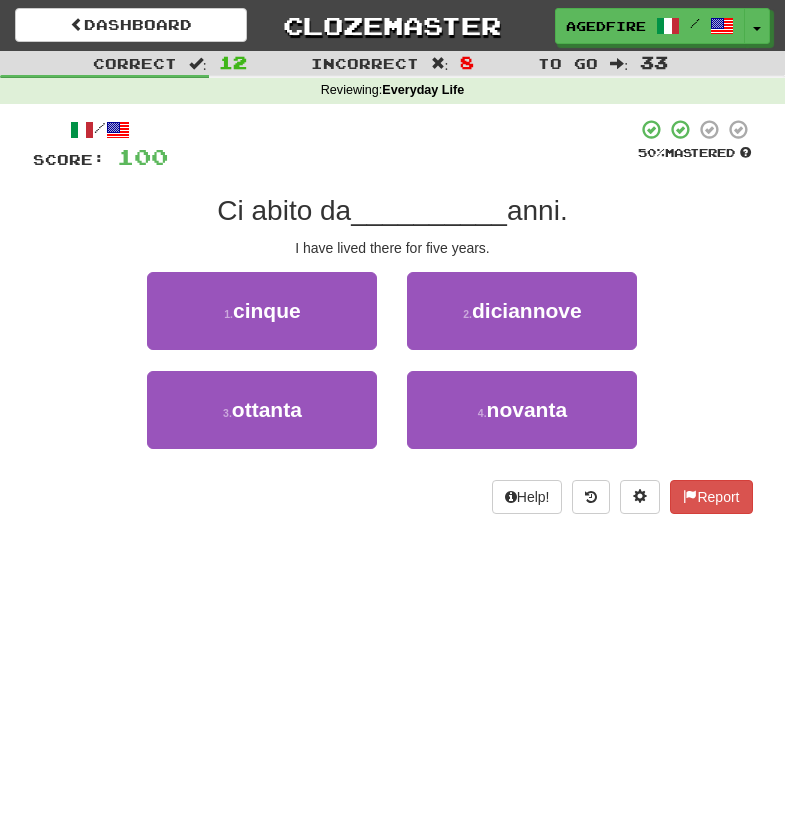 click on "1 .  cinque" at bounding box center [262, 321] 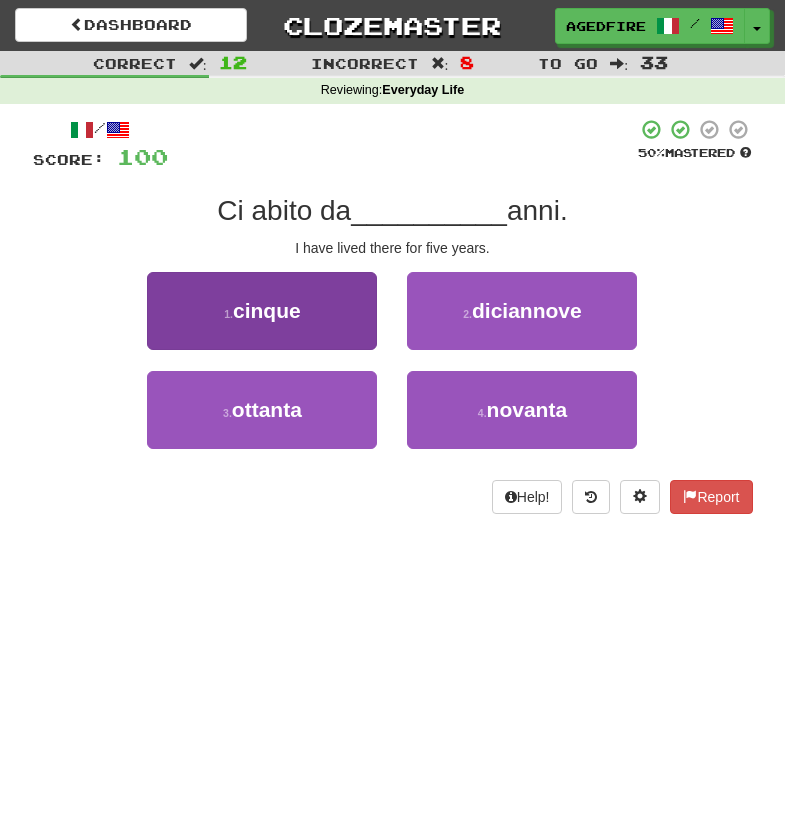 click on "1 .  cinque" at bounding box center [262, 311] 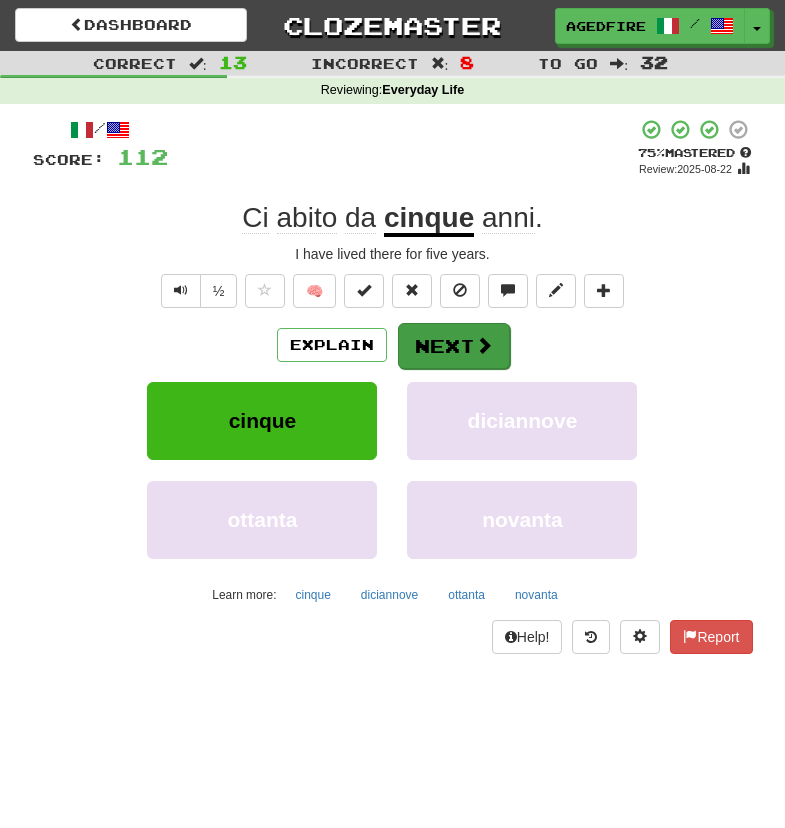 click on "Next" at bounding box center (454, 346) 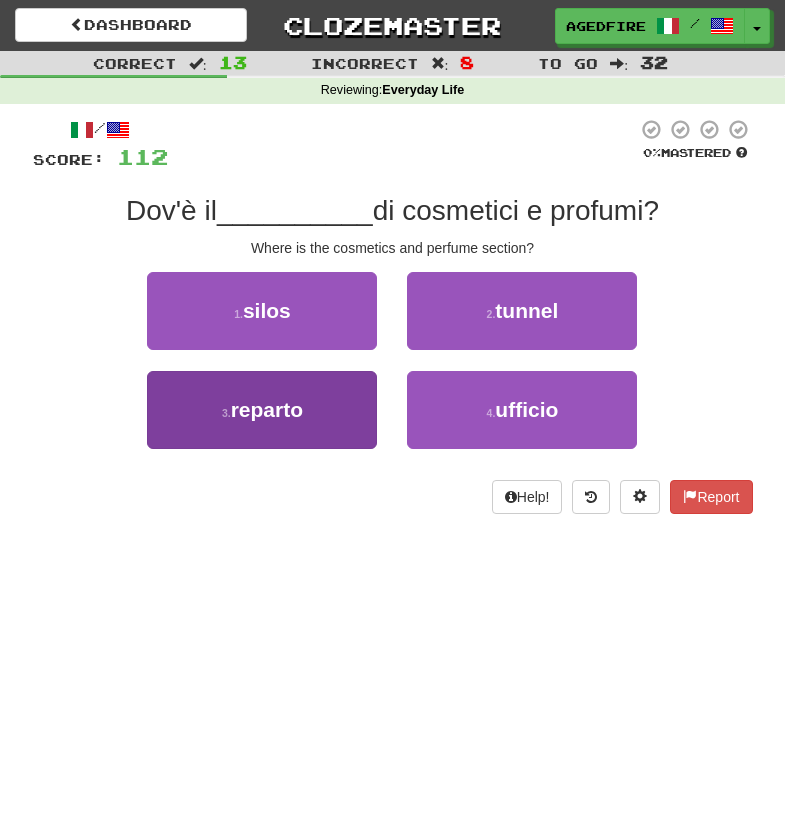 click on "3 .  reparto" at bounding box center [262, 410] 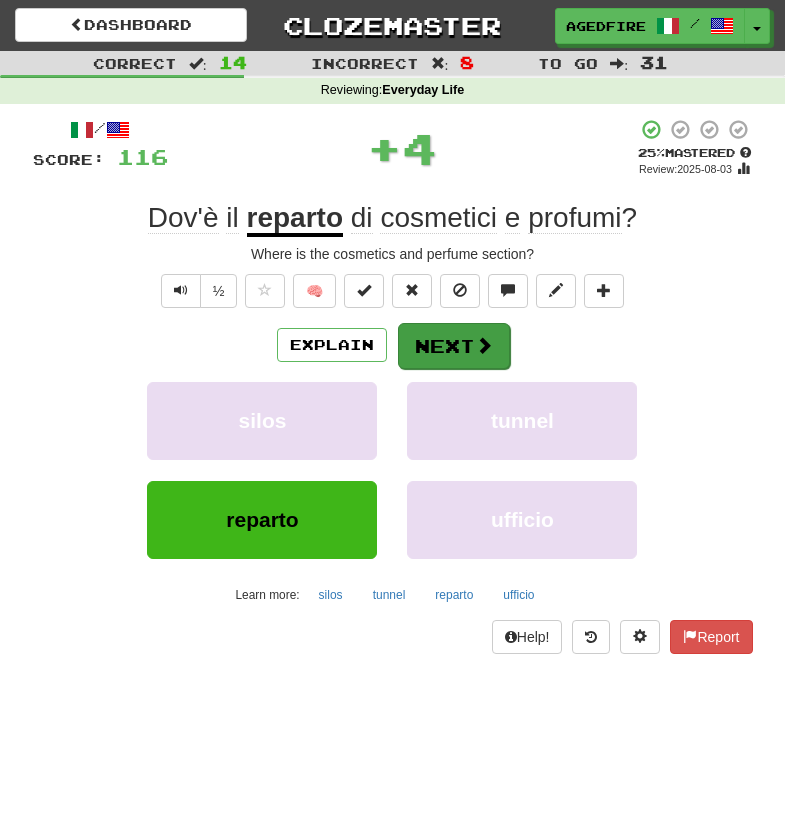 click on "Next" at bounding box center (454, 346) 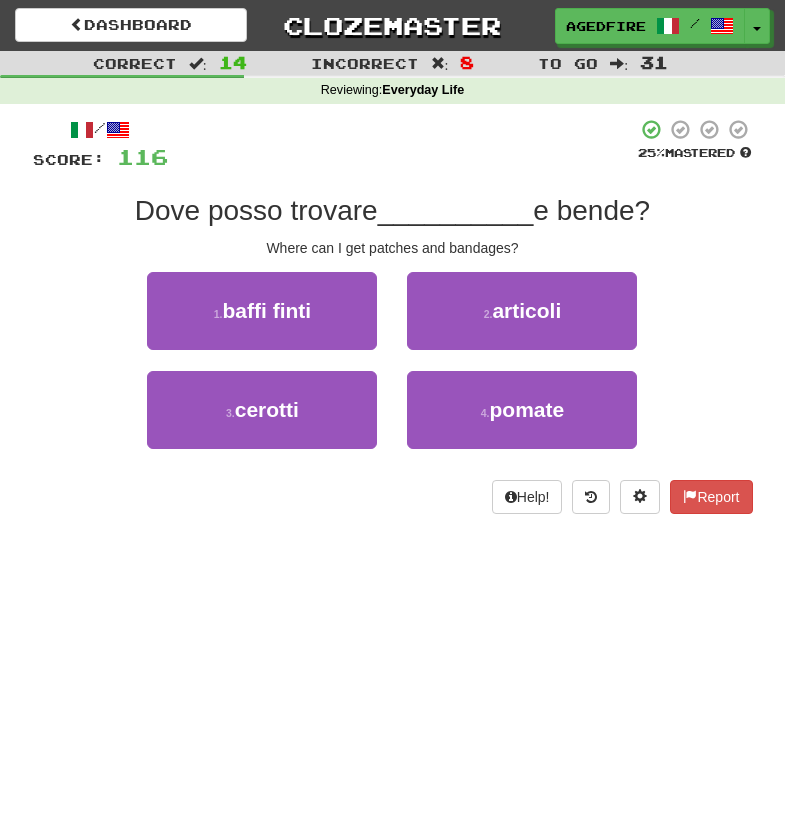 click on "Help!  Report" at bounding box center (393, 497) 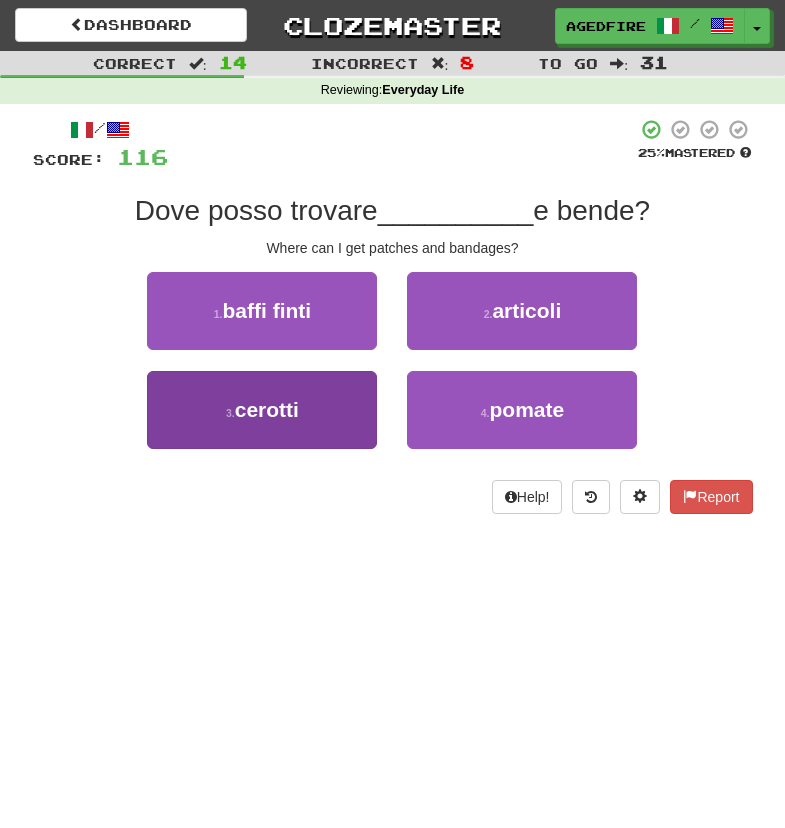 click on "3 .  cerotti" at bounding box center (262, 410) 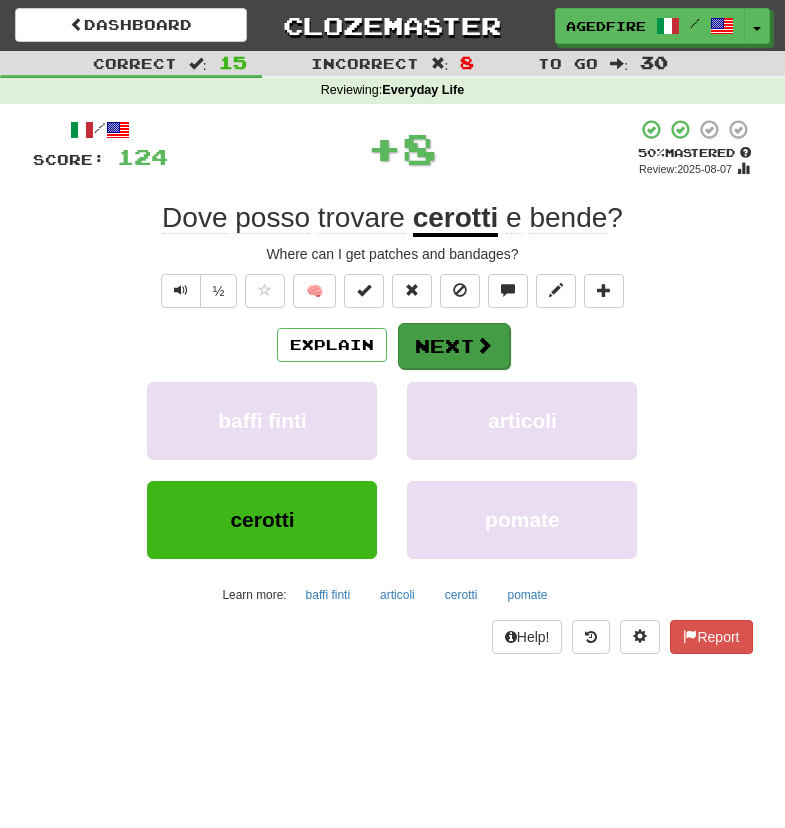click on "Next" at bounding box center [454, 346] 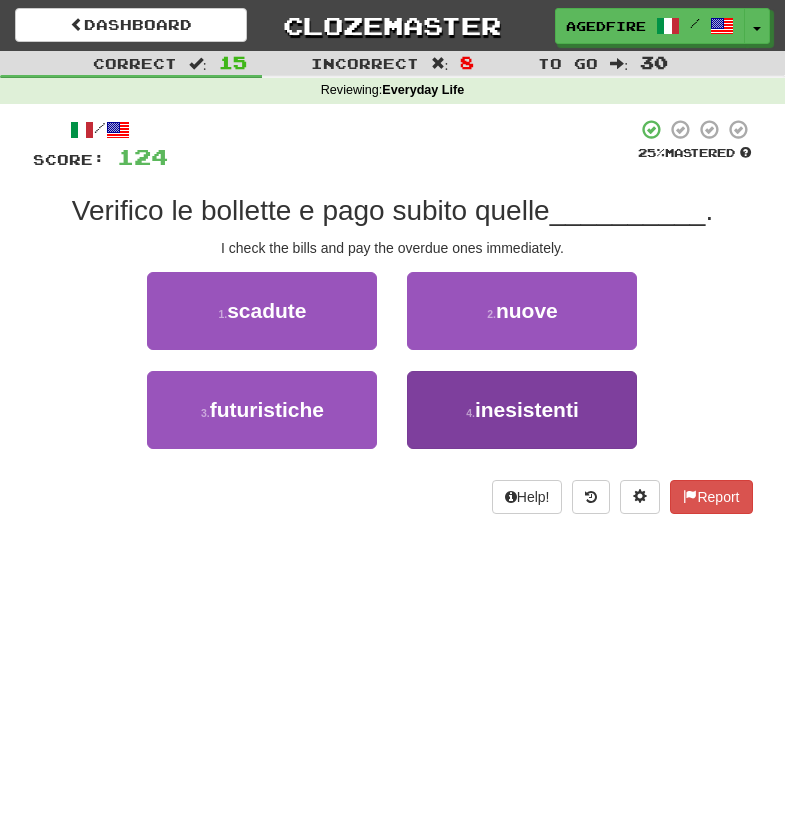 click on "4 .  inesistenti" at bounding box center (522, 410) 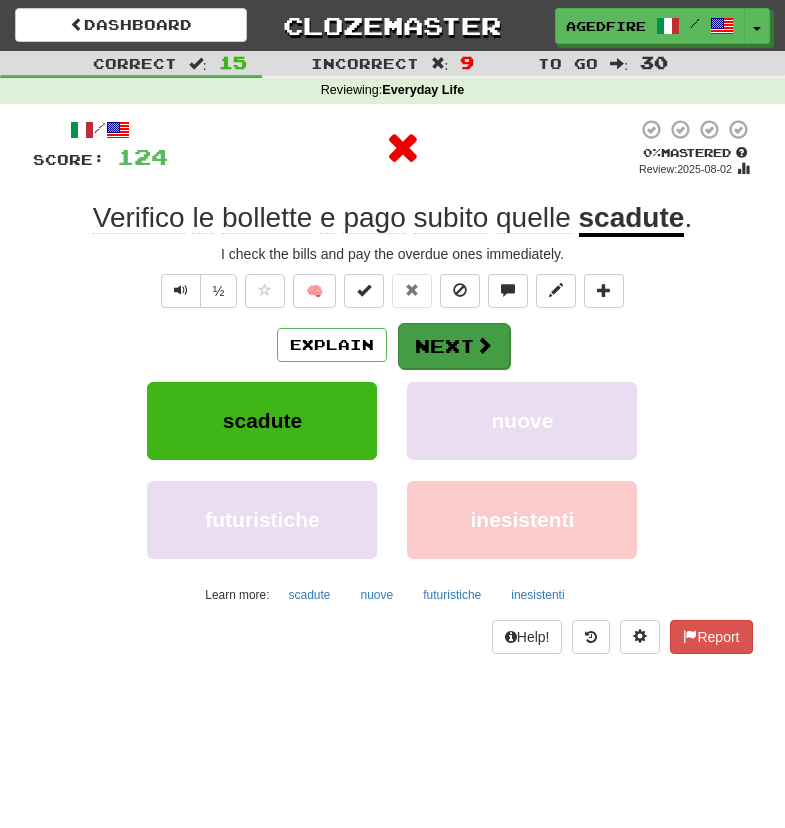 click on "Next" at bounding box center (454, 346) 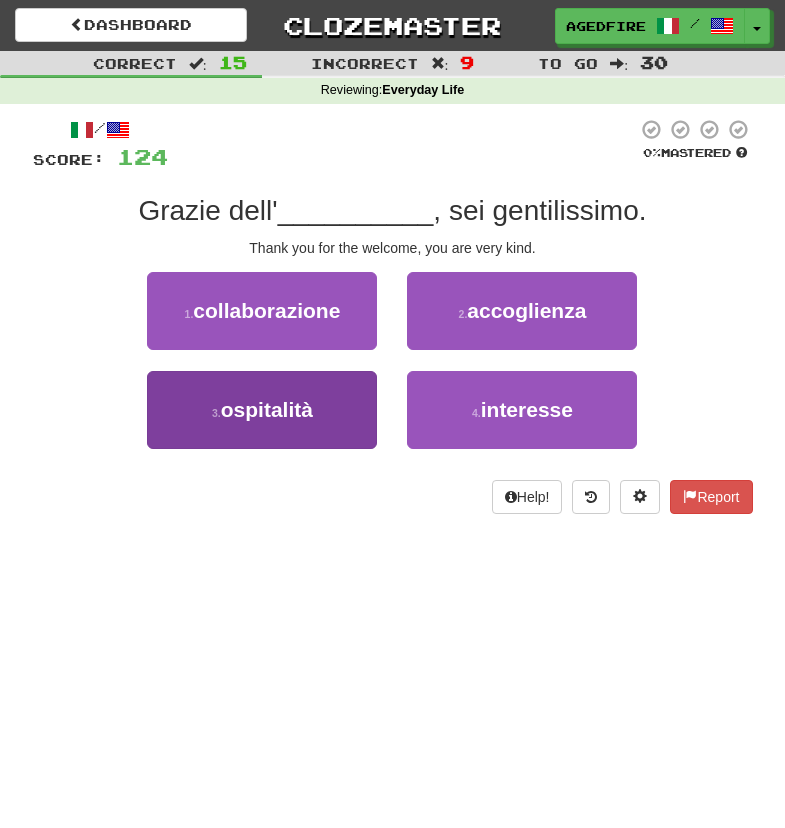 click on "3 .  ospitalità" at bounding box center [262, 410] 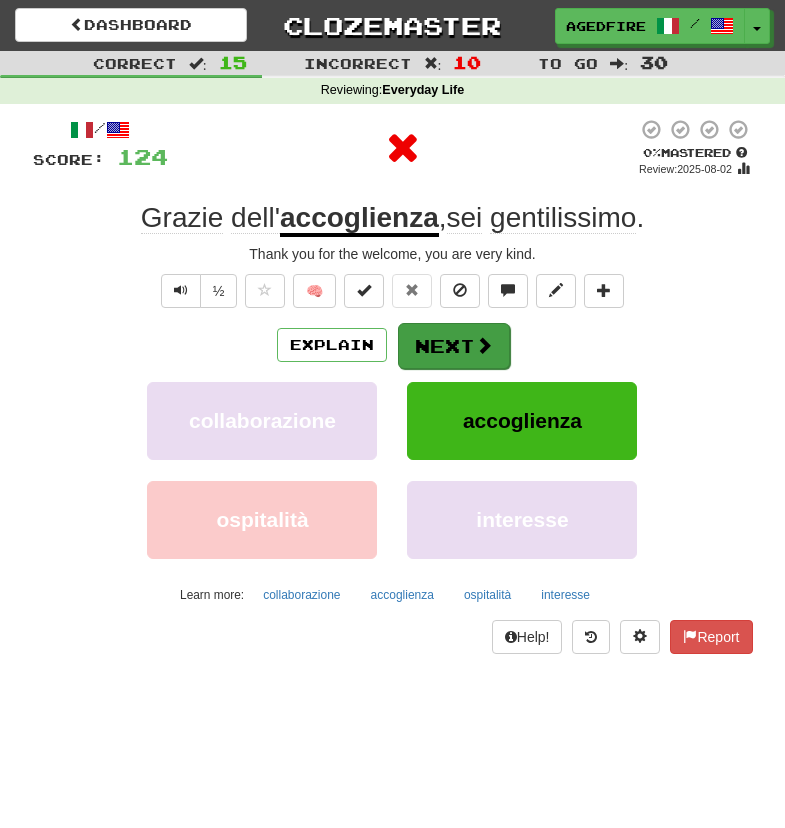 click on "Next" at bounding box center (454, 346) 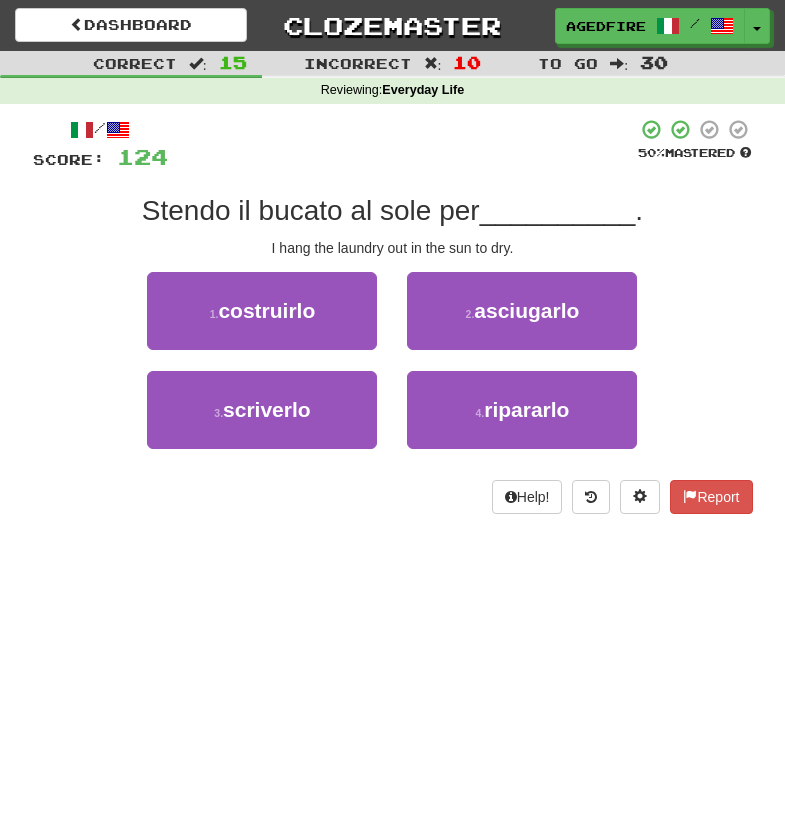 drag, startPoint x: 3, startPoint y: 438, endPoint x: 38, endPoint y: 436, distance: 35.057095 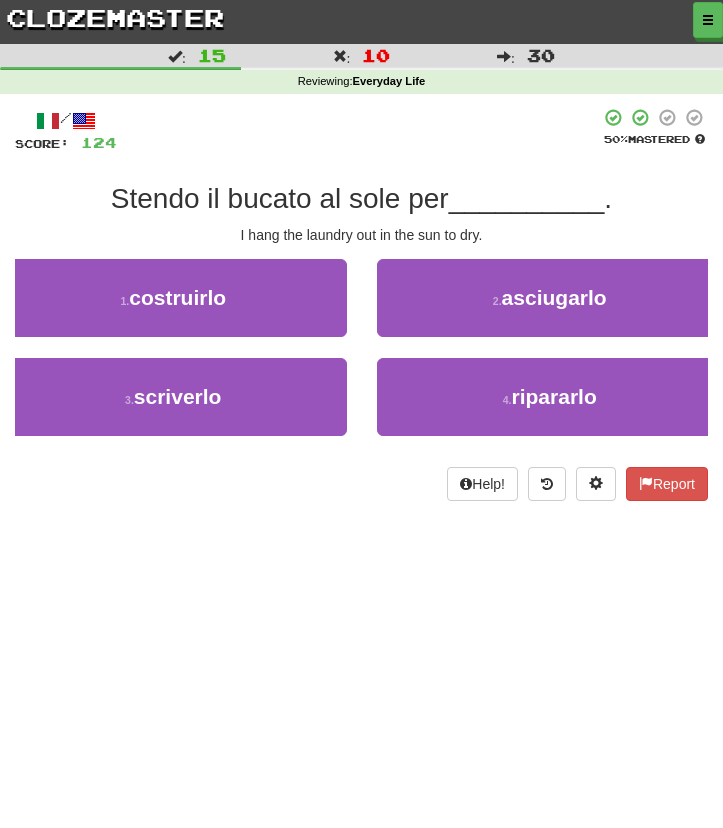 click on "/  Score:   124 50 %  Mastered Stendo il bucato al sole per  __________ . I hang the laundry out in the sun to dry. 1 .  costruirlo 2 .  asciugarlo 3 .  scriverlo 4 .  ripararlo  Help!  Report" at bounding box center (361, 311) 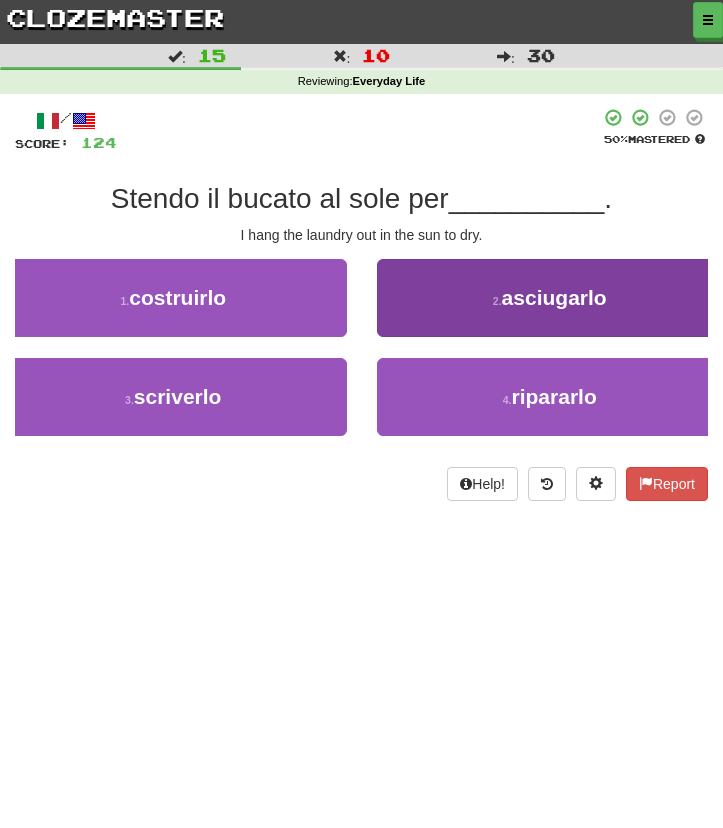 click on "2 .  asciugarlo" at bounding box center [550, 298] 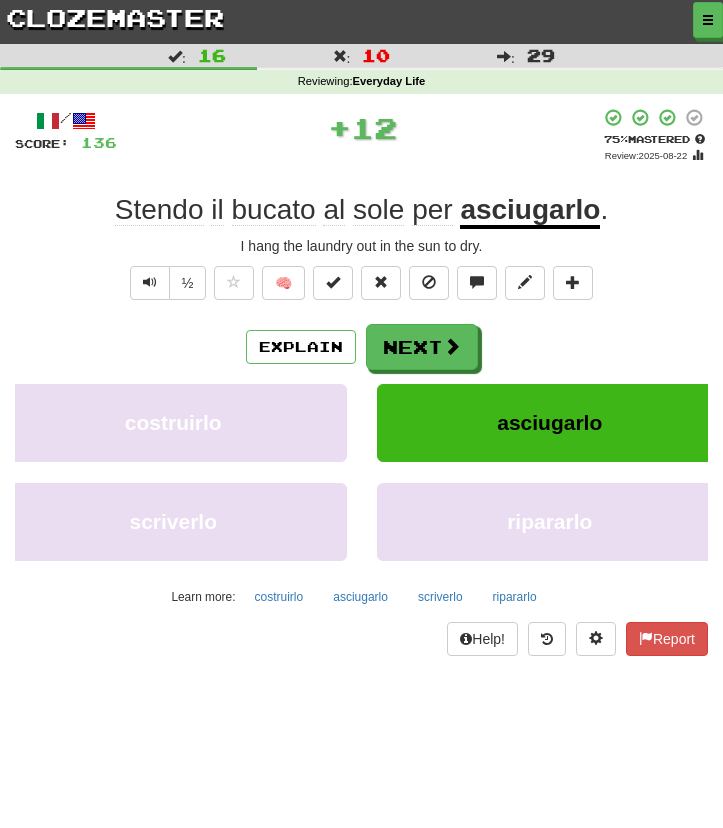click on "Explain Next costruirlo asciugarlo scriverlo ripararlo Learn more: costruirlo asciugarlo scriverlo ripararlo" at bounding box center (361, 468) 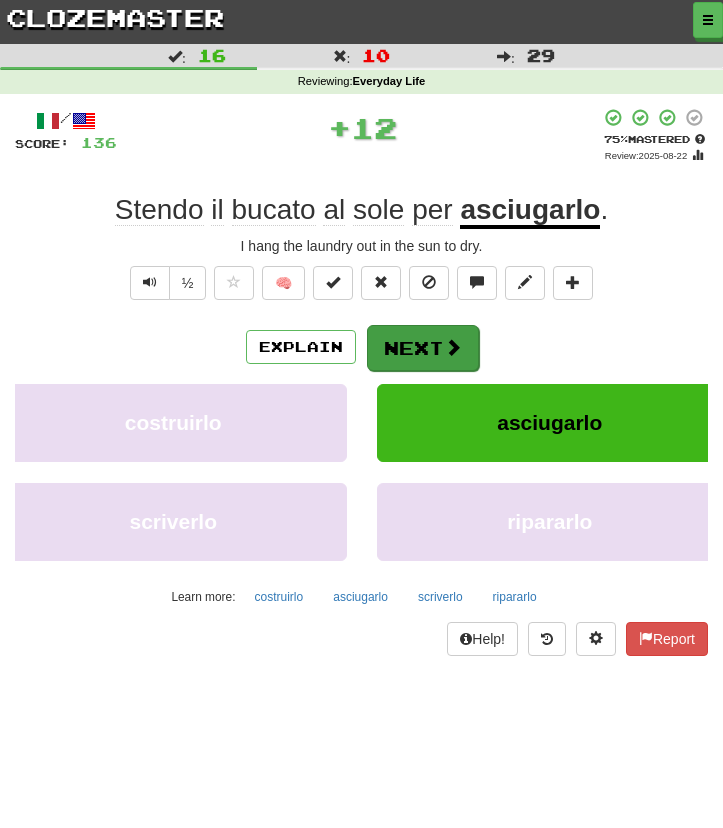 click on "Next" at bounding box center (423, 348) 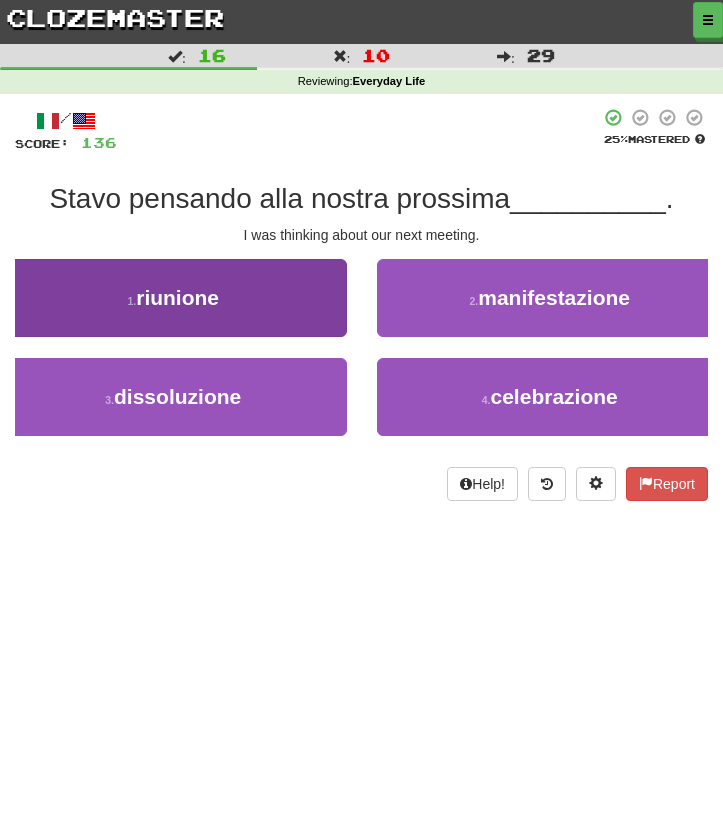 click on "1 .  riunione" at bounding box center [173, 298] 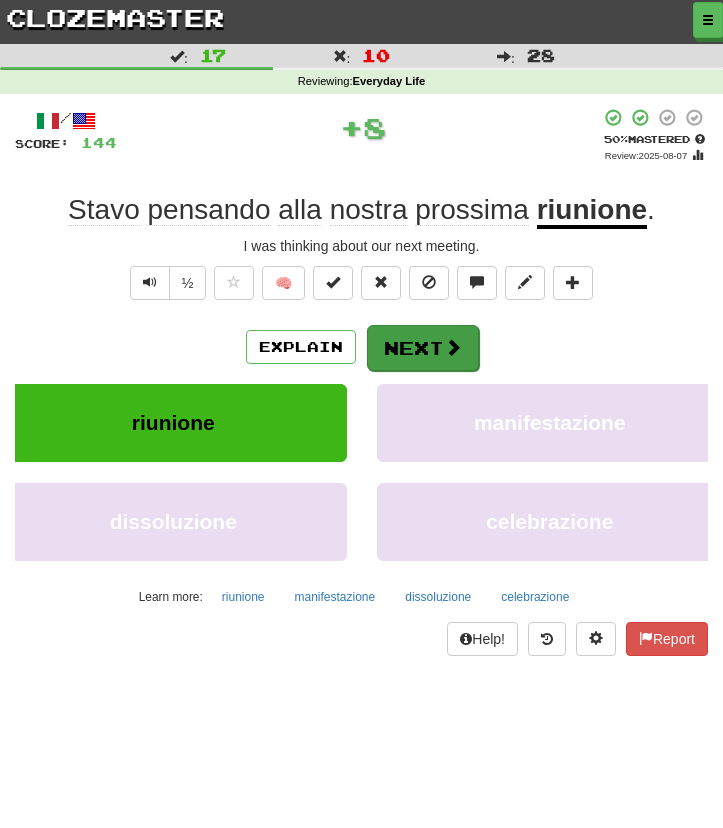 click on "Next" at bounding box center [423, 348] 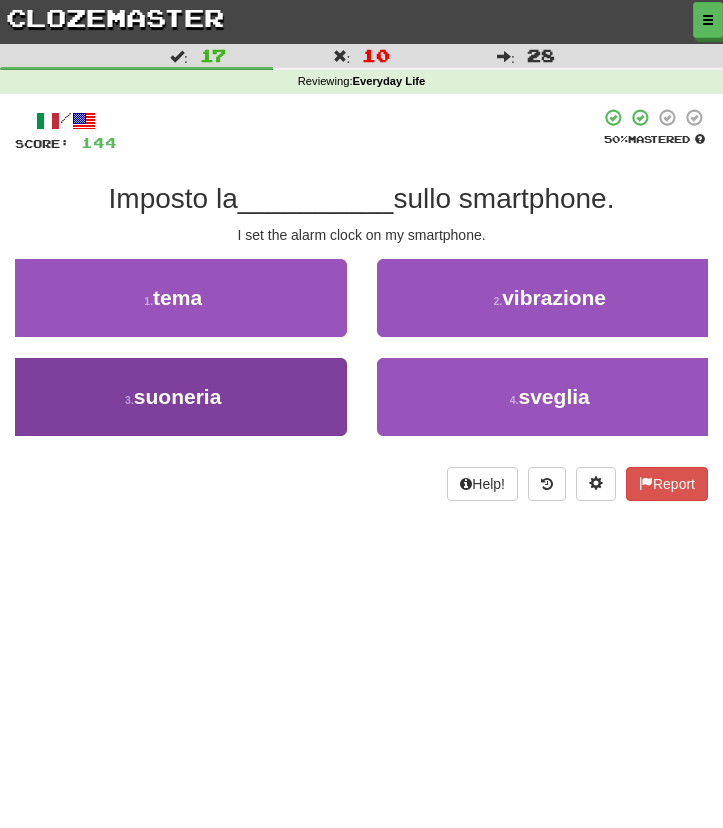 click on "3 .  suoneria" at bounding box center (173, 397) 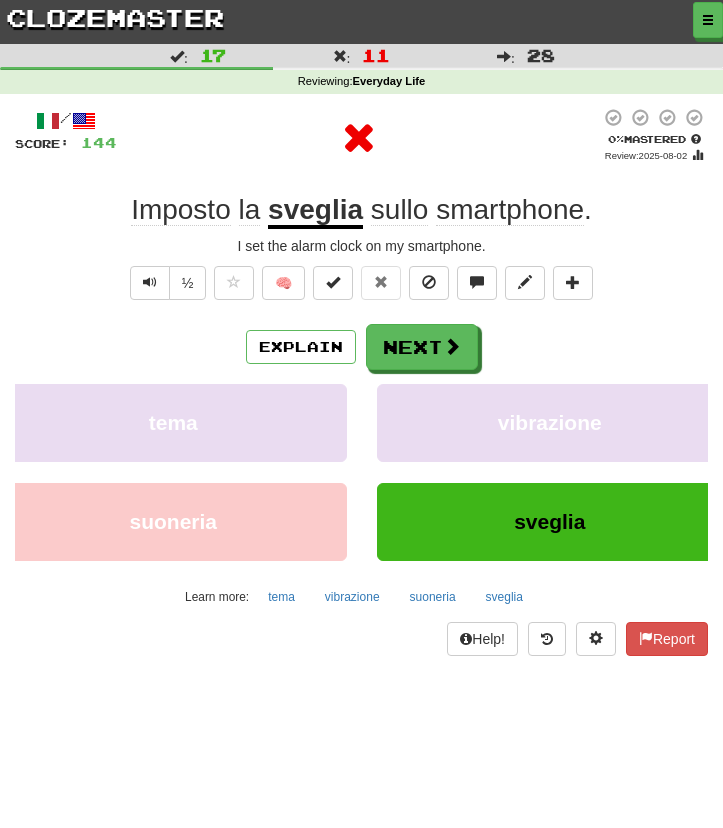 click on "🧠" at bounding box center [403, 287] 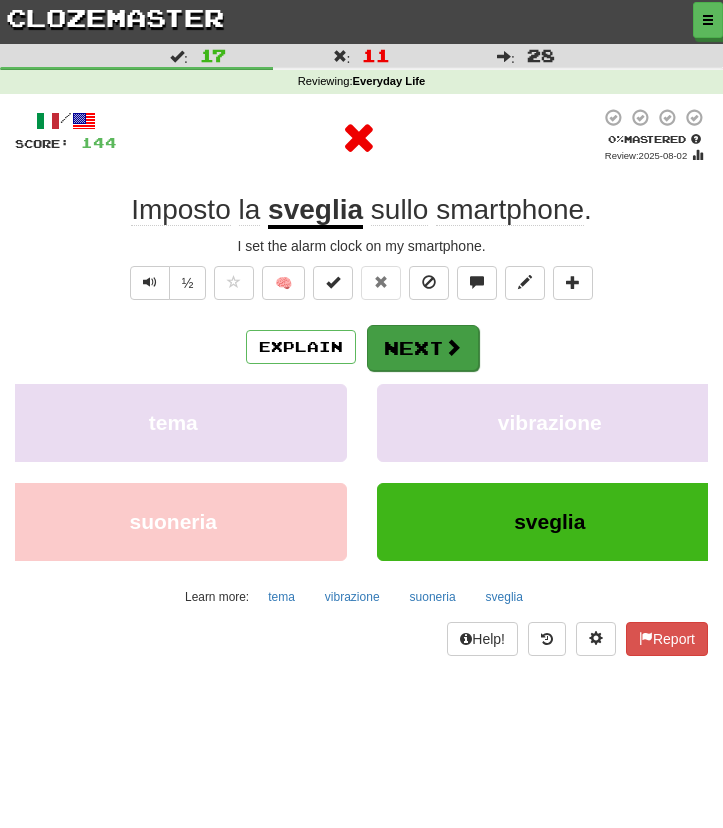 click on "Next" at bounding box center [423, 348] 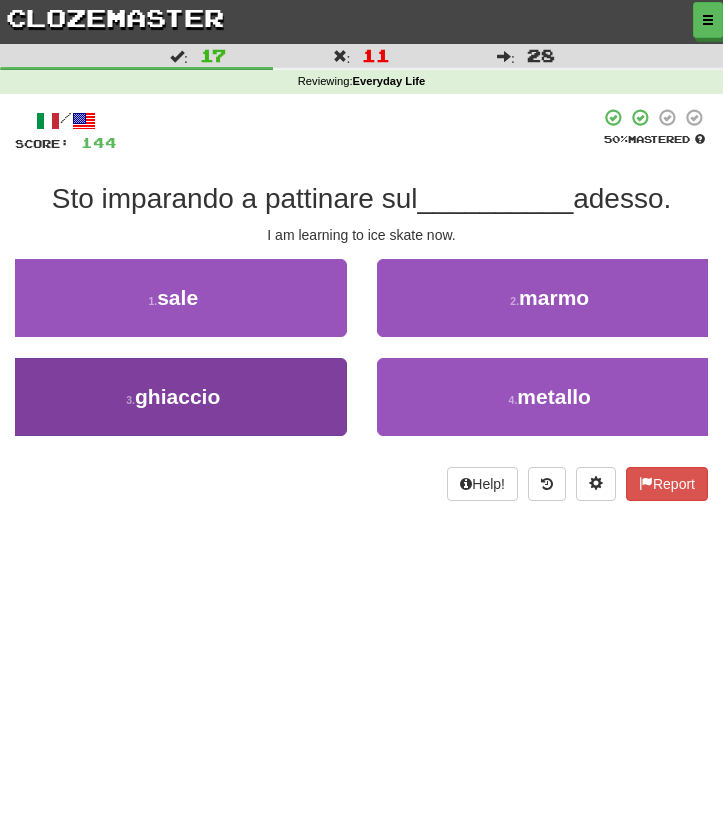 click on "3 .  ghiaccio" at bounding box center [173, 397] 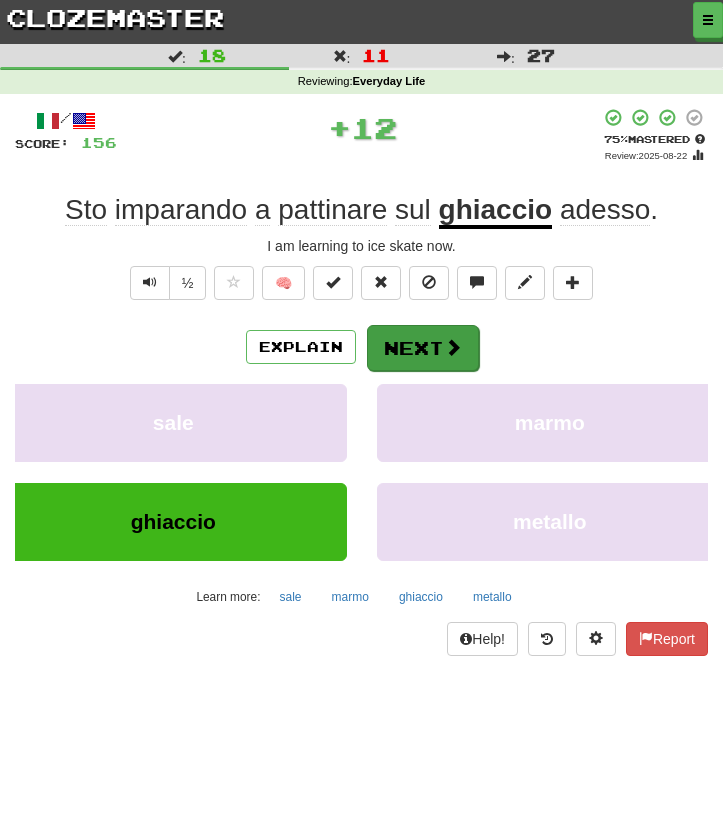 click on "Next" at bounding box center [423, 348] 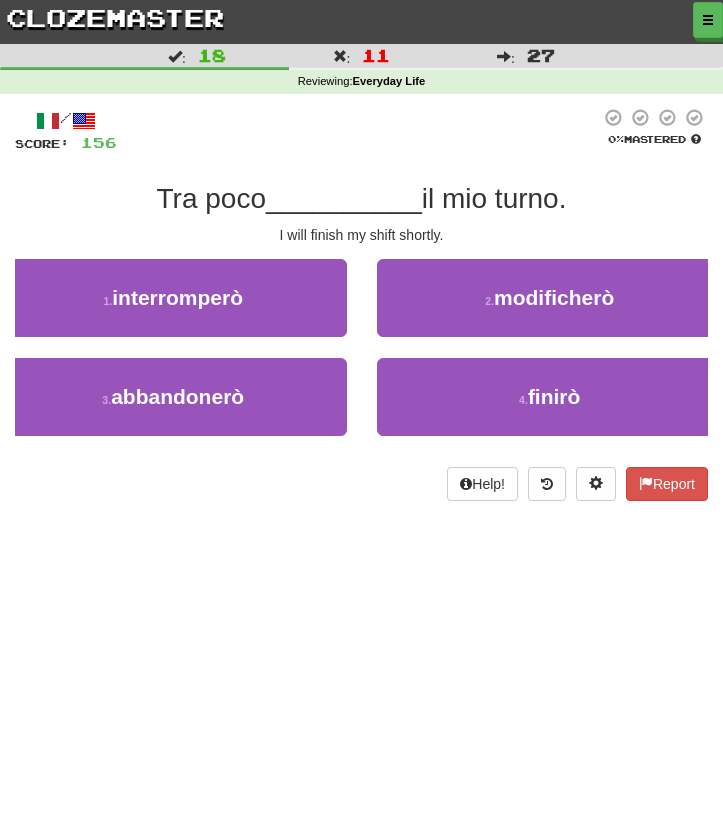 click on "4 .  finirò" at bounding box center [550, 397] 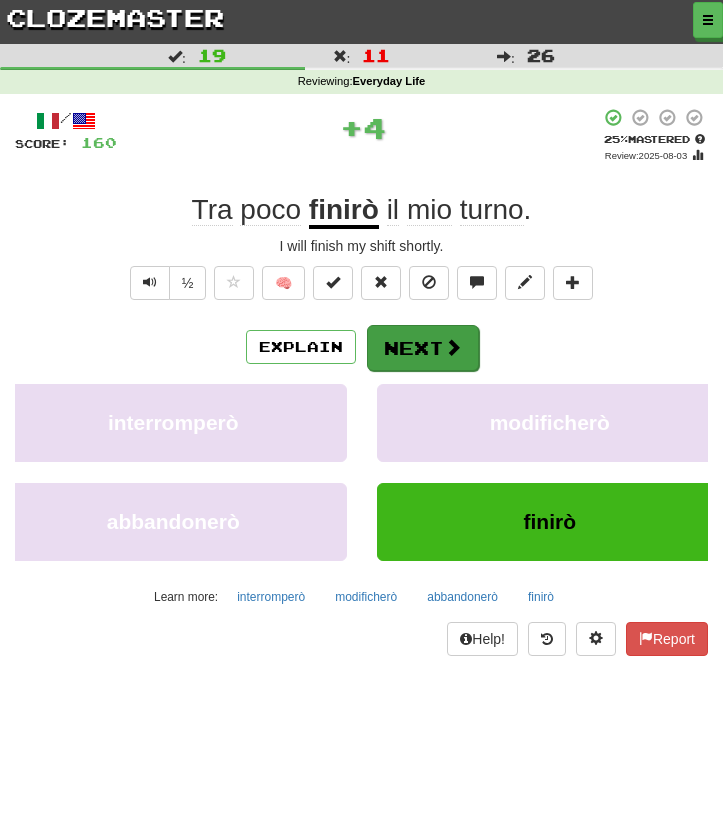 click on "Next" at bounding box center (423, 348) 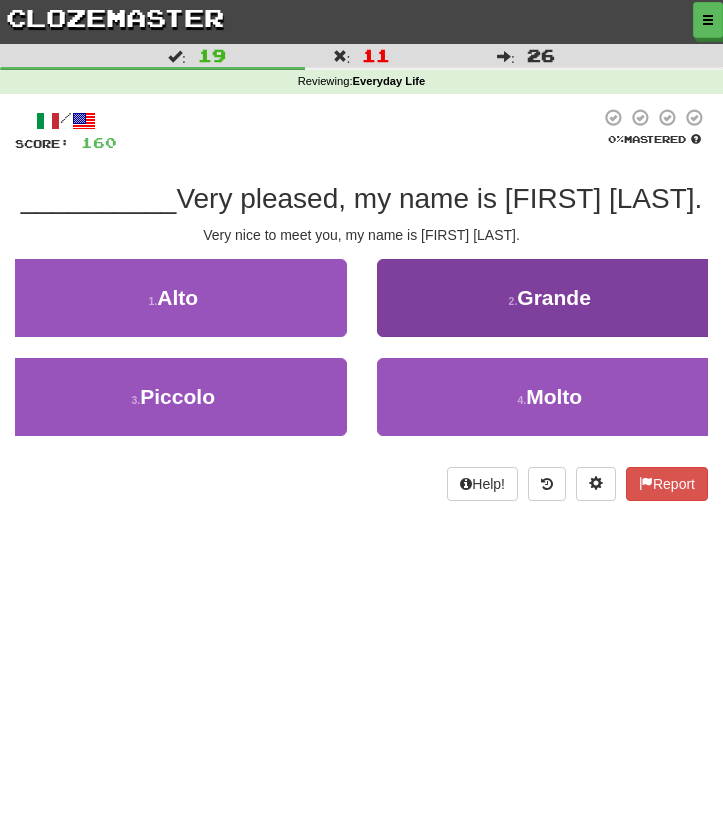 click on "2 .  Grande" at bounding box center [550, 298] 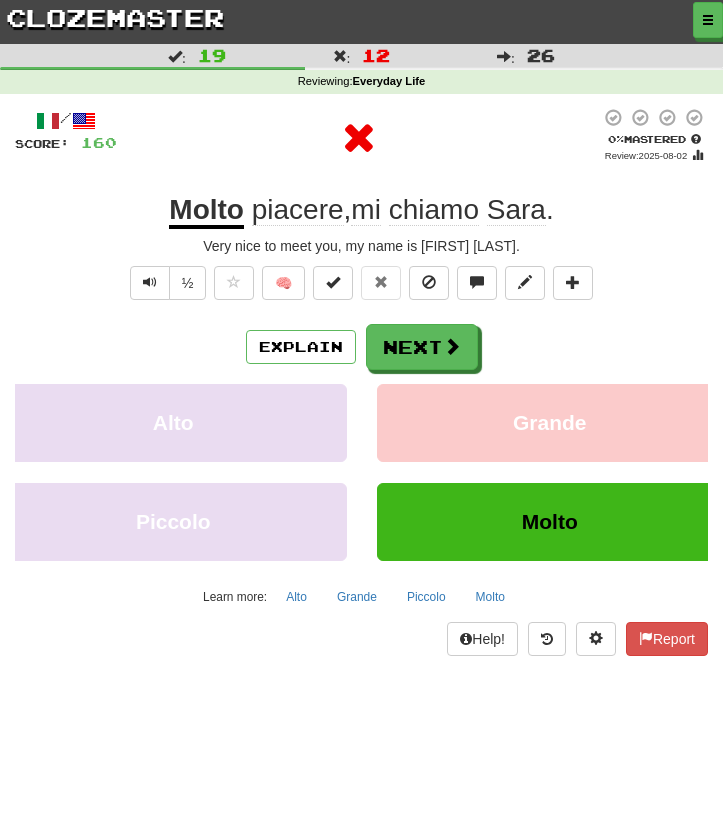 click on "Next" at bounding box center [422, 347] 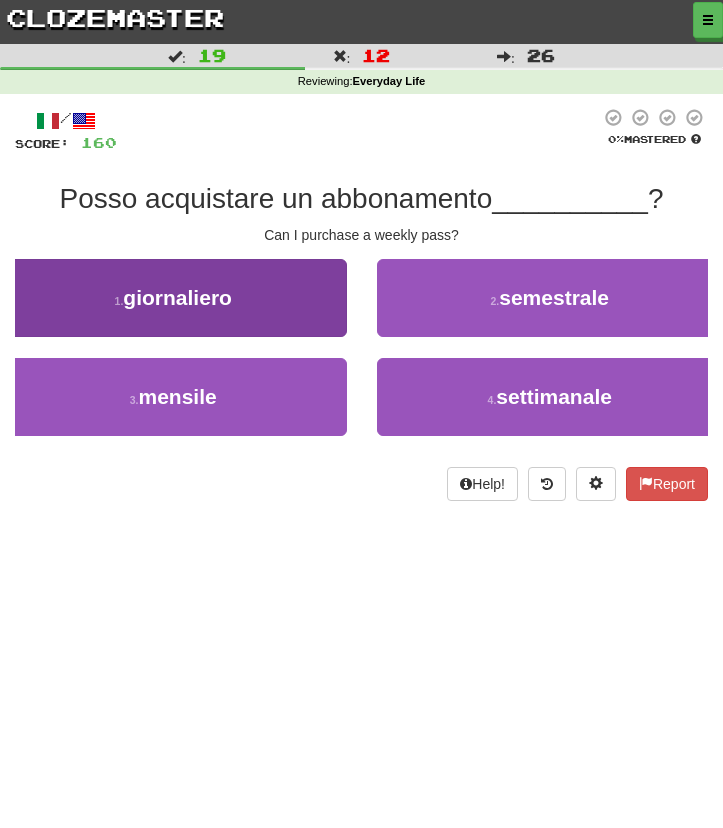 click on "1 .  giornaliero" at bounding box center (173, 298) 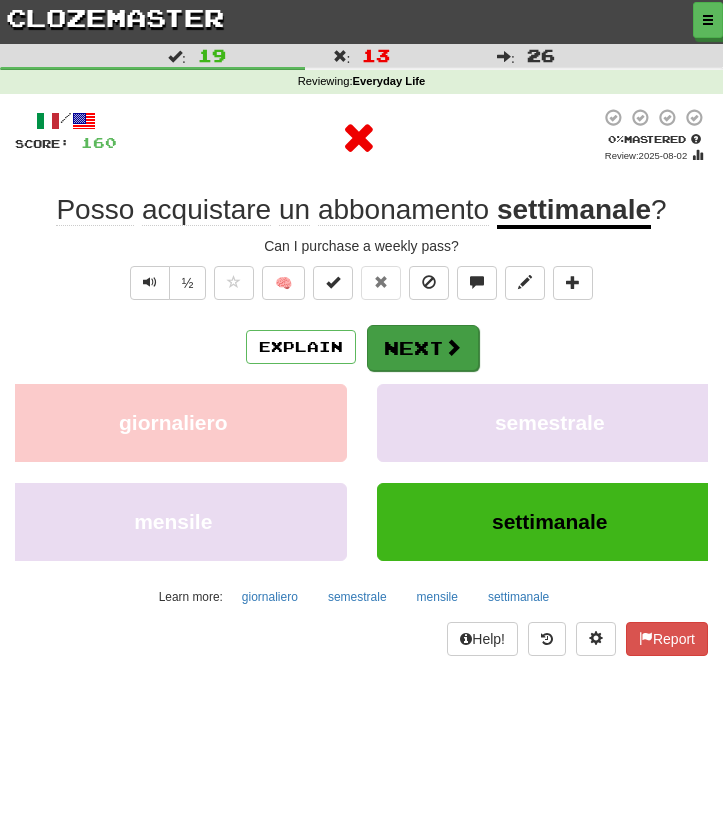 click on "Next" at bounding box center (423, 348) 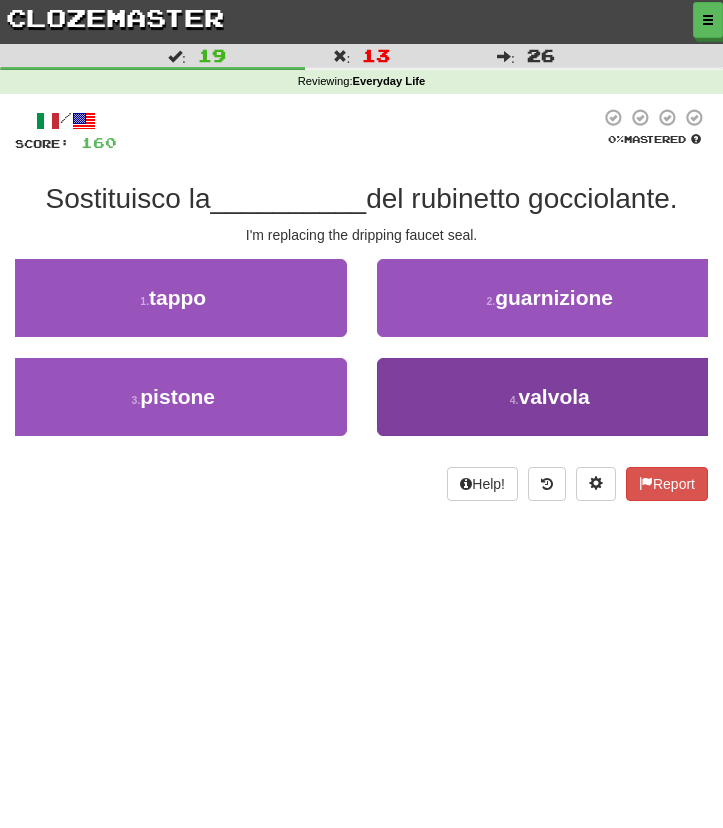 click on "4 .  valvola" at bounding box center [550, 397] 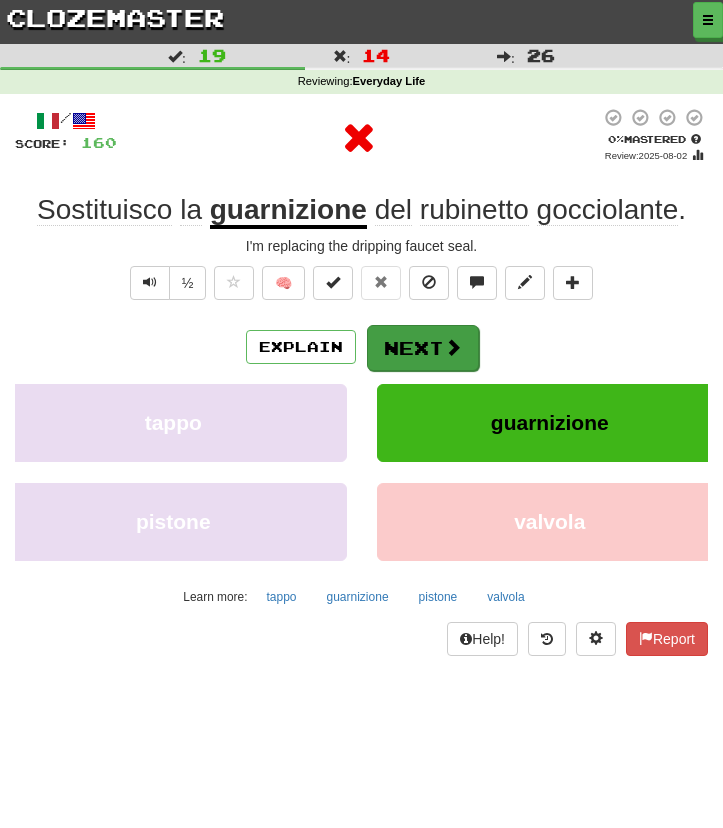 click on "Next" at bounding box center (423, 348) 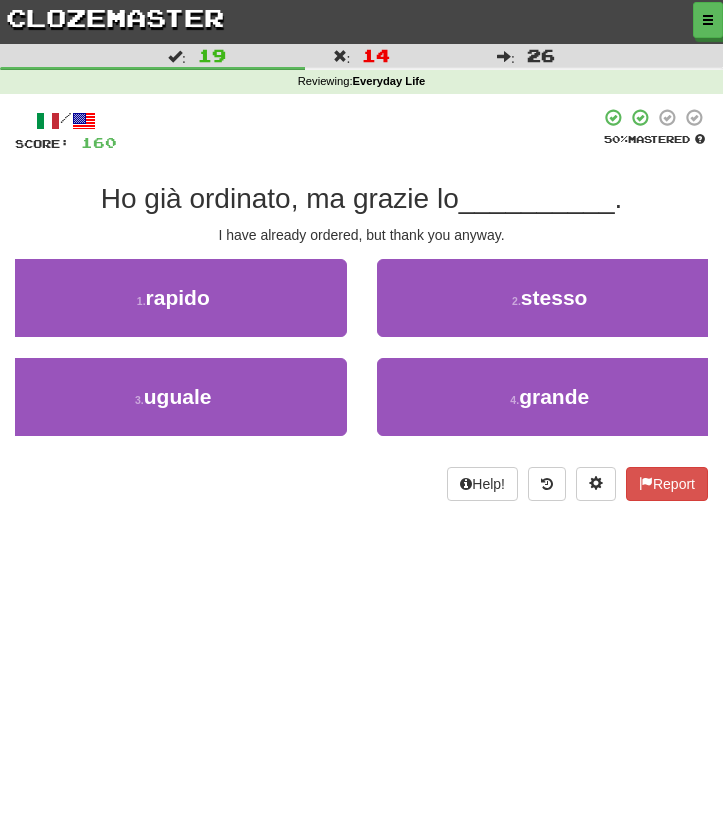click on "2 .  stesso" at bounding box center (550, 308) 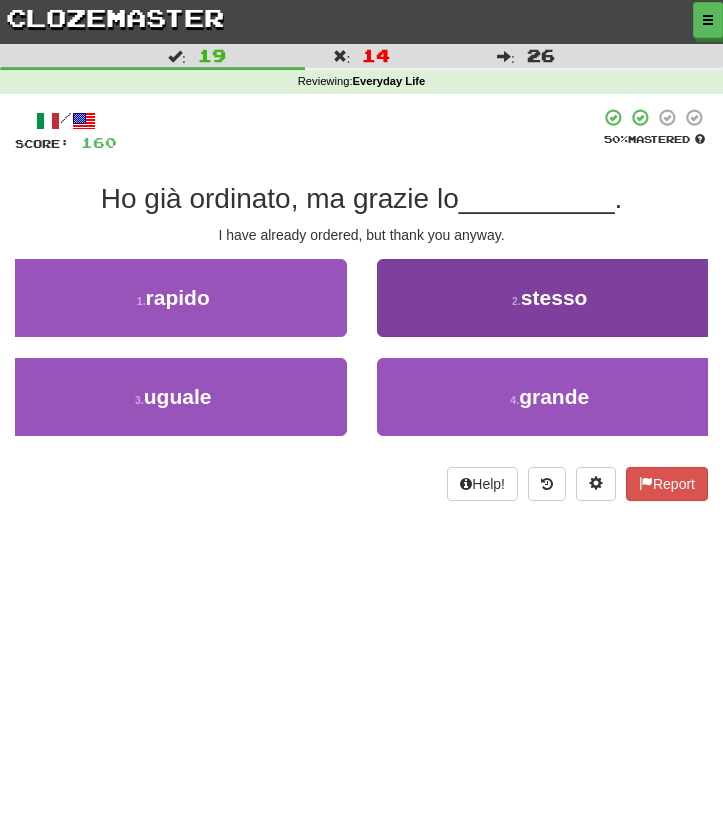 click on "2 .  stesso" at bounding box center [550, 298] 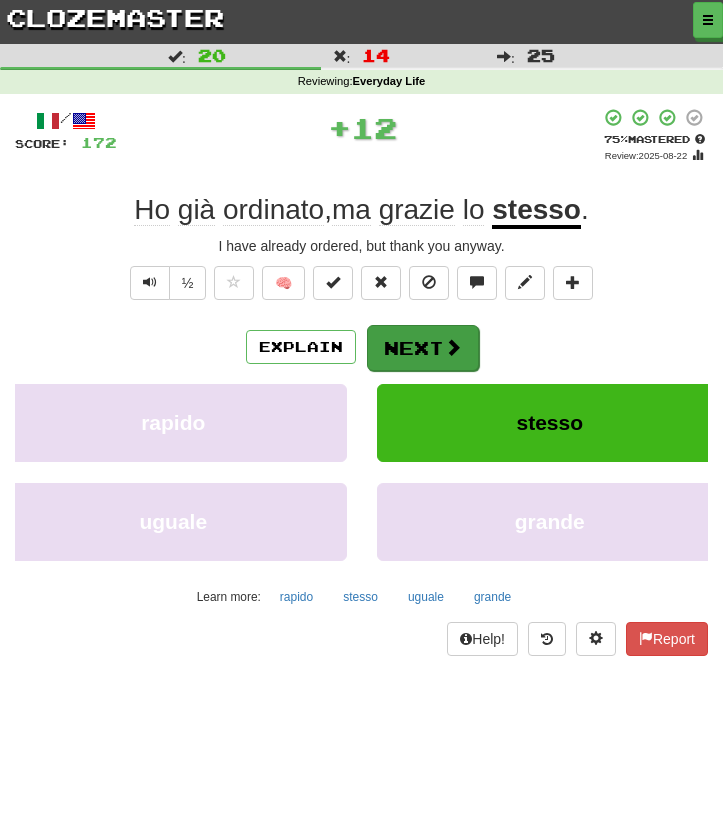click at bounding box center (453, 347) 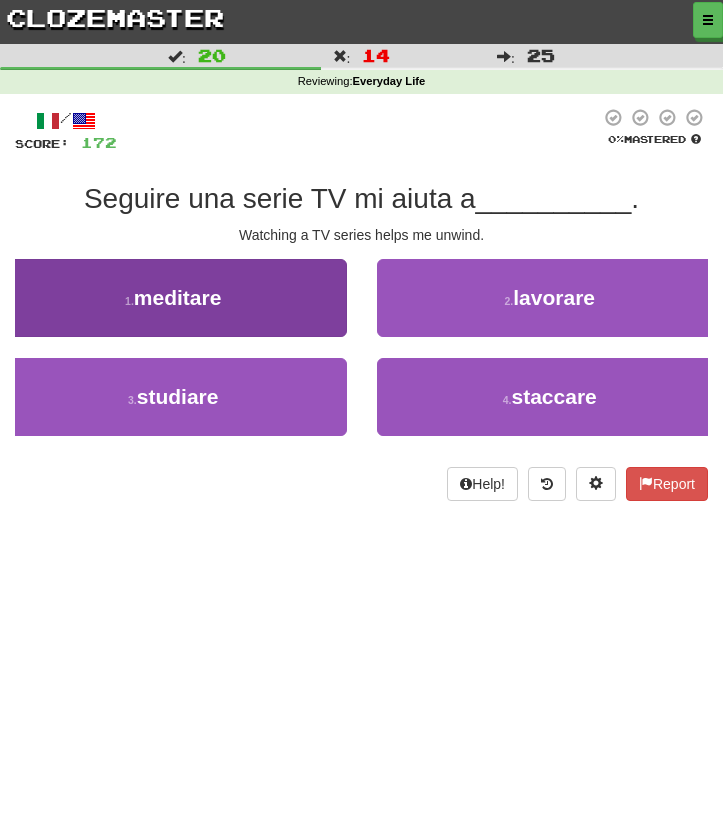 click on "1 .  meditare" at bounding box center (173, 298) 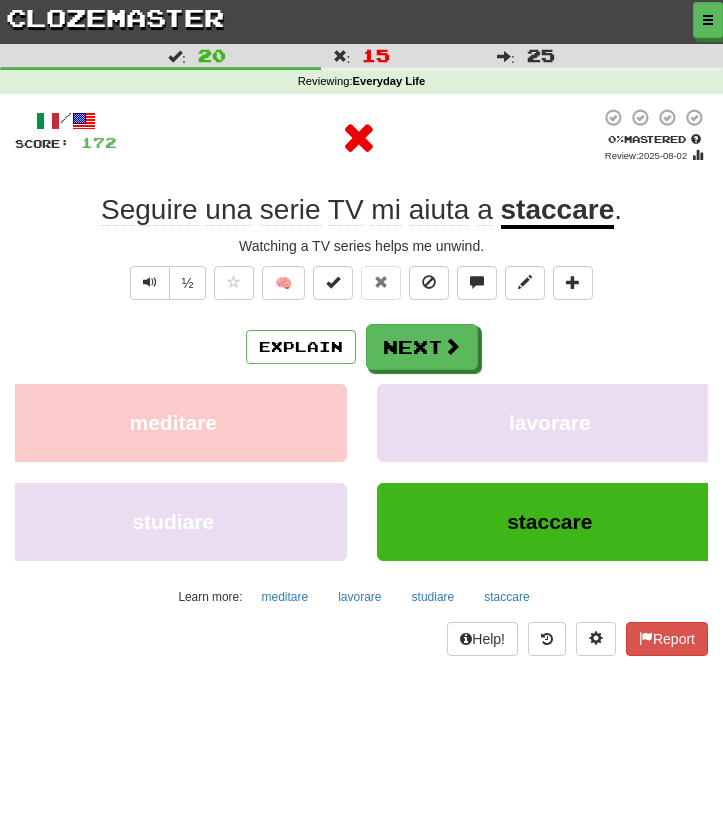 click on "½ 🧠" at bounding box center [361, 288] 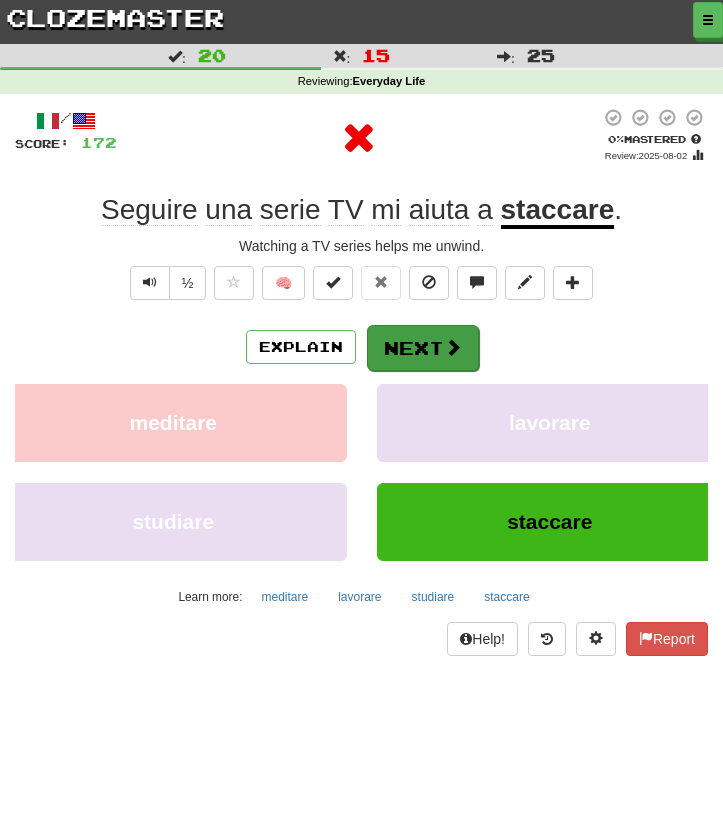 click at bounding box center [453, 347] 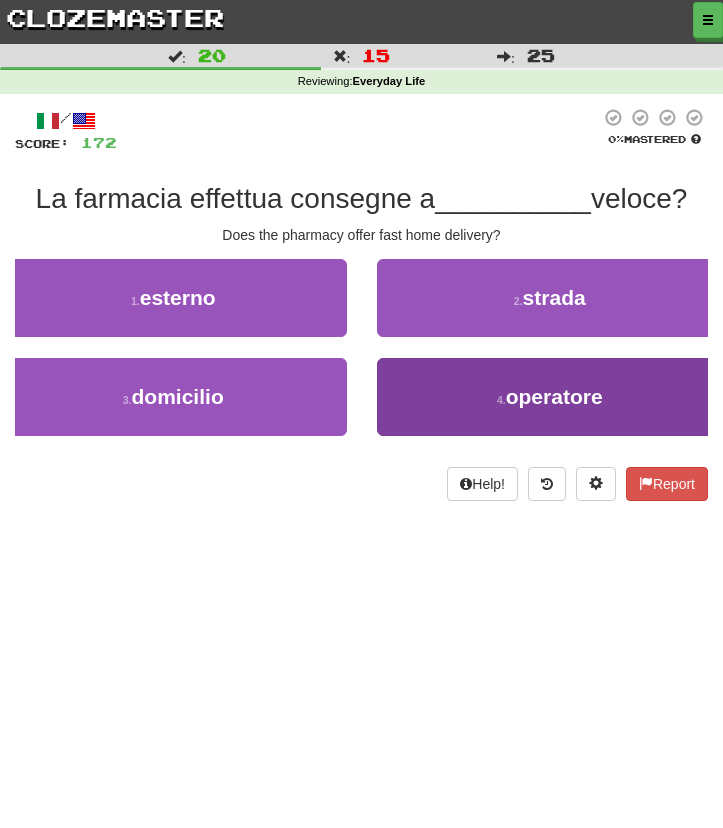 click on "4 .  operatore" at bounding box center (550, 397) 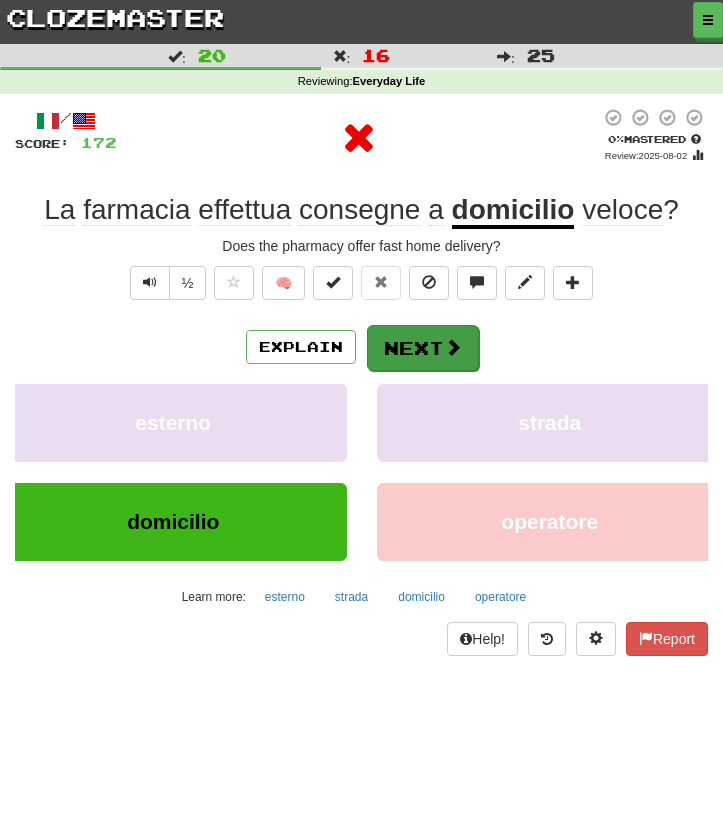 click on "Next" at bounding box center [423, 348] 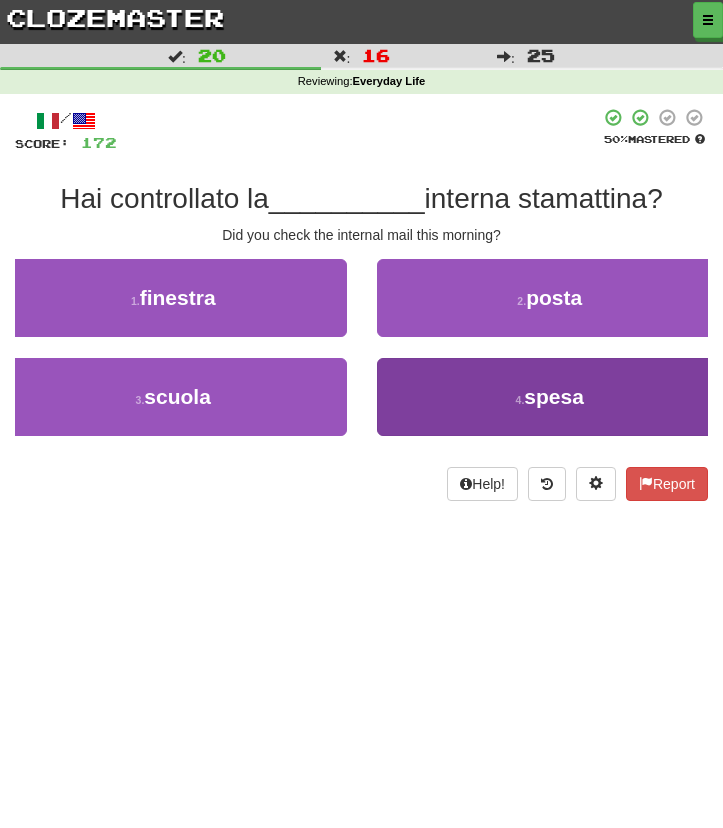 click on "4 .  spesa" at bounding box center [550, 397] 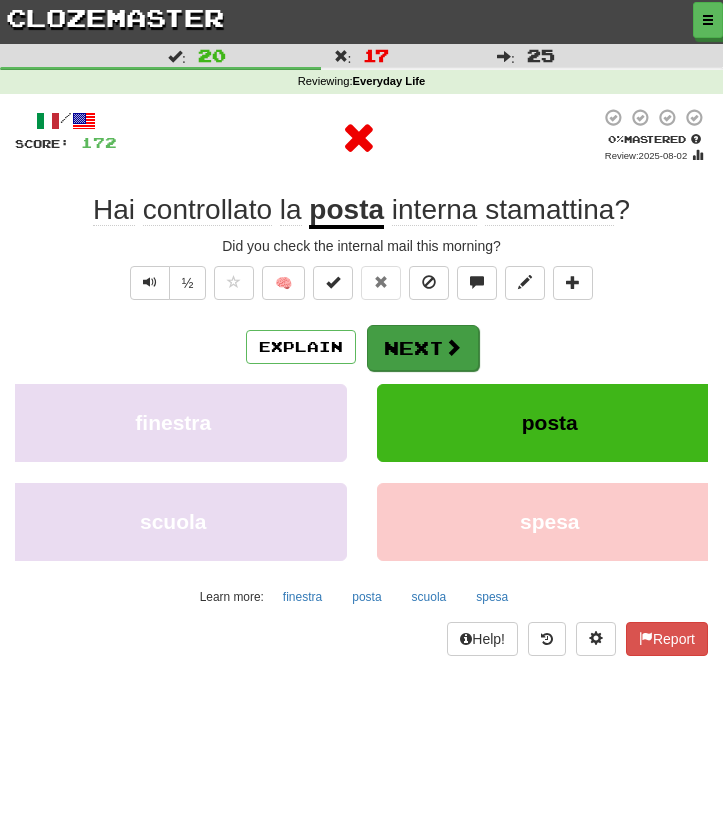 click on "Next" at bounding box center (423, 348) 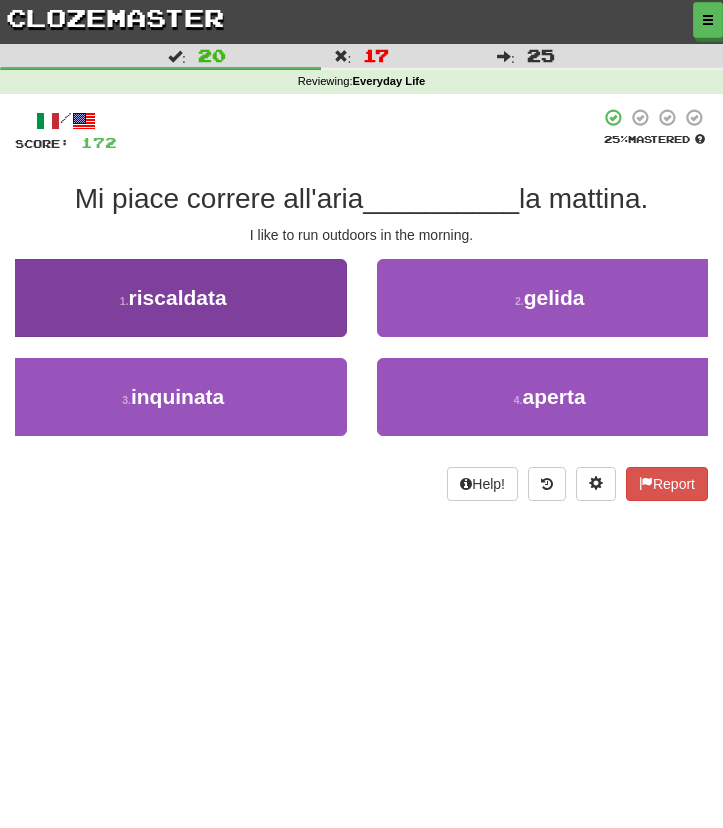 click on "1 .  riscaldata" at bounding box center [173, 298] 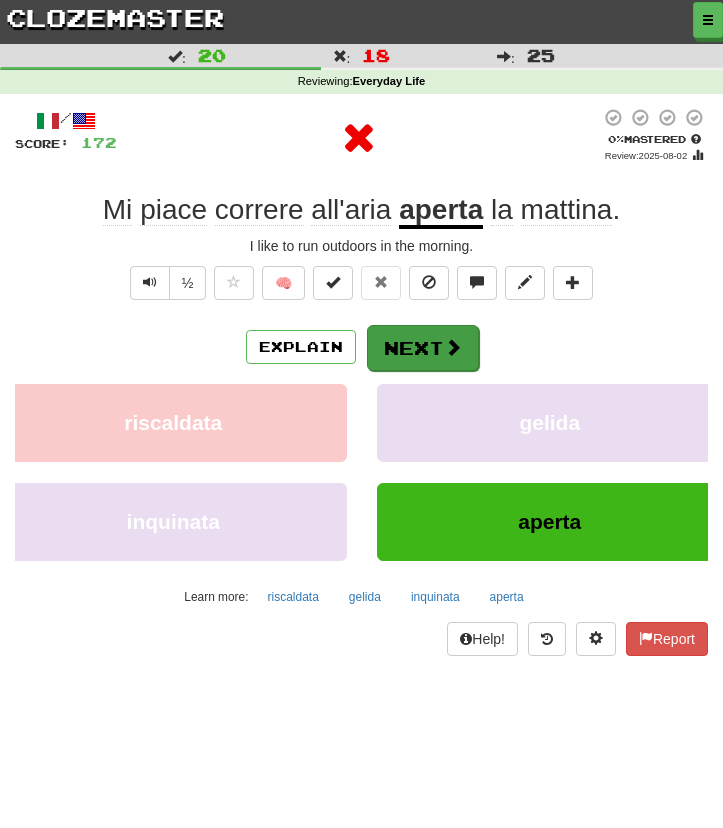 click on "Next" at bounding box center [423, 348] 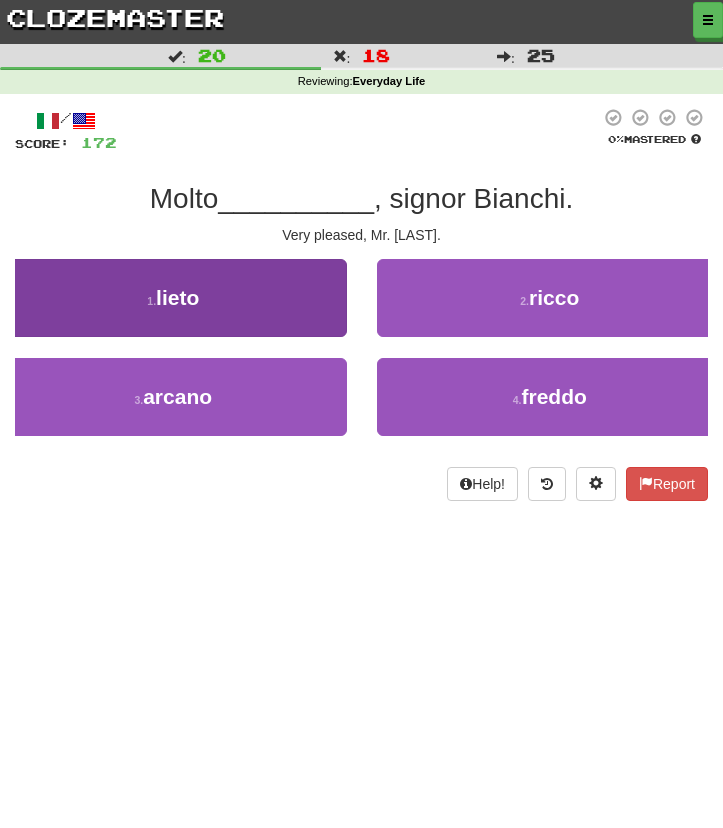 click on "1 .  lieto" at bounding box center [173, 298] 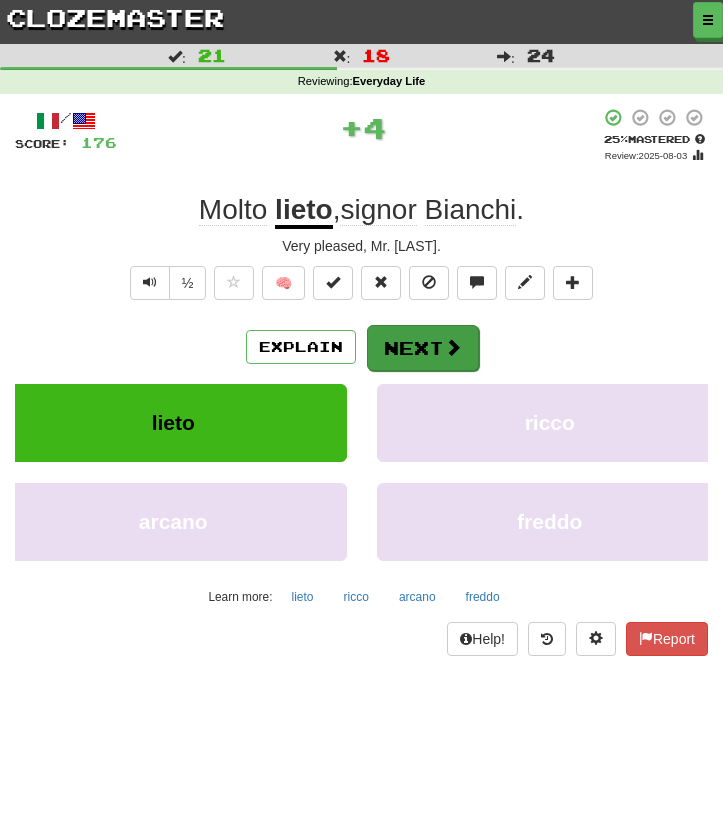 click on "Next" at bounding box center [423, 348] 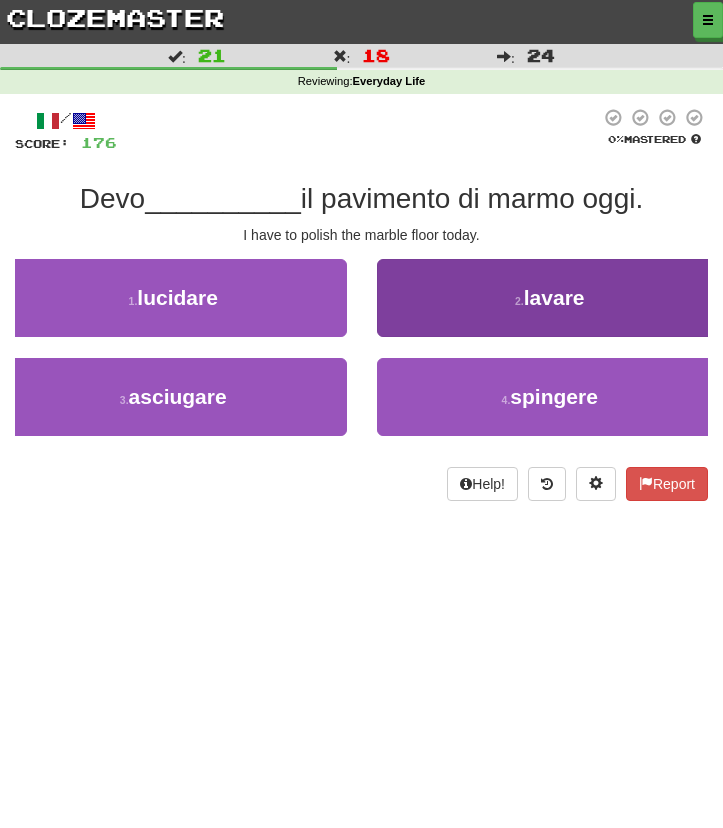 click on "2 .  lavare" at bounding box center (550, 298) 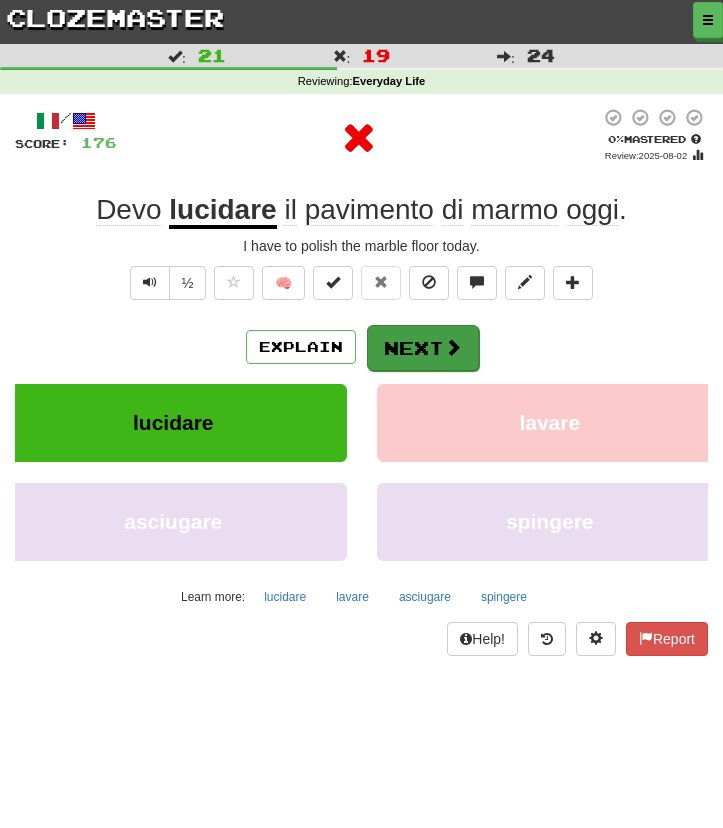 click on "Next" at bounding box center [423, 348] 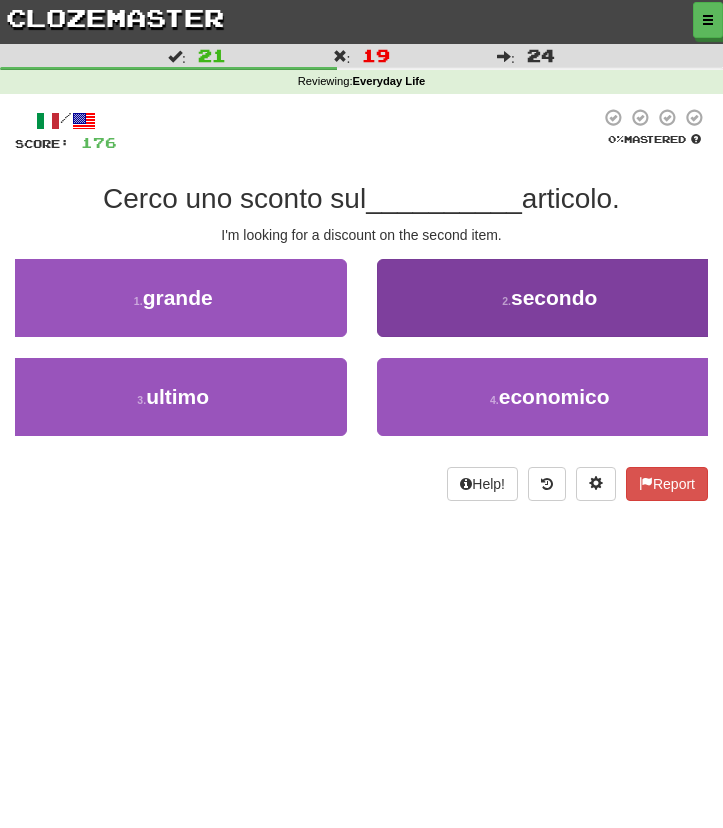 click on "2 .  secondo" at bounding box center (550, 298) 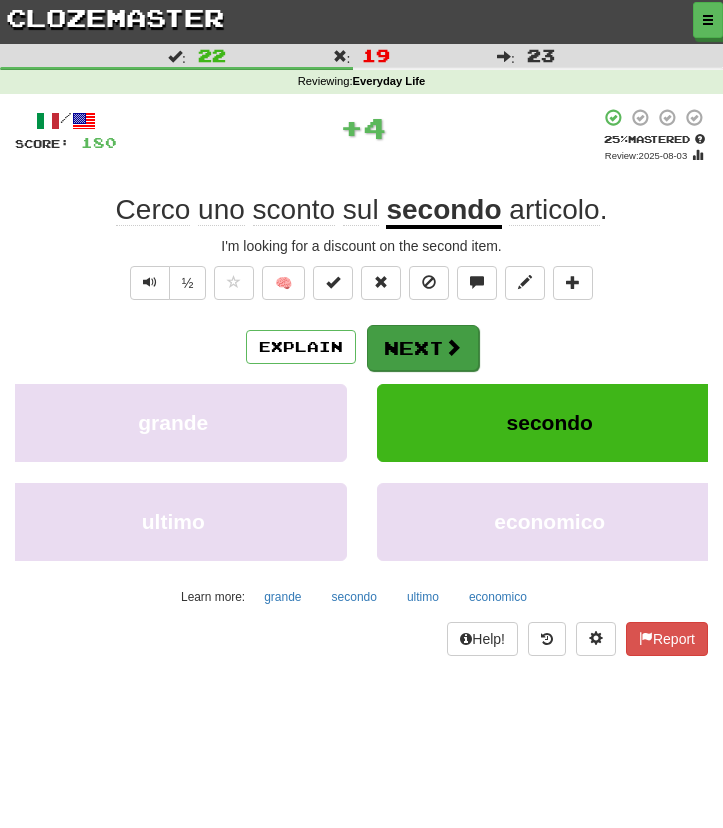 click on "Next" at bounding box center (423, 348) 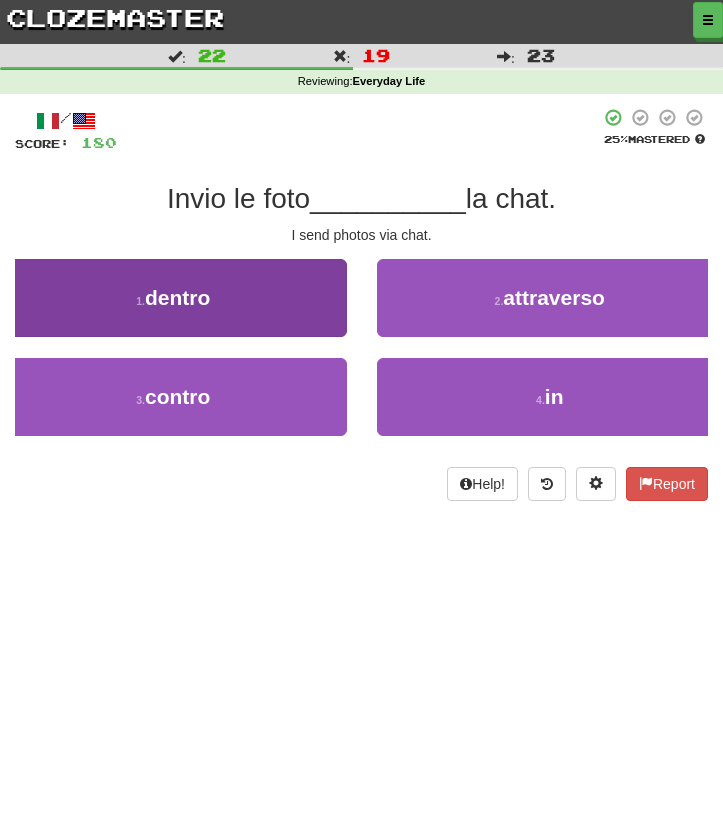 click on "1 .  dentro" at bounding box center (173, 298) 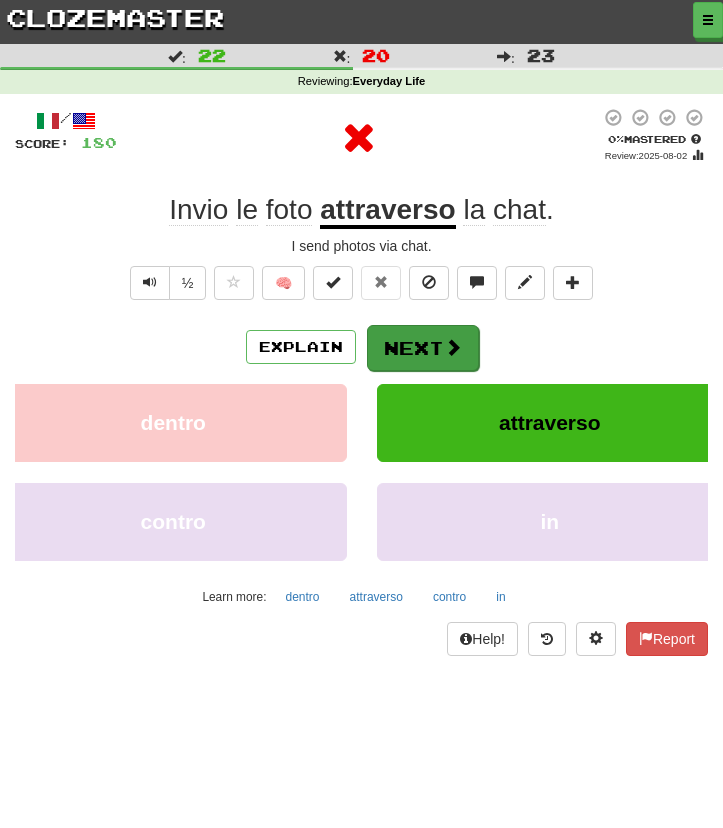 click on "Next" at bounding box center (423, 348) 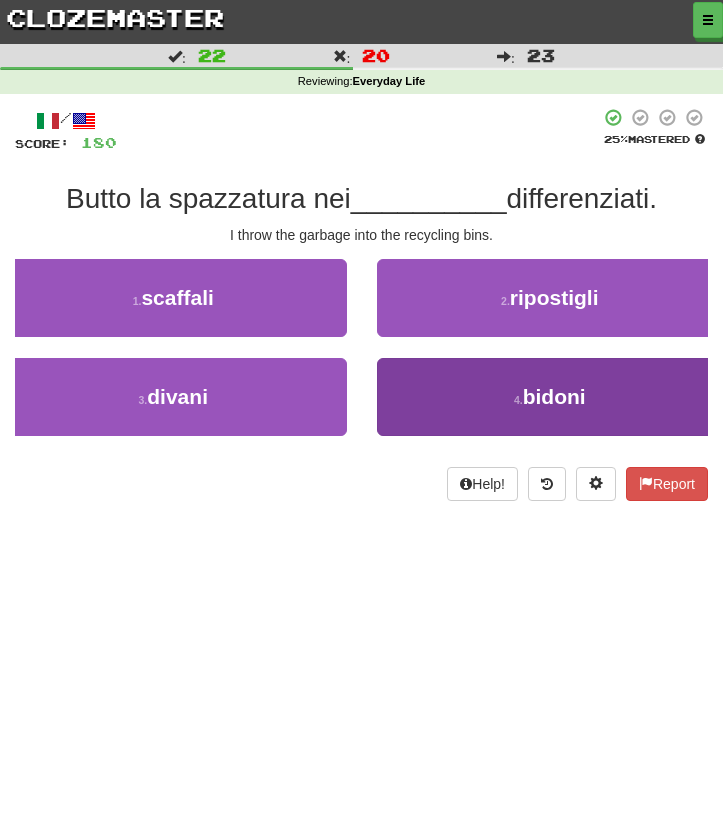 click on "4 .  bidoni" at bounding box center (550, 397) 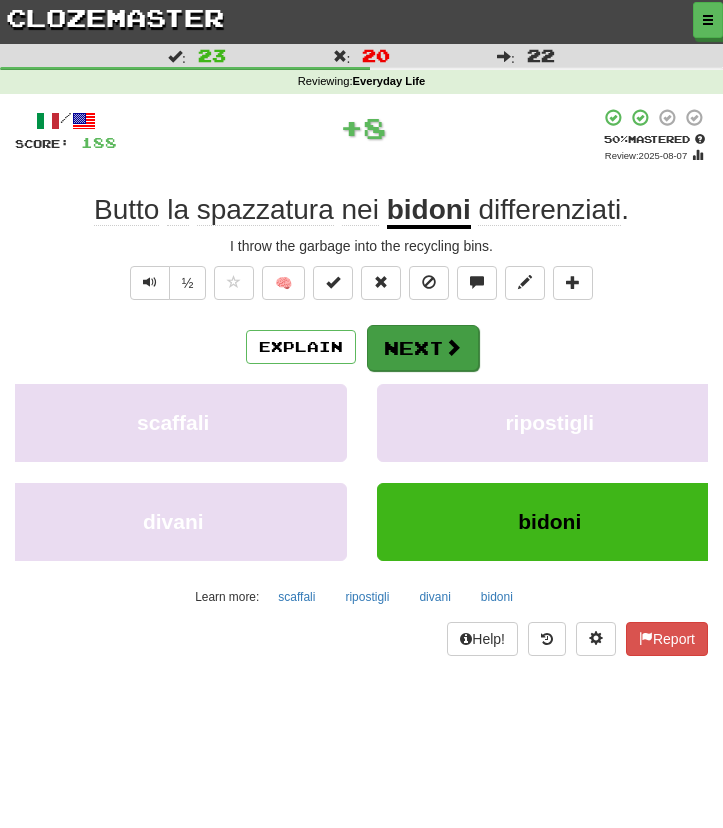 click on "Next" at bounding box center (423, 348) 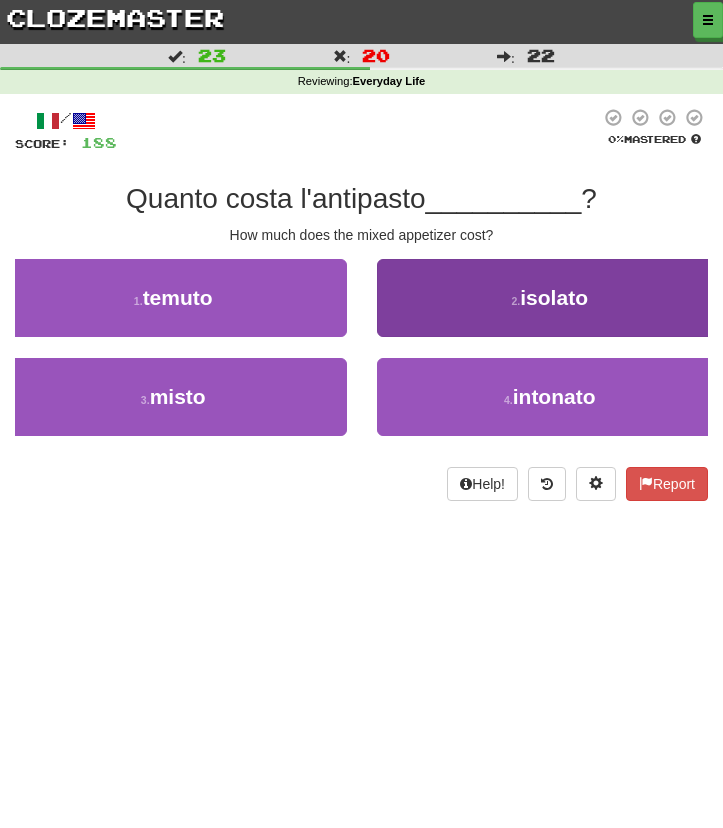 click on "2 .  isolato" at bounding box center [550, 298] 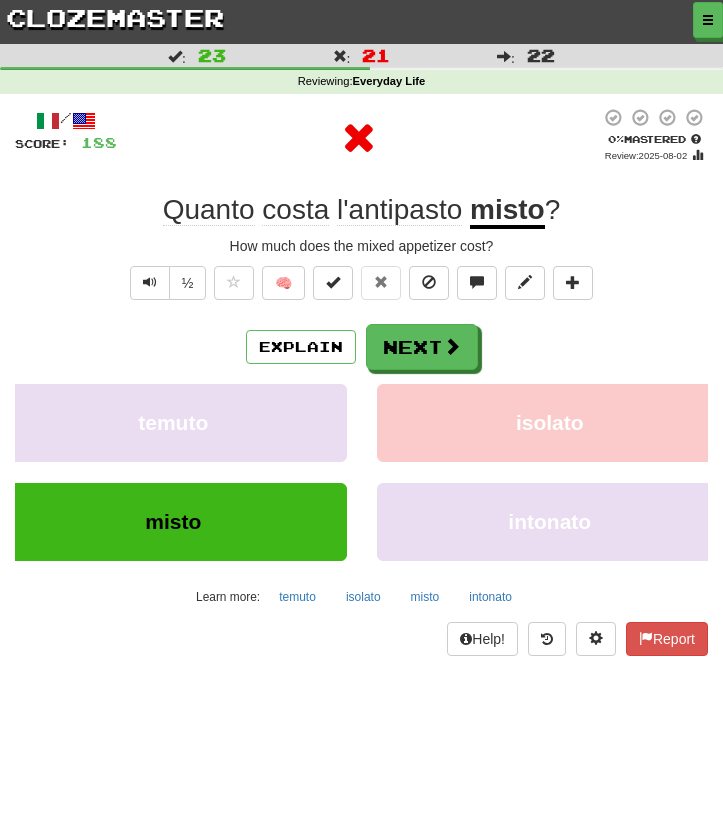 click on "Next" at bounding box center (422, 347) 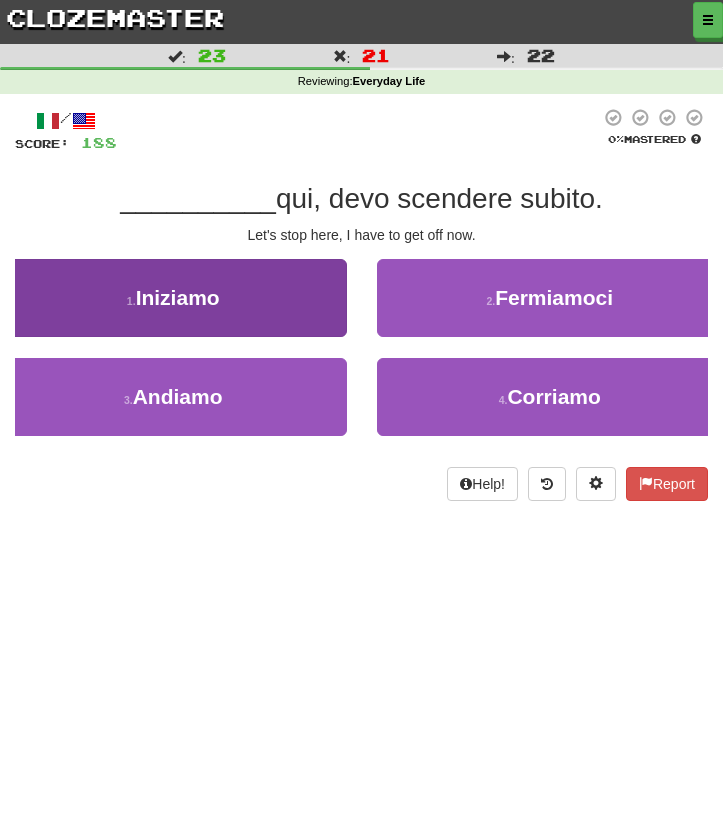 click on "1 .  Iniziamo" at bounding box center (173, 298) 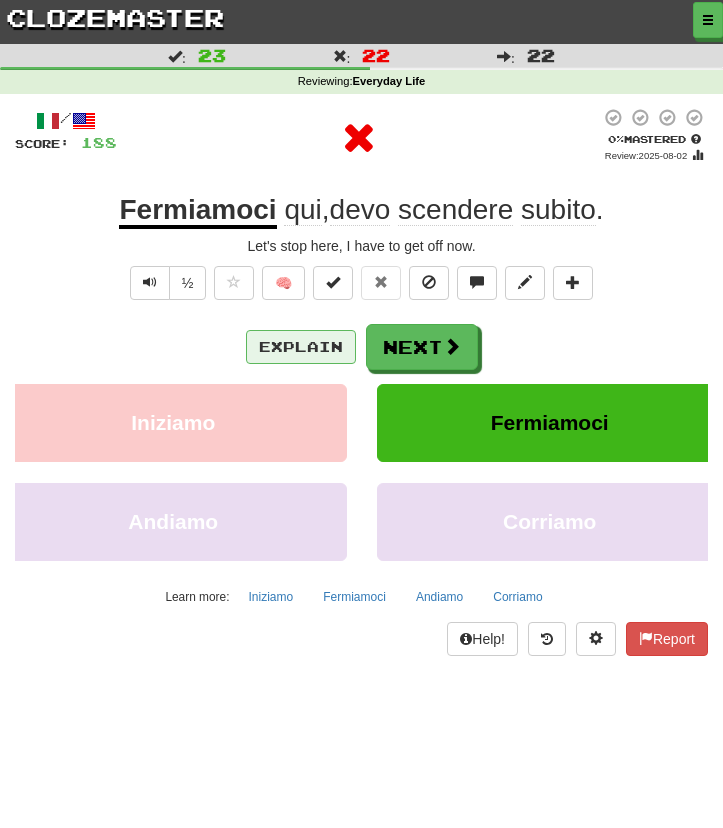 click on "Explain" at bounding box center [301, 347] 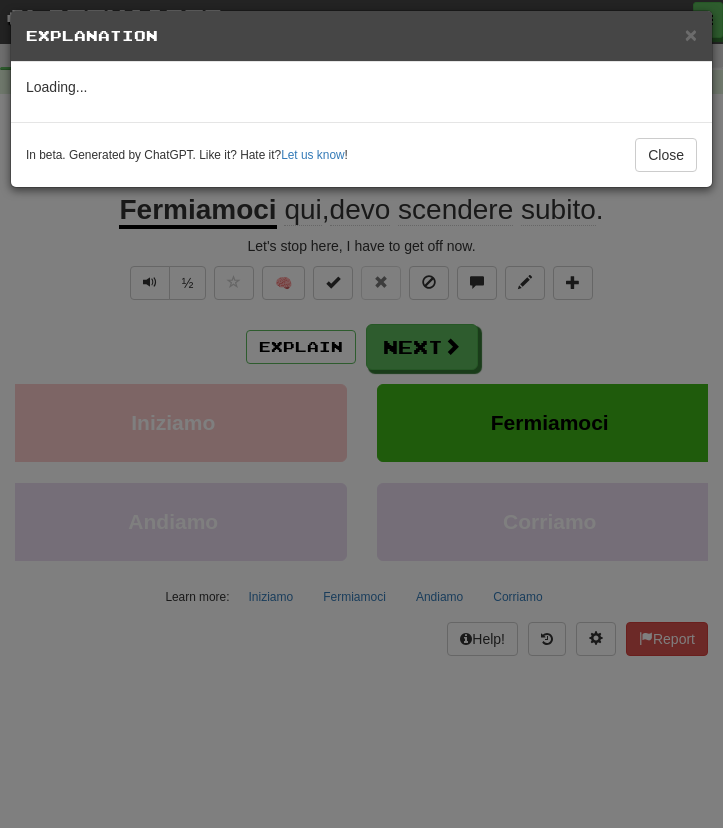 click on "Explanation" at bounding box center [361, 36] 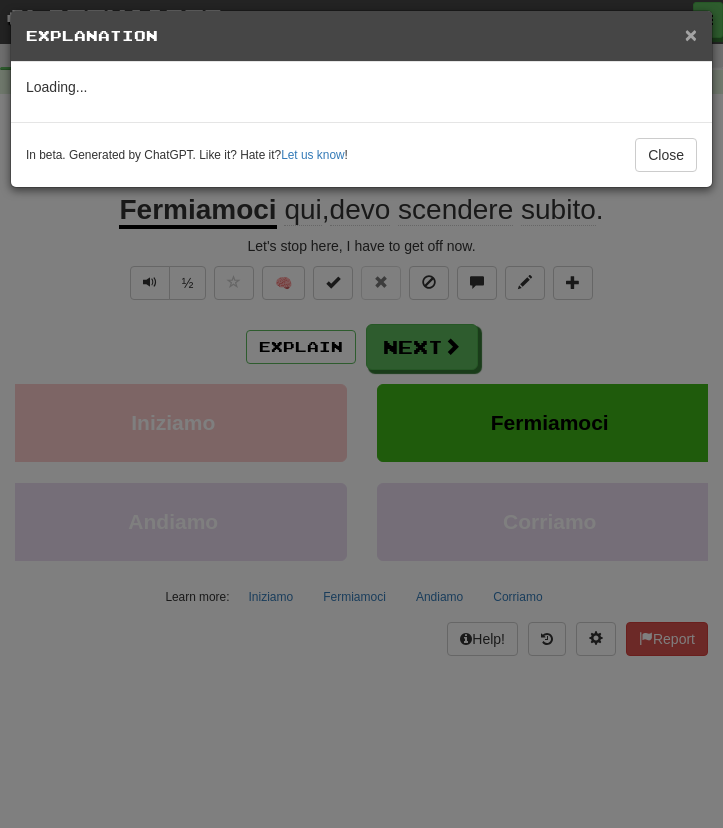 click on "×" at bounding box center (691, 34) 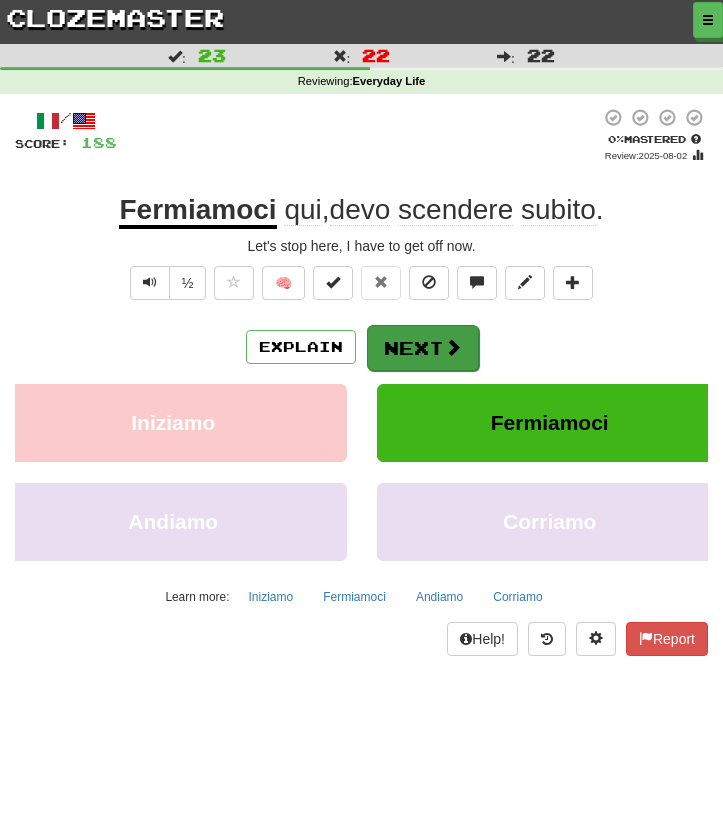 click on "Next" at bounding box center (423, 348) 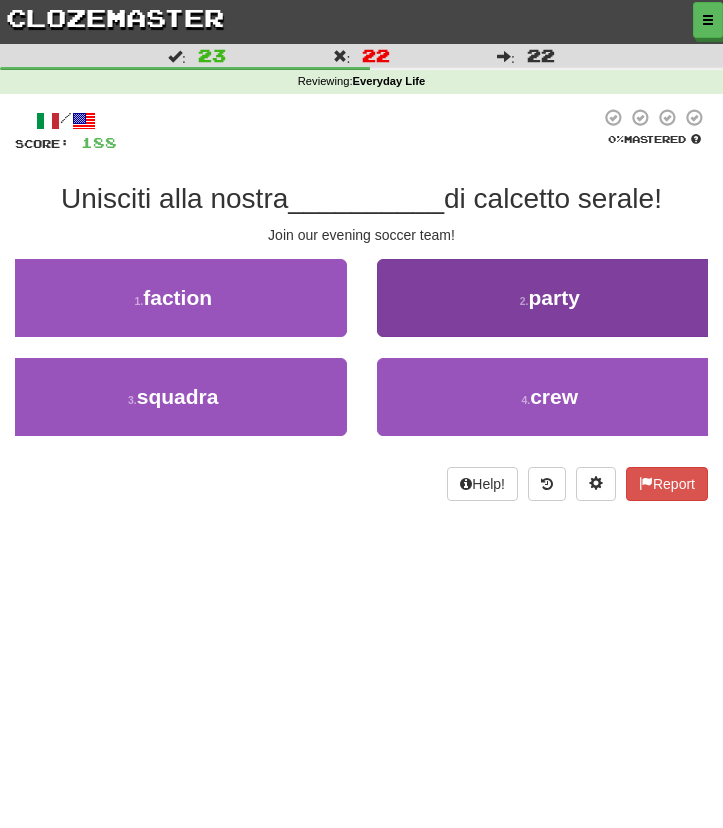 click on "2 .  party" at bounding box center [550, 298] 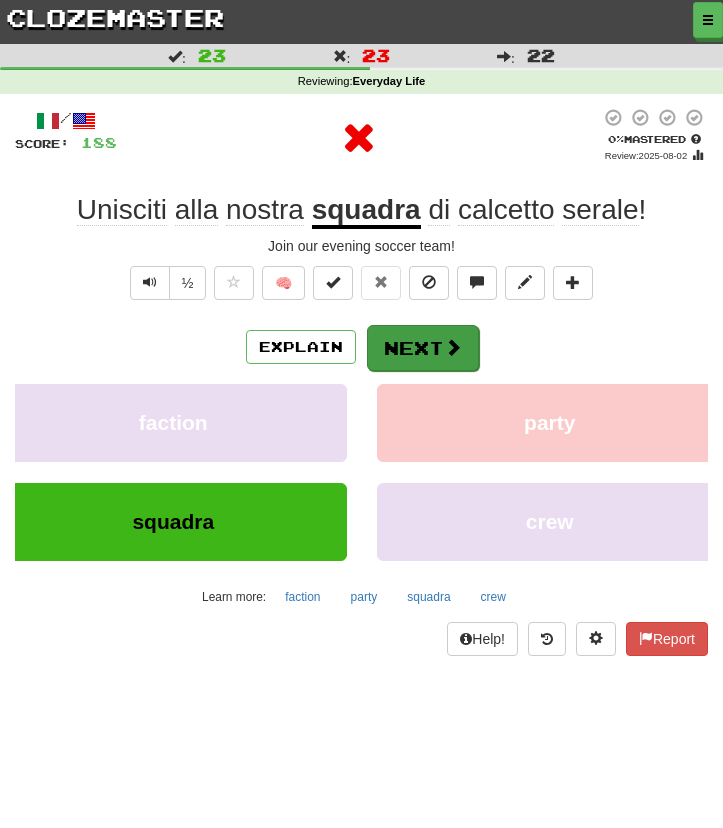 click on "Next" at bounding box center (423, 348) 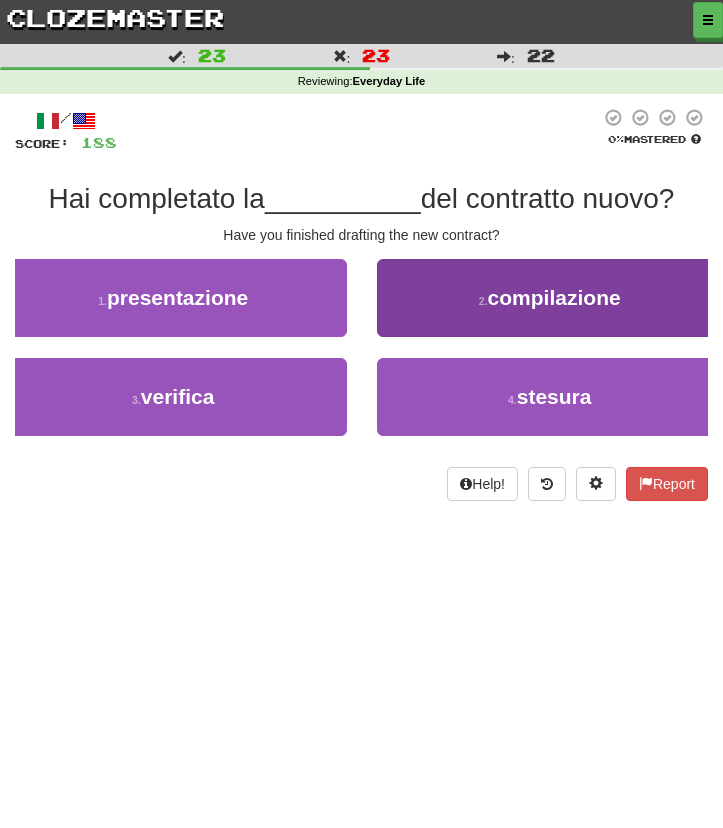 click on "2 .  compilazione" at bounding box center (550, 298) 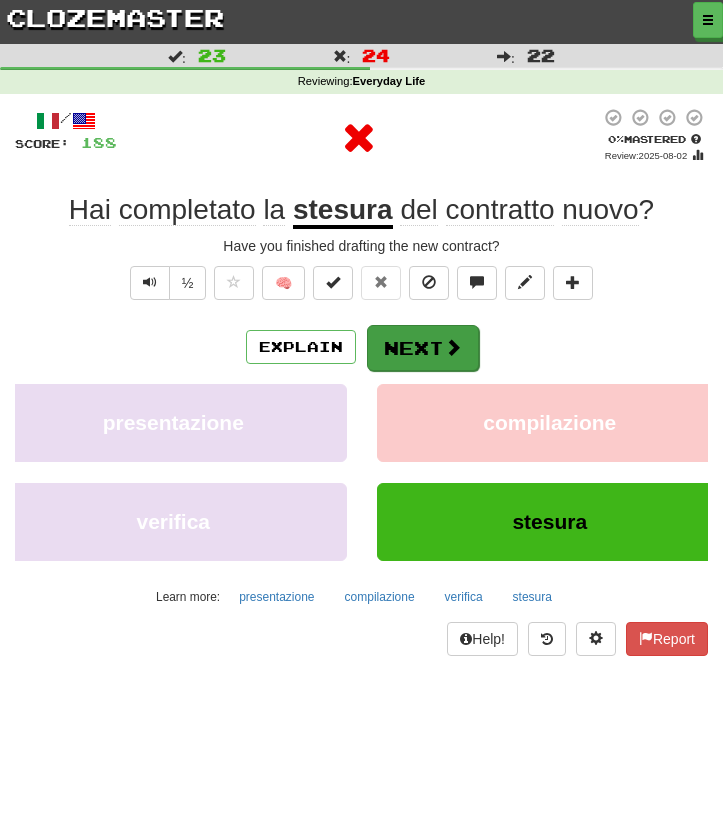 click on "Next" at bounding box center [423, 348] 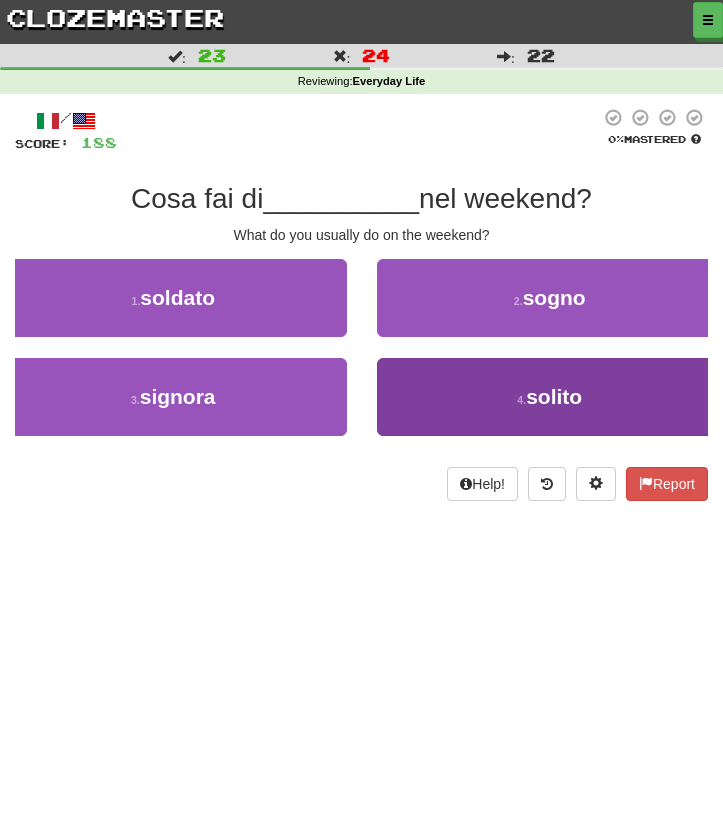 click on "4 .  solito" at bounding box center [550, 397] 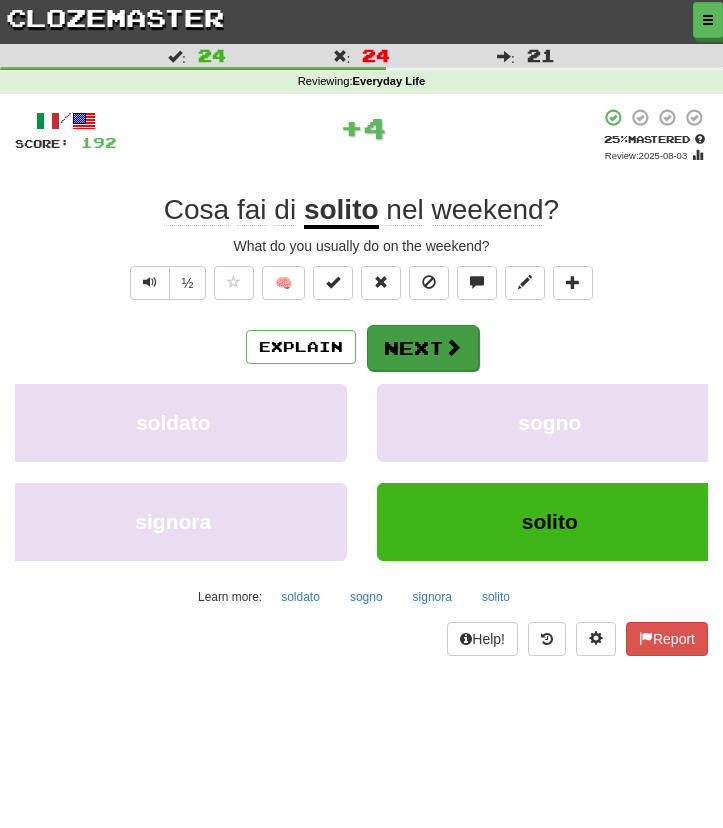 click on "Next" at bounding box center [423, 348] 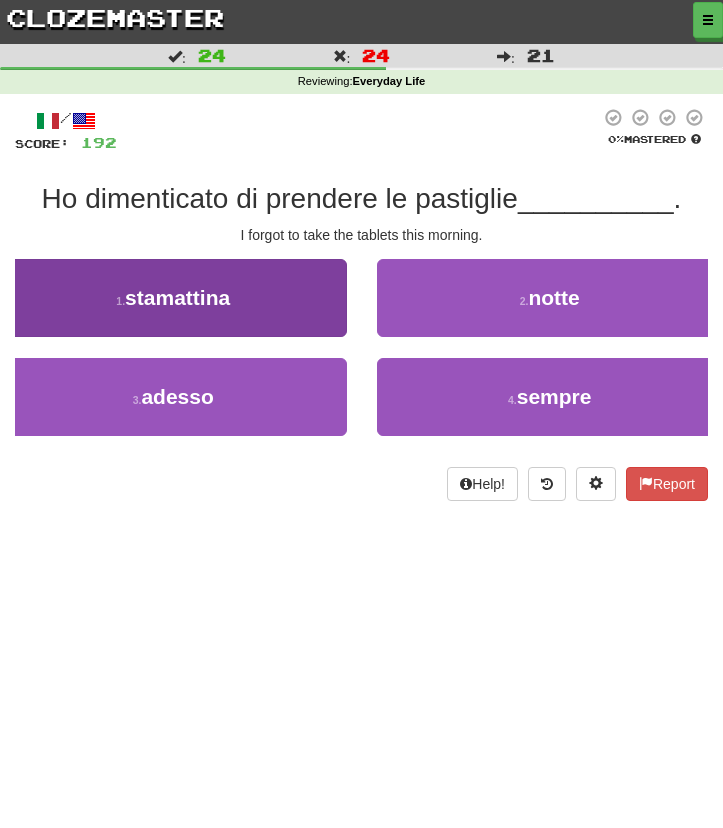 click on "1 .  stamattina" at bounding box center (173, 298) 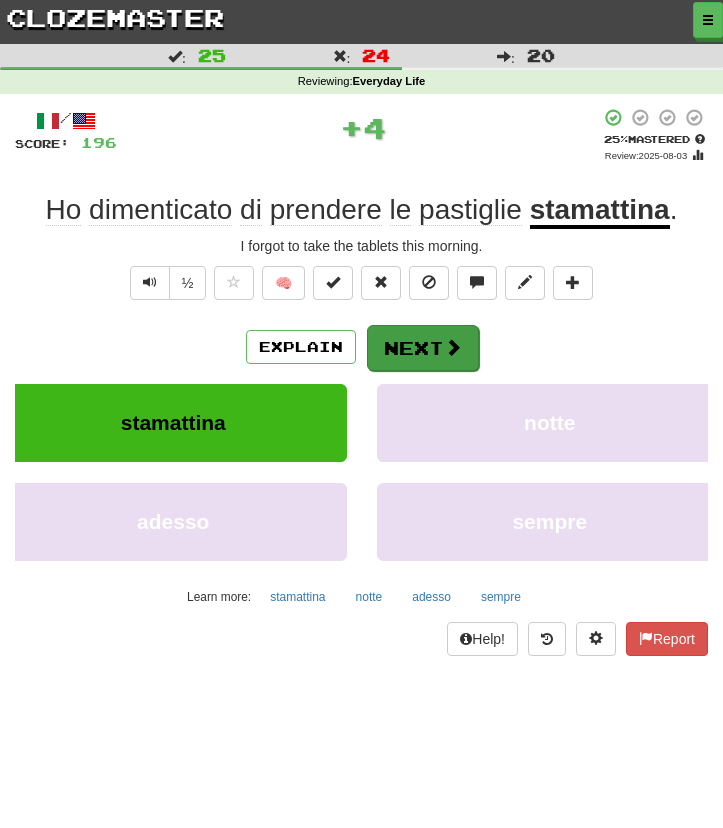 click on "Next" at bounding box center (423, 348) 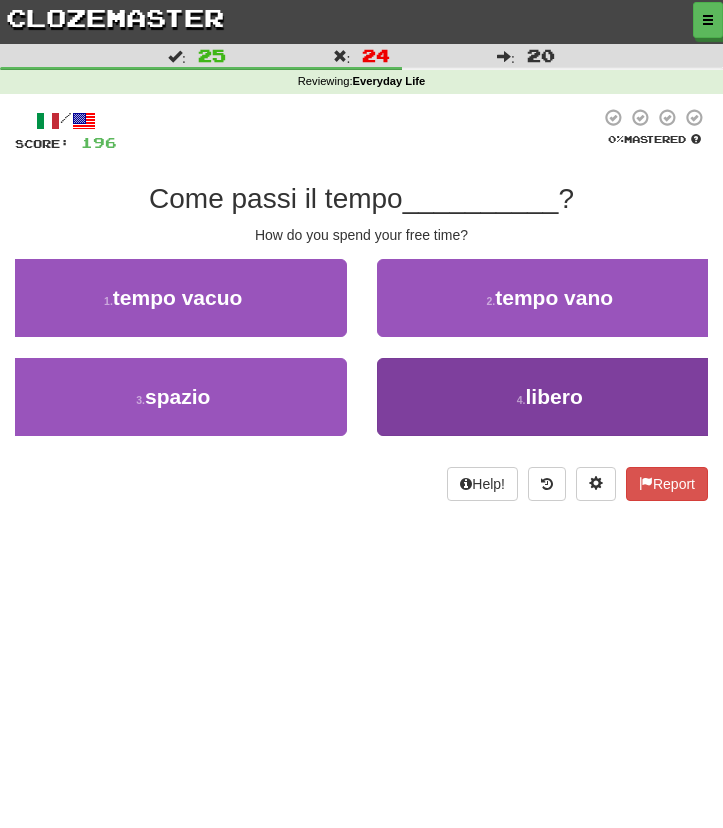 click on "4 .  libero" at bounding box center [550, 397] 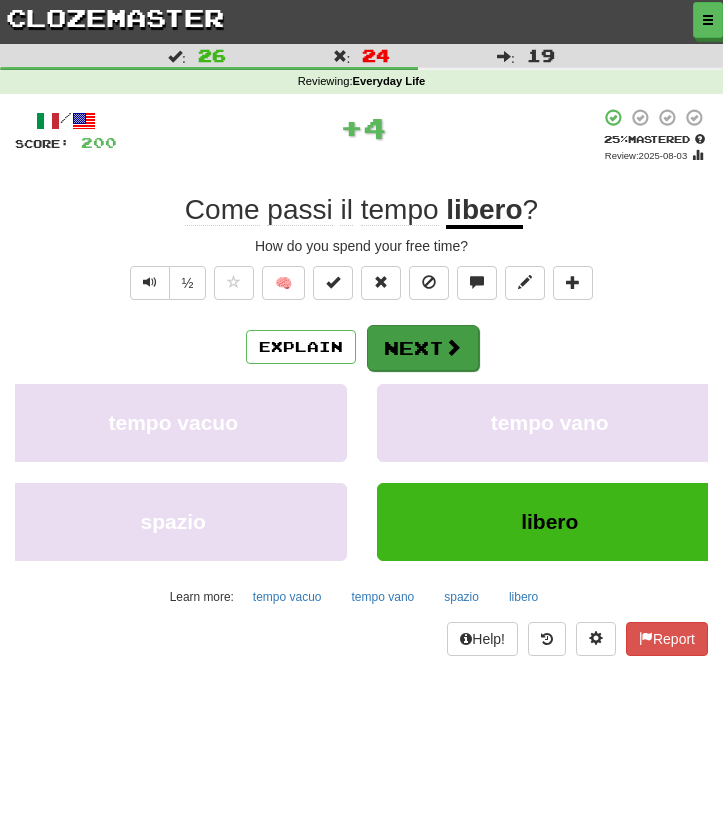 click on "Next" at bounding box center [423, 348] 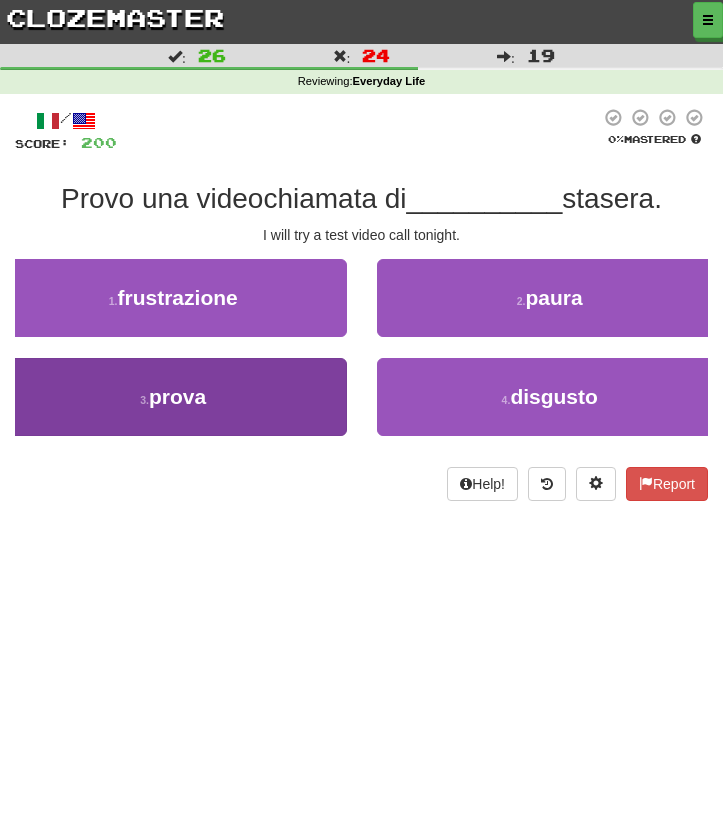 click on "3 .  prova" at bounding box center (173, 397) 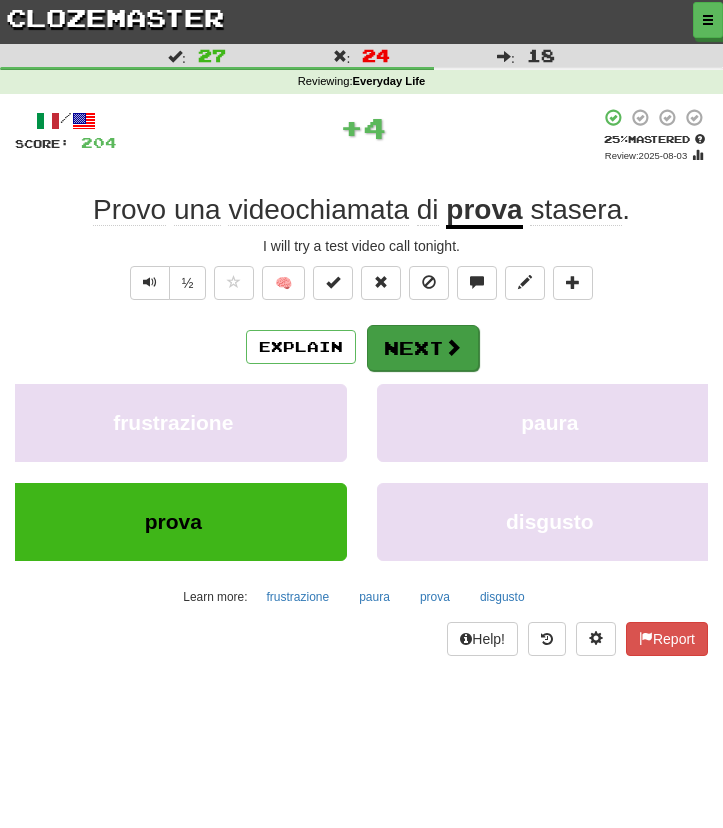 click on "Next" at bounding box center (423, 348) 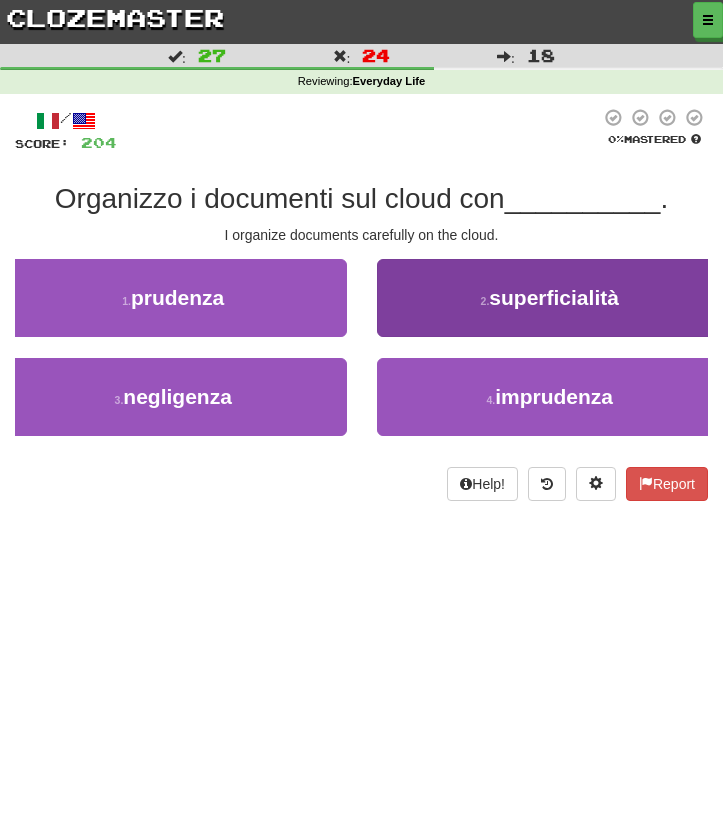 click on "2 .  superficialità" at bounding box center (550, 298) 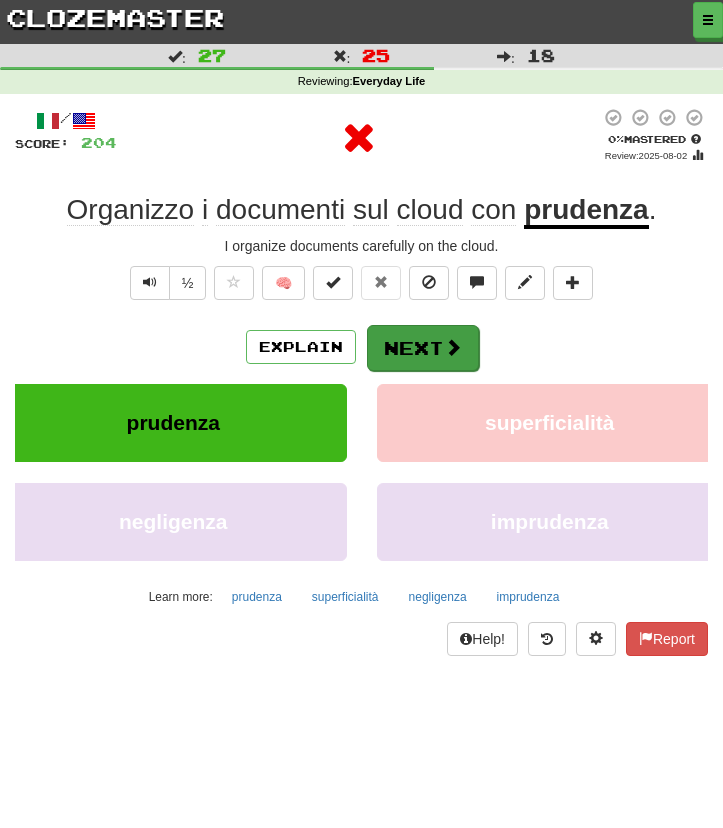 click on "Next" at bounding box center [423, 348] 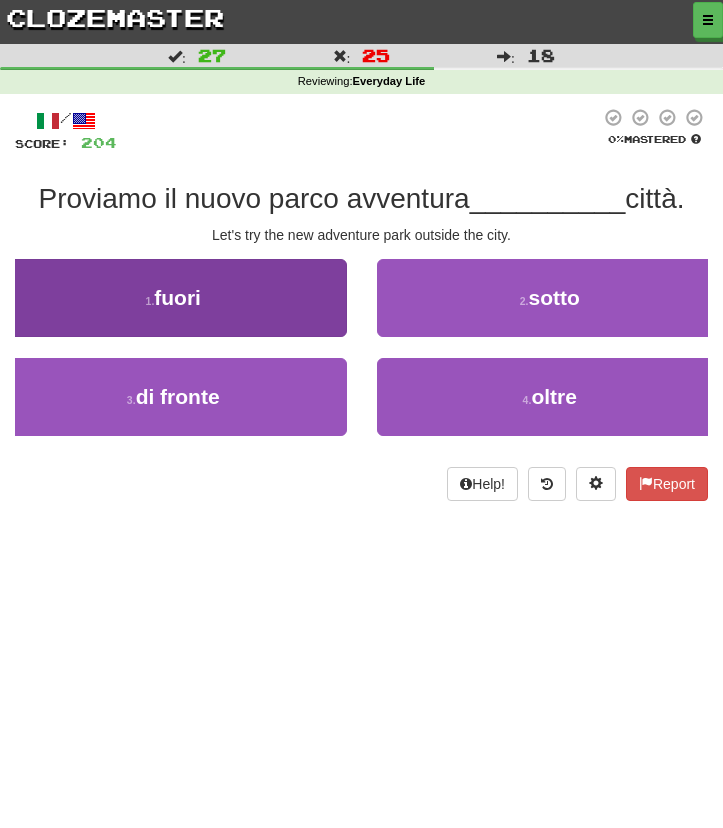 click on "1 .  fuori" at bounding box center (173, 298) 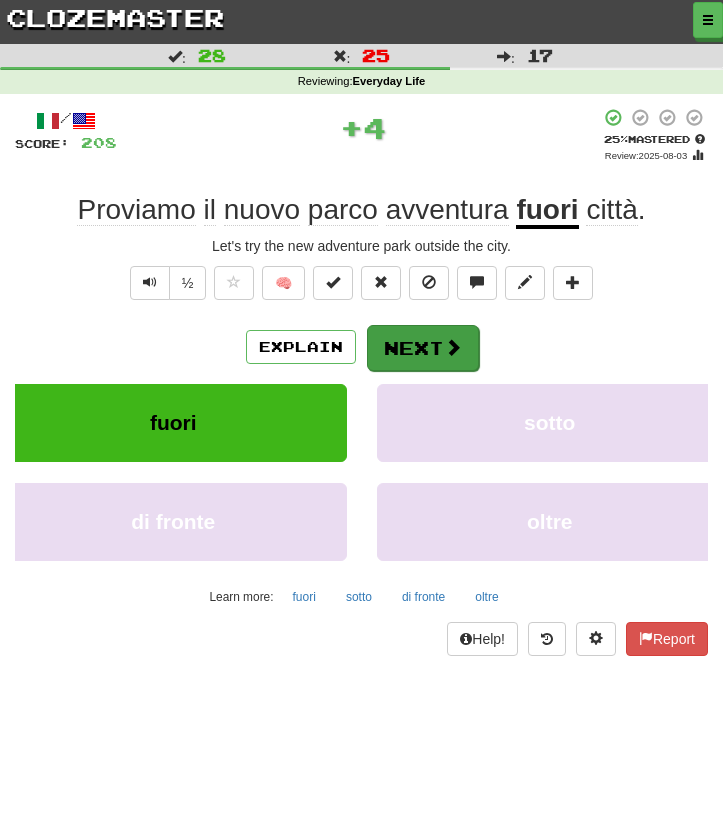 click on "Next" at bounding box center (423, 348) 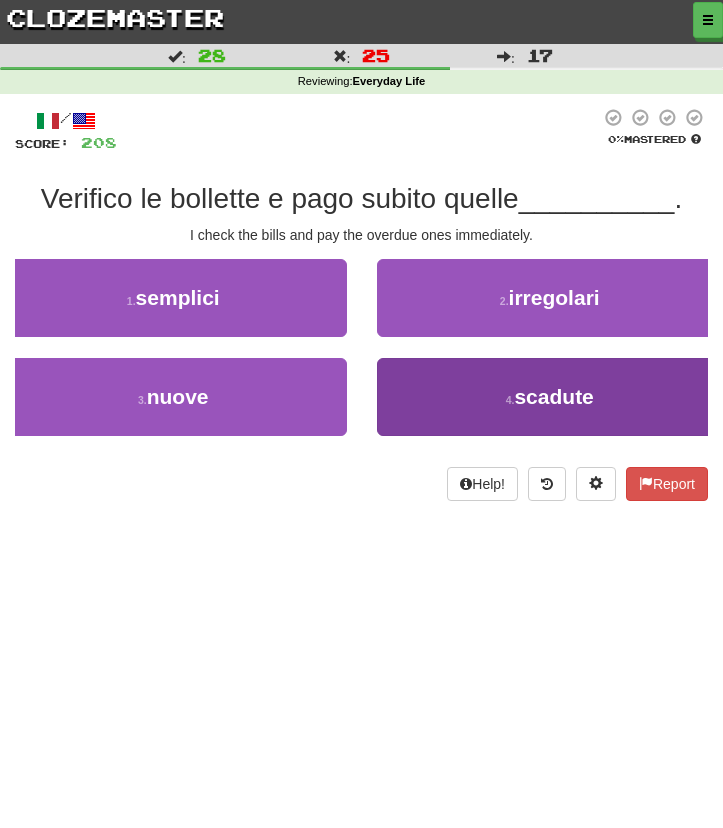 click on "4 .  scadute" at bounding box center [550, 397] 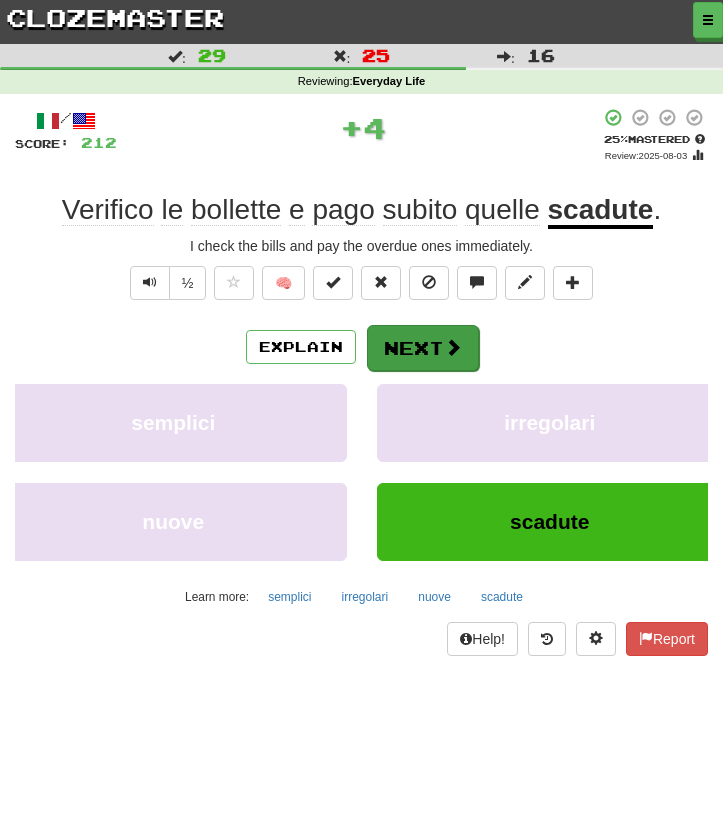 click at bounding box center [453, 347] 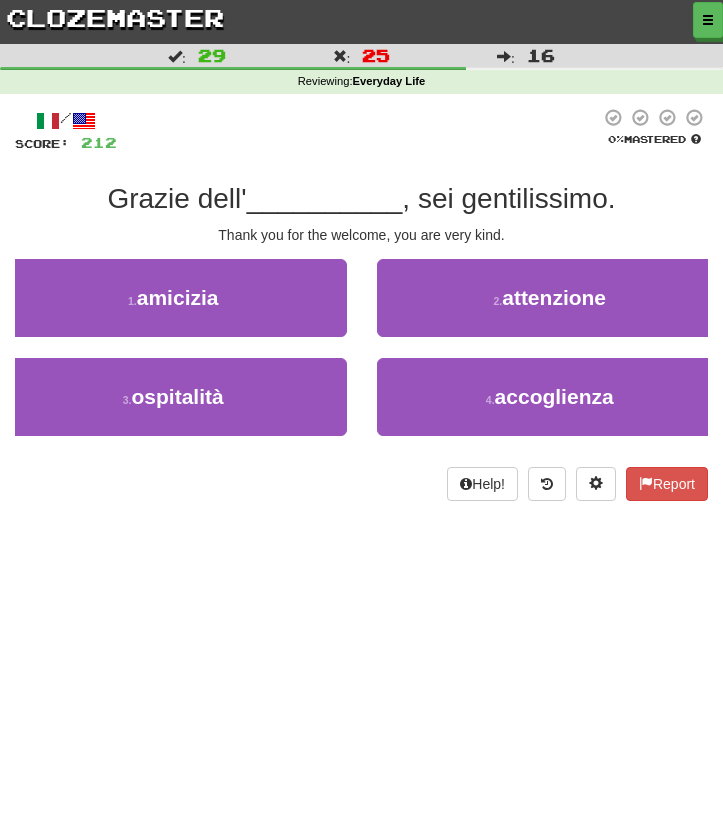 click on "2 .  attenzione" at bounding box center (550, 298) 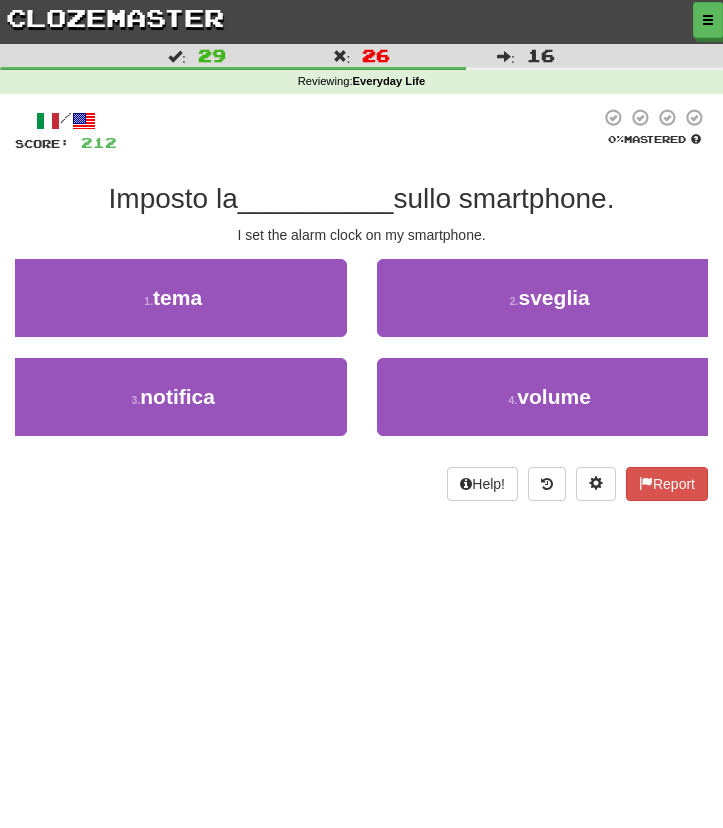 click on "2 .  sveglia" at bounding box center [550, 298] 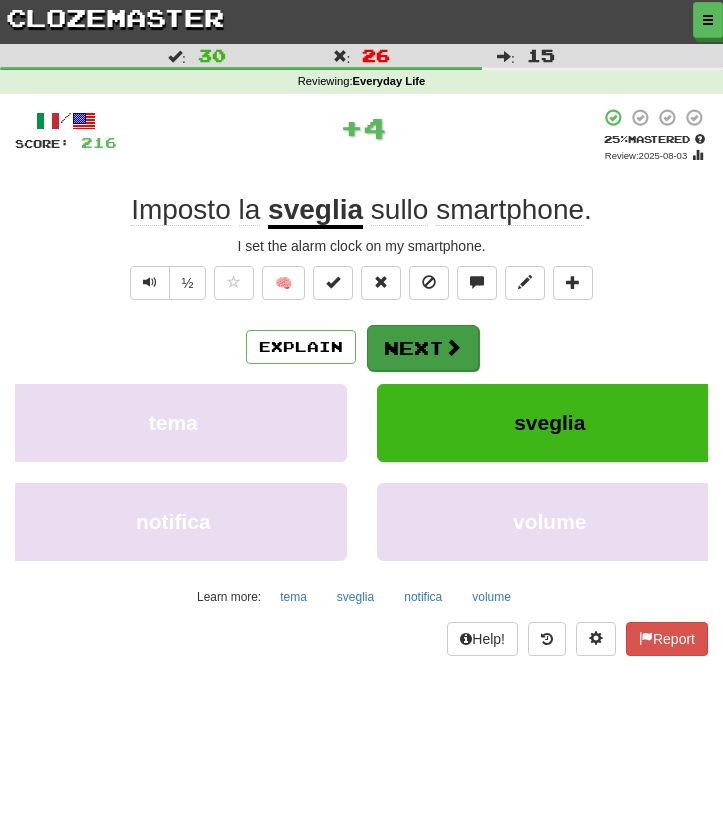 click on "Next" at bounding box center (423, 348) 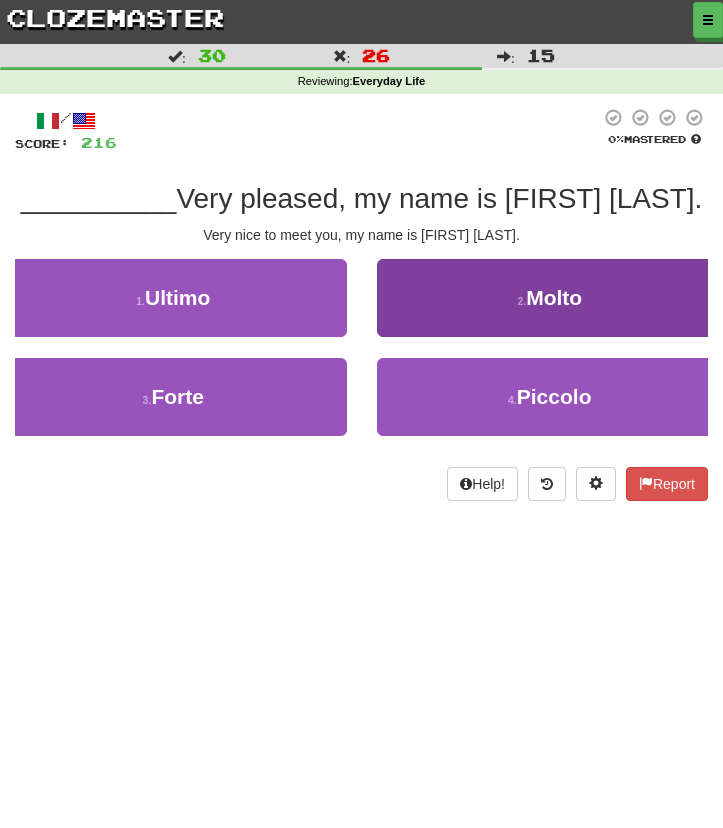 click on "2 .  Molto" at bounding box center [550, 298] 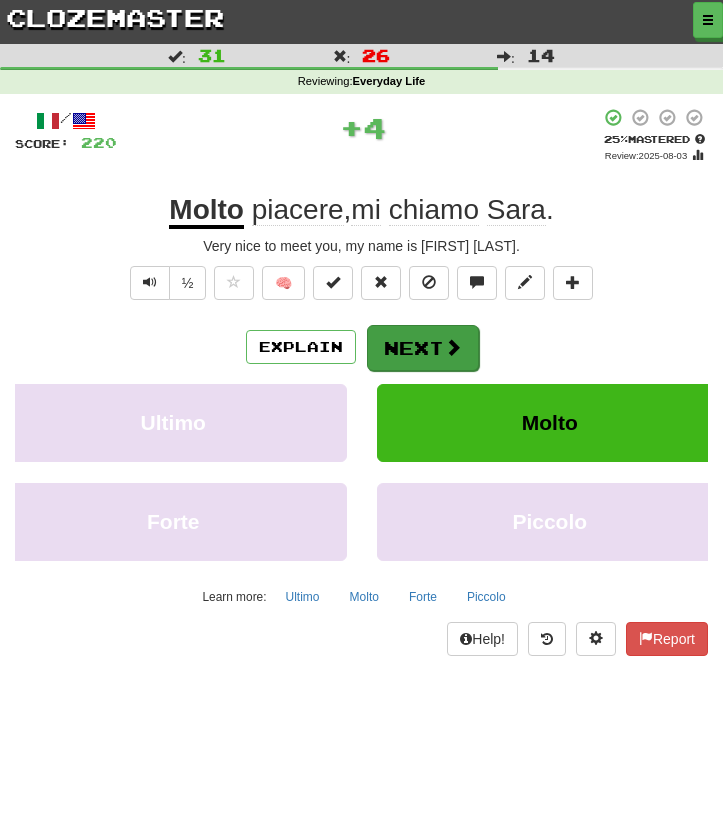 click on "Next" at bounding box center [423, 348] 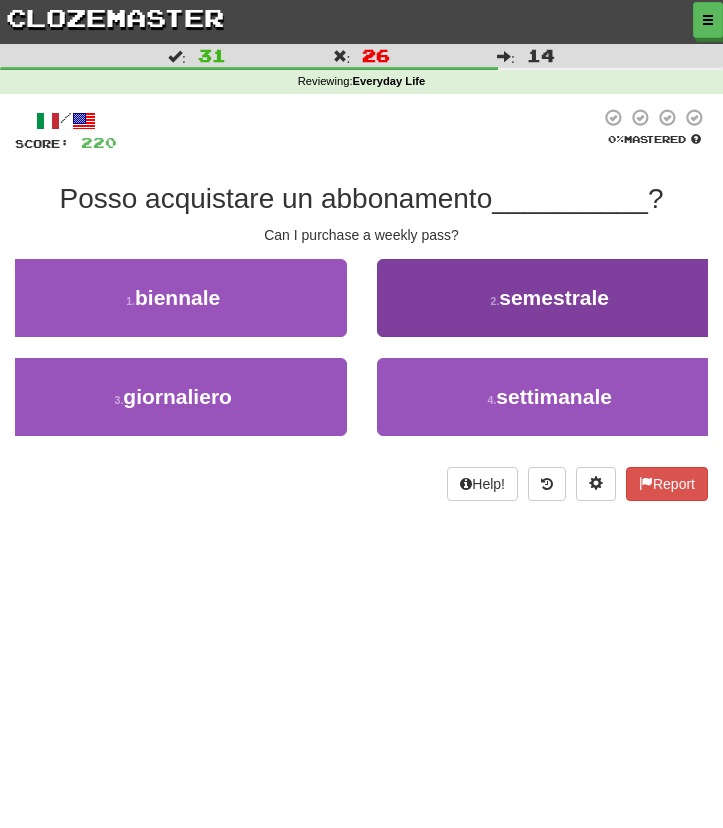 click on "2 .  semestrale" at bounding box center (550, 298) 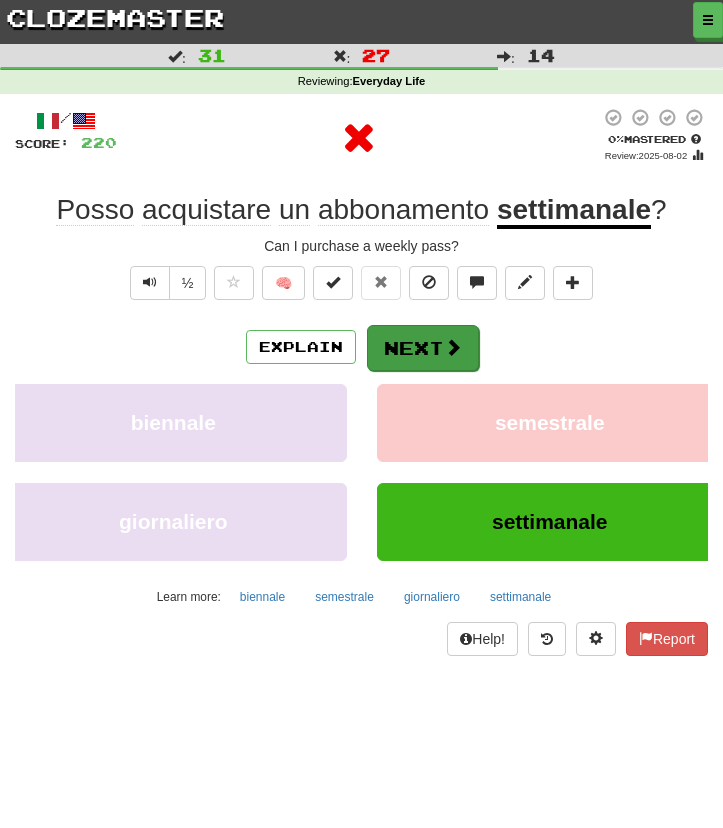click on "Next" at bounding box center (423, 348) 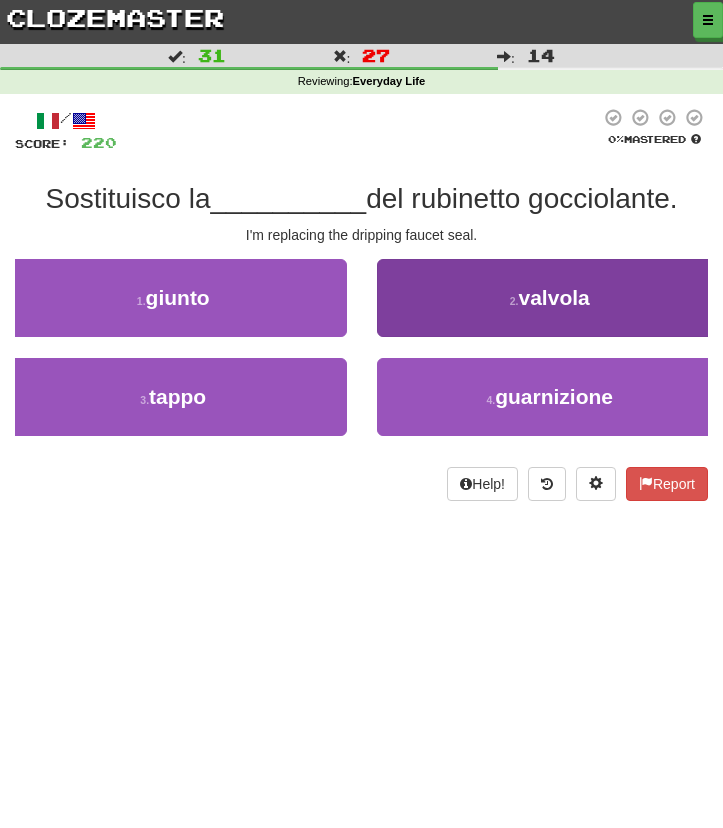 click on "2 .  valvola" at bounding box center [550, 298] 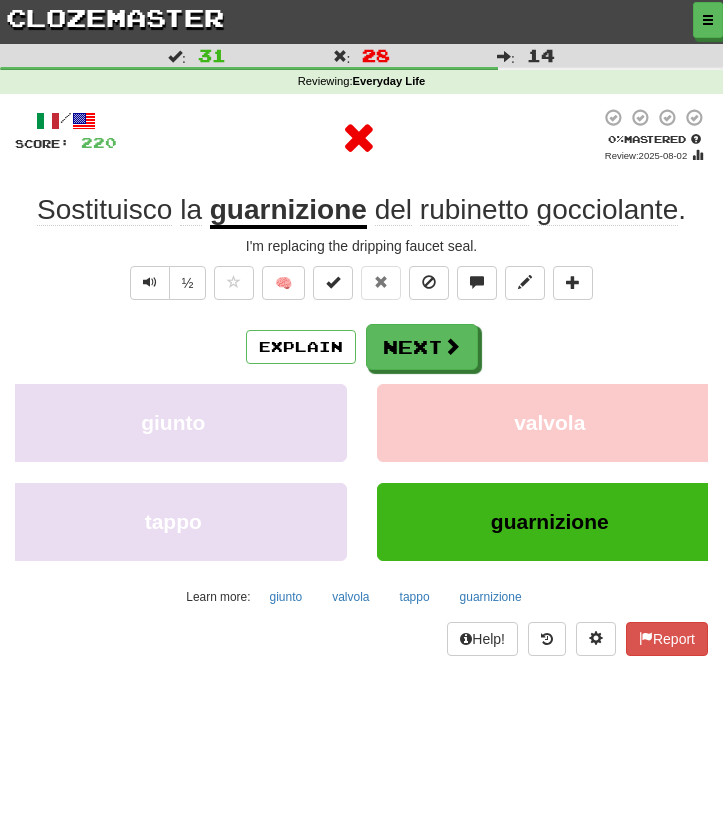 click on "Next" at bounding box center (422, 347) 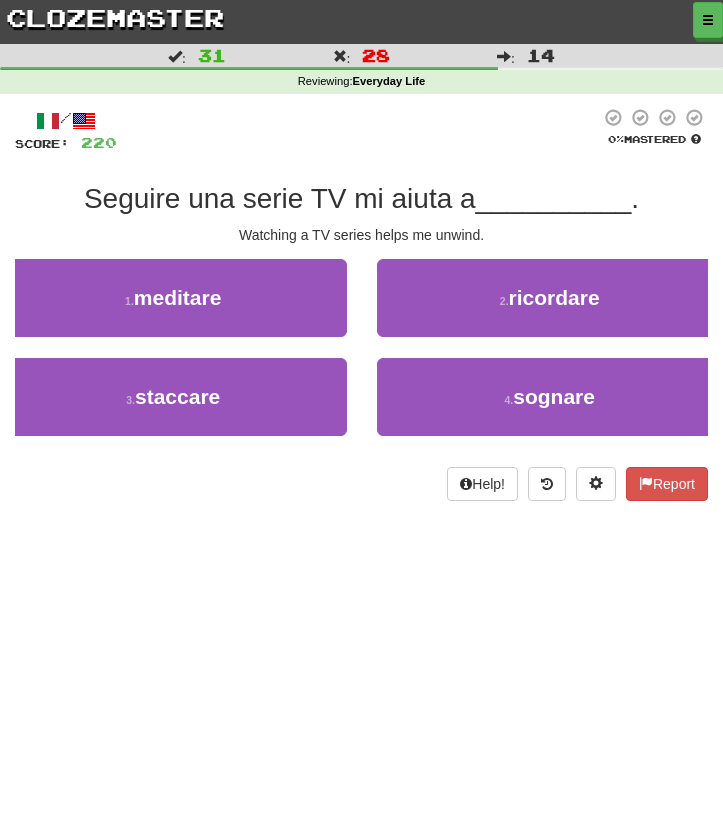 click on "2 .  ricordare" at bounding box center (550, 298) 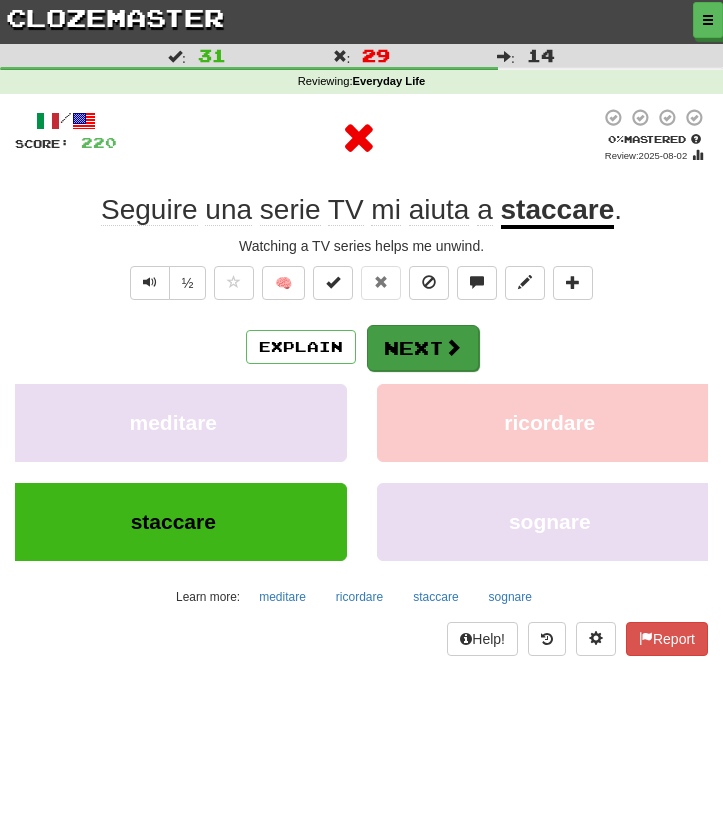 click on "Next" at bounding box center (423, 348) 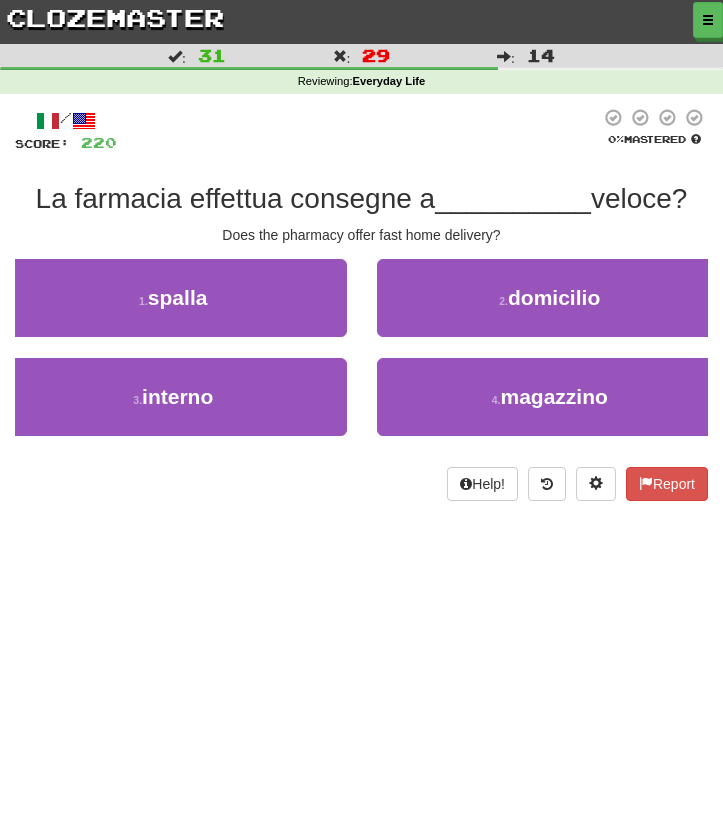 click on "2 .  domicilio" at bounding box center (550, 308) 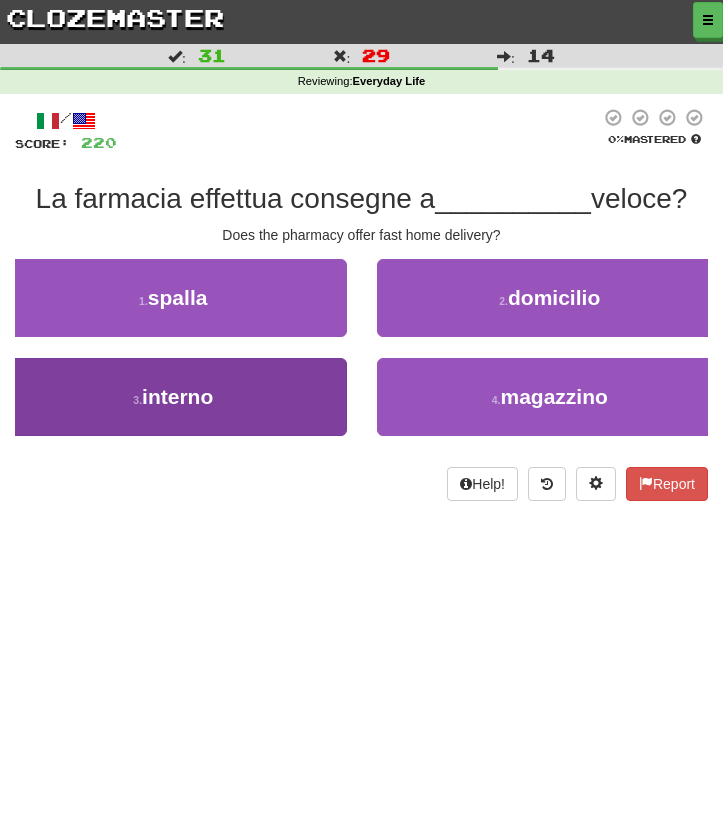 click on "2 .  domicilio" at bounding box center [550, 298] 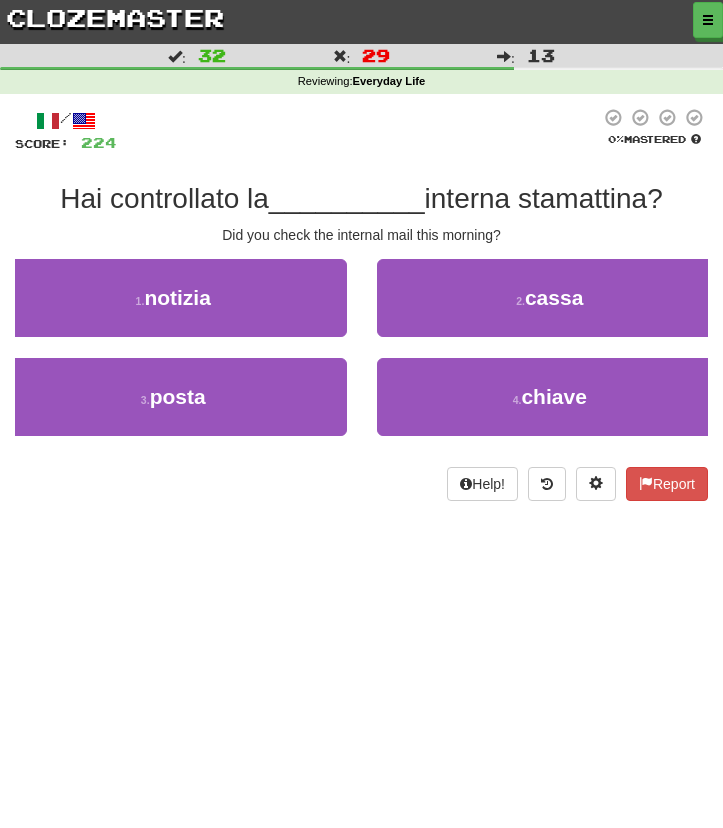 click on "2 .  cassa" at bounding box center [550, 298] 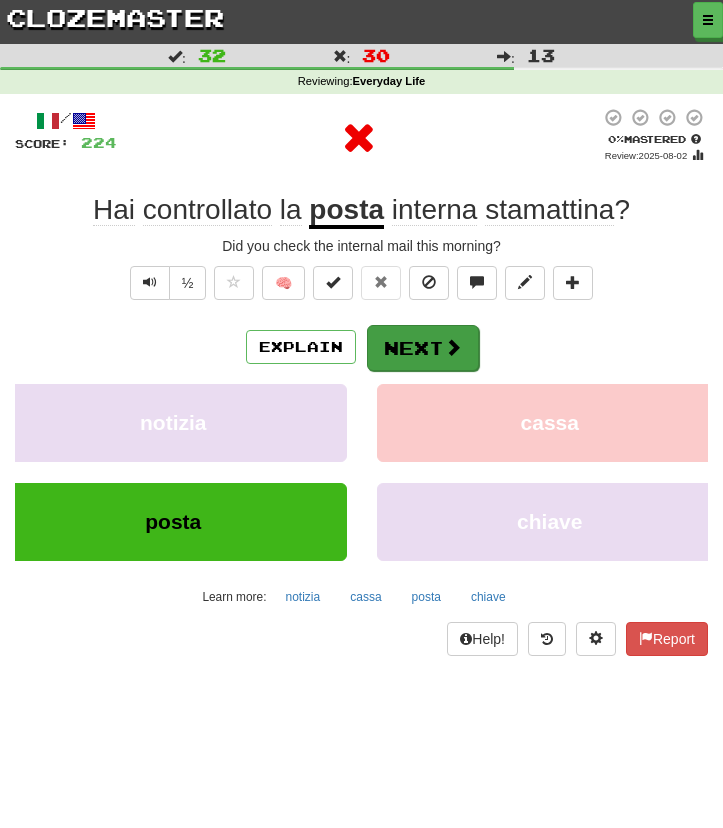 click at bounding box center [453, 347] 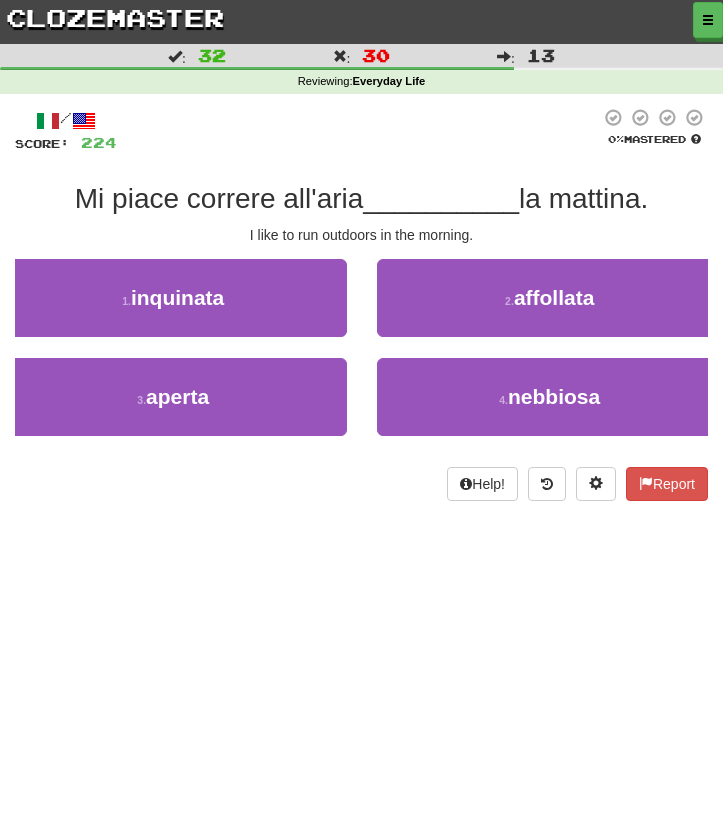 click on "3 .  aperta" at bounding box center [173, 407] 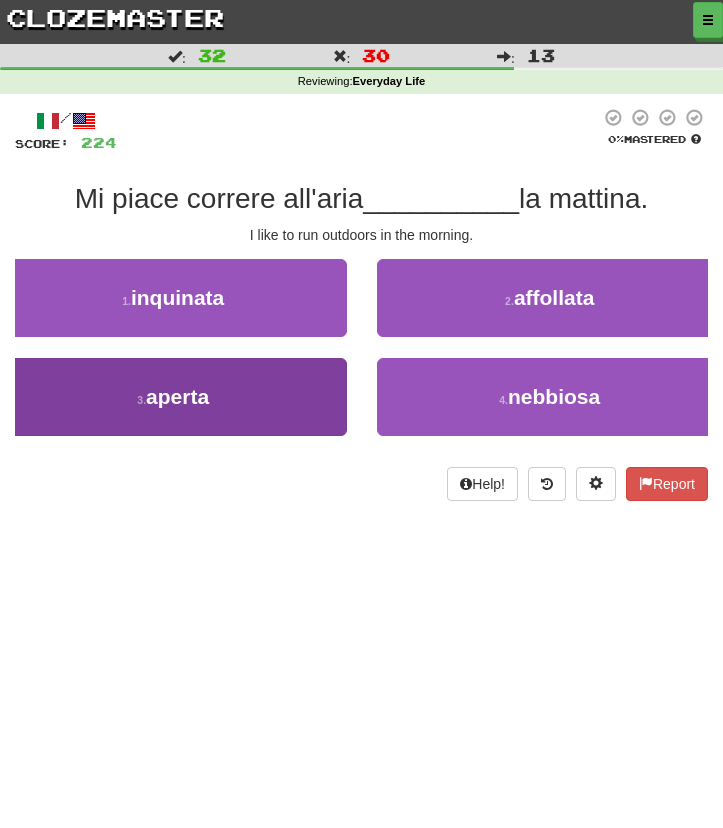 click on "aperta" at bounding box center [177, 396] 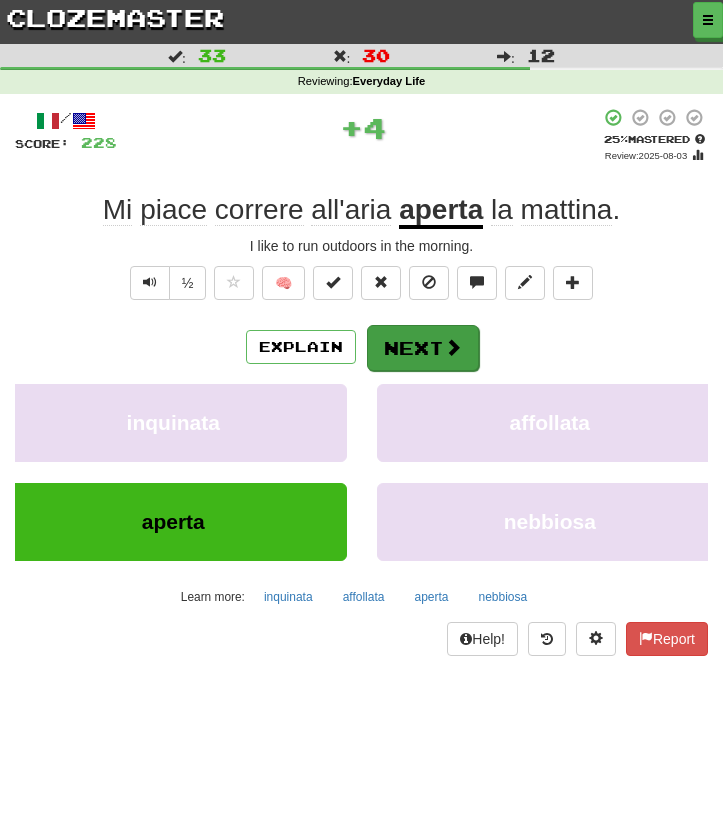 click on "Next" at bounding box center (423, 348) 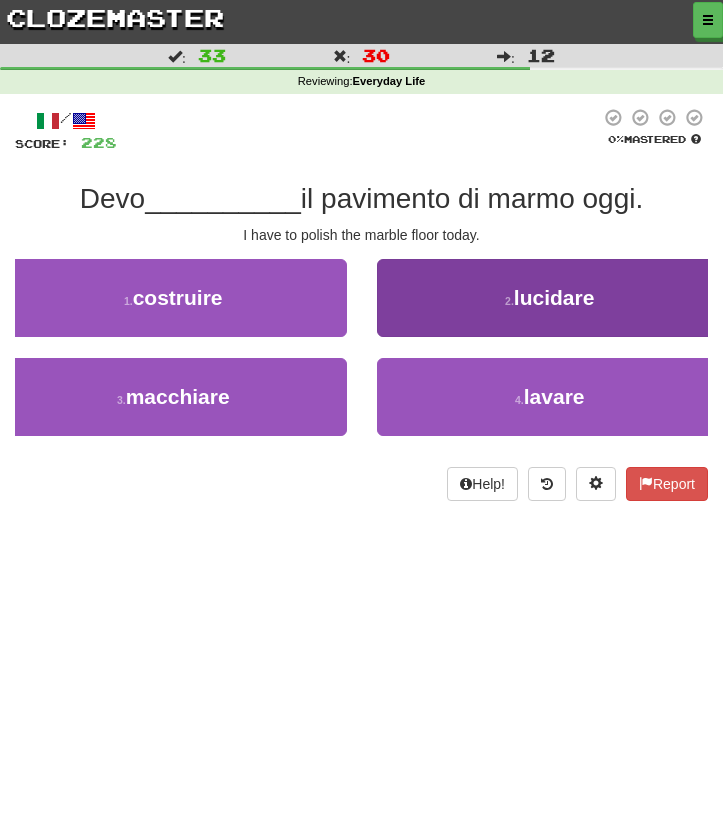 click on "2 .  lucidare" at bounding box center [550, 298] 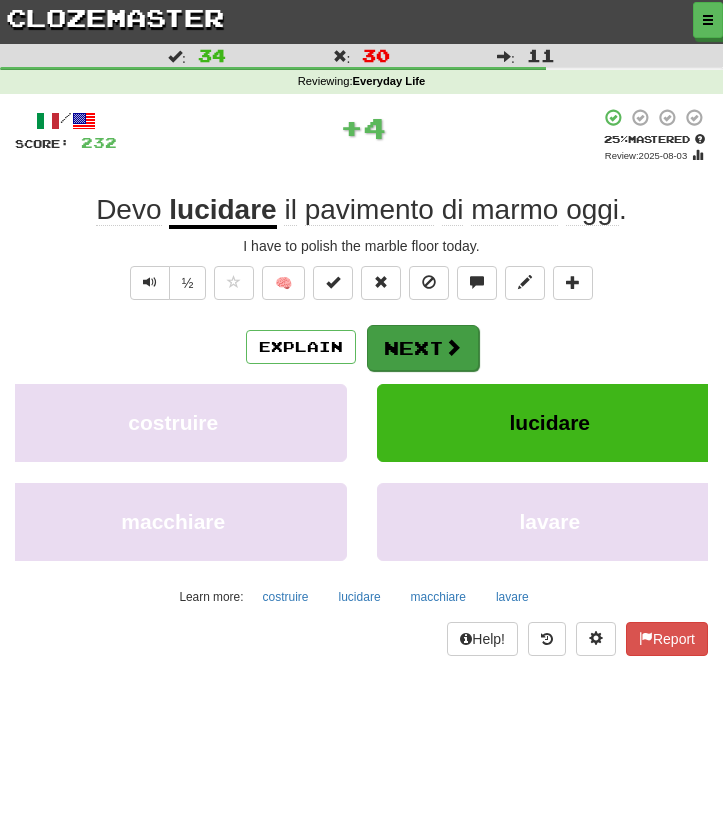 click on "Next" at bounding box center (423, 348) 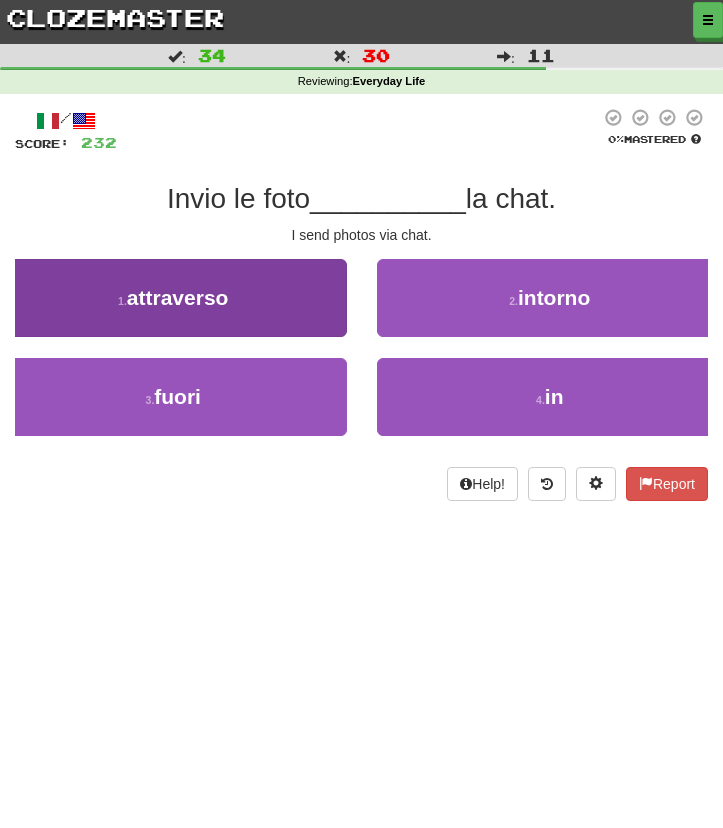 click on "1 .  attraverso" at bounding box center (173, 298) 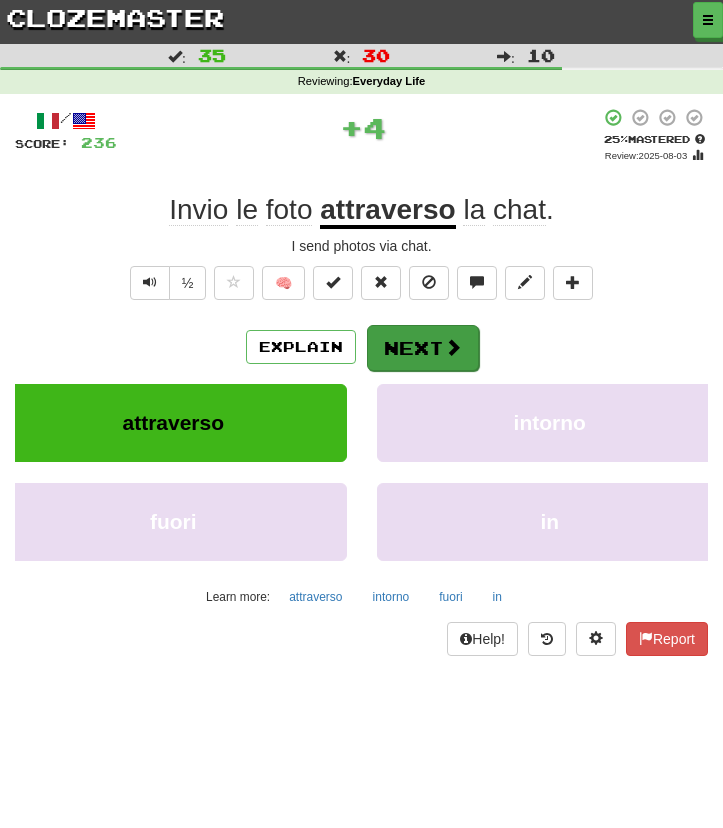 click at bounding box center (453, 347) 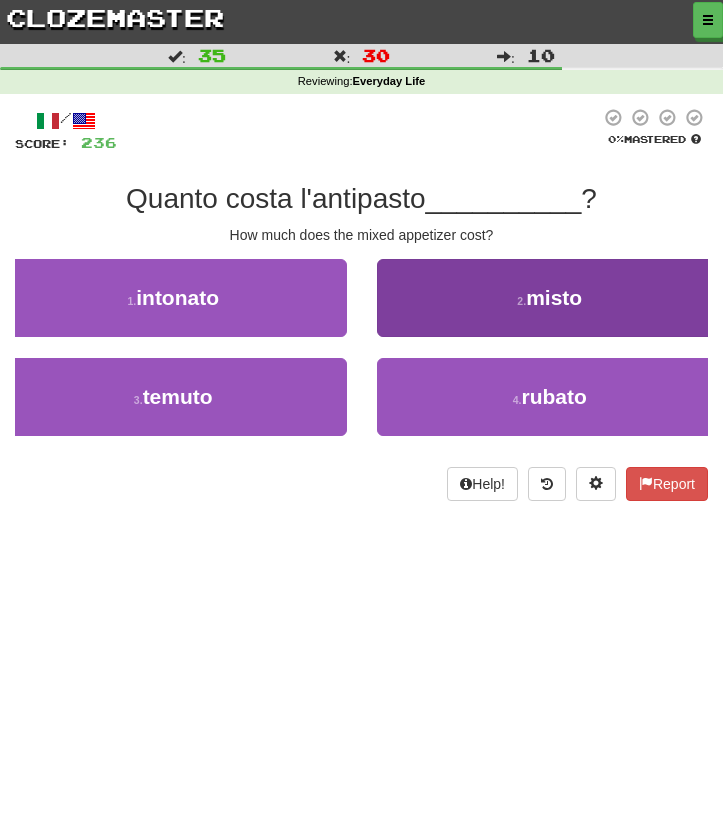 click on "2 .  misto" at bounding box center [550, 298] 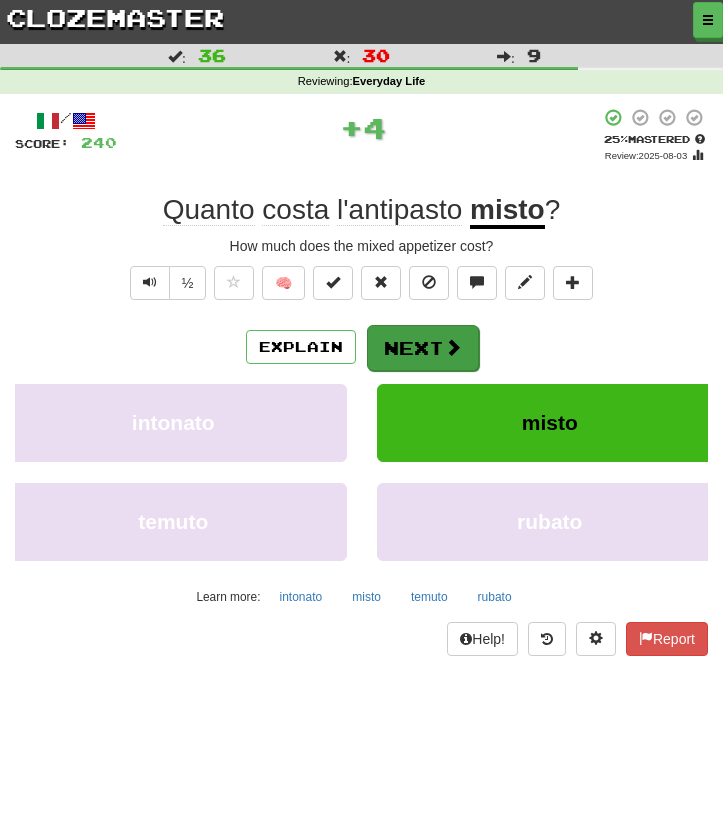 click at bounding box center [453, 347] 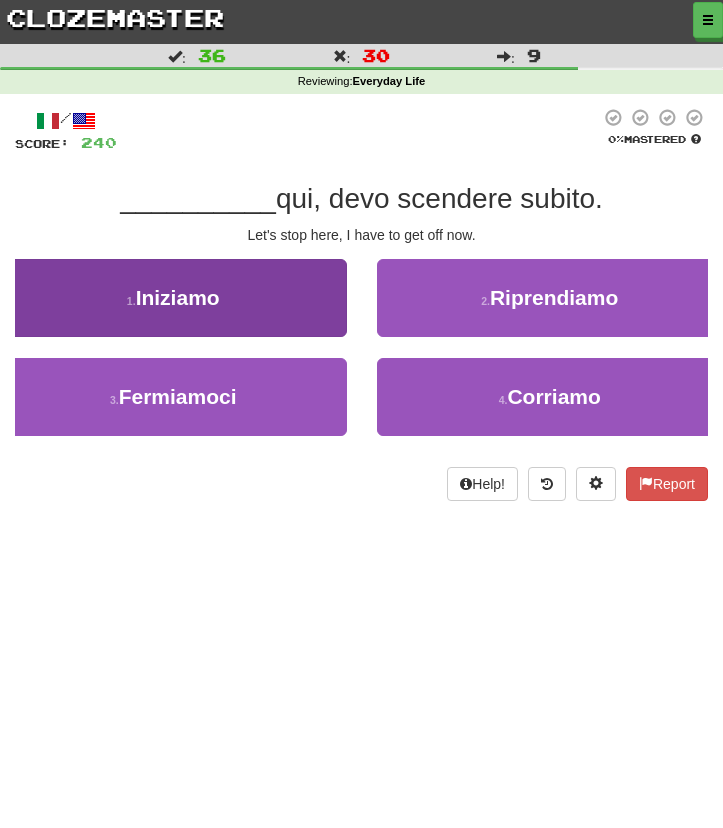 click on "1 .  Iniziamo" at bounding box center [173, 298] 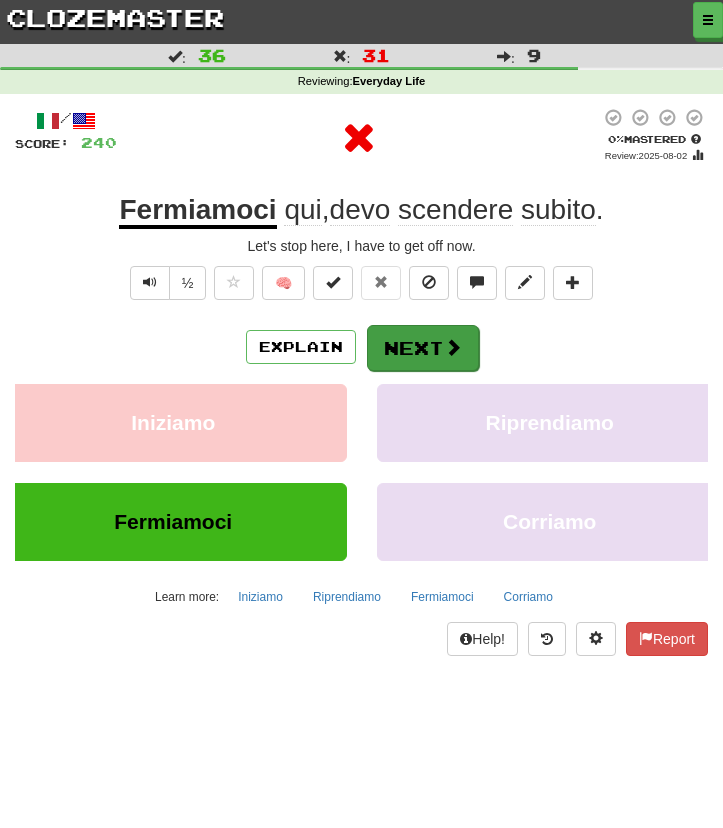 click on "Next" at bounding box center [423, 348] 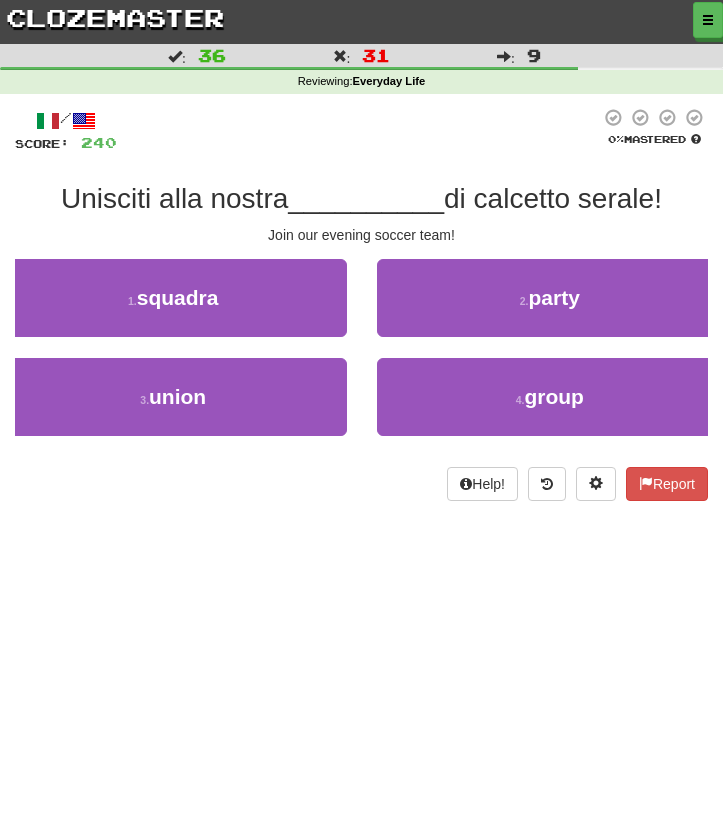 click on "1 .  squadra" at bounding box center [173, 308] 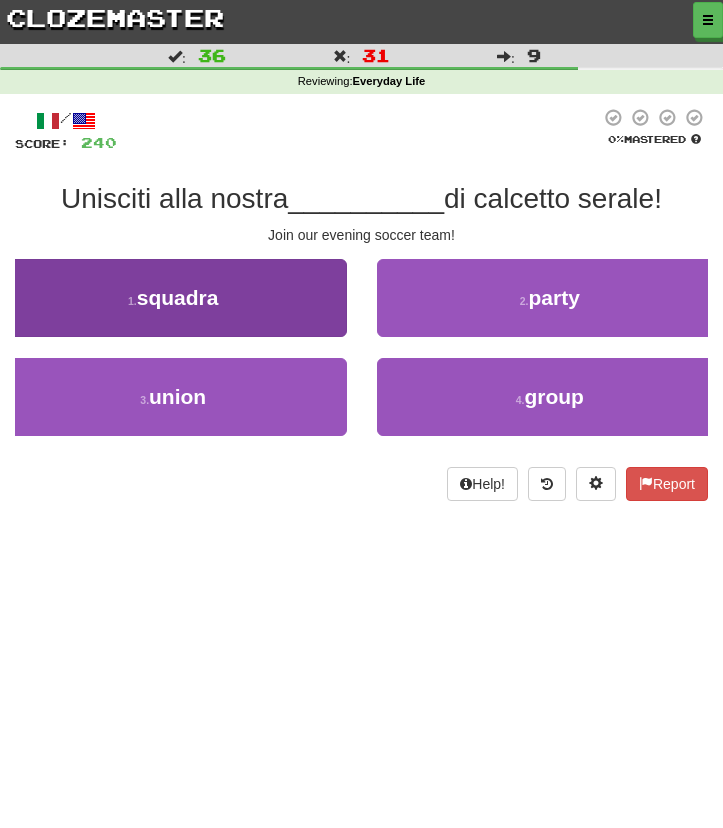 click on "1 .  squadra" at bounding box center (173, 298) 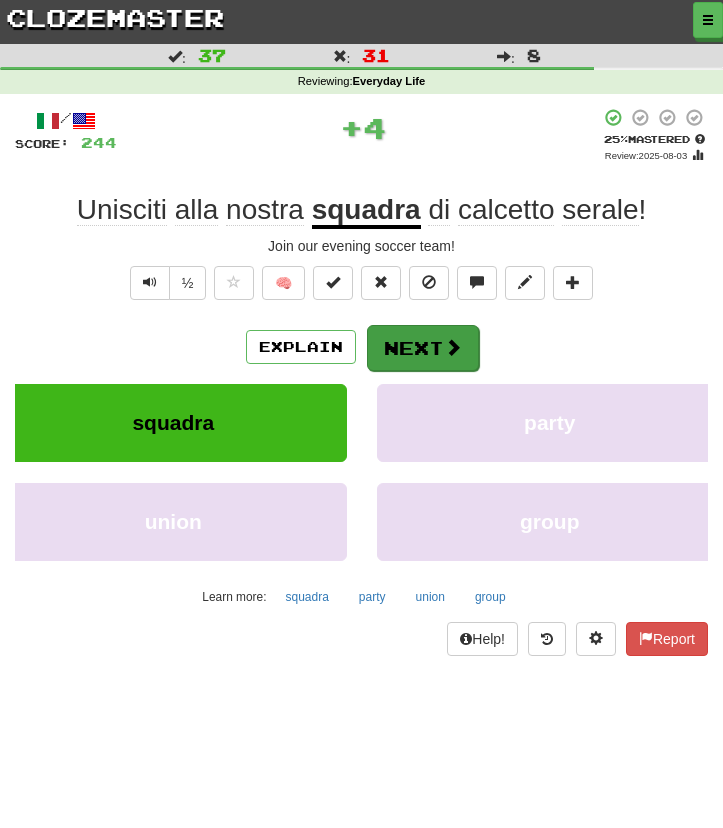 click on "Next" at bounding box center (423, 348) 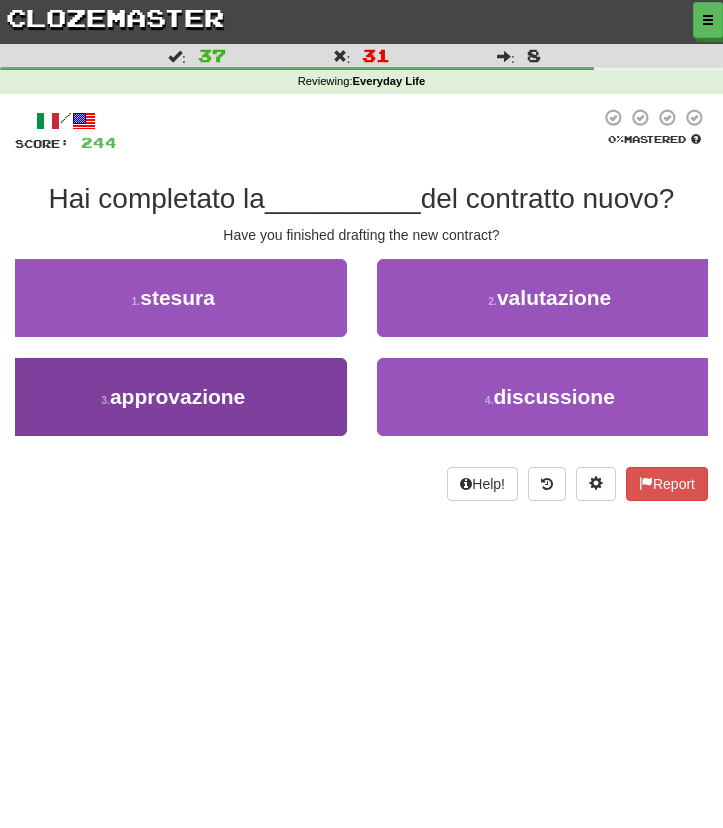 click on "3 .  approvazione" at bounding box center [173, 397] 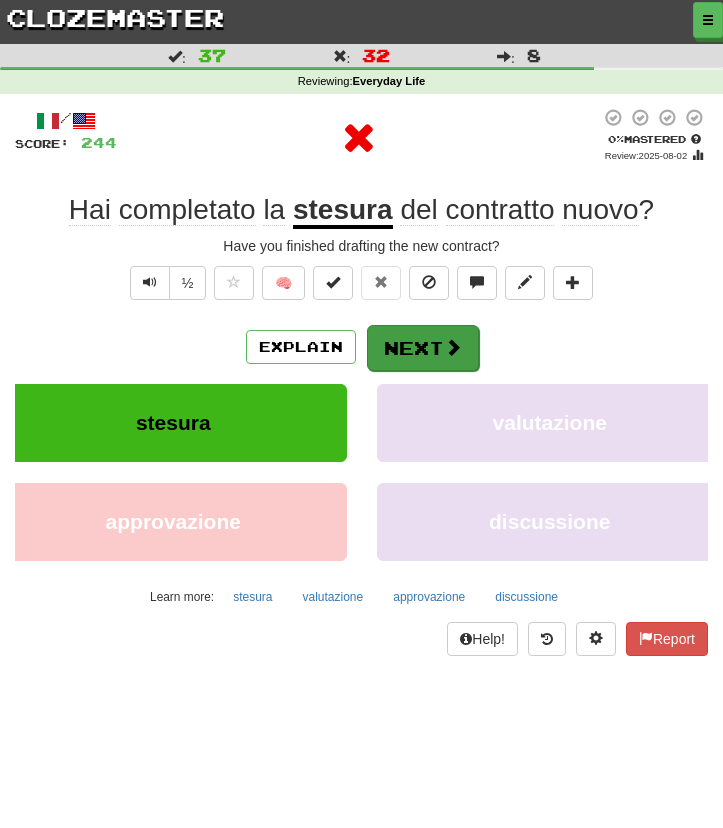 click on "Next" at bounding box center (423, 348) 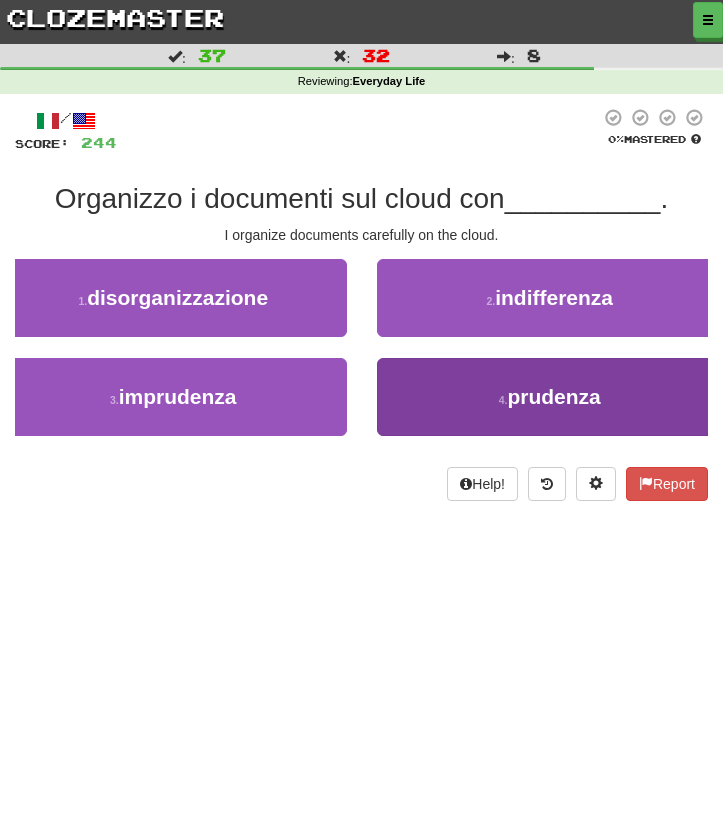 click on "4 .  prudenza" at bounding box center (550, 397) 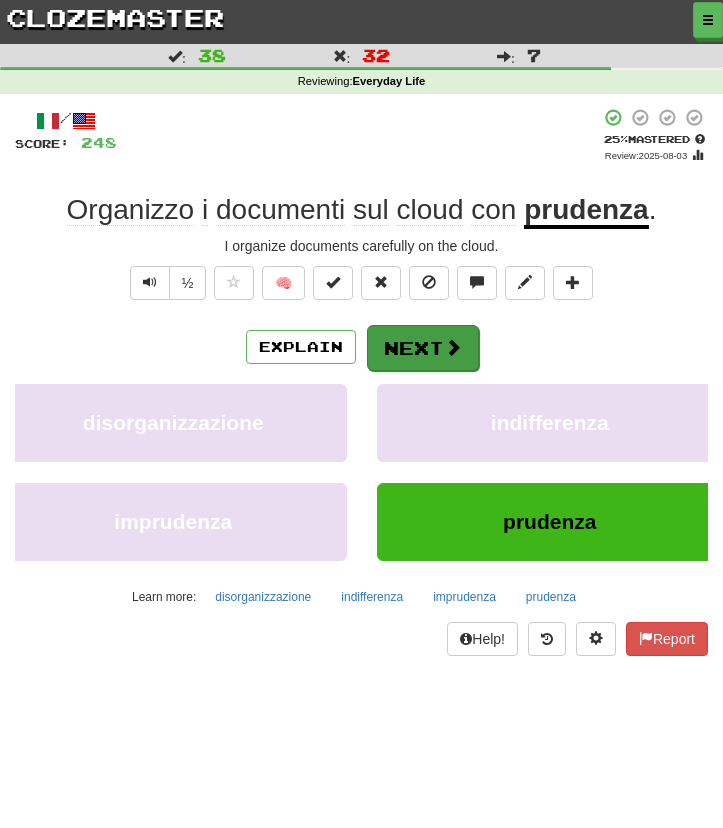 click on "Next" at bounding box center [423, 348] 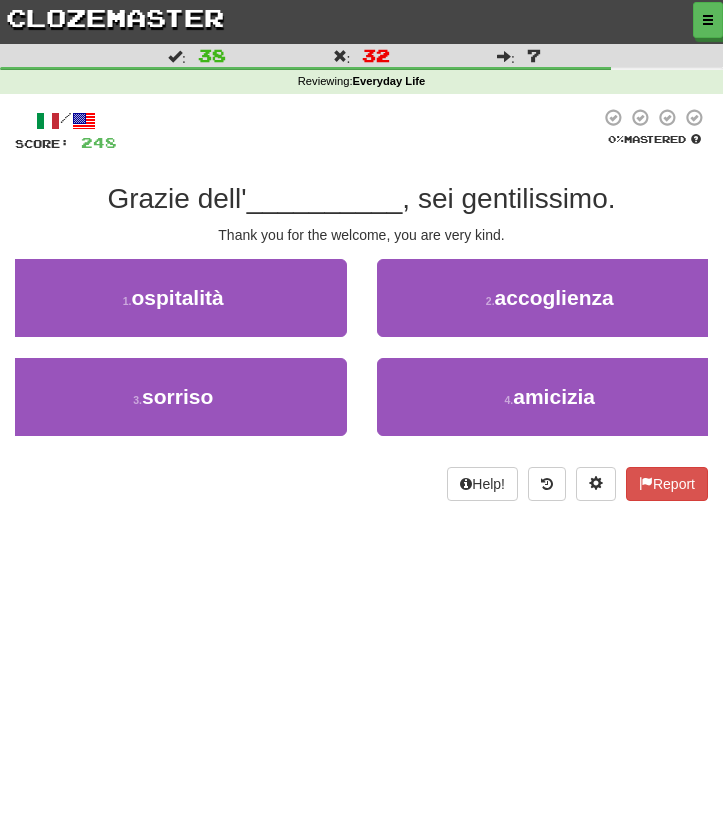 click on "1 .  ospitalità" at bounding box center [173, 308] 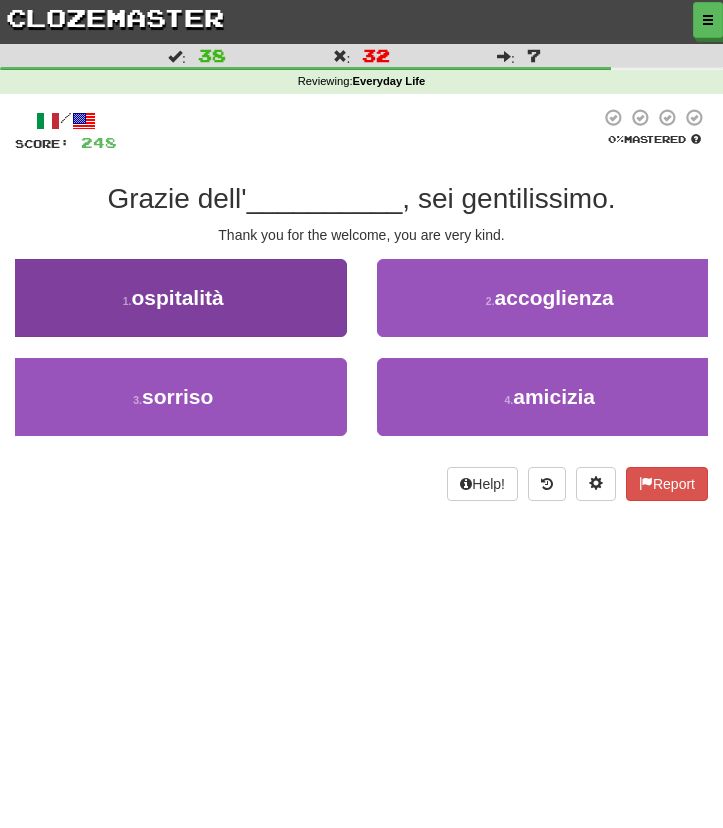 click on "1 .  ospitalità" at bounding box center (173, 298) 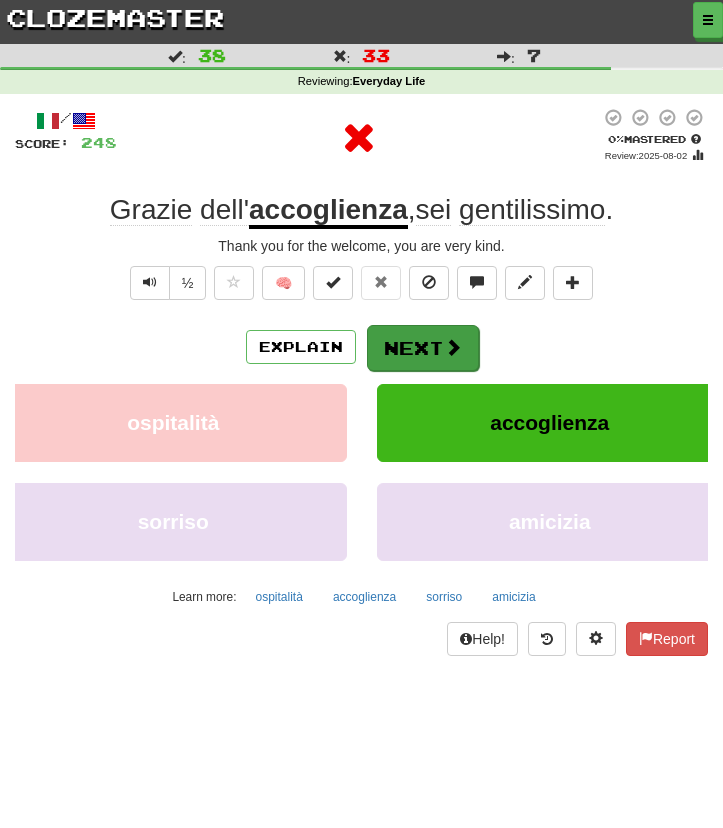 click on "Next" at bounding box center [423, 348] 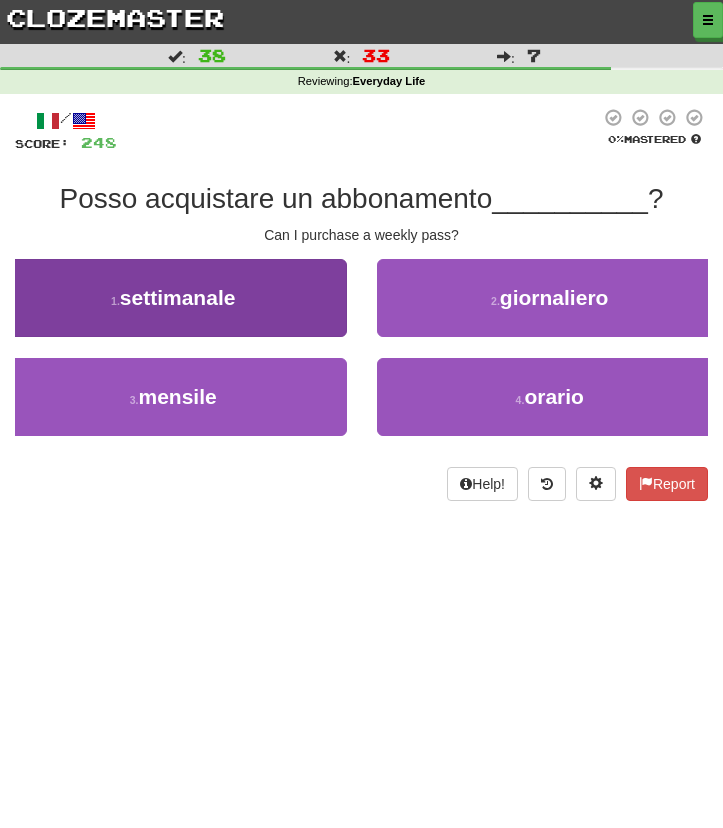 click on "1 .  settimanale" at bounding box center (173, 298) 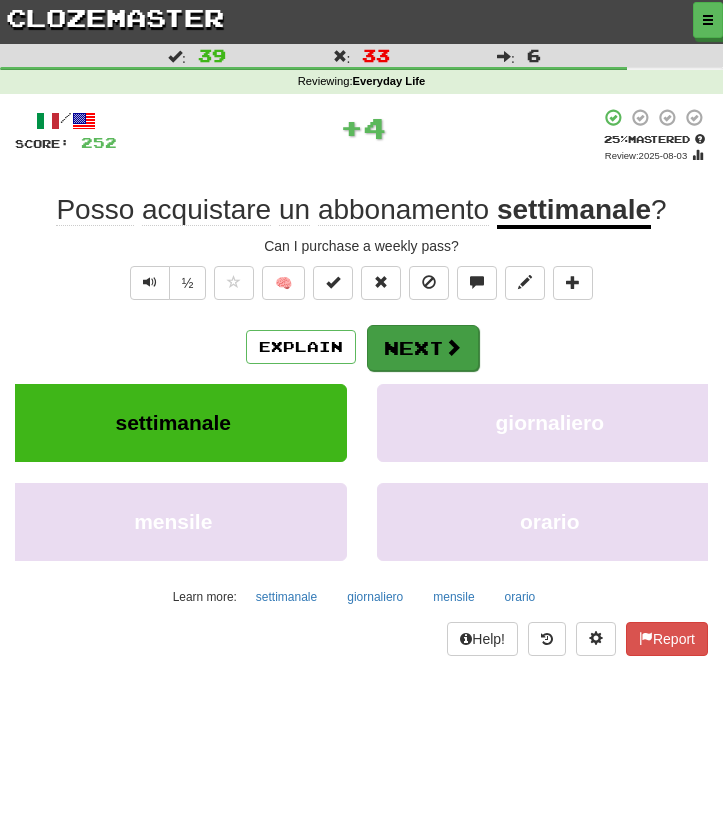 click on "Next" at bounding box center [423, 348] 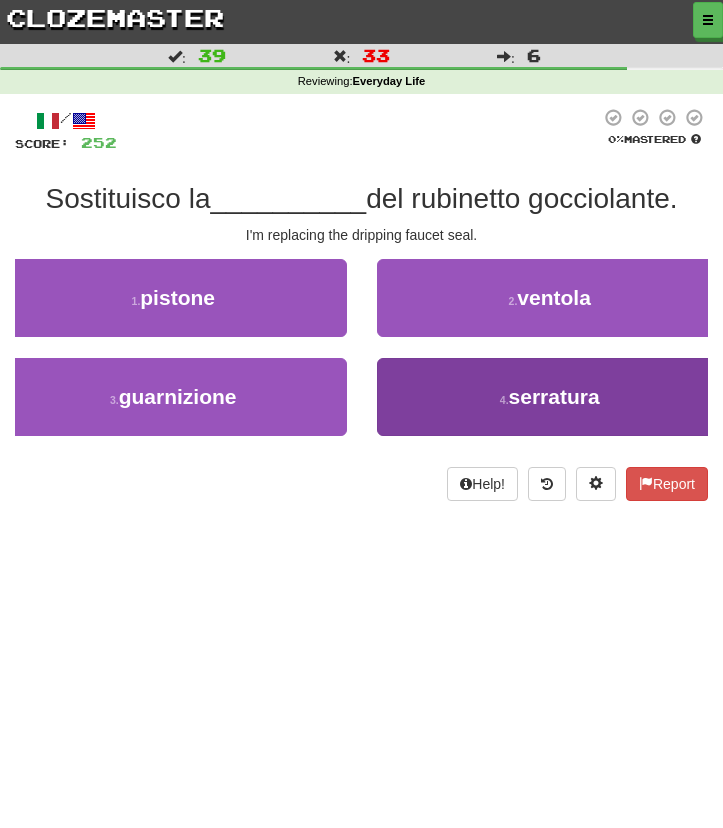 click on "4 .  serratura" at bounding box center (550, 397) 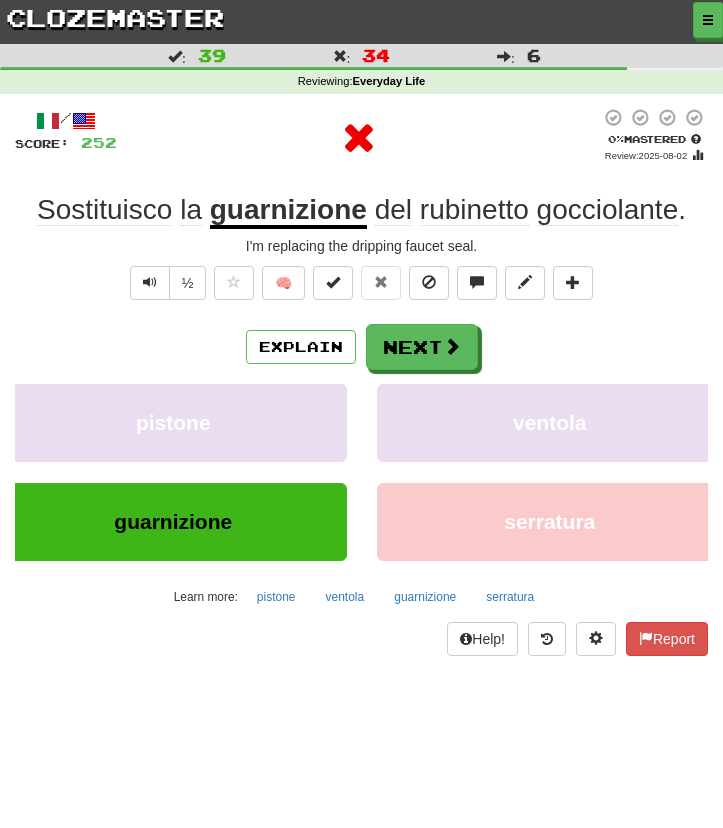 click on "Next" at bounding box center (422, 347) 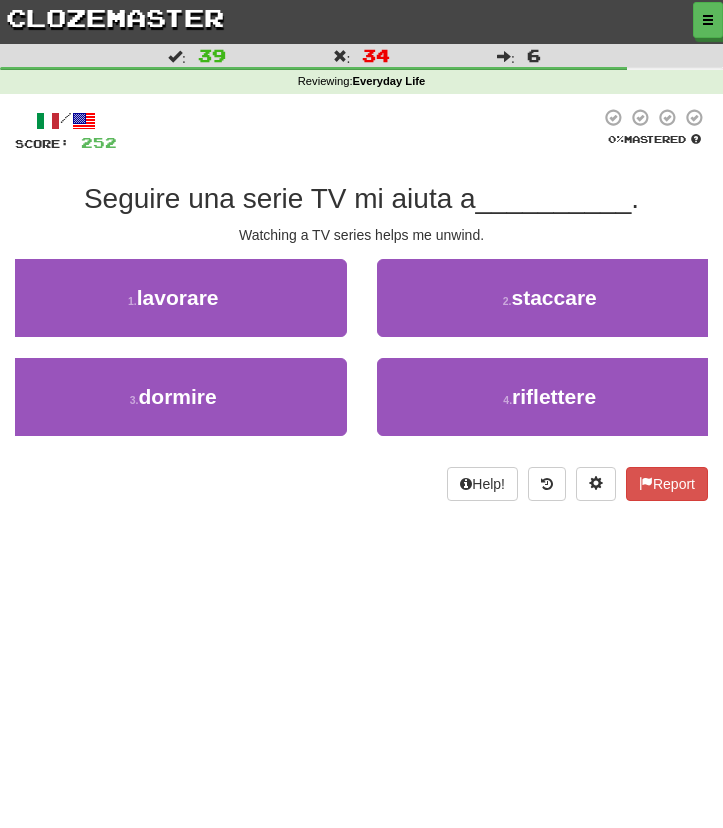 click on "3 .  dormire" at bounding box center [173, 407] 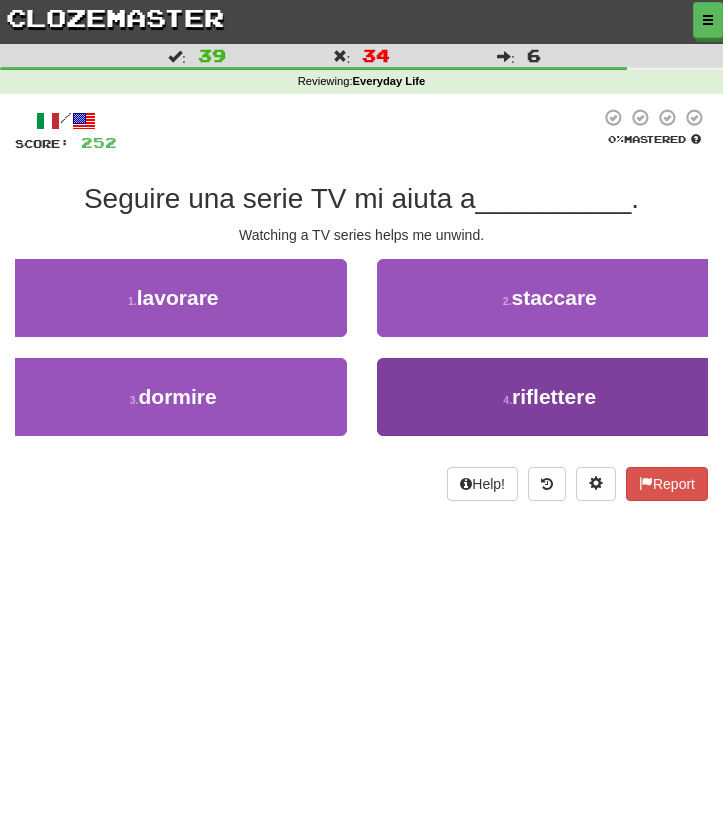click on "4 .  riflettere" at bounding box center (550, 397) 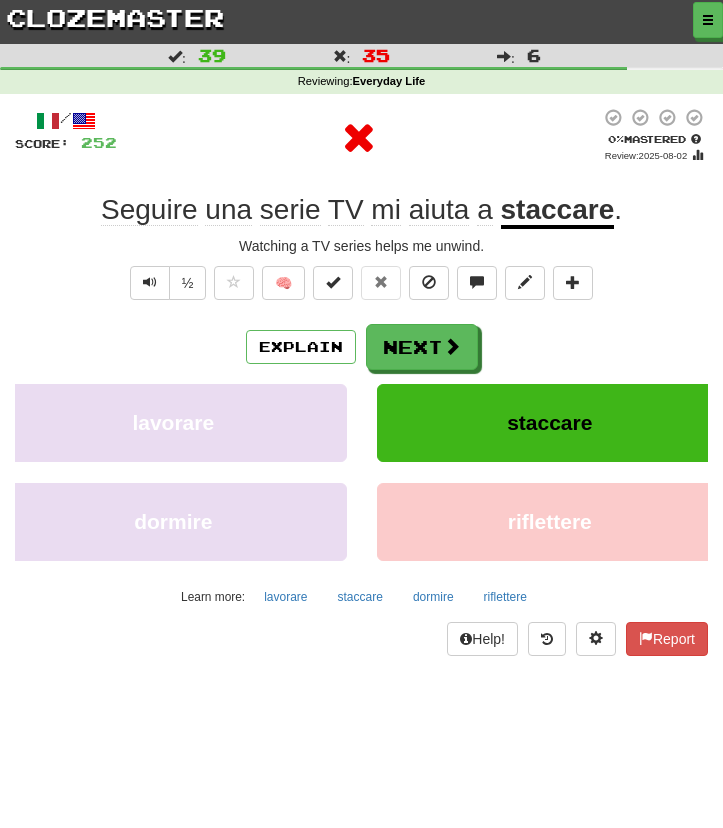 click on "Explain Next lavorare staccare dormire riflettere Learn more: lavorare staccare dormire riflettere" at bounding box center (361, 468) 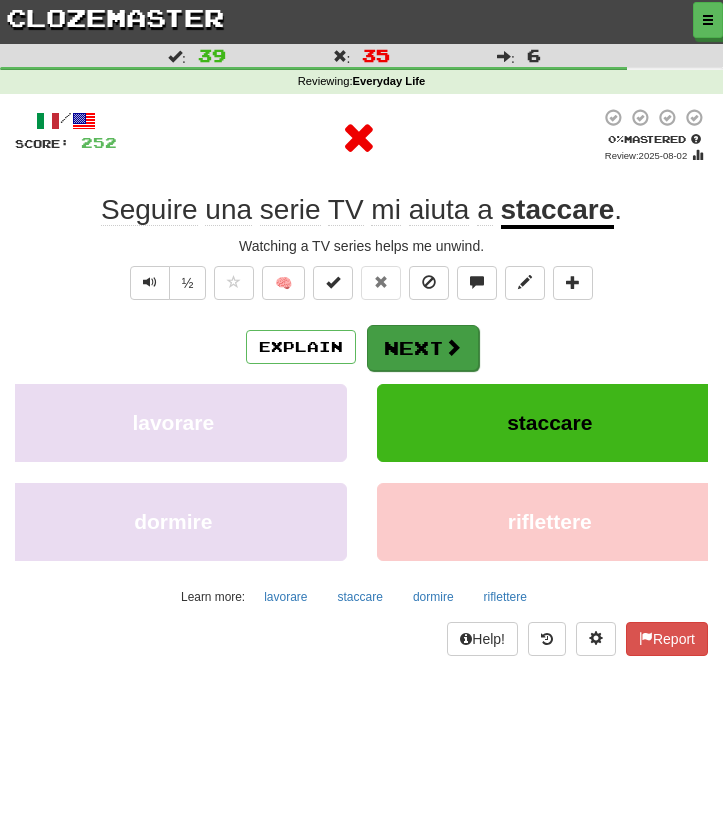 click on "Next" at bounding box center [423, 348] 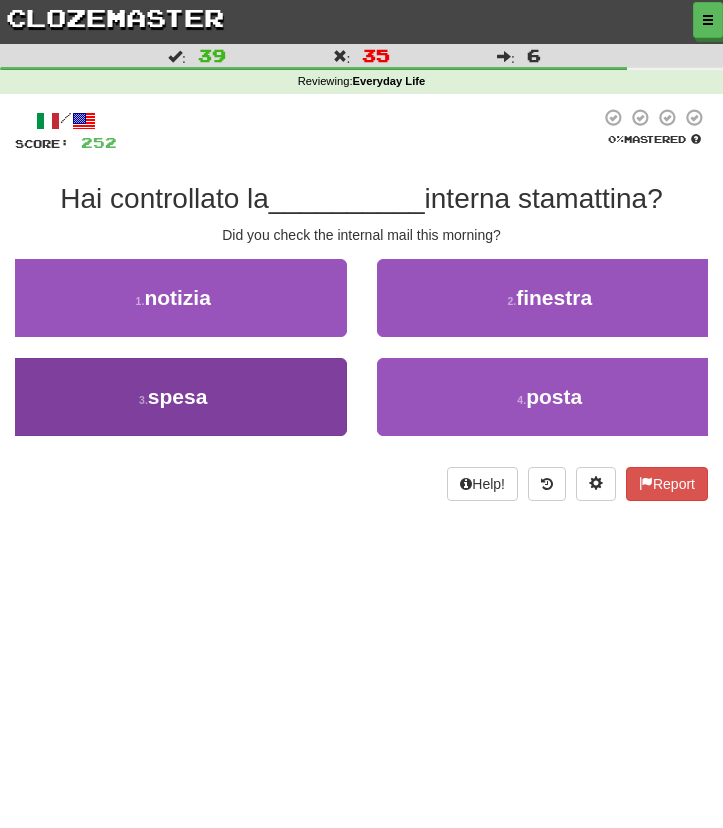 click on "3 .  spesa" at bounding box center (173, 397) 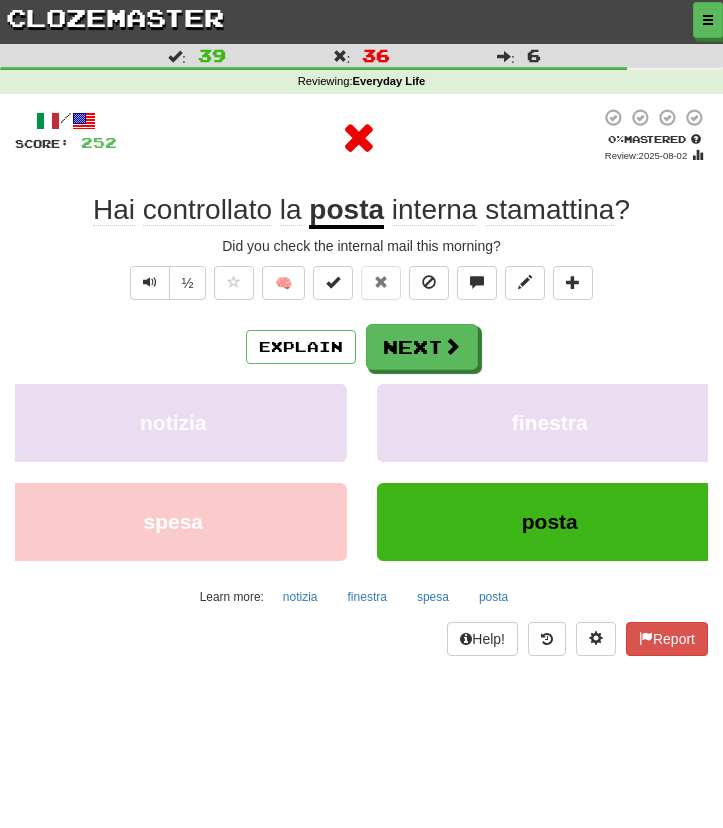click on "/  Score:   252 0 %  Mastered Review:  2025-08-02 Hai   controllato   la   posta   interna   stamattina ? Did you check the internal mail this morning? ½ 🧠 Explain Next notizia finestra spesa posta Learn more: notizia finestra spesa posta  Help!  Report" at bounding box center [361, 382] 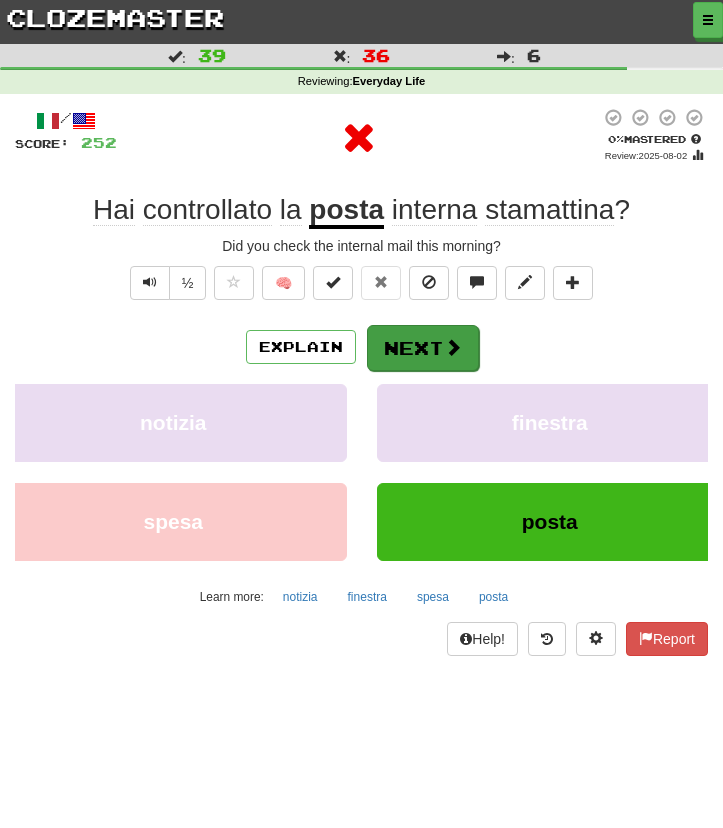 click on "Next" at bounding box center (423, 348) 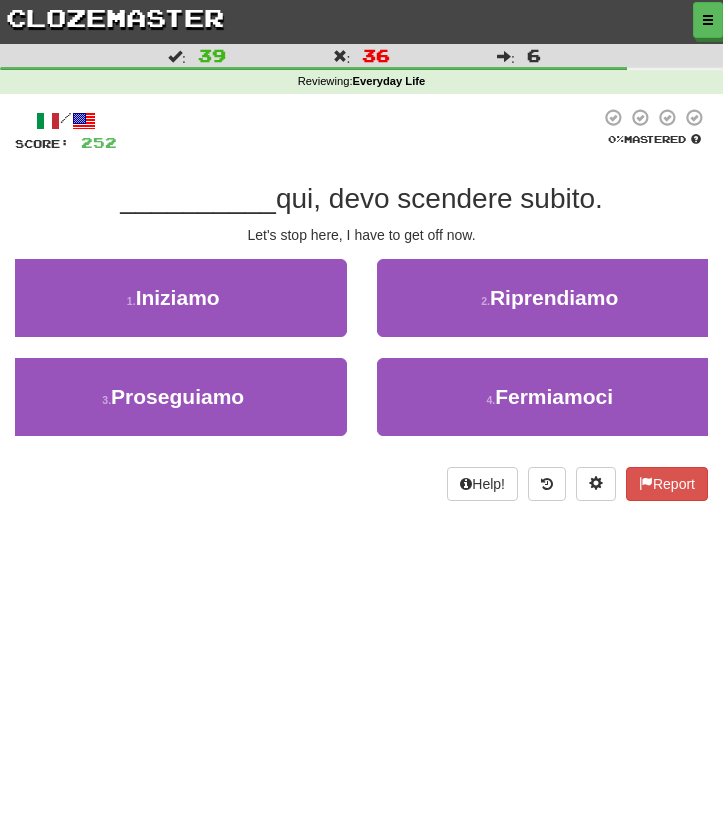 click on "1 .  Iniziamo" at bounding box center [173, 308] 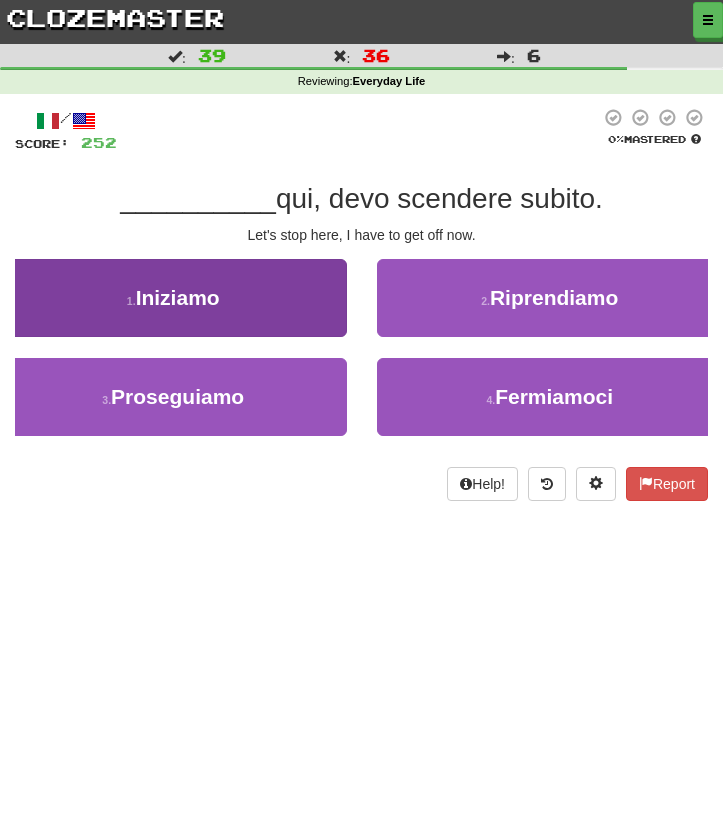 click on "1 .  Iniziamo" at bounding box center (173, 298) 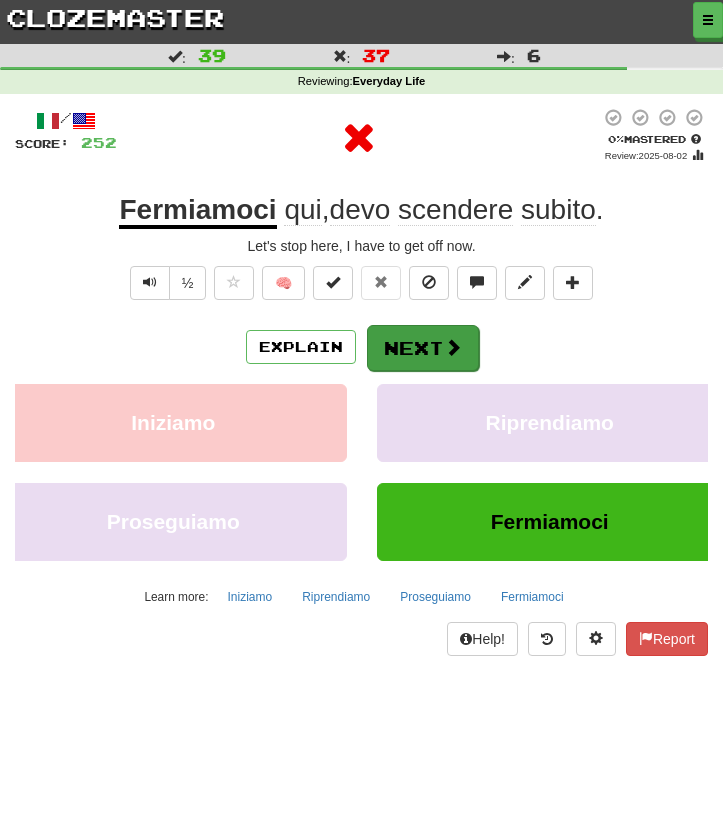 click on "Next" at bounding box center [423, 348] 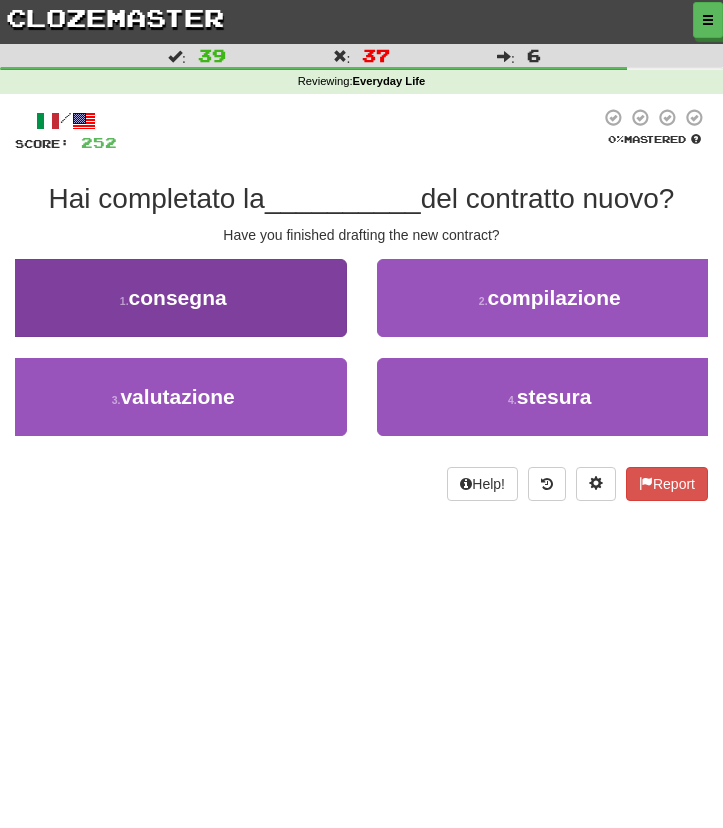 click on "1 .  consegna" at bounding box center [173, 298] 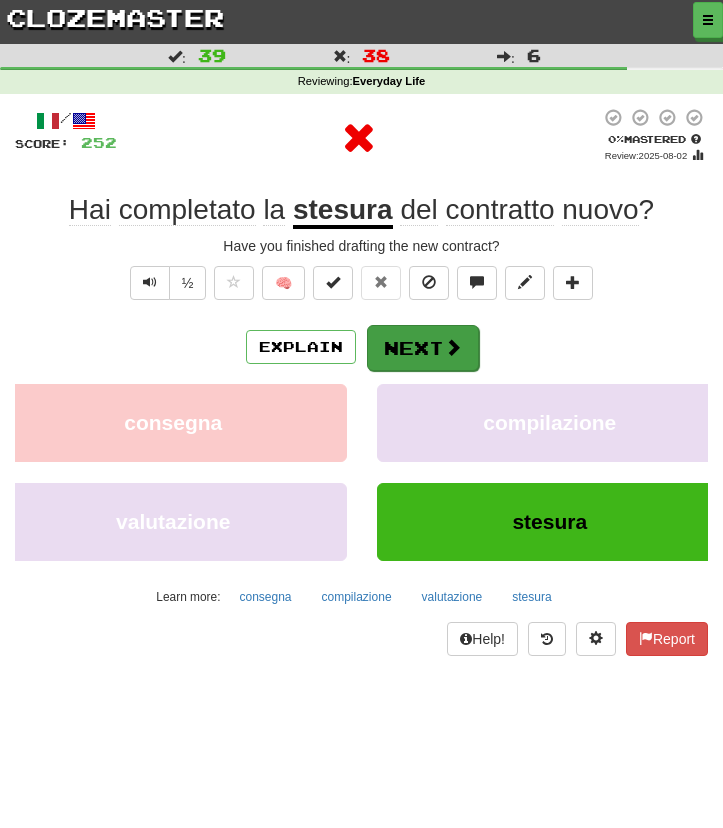 click on "Next" at bounding box center [423, 348] 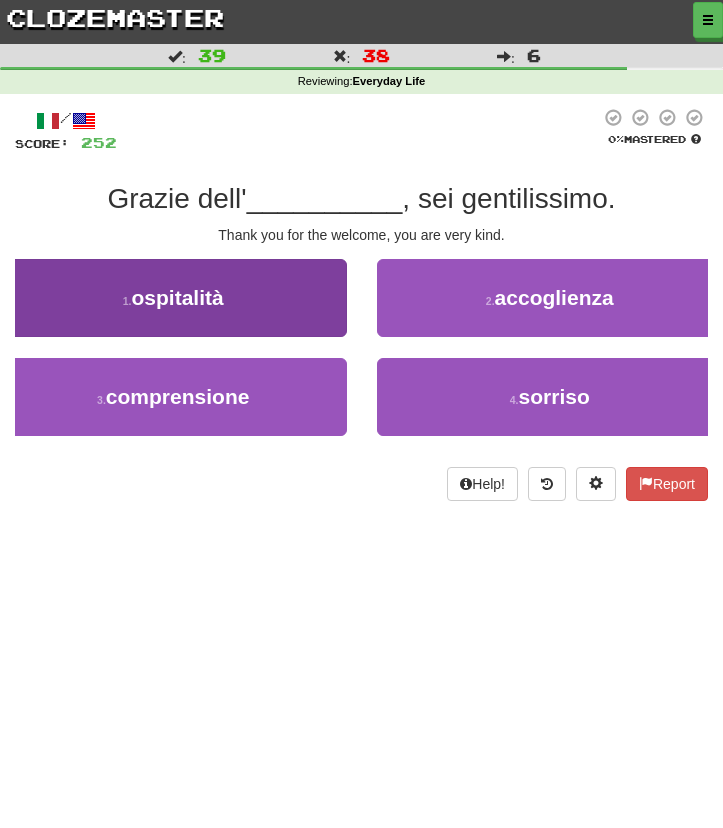click on "1 .  ospitalità" at bounding box center [173, 298] 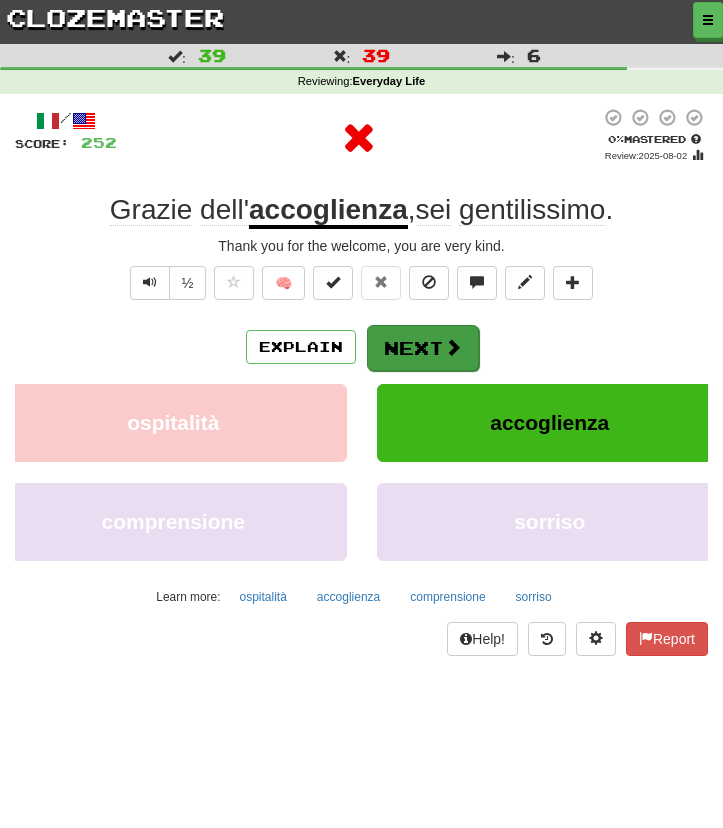 click on "Next" at bounding box center [423, 348] 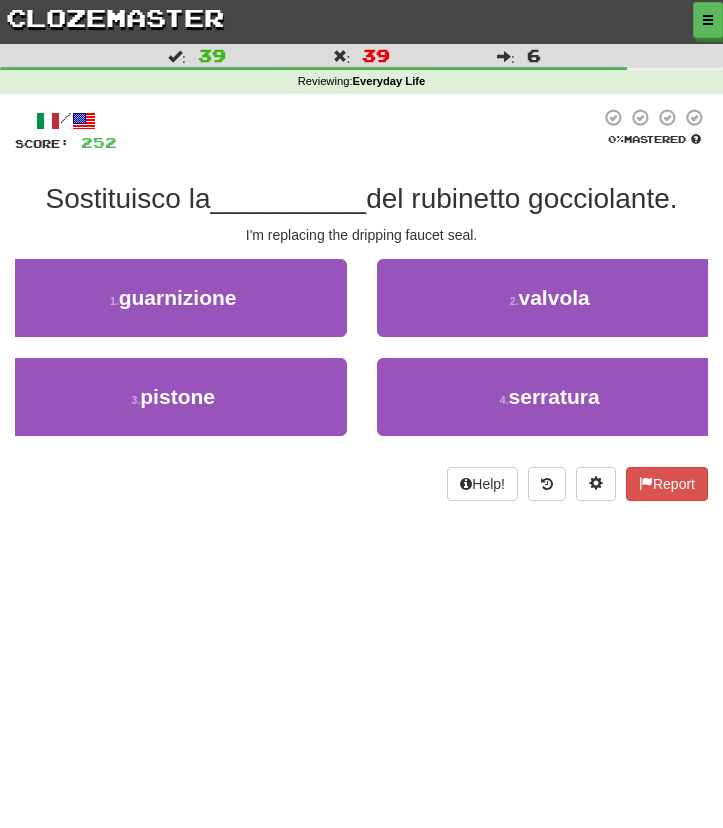 click on "2 .  valvola" at bounding box center (550, 298) 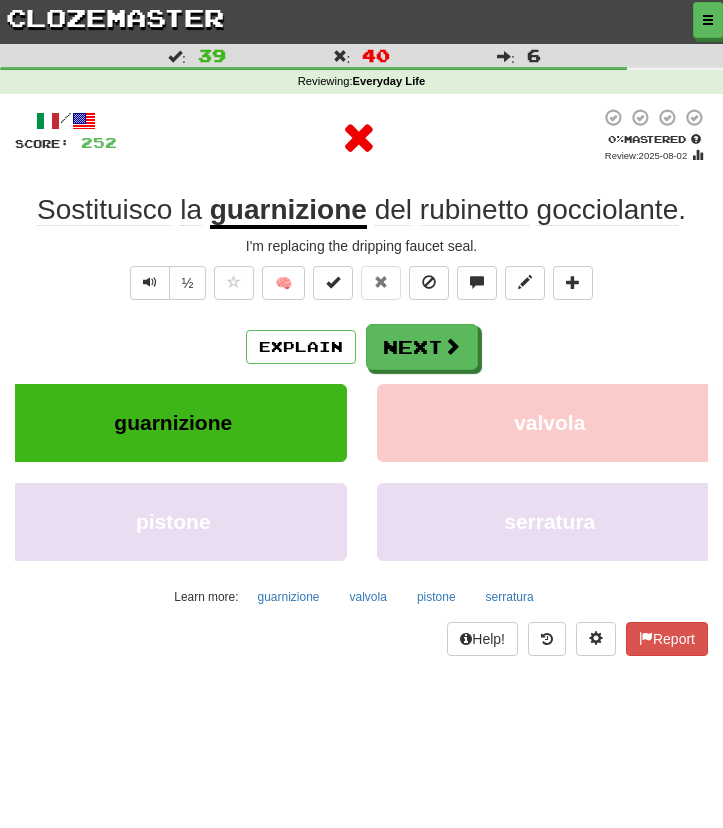 click on "Next" at bounding box center [422, 347] 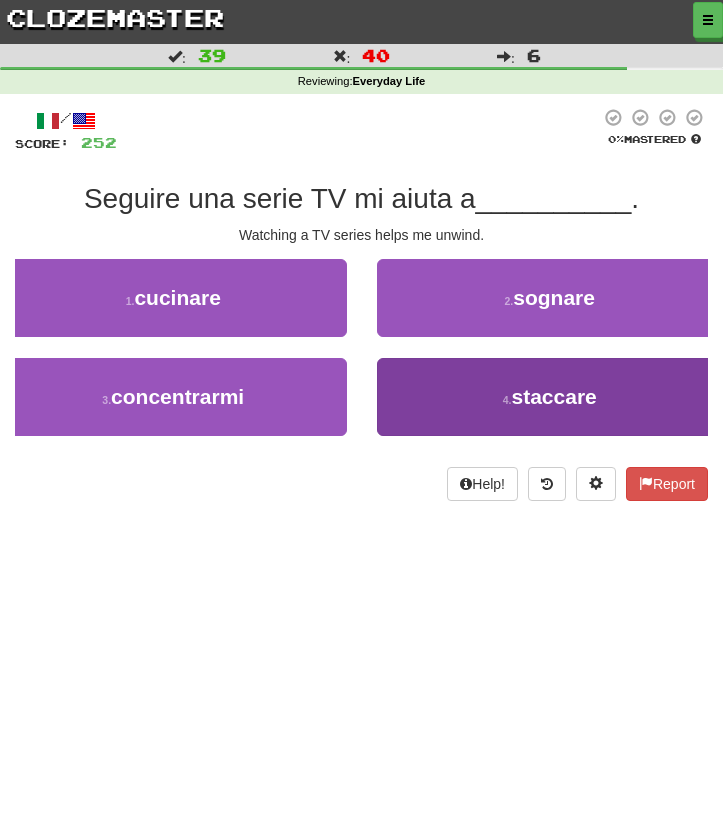 click on "4 .  staccare" at bounding box center (550, 397) 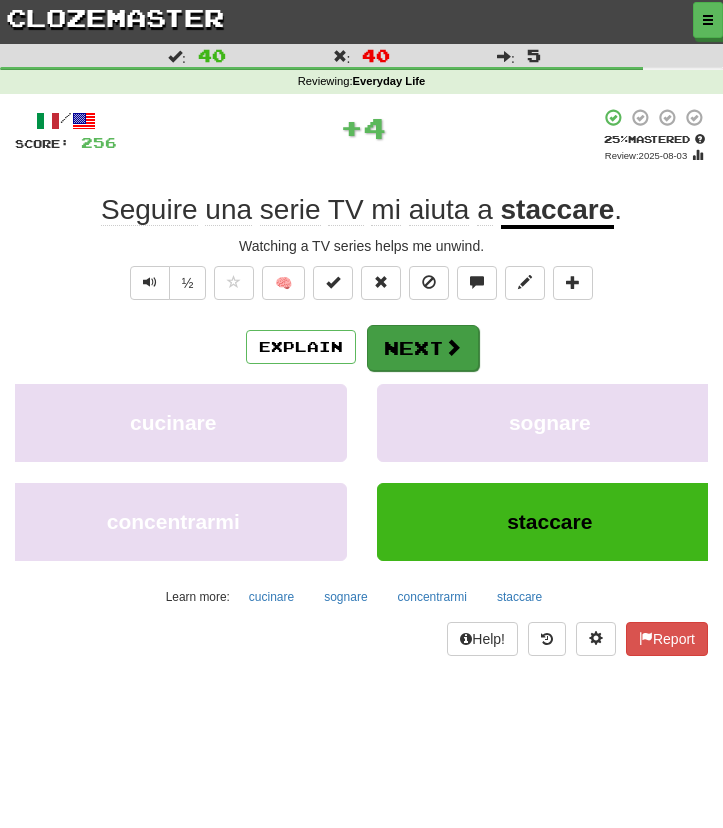 click on "Next" at bounding box center [423, 348] 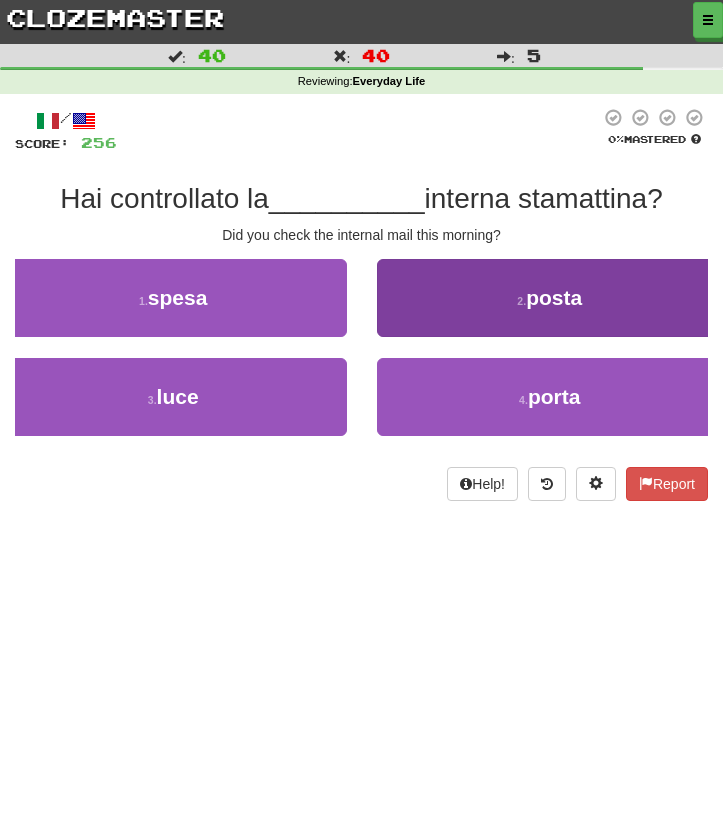 click on "2 .  posta" at bounding box center [550, 298] 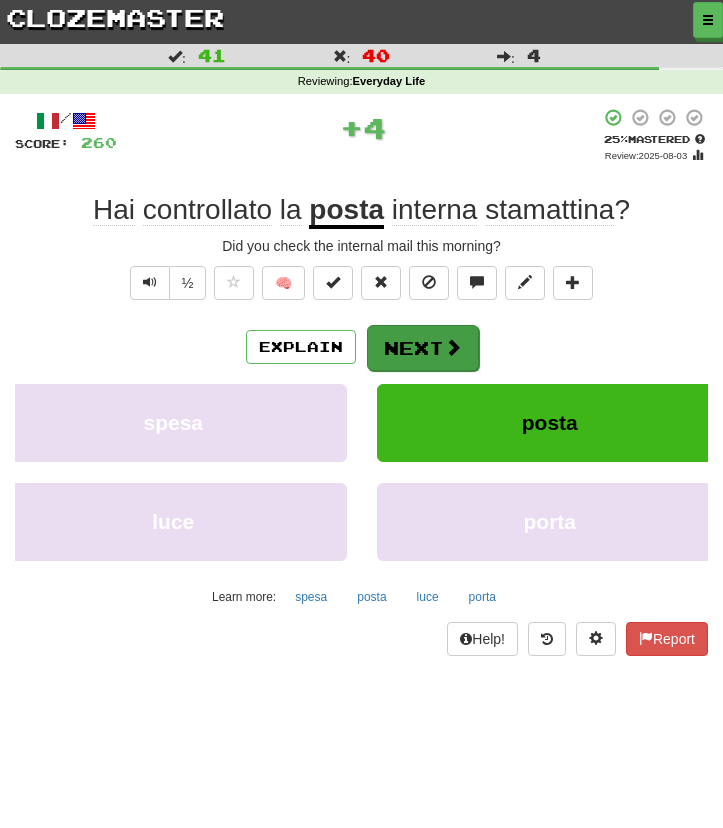 click on "Next" at bounding box center (423, 348) 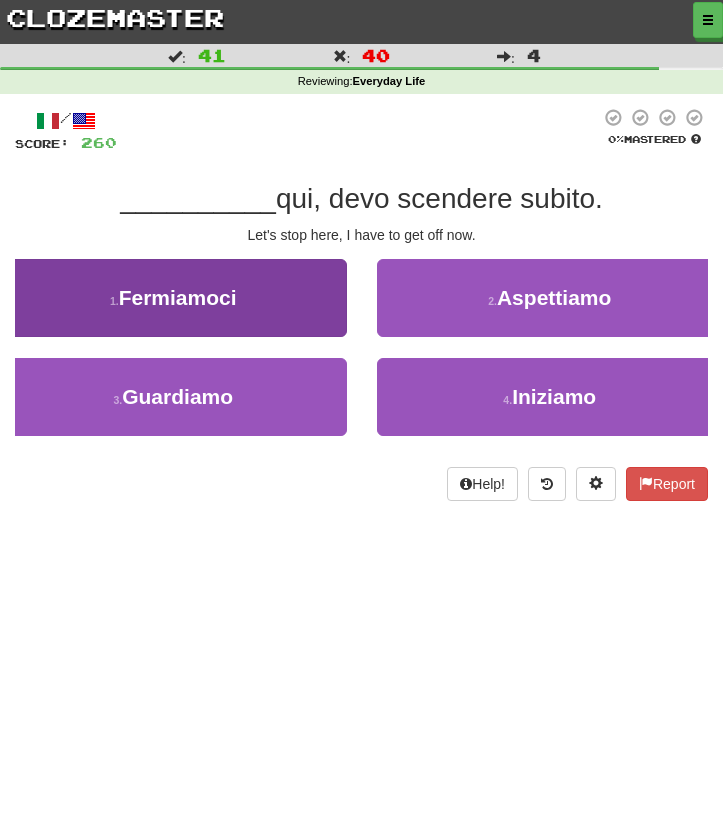 click on "1 .  Fermiamoci" at bounding box center [173, 298] 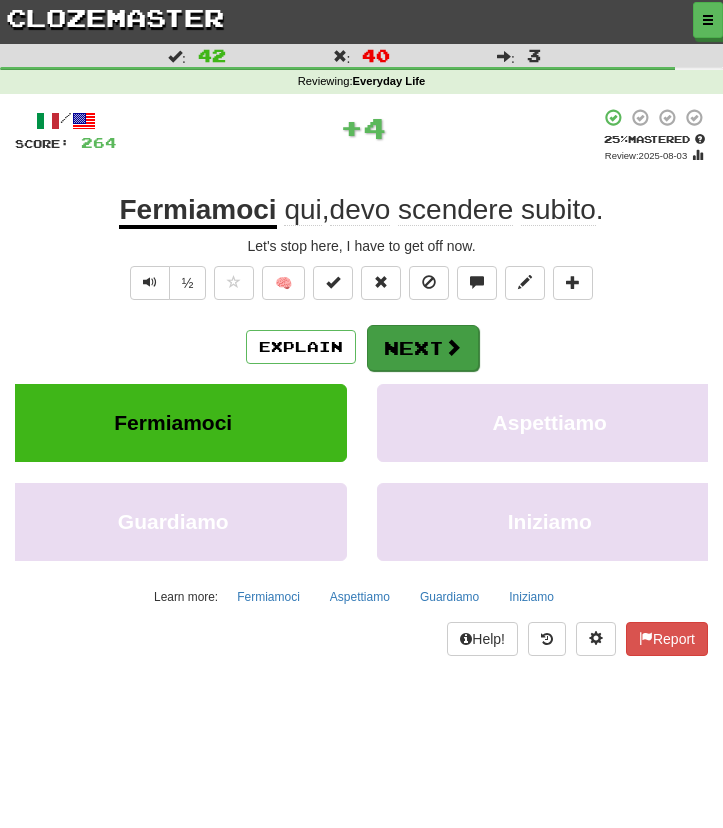 click on "Next" at bounding box center (423, 348) 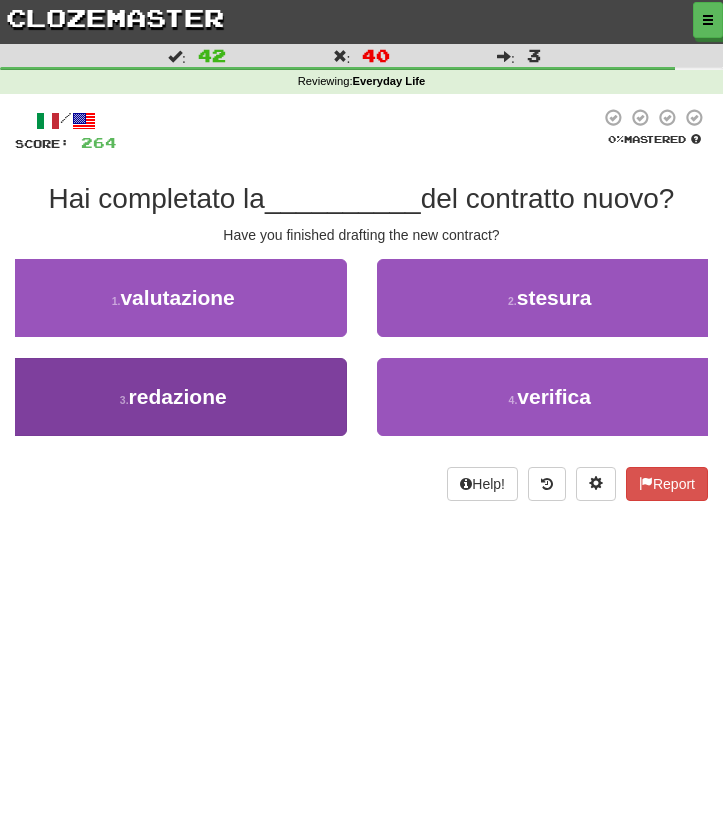 click on "3 .  redazione" at bounding box center [173, 397] 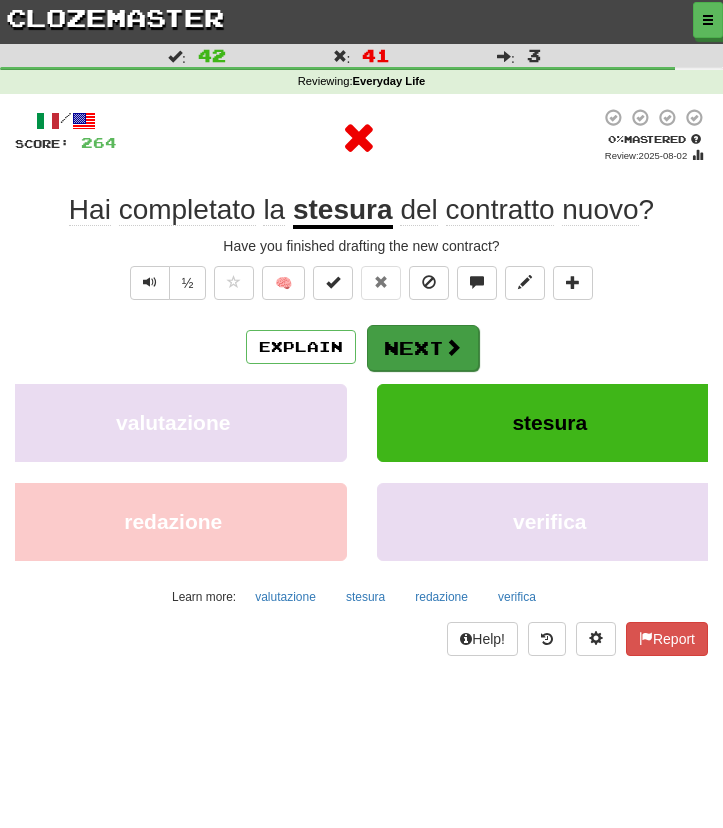 click on "Next" at bounding box center (423, 348) 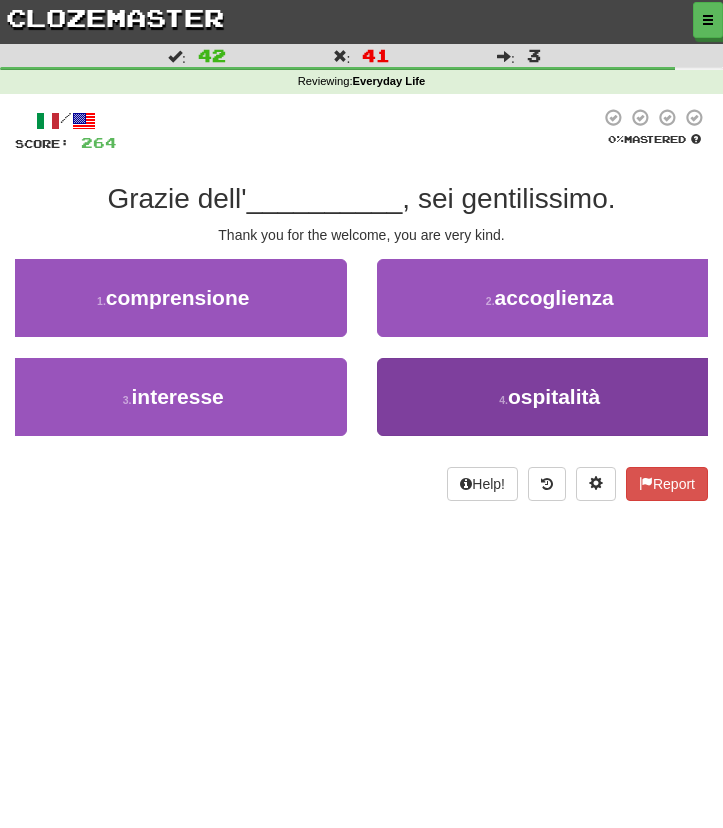 click on "4 .  ospitalità" at bounding box center [550, 397] 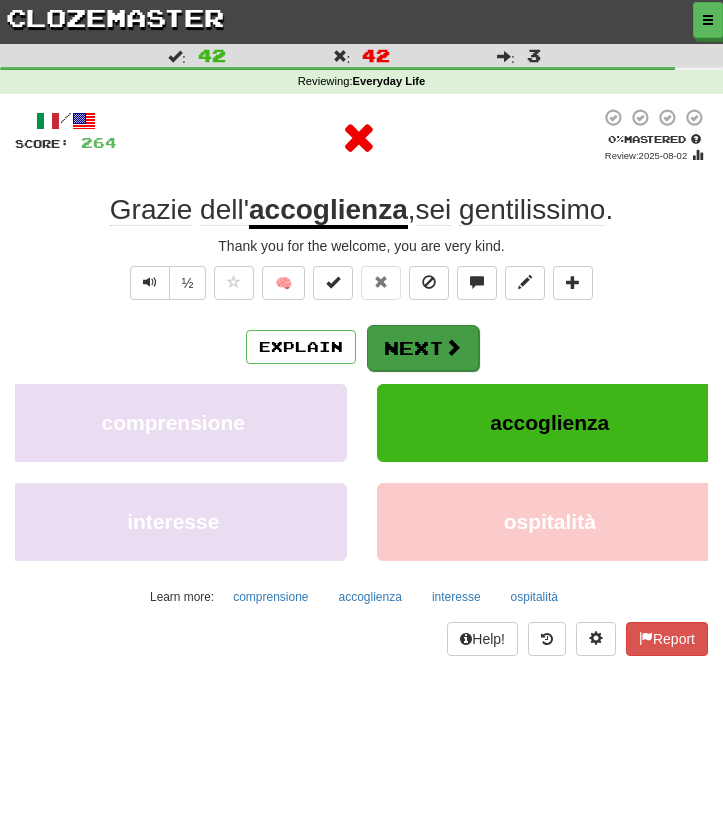 click on "Next" at bounding box center (423, 348) 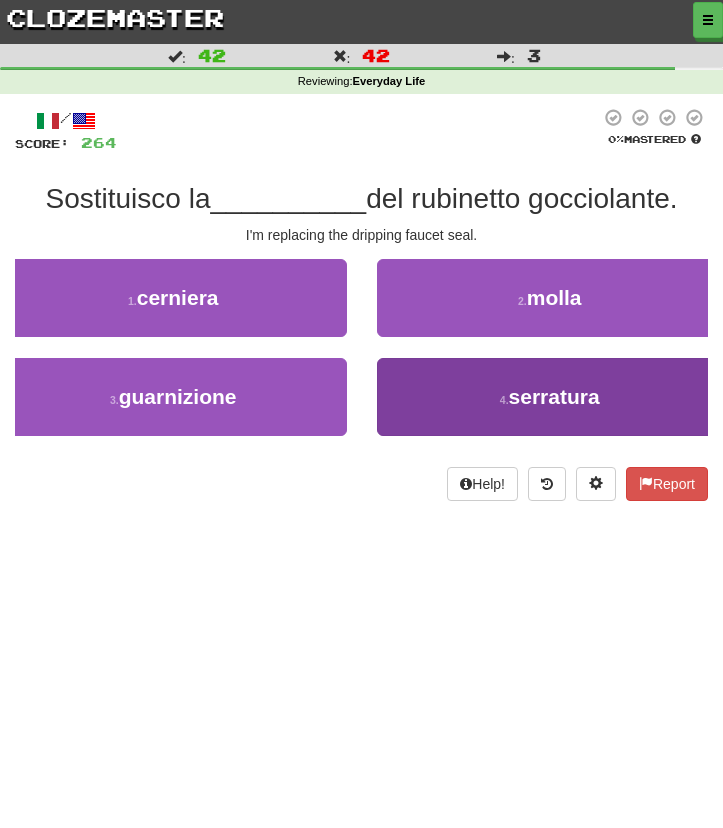 click on "4 .  serratura" at bounding box center [550, 397] 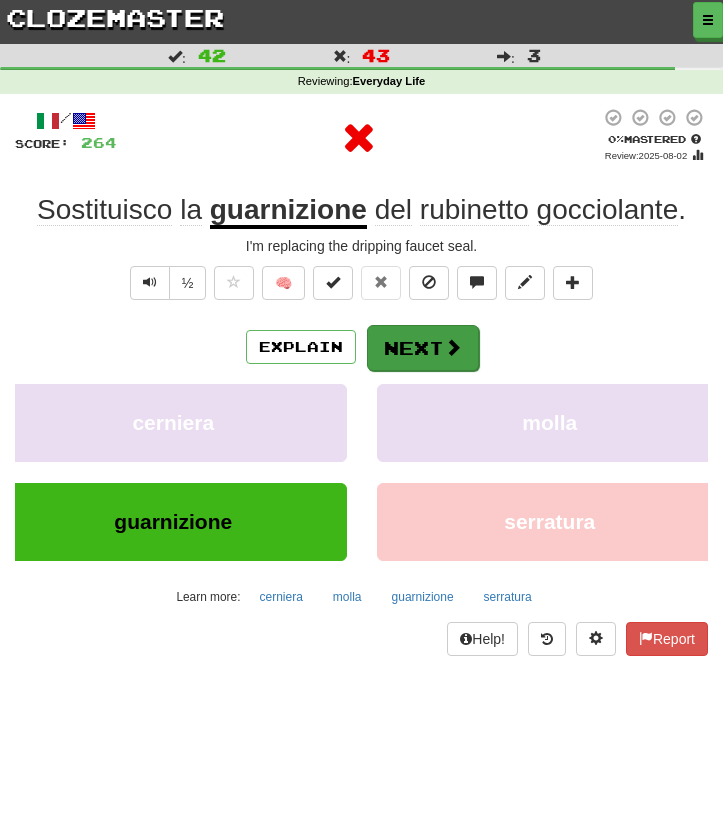 click on "Next" at bounding box center [423, 348] 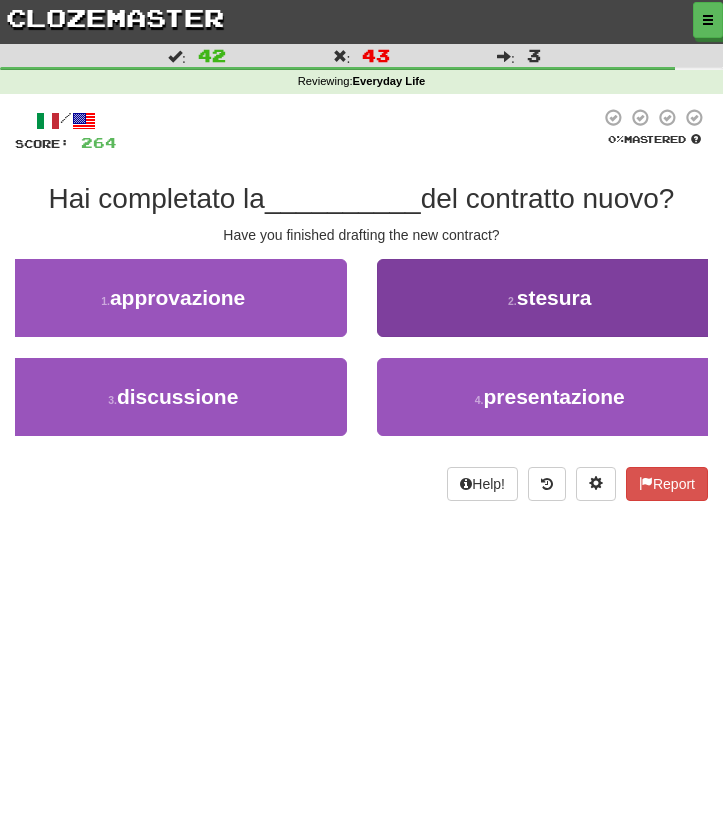 click on "2 .  stesura" at bounding box center (550, 298) 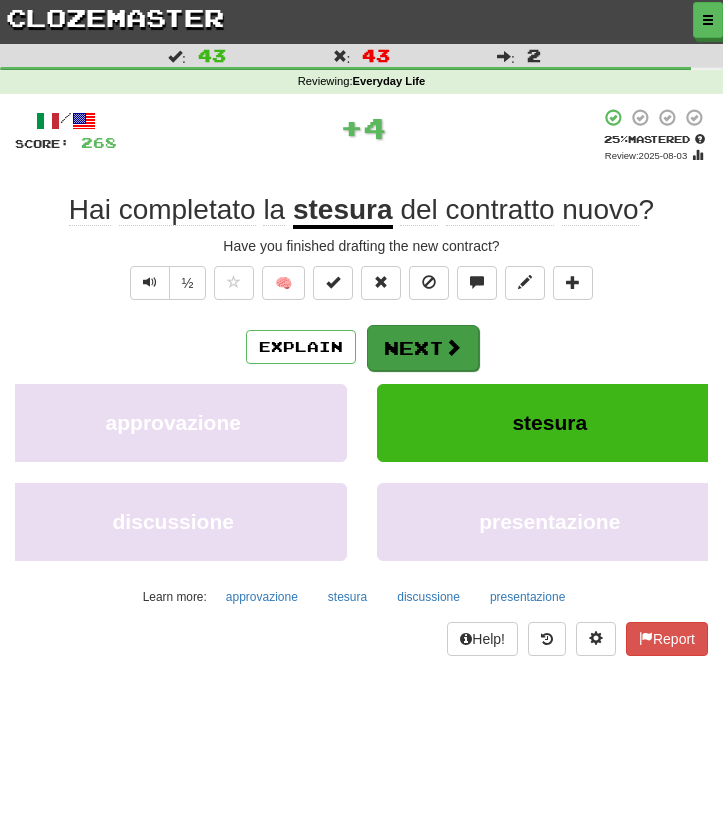 click on "Next" at bounding box center [423, 348] 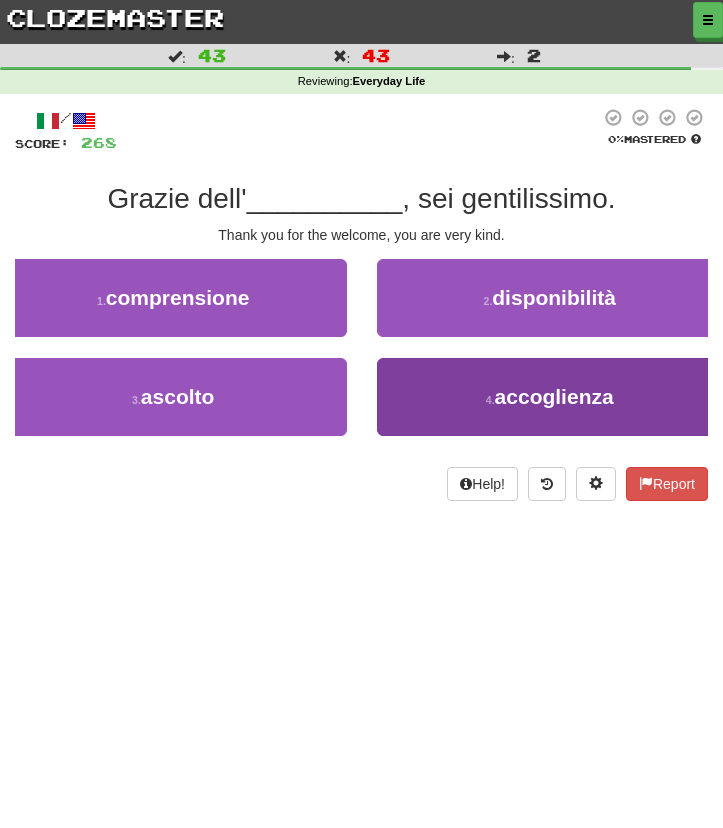 click on "4 .  accoglienza" at bounding box center [550, 397] 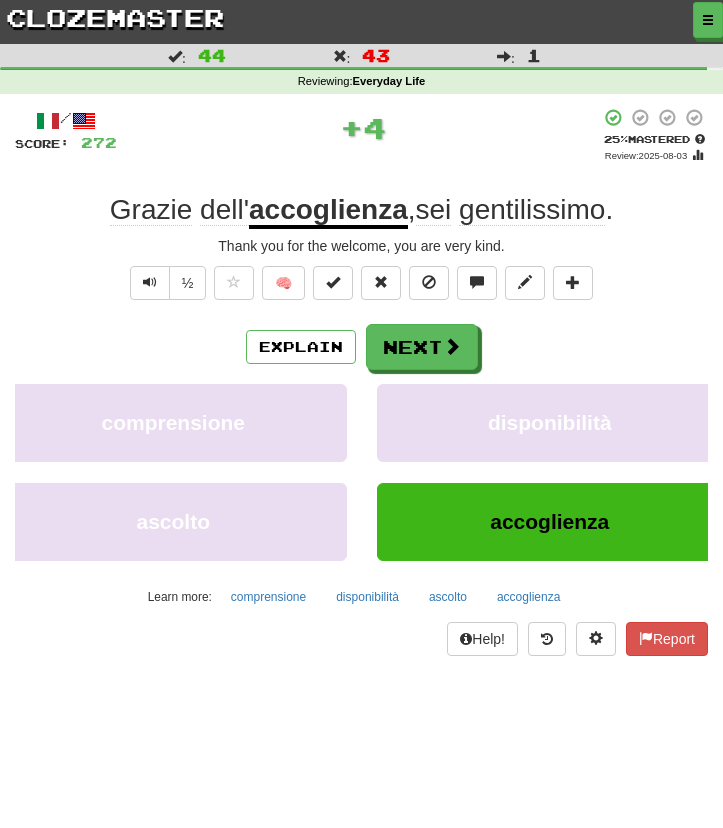 click on "Explain Next comprensione disponibilità ascolto accoglienza Learn more: comprensione disponibilità ascolto accoglienza" at bounding box center (361, 468) 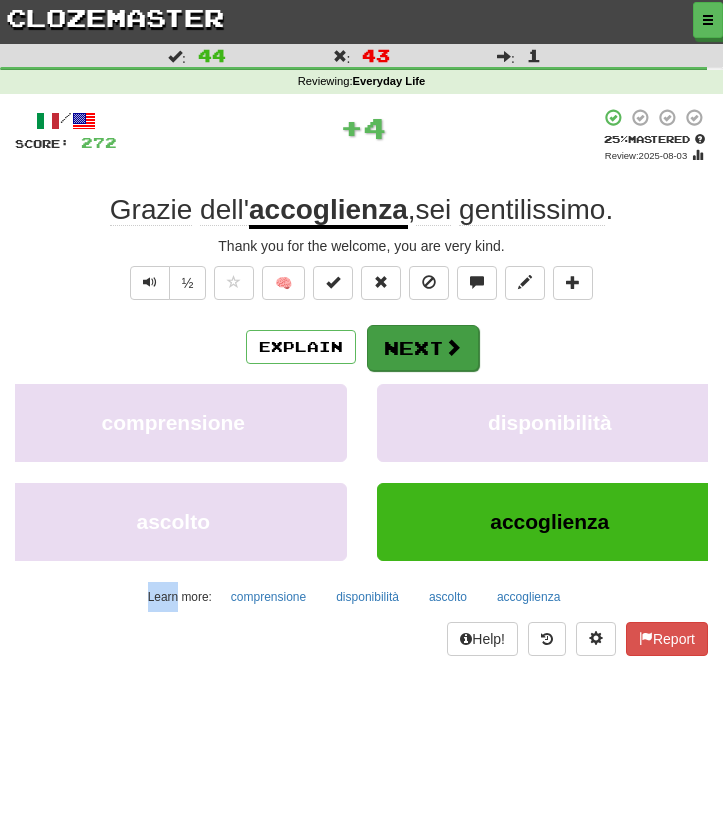 click at bounding box center (453, 347) 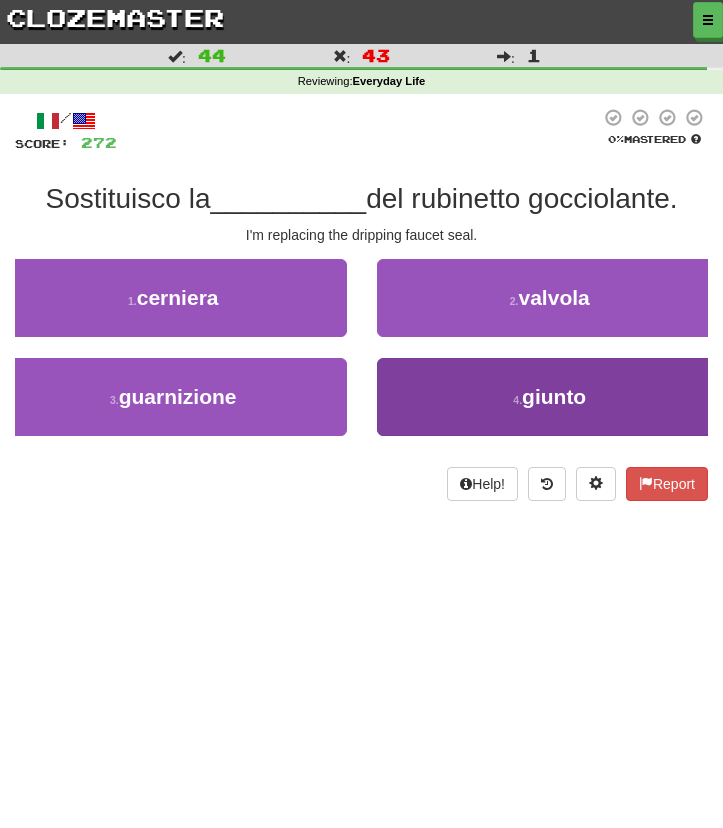 click on "4 .  giunto" at bounding box center [550, 397] 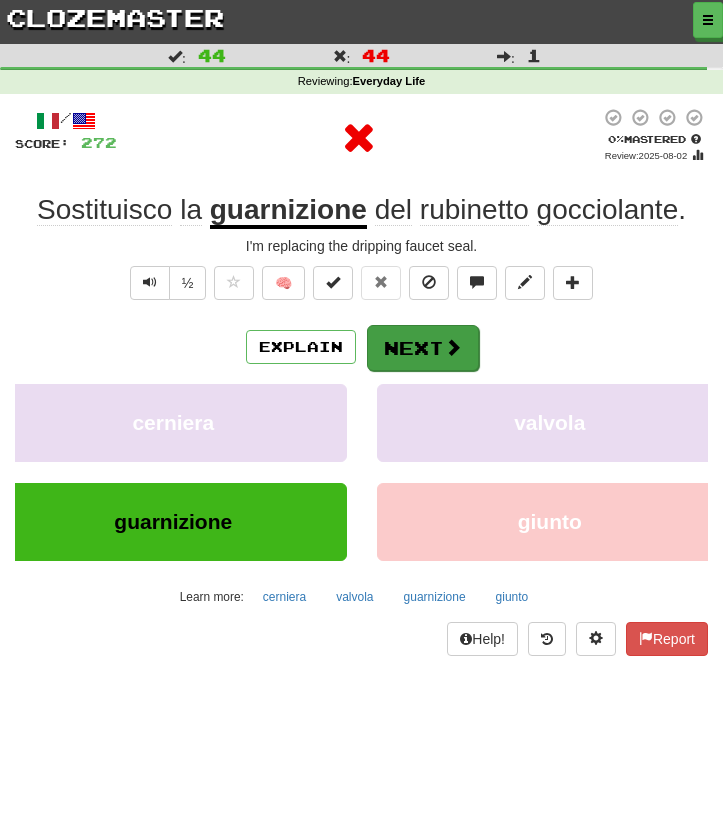 click on "Next" at bounding box center (423, 348) 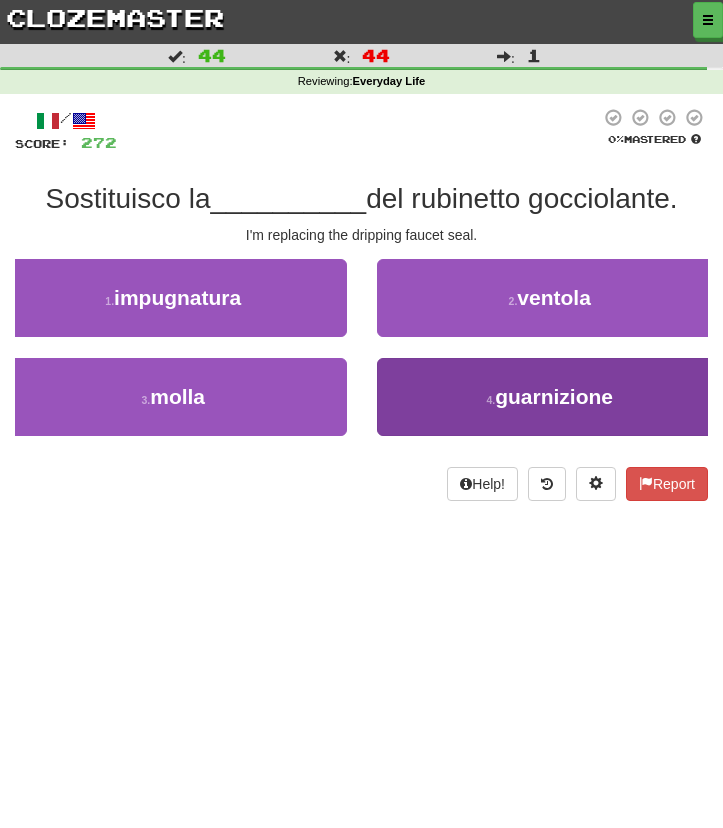 click on "4 .  guarnizione" at bounding box center [550, 397] 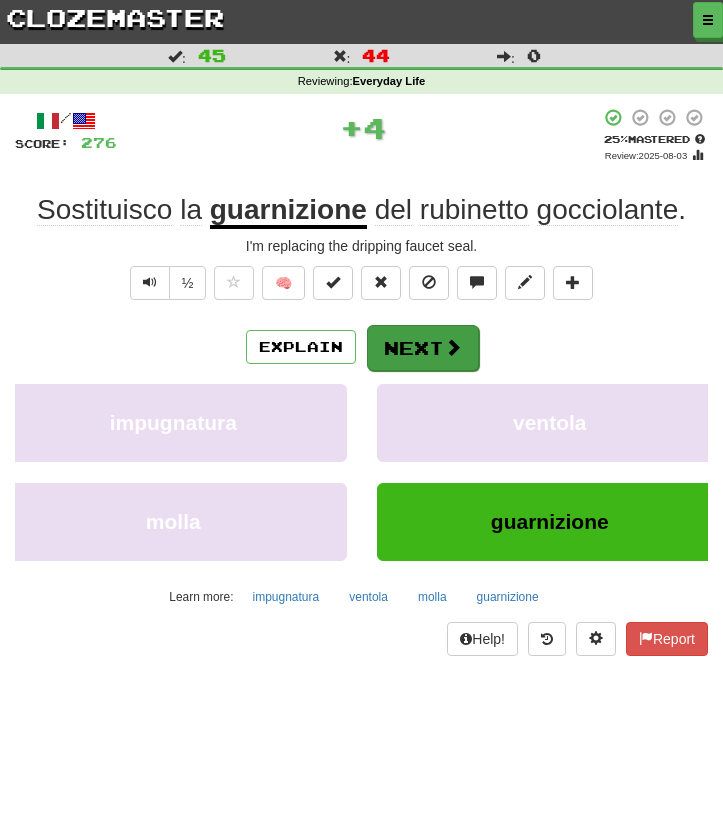 click on "Next" at bounding box center (423, 348) 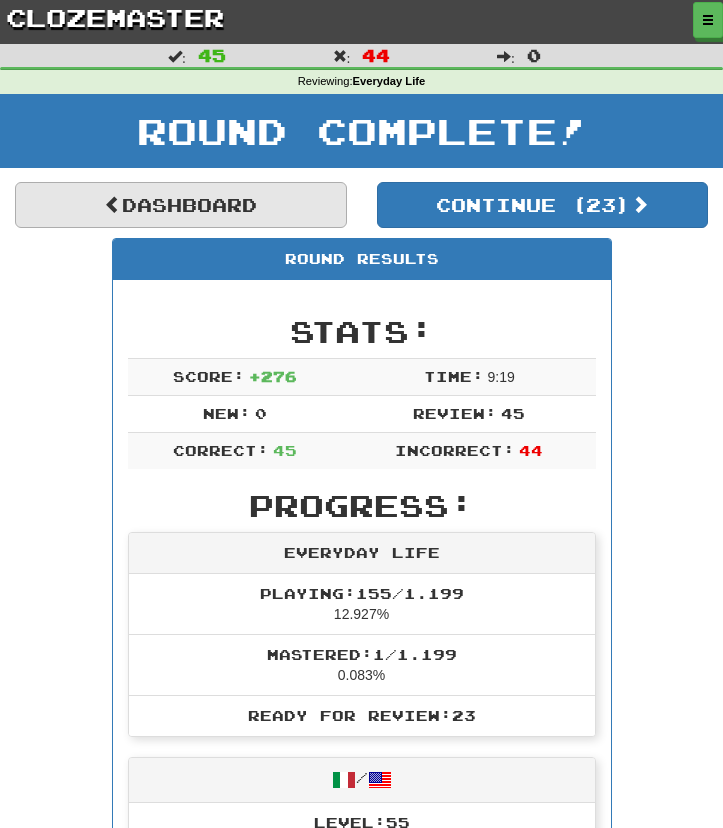 click on "Dashboard" at bounding box center [181, 205] 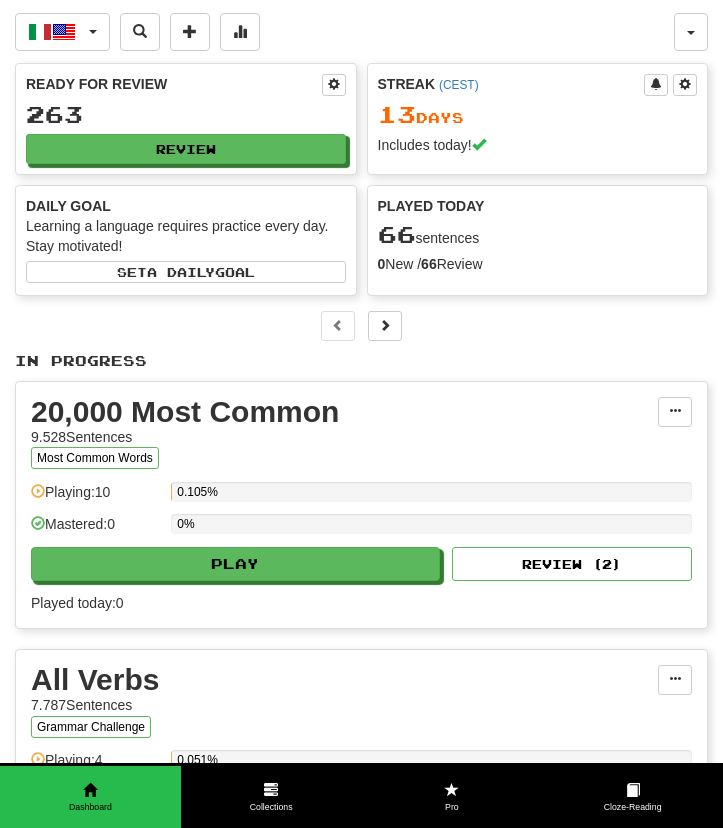 scroll, scrollTop: 0, scrollLeft: 0, axis: both 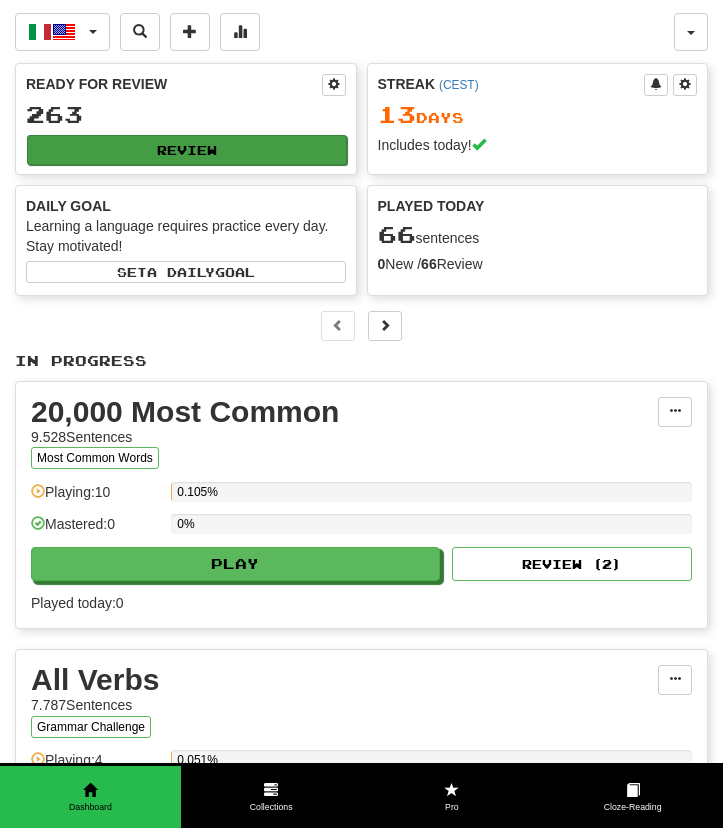 click on "Review" at bounding box center [187, 150] 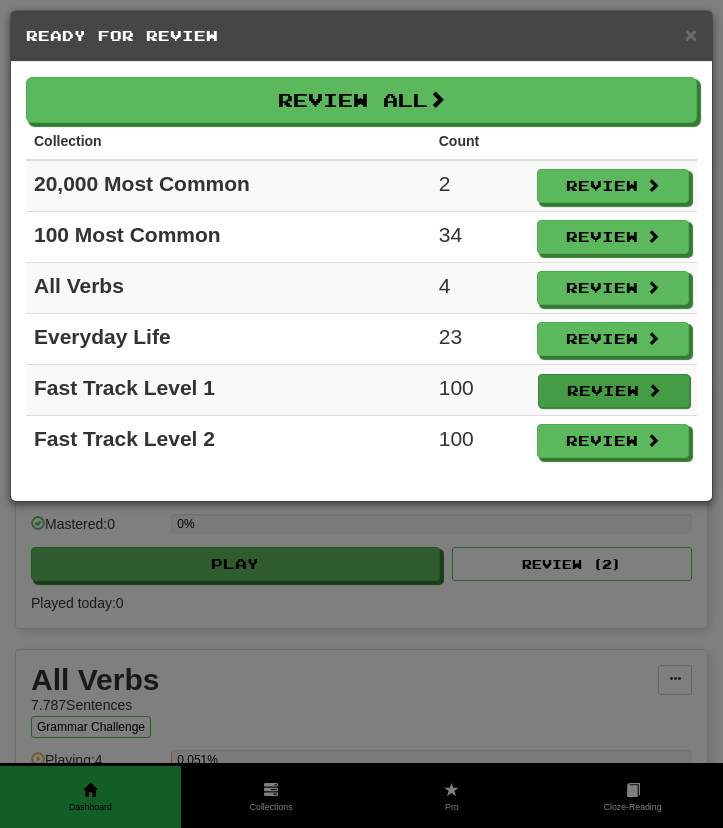 click on "Review" at bounding box center [614, 391] 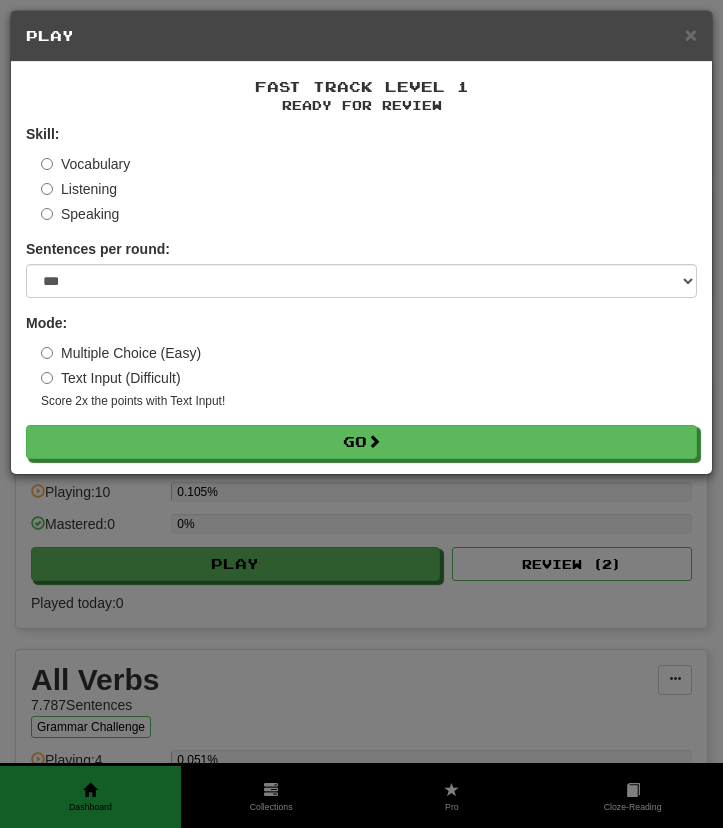 click on "× Play Fast Track Level 1 Ready for Review Skill: Vocabulary Listening Speaking Sentences per round: * ** ** ** ** ** *** ******** Mode: Multiple Choice (Easy) Text Input (Difficult) Score 2x the points with Text Input ! Go" at bounding box center (361, 414) 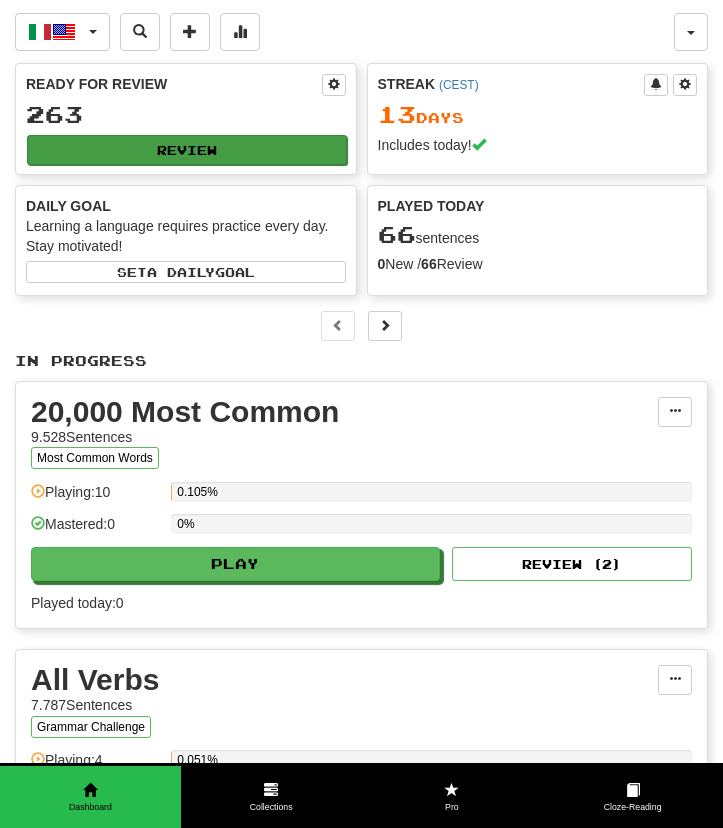 click on "Review" at bounding box center [187, 150] 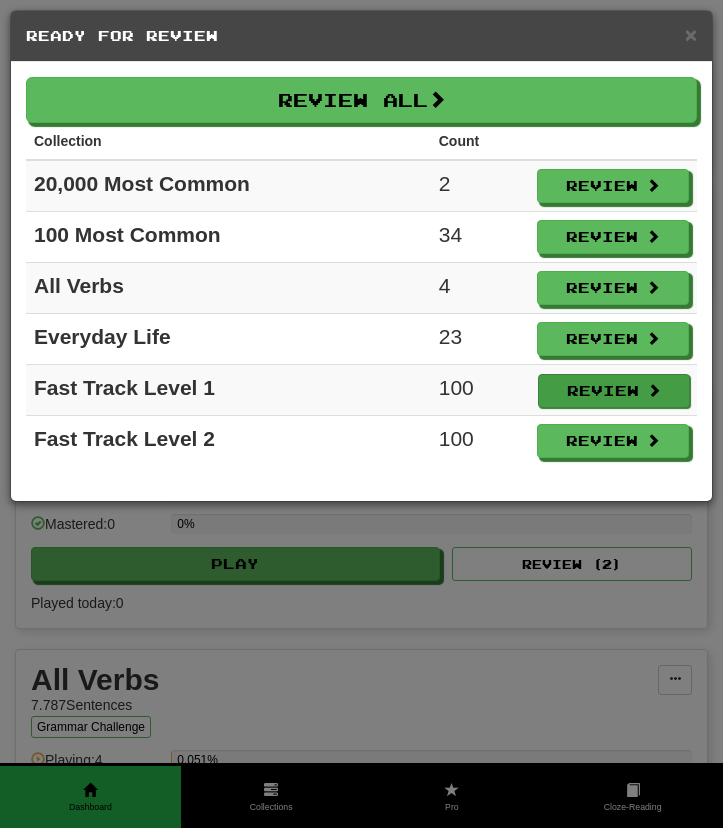 click on "Review" at bounding box center [614, 391] 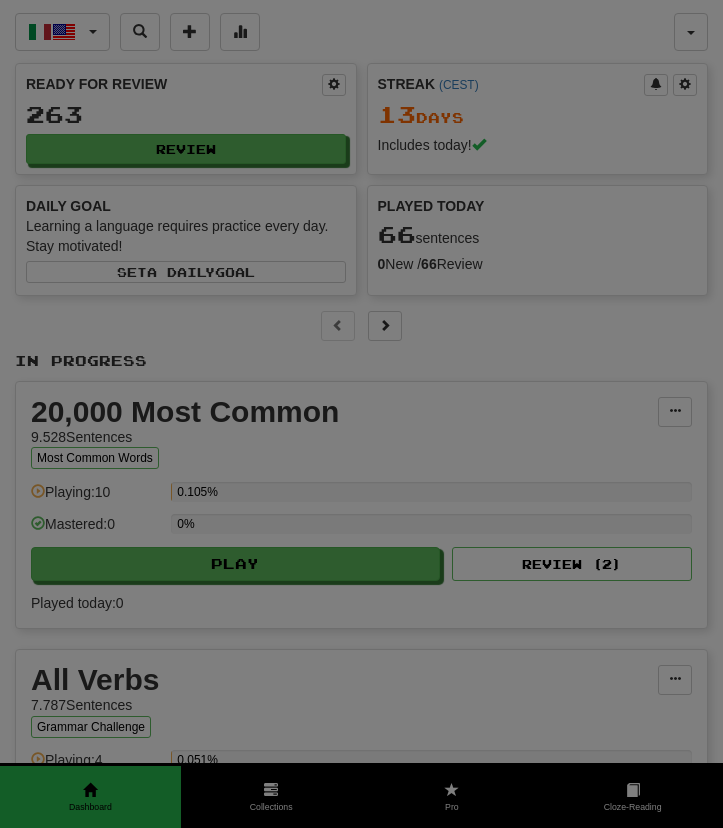 select on "***" 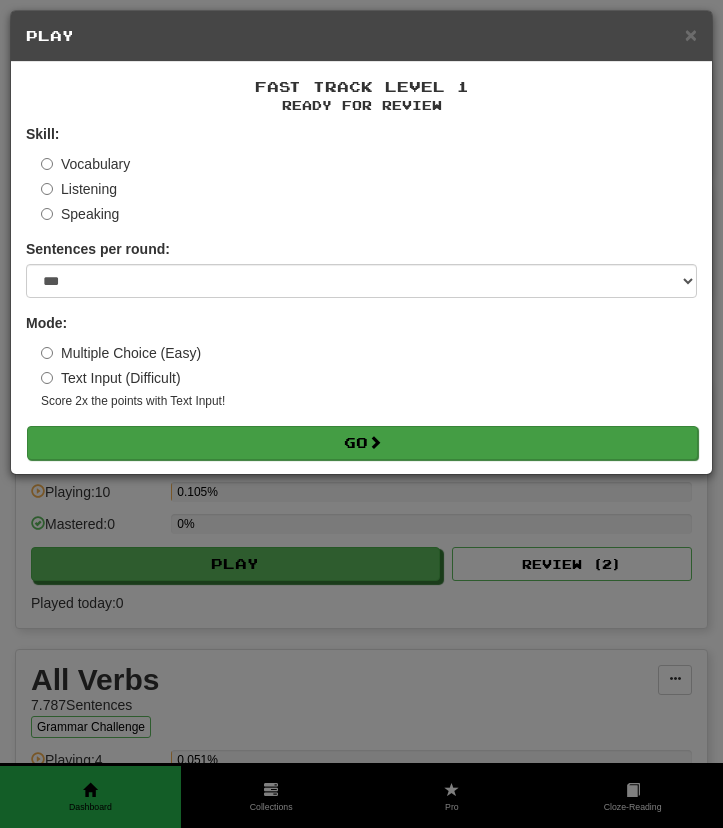 click on "Go" at bounding box center (362, 443) 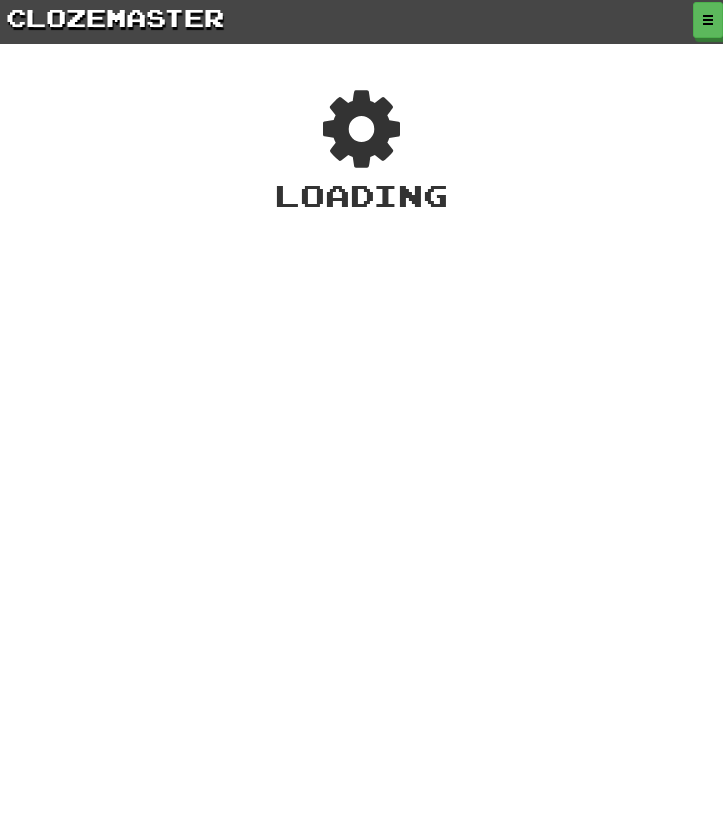 scroll, scrollTop: 0, scrollLeft: 0, axis: both 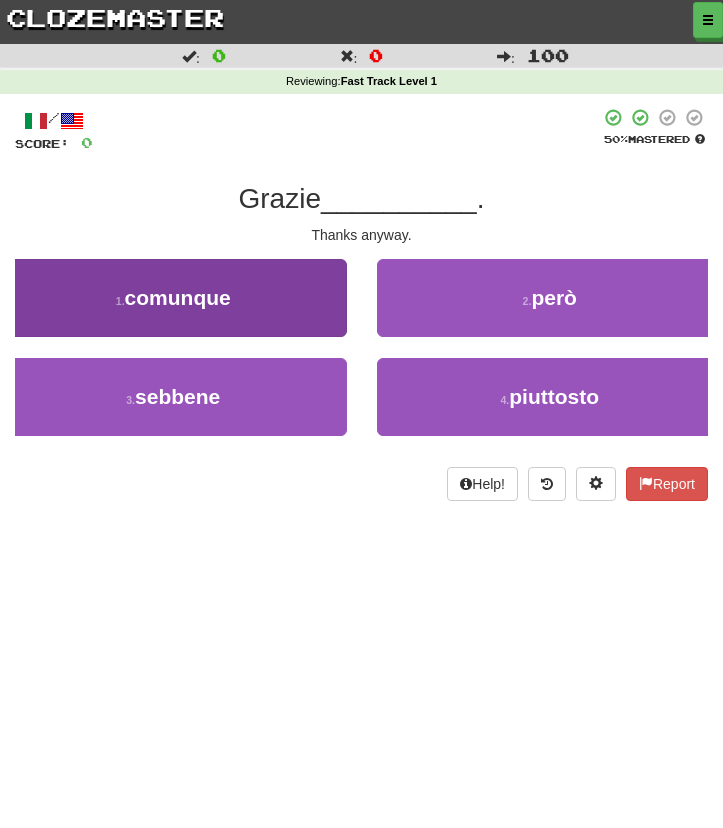 click on "1 .  comunque" at bounding box center (173, 298) 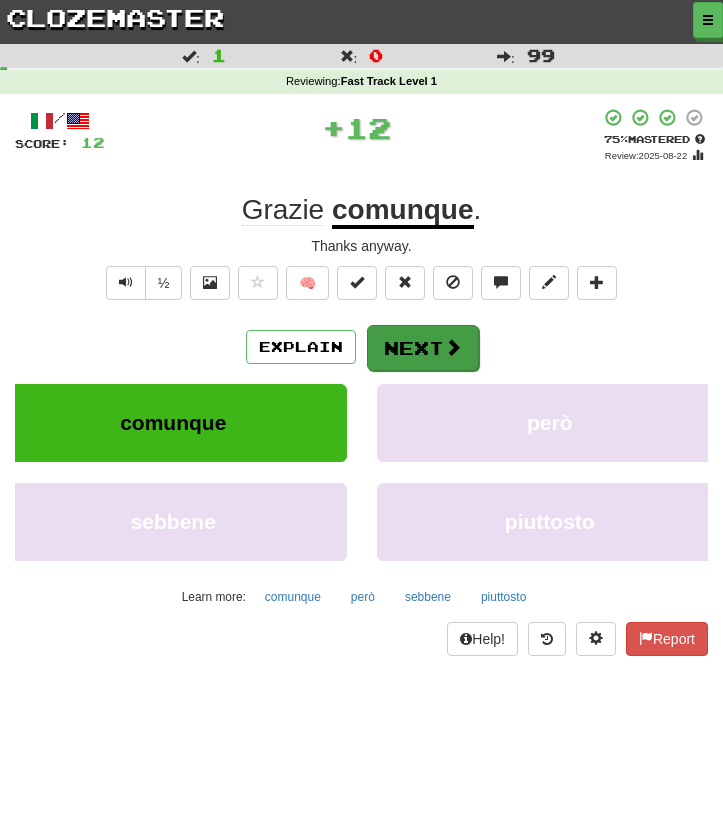 click on "Next" at bounding box center (423, 348) 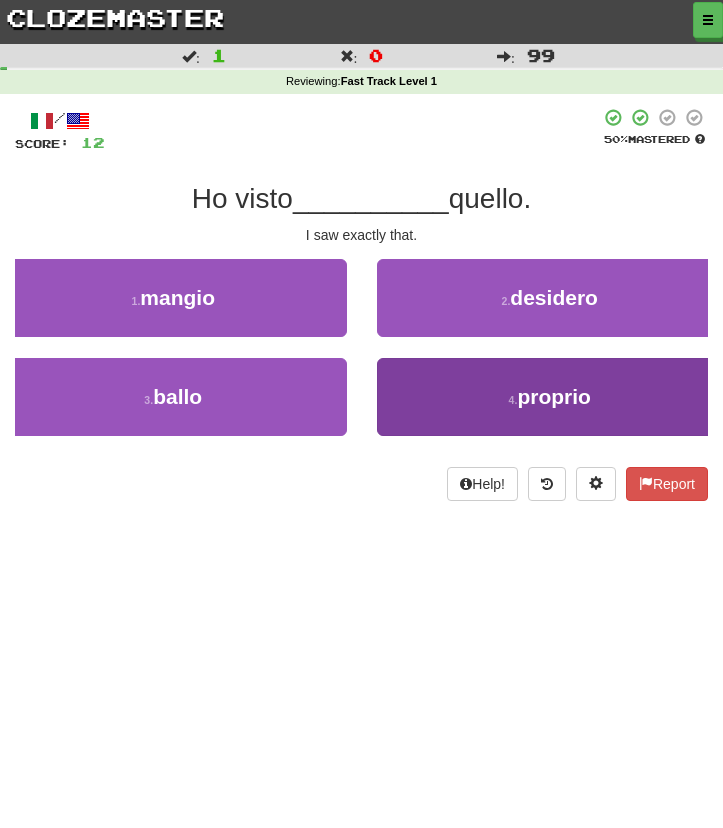 click on "4 .  proprio" at bounding box center [550, 397] 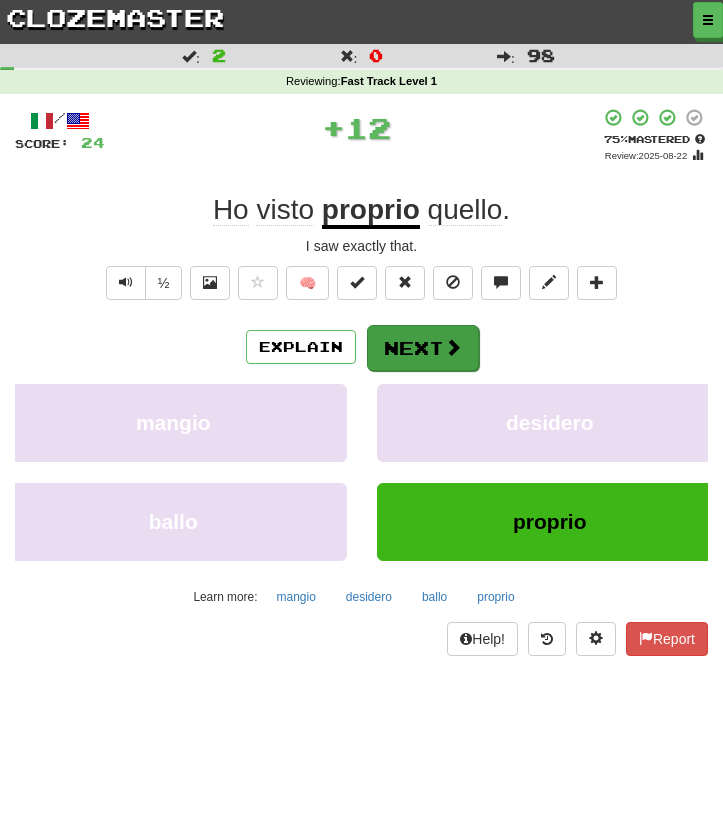 click on "Next" at bounding box center [423, 348] 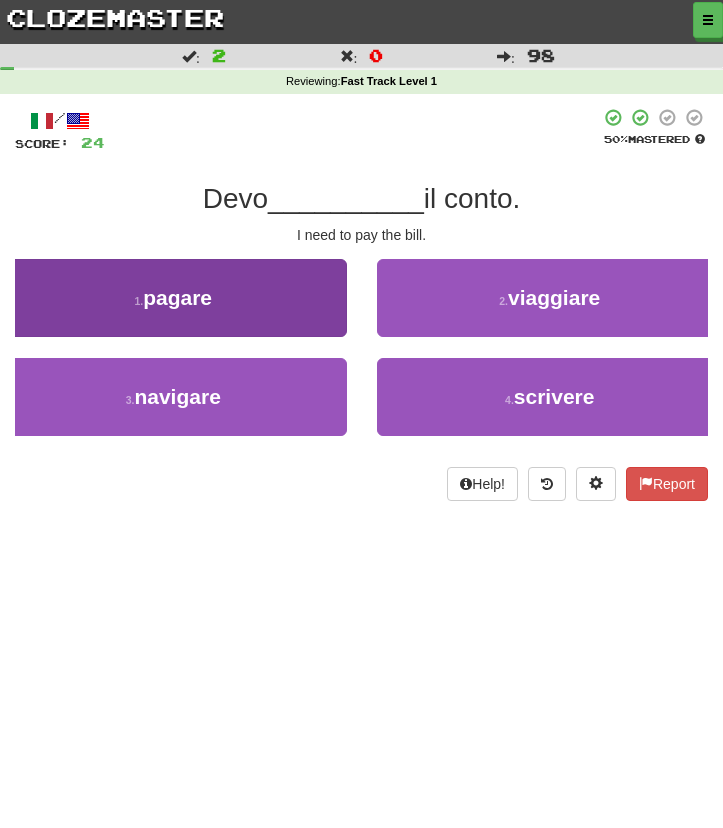 click on "1 .  pagare" at bounding box center [173, 298] 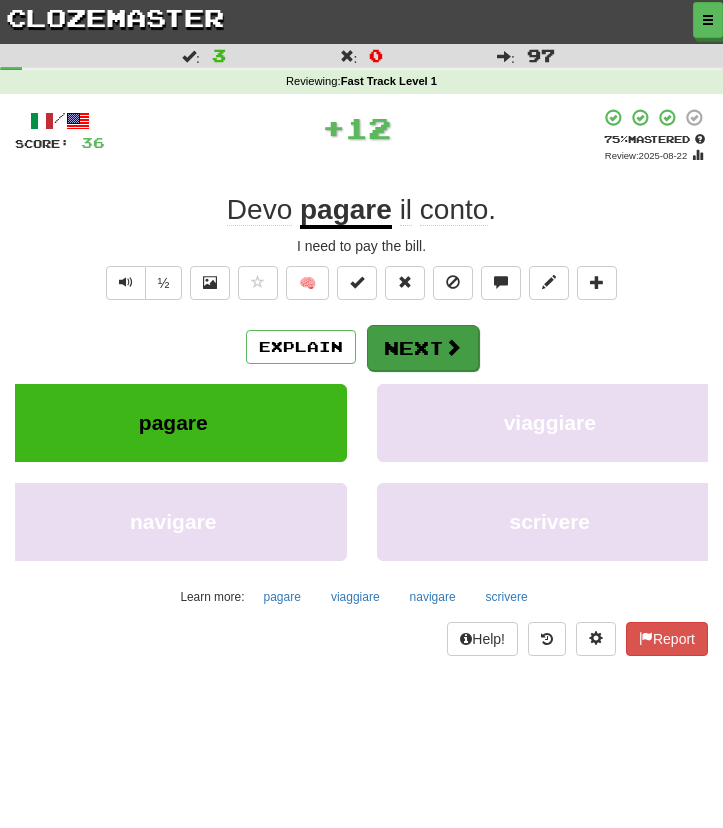 click on "Next" at bounding box center (423, 348) 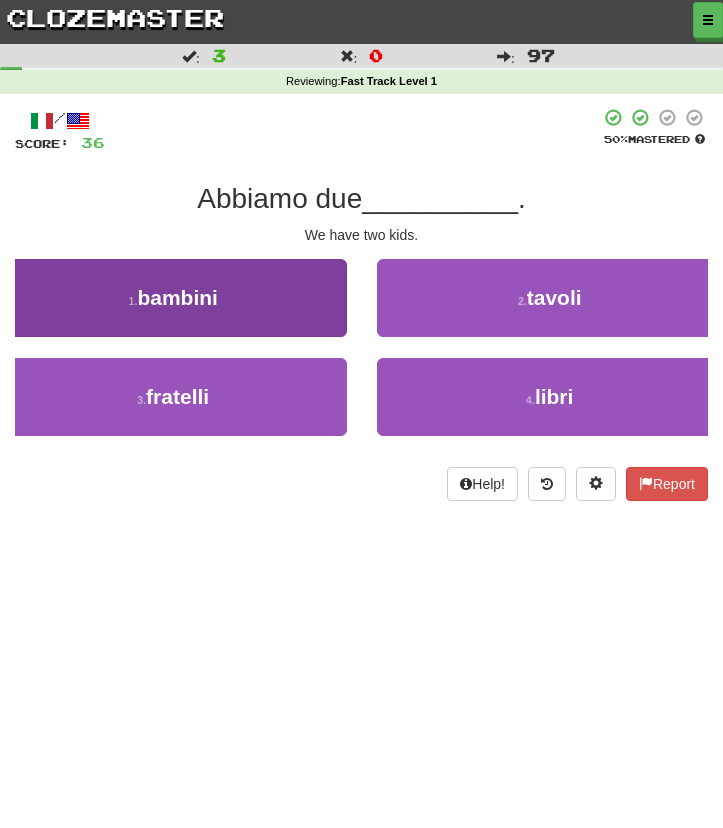 click on "1 .  bambini" at bounding box center [173, 298] 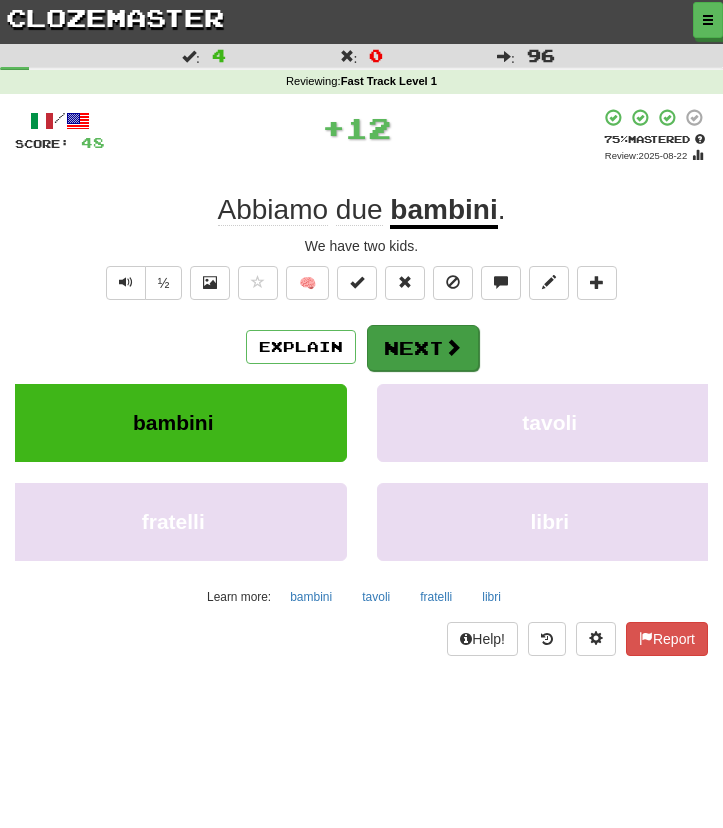 click on "Next" at bounding box center (423, 348) 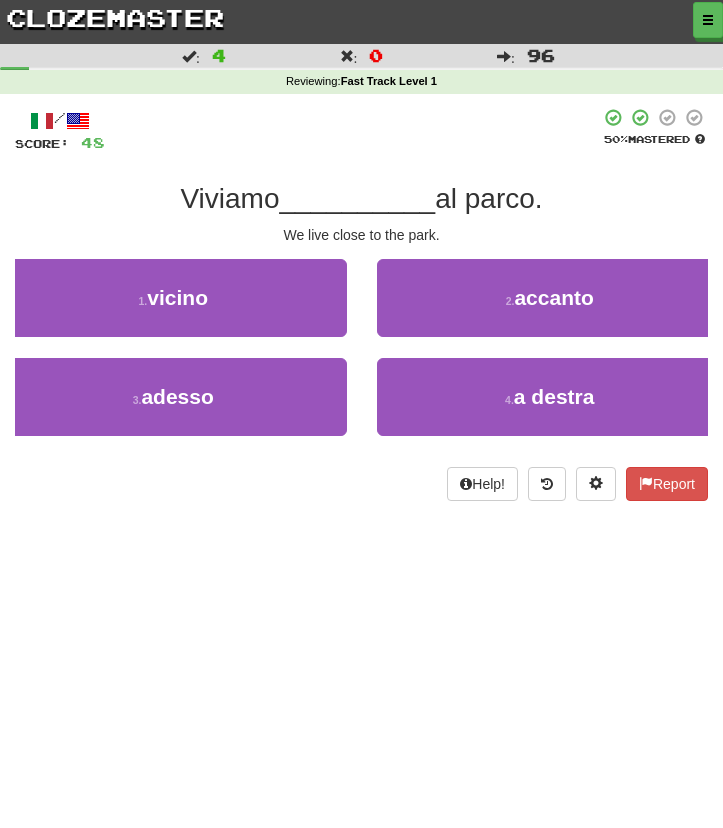 click on "1 .  vicino" at bounding box center (173, 308) 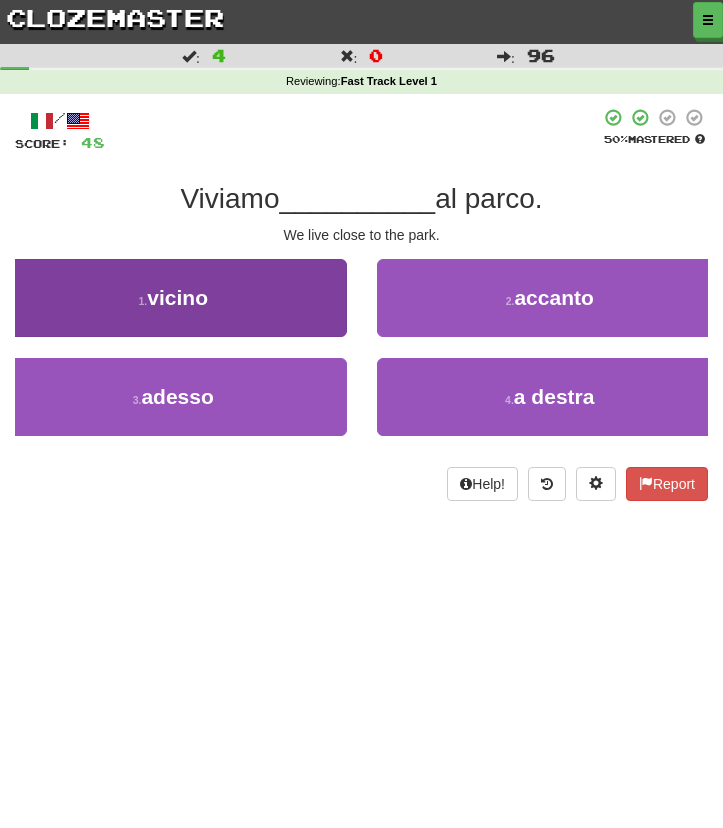 click on "1 .  vicino" at bounding box center [173, 298] 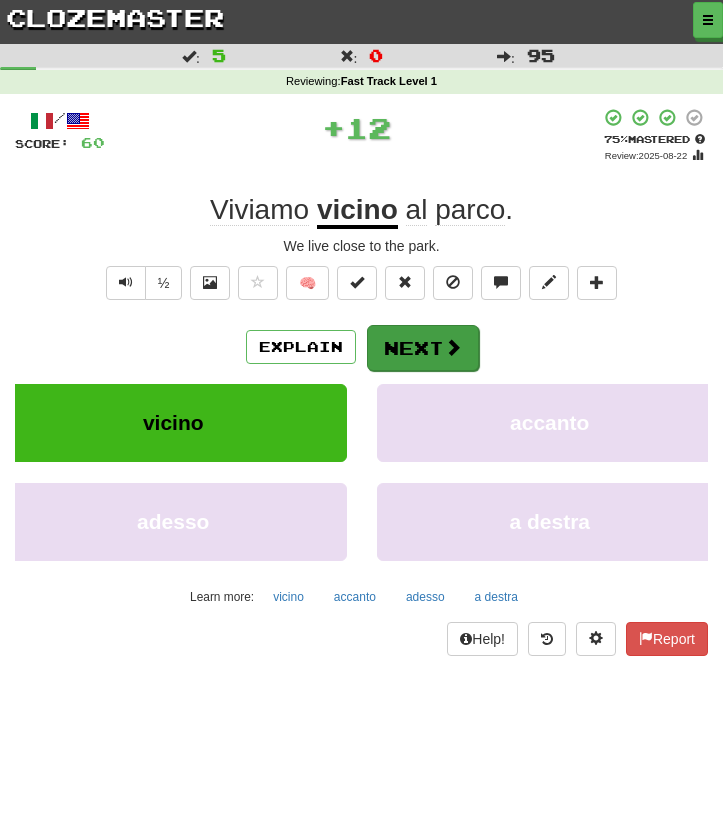 click on "Next" at bounding box center (423, 348) 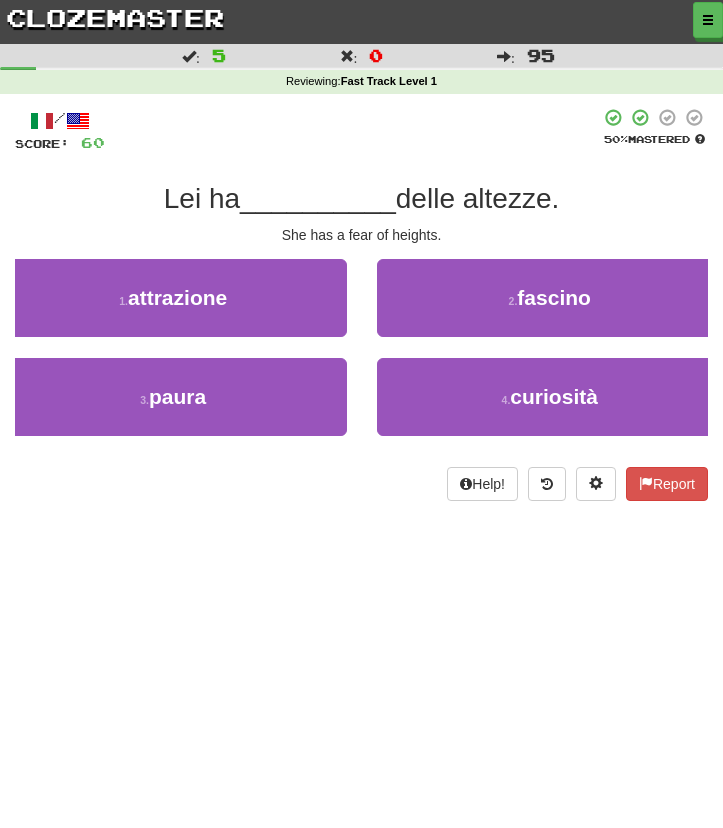 click on "3 .  paura" at bounding box center [173, 407] 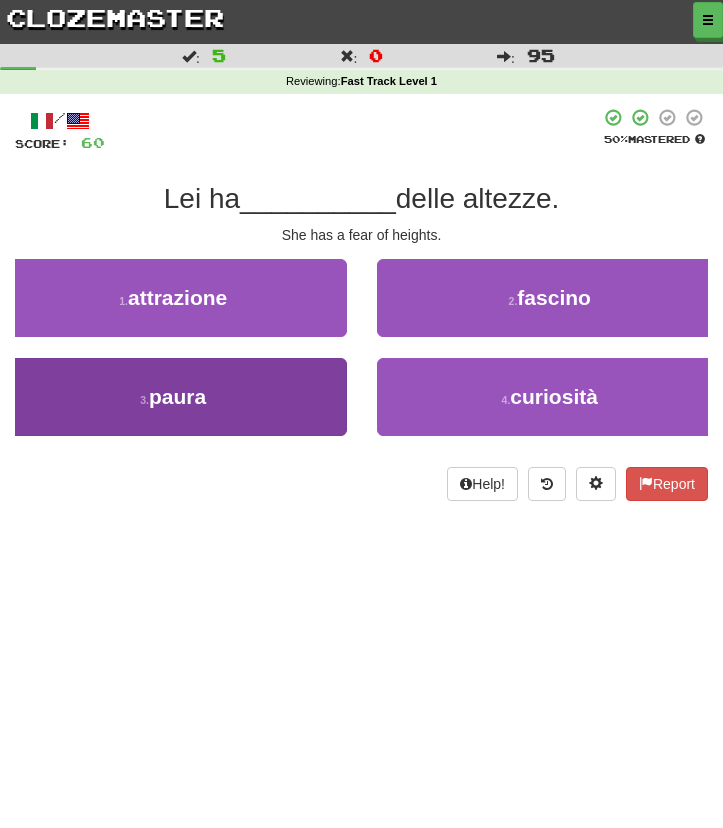 click on "3 .  paura" at bounding box center [173, 397] 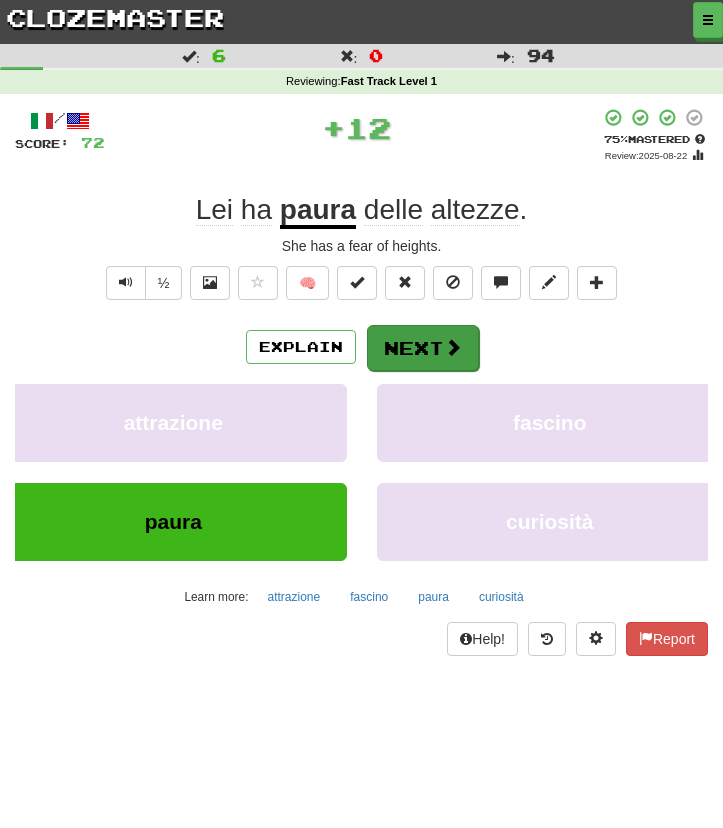 click on "Next" at bounding box center [423, 348] 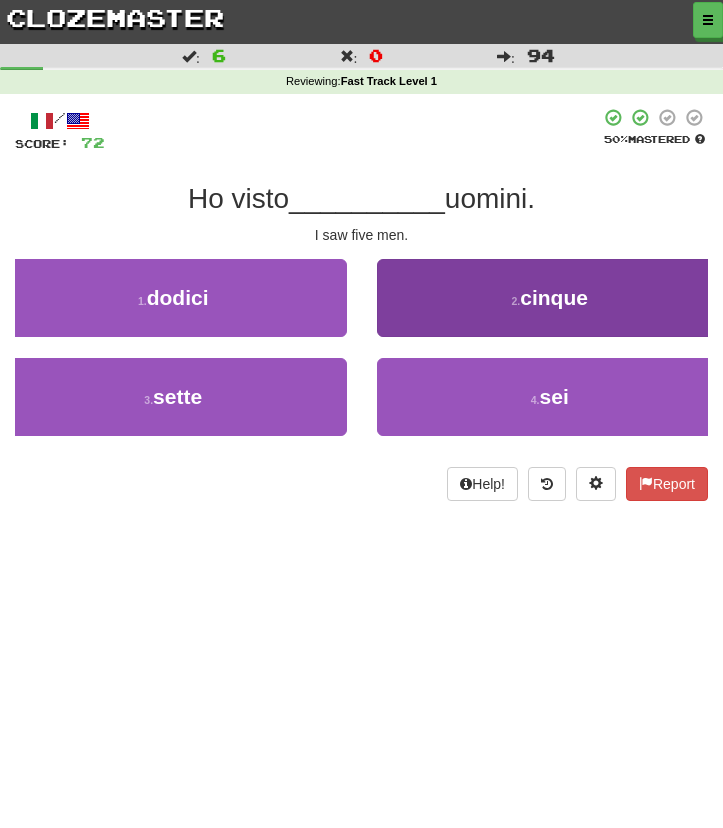 click on "2 .  cinque" at bounding box center [550, 298] 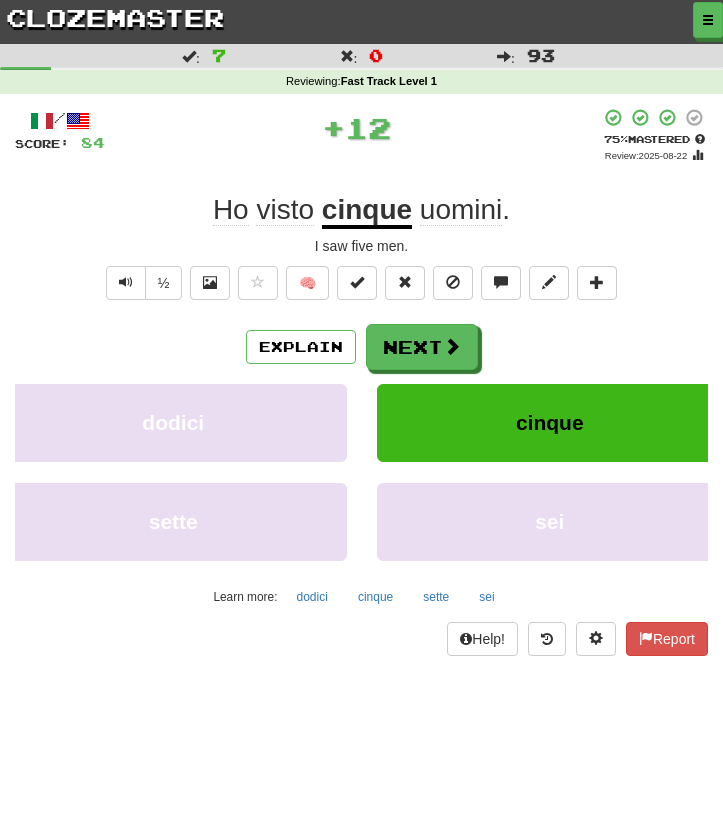 click on "Next" at bounding box center [422, 347] 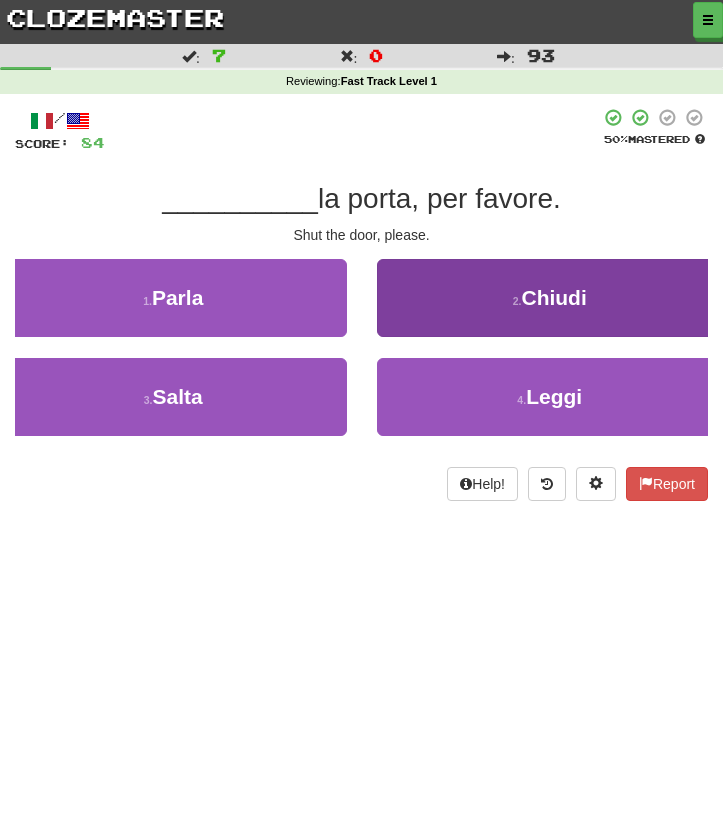 click on "2 .  Chiudi" at bounding box center [550, 298] 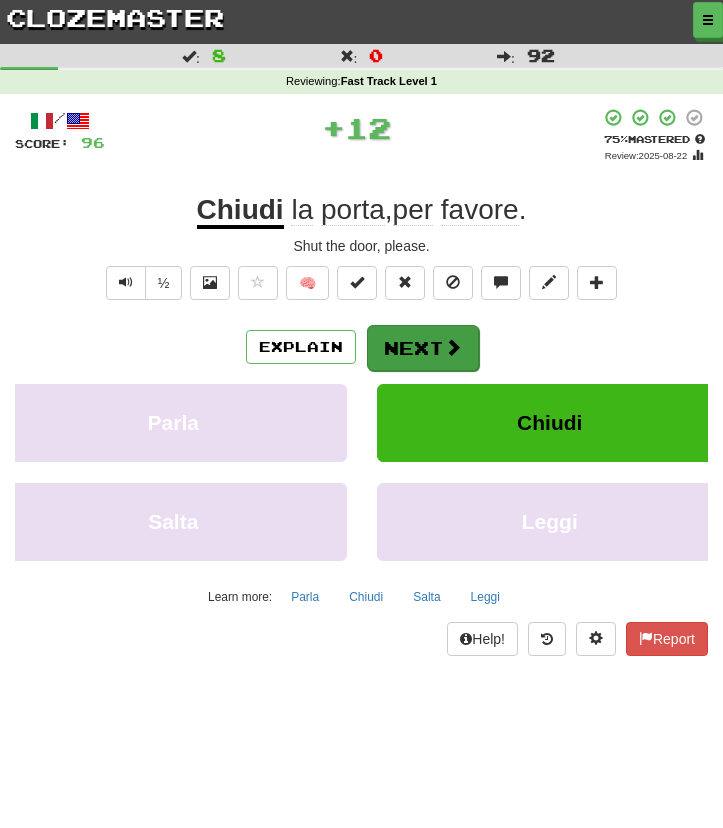 click on "Next" at bounding box center [423, 348] 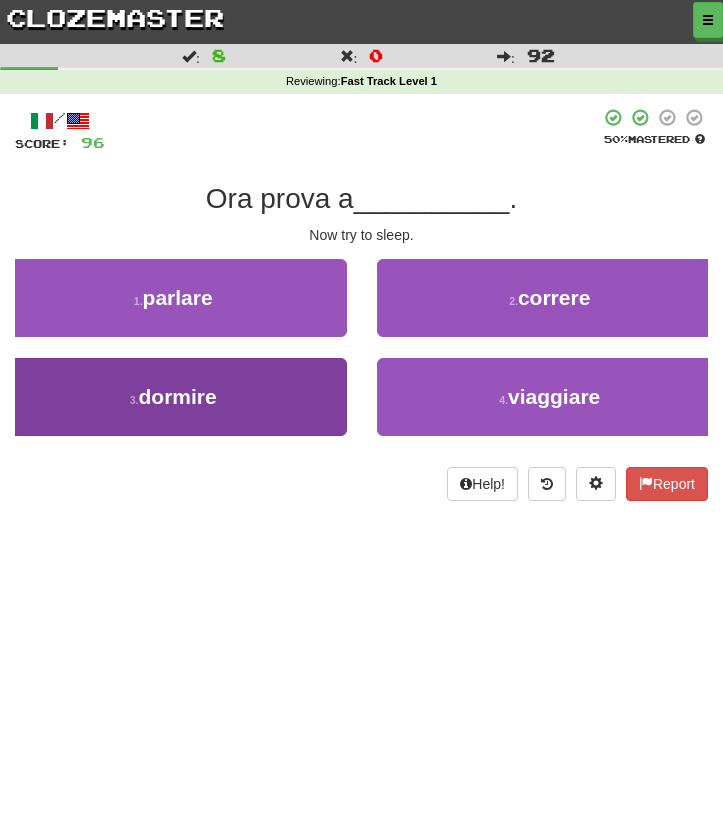 click on "3 .  dormire" at bounding box center [173, 397] 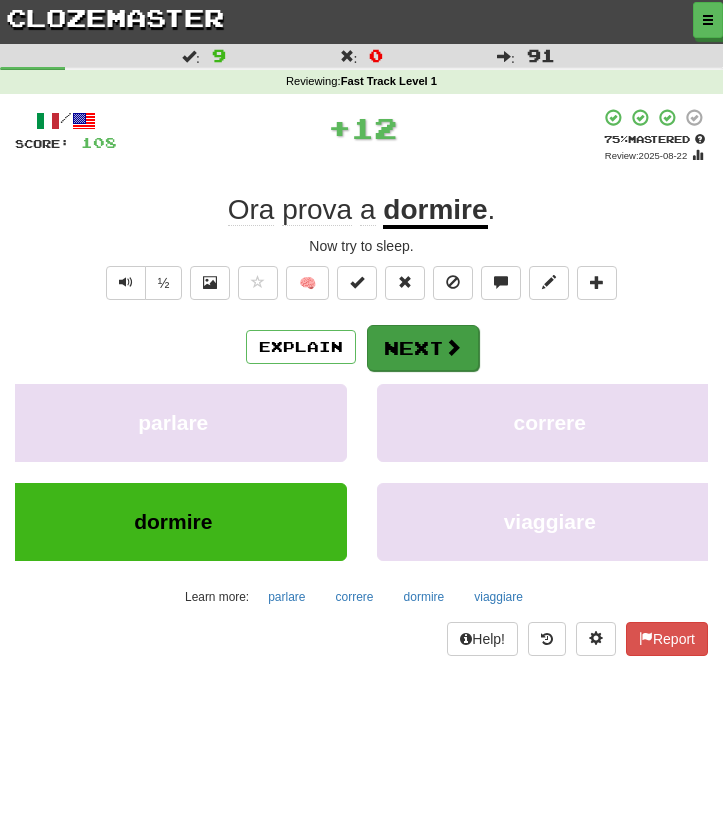 click on "Next" at bounding box center [423, 348] 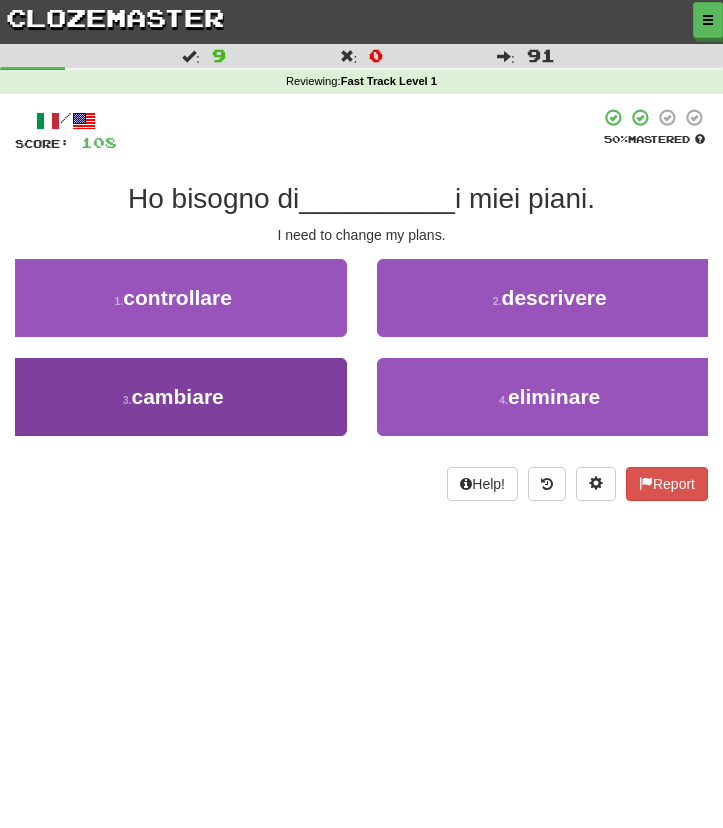 click on "3 .  cambiare" at bounding box center [173, 397] 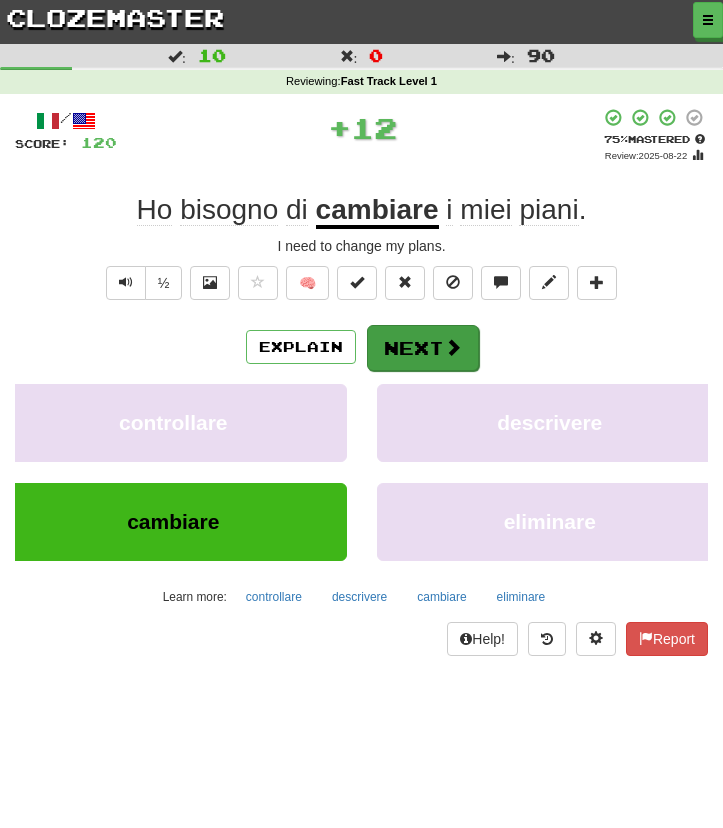 click on "Next" at bounding box center (423, 348) 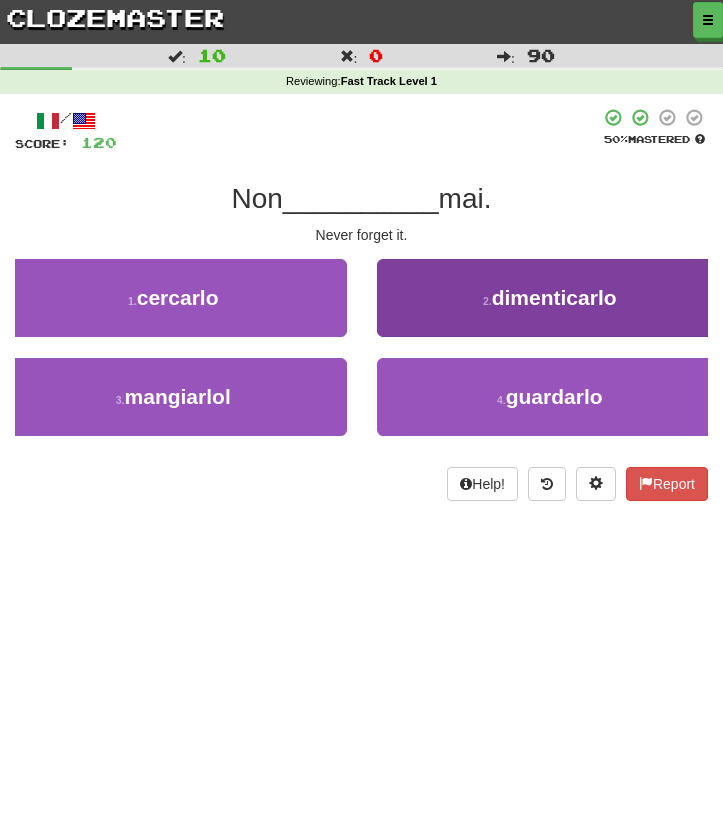 click on "2 .  dimenticarlo" at bounding box center (550, 298) 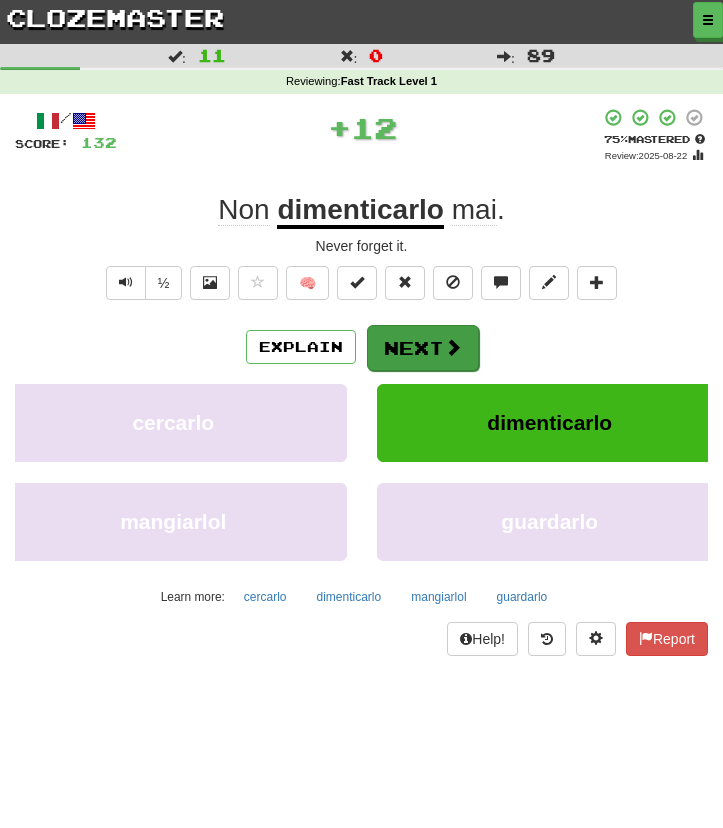 click on "Next" at bounding box center (423, 348) 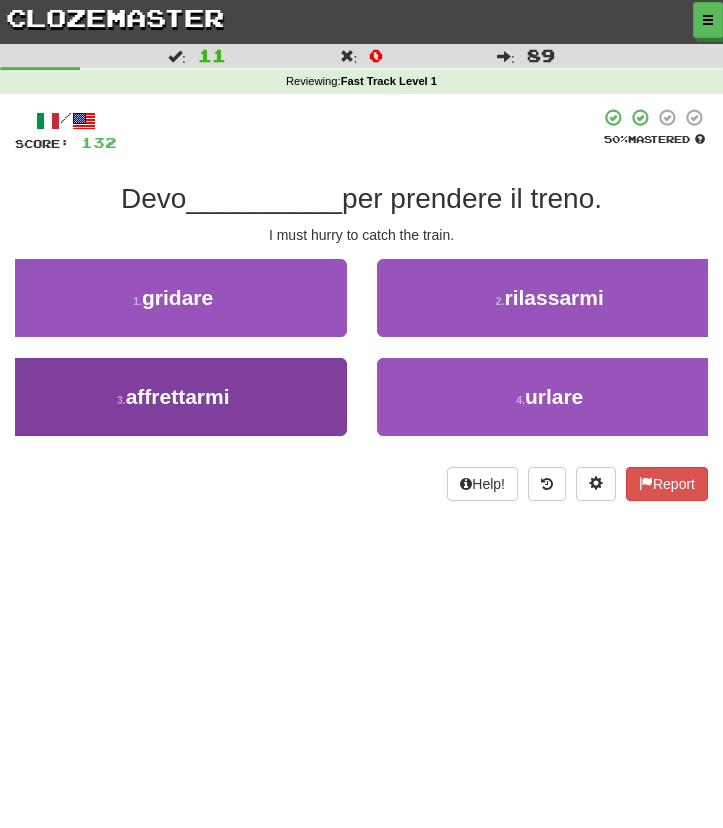click on "3 .  affrettarmi" at bounding box center [173, 397] 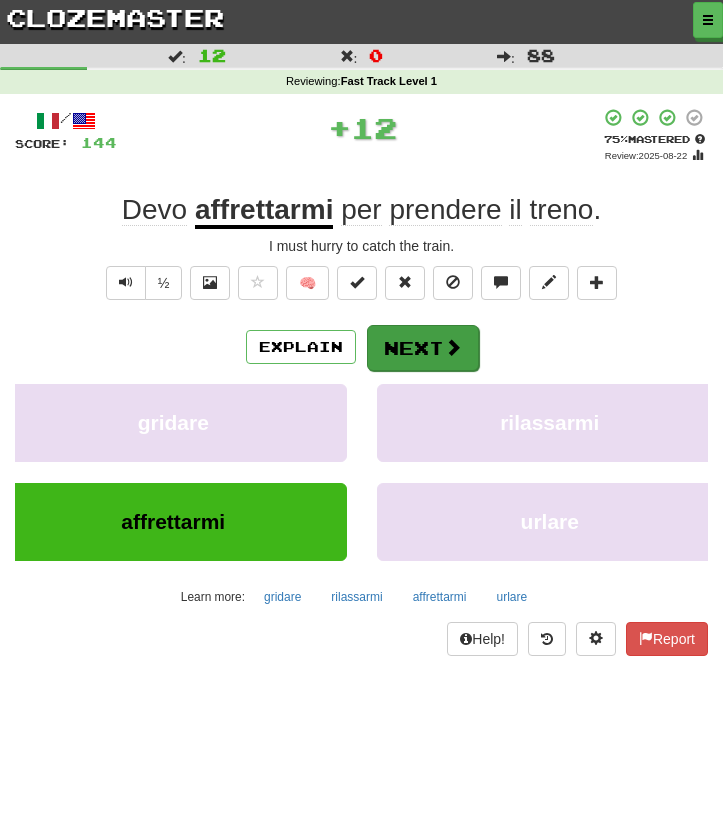 click on "Next" at bounding box center (423, 348) 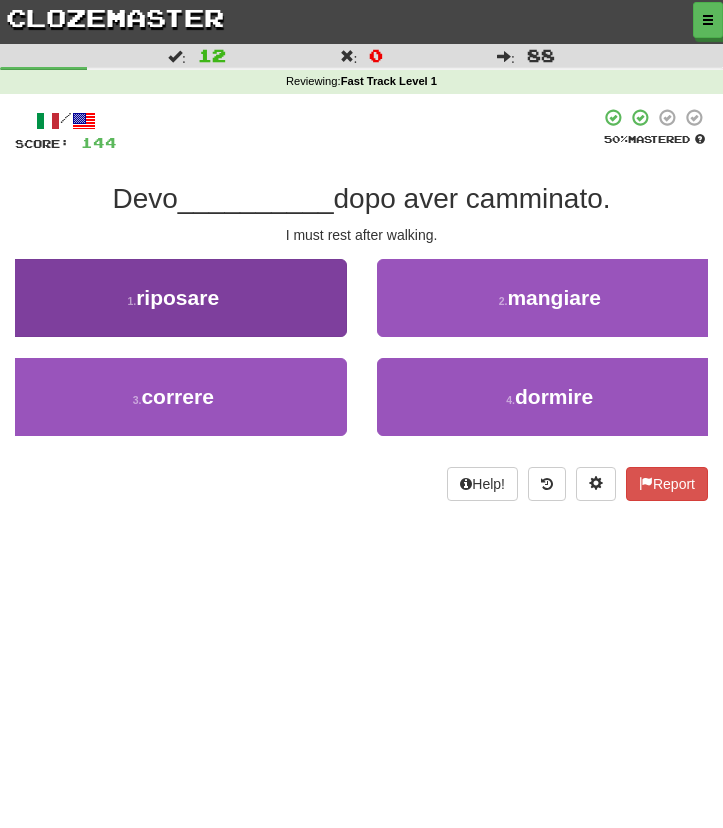 click on "1 .  riposare" at bounding box center [173, 298] 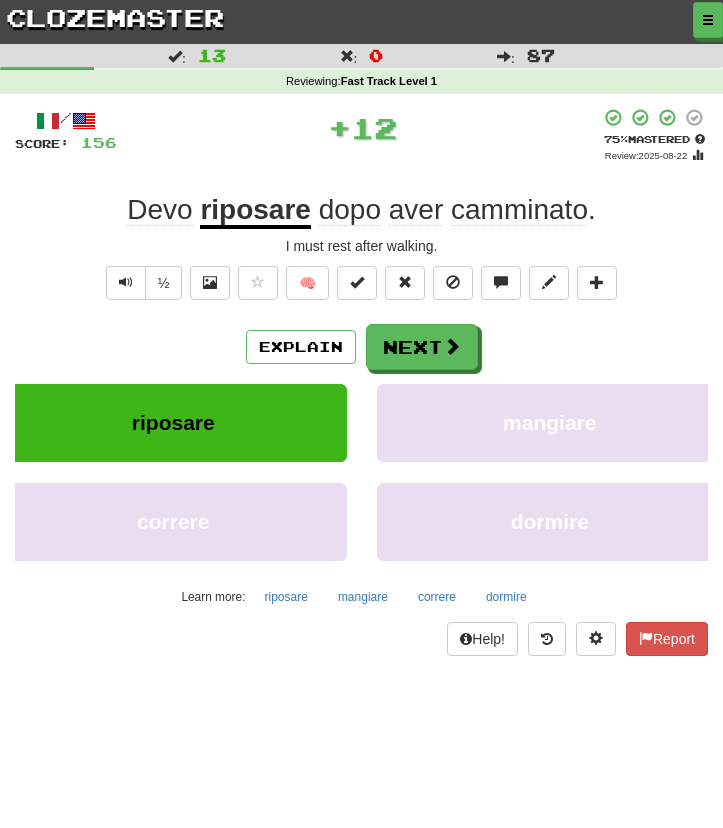 click on "Limitati
Il tre è il mio
2 .  cinque
camminano
/  Score:   156 + 12 75 %  Mastered Review:  2025-08-22 Devo   riposare   dopo   aver   camminato . I must rest after walking. ½ 🧠 Explain Next riposare mangiare correre dormire Learn more: riposare mangiare correre dormire  Help!  Report" at bounding box center (361, 382) 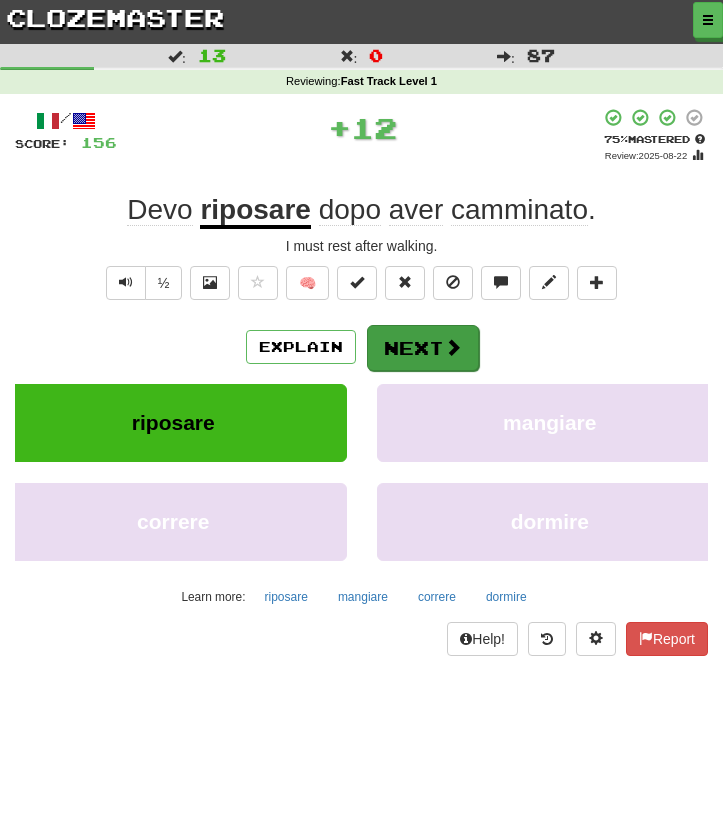 click on "Next" at bounding box center [423, 348] 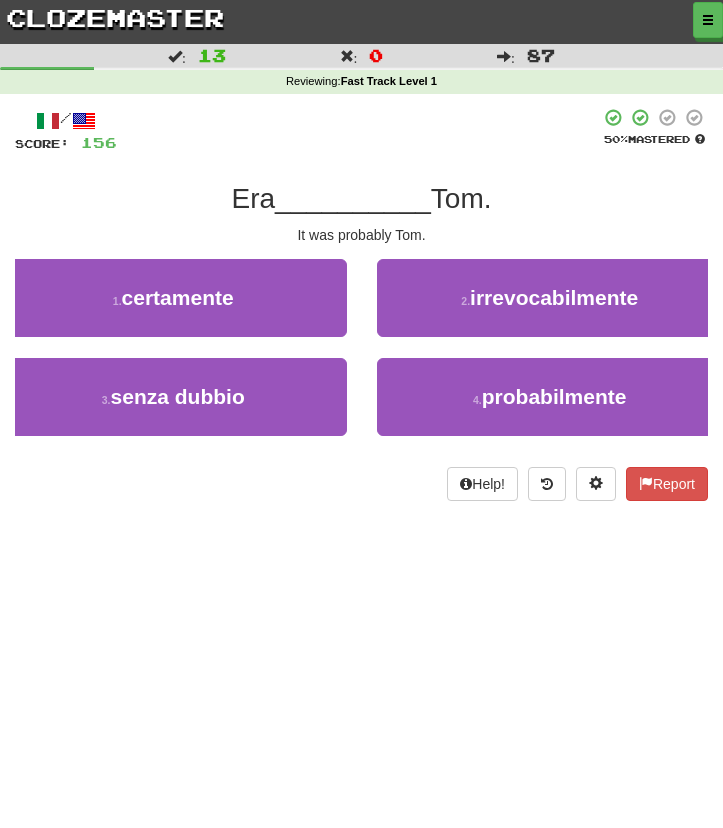 click on "2 .  irrevocabilmente" at bounding box center (550, 308) 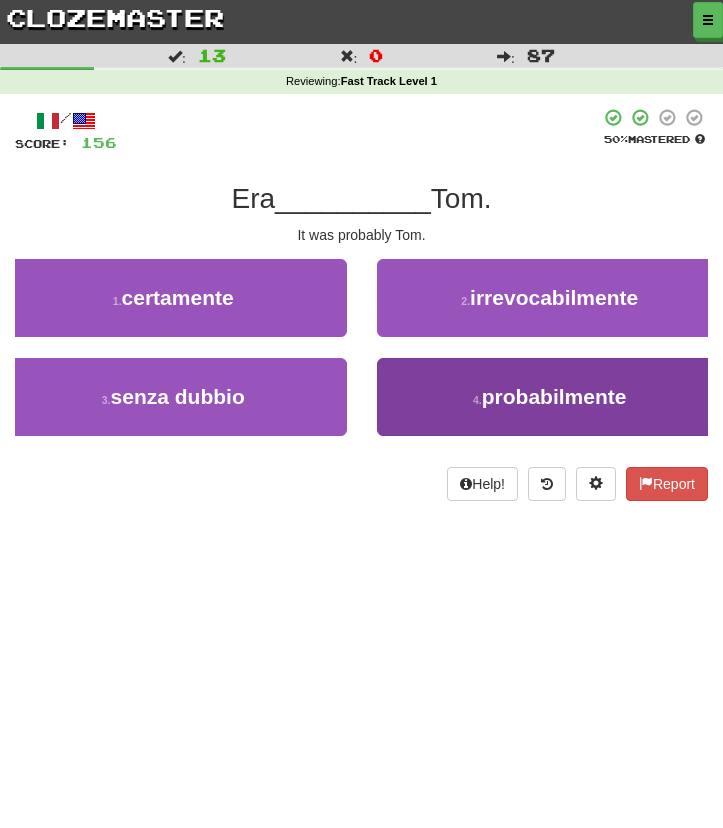 click on "4 .  probabilmente" at bounding box center (550, 397) 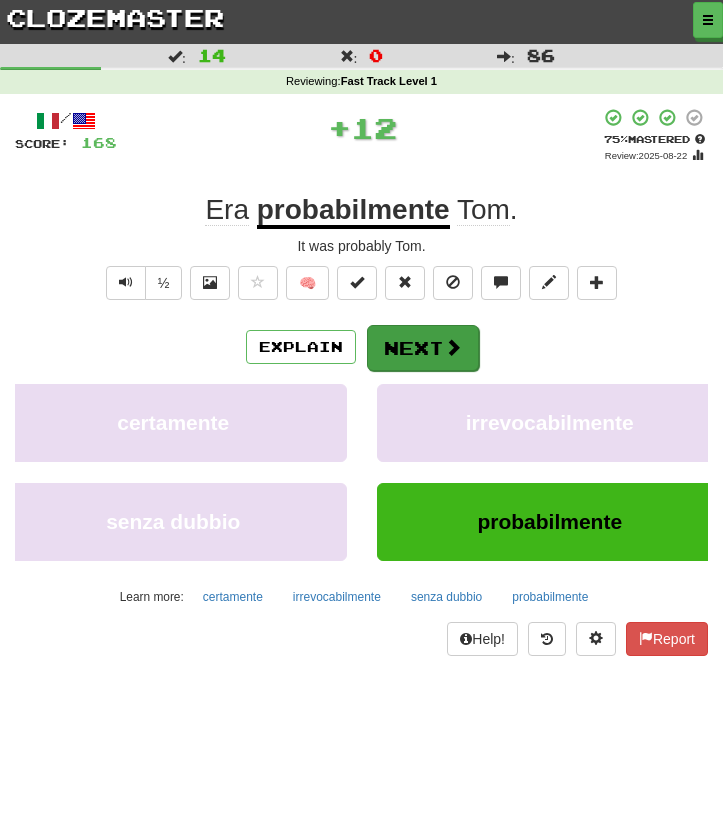 click on "Next" at bounding box center [423, 348] 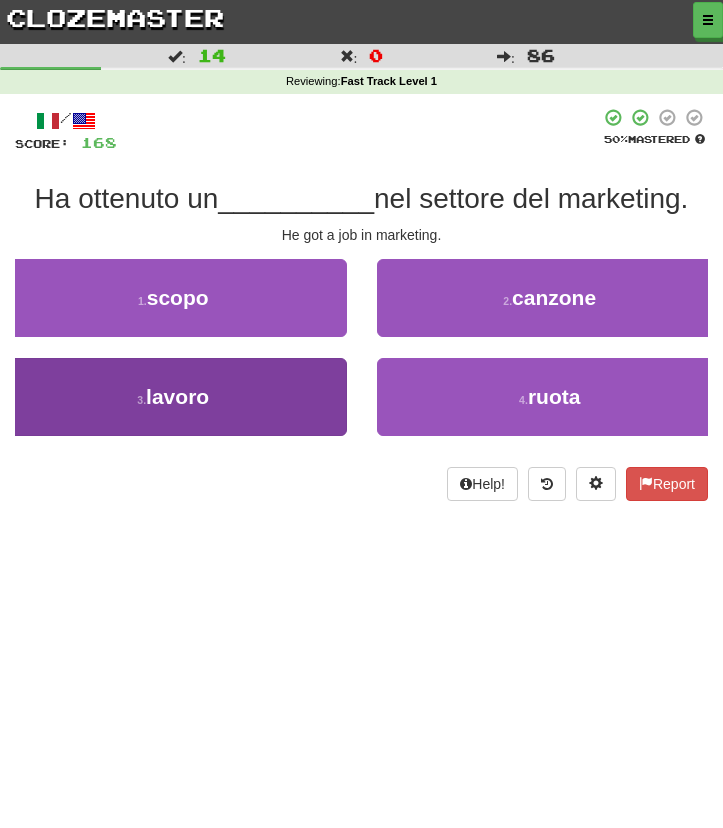 click on "3 .  lavoro" at bounding box center (173, 397) 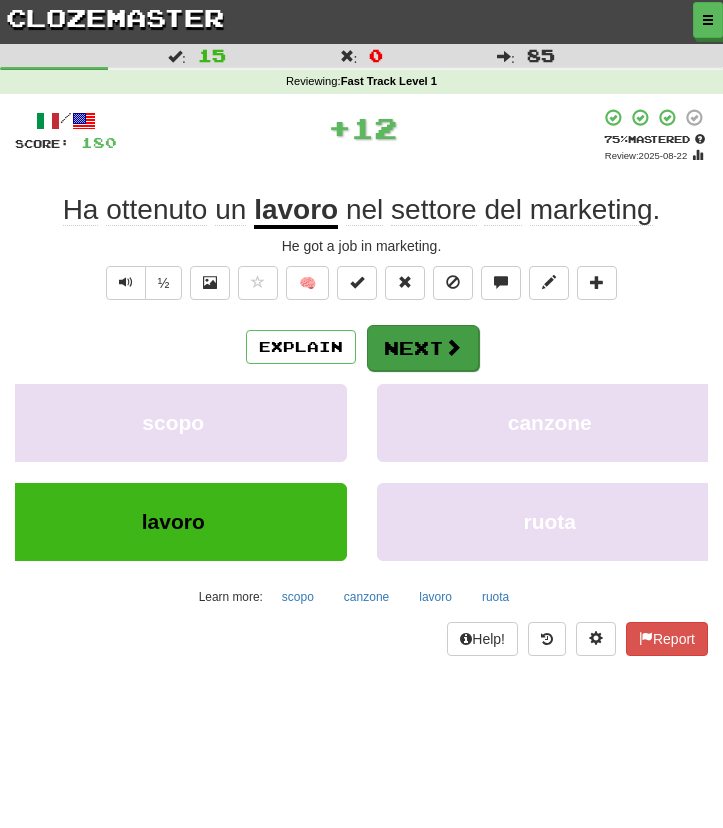 click on "Next" at bounding box center [423, 348] 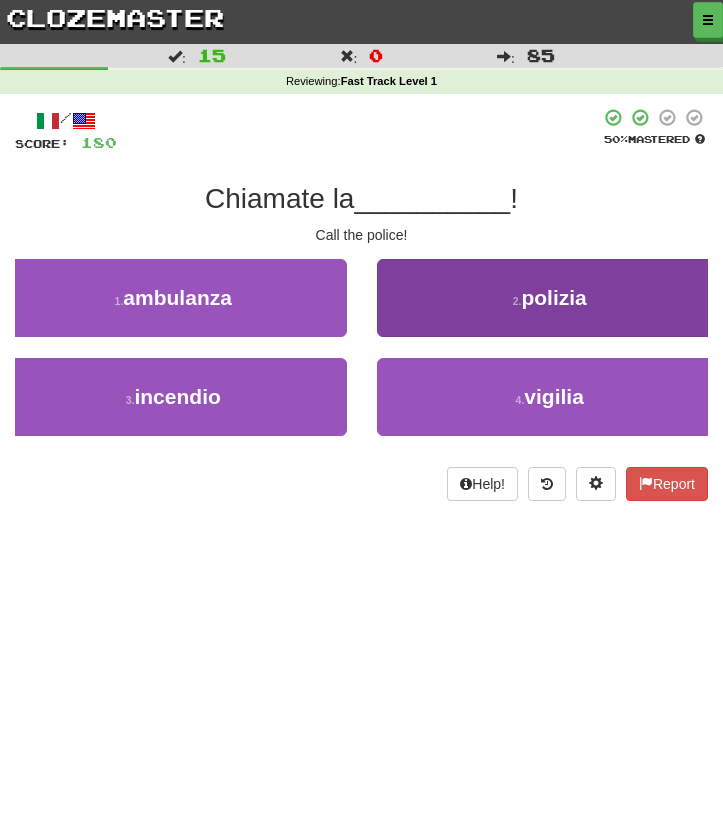 click on "2 .  polizia" at bounding box center (550, 298) 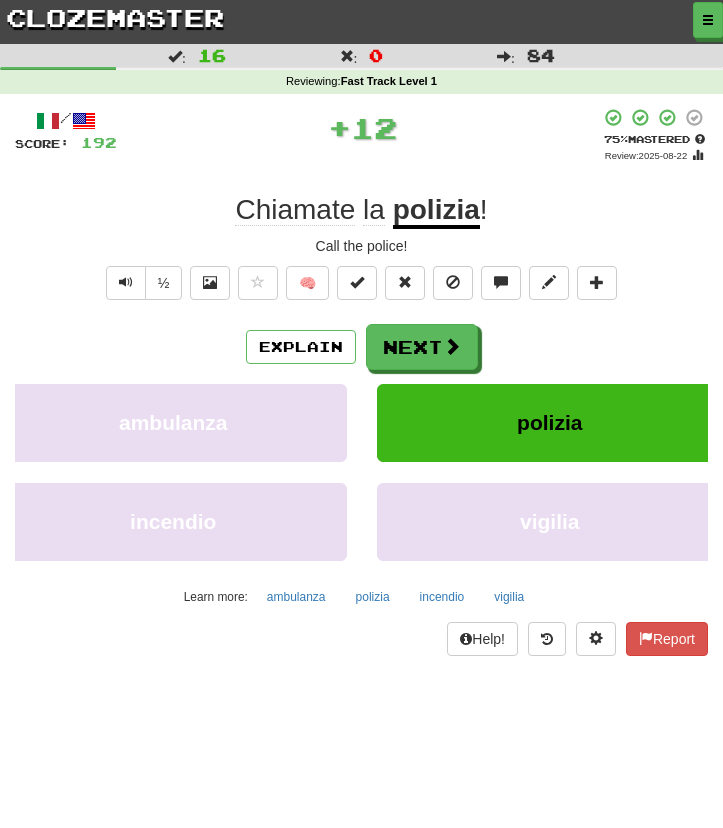 click on "Next" at bounding box center [422, 347] 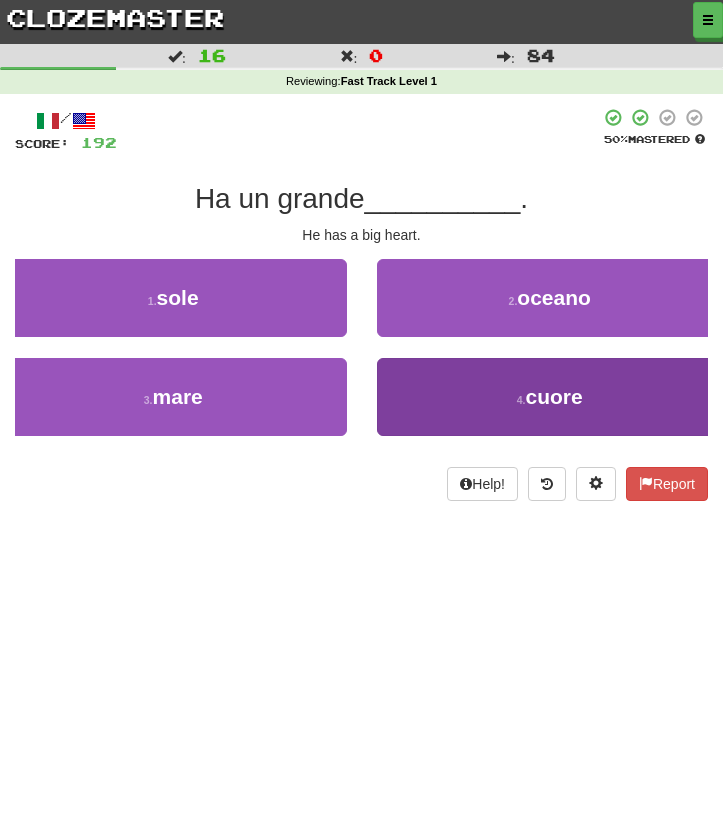 click on "4 .  cuore" at bounding box center [550, 397] 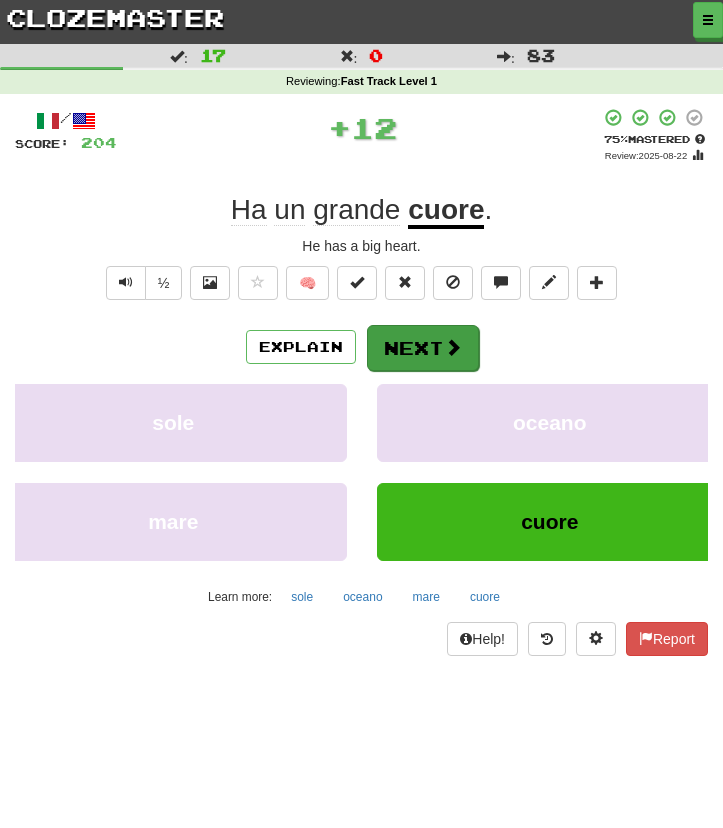 click on "Next" at bounding box center (423, 348) 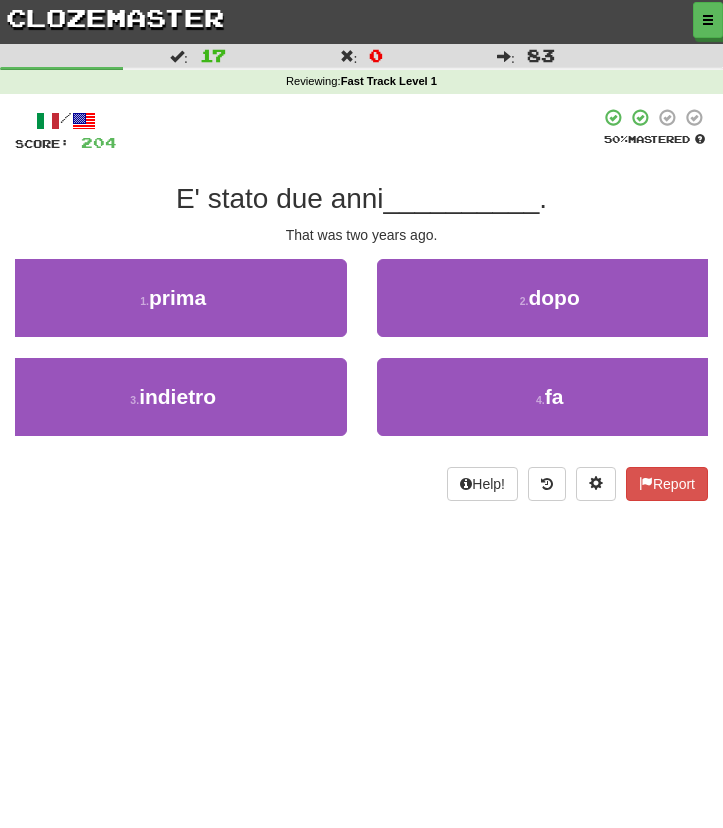click on "4 .  fa" at bounding box center (550, 397) 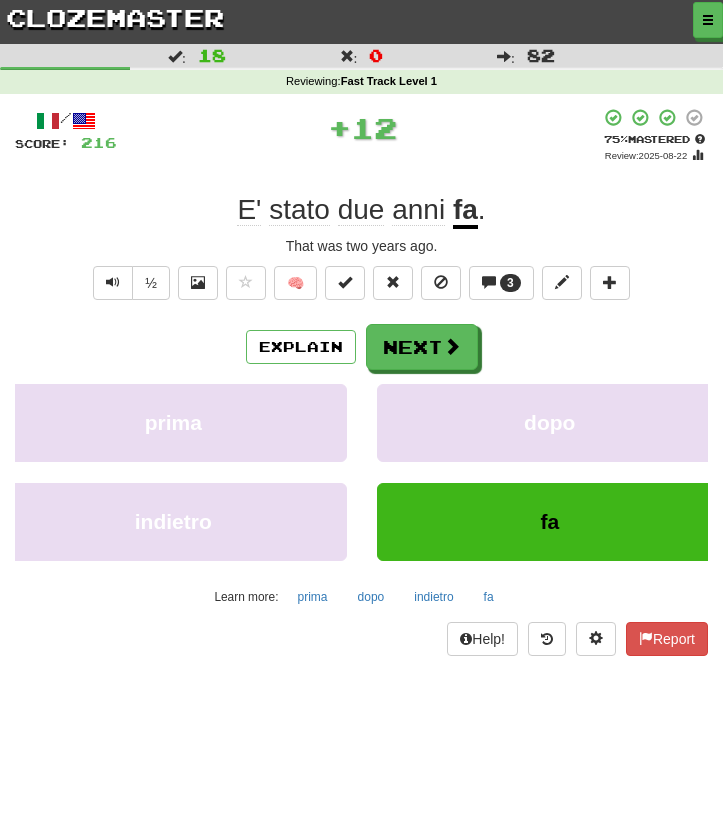 click on "Next" at bounding box center [422, 347] 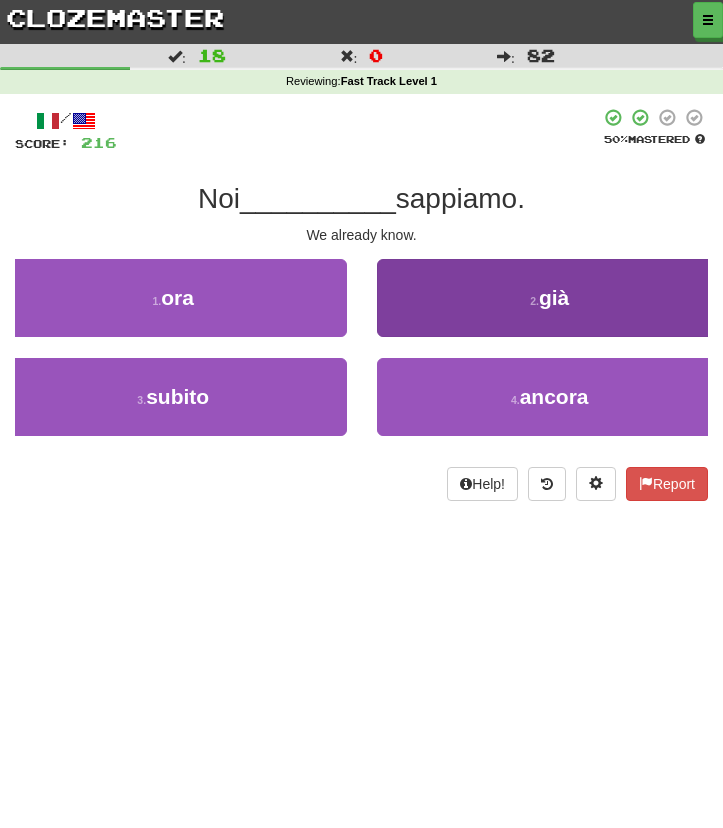 click on "2 .  già" at bounding box center [550, 298] 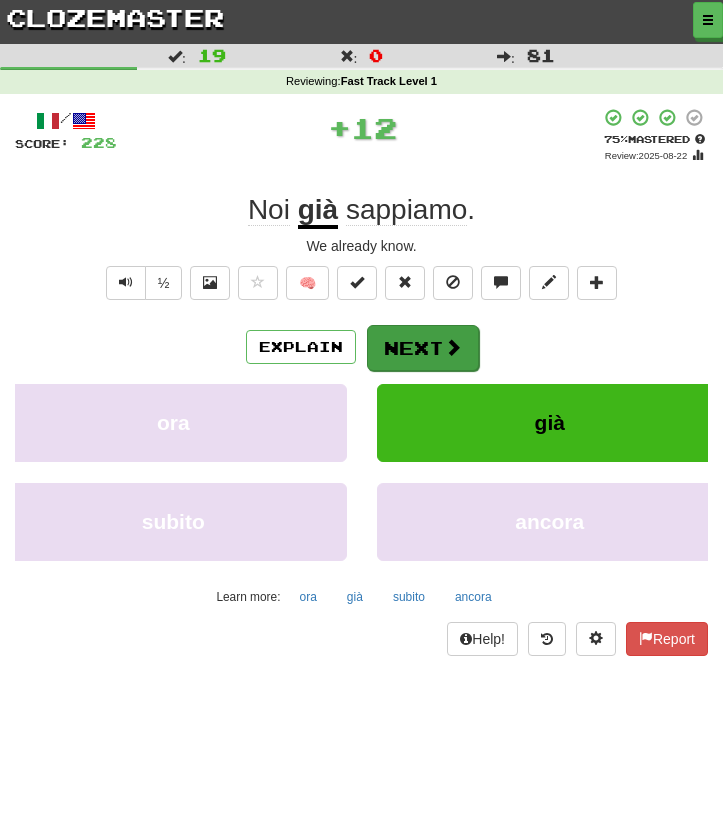 click on "Next" at bounding box center (423, 348) 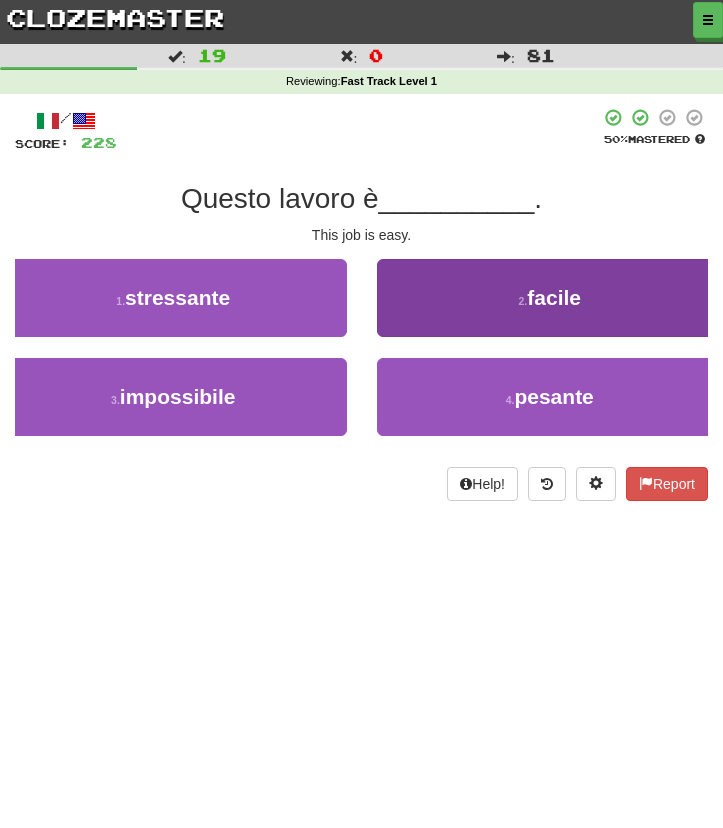click on "2 .  facile" at bounding box center [550, 298] 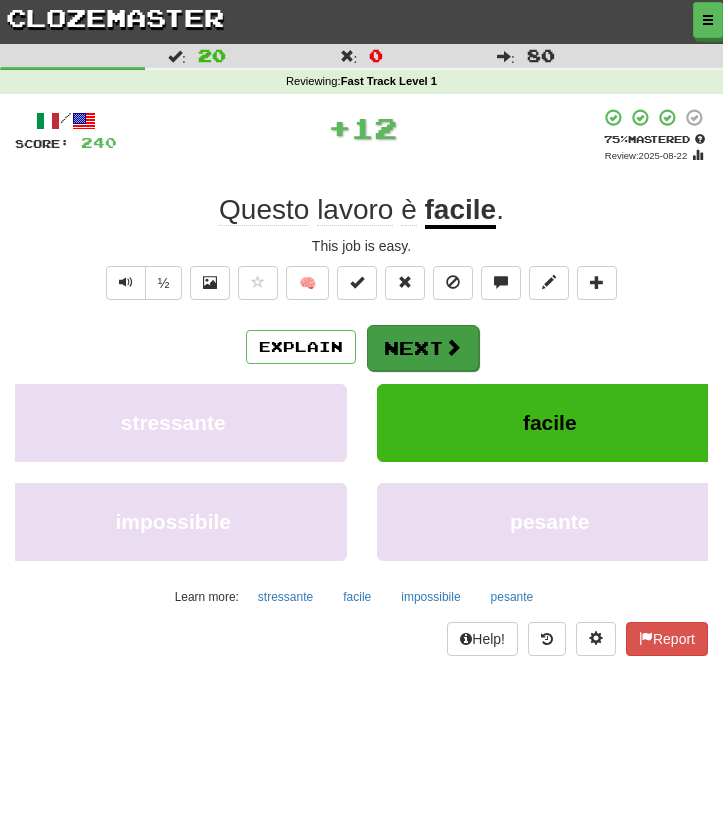 click on "Next" at bounding box center [423, 348] 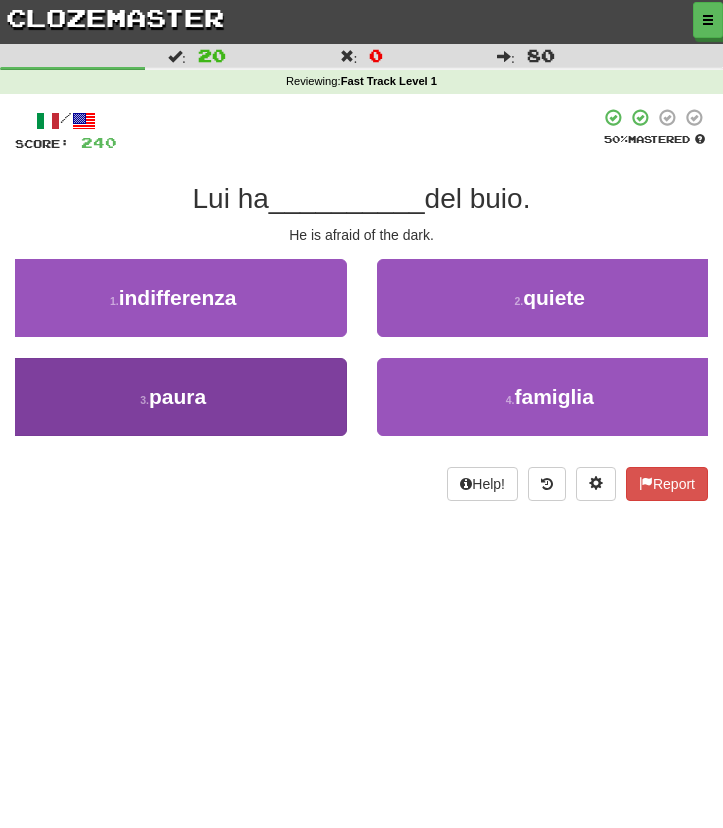 click on "3 .  paura" at bounding box center (173, 397) 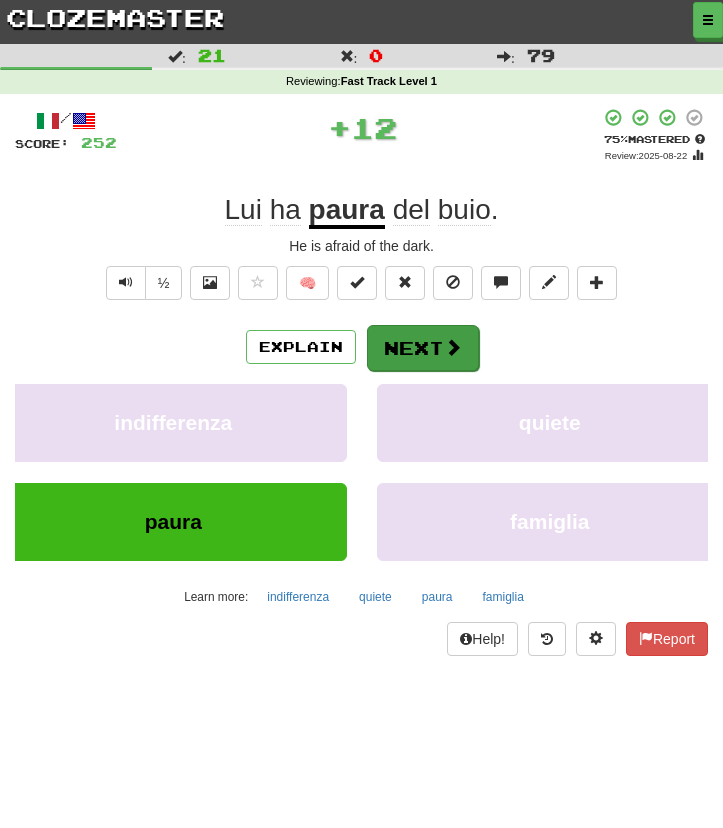 click on "Next" at bounding box center [423, 348] 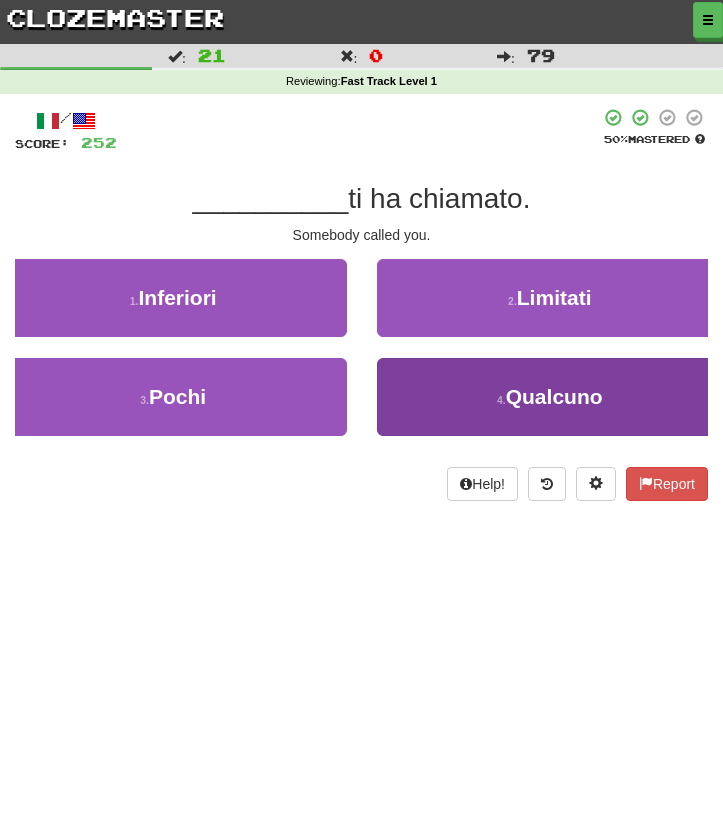 click on "4 .  Qualcuno" at bounding box center (550, 397) 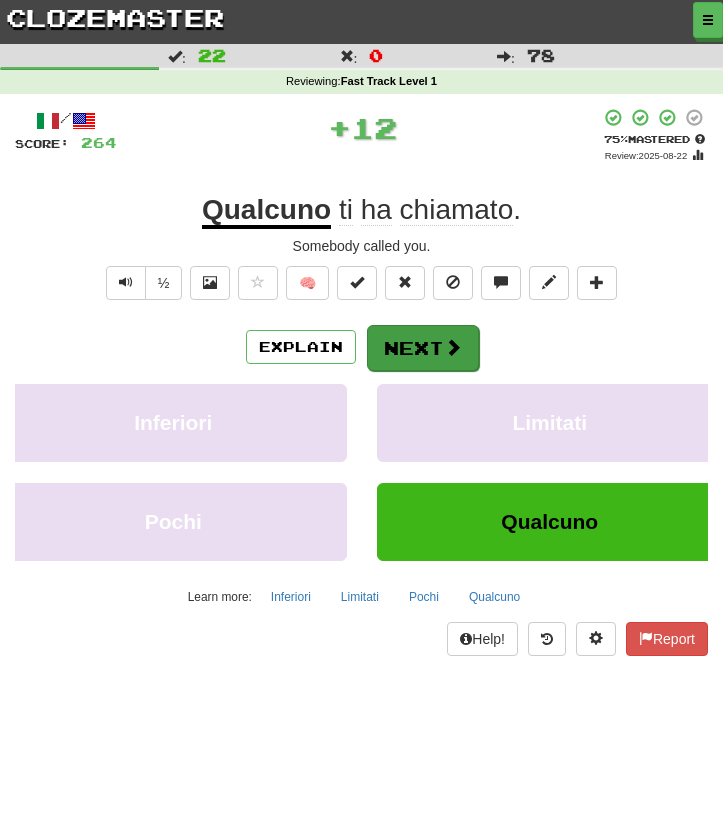click on "Next" at bounding box center (423, 348) 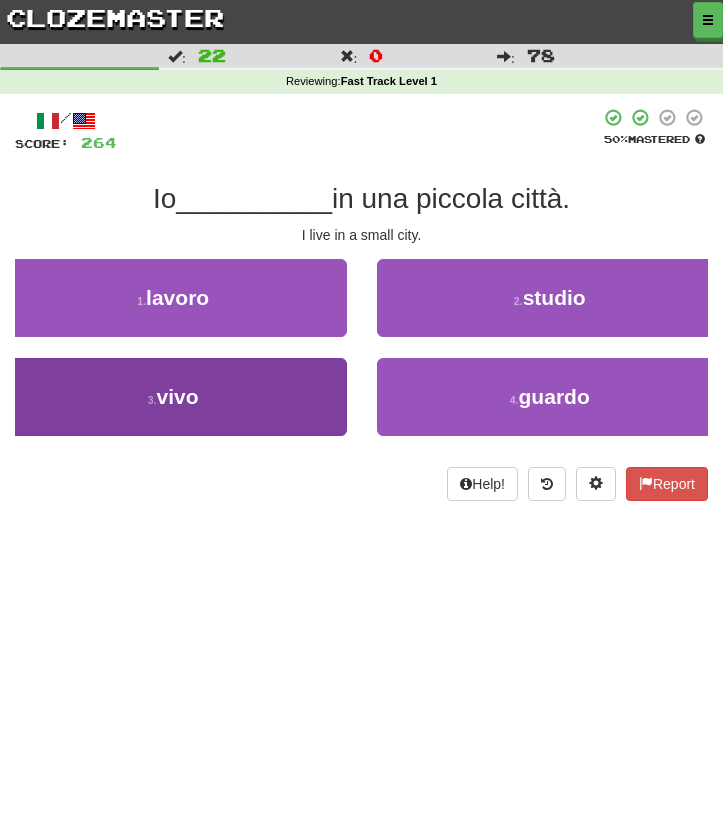 click on "3 .  vivo" at bounding box center (173, 397) 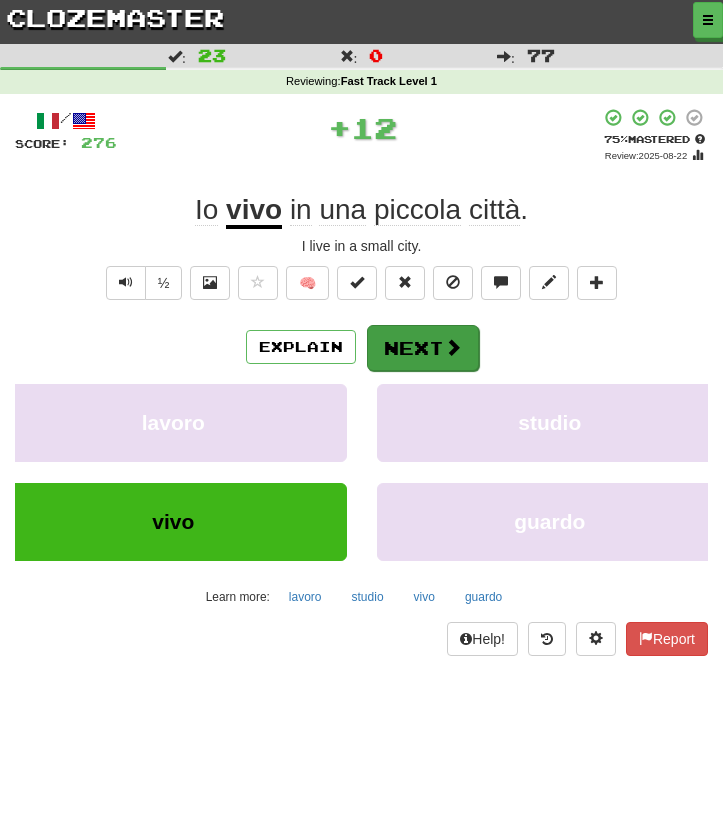 click on "Next" at bounding box center (423, 348) 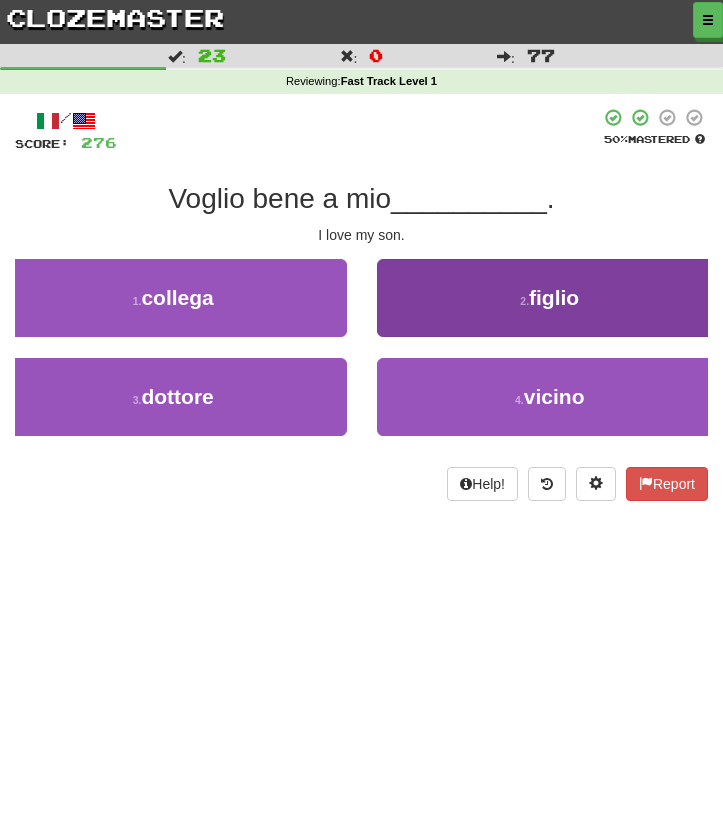 click on "2 .  figlio" at bounding box center [550, 298] 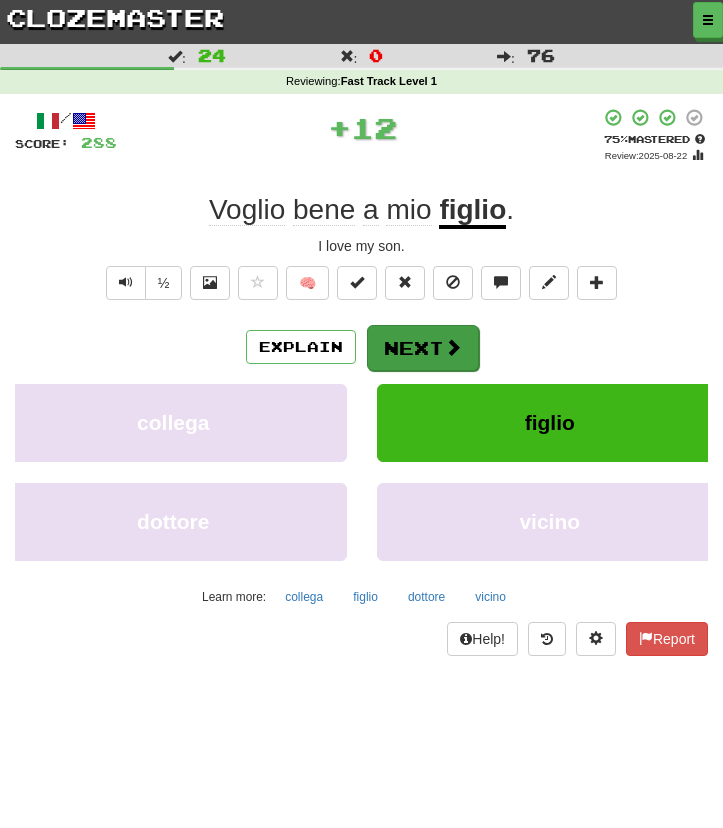 click on "Next" at bounding box center (423, 348) 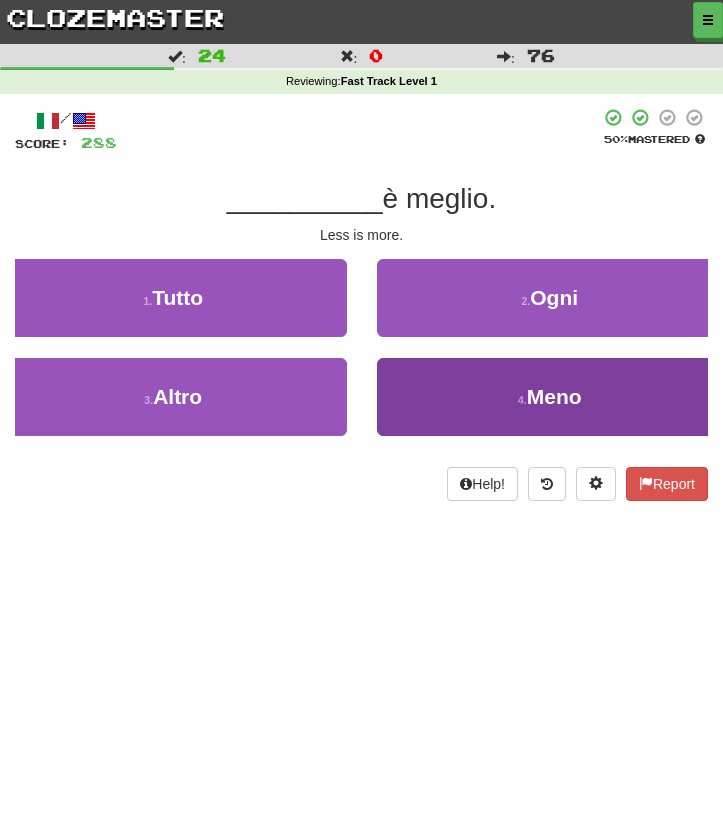 click on "4 .  Meno" at bounding box center (550, 397) 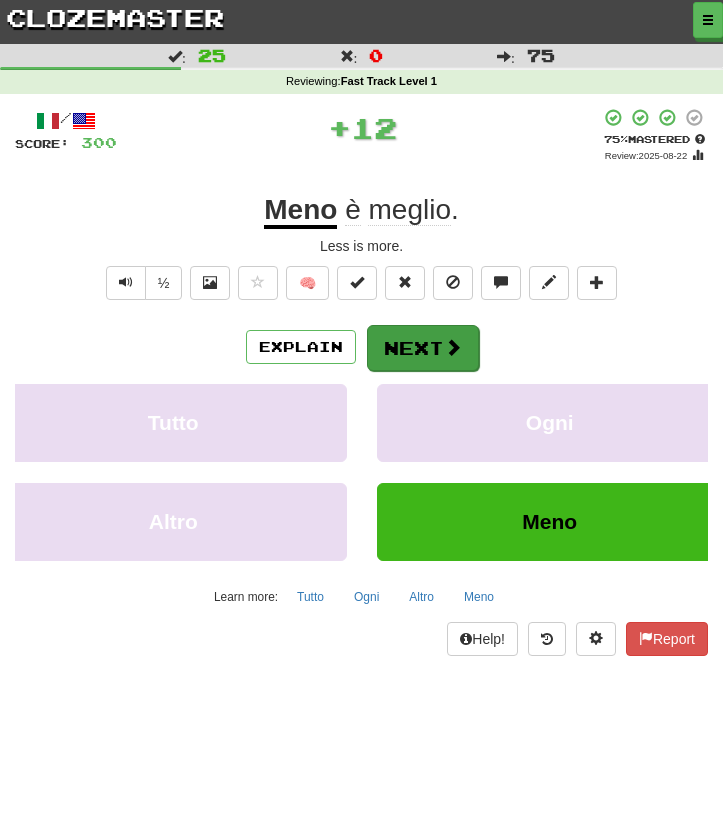 click on "Next" at bounding box center (423, 348) 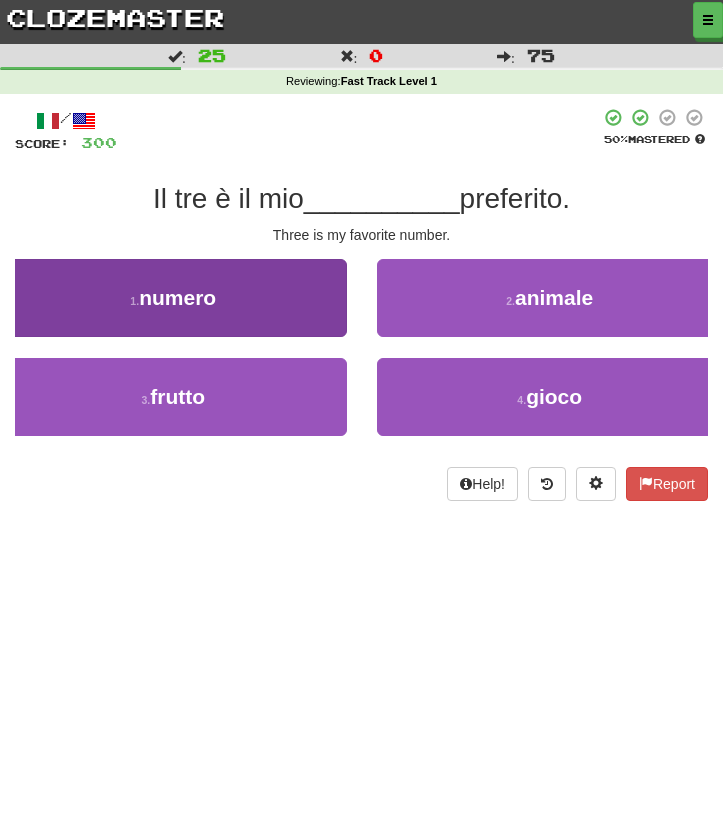 click on "1 .  numero" at bounding box center [173, 298] 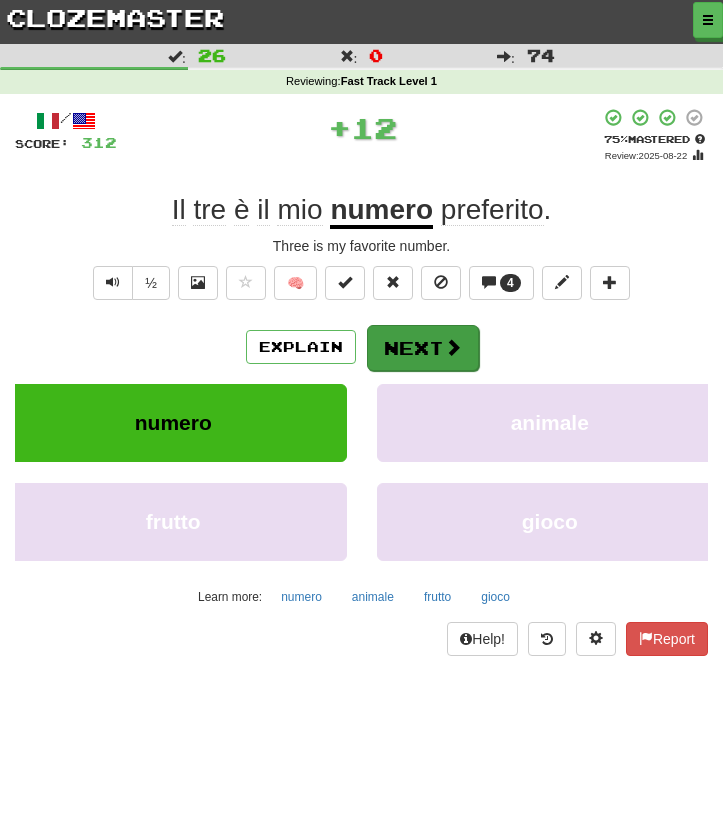 click on "Next" at bounding box center (423, 348) 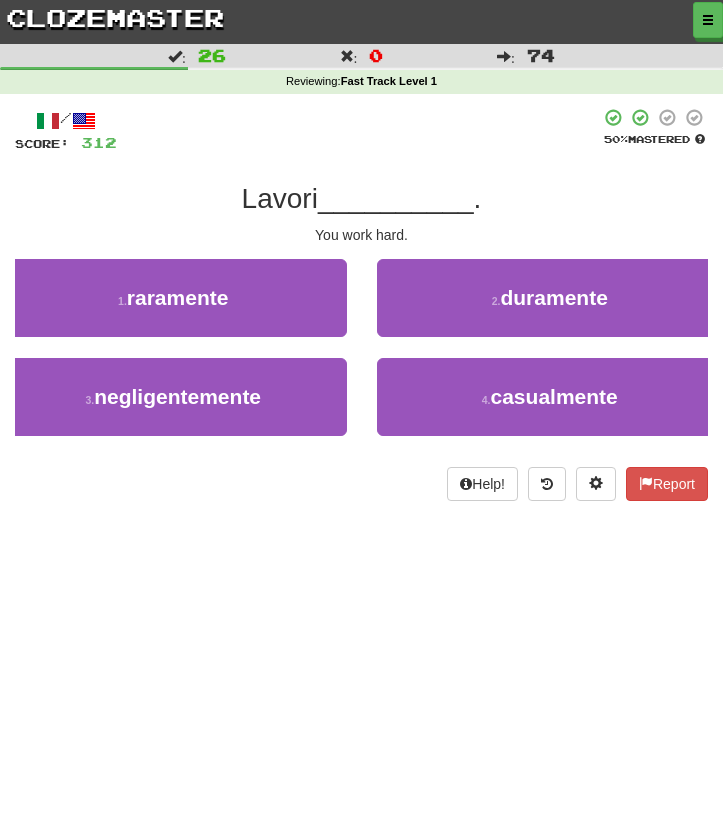 click on "2 .  duramente" at bounding box center [550, 308] 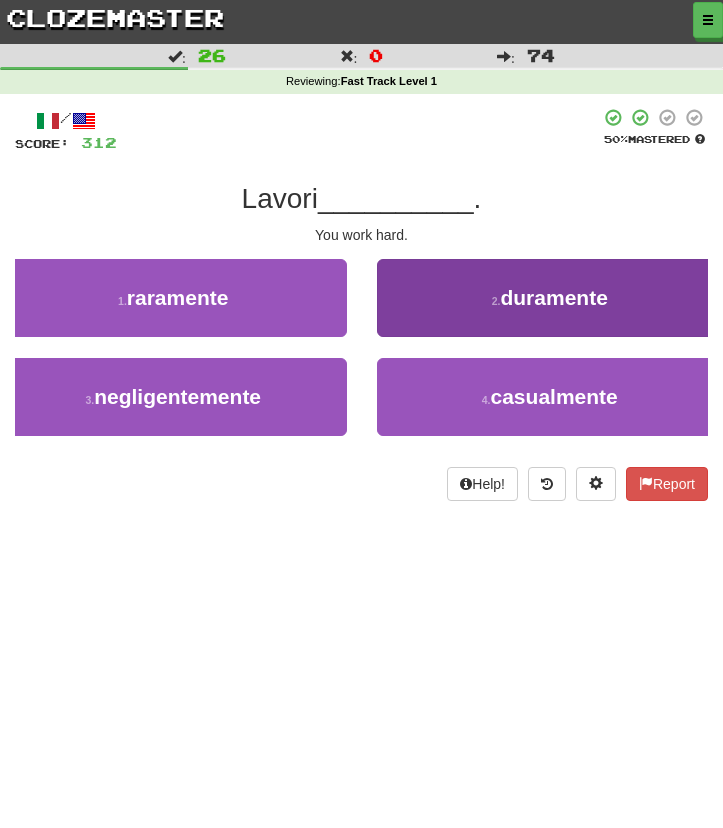 click on "2 .  duramente" at bounding box center (550, 298) 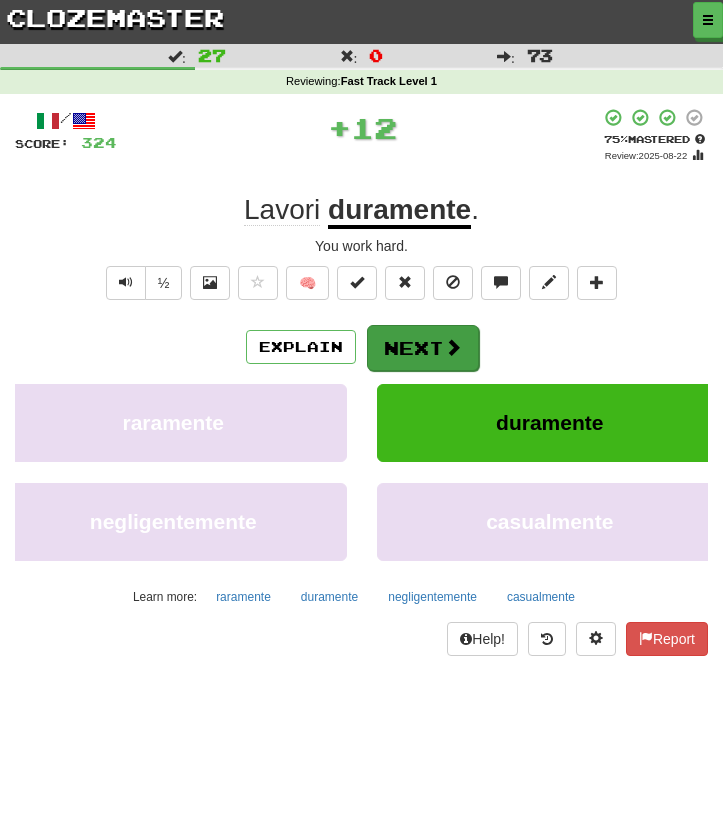 click on "Explain Next" at bounding box center (361, 347) 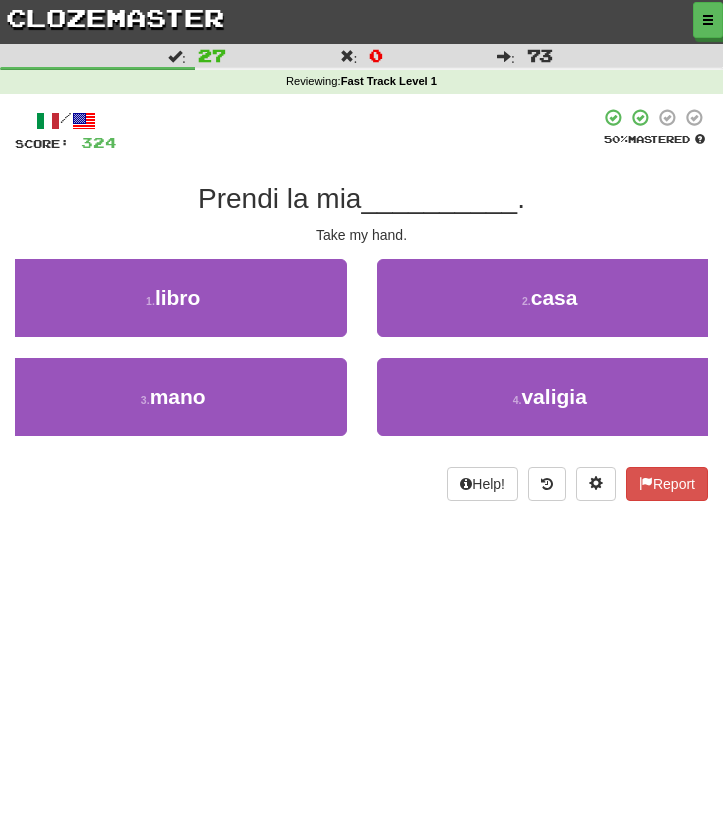 click on "2 .  casa" at bounding box center [550, 298] 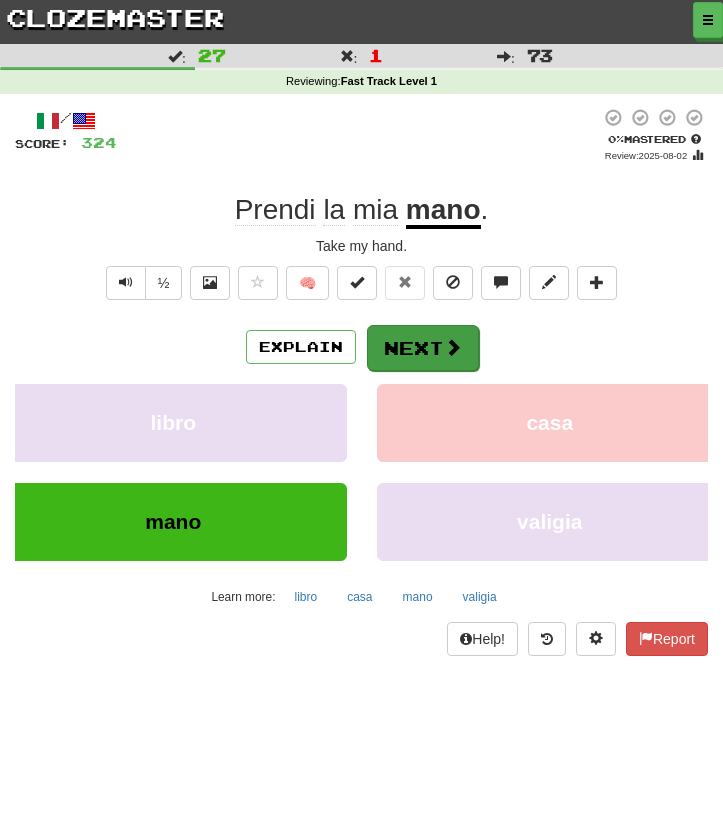 click on "Next" at bounding box center [423, 348] 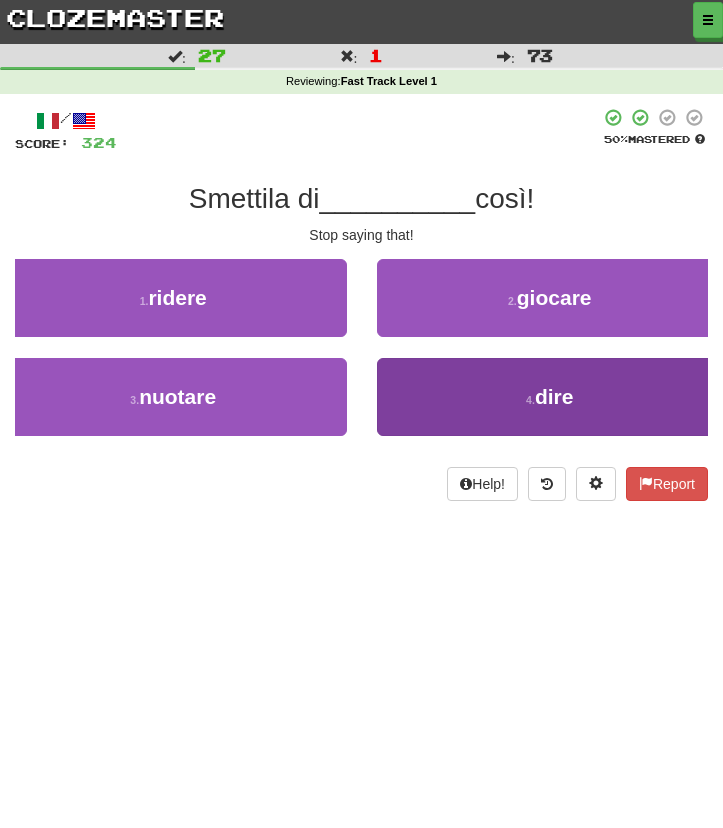 click on "4 .  dire" at bounding box center (550, 397) 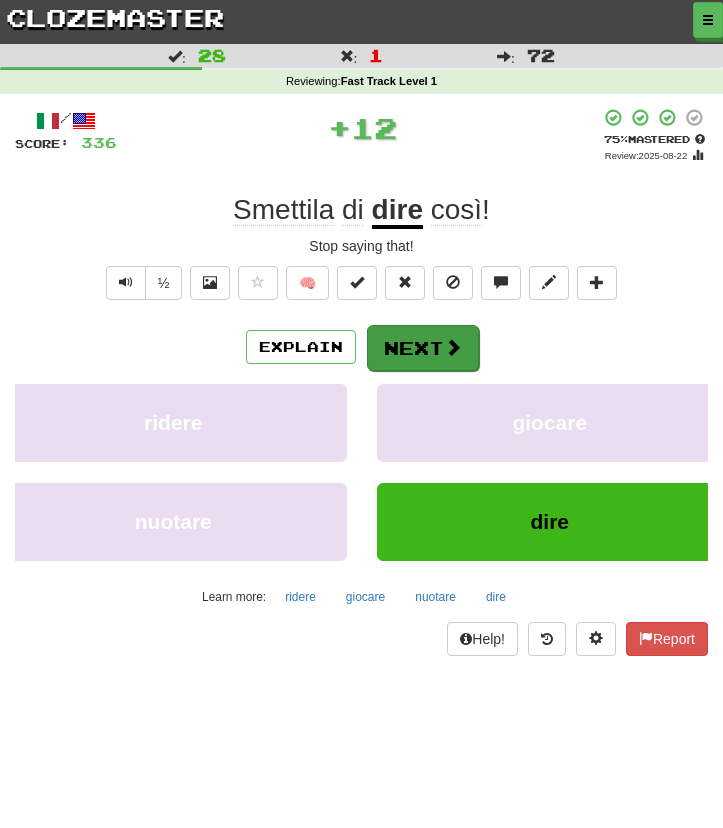 click on "Next" at bounding box center [423, 348] 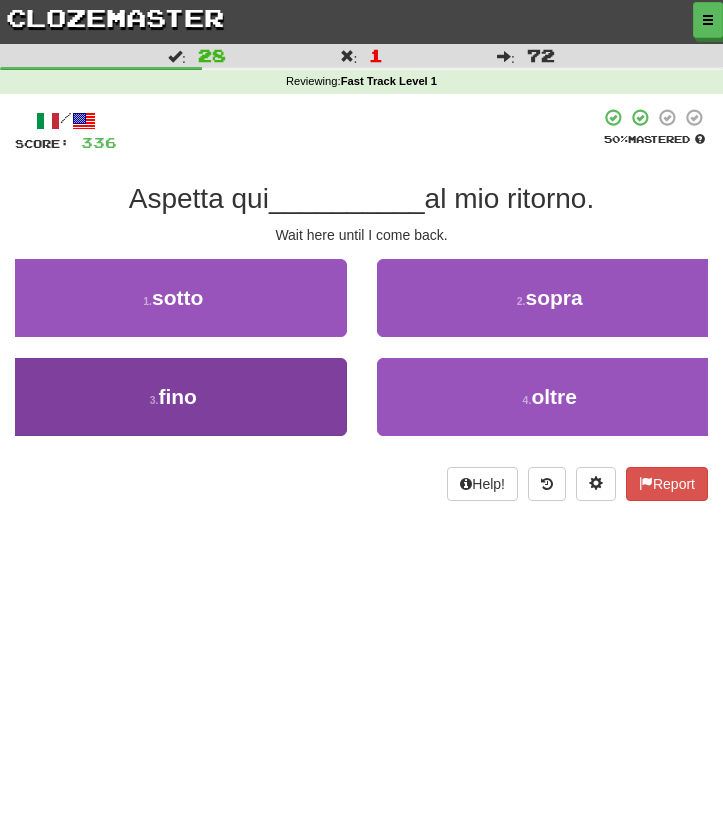 click on "3 .  fino" at bounding box center (173, 397) 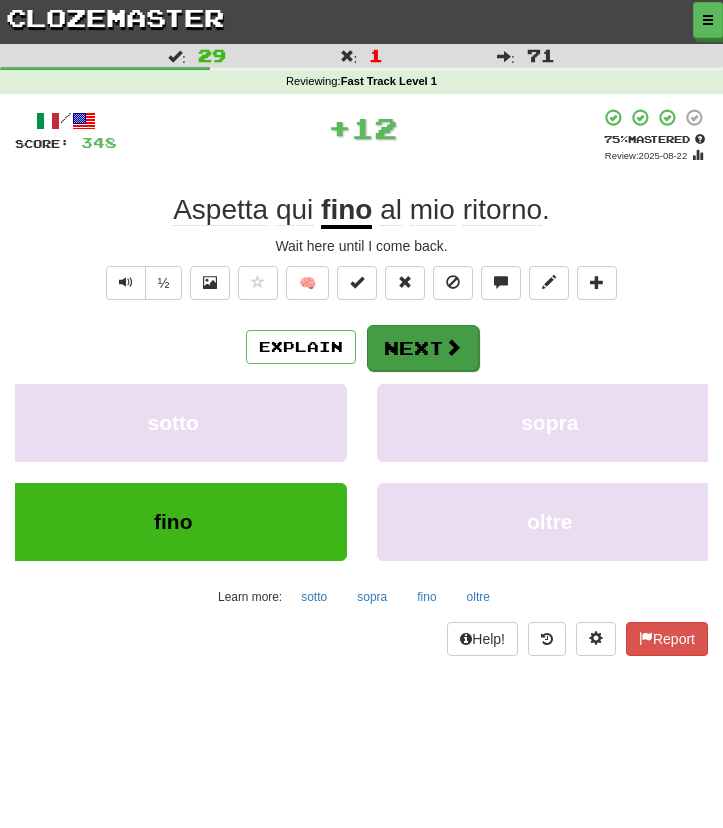 click on "Next" at bounding box center (423, 348) 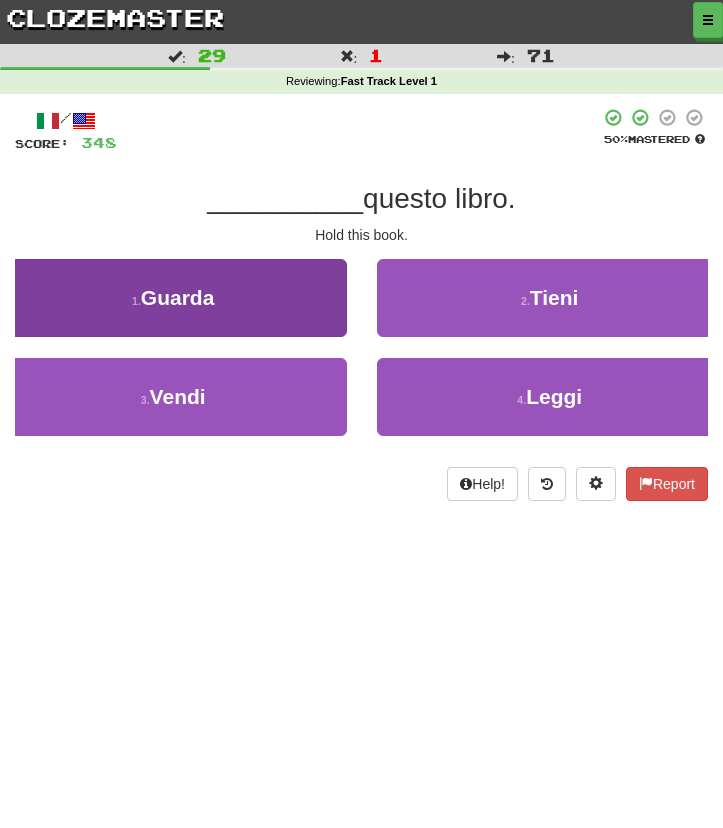 click on "1 .  Guarda" at bounding box center (173, 298) 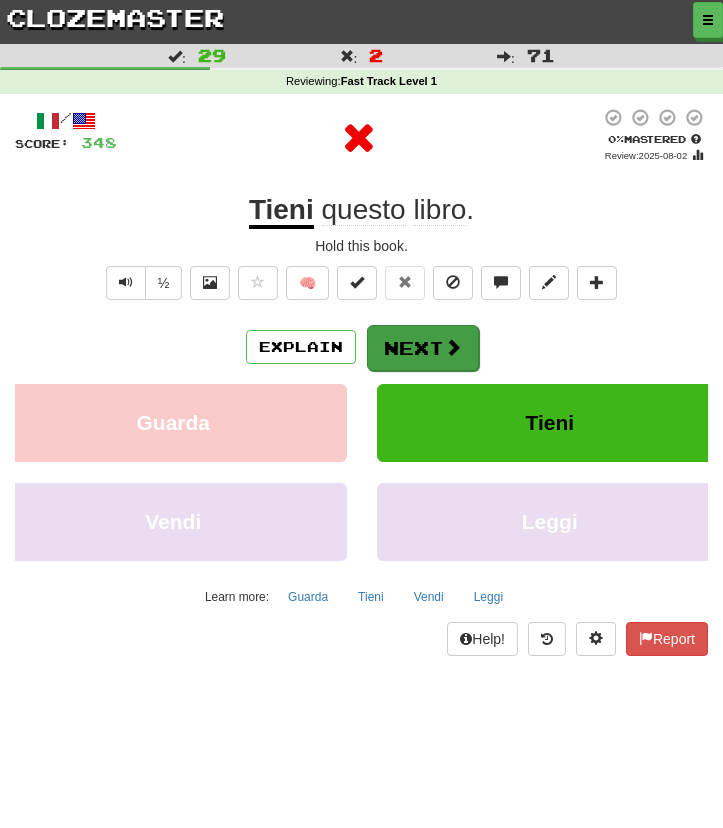 click on "Next" at bounding box center [423, 348] 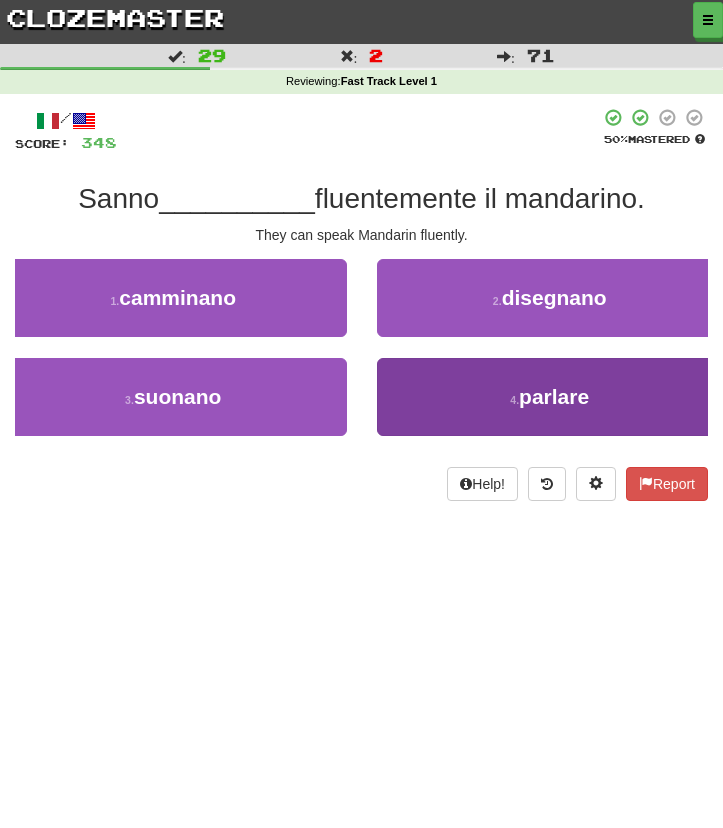 click on "4 .  parlare" at bounding box center [550, 397] 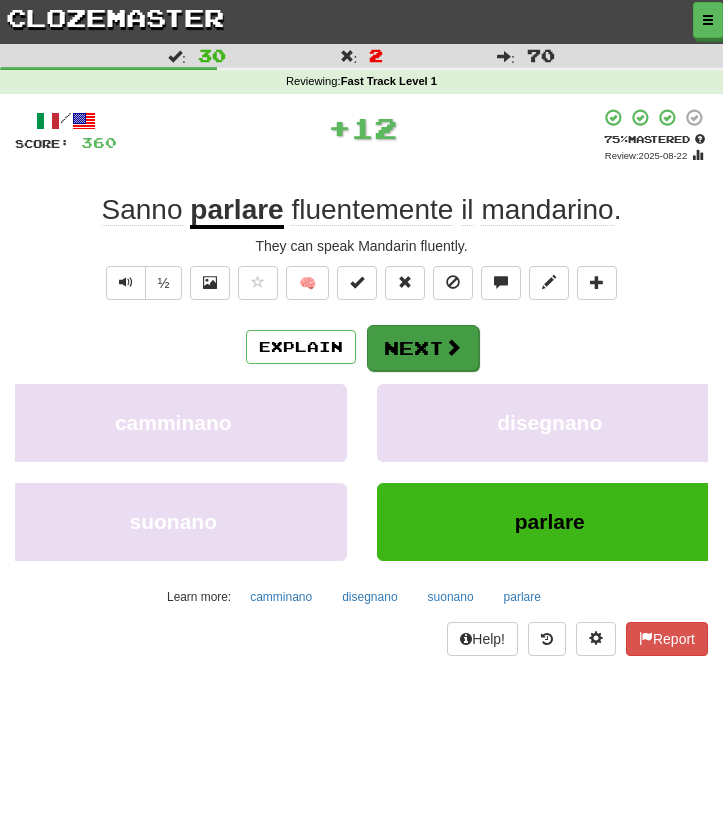 click on "Next" at bounding box center [423, 348] 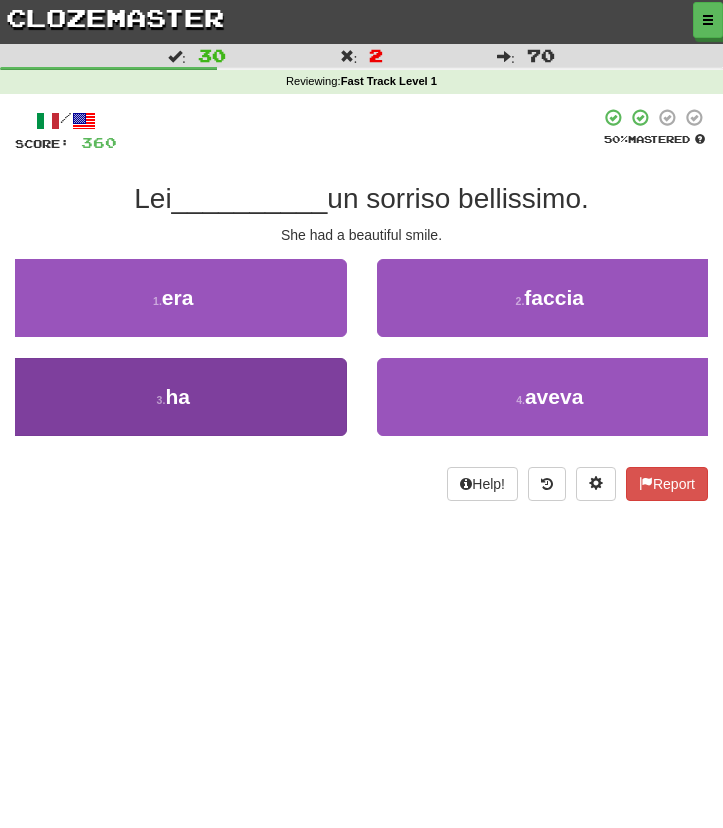 click on "3 .  ha" at bounding box center [173, 397] 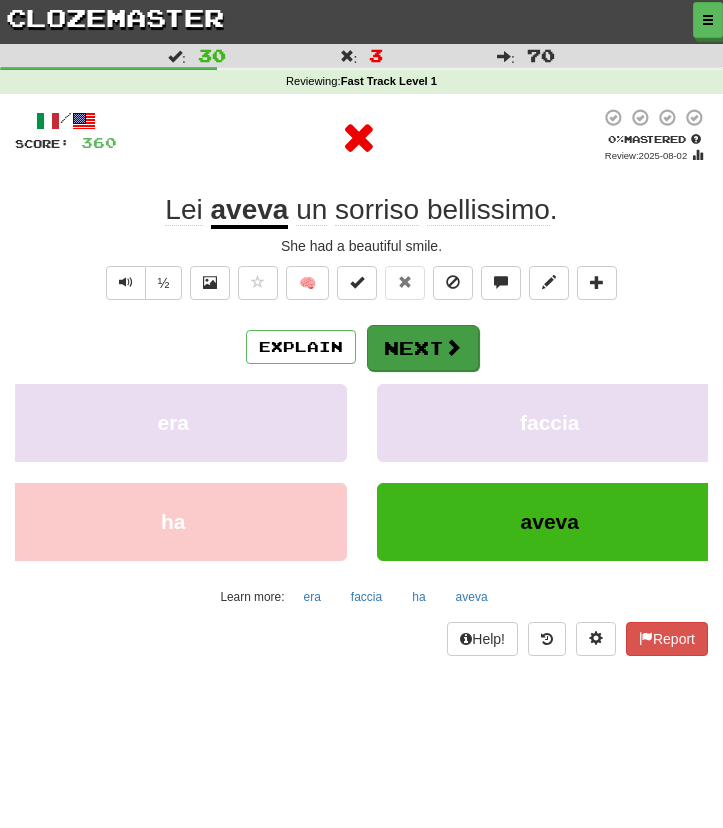 click on "Next" at bounding box center [423, 348] 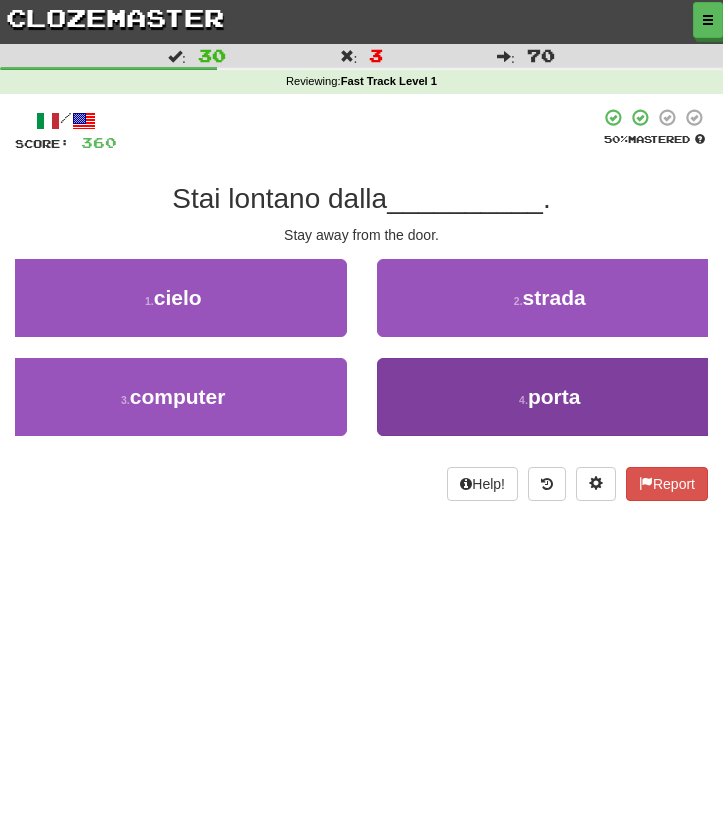 click on "4 .  porta" at bounding box center [550, 397] 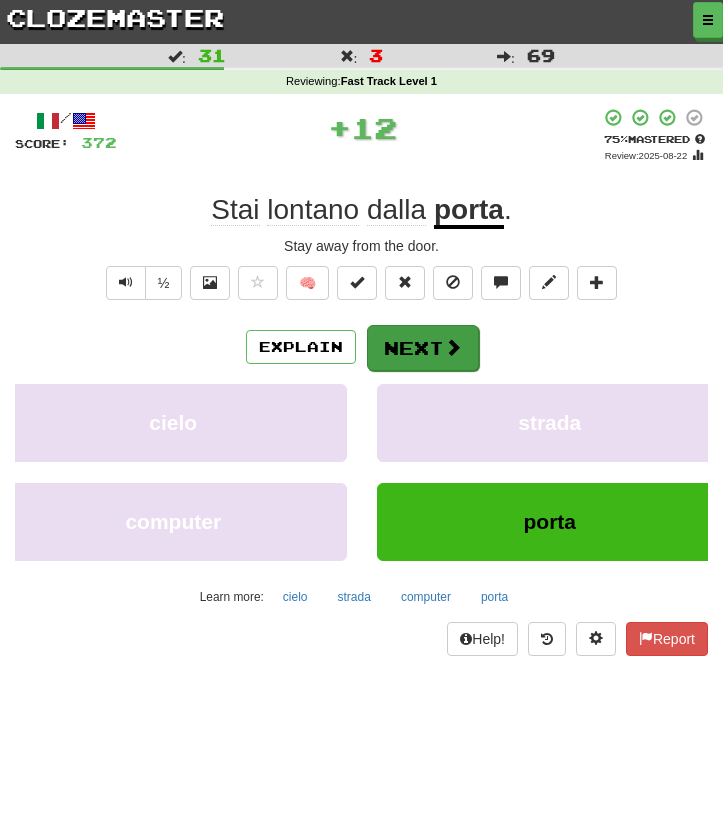 click on "Next" at bounding box center [423, 348] 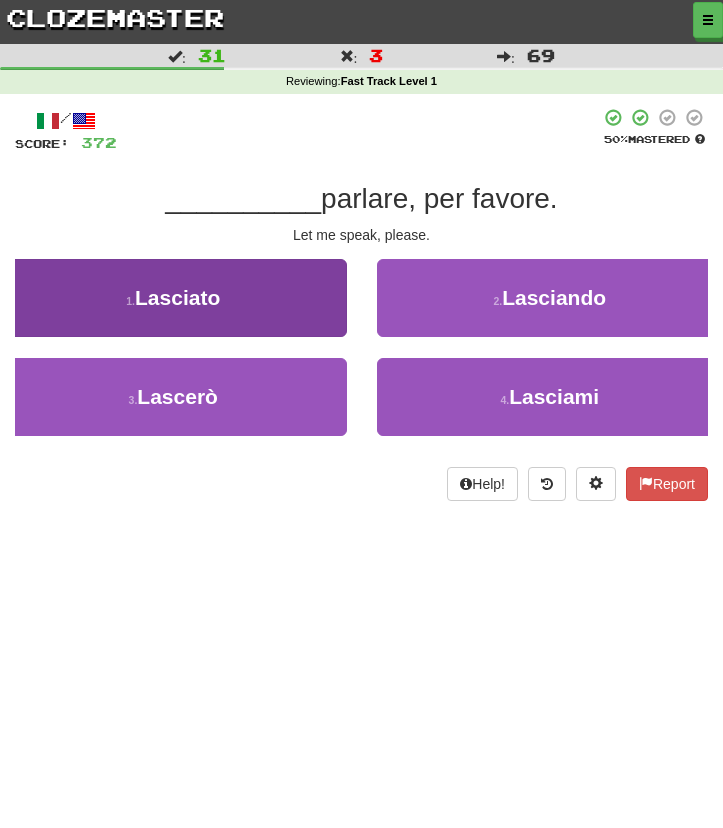 click on "1 .  Lasciato" at bounding box center (173, 298) 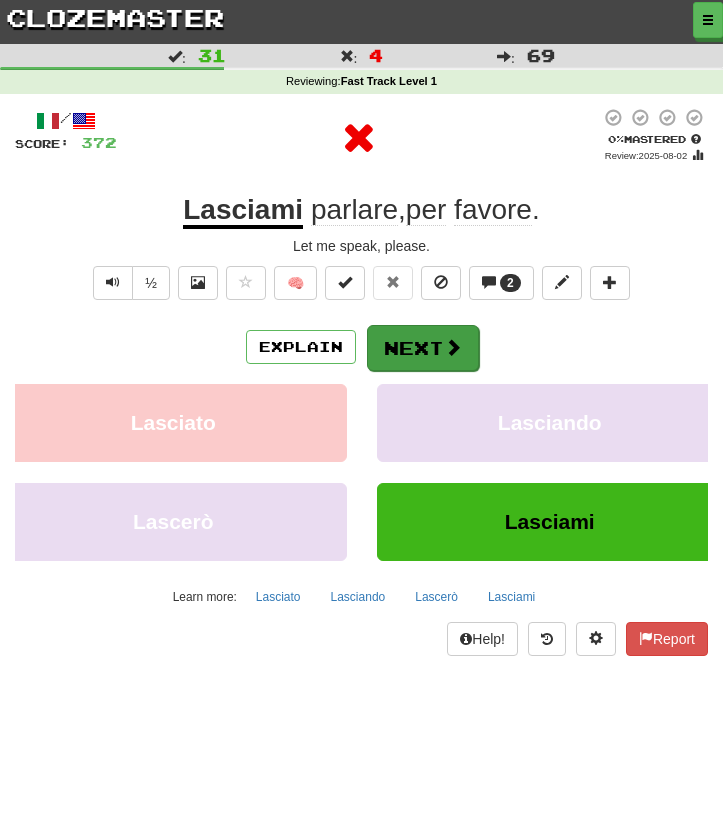 click on "Next" at bounding box center (423, 348) 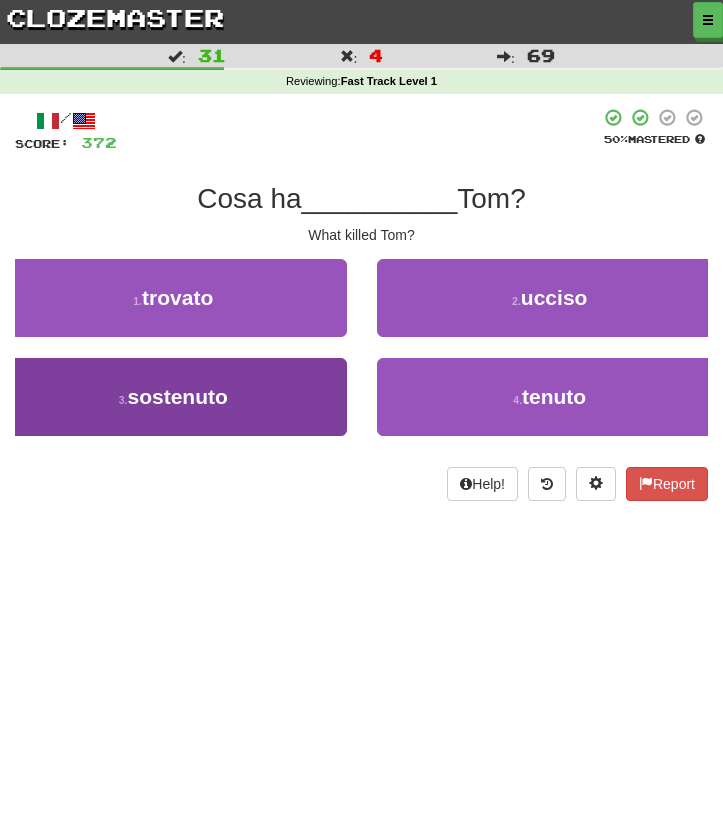 click on "3 .  sostenuto" at bounding box center [173, 397] 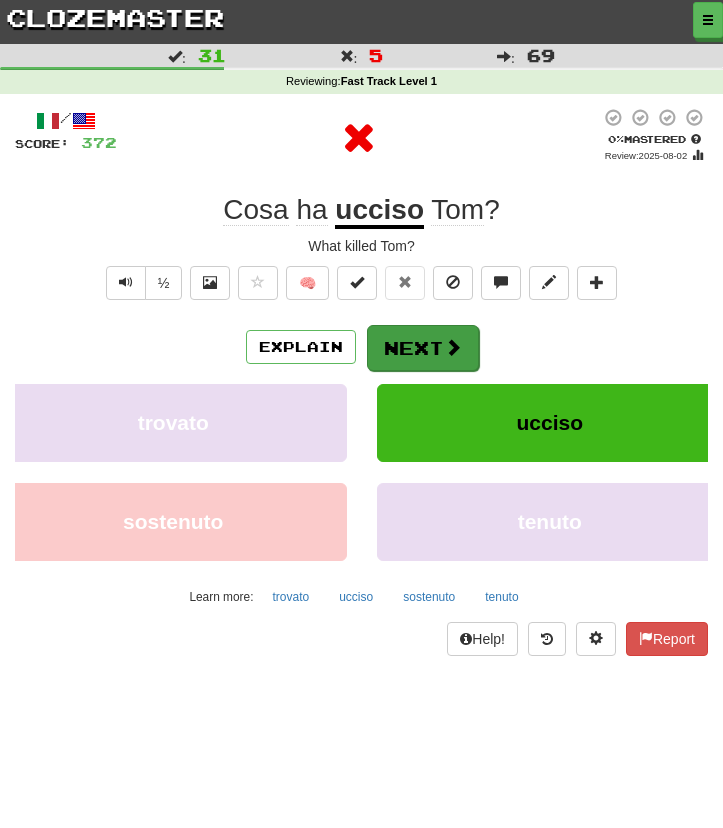 click on "Next" at bounding box center (423, 348) 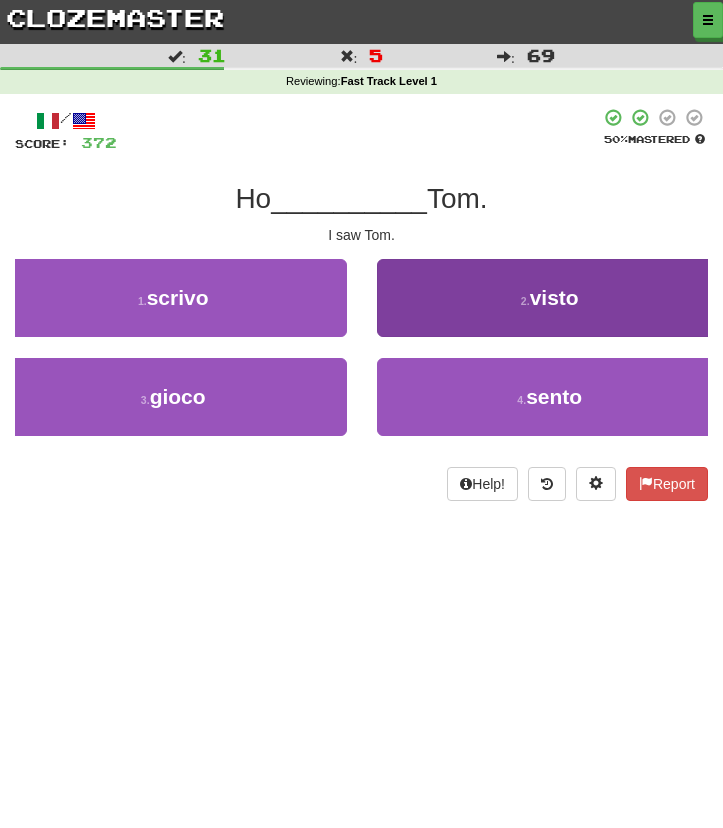 click on "2 .  visto" at bounding box center [550, 298] 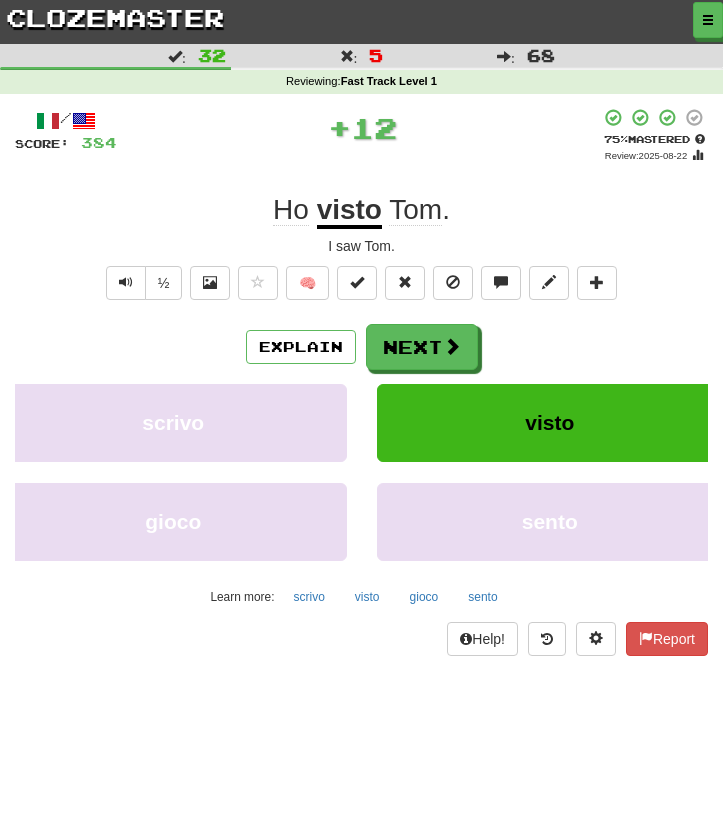 click on "Next" at bounding box center (422, 347) 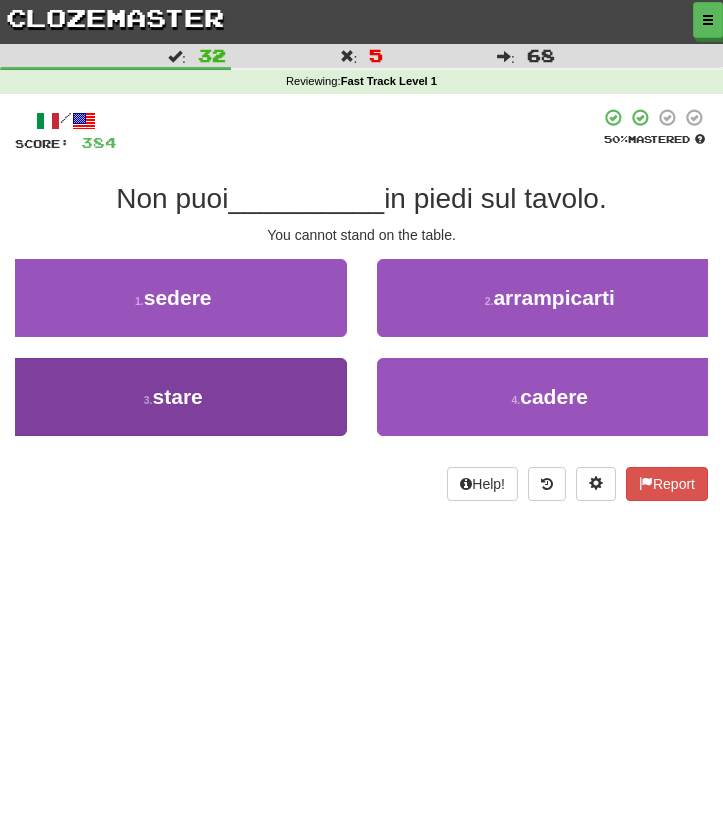 click on "3 .  stare" at bounding box center [173, 397] 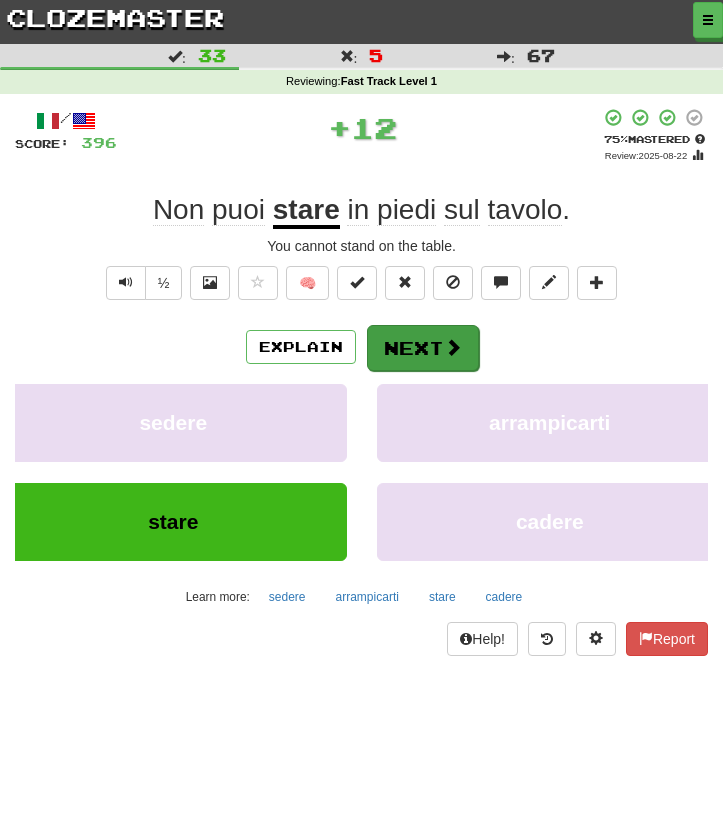 click on "Next" at bounding box center (423, 348) 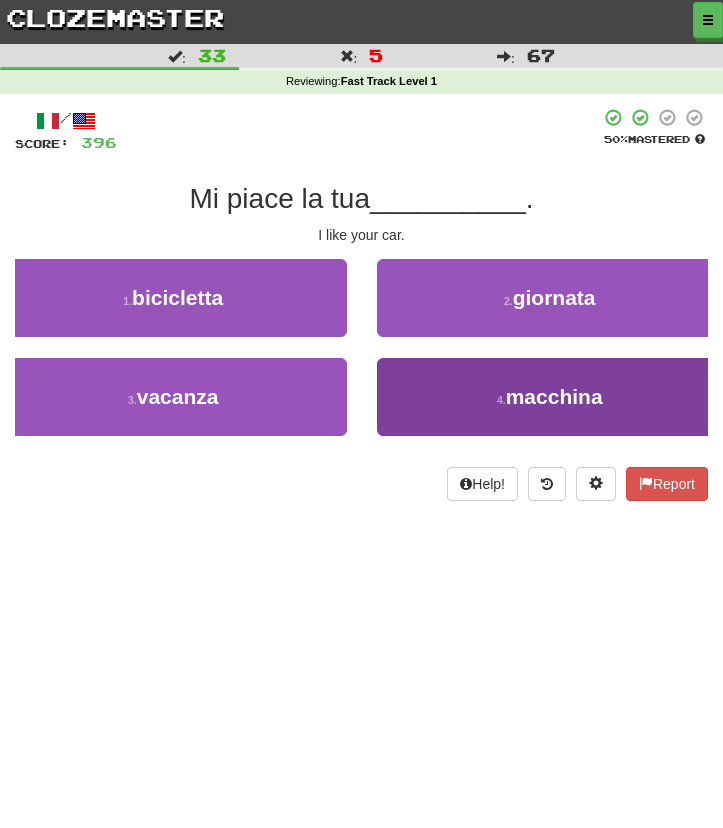 click on "4 .  macchina" at bounding box center [550, 397] 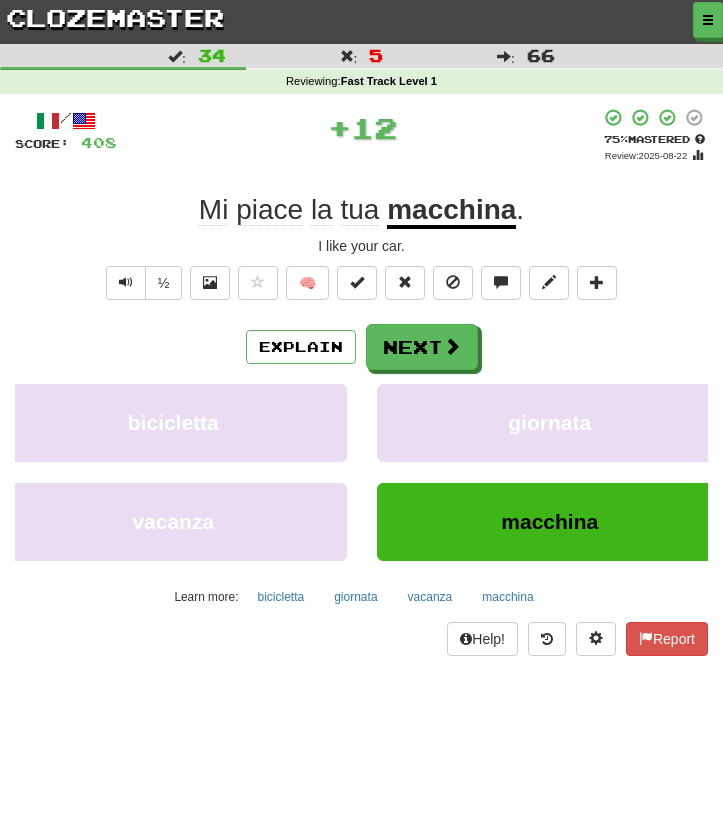 click on "Next" at bounding box center [422, 347] 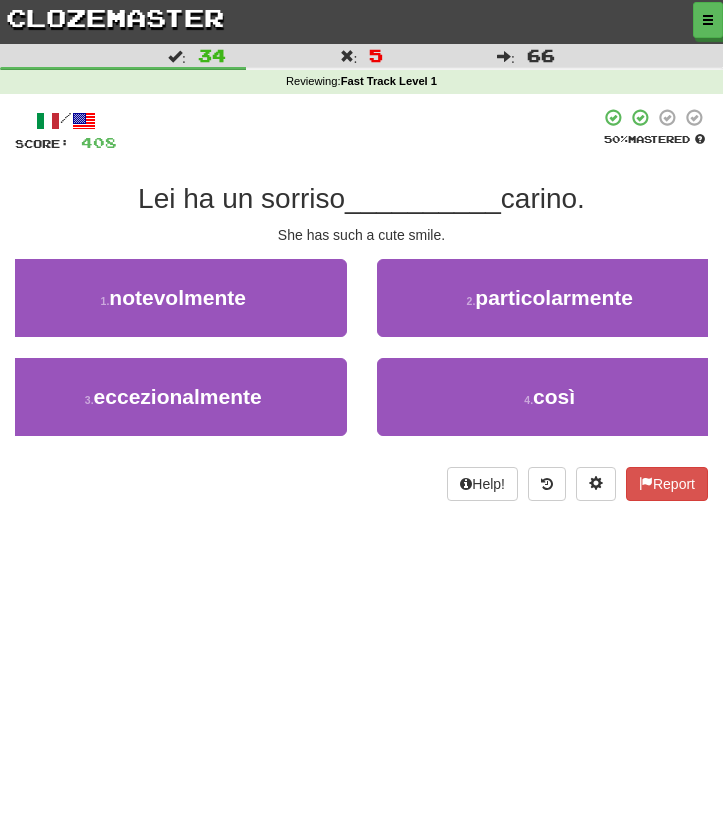 click on "4 .  così" at bounding box center (550, 397) 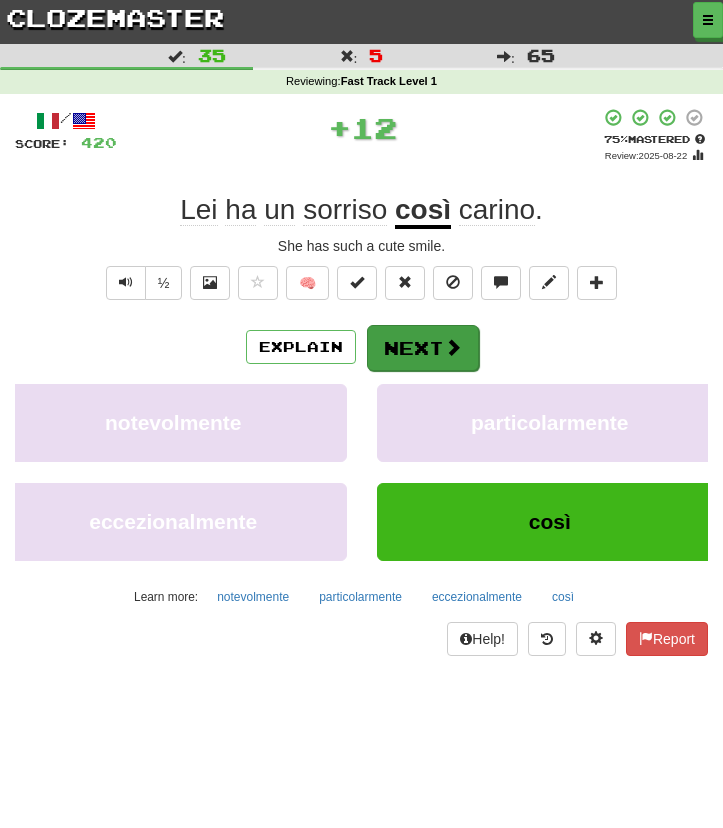 click on "Next" at bounding box center (423, 348) 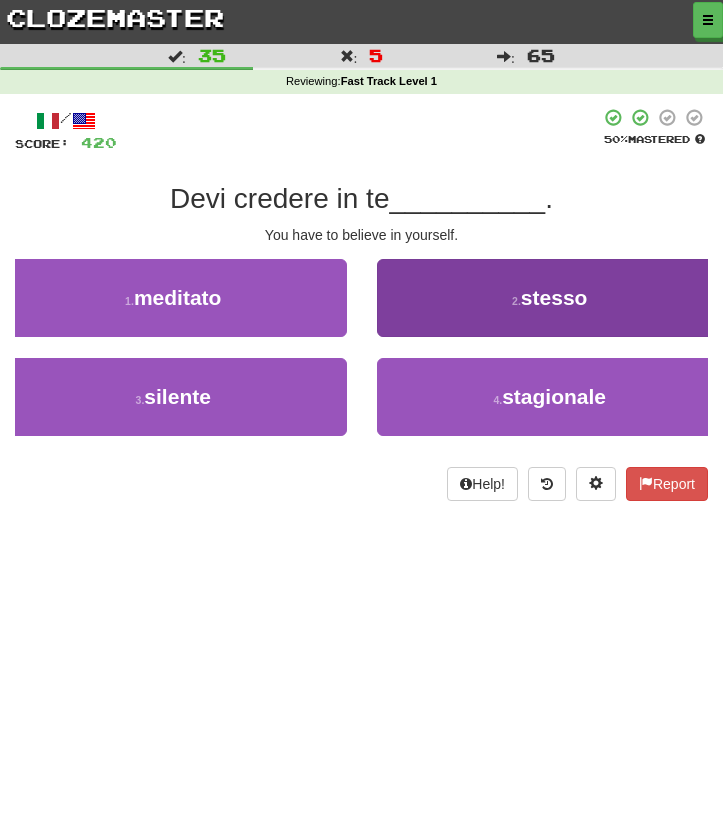 click on "2 .  stesso" at bounding box center (550, 298) 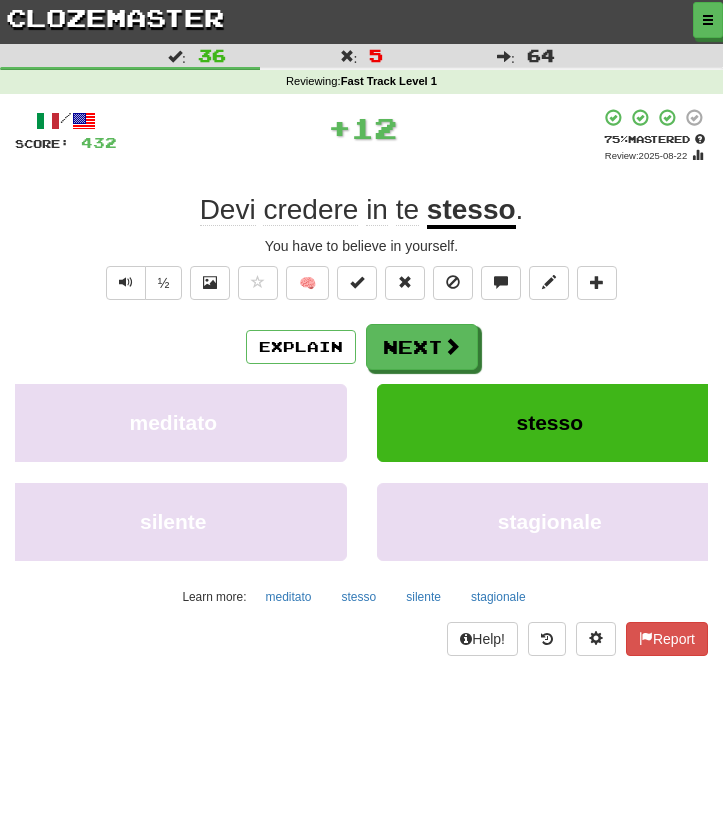 click on "Next" at bounding box center (422, 347) 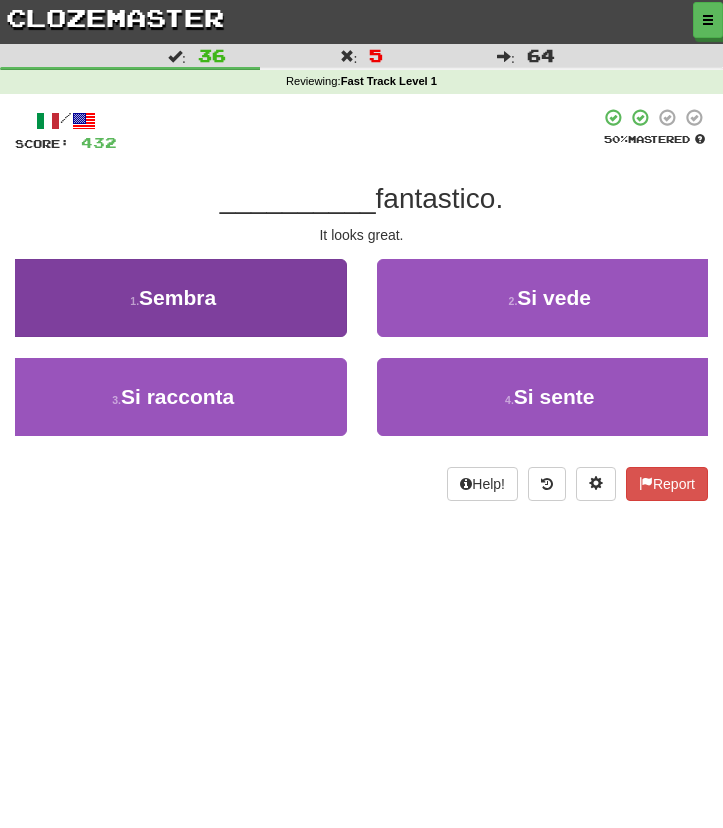 click on "1 .  Sembra" at bounding box center [173, 298] 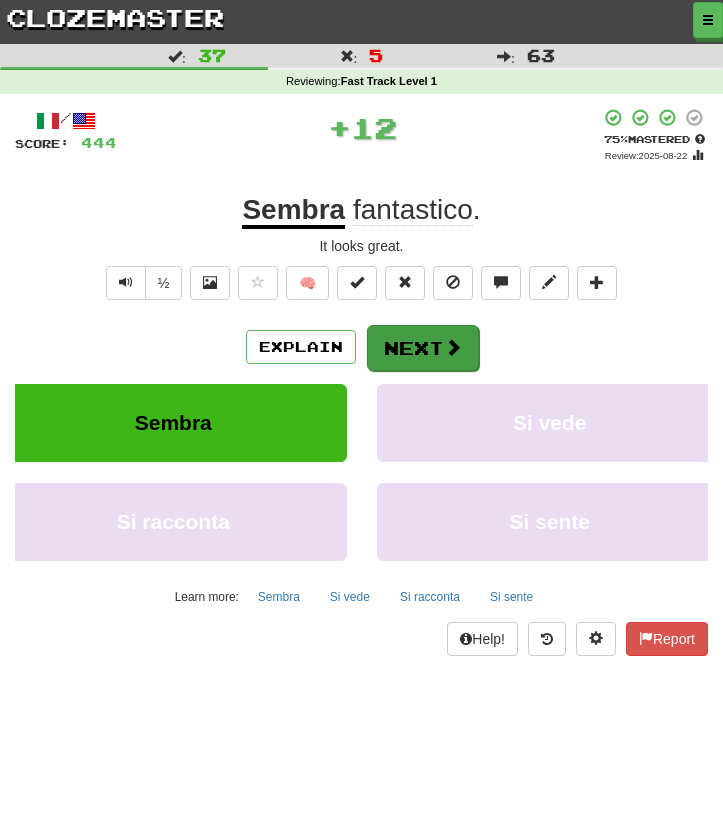 click on "Next" at bounding box center (423, 348) 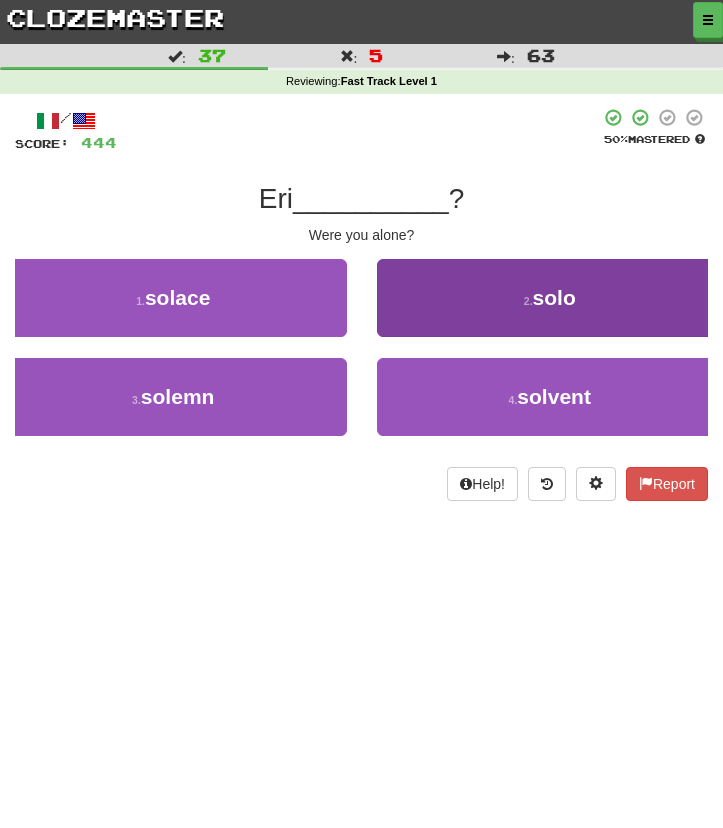 click on "2 .  solo" at bounding box center [550, 298] 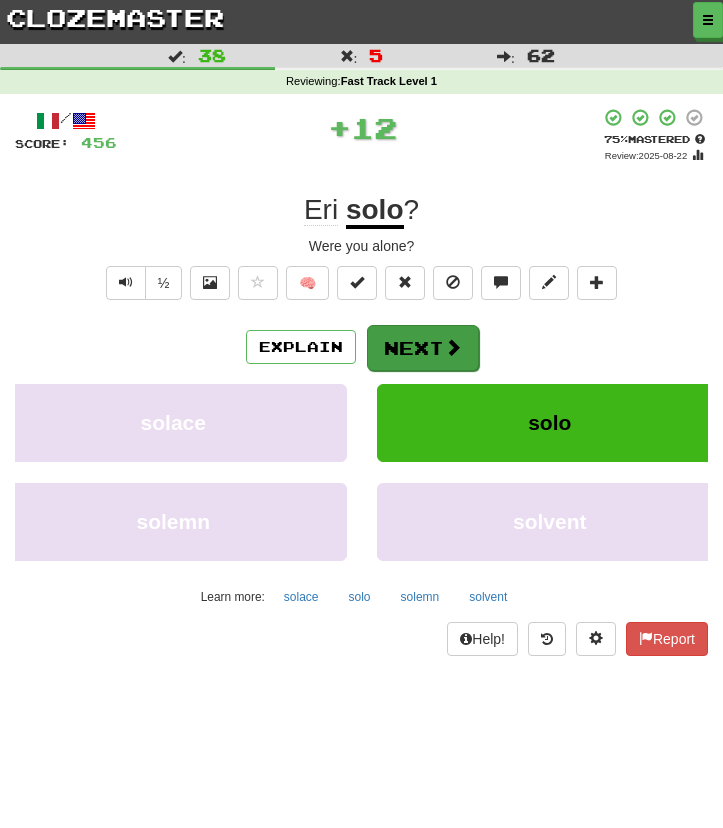 click on "Next" at bounding box center [423, 348] 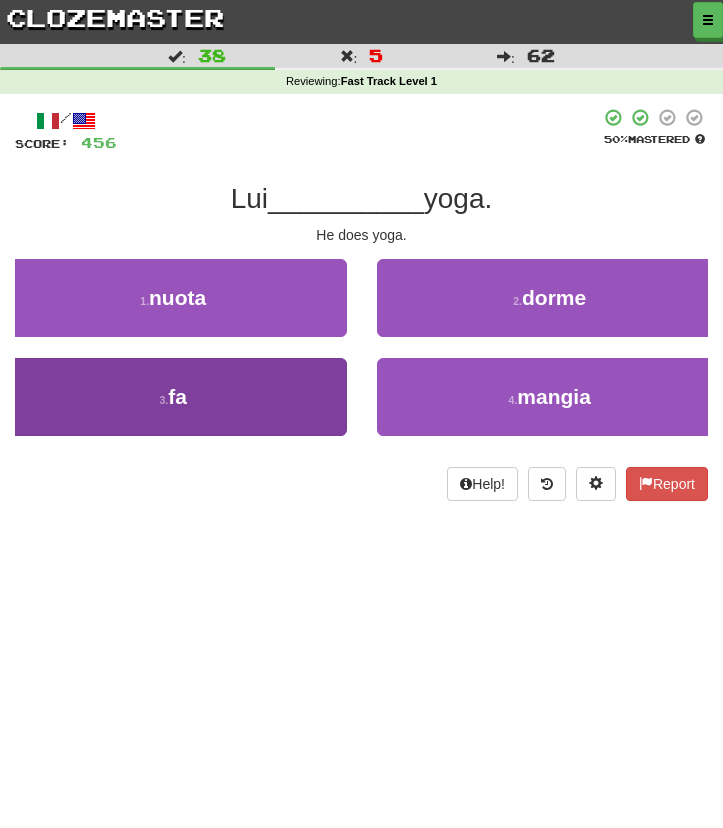 click on "3 .  fa" at bounding box center [173, 397] 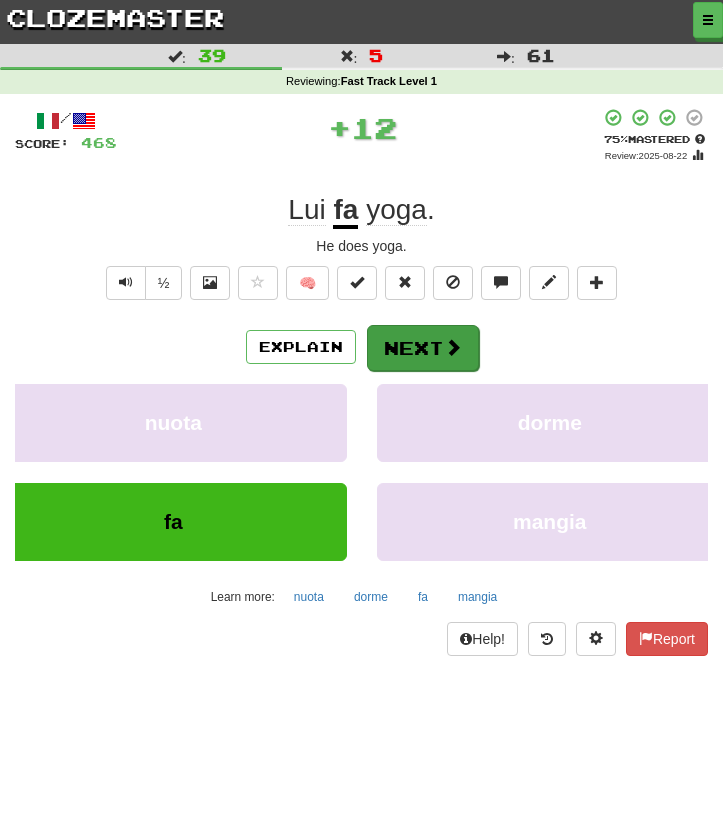 click on "Next" at bounding box center [423, 348] 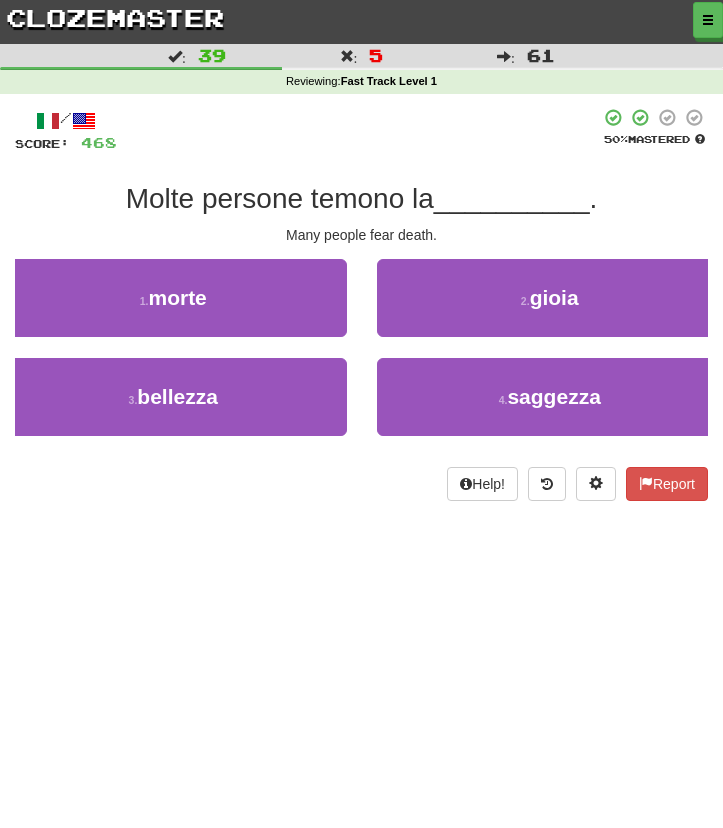 click on "1 .  morte" at bounding box center [173, 308] 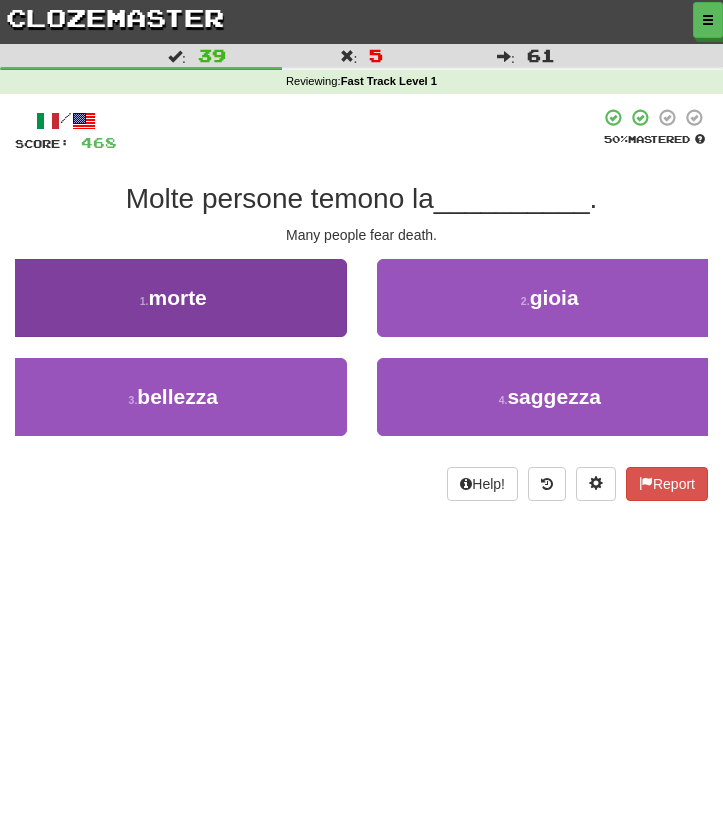 click on "1 .  morte" at bounding box center (173, 298) 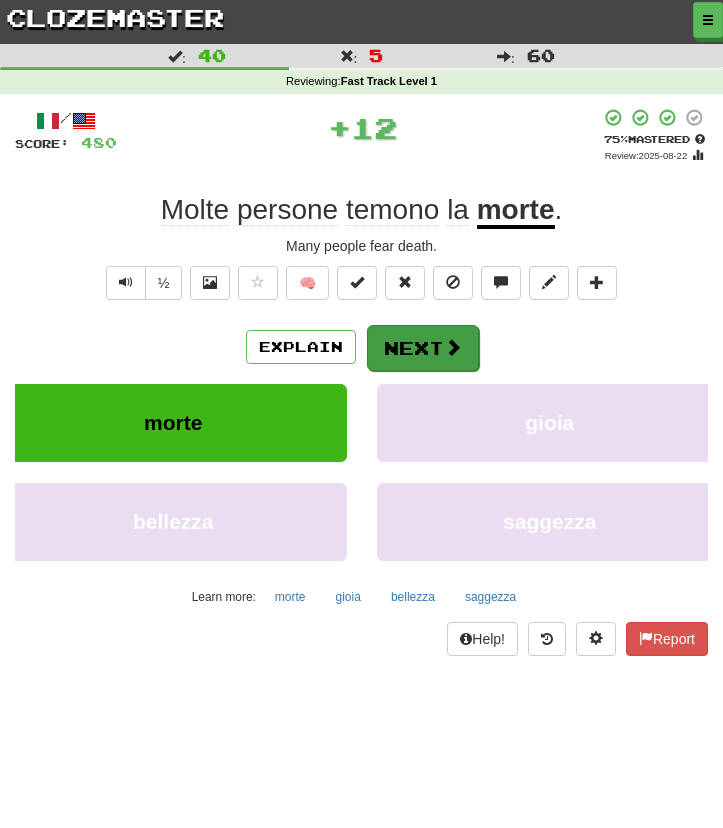 click on "Next" at bounding box center [423, 348] 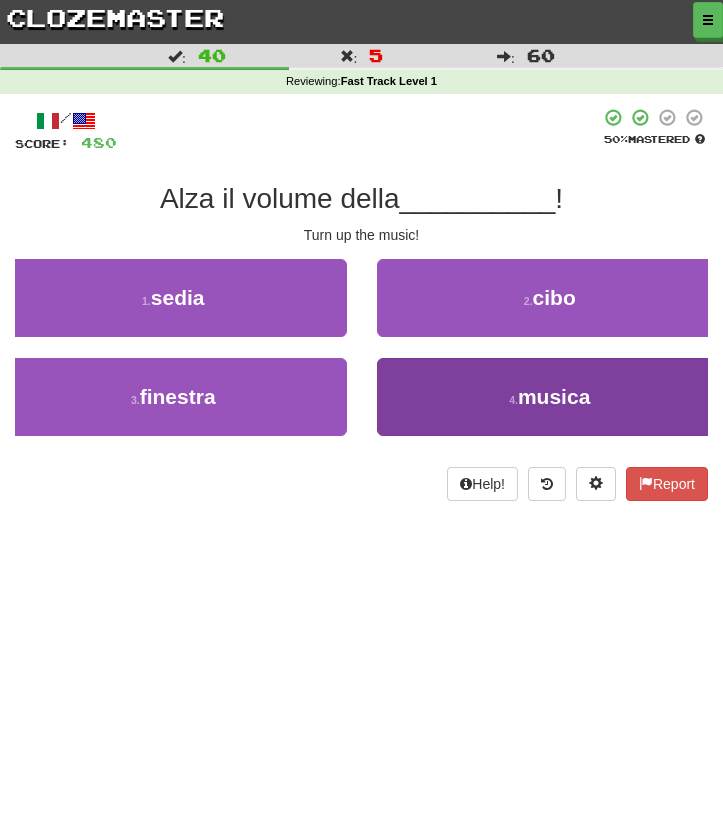 click on "4 .  musica" at bounding box center [550, 397] 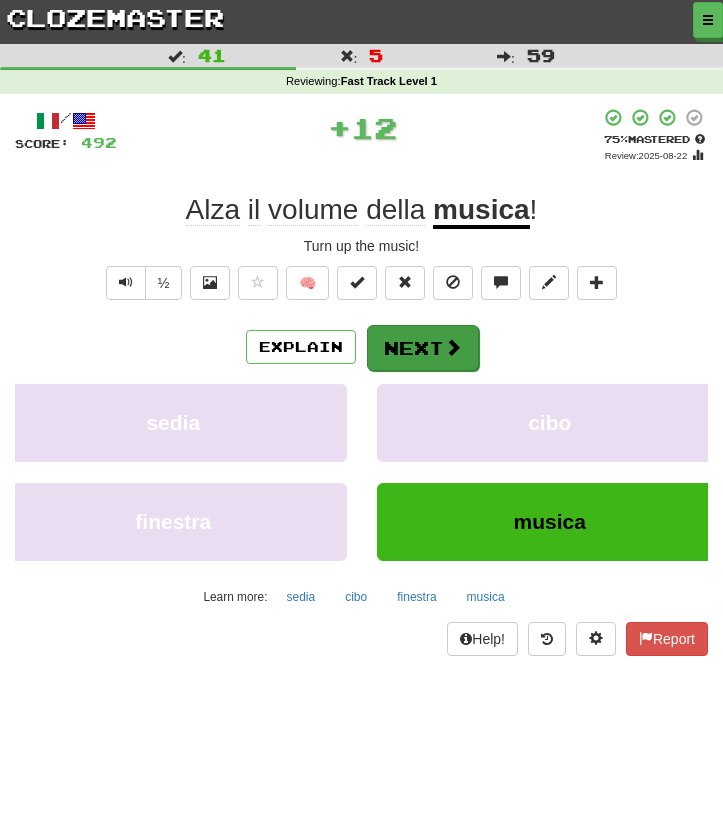 click on "Next" at bounding box center (423, 348) 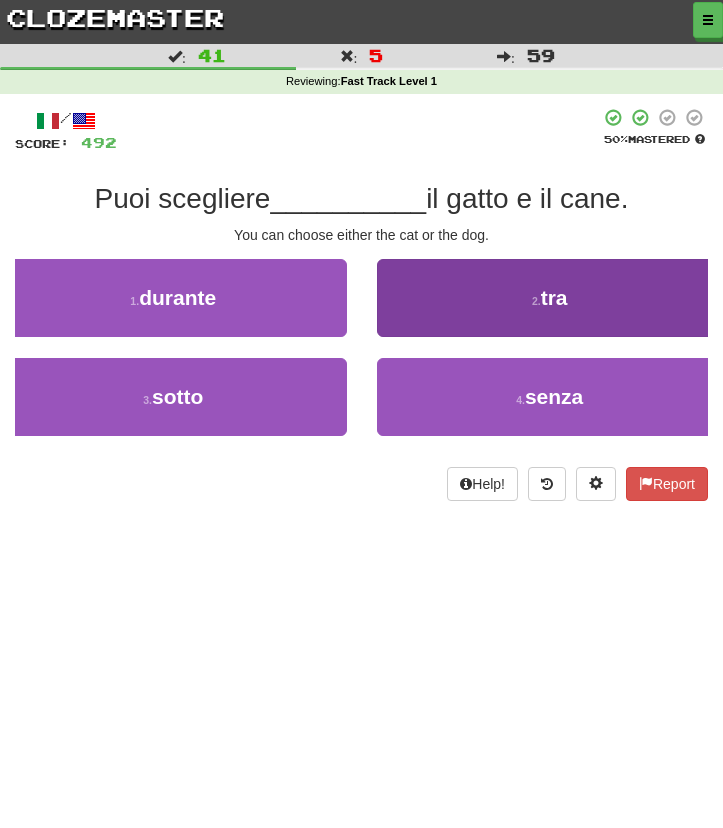 click on "2 .  tra" at bounding box center (550, 298) 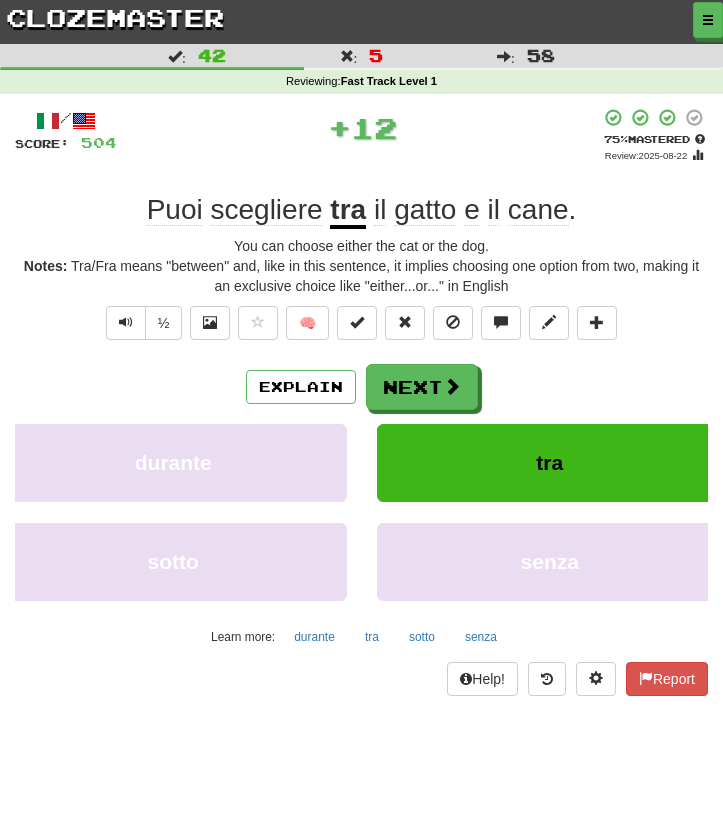 click on "clozemaster" at bounding box center (115, 17) 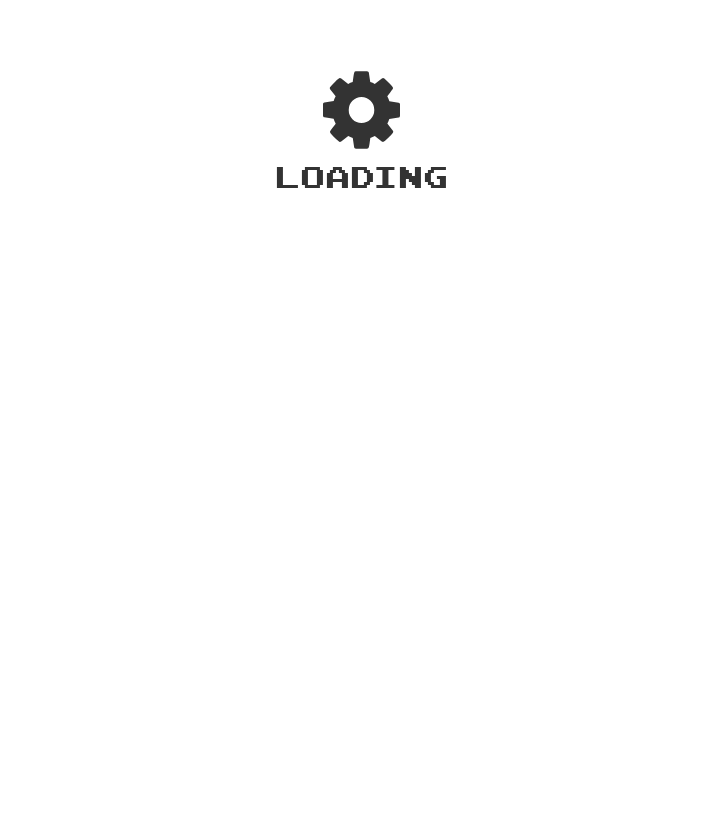 scroll, scrollTop: 0, scrollLeft: 0, axis: both 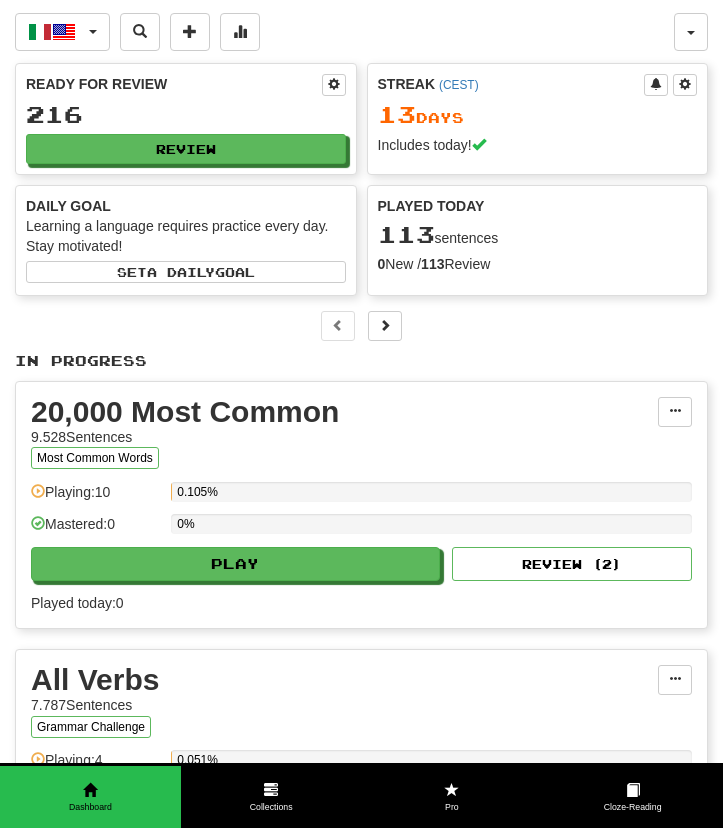 click on "Ready for Review [NUMBER]   Review" at bounding box center [186, 119] 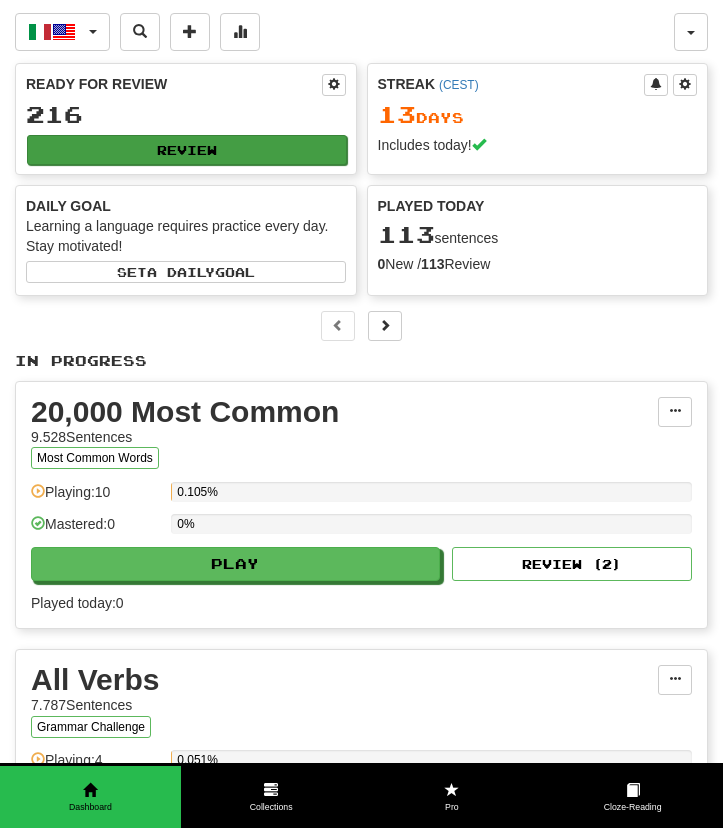 click on "Review" at bounding box center (187, 150) 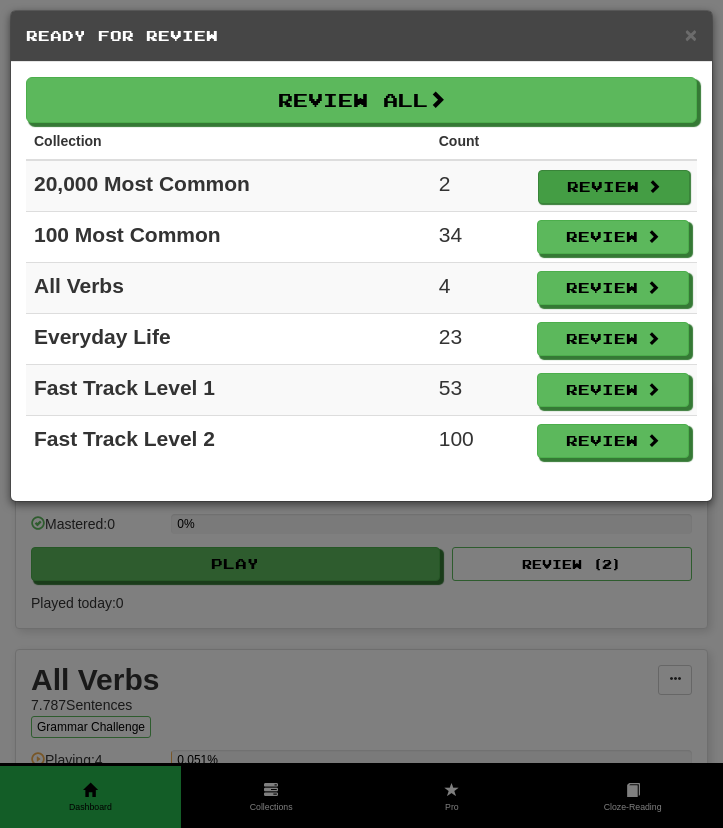 click on "Review" at bounding box center (614, 187) 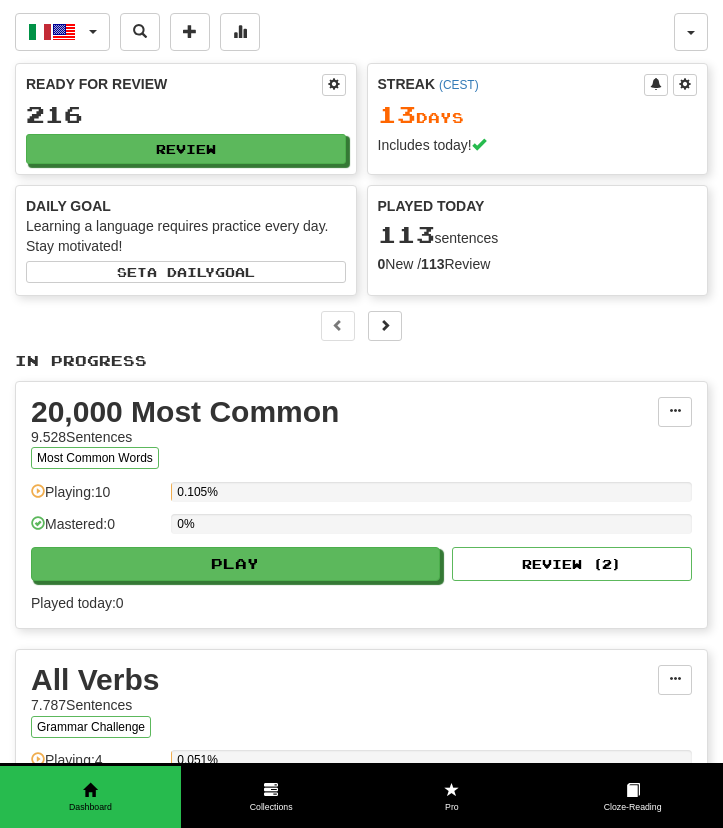 select on "***" 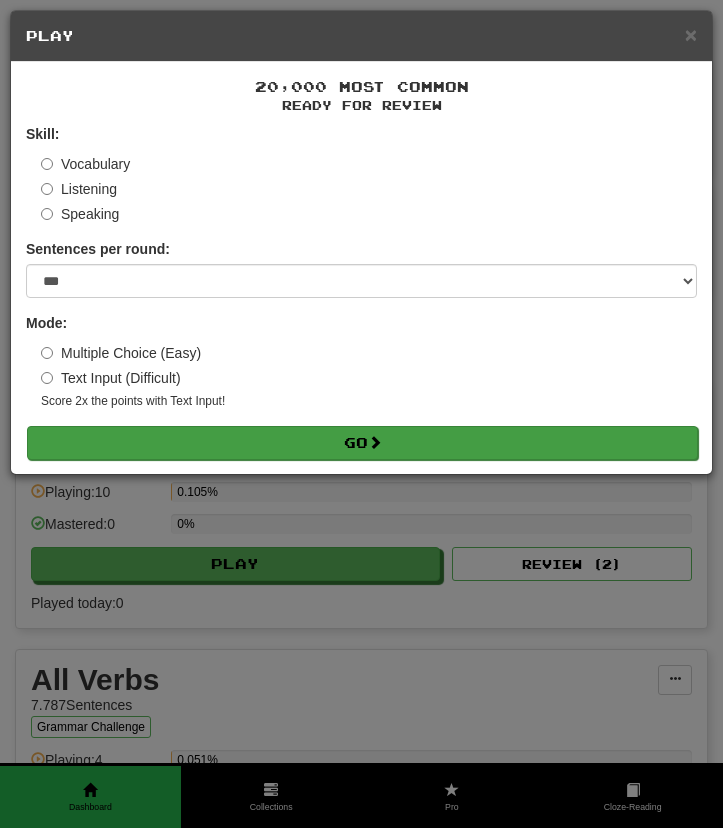 click on "Go" at bounding box center (362, 443) 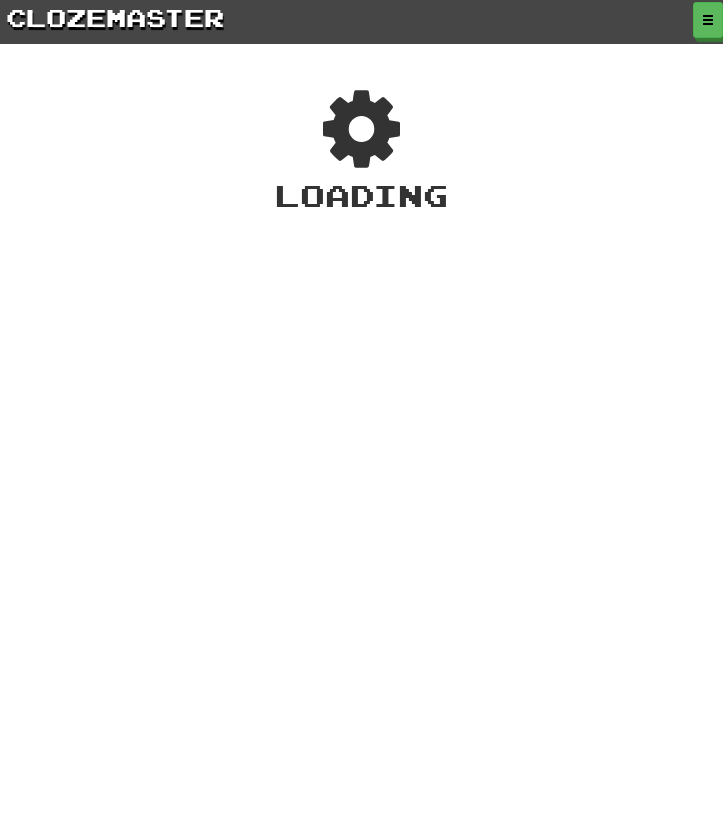 scroll, scrollTop: 0, scrollLeft: 0, axis: both 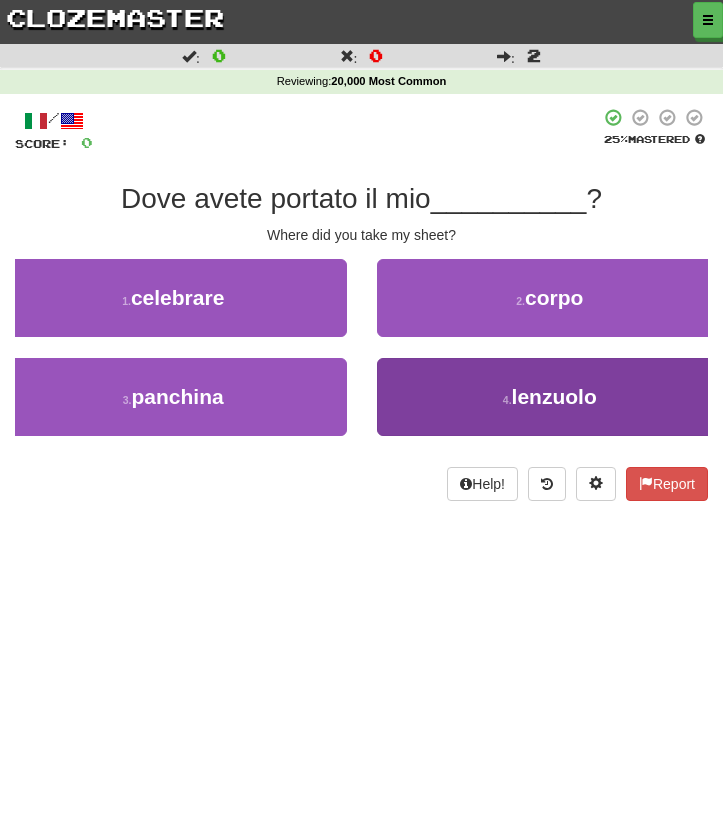 click on "4 .  lenzuolo" at bounding box center (550, 397) 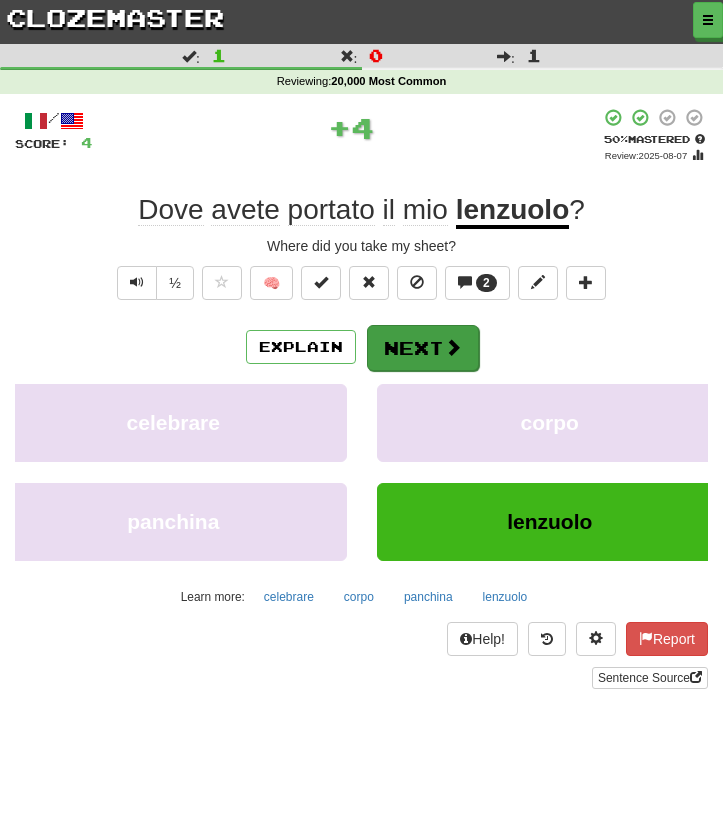 click on "Next" at bounding box center [423, 348] 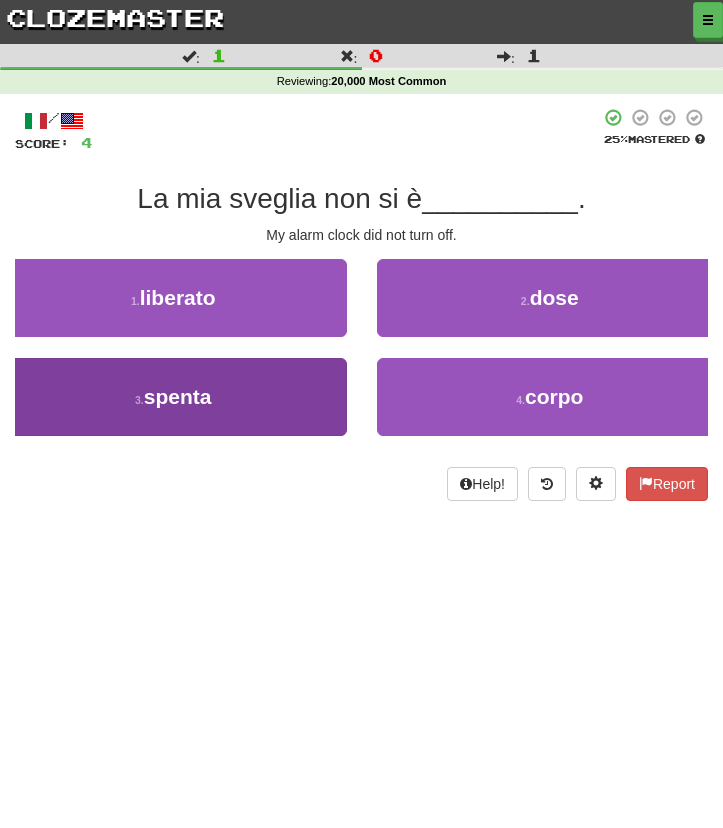 click on "3 .  spenta" at bounding box center (173, 397) 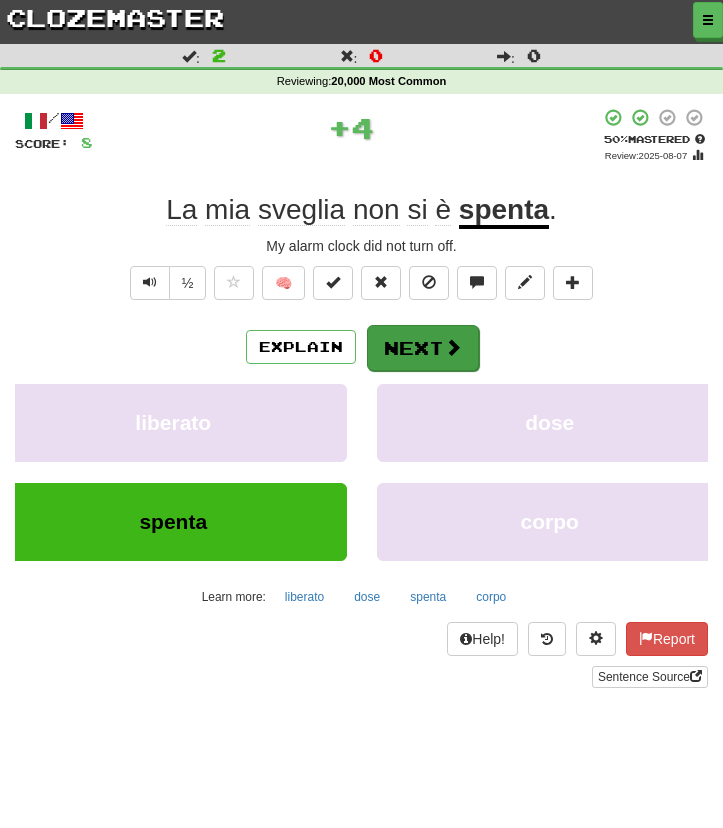 click on "Next" at bounding box center (423, 348) 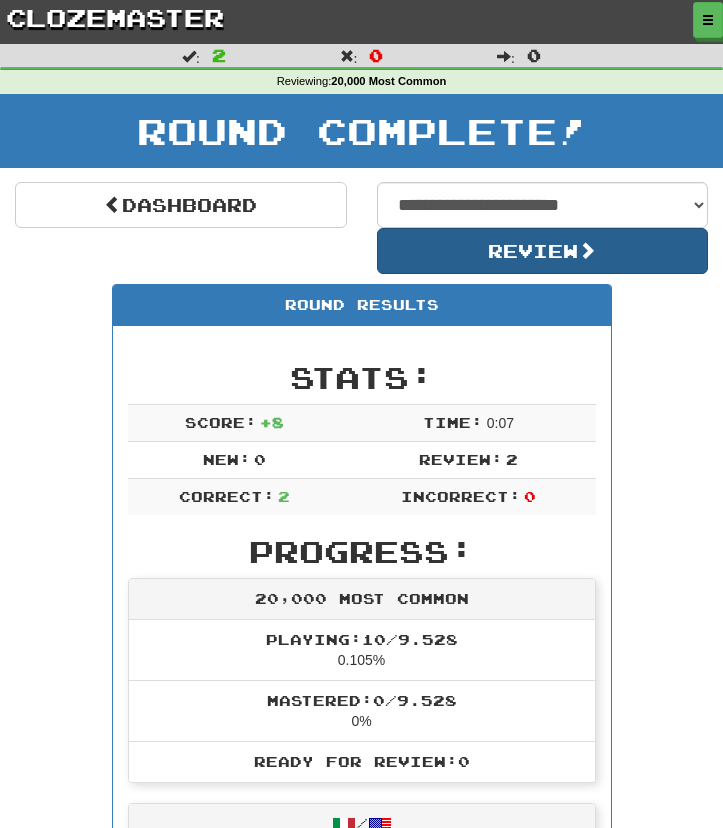 click on "Review" at bounding box center [543, 251] 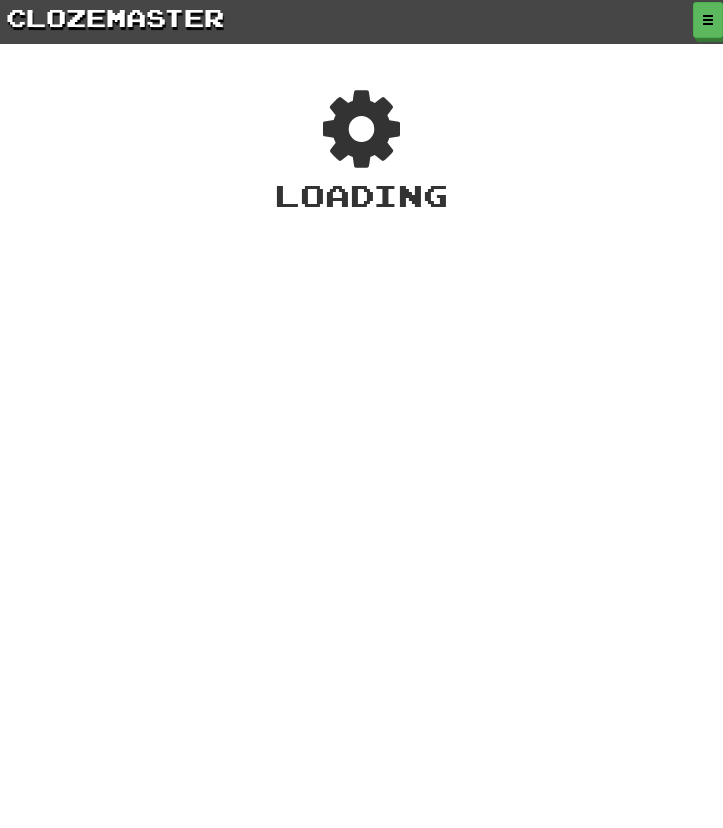 scroll, scrollTop: 0, scrollLeft: 0, axis: both 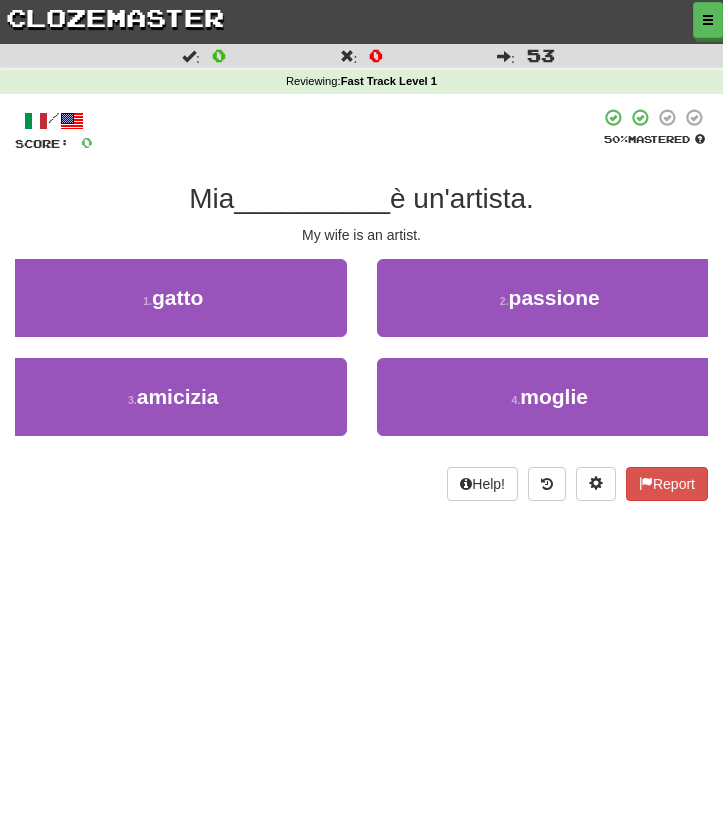 click on "4 .  moglie" at bounding box center (550, 397) 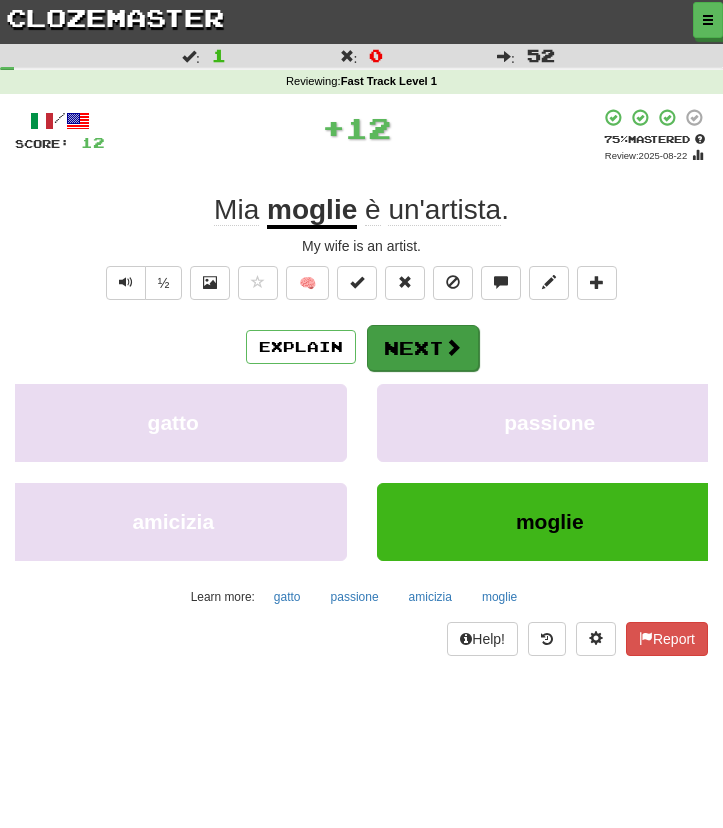 click on "Next" at bounding box center (423, 348) 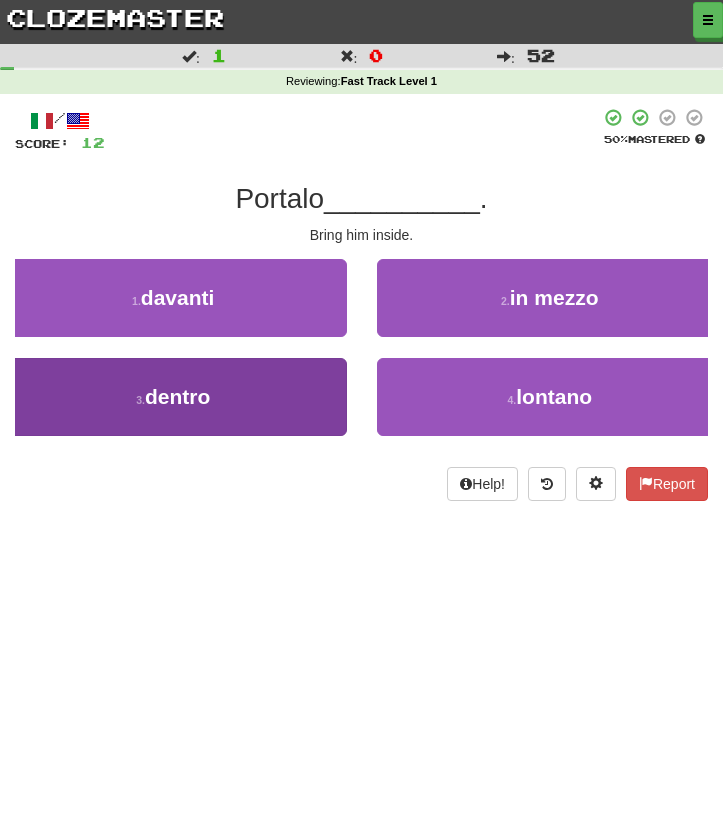 click on "3 .  dentro" at bounding box center (173, 397) 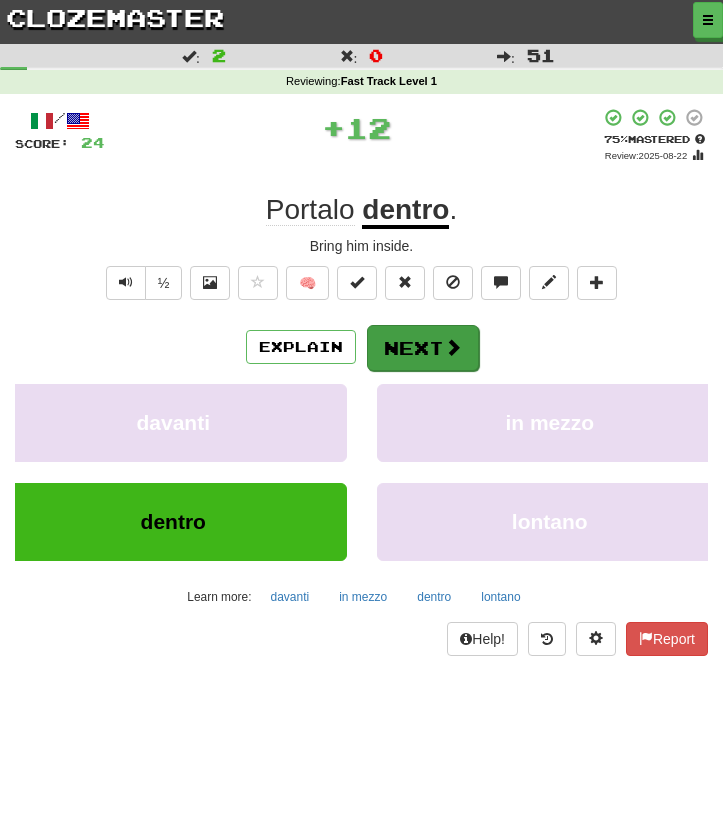 click on "Next" at bounding box center (423, 348) 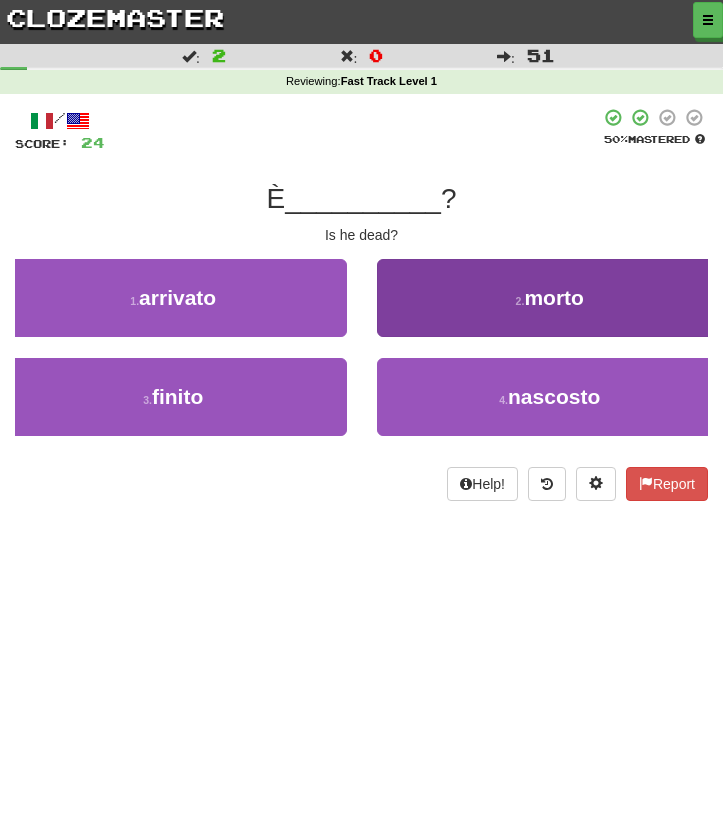 click on "2 .  morto" at bounding box center [550, 298] 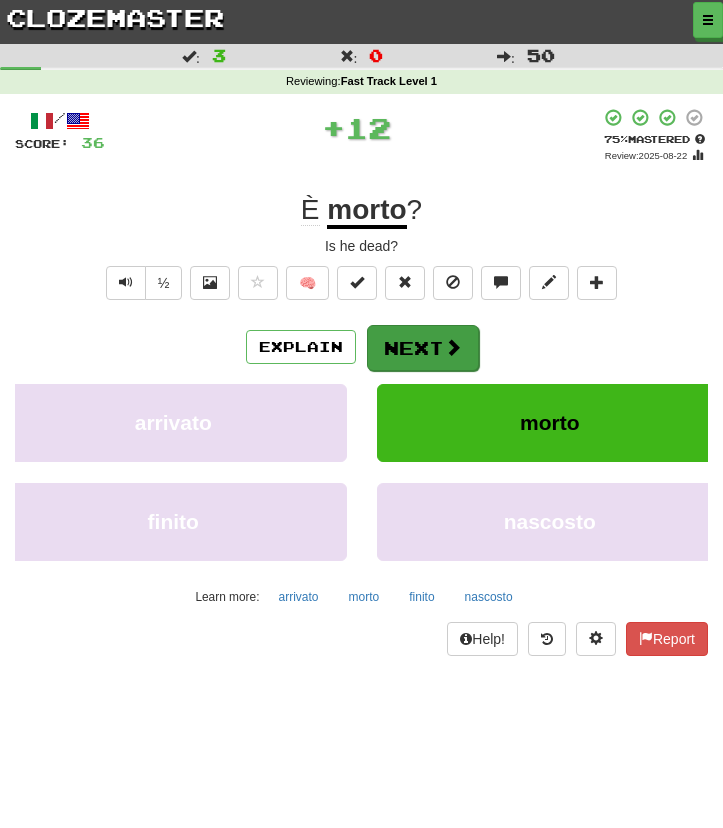 click on "Next" at bounding box center [423, 348] 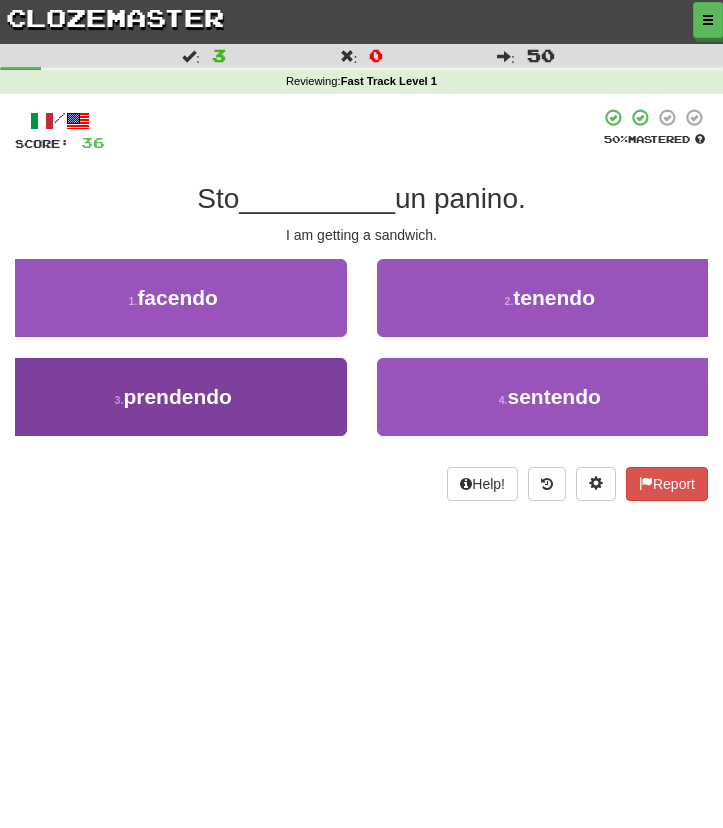 click on "3 .  prendendo" at bounding box center [173, 397] 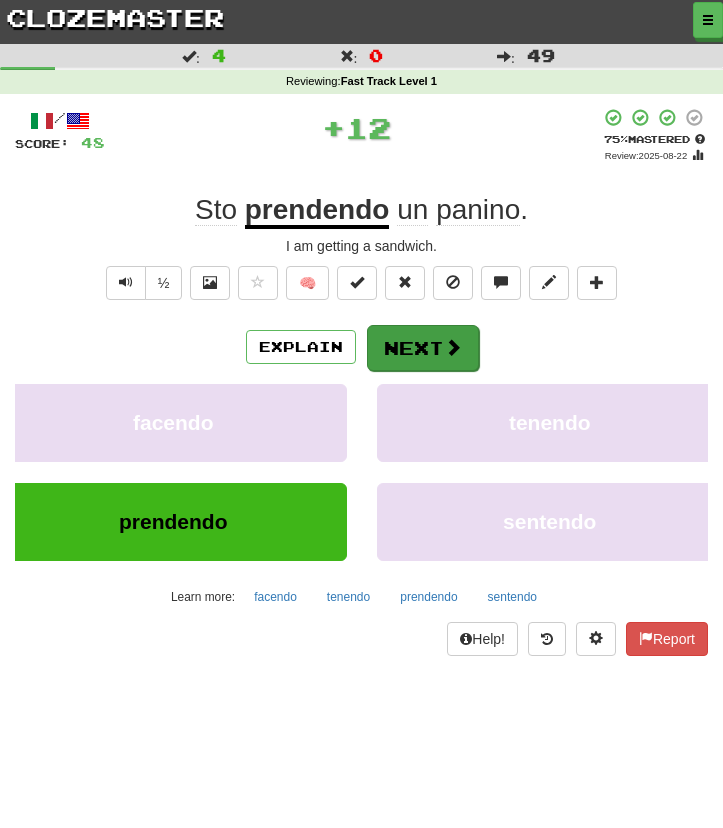 click on "Next" at bounding box center [423, 348] 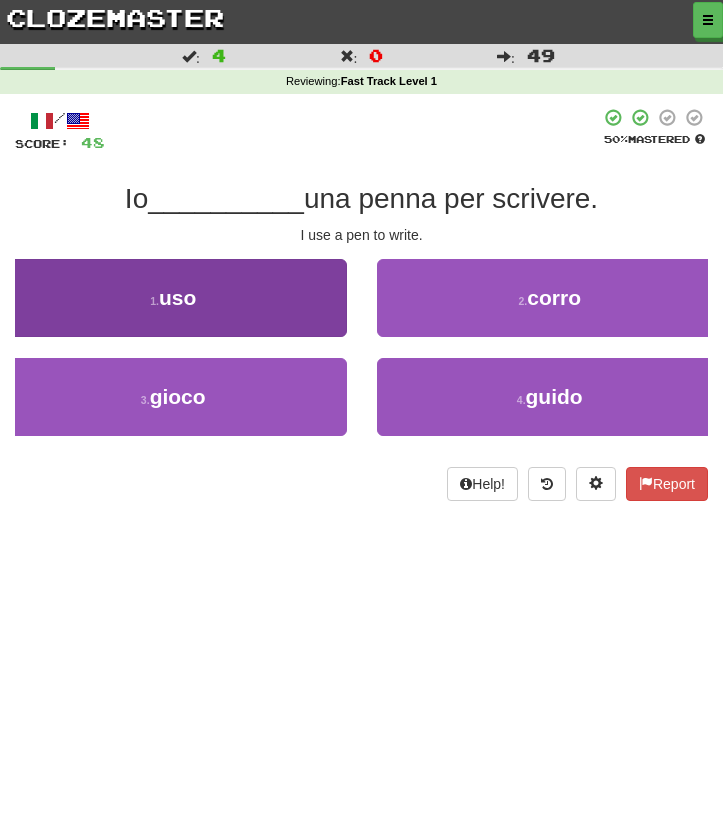 click on "1 .  uso" at bounding box center (173, 298) 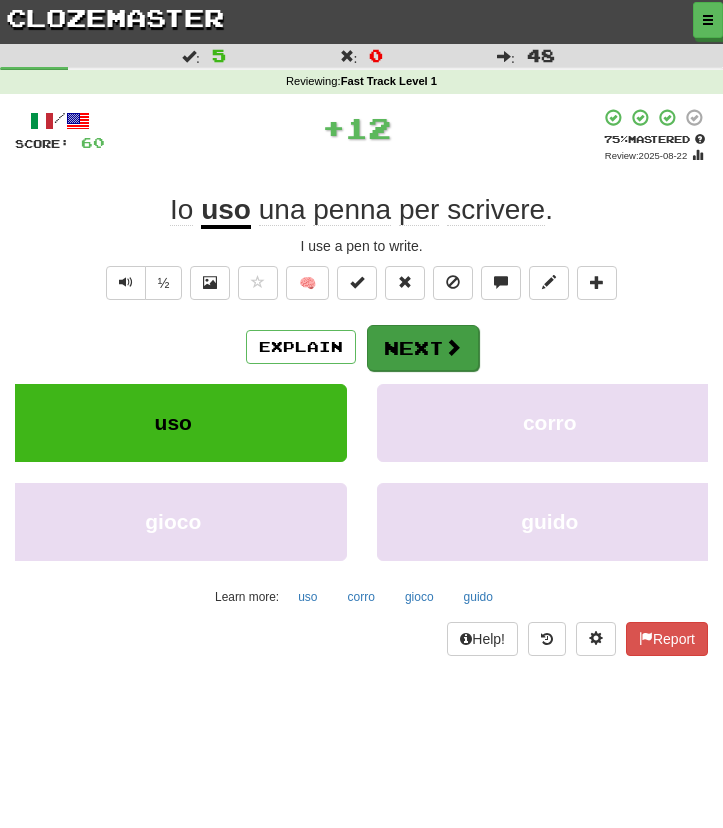 click on "Next" at bounding box center (423, 348) 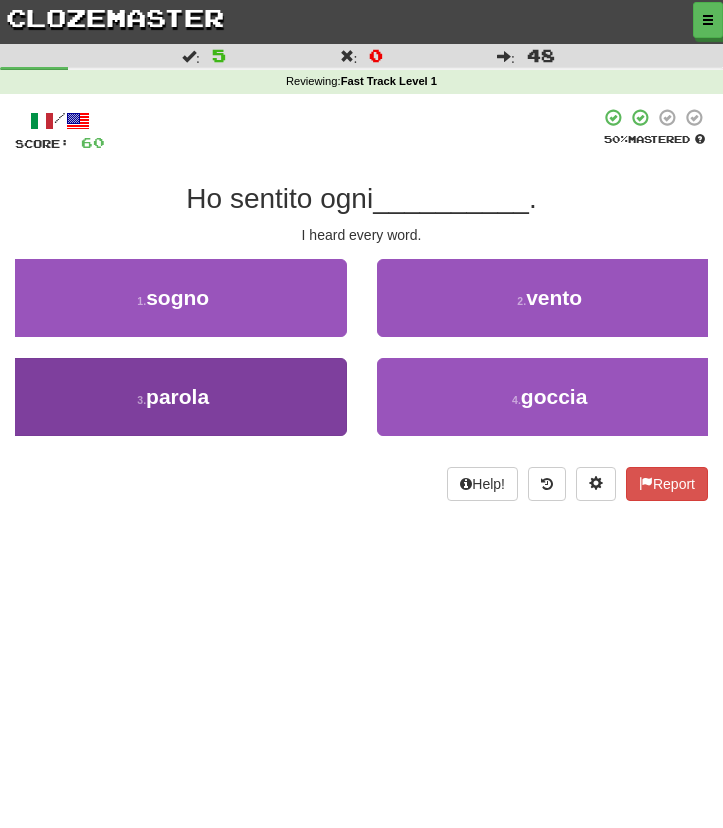 click on "3 .  parola" at bounding box center [173, 397] 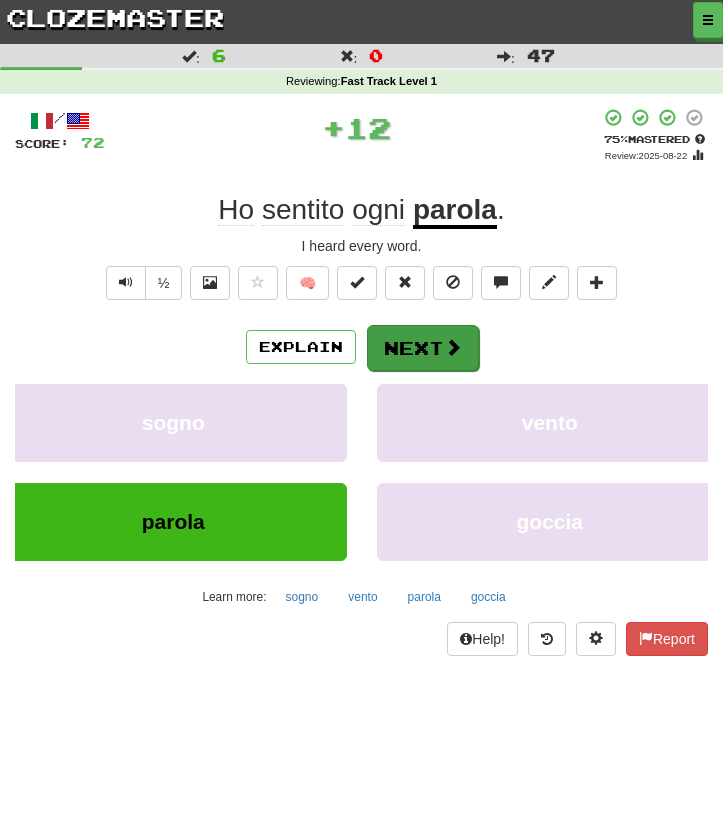 click on "Next" at bounding box center [423, 348] 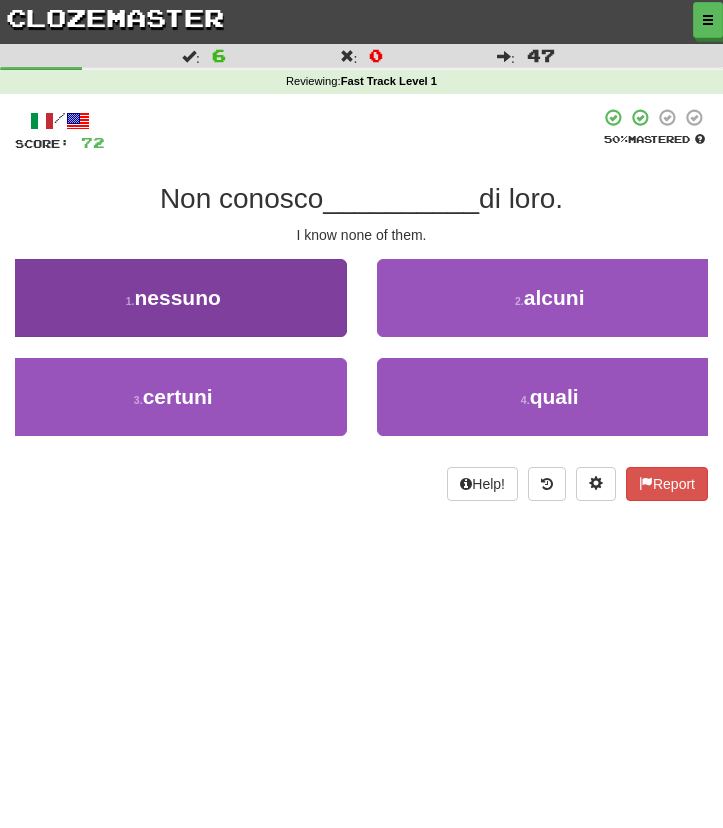 click on "1 .  nessuno" at bounding box center (173, 298) 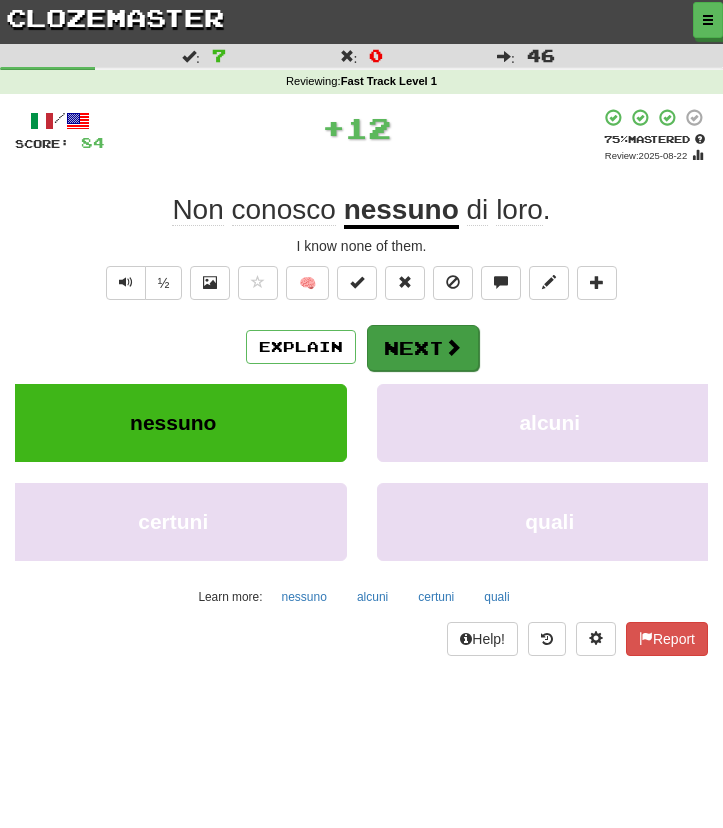 click on "Next" at bounding box center [423, 348] 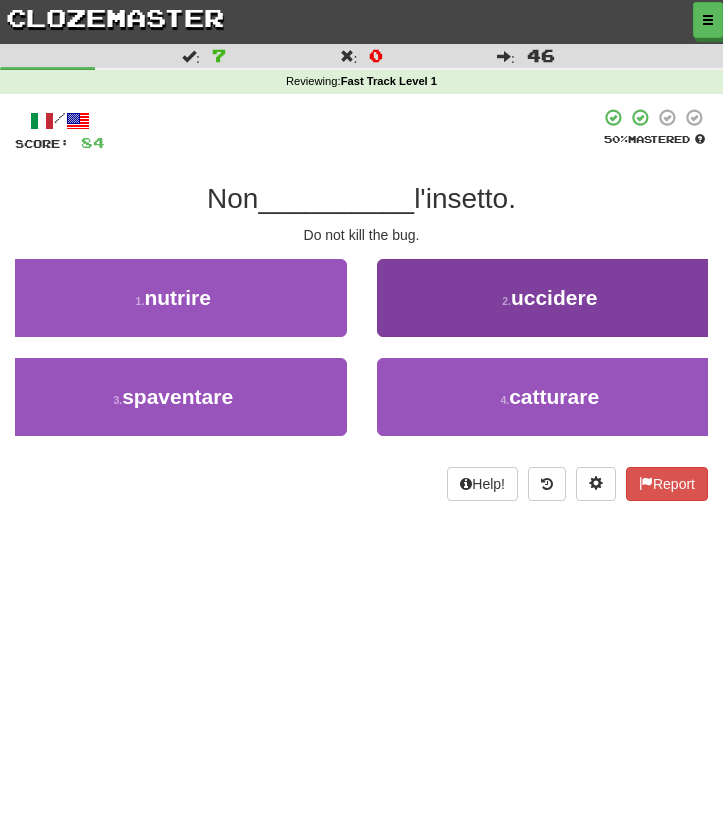 click on "2 .  uccidere" at bounding box center (550, 298) 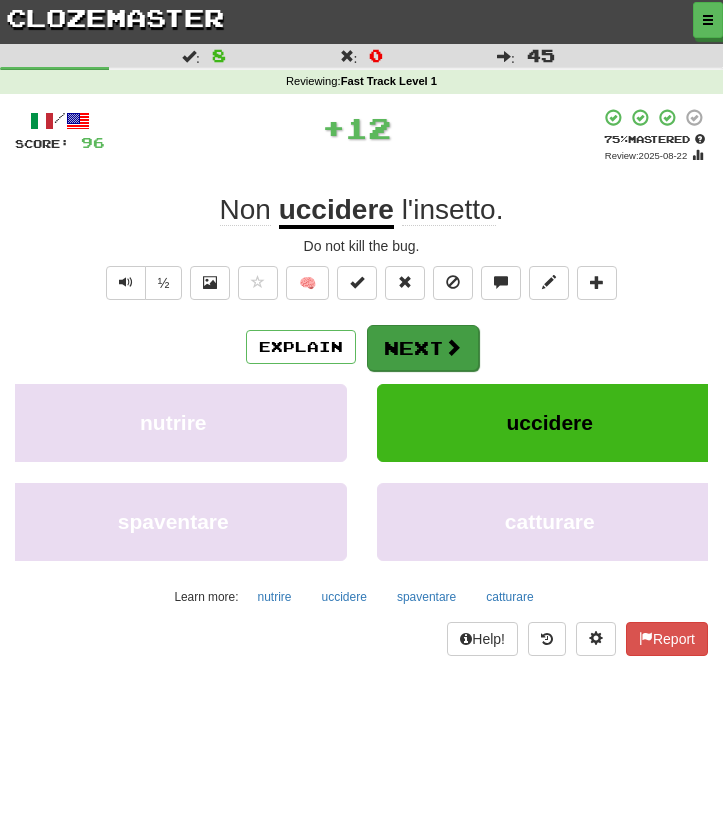 click on "Next" at bounding box center (423, 348) 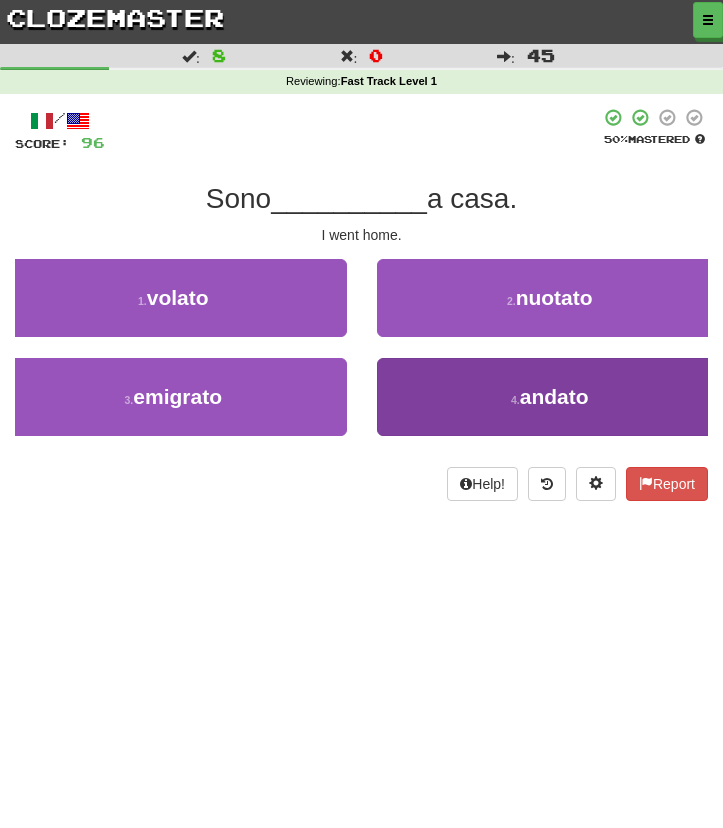 click on "4 .  andato" at bounding box center (550, 397) 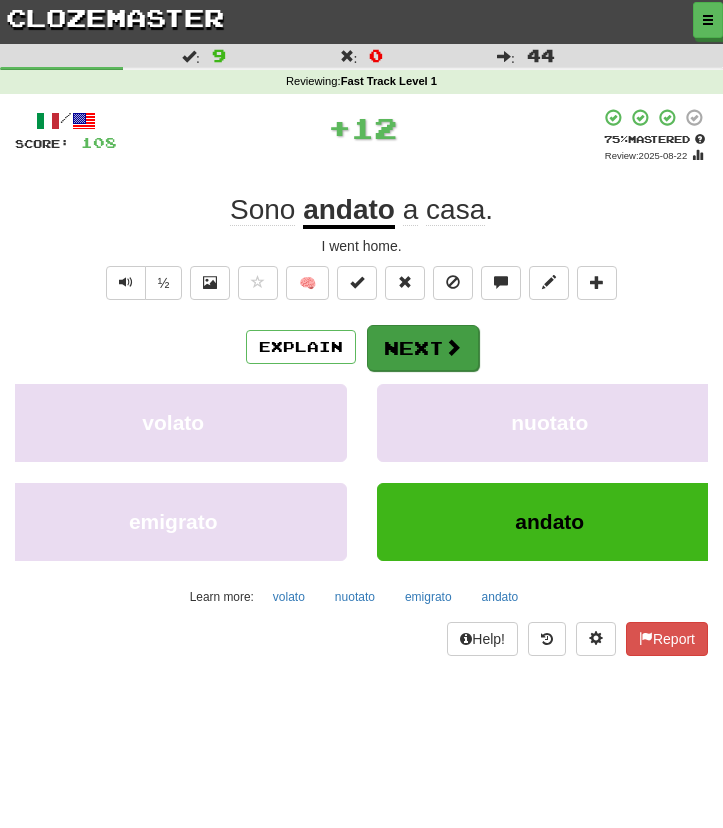 click at bounding box center (453, 347) 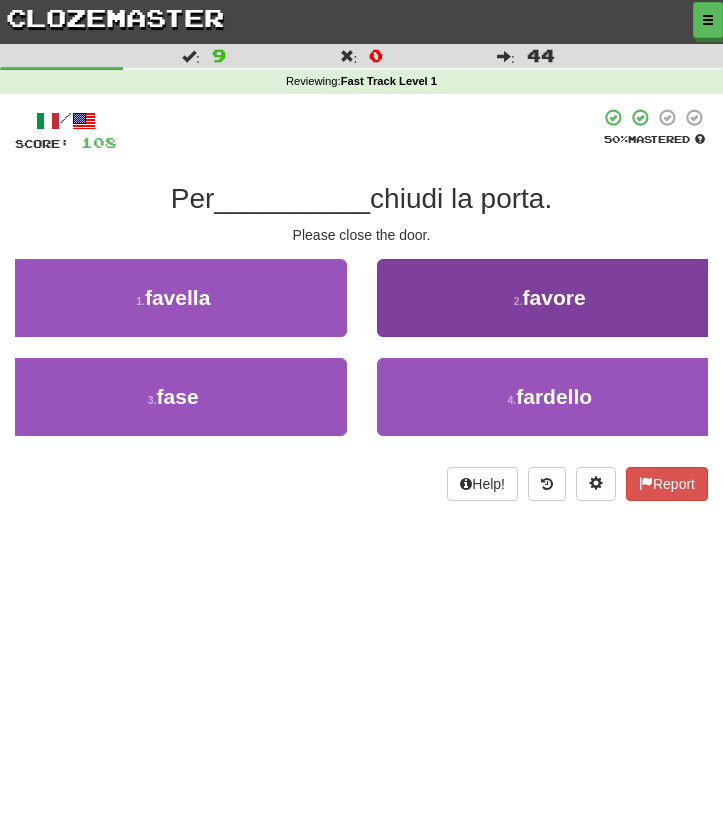 click on "2 .  favore" at bounding box center [550, 298] 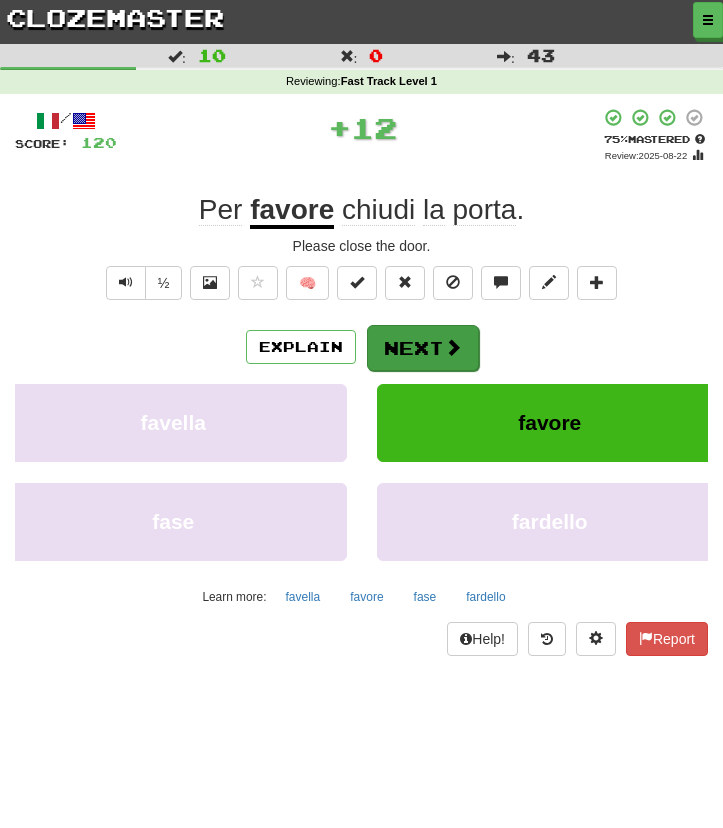 click on "Next" at bounding box center (423, 348) 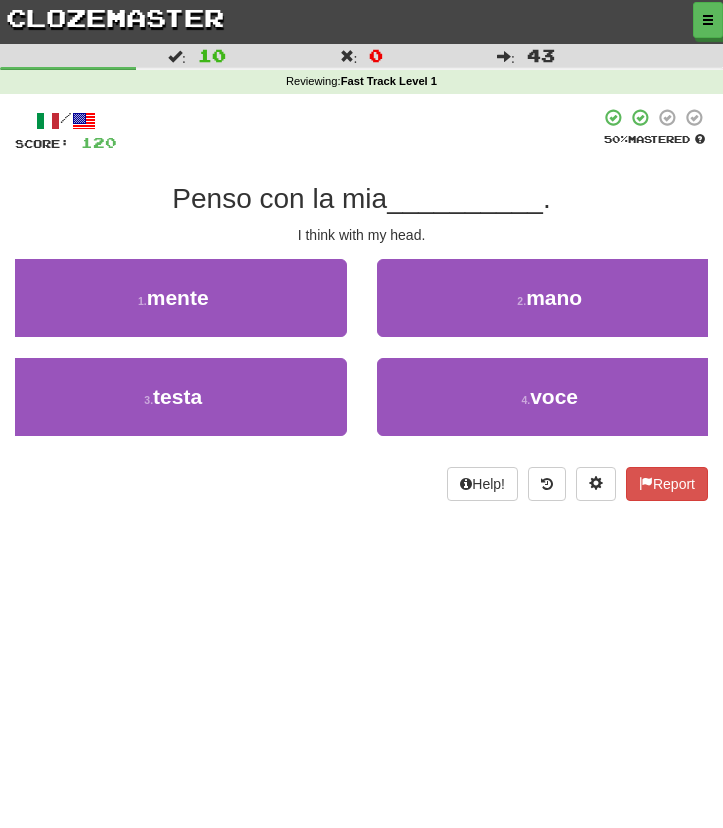 click on "1 .  mente" at bounding box center (173, 308) 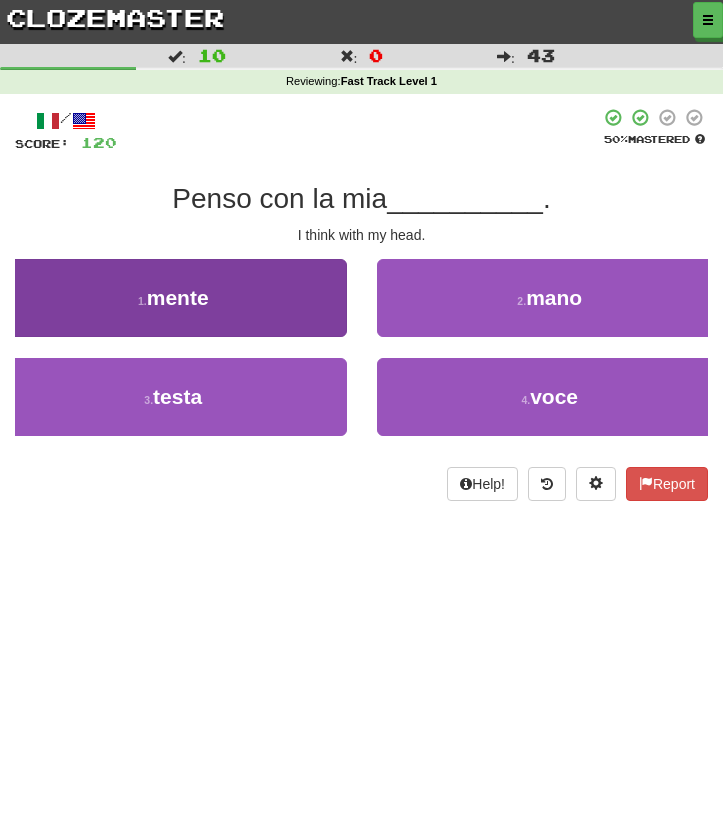 click on "1 .  mente" at bounding box center (173, 298) 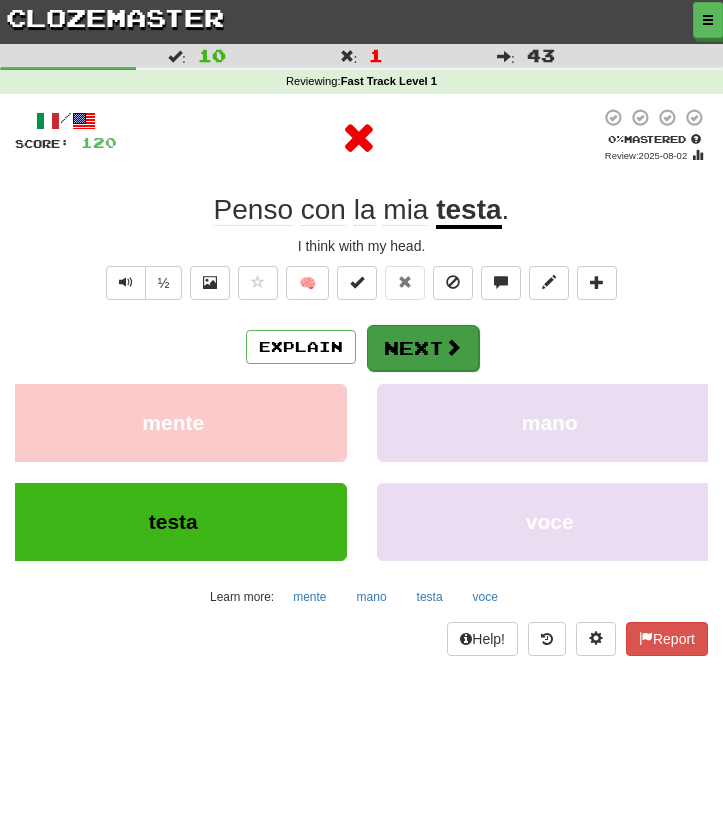 click on "Next" at bounding box center [423, 348] 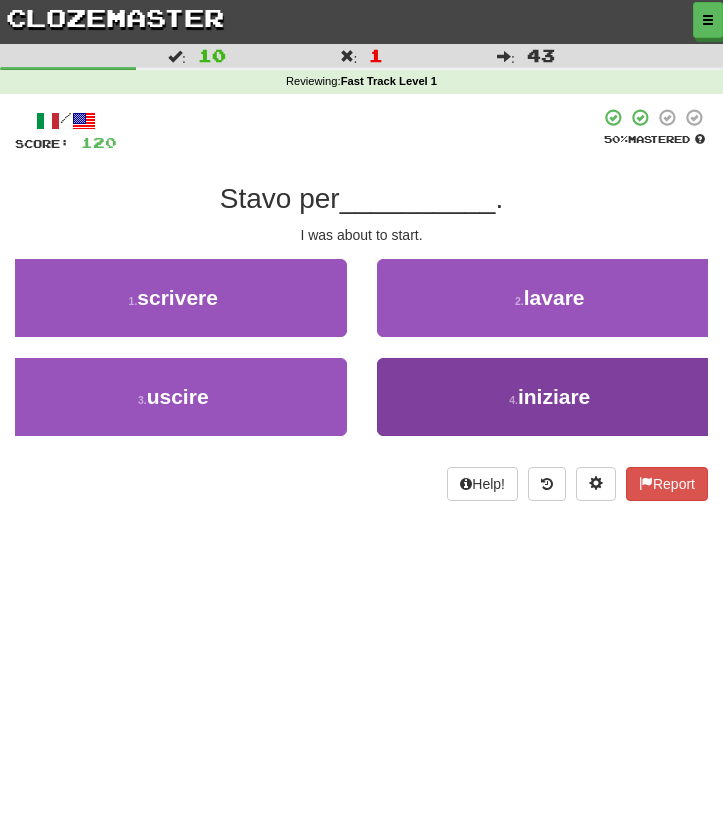 click on "4 .  iniziare" at bounding box center [550, 397] 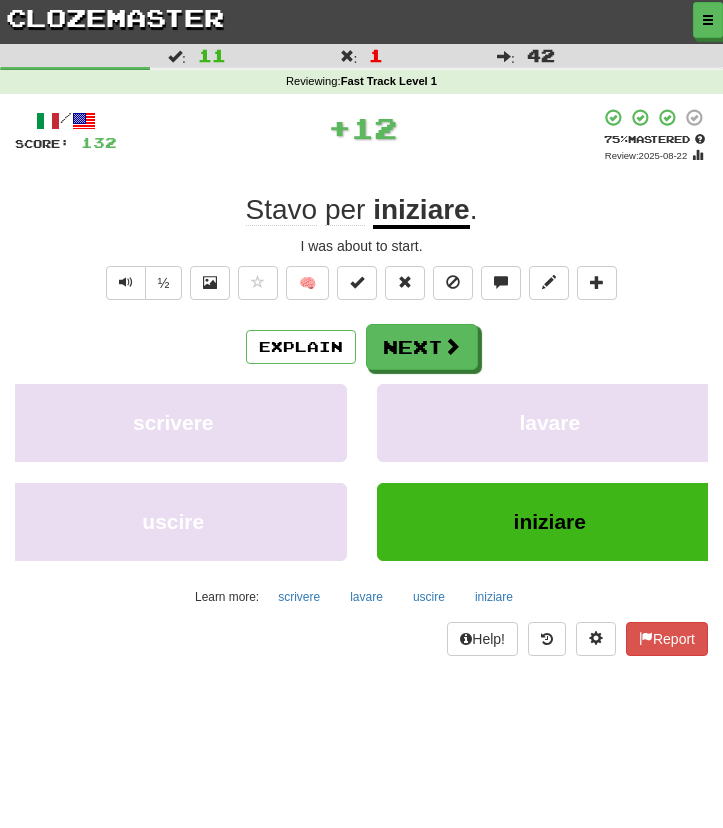 click on "Next" at bounding box center [422, 347] 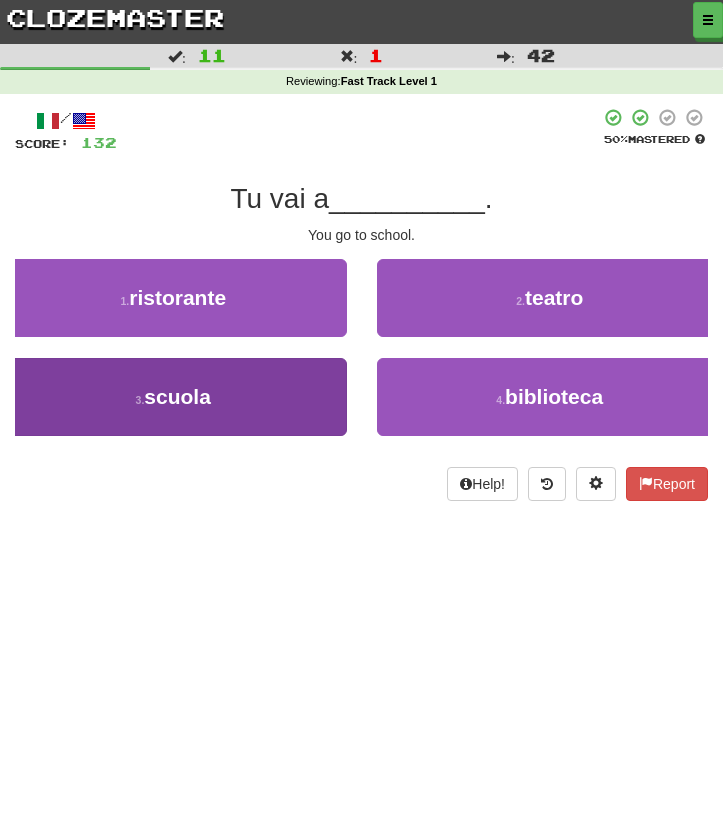 click on "3 .  scuola" at bounding box center [173, 397] 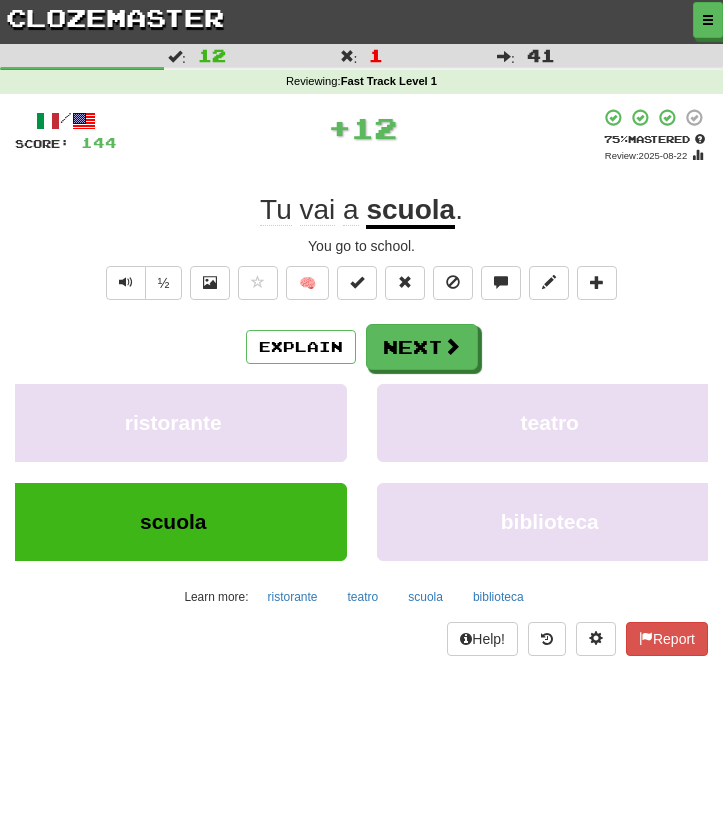click on "Explain Next ristorante teatro scuola biblioteca Learn more: ristorante teatro scuola biblioteca" at bounding box center [361, 468] 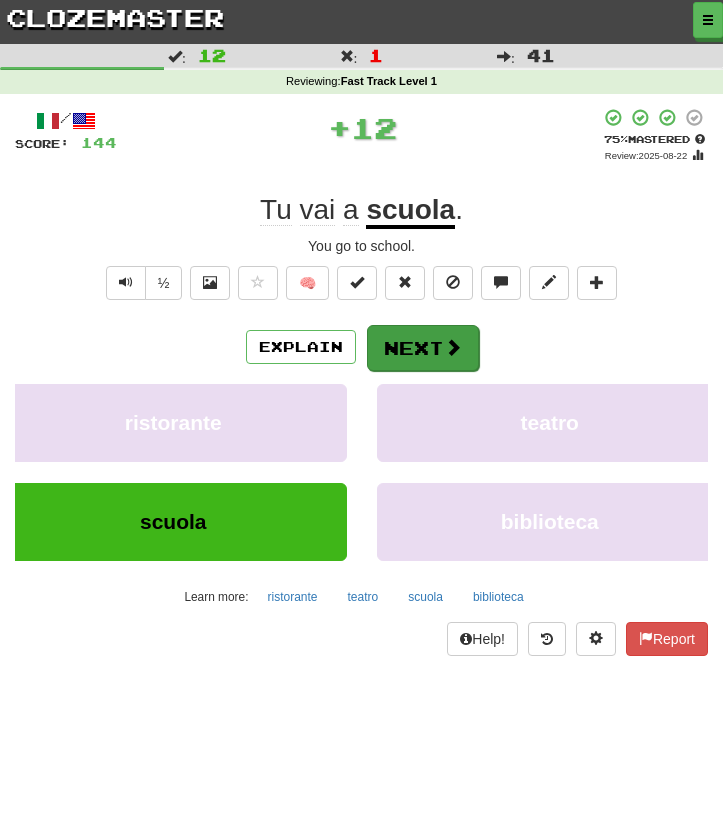 click on "Next" at bounding box center (423, 348) 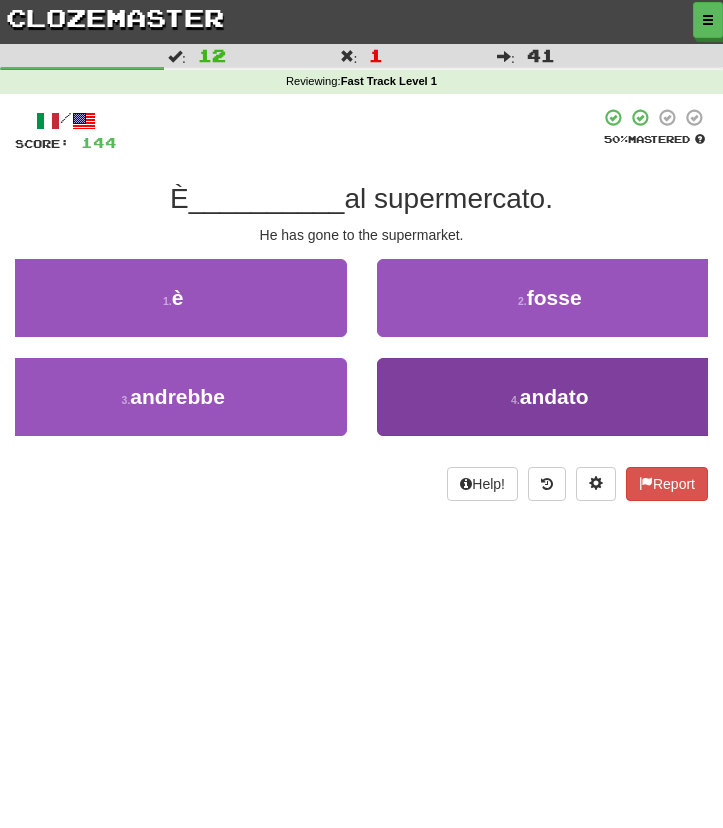 click on "4 .  andato" at bounding box center [550, 397] 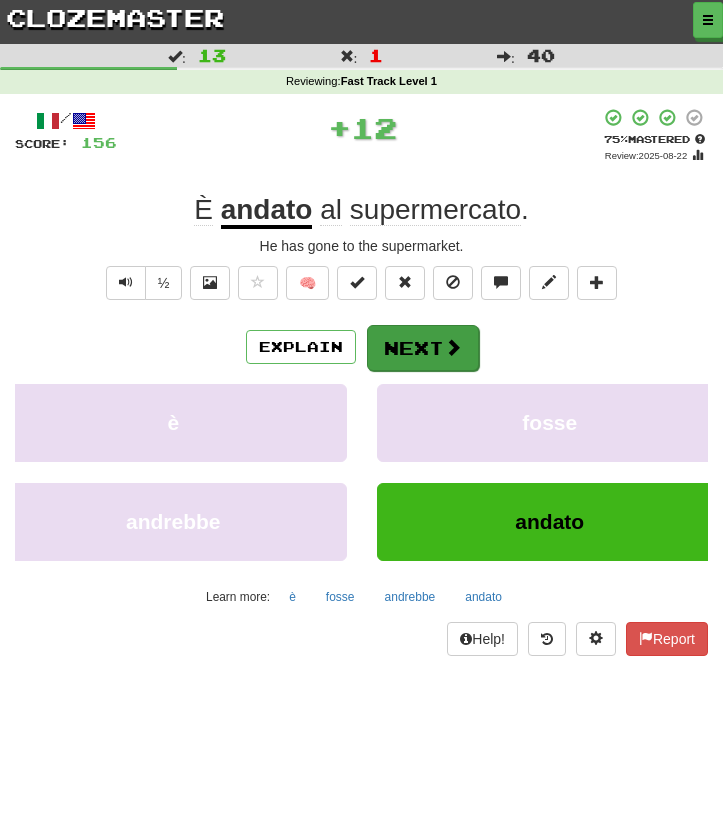 click on "Next" at bounding box center (423, 348) 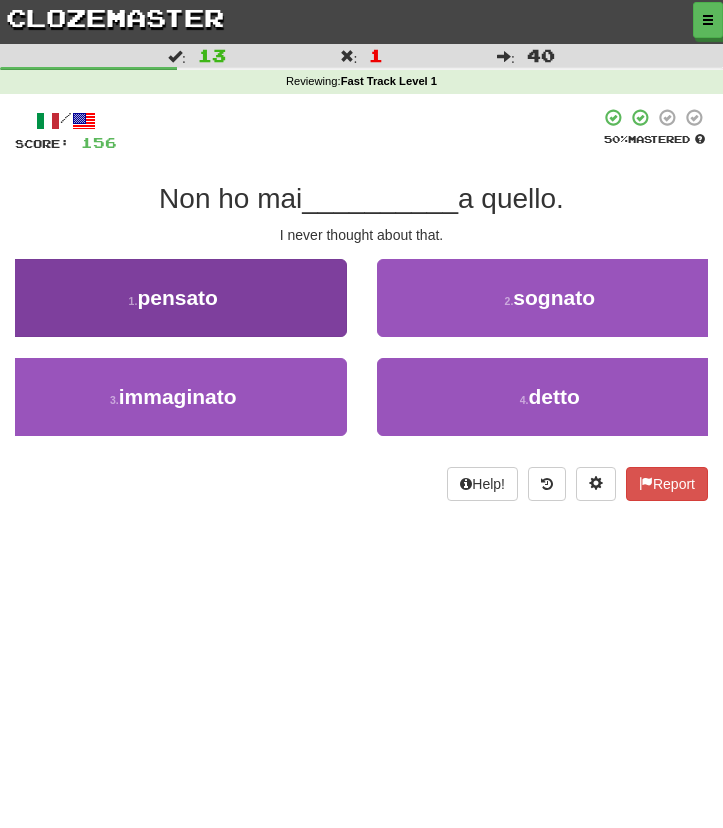 click on "1 .  pensato" at bounding box center (173, 298) 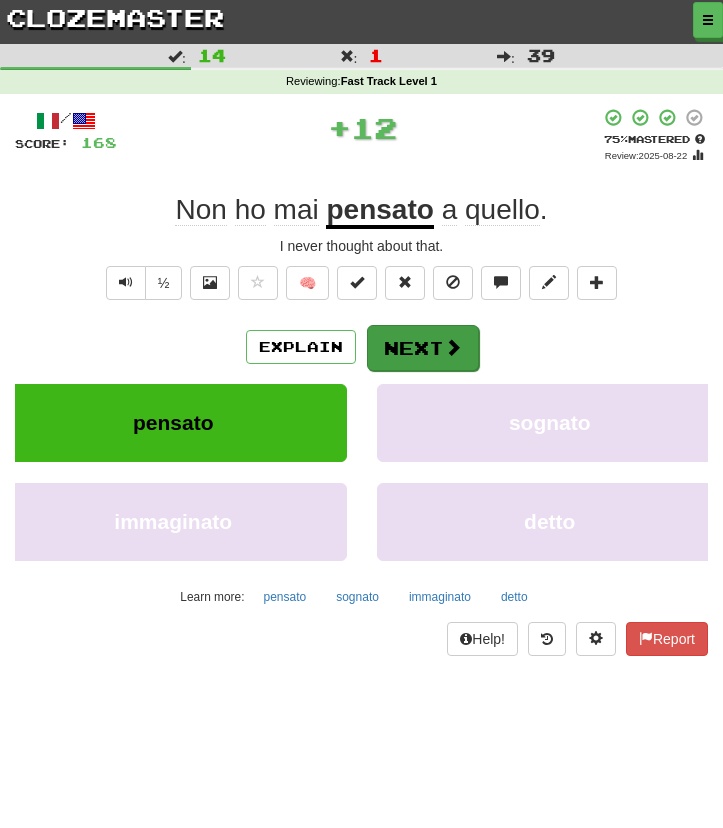 click on "Next" at bounding box center (423, 348) 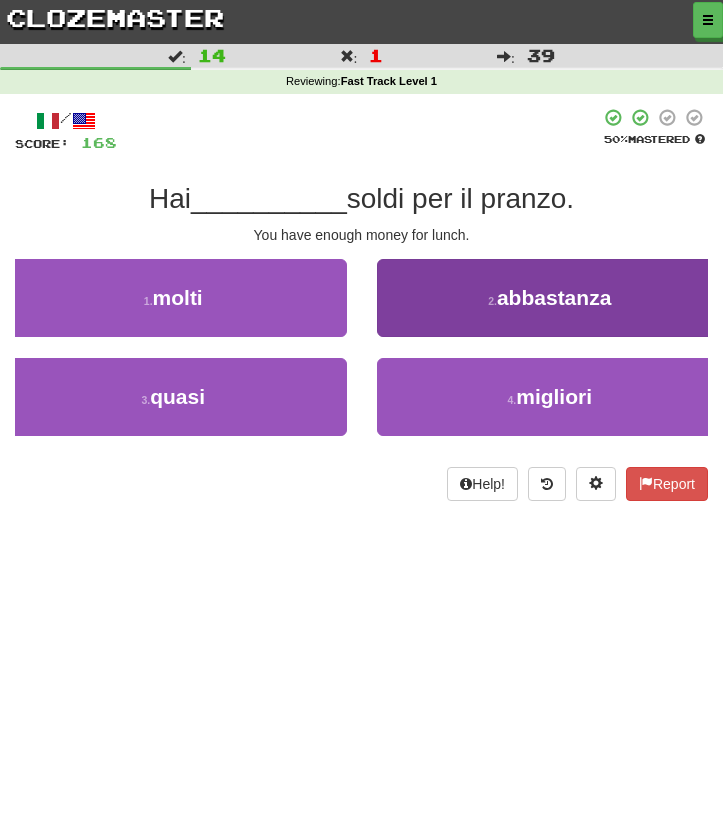 click on "2 .  abbastanza" at bounding box center [550, 298] 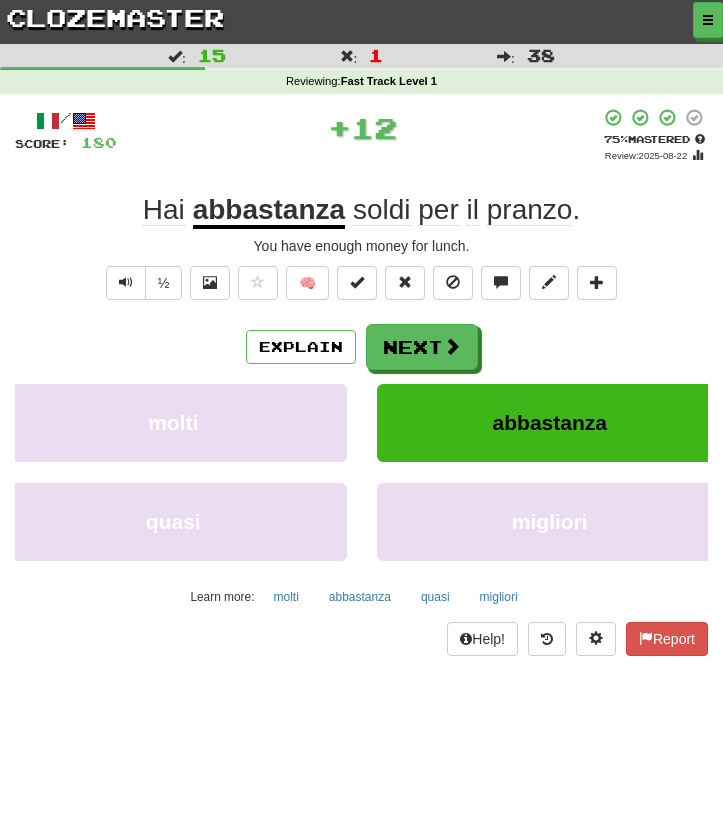 click on "Next" at bounding box center (422, 347) 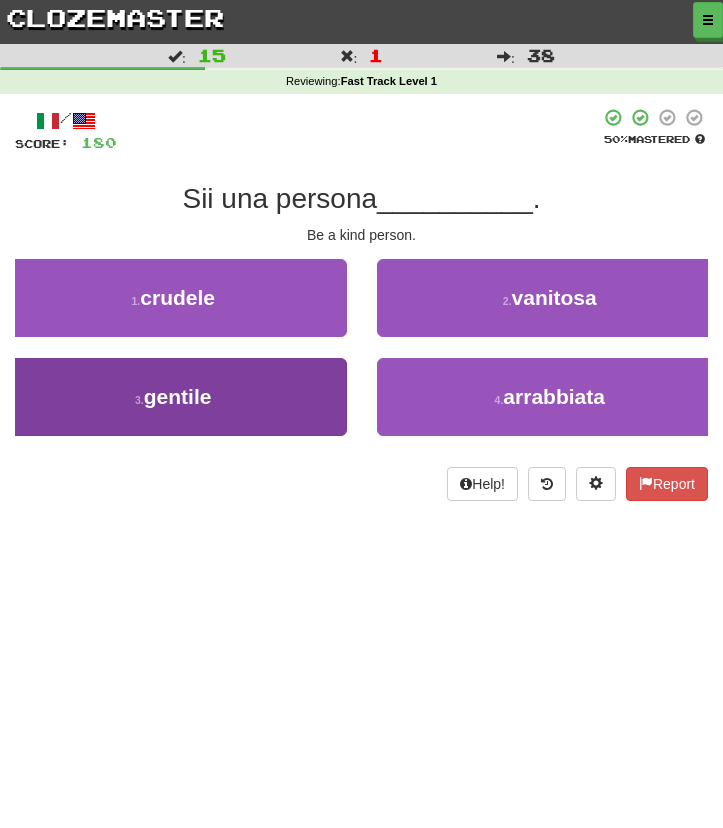 click on "3 .  gentile" at bounding box center (173, 397) 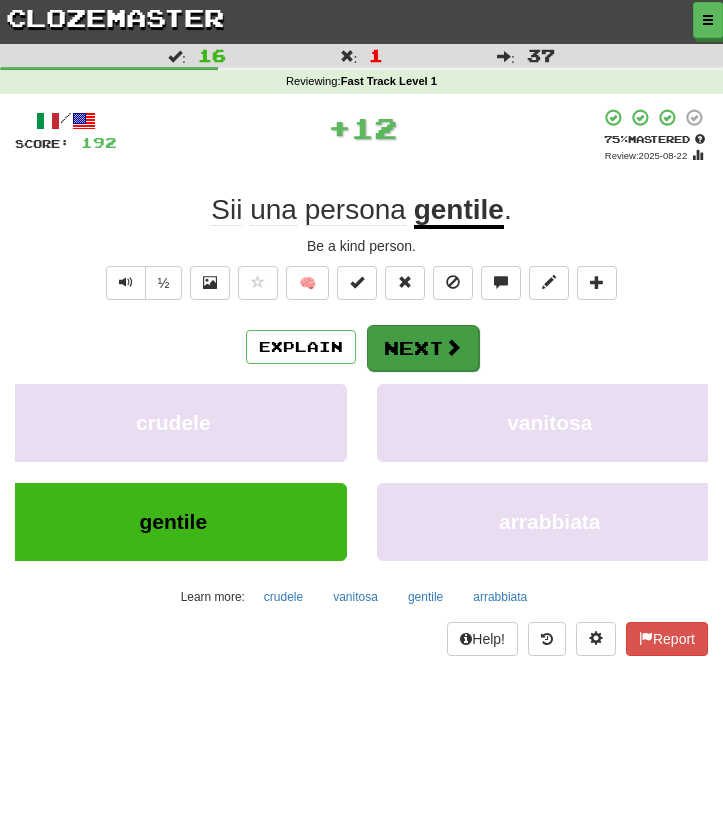 click on "Next" at bounding box center (423, 348) 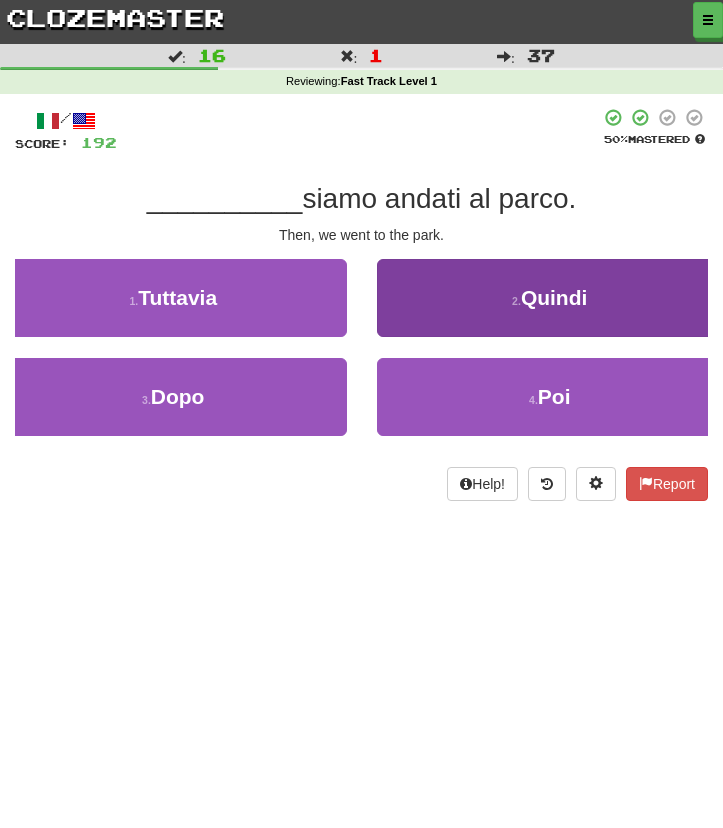 click on "2 .  Quindi" at bounding box center [550, 298] 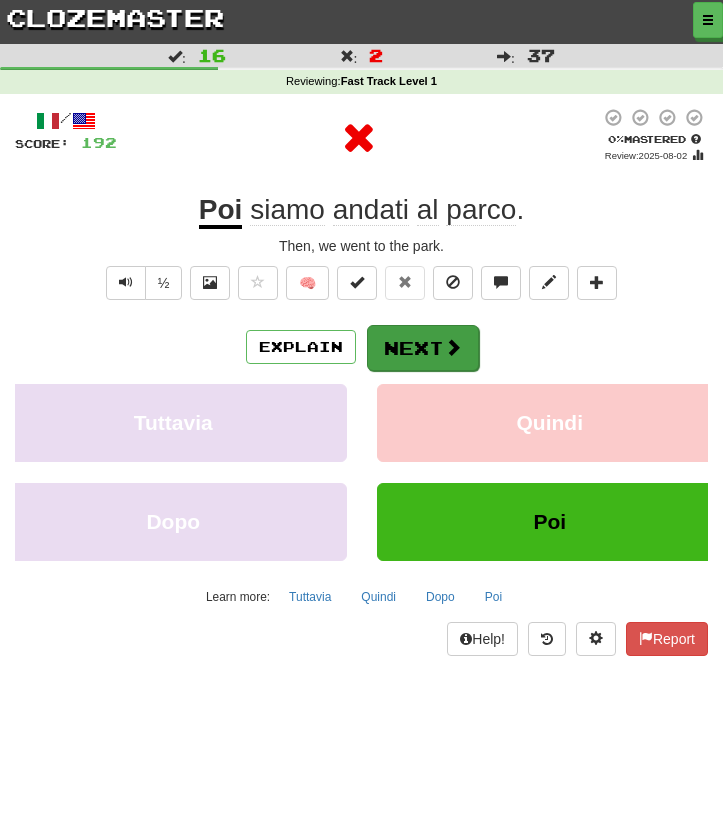 click on "Next" at bounding box center (423, 348) 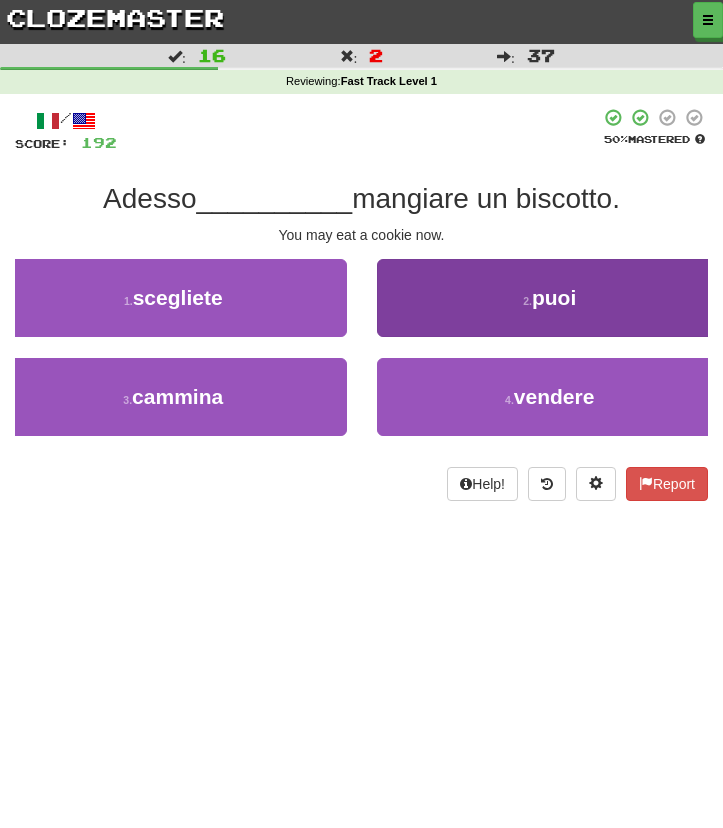 click on "2 .  puoi" at bounding box center (550, 298) 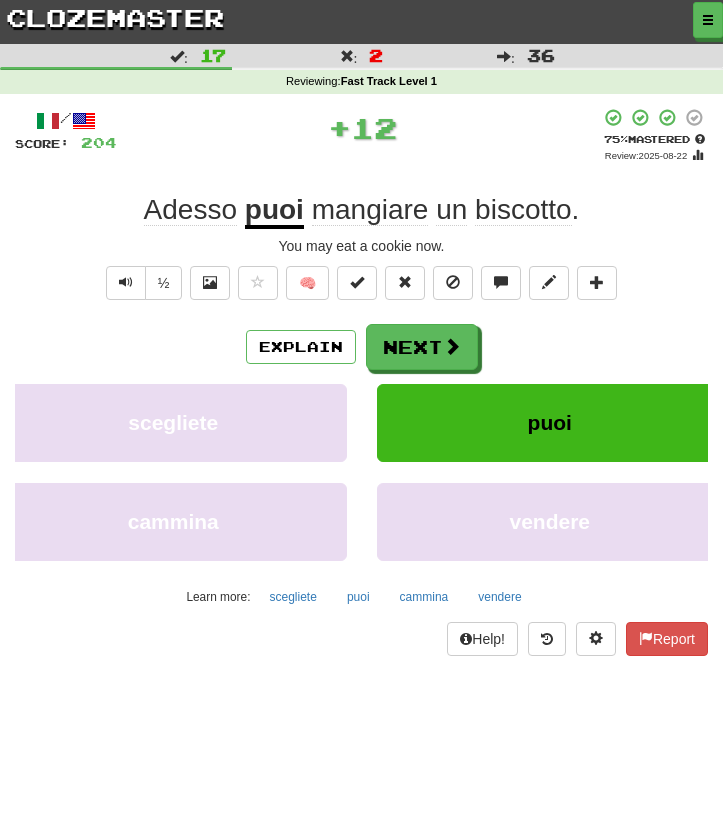 click on "Next" at bounding box center (422, 347) 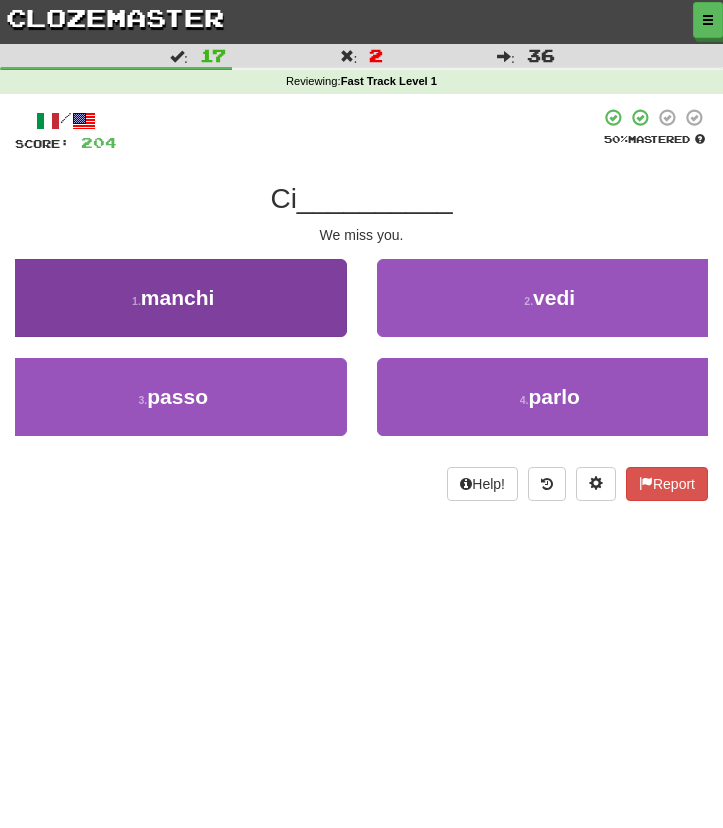 click on "1 .  manchi" at bounding box center (173, 298) 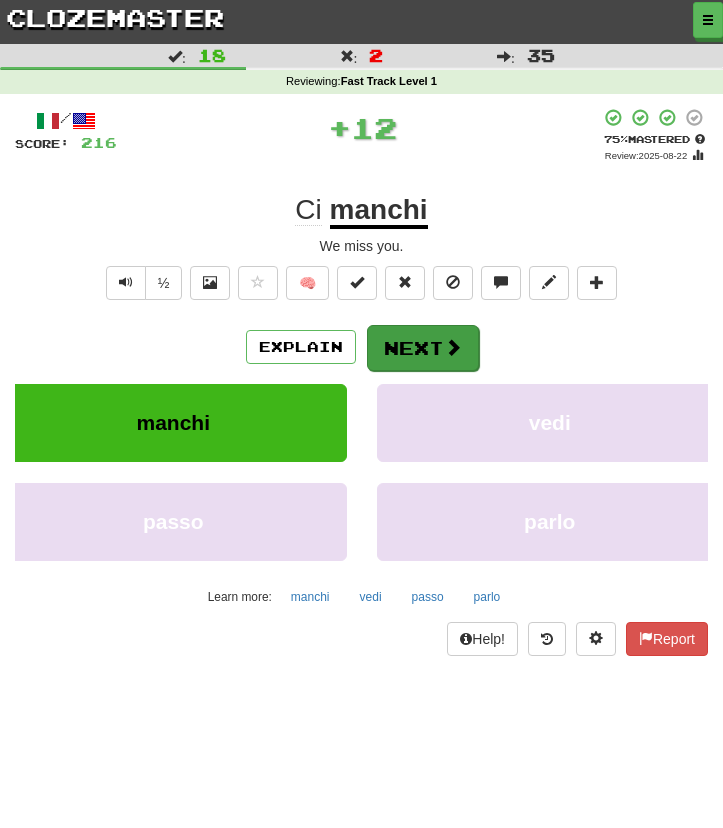 click on "Next" at bounding box center [423, 348] 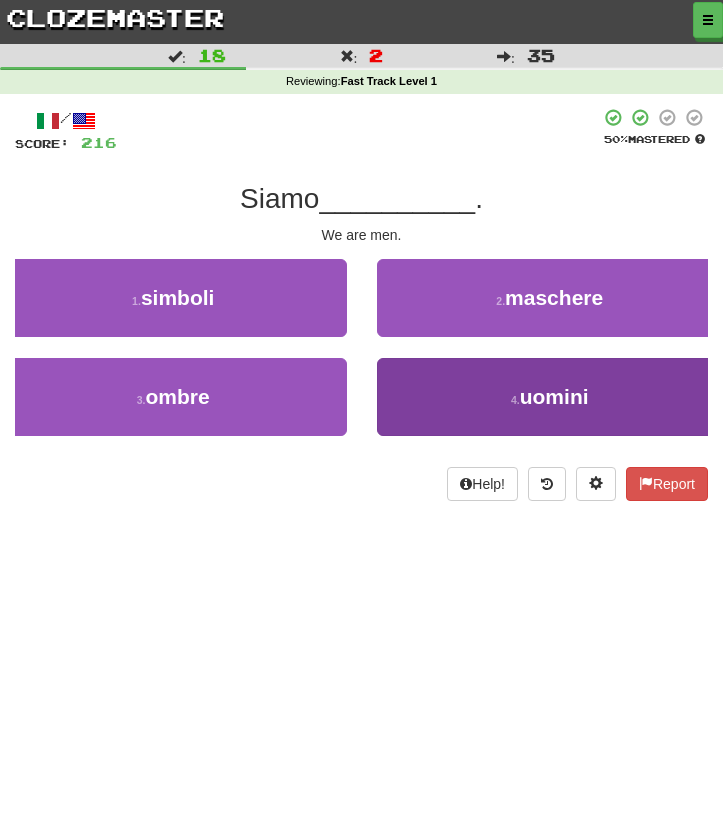 click on "4 .  uomini" at bounding box center [550, 397] 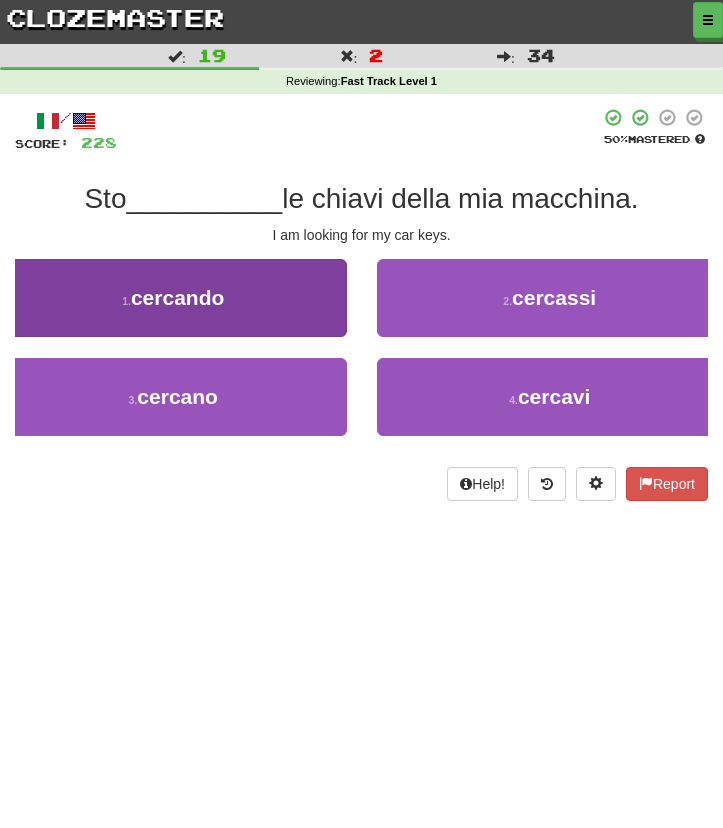 click on "1 .  cercando" at bounding box center (173, 298) 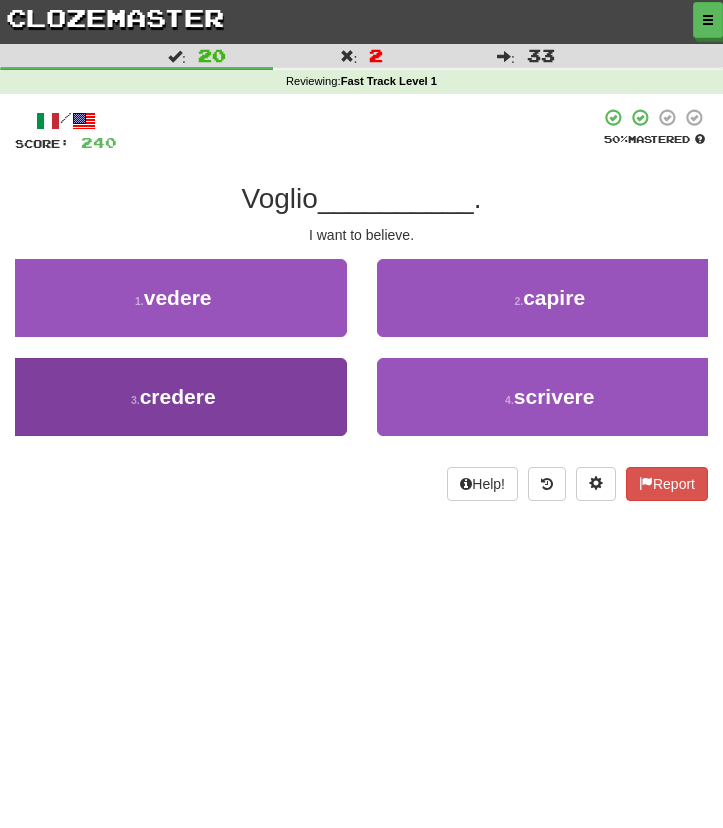 click on "3 .  credere" at bounding box center [173, 397] 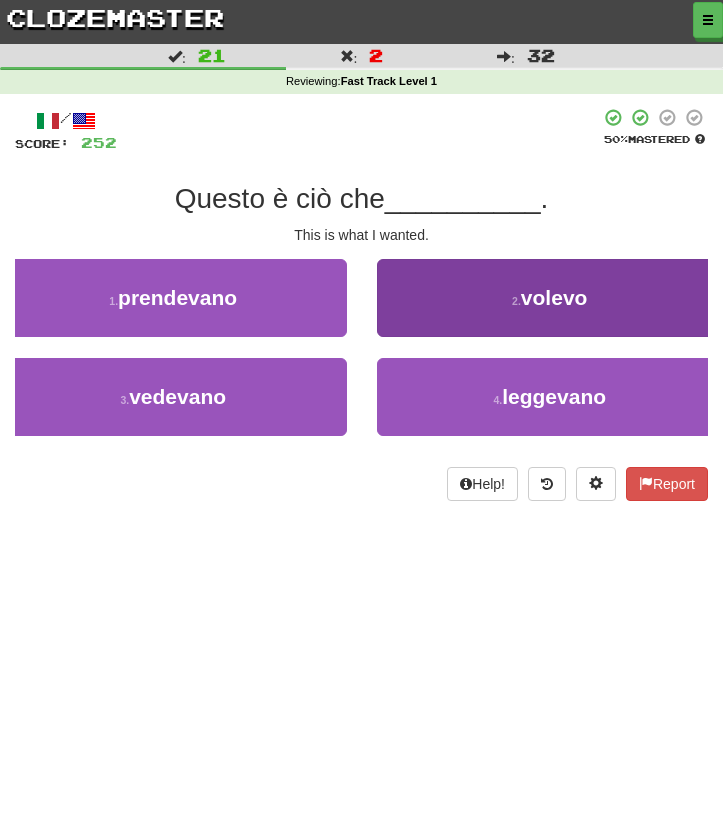 click on "2 .  volevo" at bounding box center [550, 298] 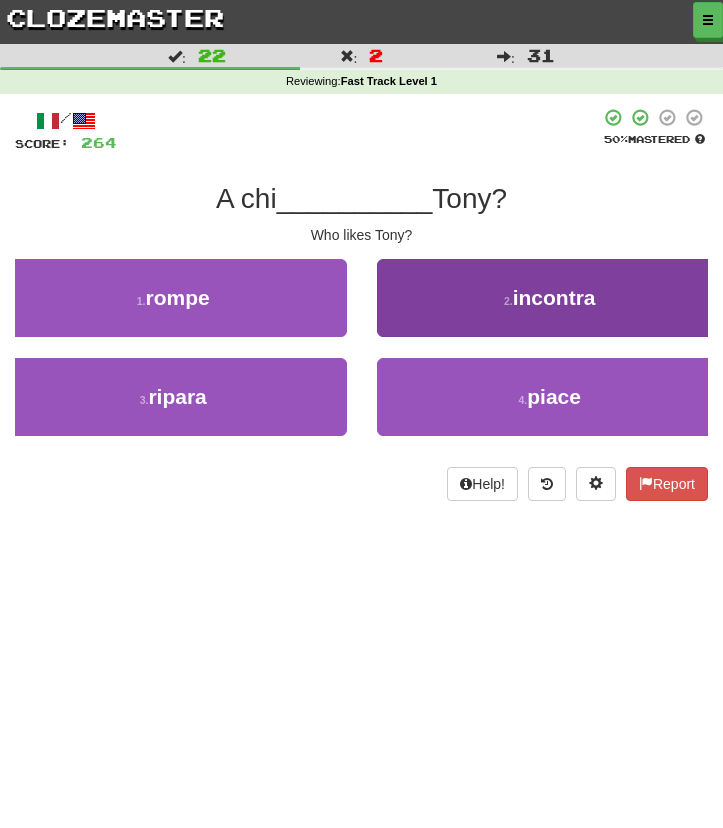 click on "2 .  incontra" at bounding box center (550, 298) 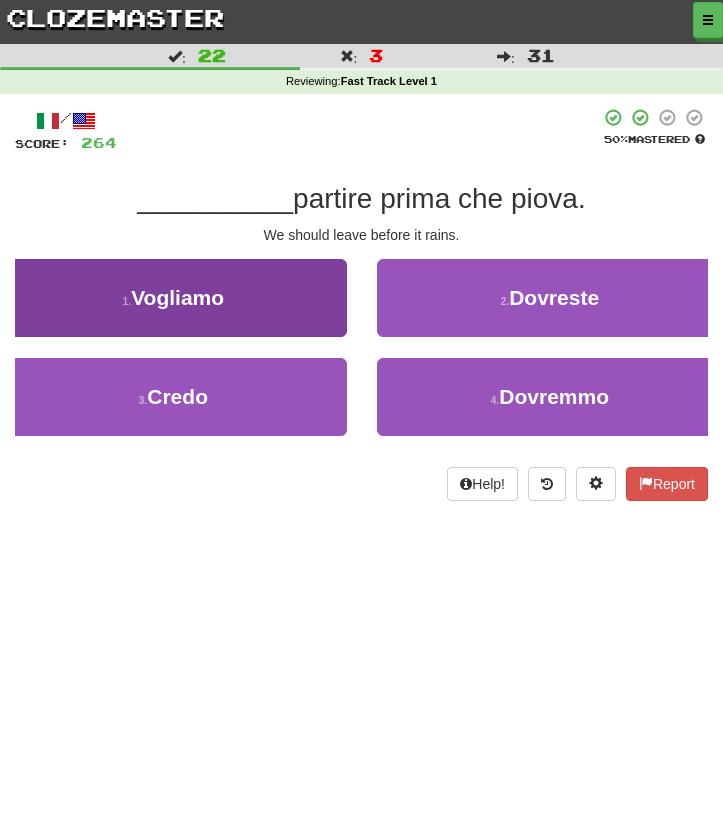 click on "1 .  Vogliamo" at bounding box center [173, 298] 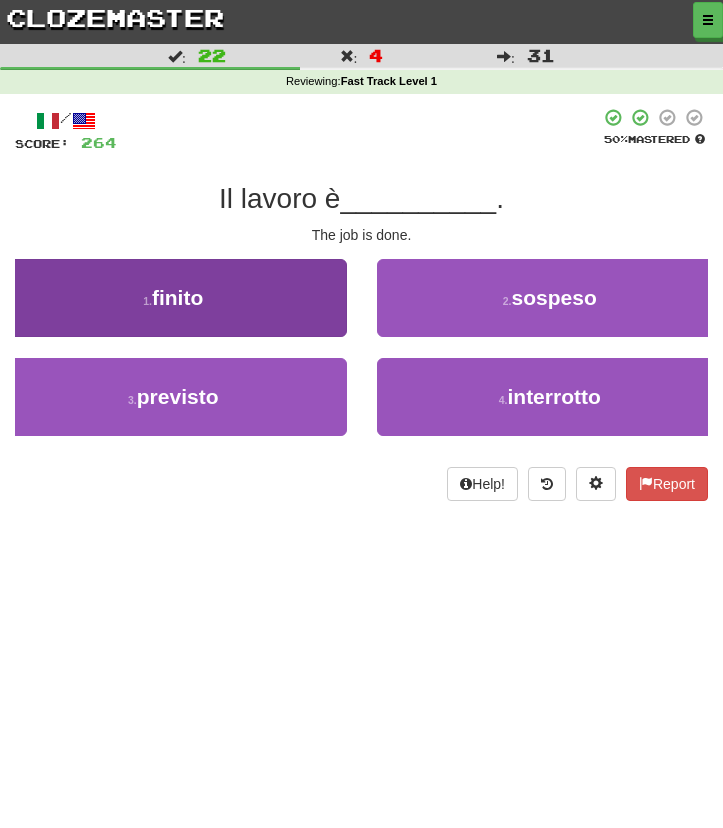 click on "1 .  finito" at bounding box center (173, 298) 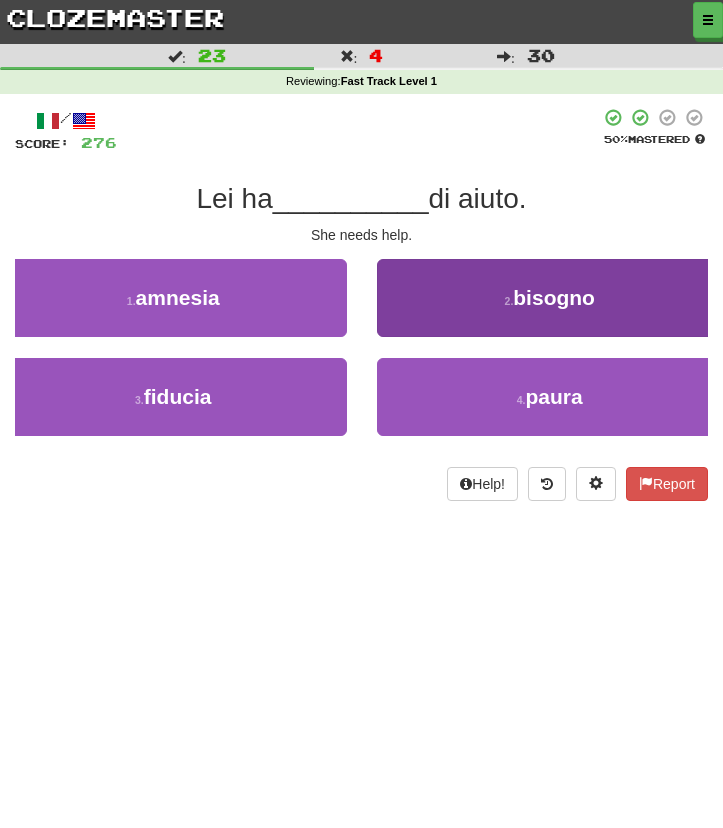 click on "2 .  bisogno" at bounding box center [550, 298] 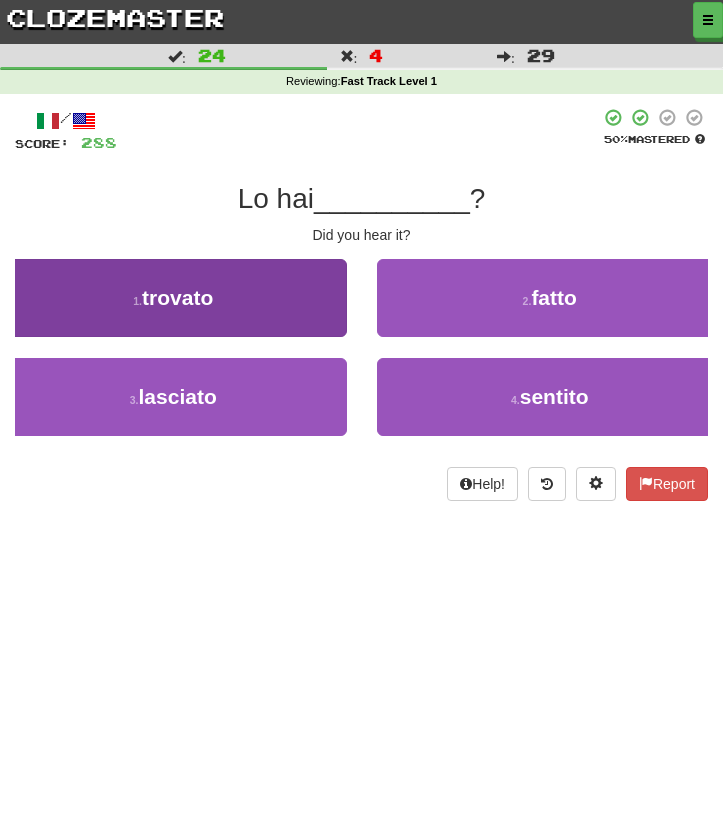 click on "1 .  trovato" at bounding box center [173, 298] 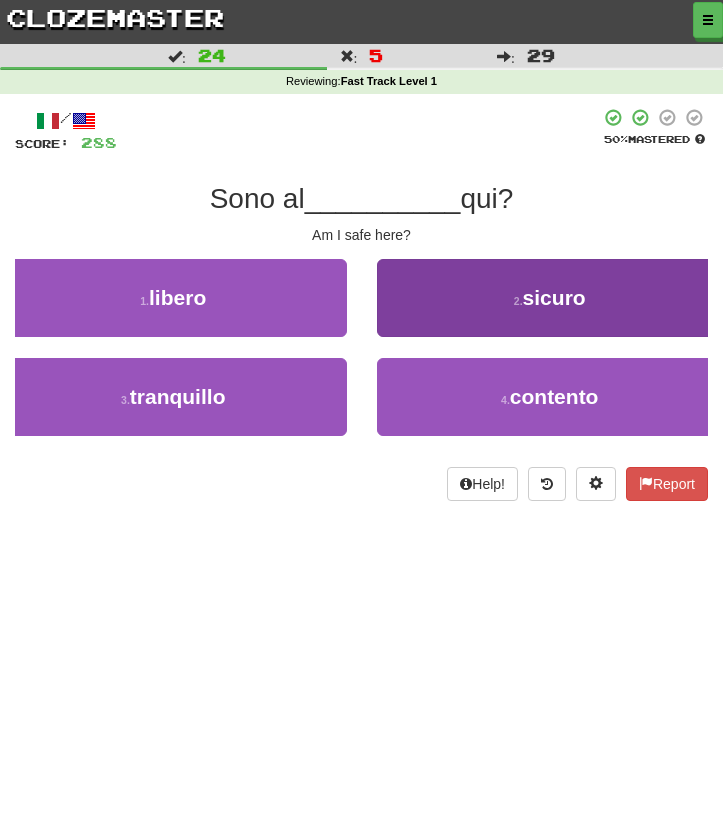 click on "2 .  sicuro" at bounding box center [550, 298] 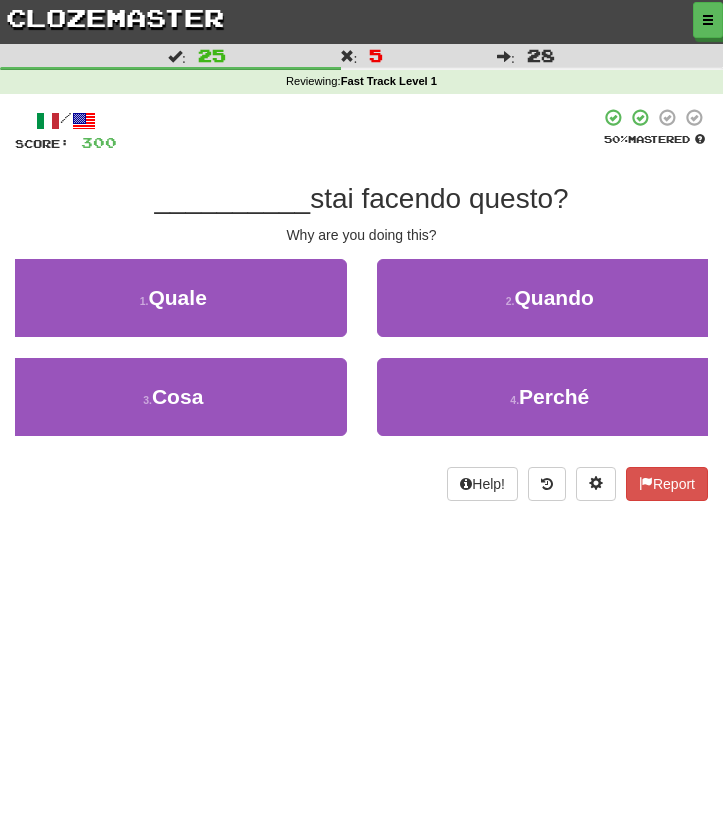 click on "1 .  Quale" at bounding box center (173, 308) 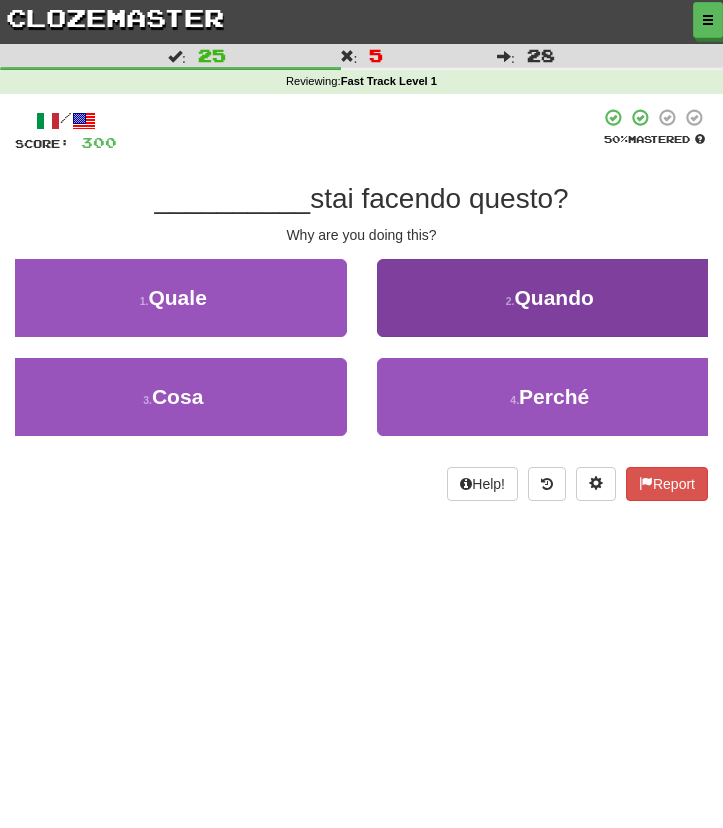 click on "2 .  Quando" at bounding box center [550, 298] 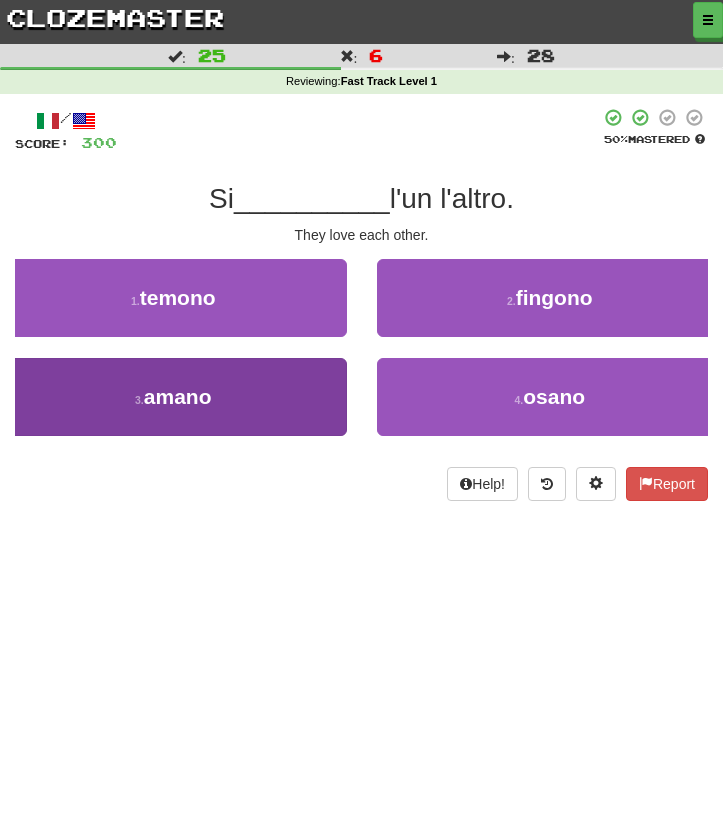 click on "3 .  amano" at bounding box center (173, 397) 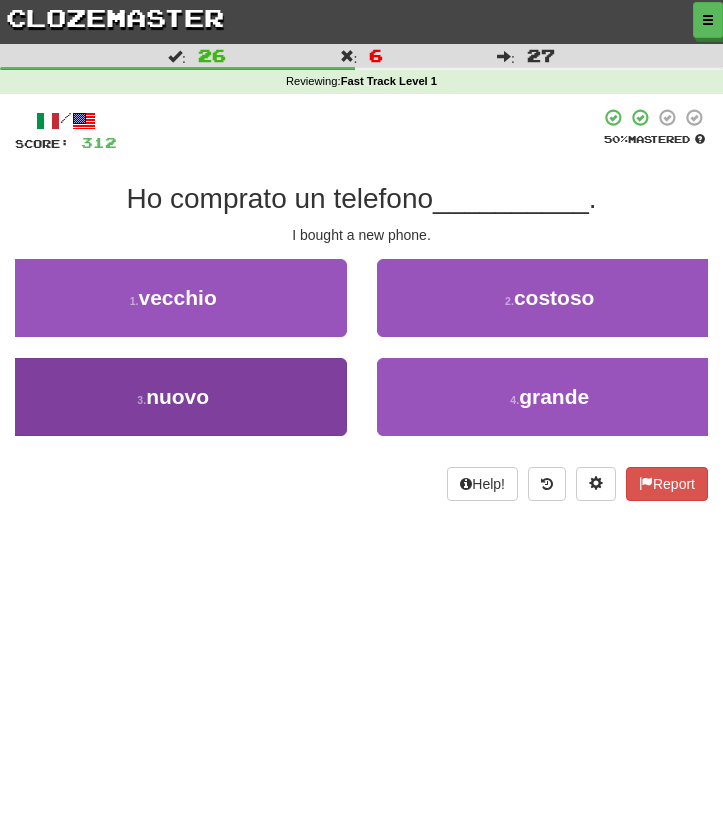 click on "3 .  nuovo" at bounding box center (173, 397) 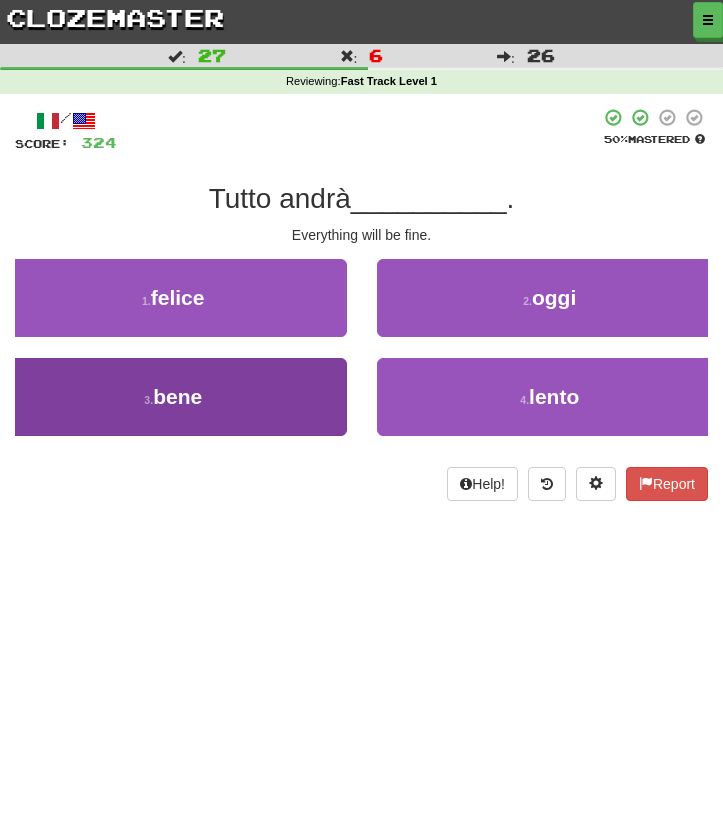 click on "3 .  bene" at bounding box center (173, 397) 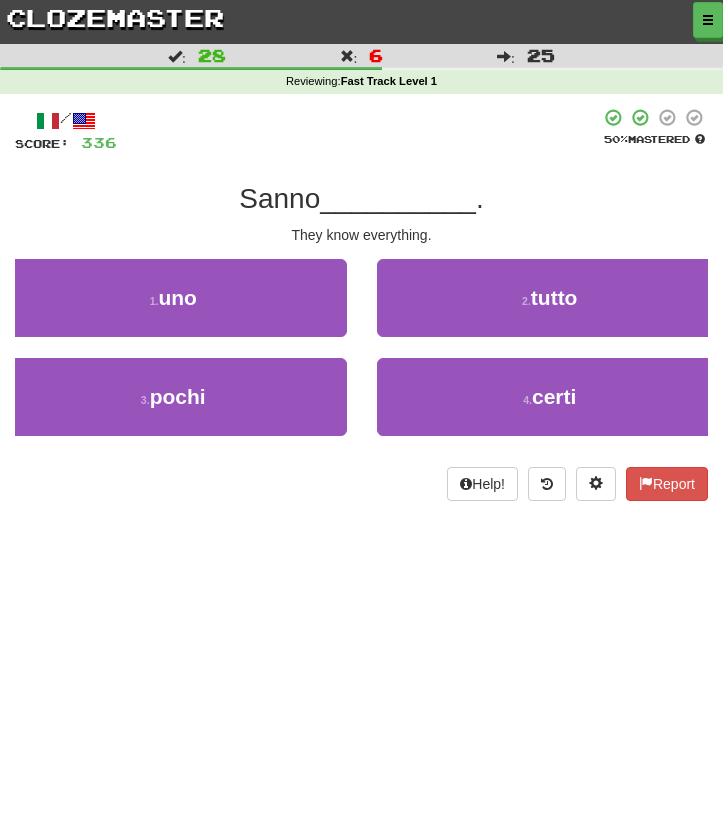 click on "Sanno" at bounding box center (279, 198) 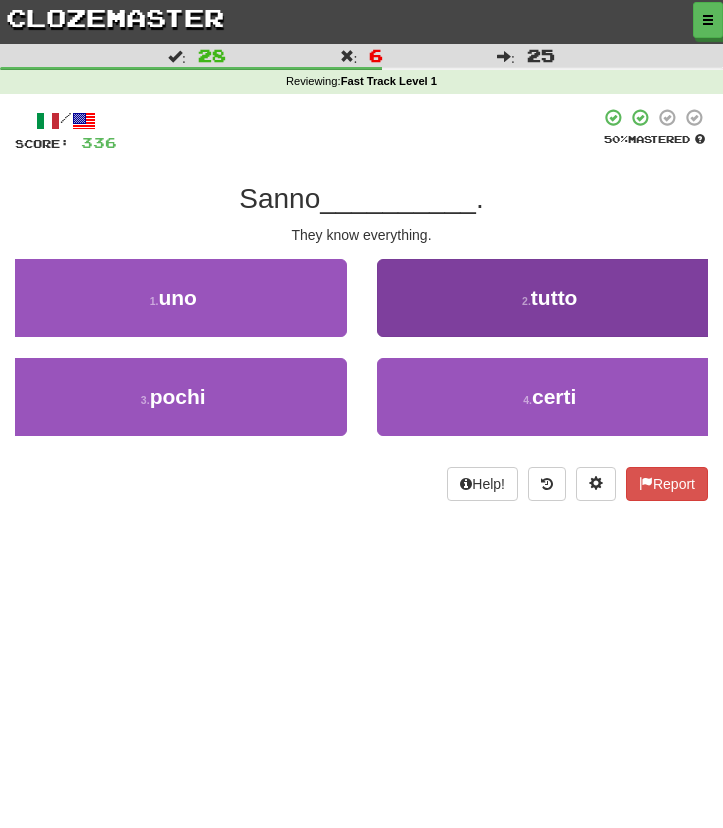click on "2 .  tutto" at bounding box center (550, 298) 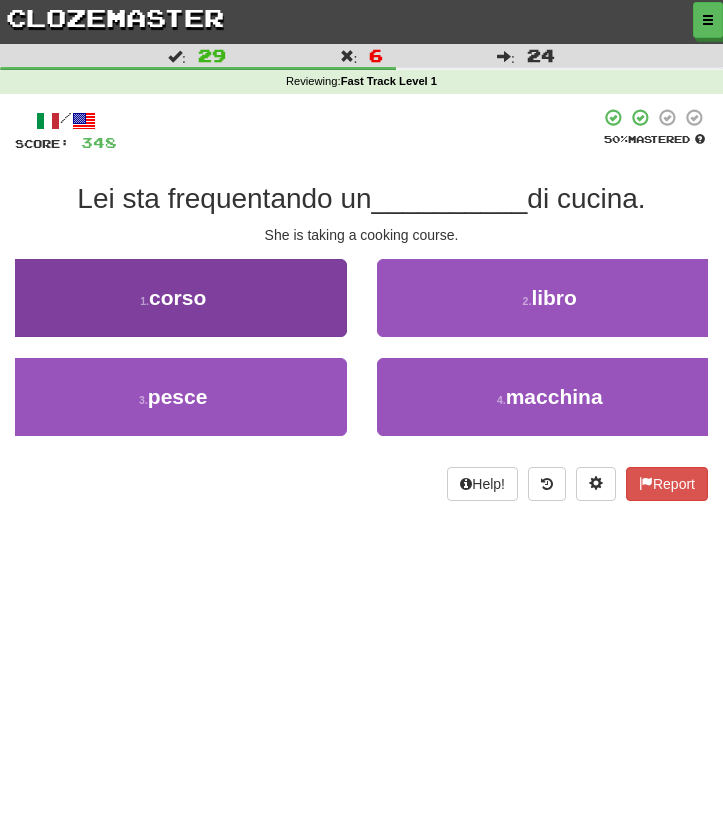 click on "1 .  corso" at bounding box center [173, 298] 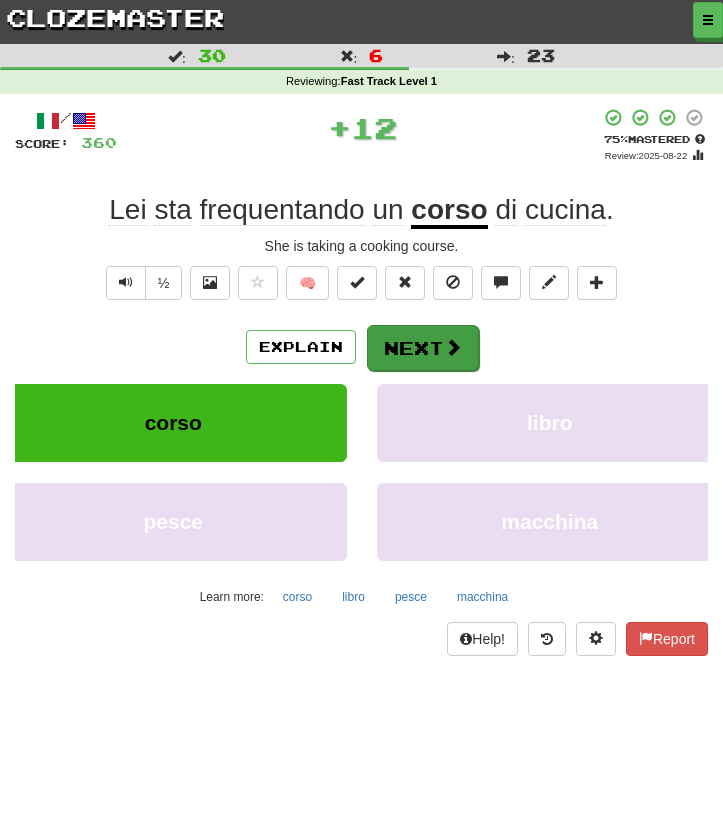 click on "Next" at bounding box center (423, 348) 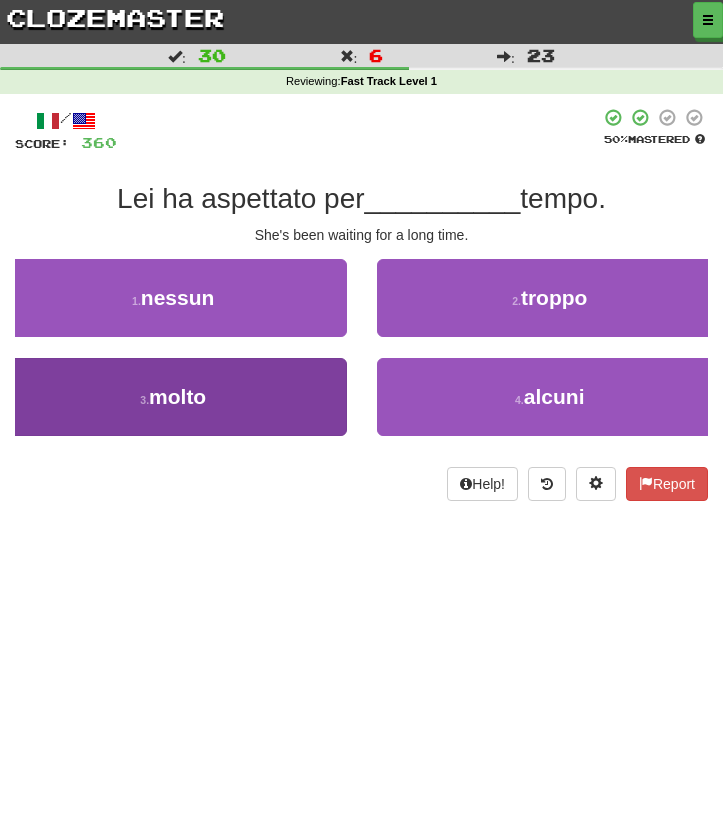 click on "3 .  molto" at bounding box center [173, 397] 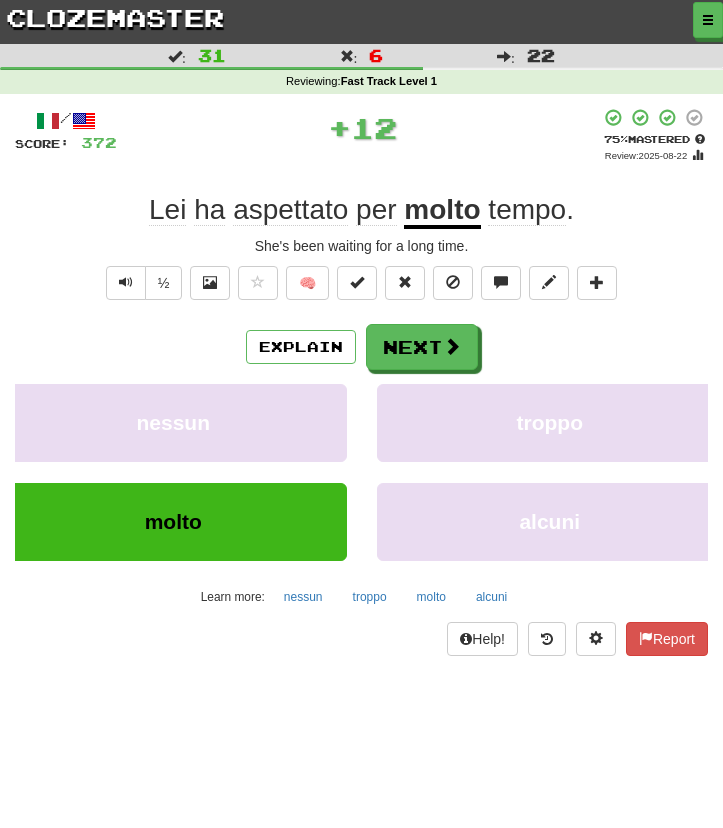 click on "Explain Next nessun troppo molto alcuni Learn more: nessun troppo molto alcuni" at bounding box center (361, 468) 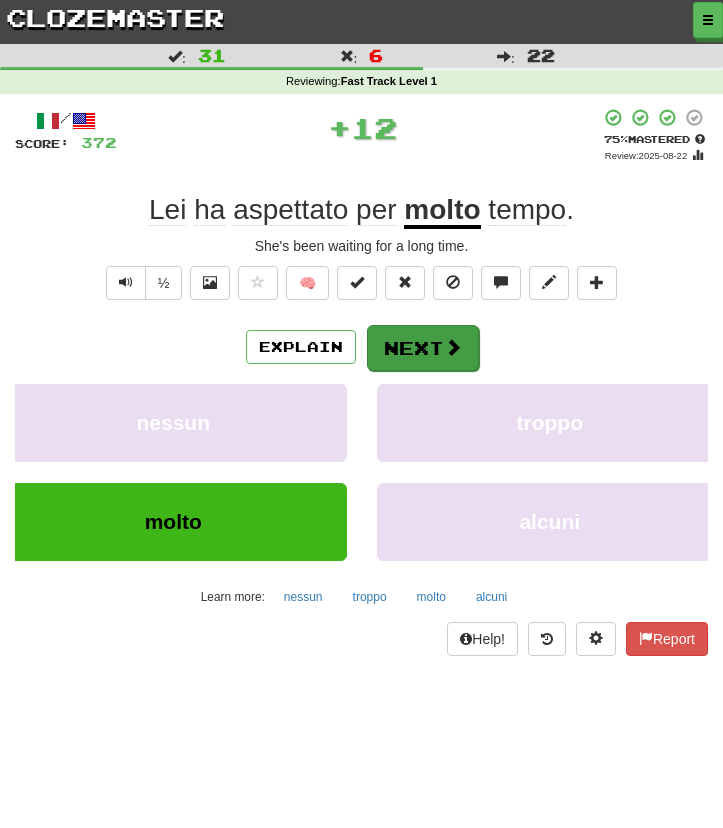 click on "Next" at bounding box center (423, 348) 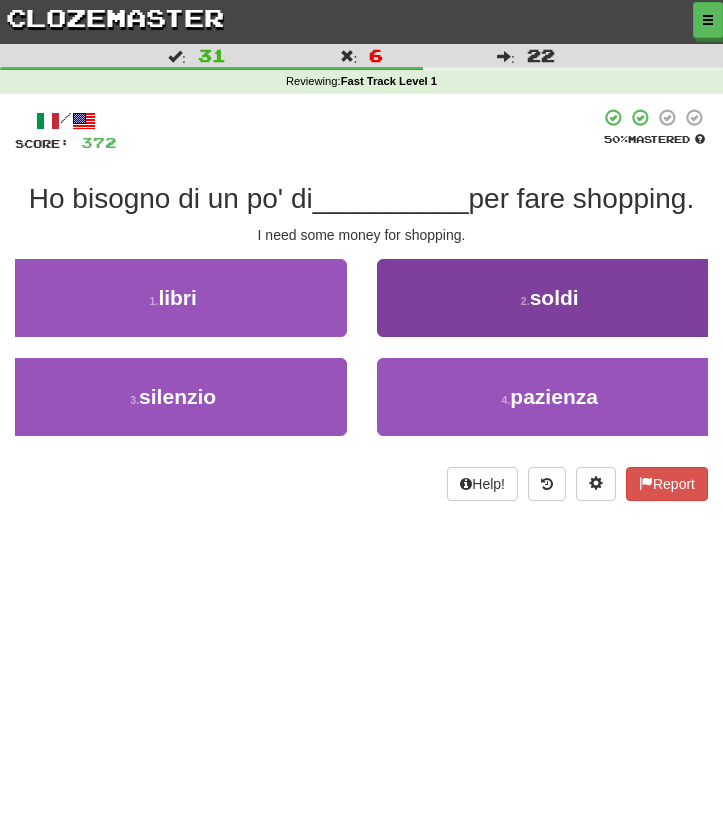 click on "2 .  soldi" at bounding box center [550, 298] 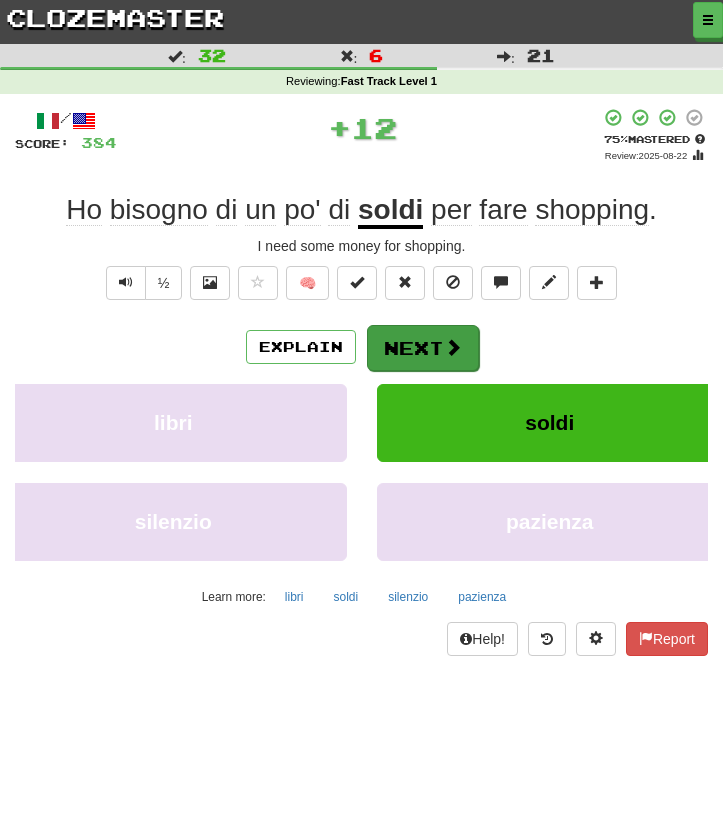click on "Next" at bounding box center [423, 348] 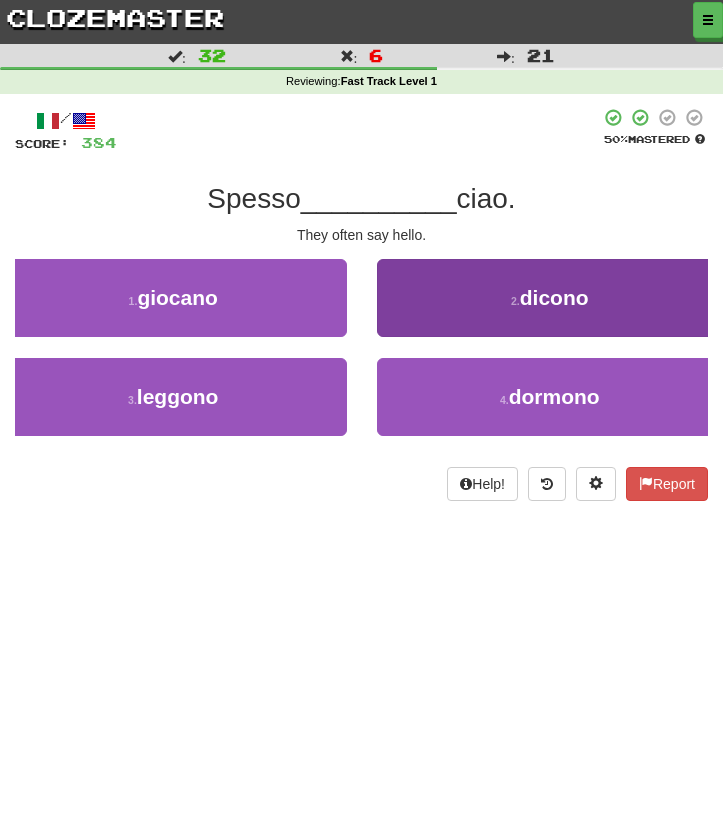 click on "2 .  dicono" at bounding box center [550, 298] 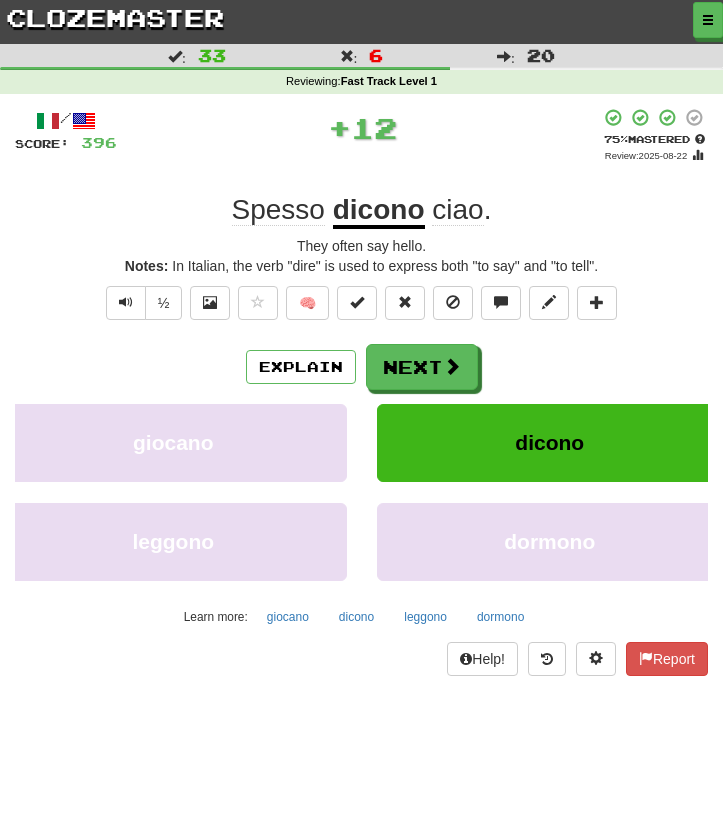 click on "/  Score:   396 + 12 75 %  Mastered Review:  2025-08-22 Spesso   dicono   ciao . They often say hello. Notes:   In Italian, the verb "dire" is used to express both "to say" and "to tell". ½ 🧠 Explain Next giocano dicono leggono dormono Learn more: giocano dicono leggono dormono  Help!  Report" at bounding box center [361, 392] 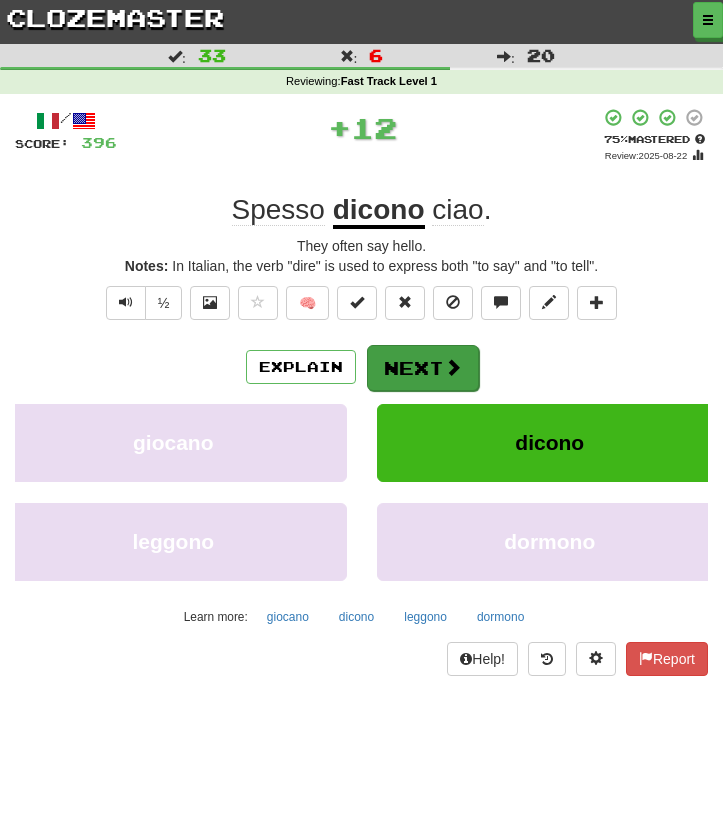 click on "Next" at bounding box center [423, 368] 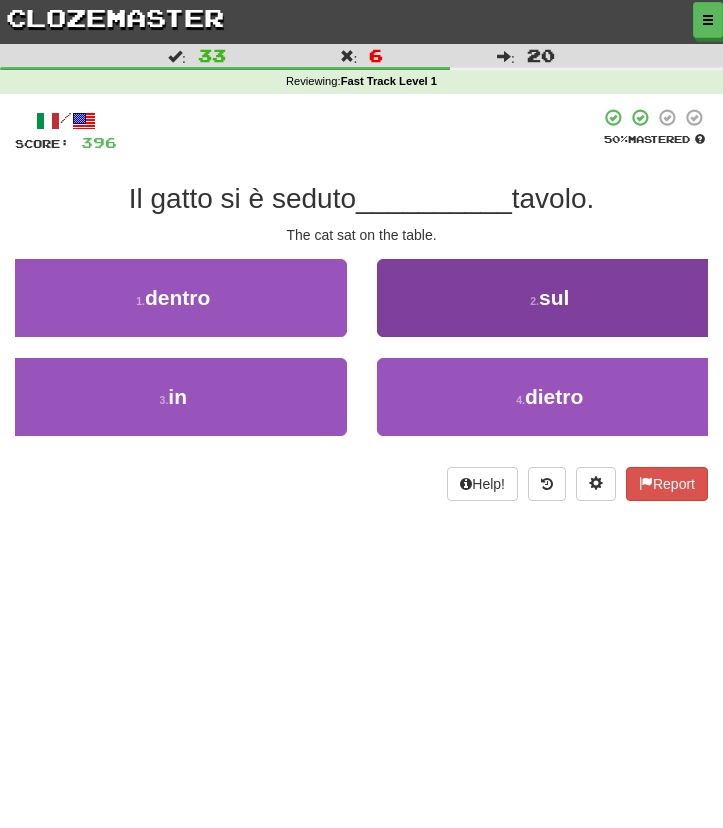 click on "2 .  sul" at bounding box center (550, 298) 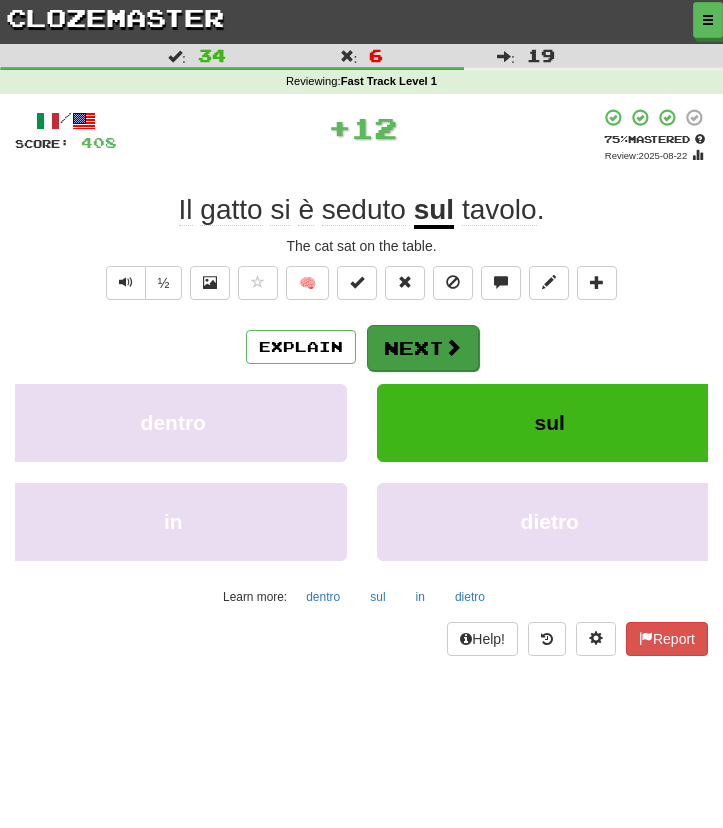 click on "Next" at bounding box center (423, 348) 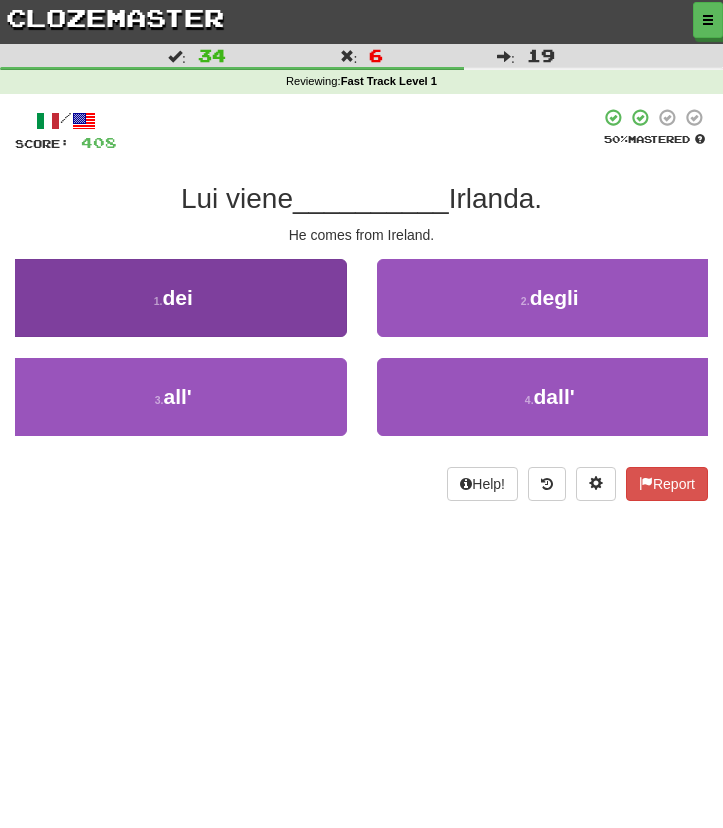 click on "1 .  dei" at bounding box center (173, 298) 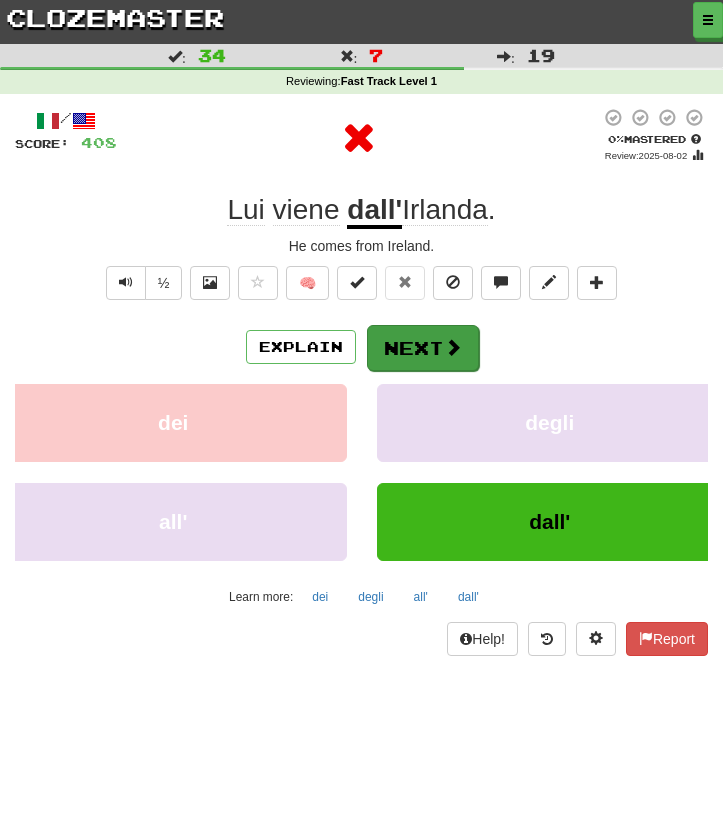 click on "Next" at bounding box center (423, 348) 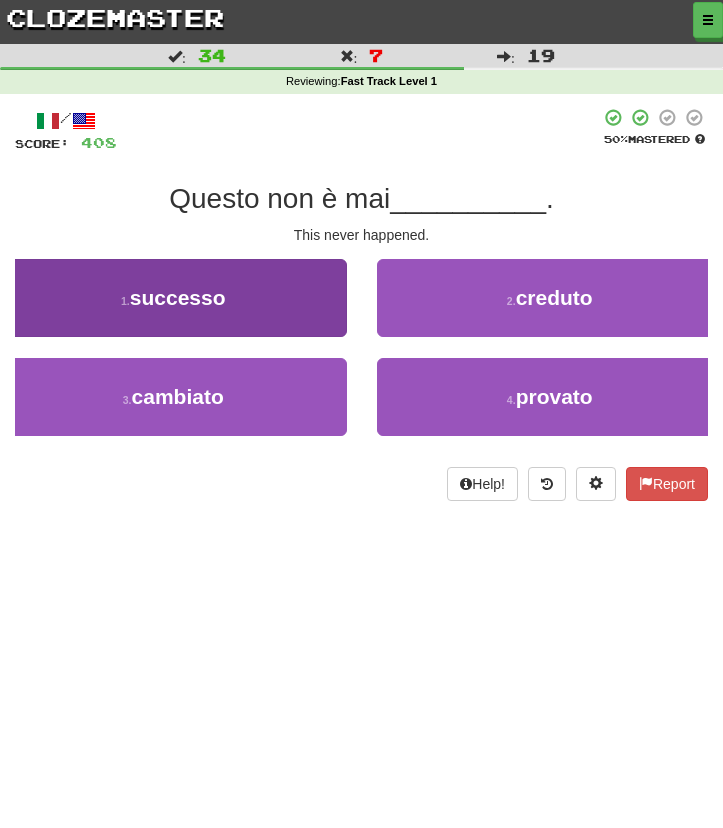 click on "1 .  successo" at bounding box center (173, 298) 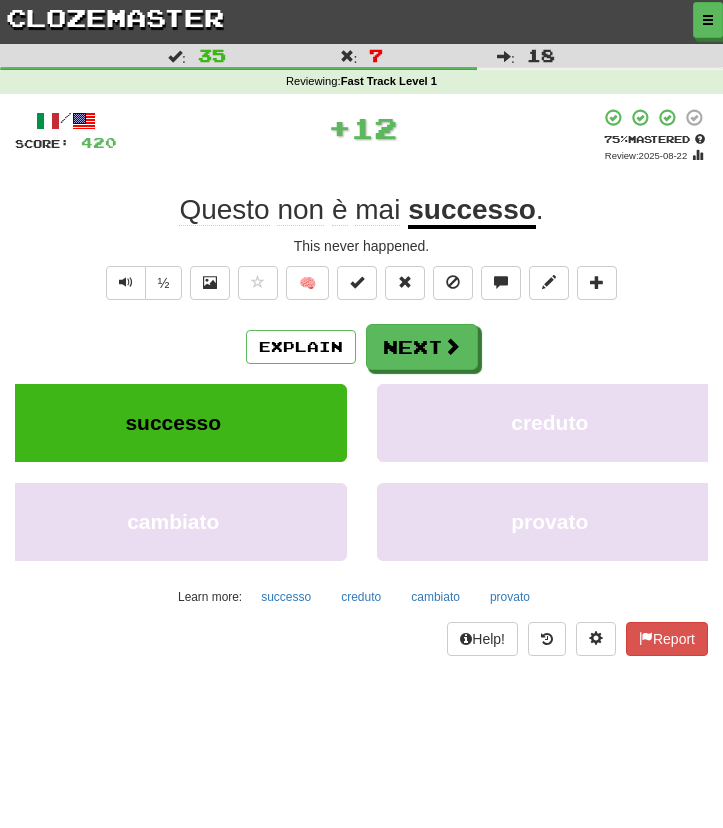 click on "Explain Next" at bounding box center [361, 347] 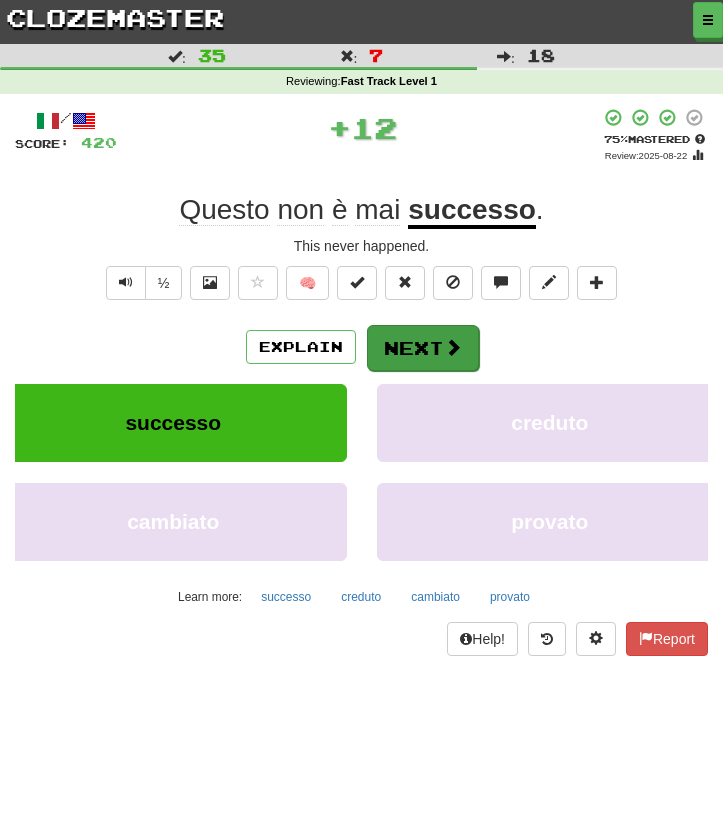 click on "Next" at bounding box center (423, 348) 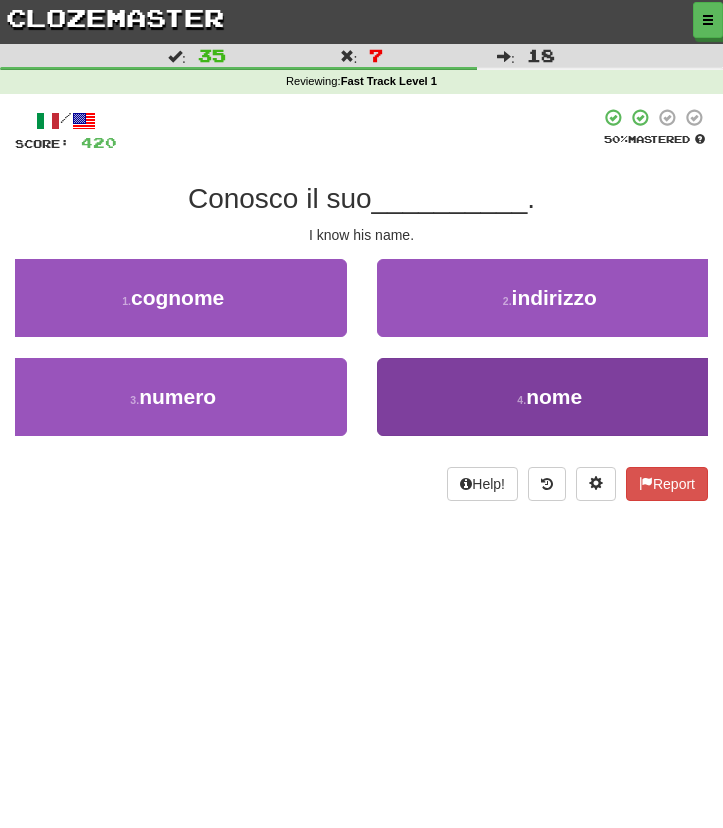 click on "4 .  nome" at bounding box center [550, 397] 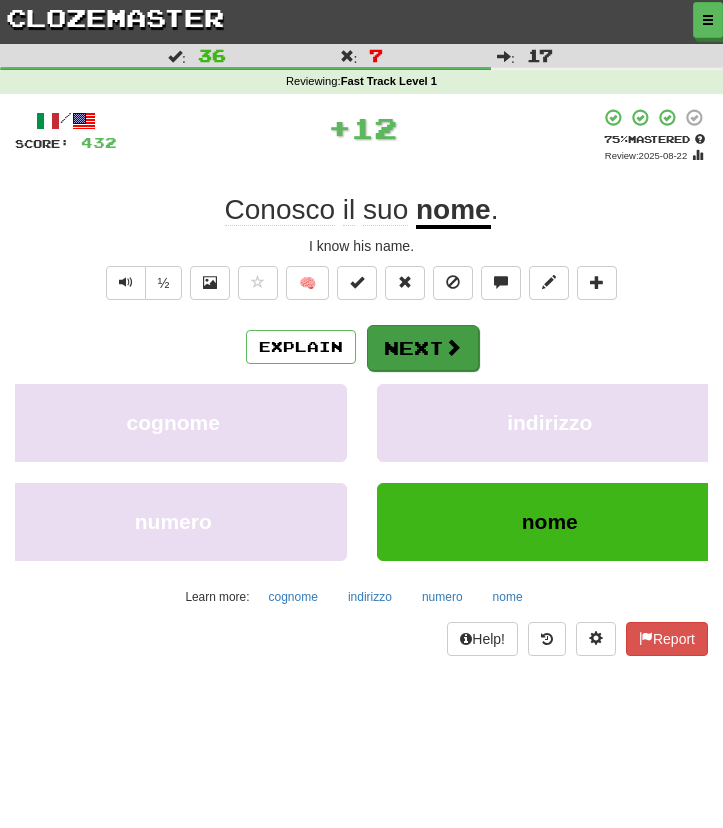 click on "Next" at bounding box center [423, 348] 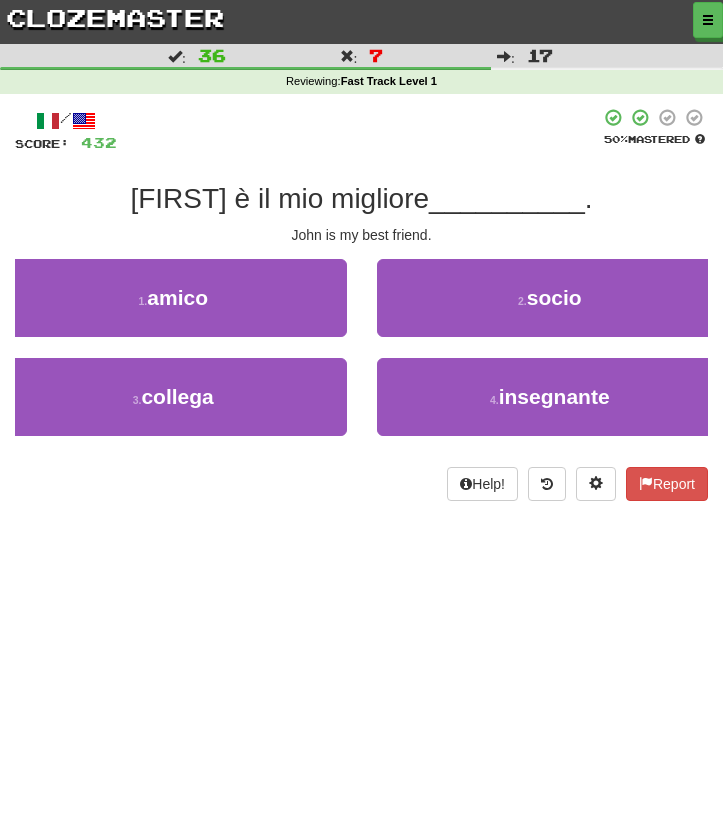 click on "John is my best friend." at bounding box center (361, 235) 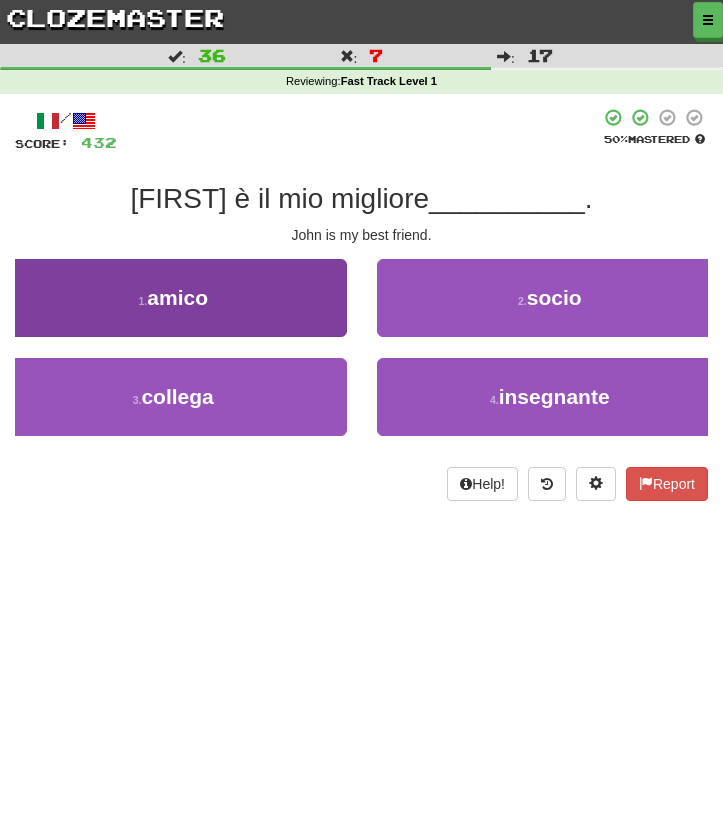 click on "1 .  amico" at bounding box center [173, 298] 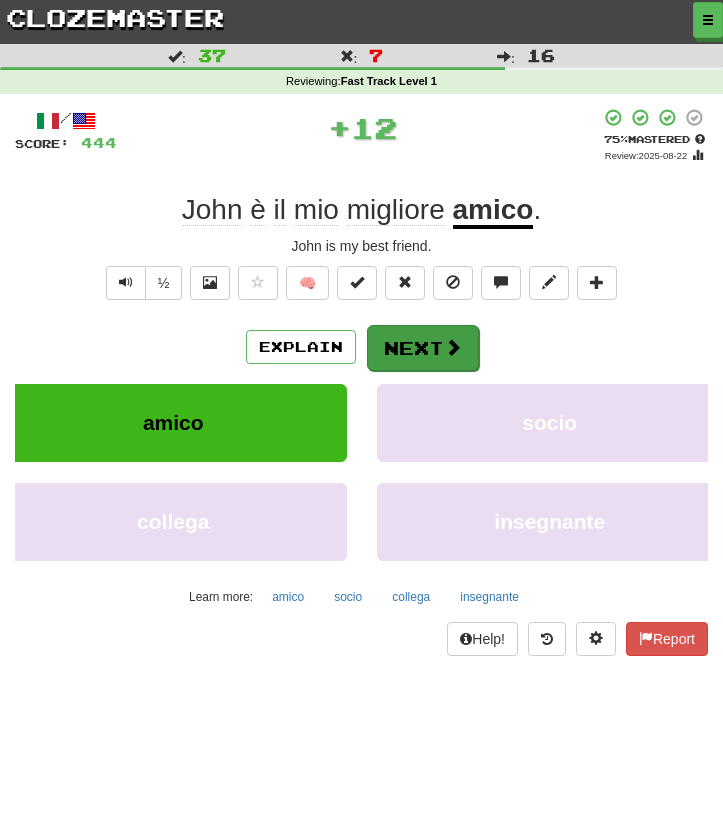 click on "Next" at bounding box center (423, 348) 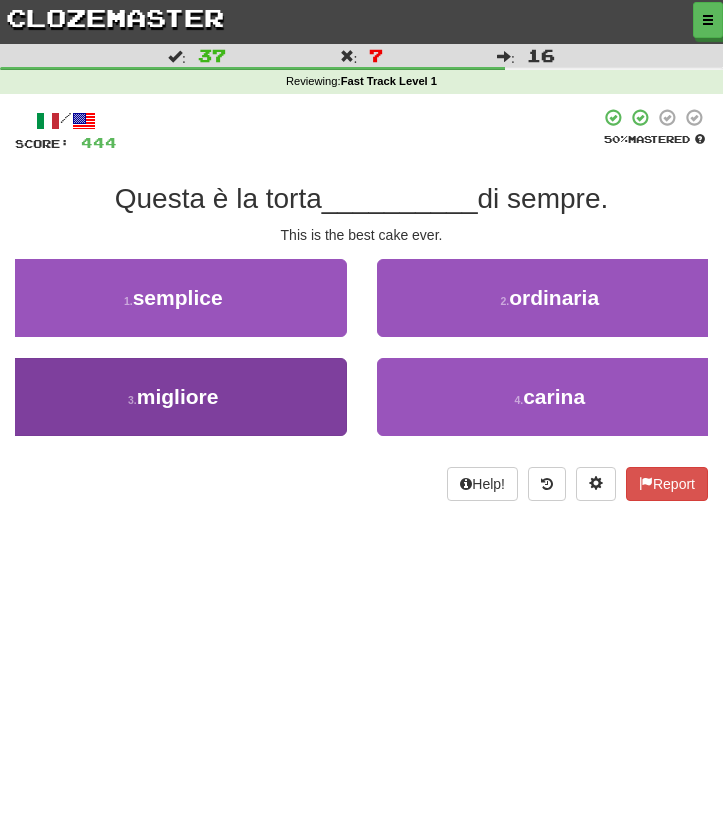 click on "3 .  migliore" at bounding box center [173, 397] 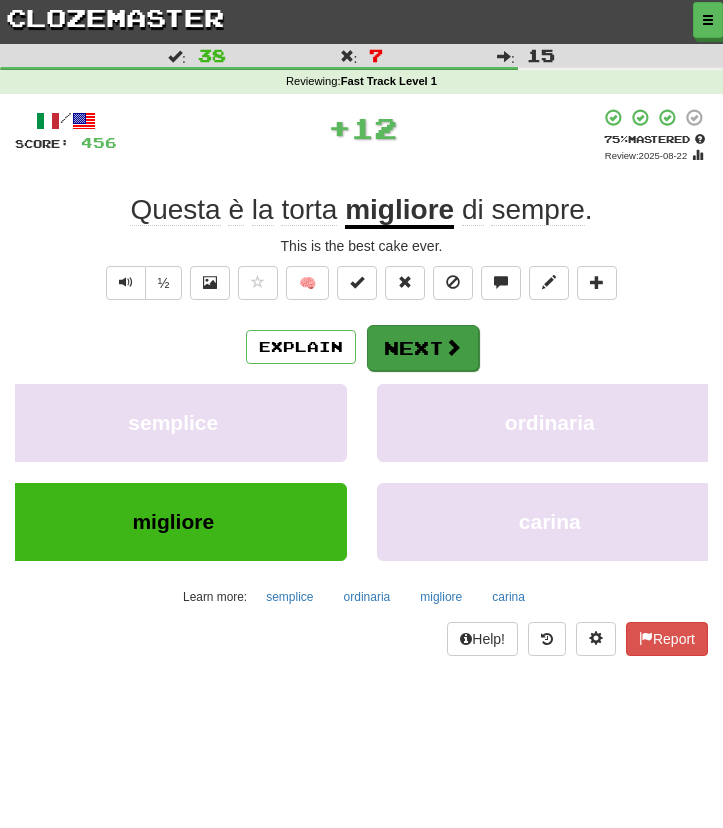 click on "Next" at bounding box center [423, 348] 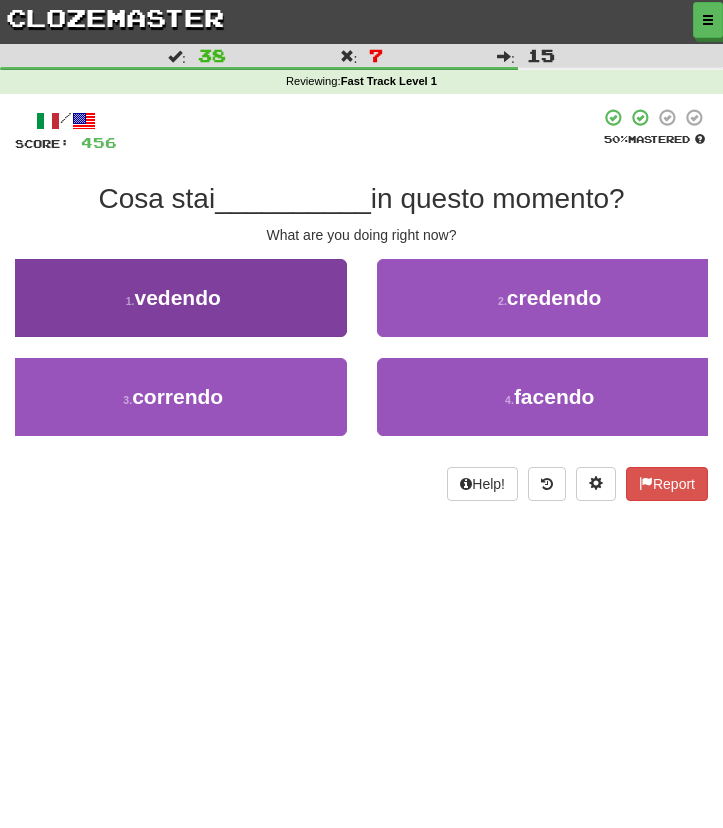 click on "1 .  vedendo" at bounding box center (173, 298) 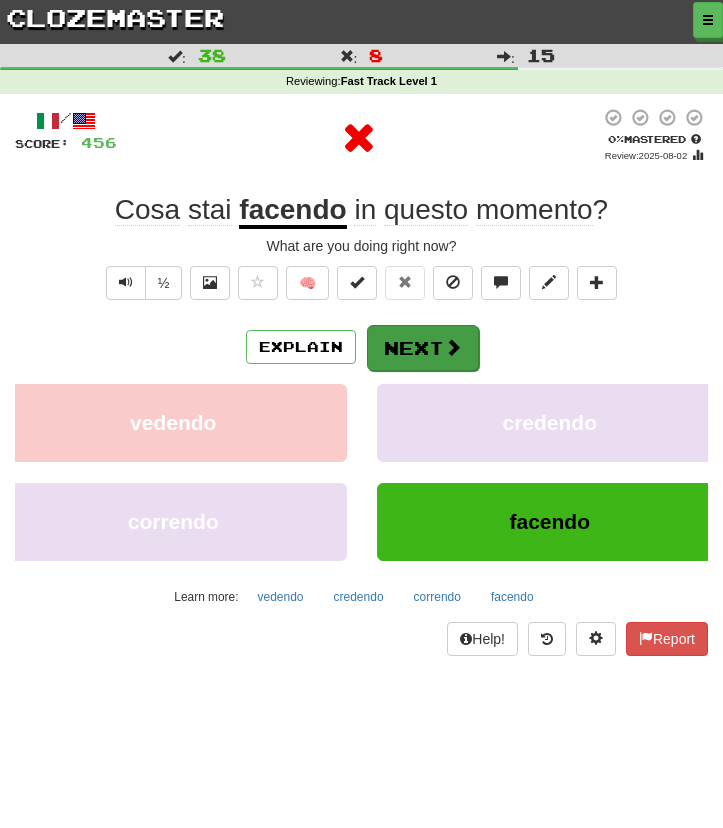 click on "Next" at bounding box center [423, 348] 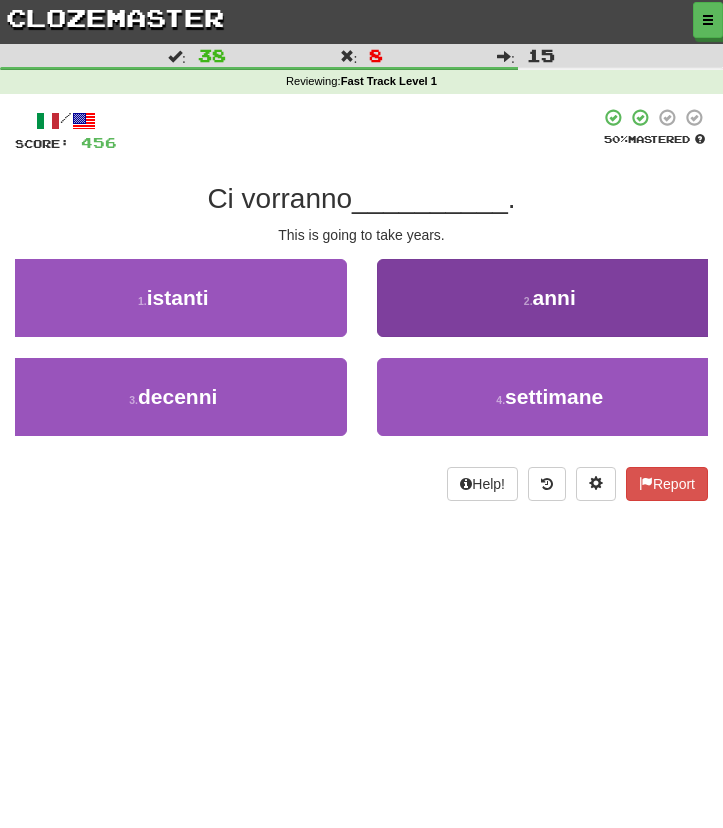 click on "2 .  anni" at bounding box center [550, 298] 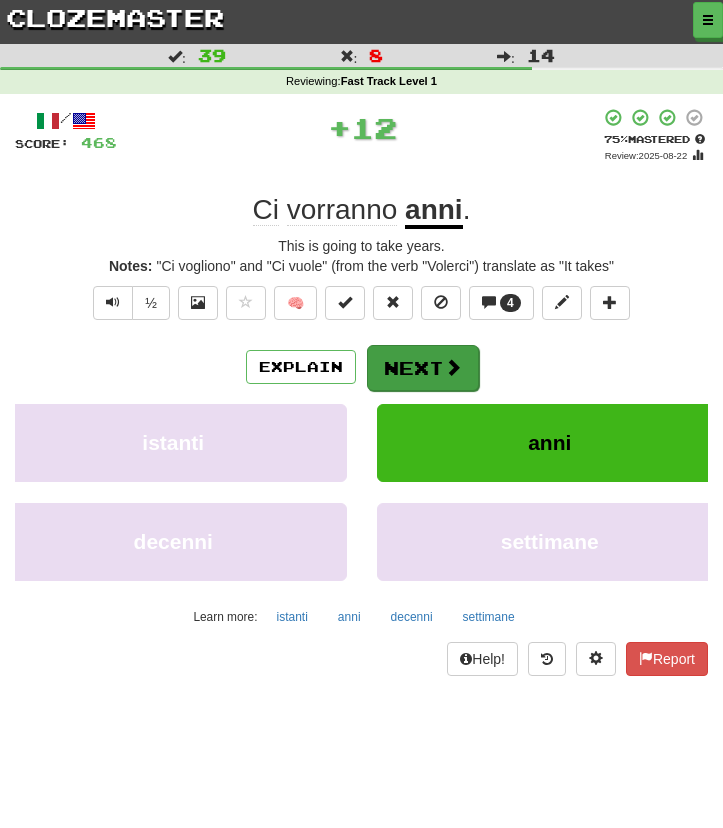 click on "Next" at bounding box center [423, 368] 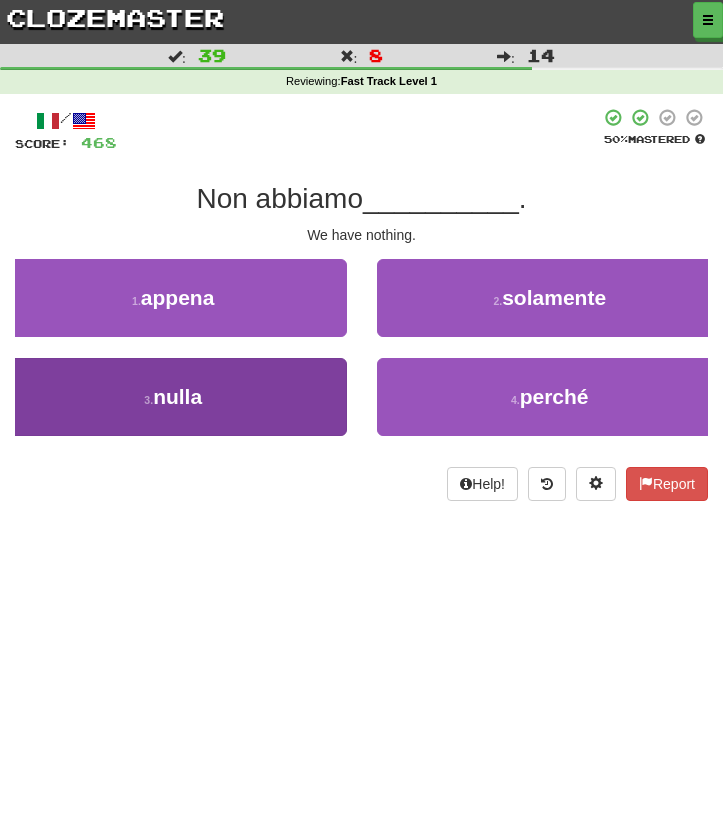 click on "3 .  nulla" at bounding box center (173, 397) 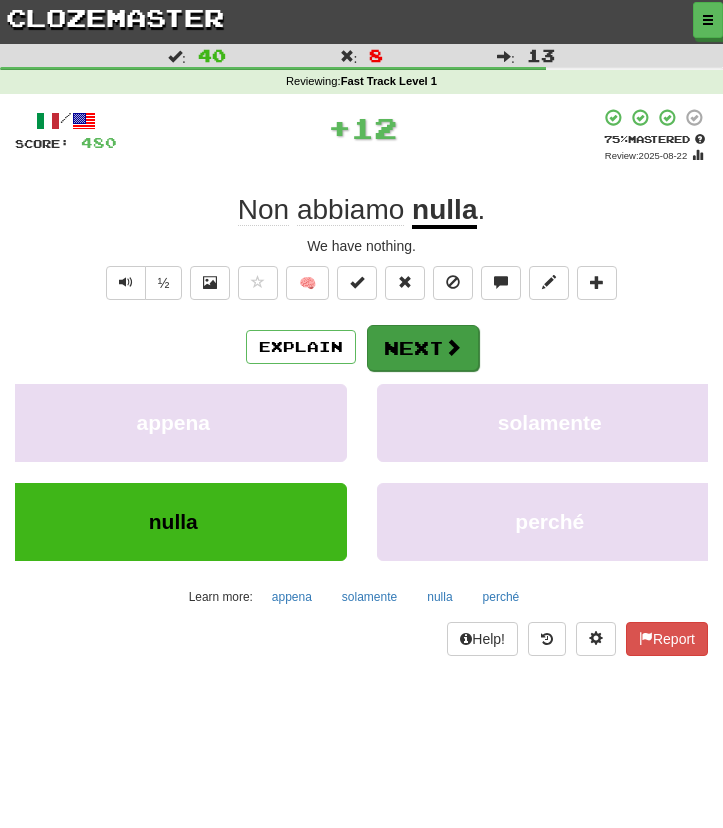 click on "Next" at bounding box center (423, 348) 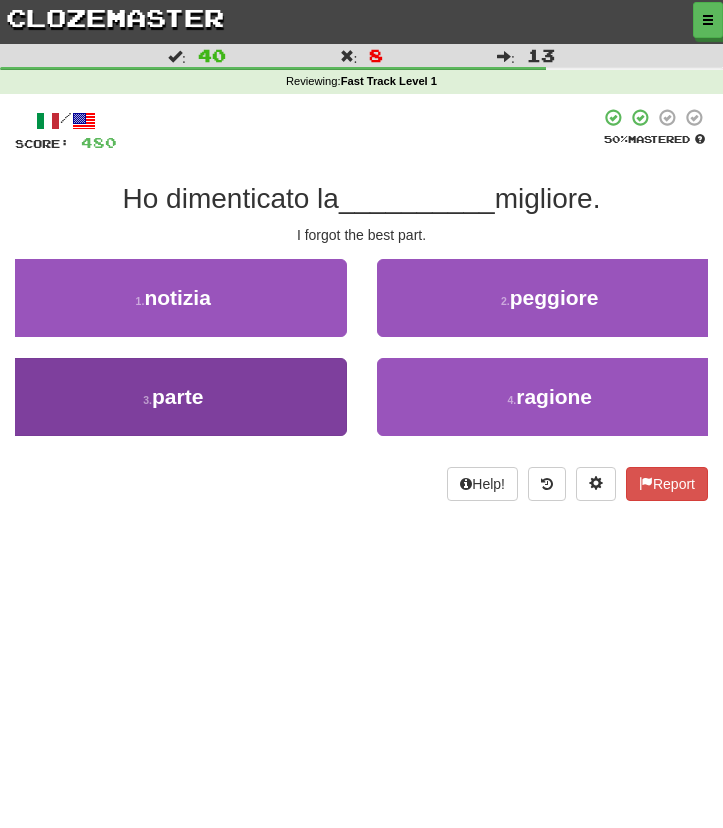 click on "3 .  parte" at bounding box center (173, 397) 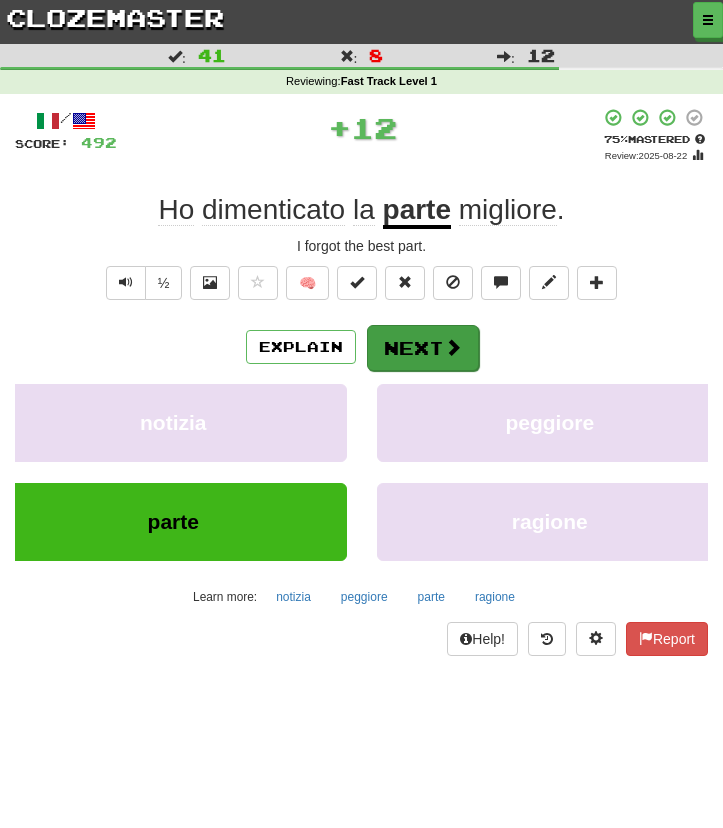 click on "Next" at bounding box center [423, 348] 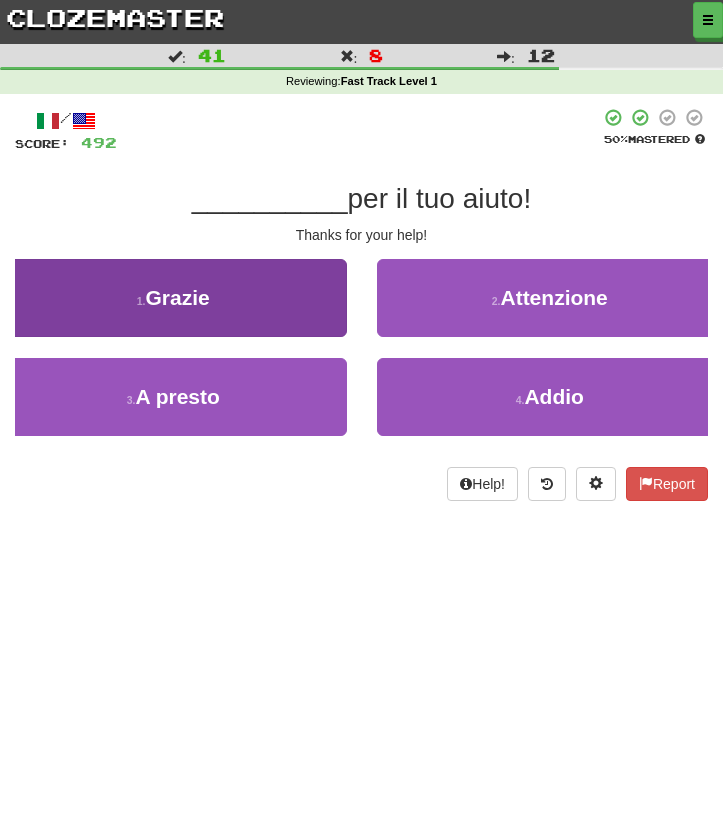 click on "1 .  Grazie" at bounding box center [173, 298] 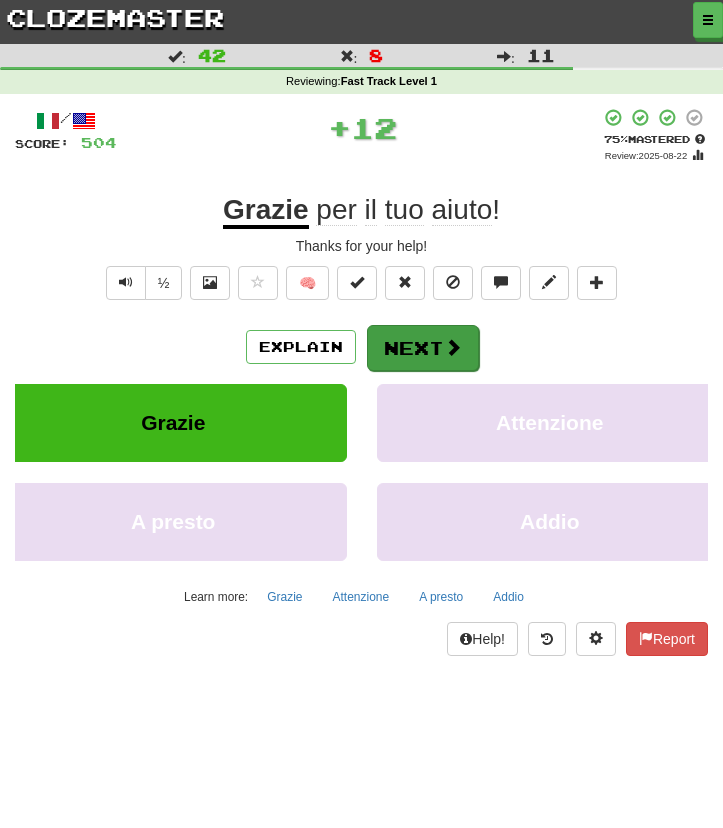 click on "Next" at bounding box center (423, 348) 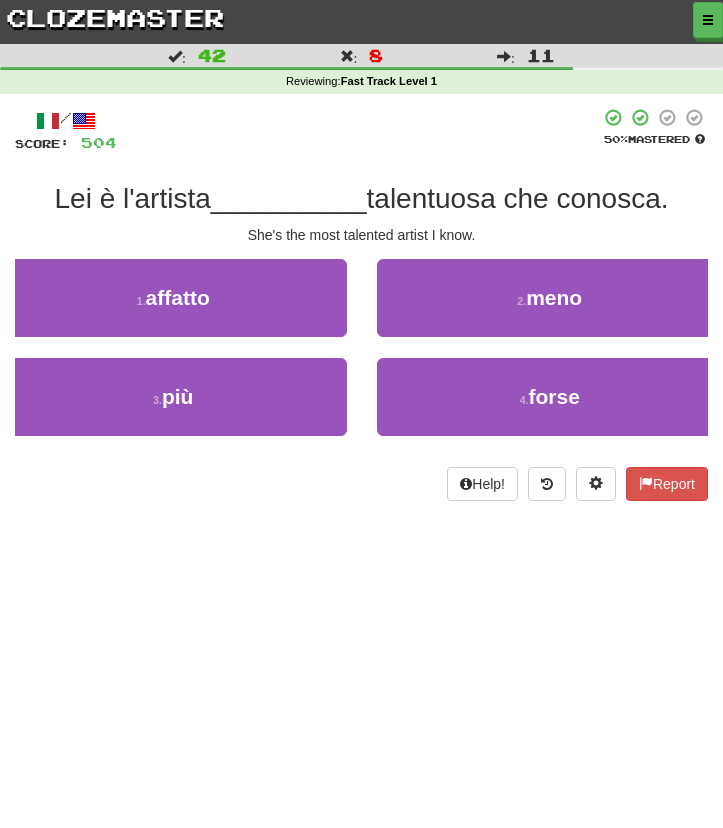 click on "3 .  più" at bounding box center (173, 397) 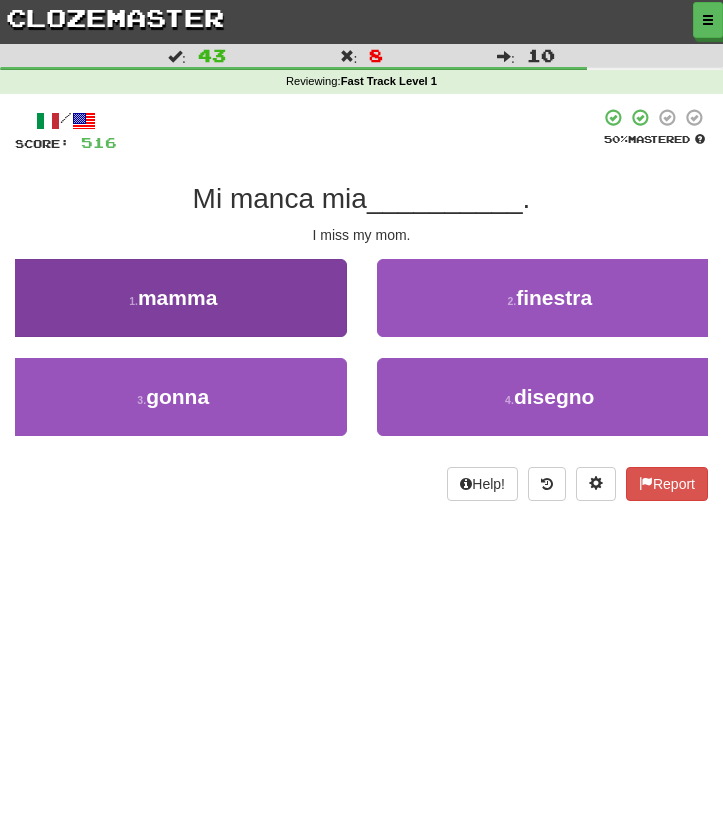 click on "1 .  mamma" at bounding box center [173, 298] 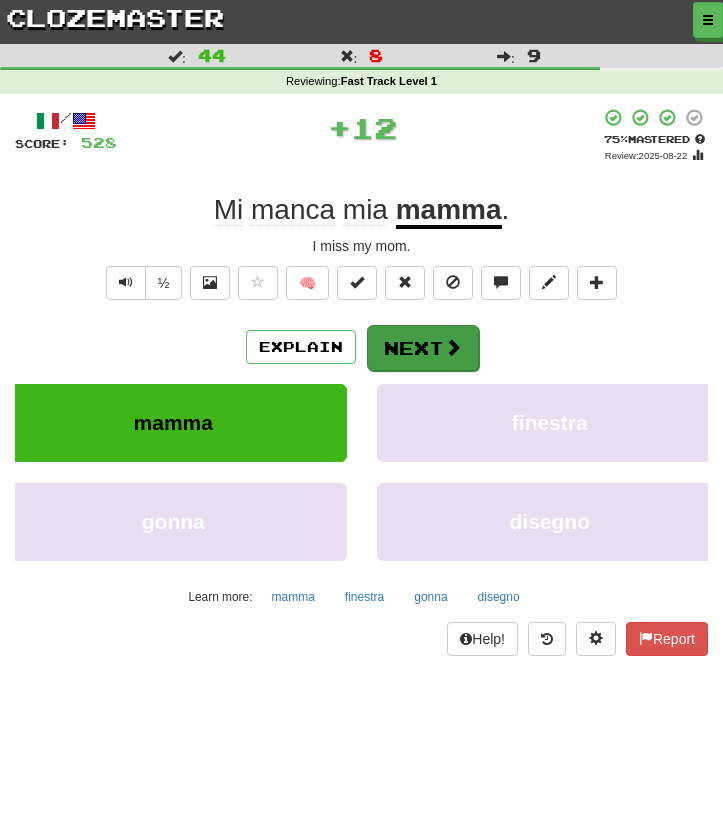 click on "Next" at bounding box center (423, 348) 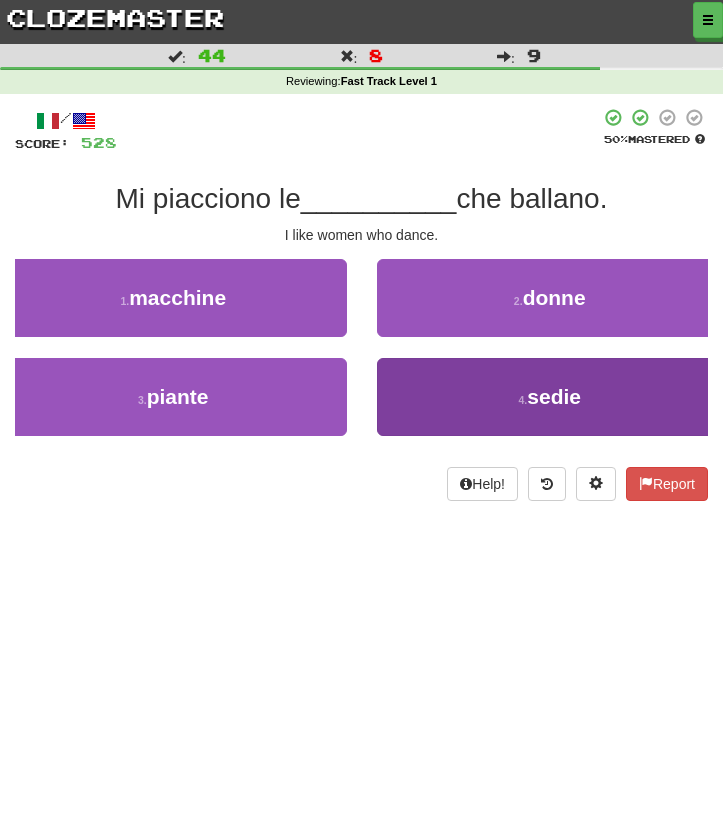 click on "4 .  sedie" at bounding box center [550, 397] 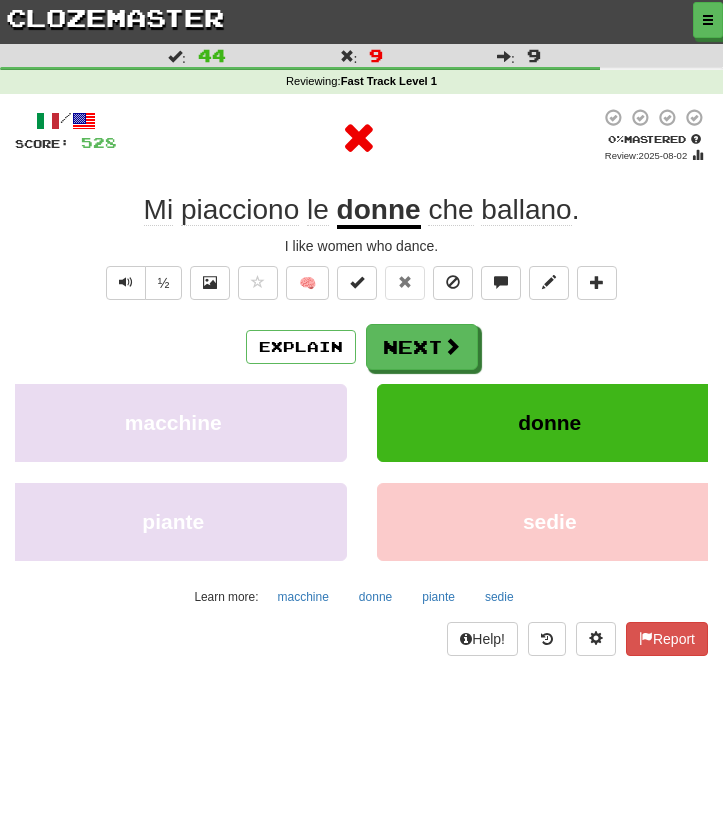 click on "½ 🧠" at bounding box center (361, 288) 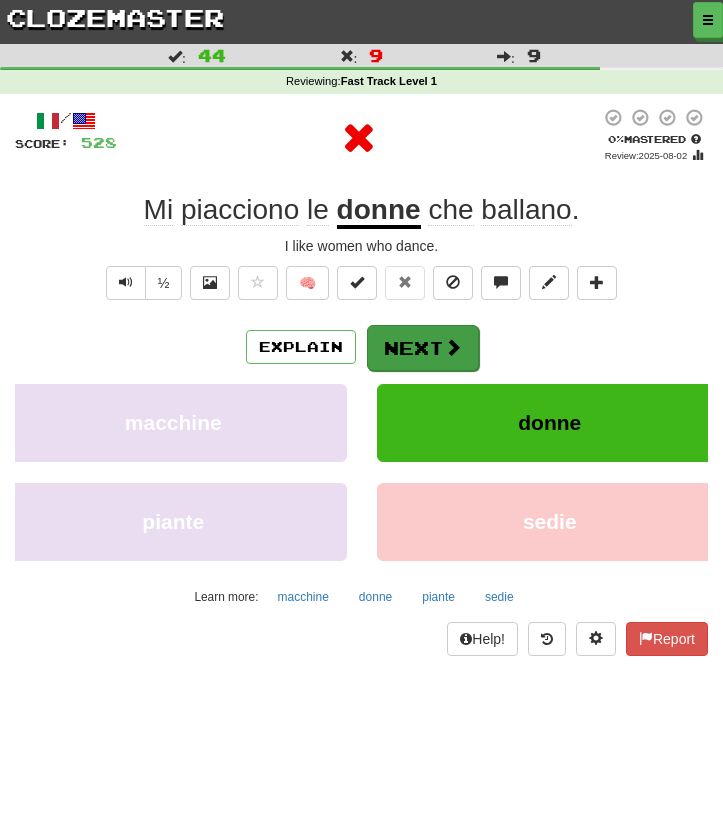 click on "Next" at bounding box center (423, 348) 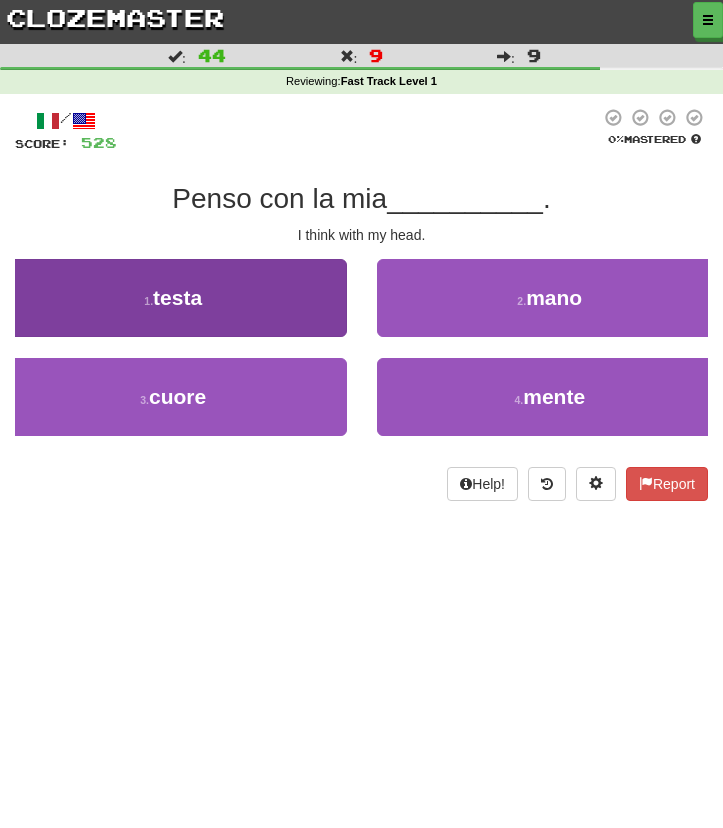 click on "1 .  testa" at bounding box center (173, 298) 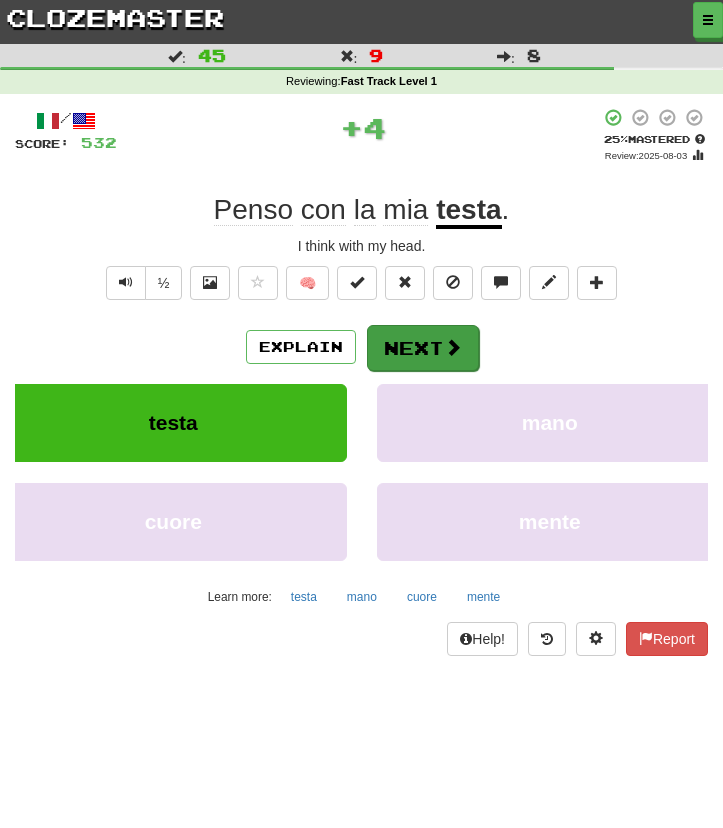 click on "Next" at bounding box center (423, 348) 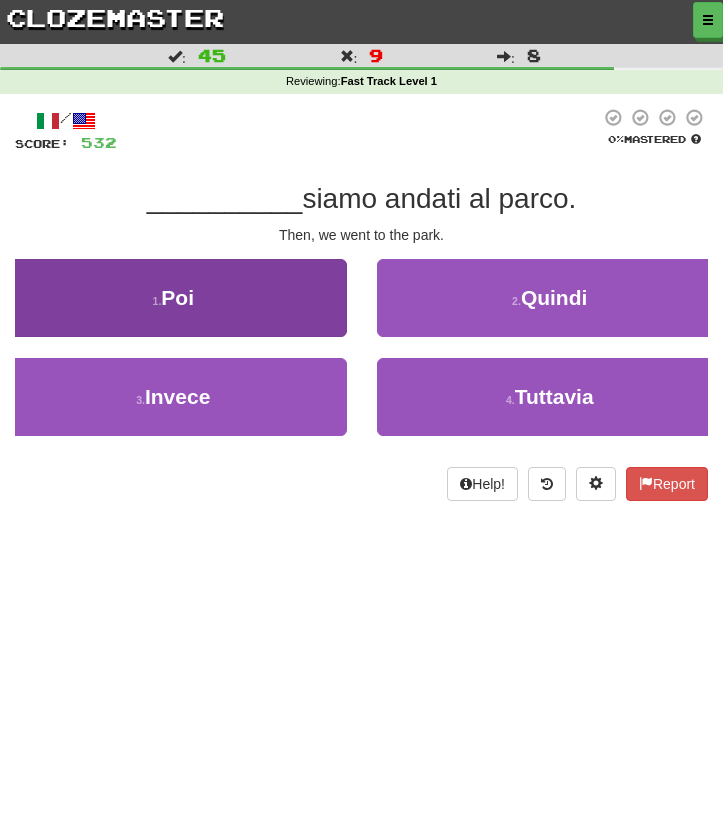 click on "1 .  Poi" at bounding box center [173, 298] 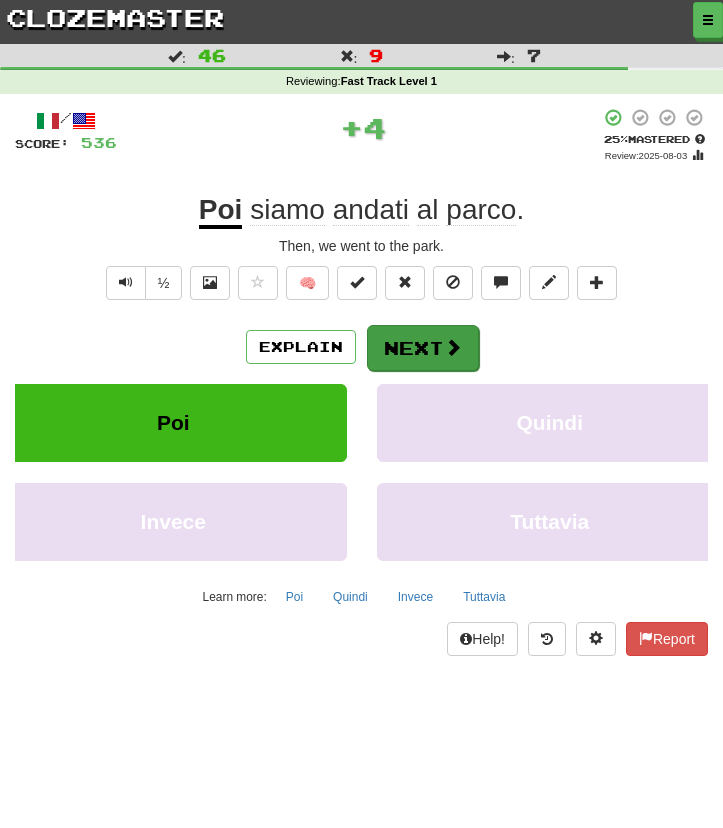 click on "Next" at bounding box center [423, 348] 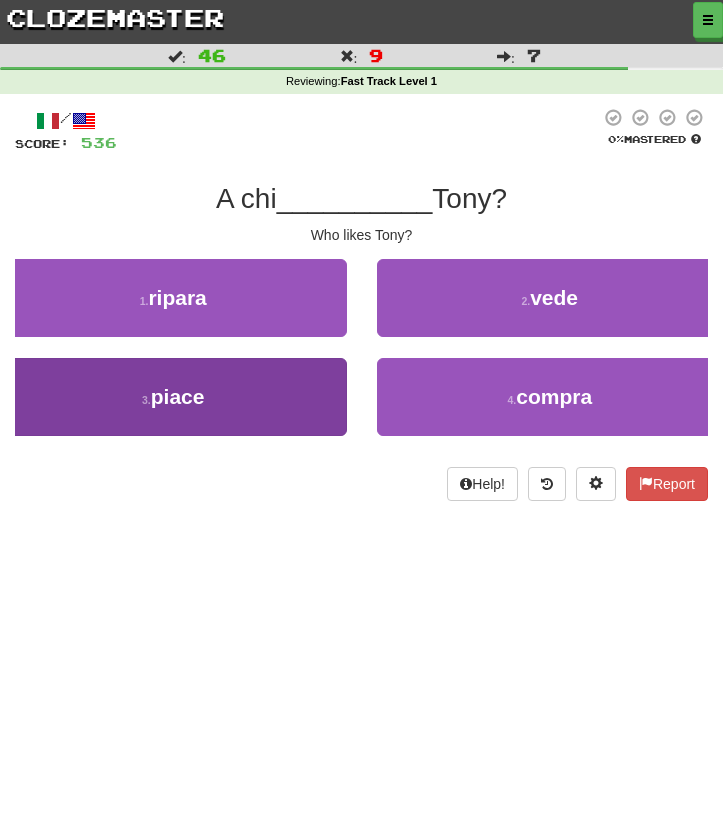 click on "3 .  piace" at bounding box center (173, 397) 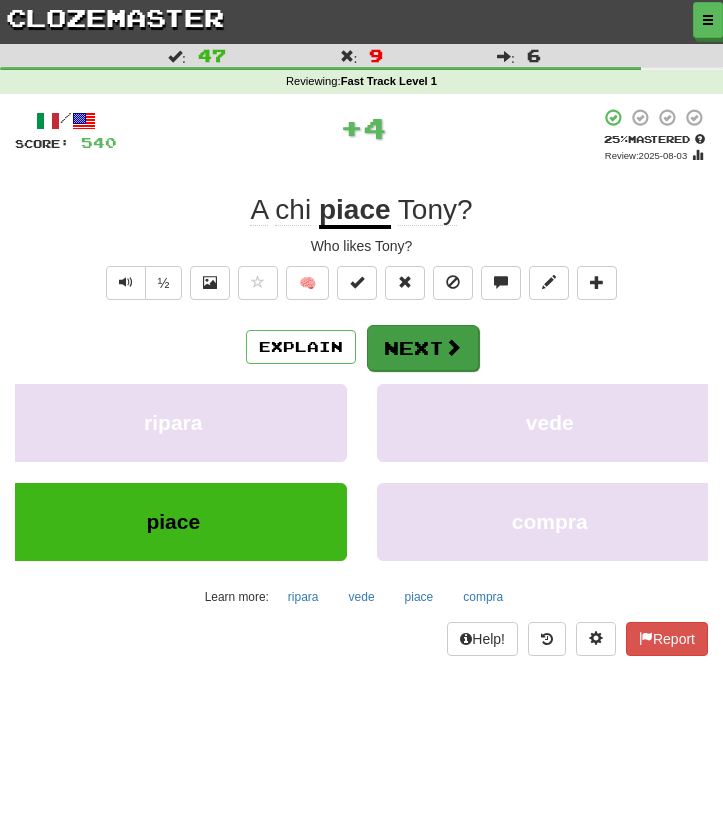 click on "Next" at bounding box center [423, 348] 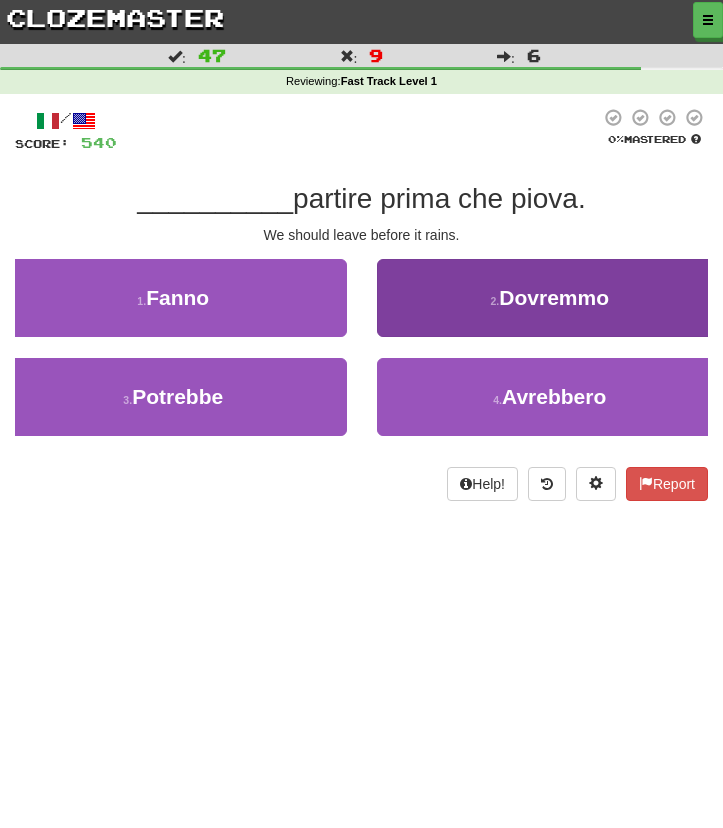 click on "2 .  Dovremmo" at bounding box center (550, 298) 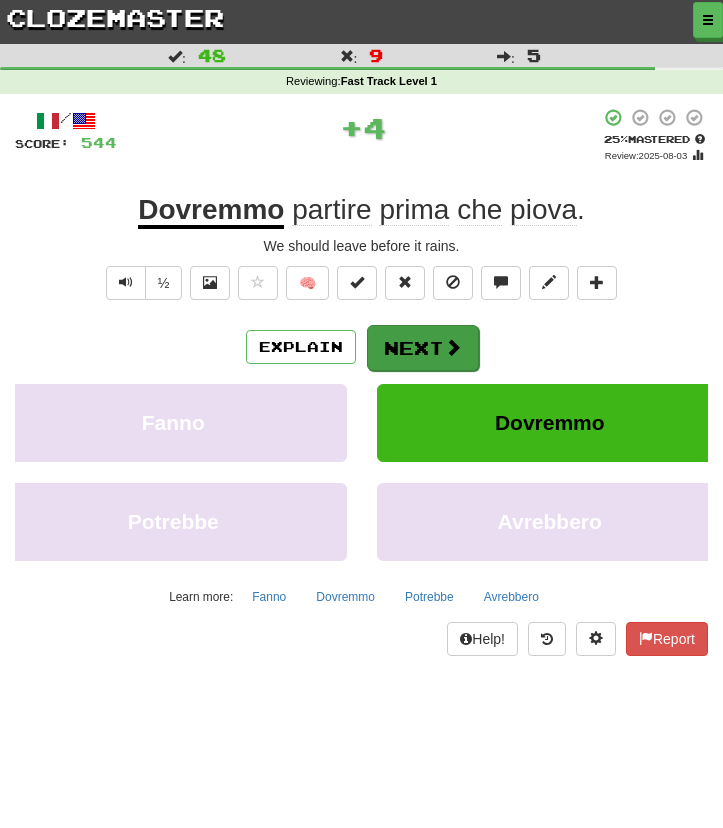 click on "Next" at bounding box center (423, 348) 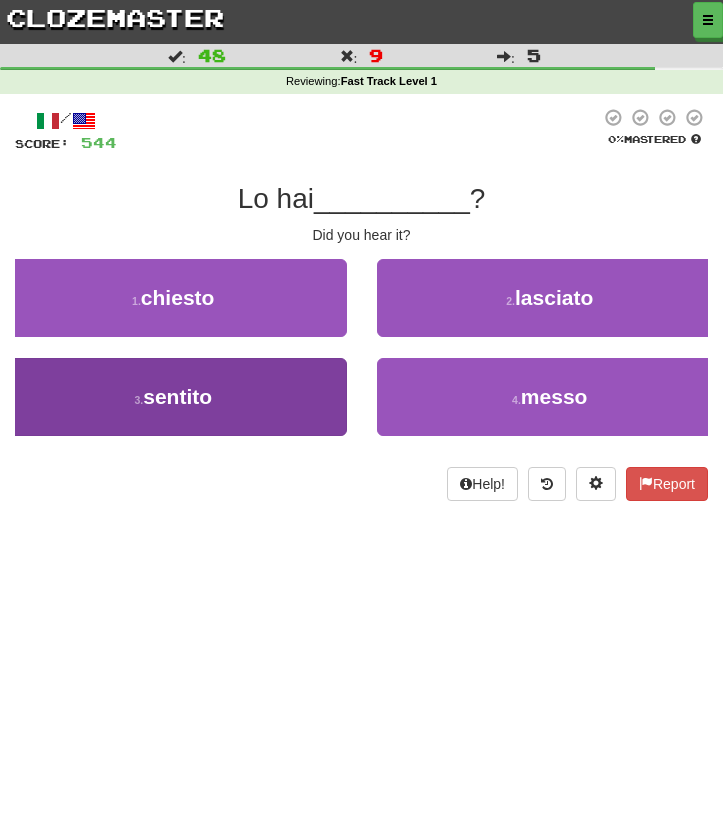 click on "3 .  sentito" at bounding box center [173, 397] 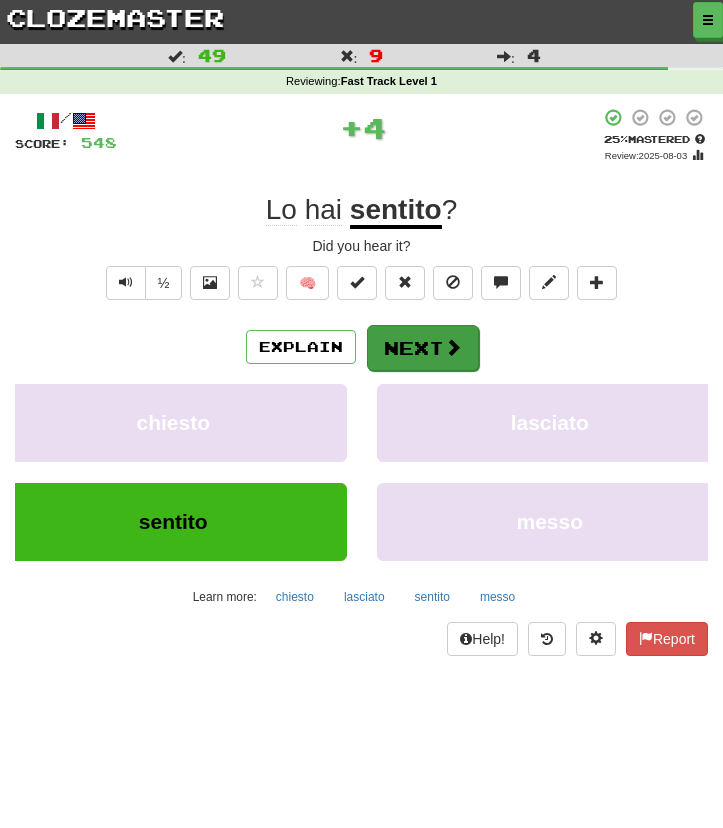 click on "Next" at bounding box center [423, 348] 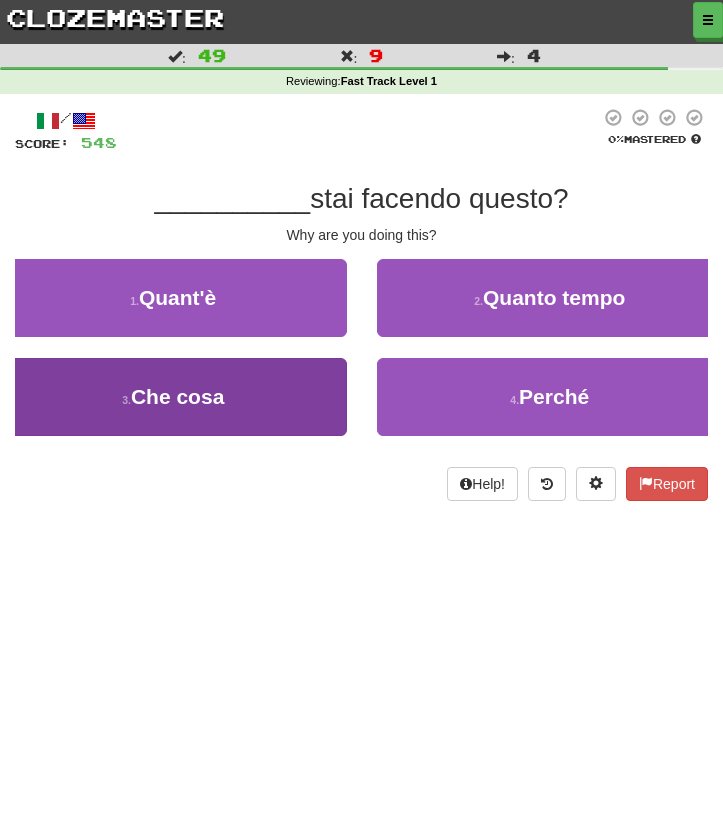 click on "3 .  Che cosa" at bounding box center [173, 397] 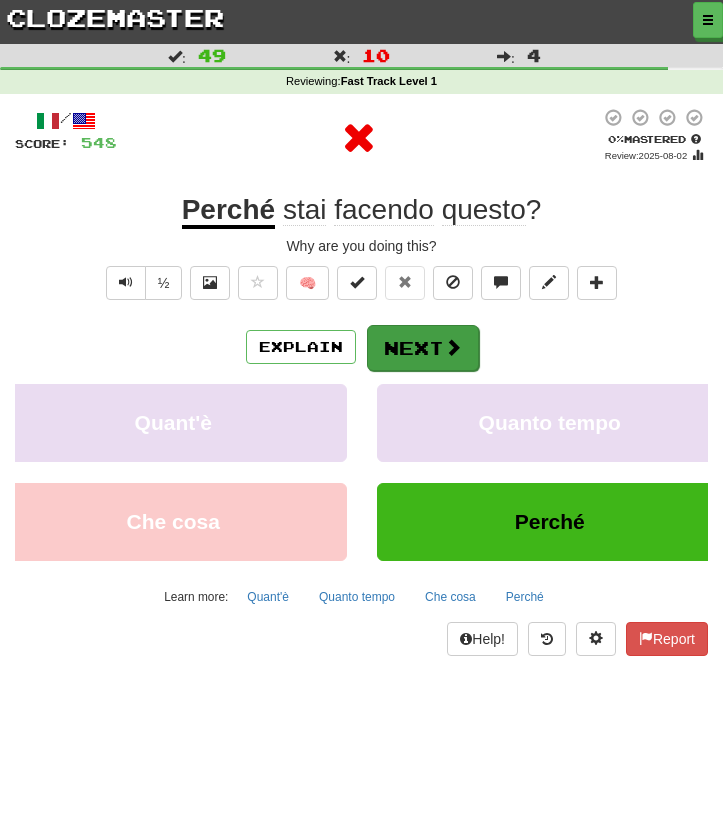 click on "Next" at bounding box center [423, 348] 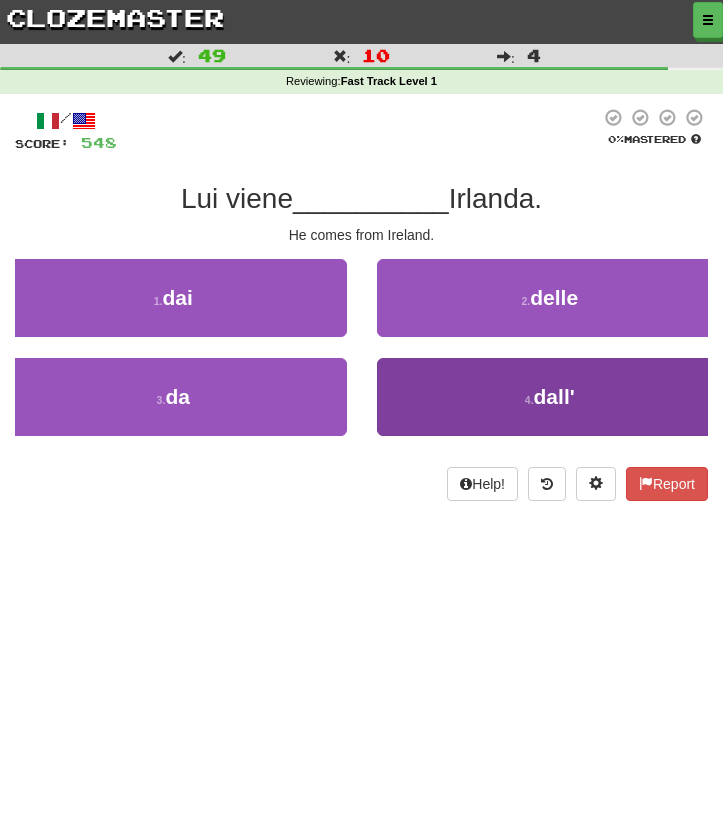 click on "4 .  dall'" at bounding box center (550, 397) 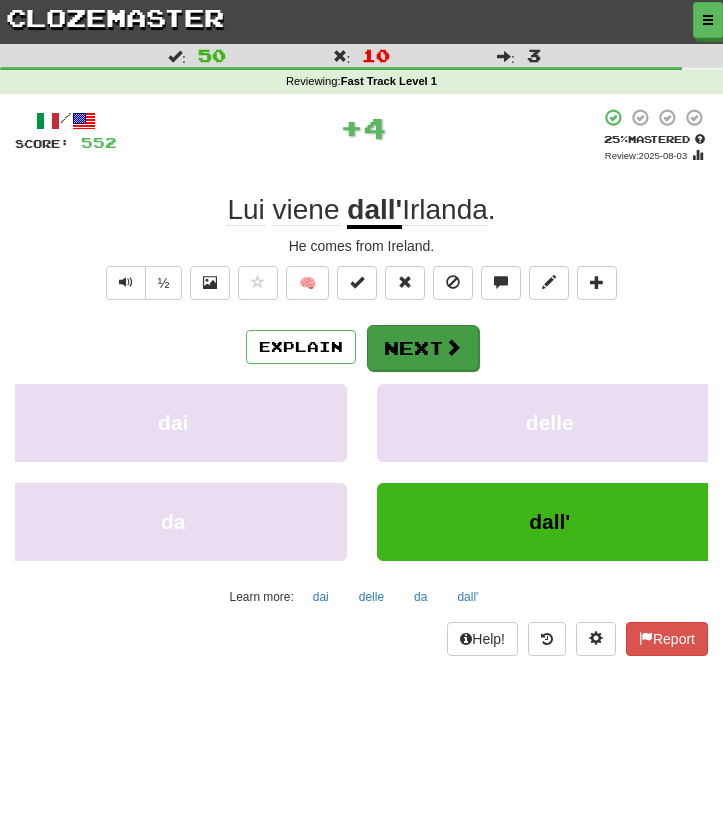 click on "Next" at bounding box center (423, 348) 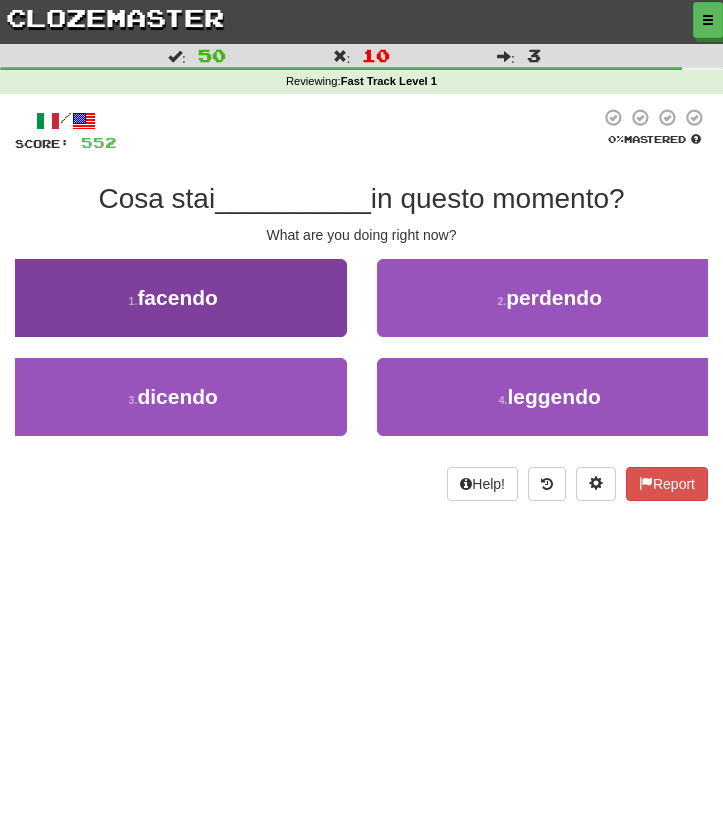 click on "1 .  facendo" at bounding box center [173, 298] 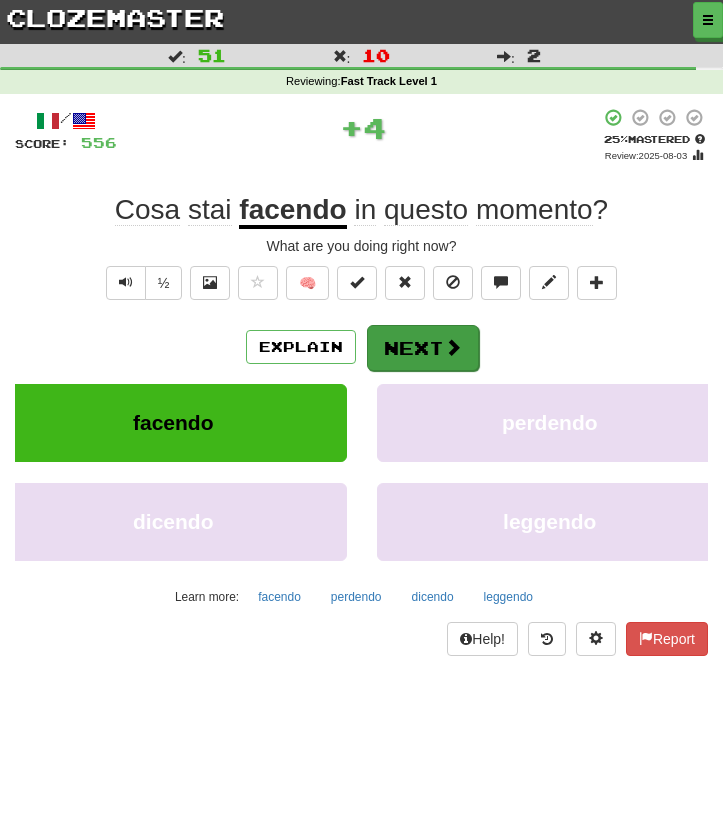 click on "Next" at bounding box center (423, 348) 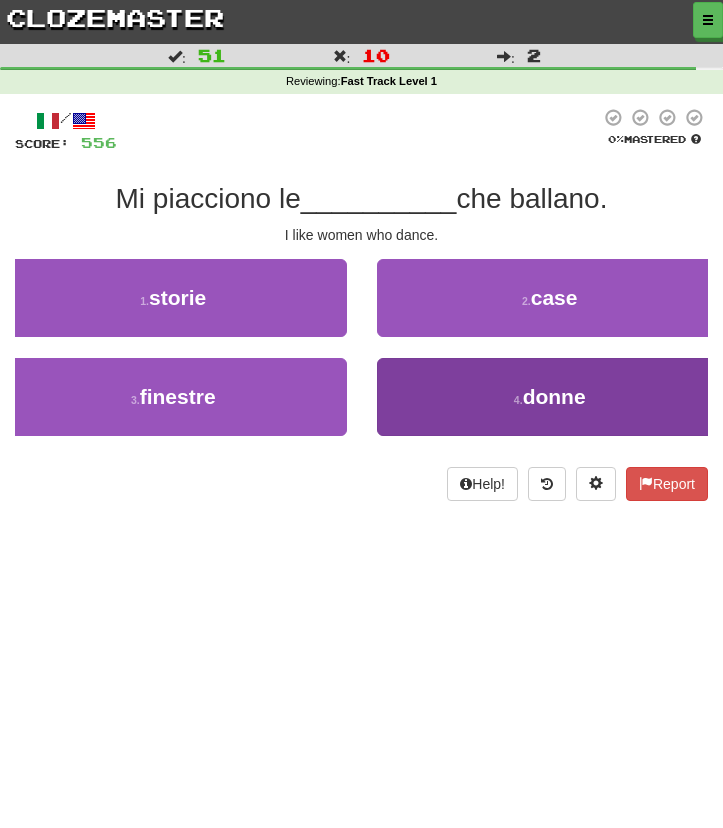 click on "4 .  donne" at bounding box center (550, 397) 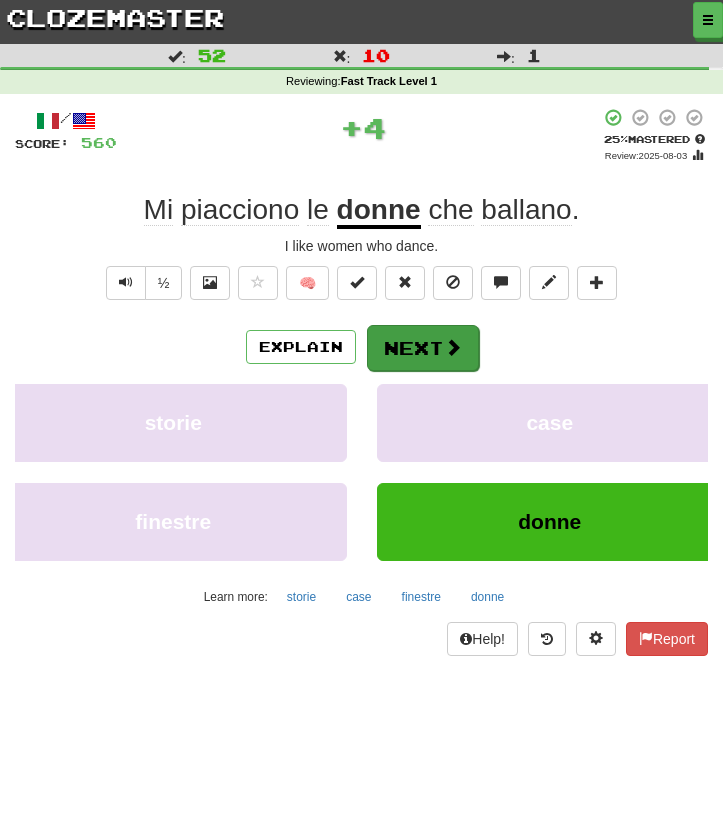 click on "Next" at bounding box center (423, 348) 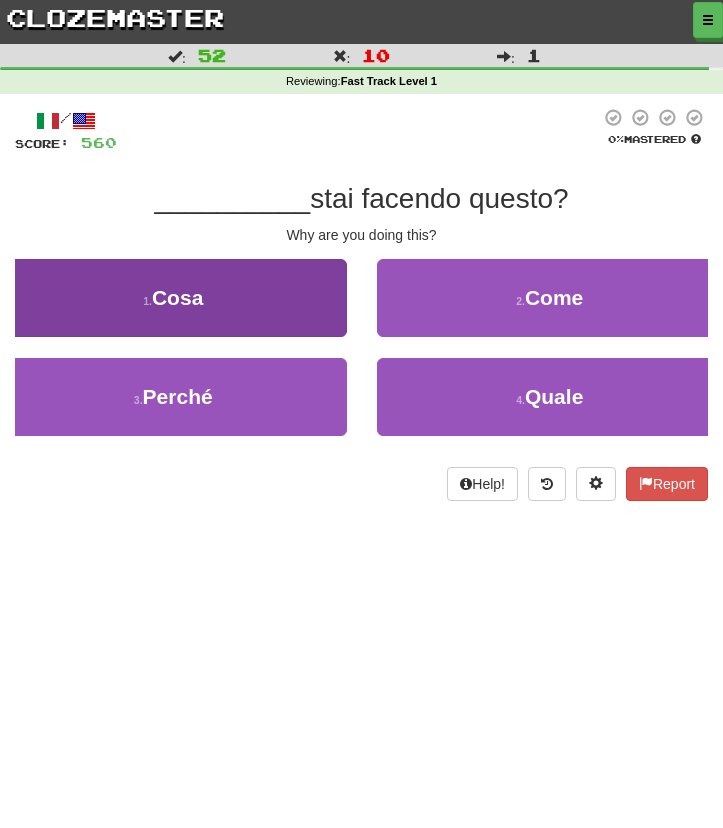 click on "1 .  Cosa" at bounding box center [173, 298] 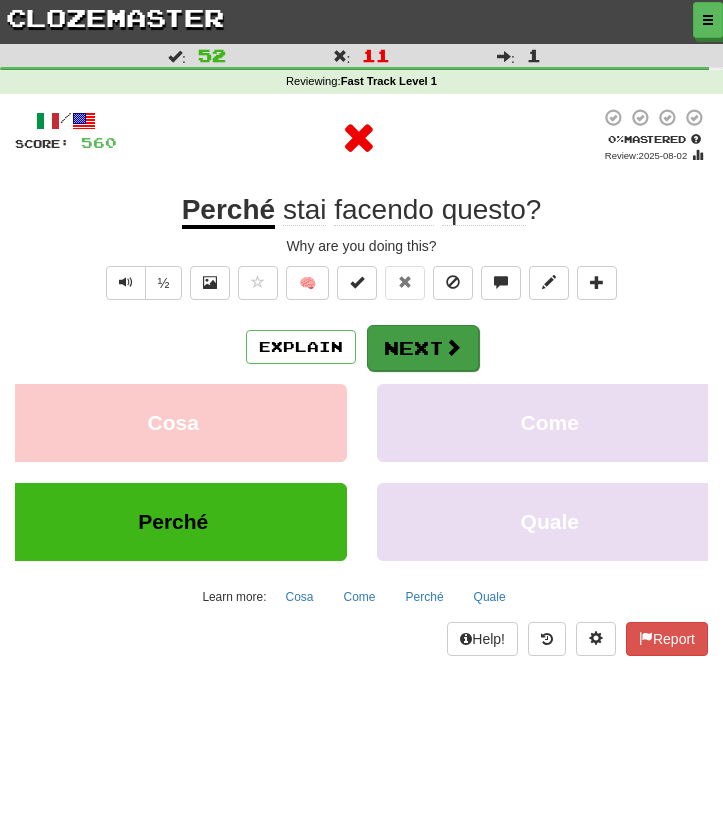 click on "Next" at bounding box center [423, 348] 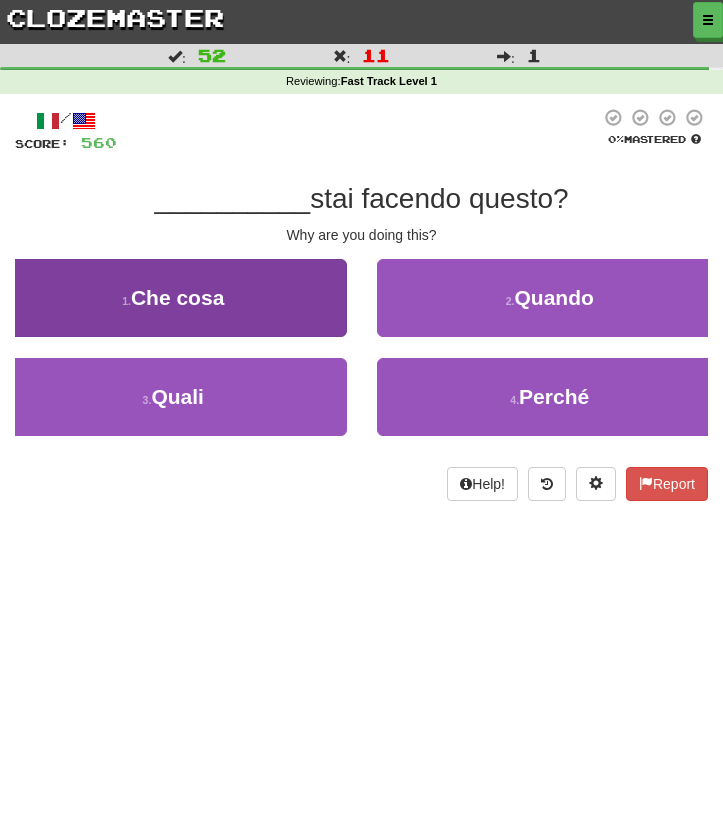 click on "1 .  Che cosa" at bounding box center (173, 298) 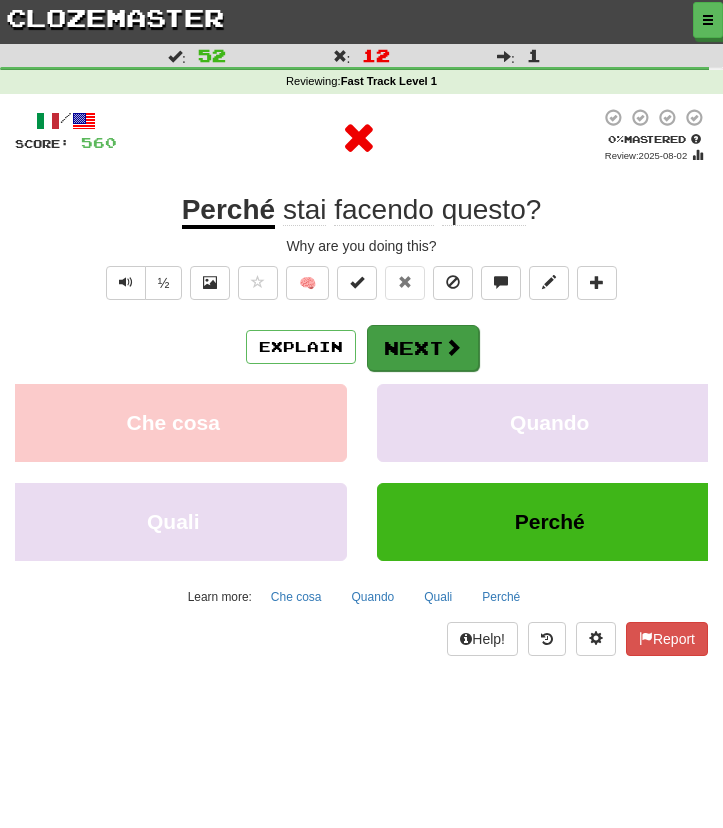 click on "Next" at bounding box center [423, 348] 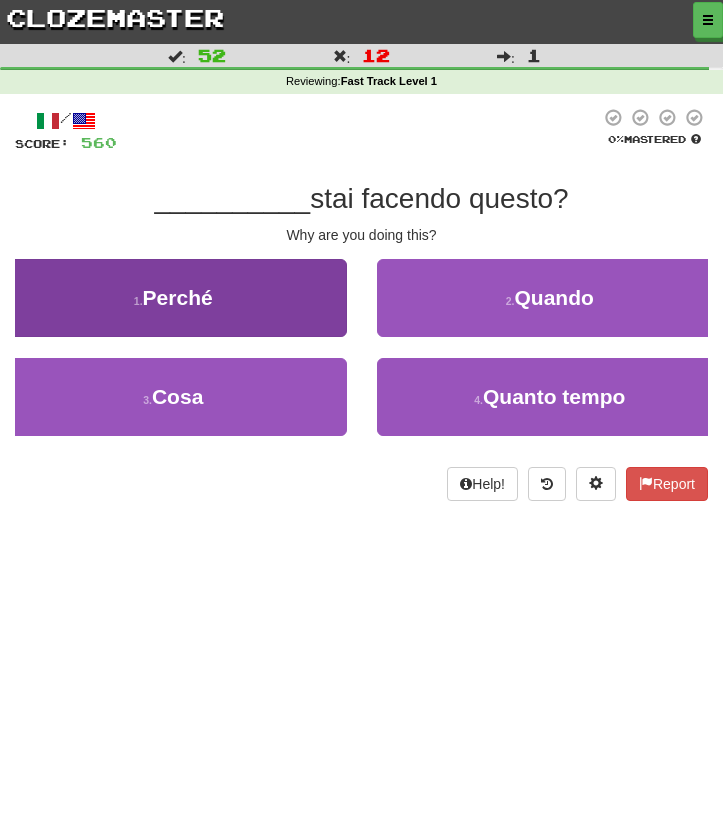 click on "1 .  Perché" at bounding box center (173, 298) 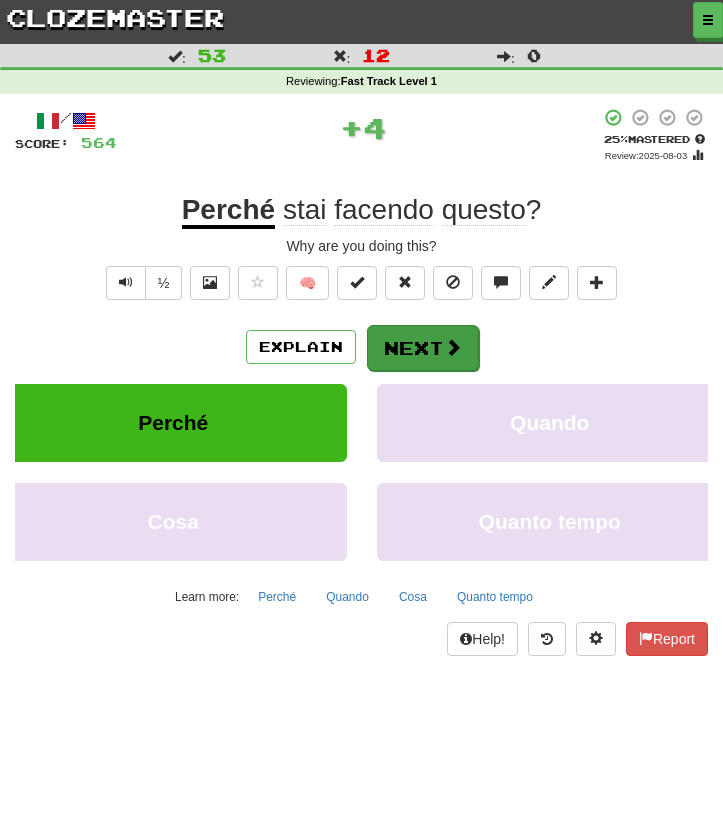 click on "Next" at bounding box center (423, 348) 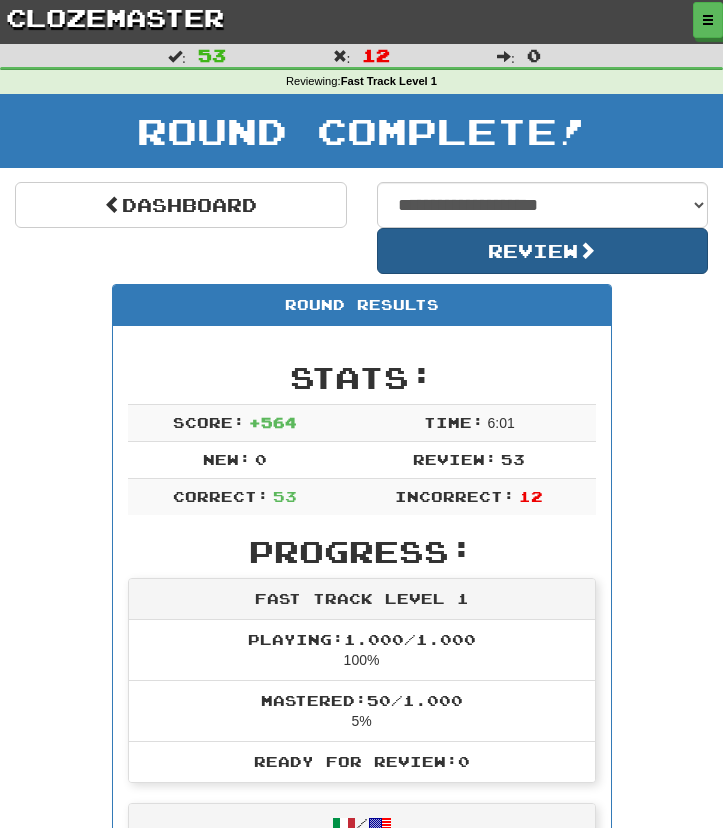 click on "Review" at bounding box center [543, 251] 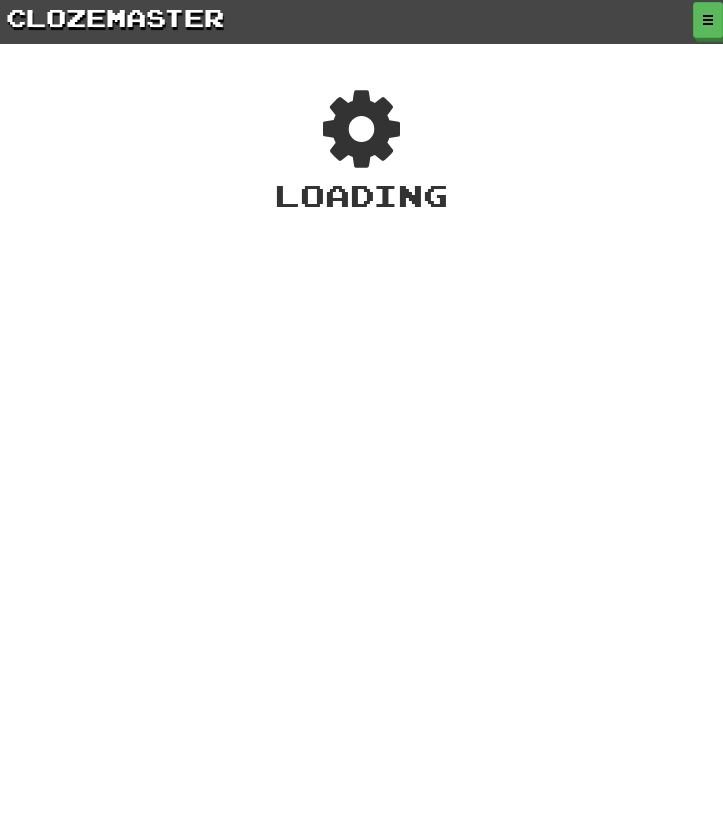 scroll, scrollTop: 0, scrollLeft: 0, axis: both 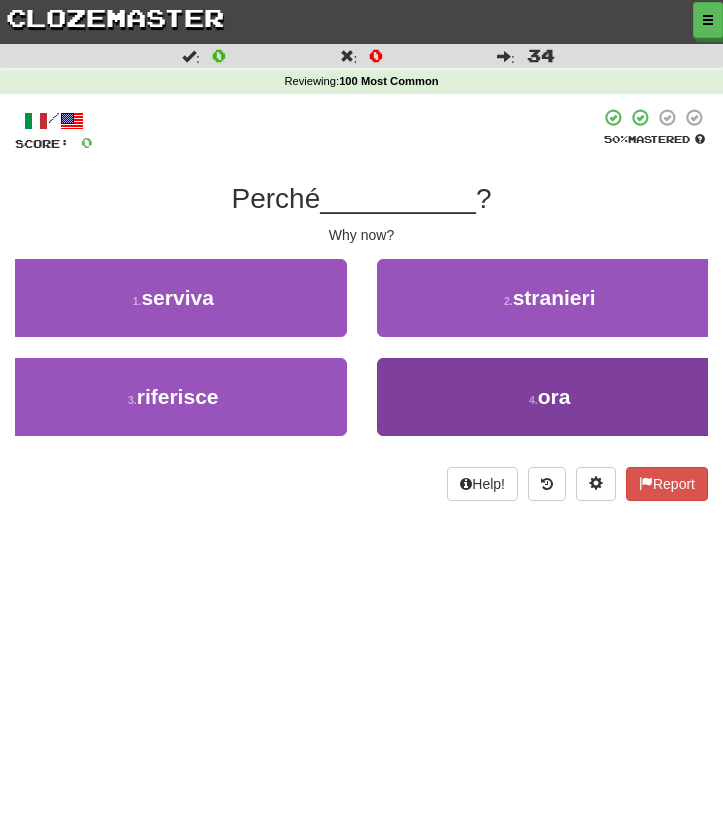 click on "4 .  ora" at bounding box center [550, 397] 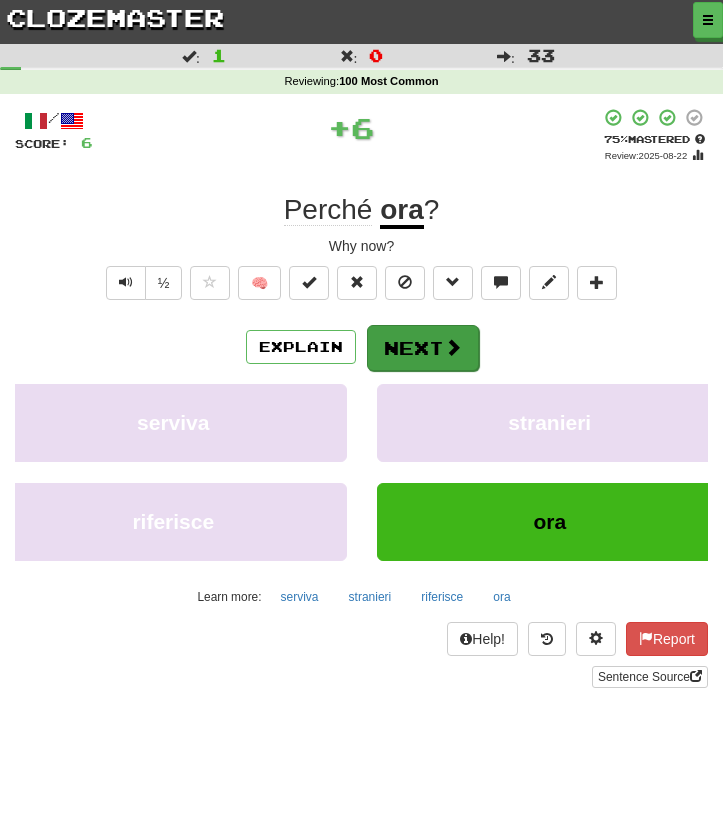 click on "Next" at bounding box center [423, 348] 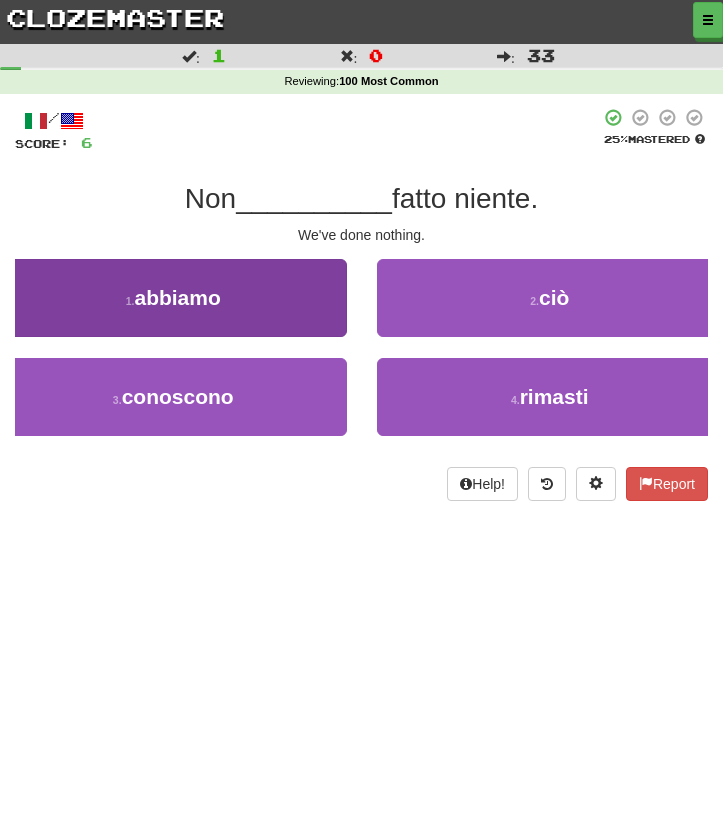 click on "1 .  abbiamo" at bounding box center (173, 298) 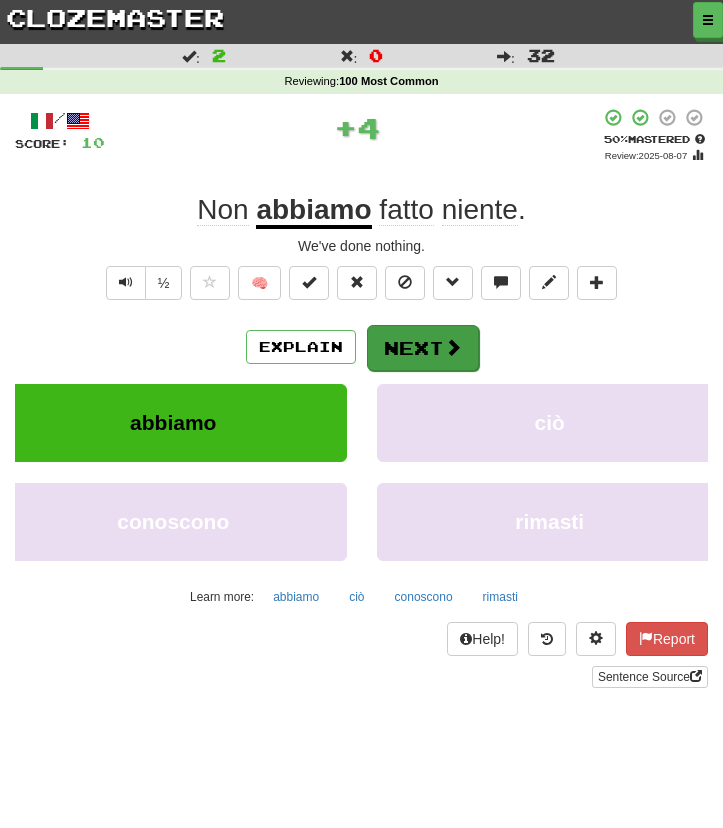 click on "Next" at bounding box center [423, 348] 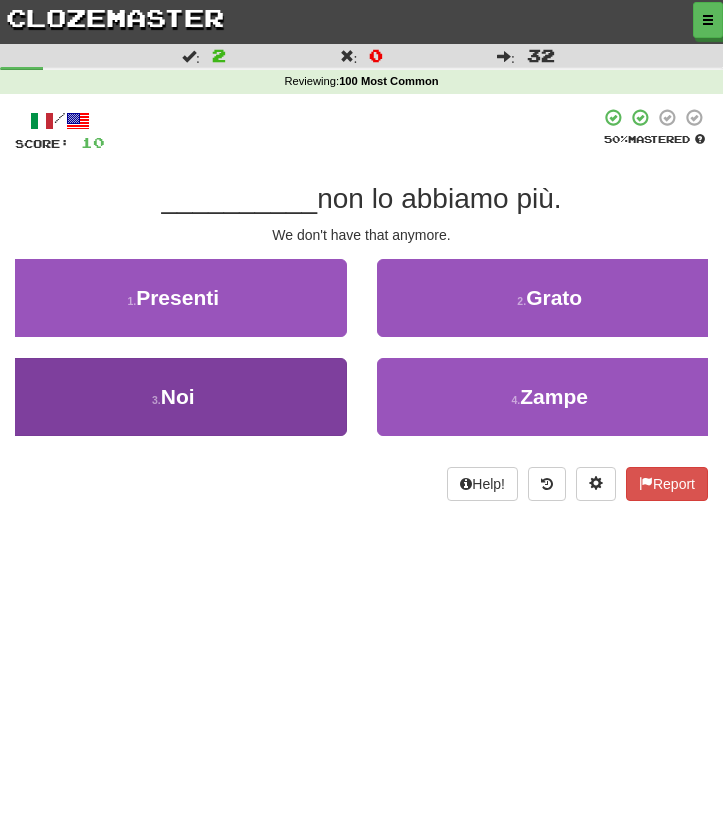 click on "3 .  Noi" at bounding box center (173, 397) 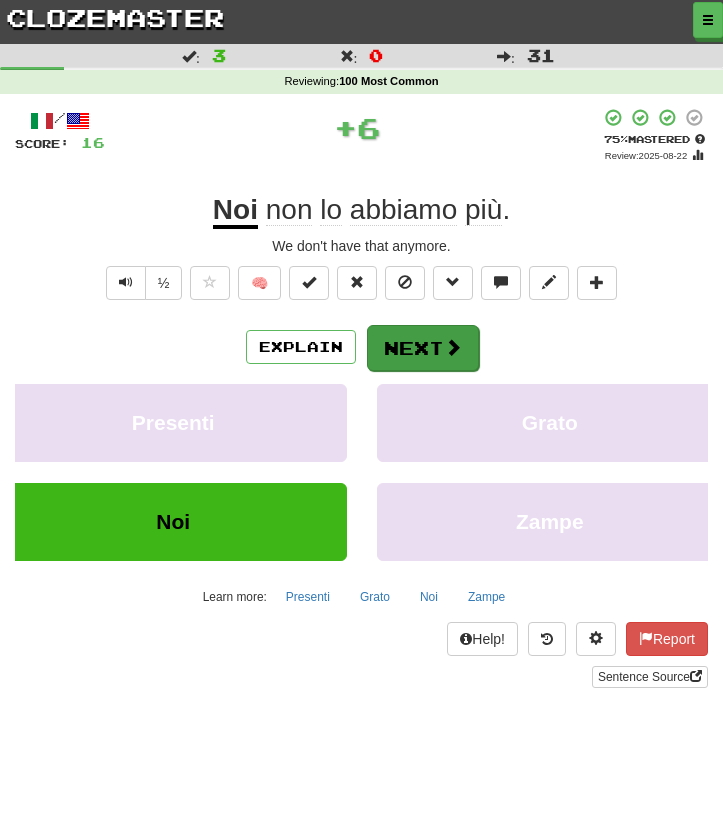 click on "Next" at bounding box center (423, 348) 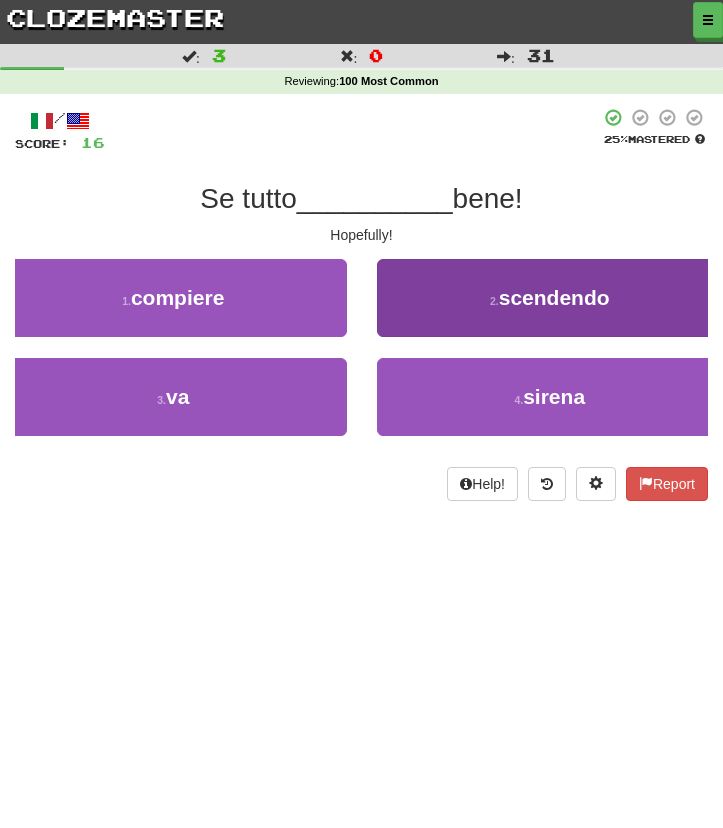 click on "2 .  scendendo" at bounding box center (550, 298) 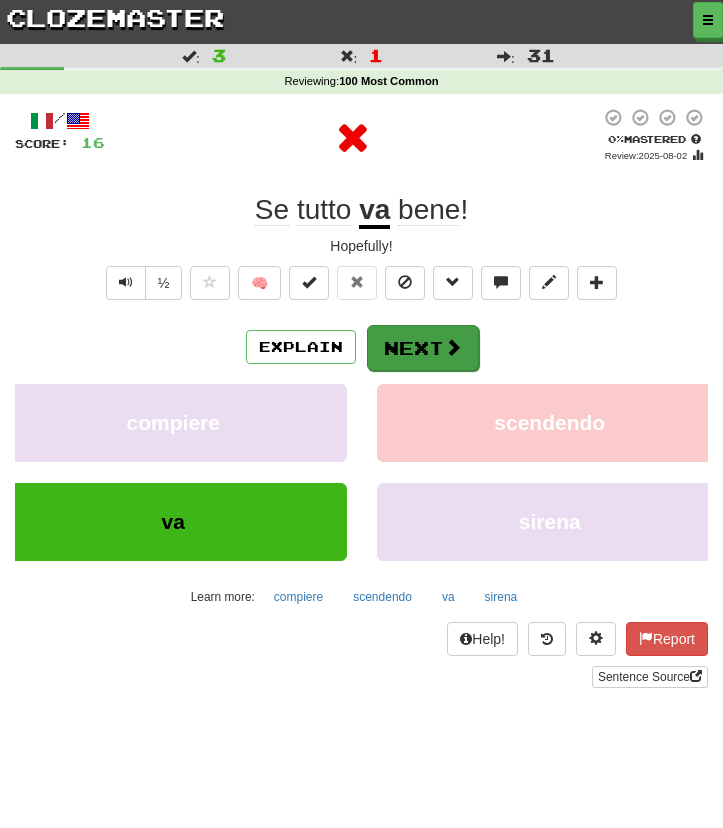 click on "Next" at bounding box center (423, 348) 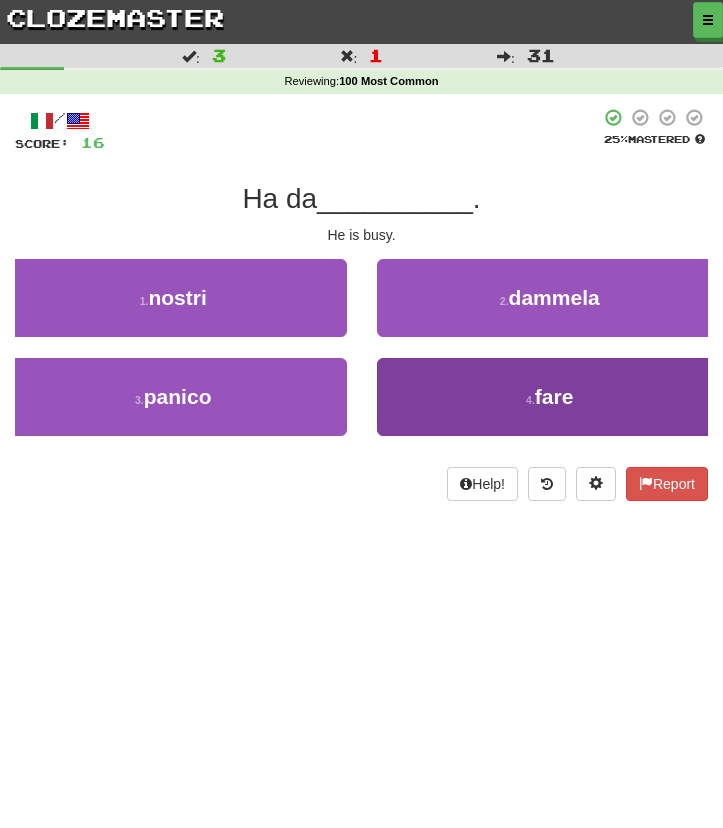 click on "4 .  fare" at bounding box center [550, 397] 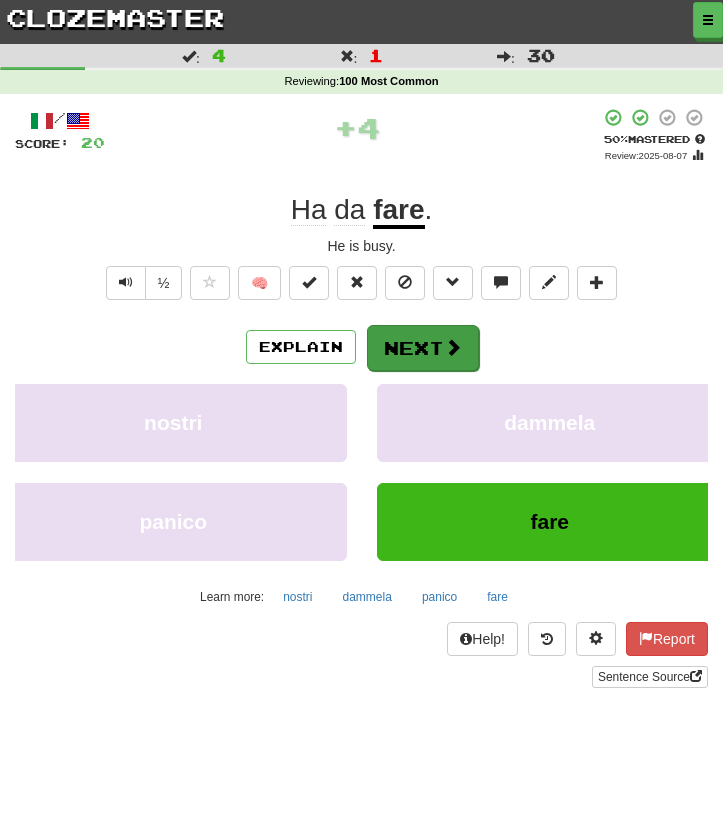 click on "Next" at bounding box center (423, 348) 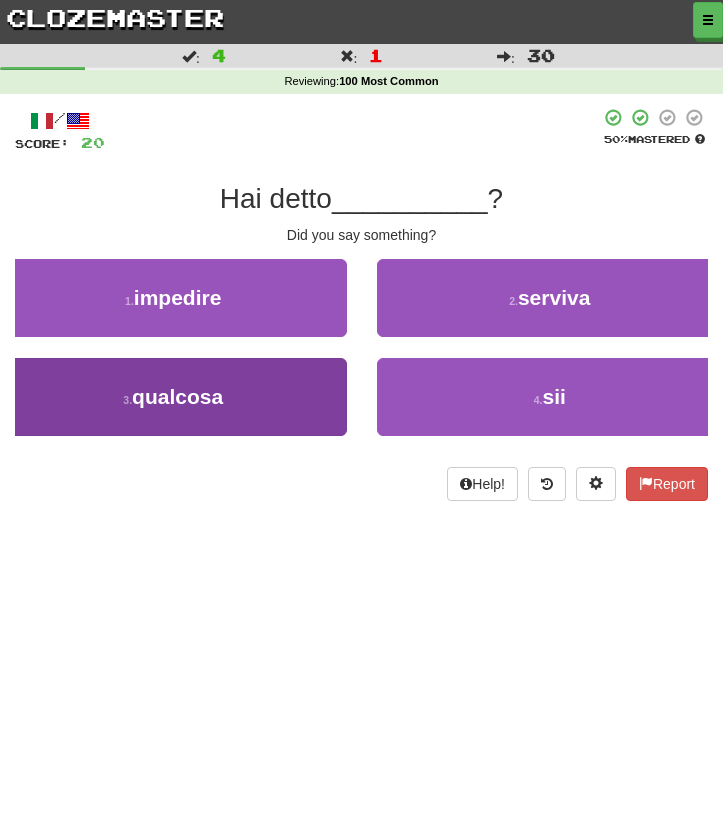 click on "3 .  qualcosa" at bounding box center [173, 397] 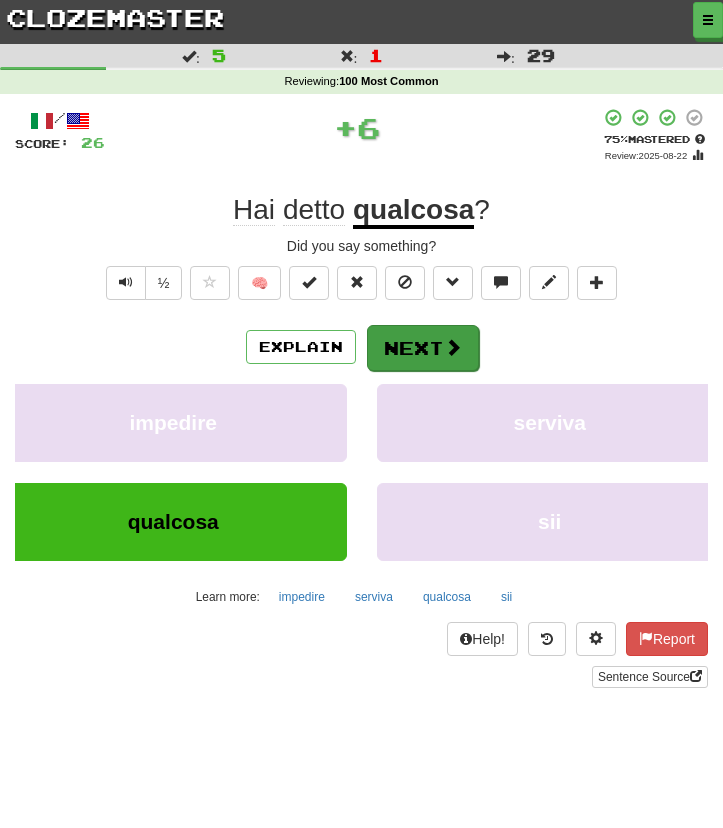 click on "Next" at bounding box center (423, 348) 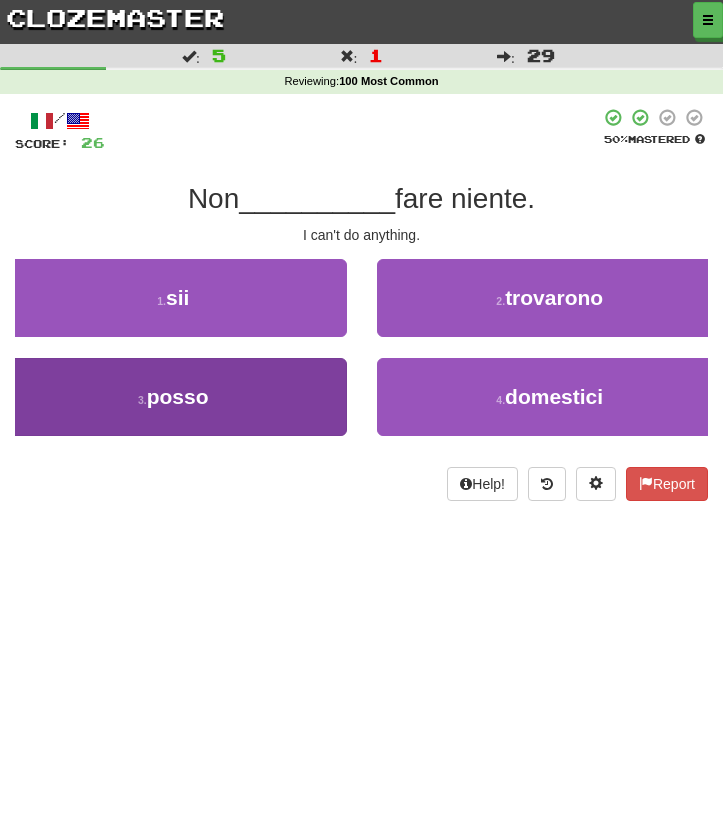 click on "3 .  posso" at bounding box center [173, 397] 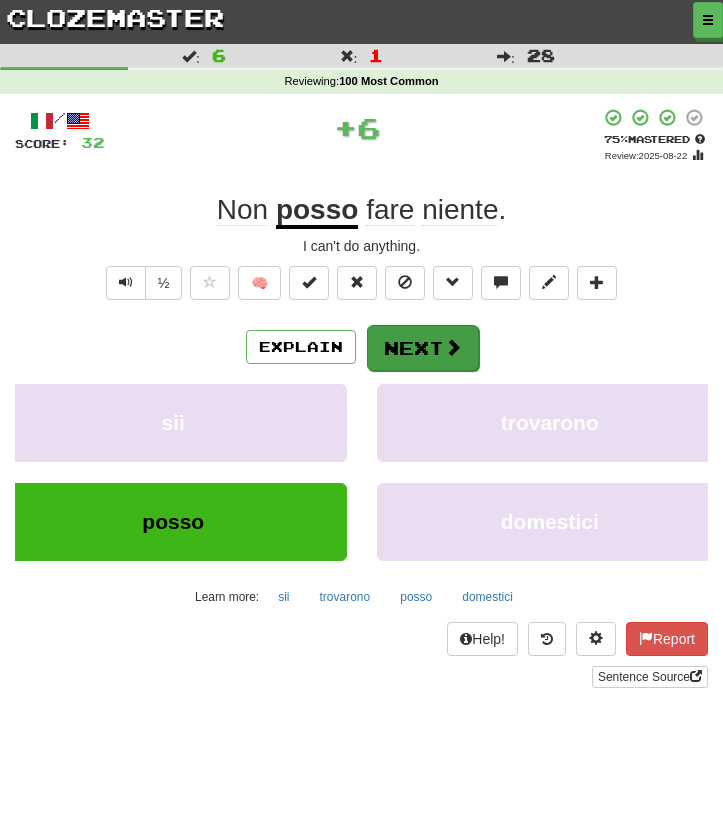 click on "Next" at bounding box center (423, 348) 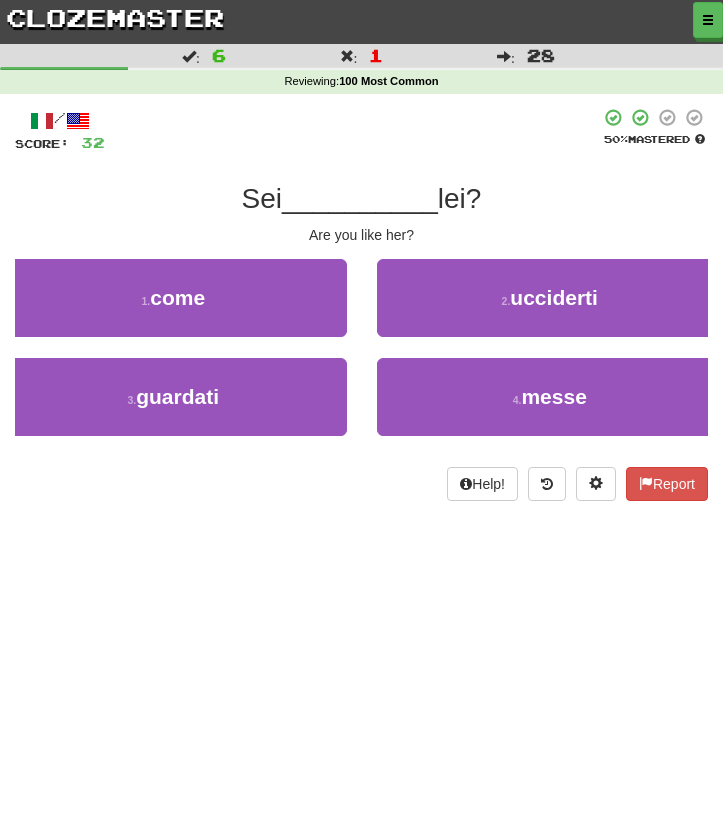 click on "1 .  come" at bounding box center (173, 308) 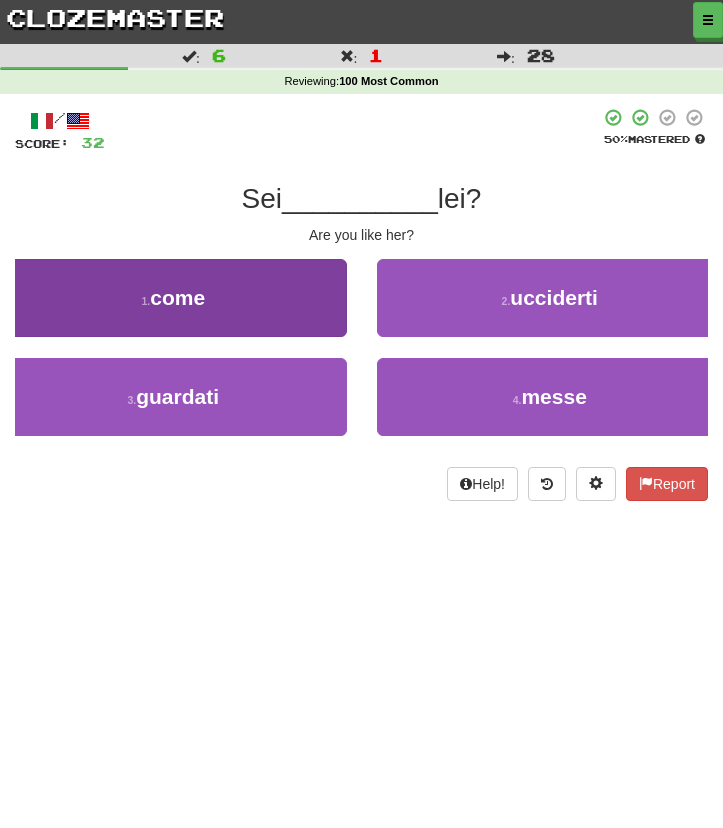 click on "1 .  come" at bounding box center (173, 298) 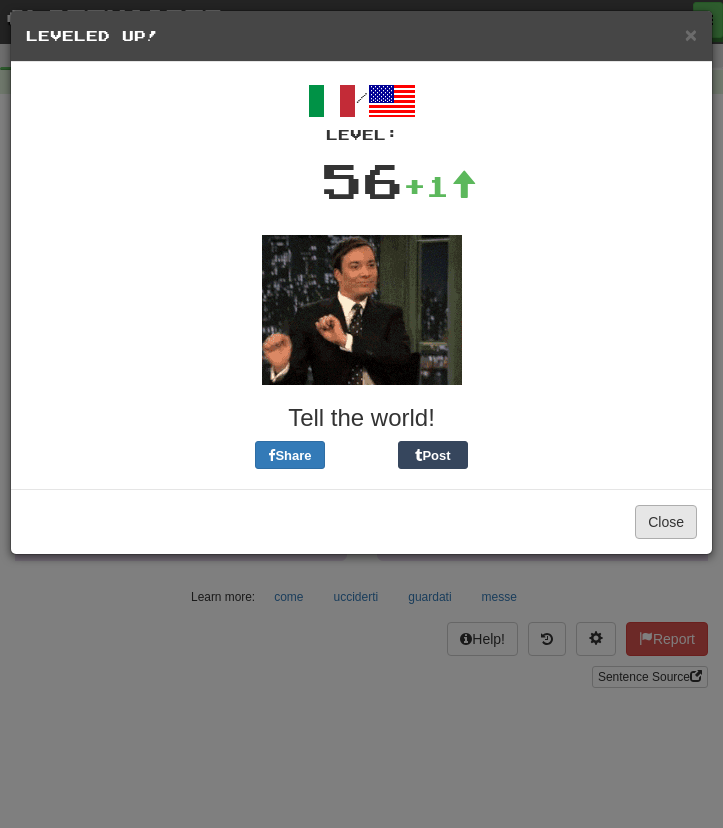 click on "Close" at bounding box center [666, 522] 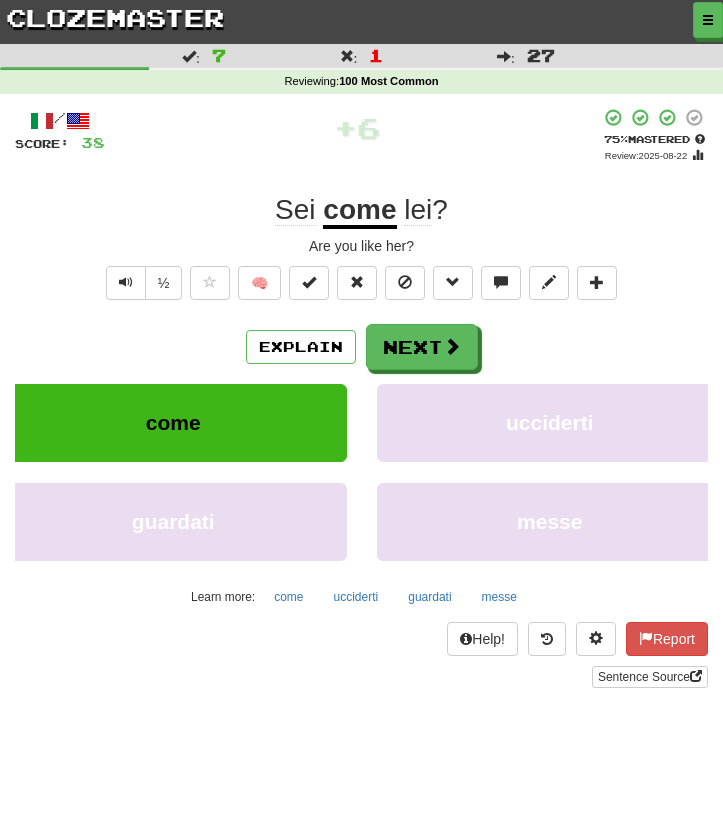 click on "Explain Next come ucciderti guardati messe Learn more: come ucciderti guardati messe" at bounding box center (361, 468) 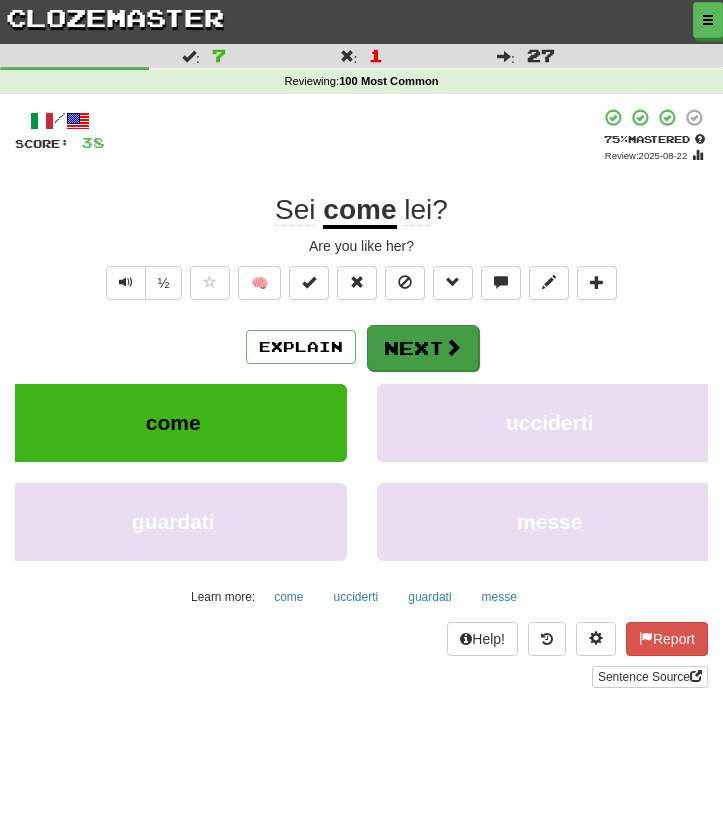 click on "Next" at bounding box center (423, 348) 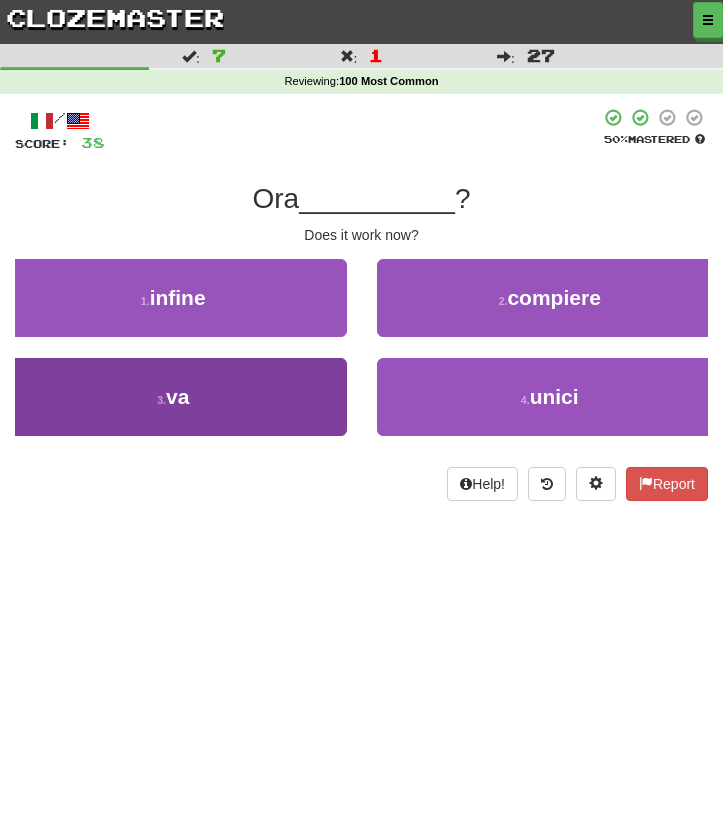 click on "3 .  va" at bounding box center (173, 397) 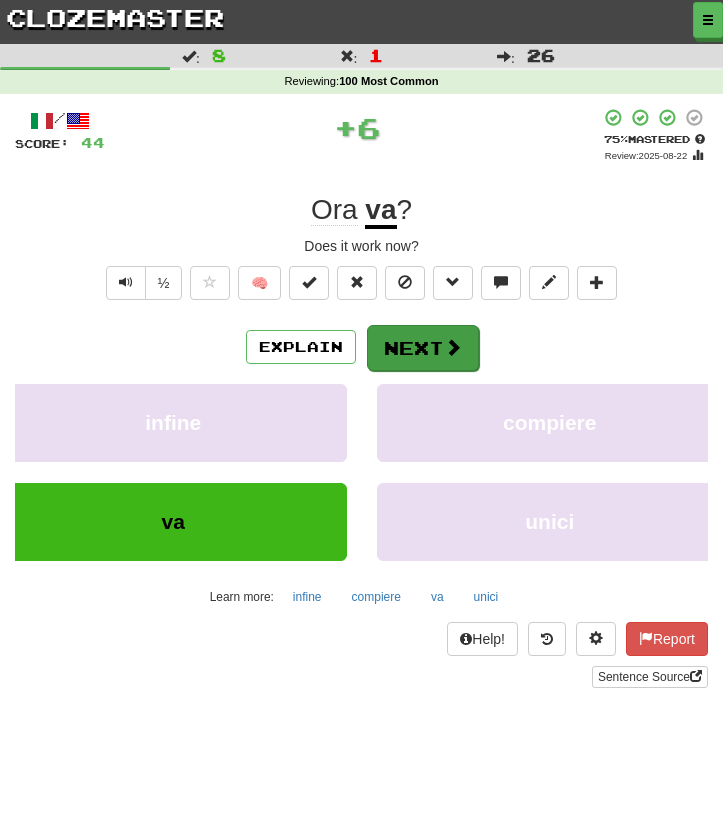 click on "Next" at bounding box center (423, 348) 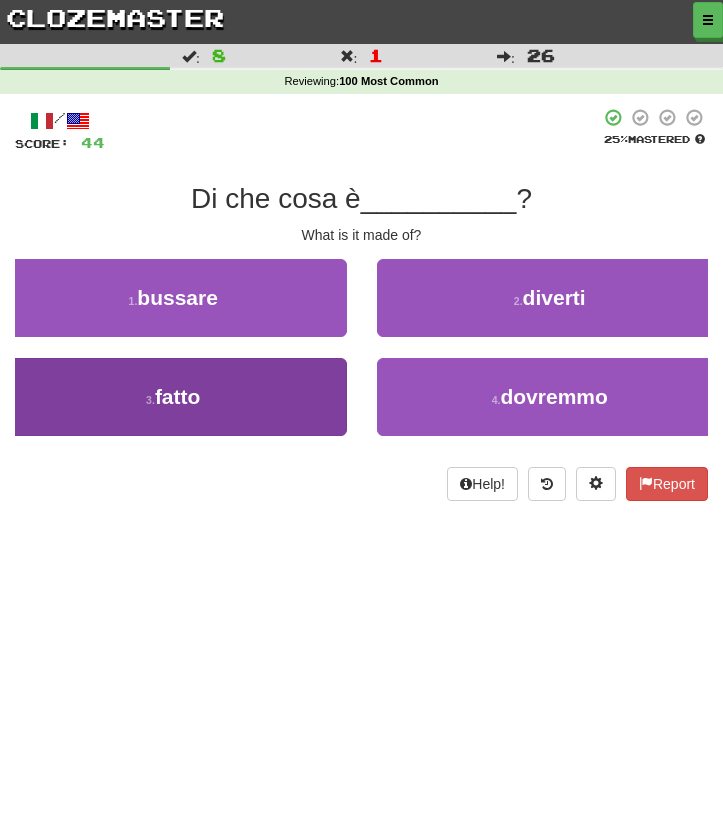 click on "3 .  fatto" at bounding box center [173, 397] 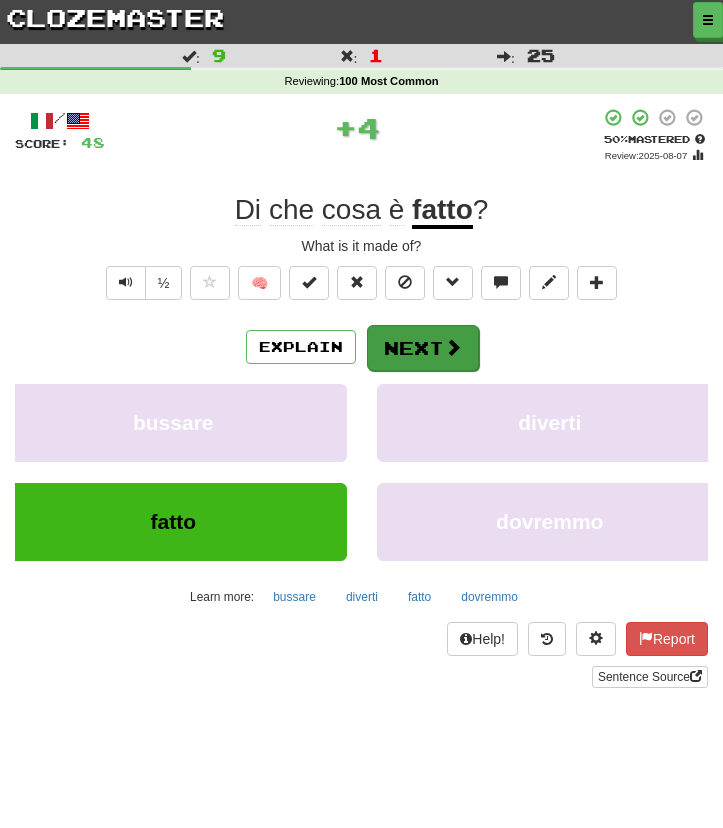 click on "Next" at bounding box center [423, 348] 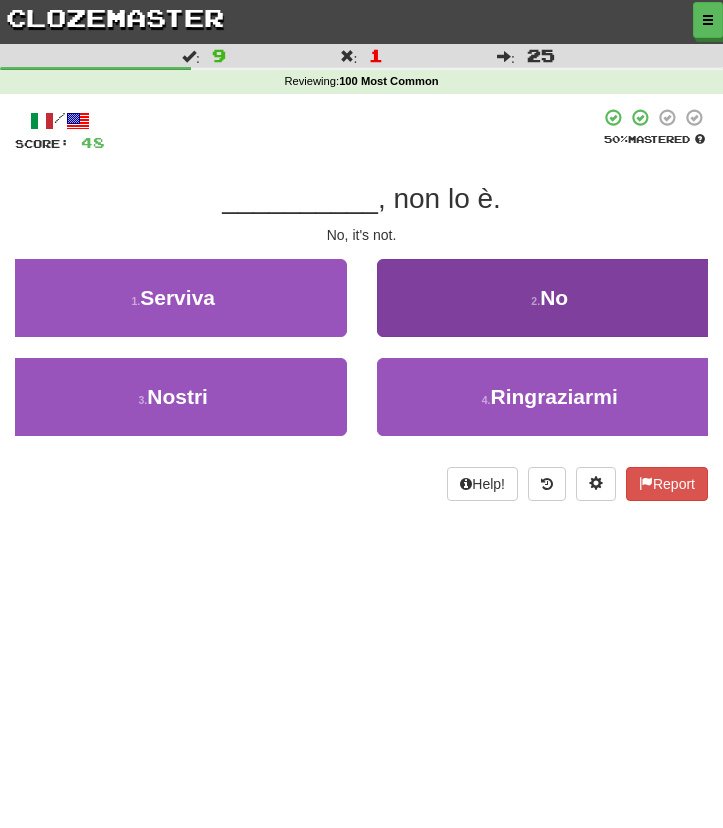 click on "2 .  No" at bounding box center (550, 298) 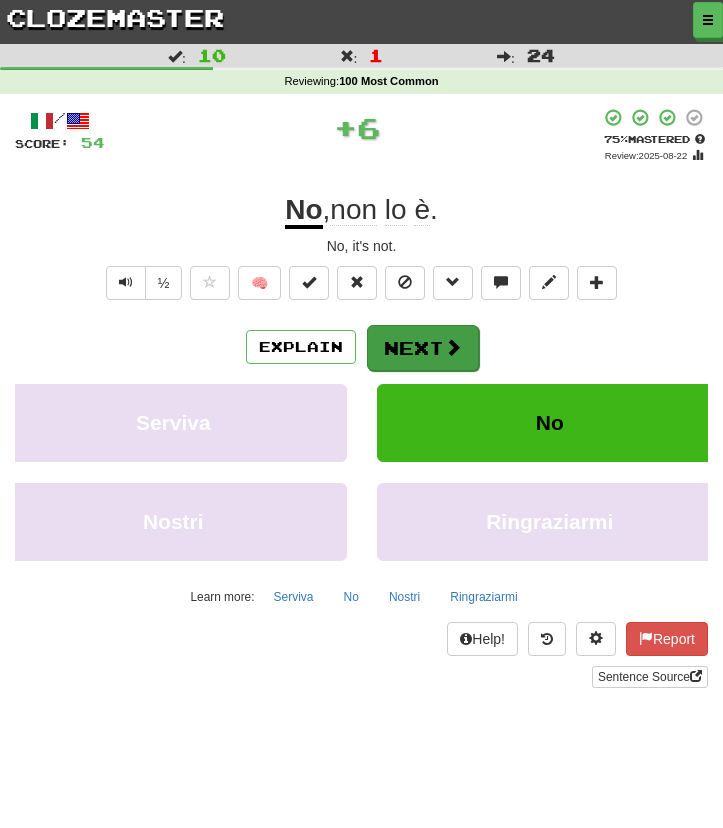 click on "Next" at bounding box center (423, 348) 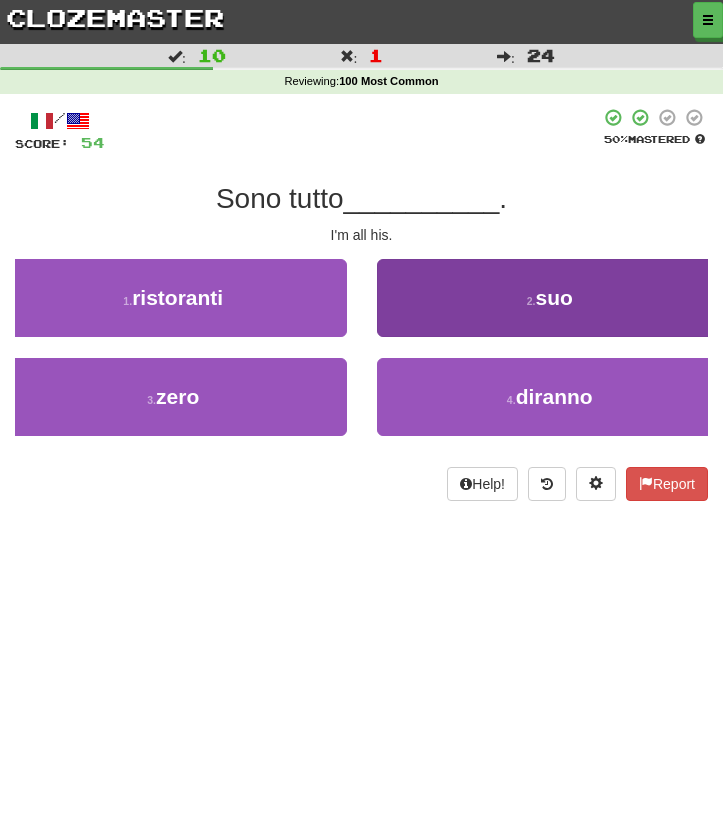 click on "2 .  suo" at bounding box center (550, 298) 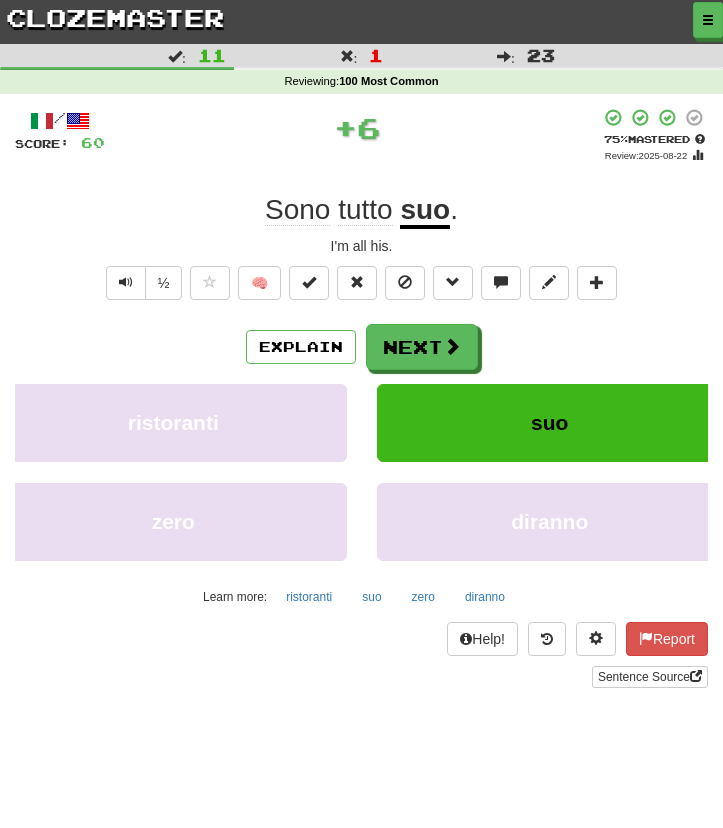 click on "Next" at bounding box center (422, 347) 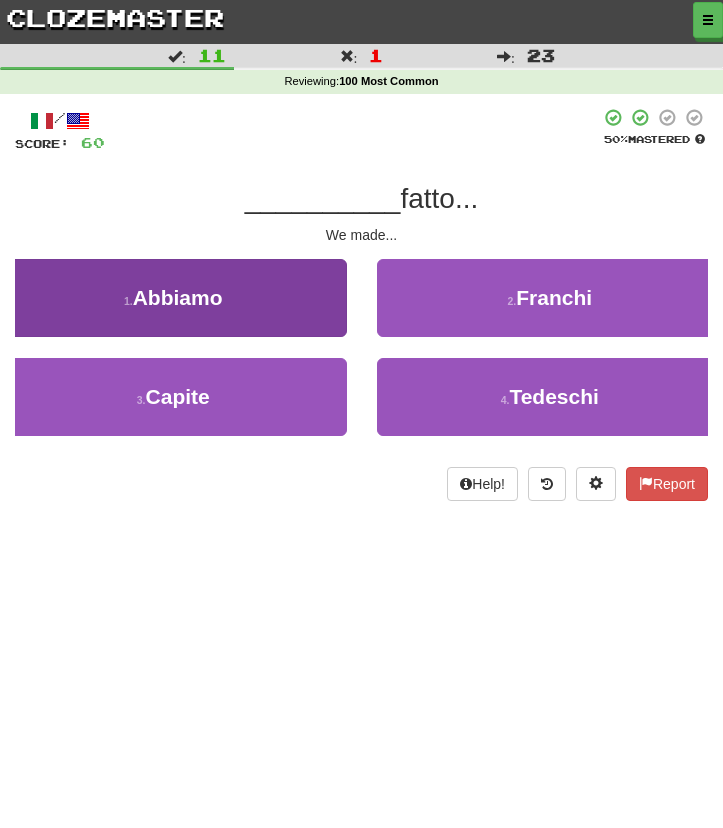 click on "1 .  Abbiamo" at bounding box center [173, 298] 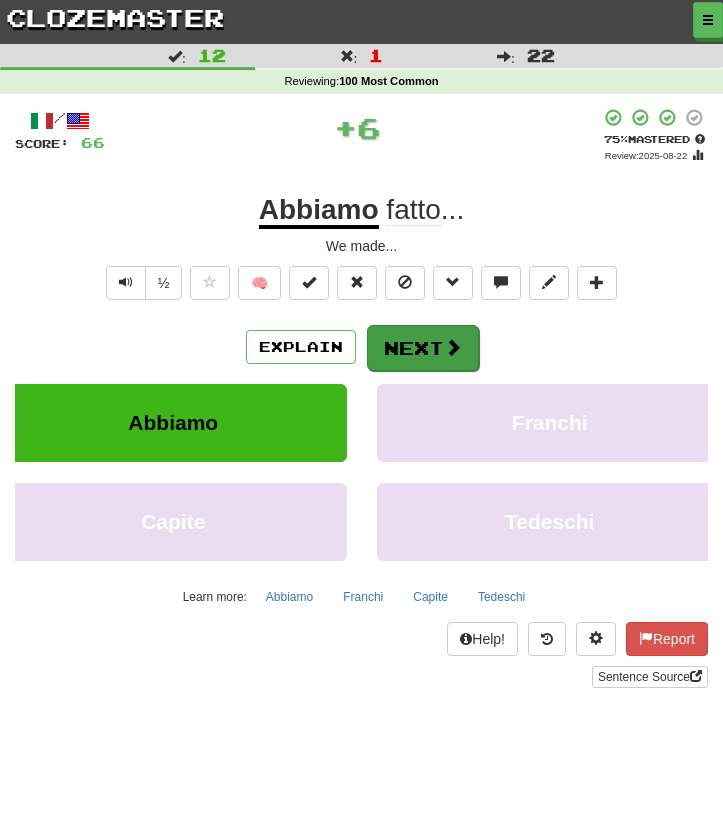 click on "Next" at bounding box center (423, 348) 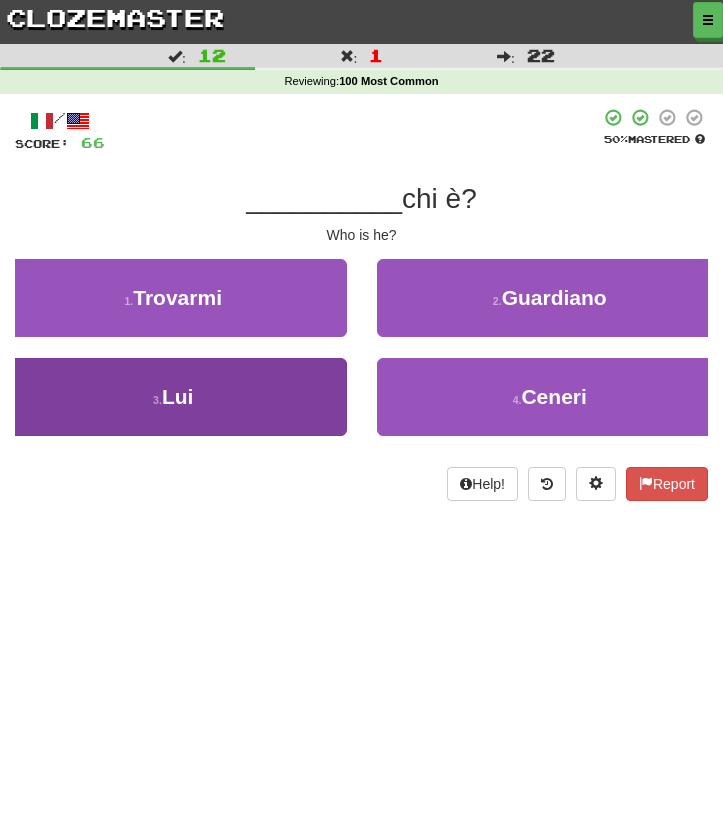 click on "3 .  Lui" at bounding box center (173, 397) 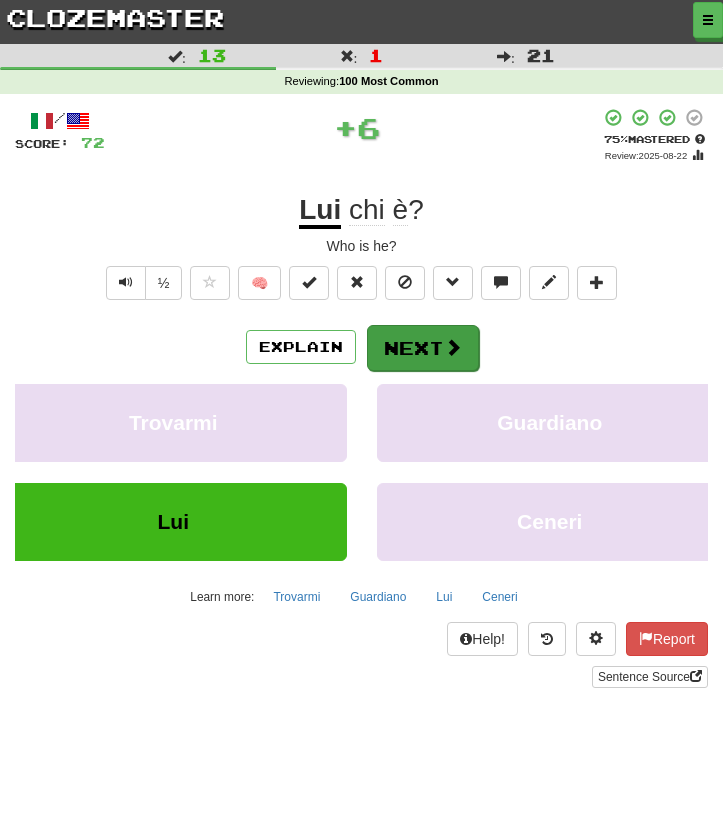 click on "Next" at bounding box center (423, 348) 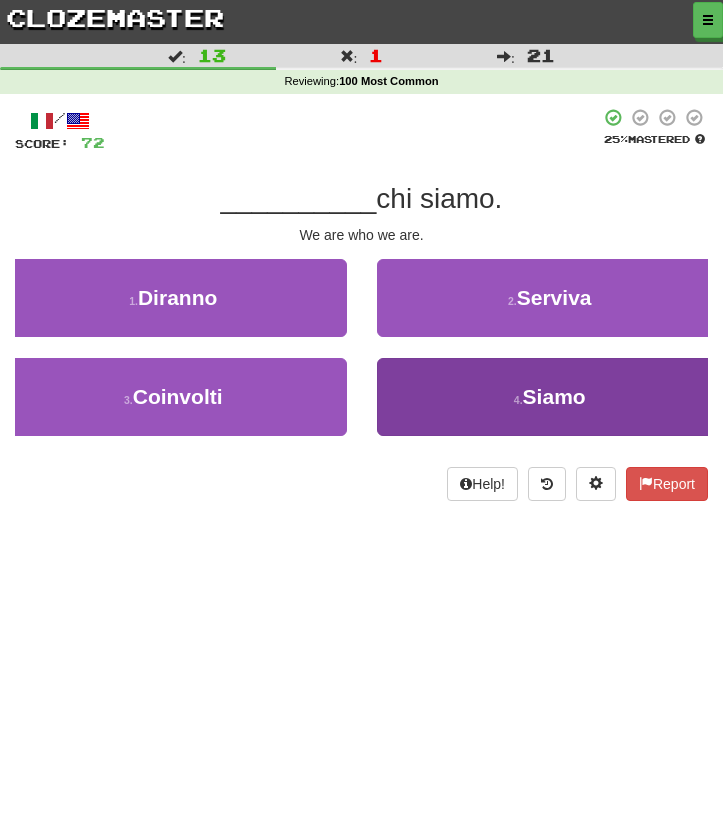 click on "4 .  Siamo" at bounding box center (550, 397) 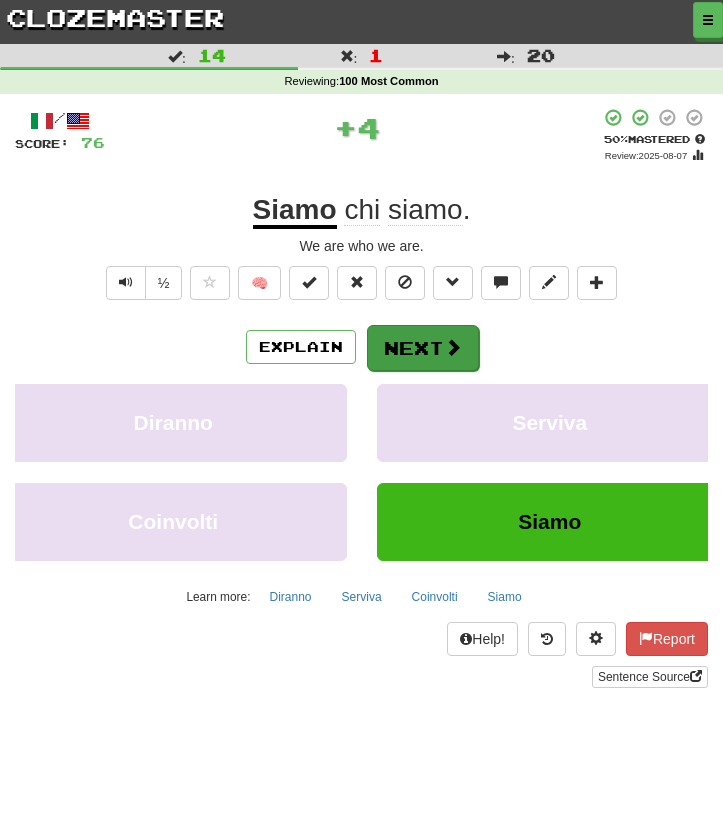 click on "Next" at bounding box center [423, 348] 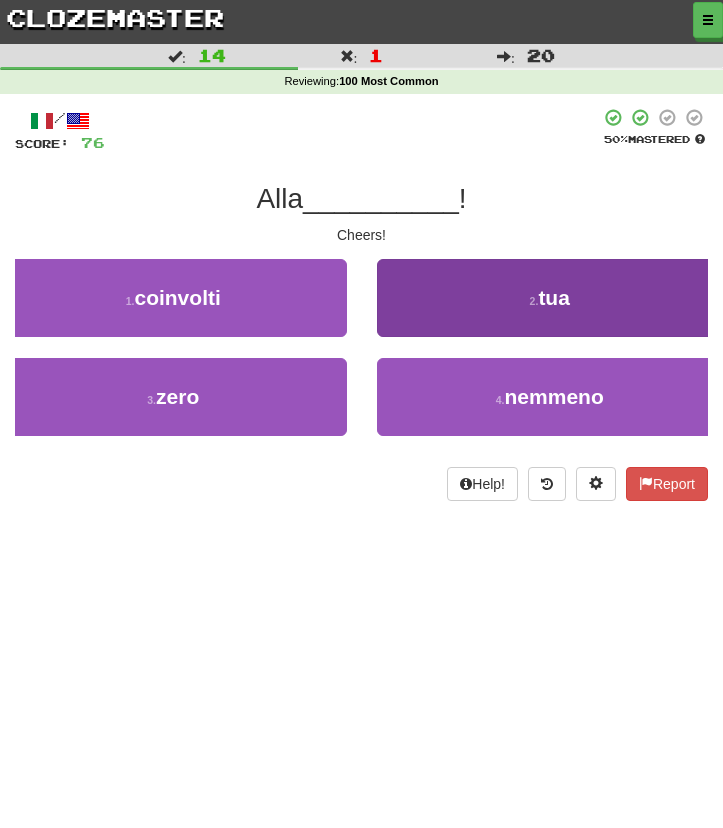 click on "2 .  tua" at bounding box center (550, 298) 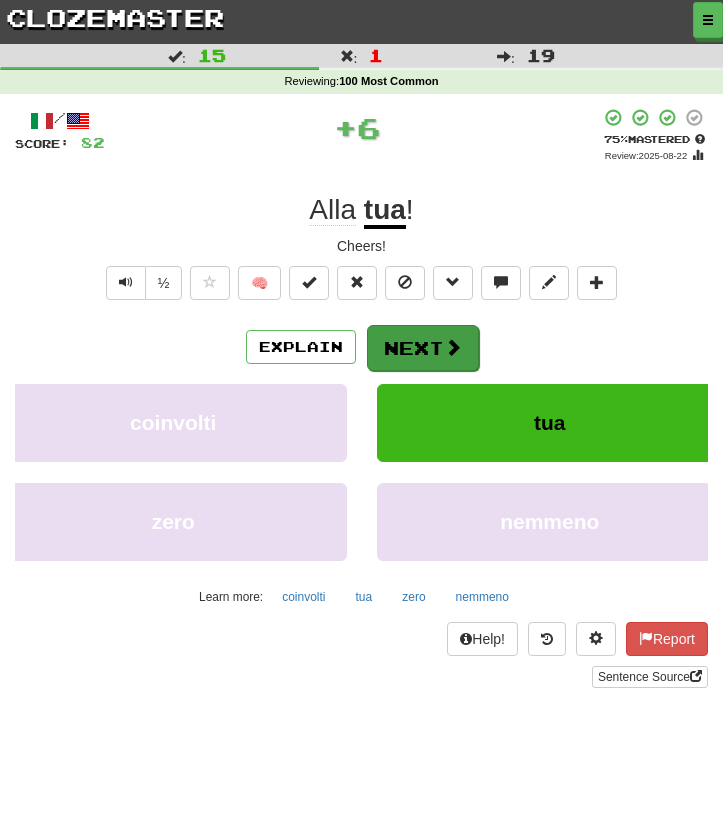 click on "Next" at bounding box center [423, 348] 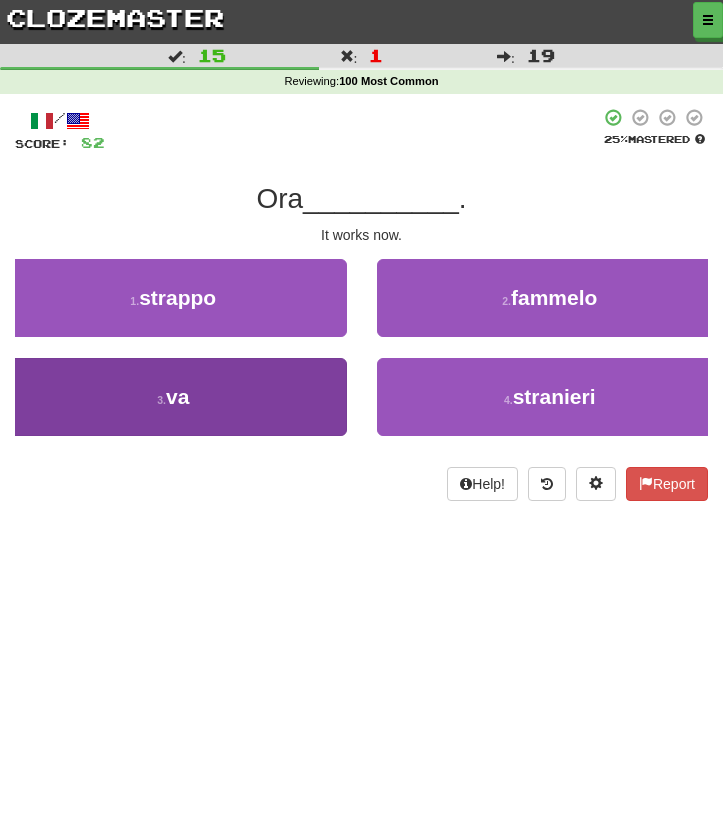 click on "3 .  va" at bounding box center (173, 397) 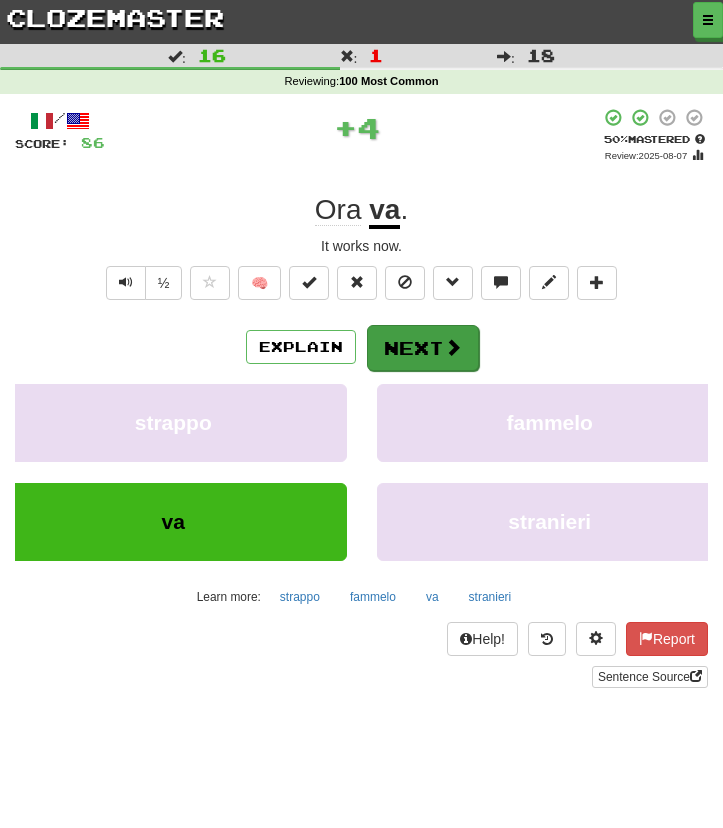 click on "Next" at bounding box center (423, 348) 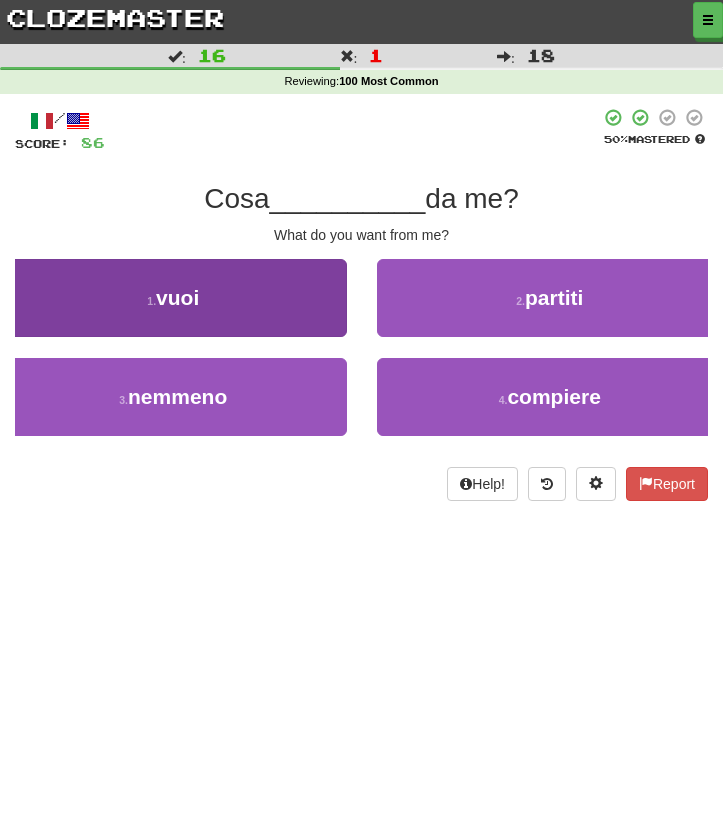 click on "1 .  vuoi" at bounding box center (173, 298) 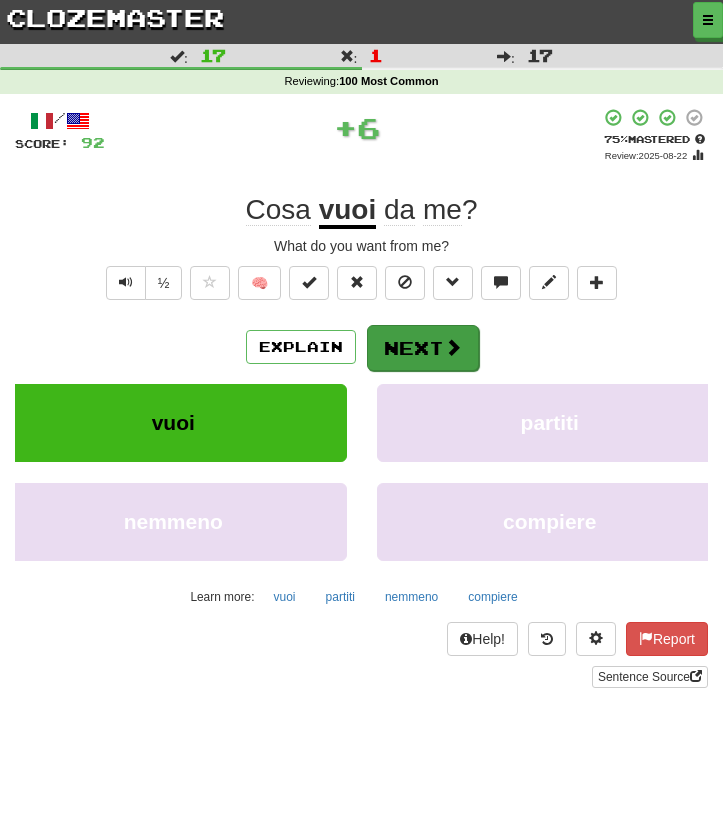 click on "Next" at bounding box center [423, 348] 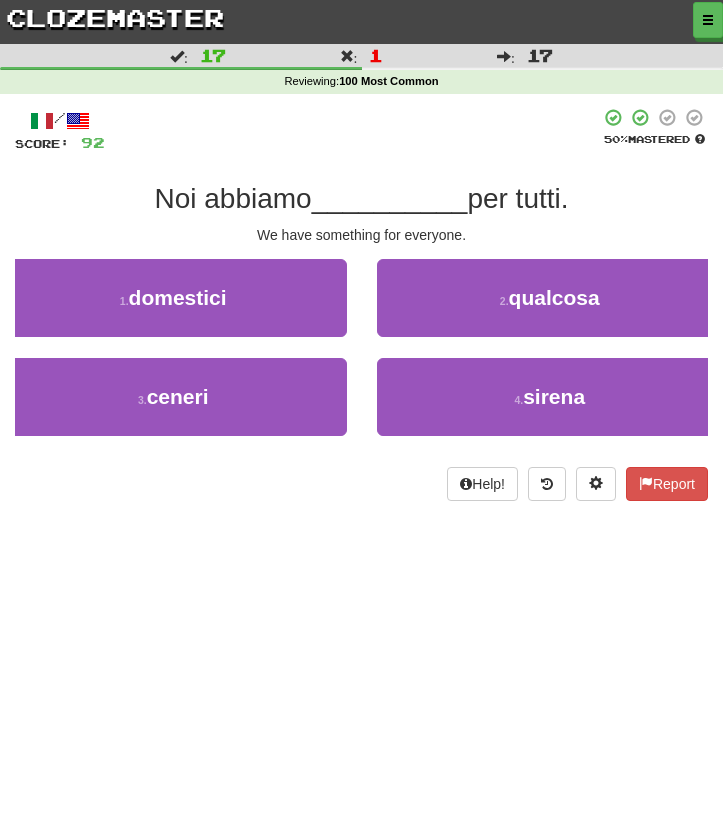 click on "2 .  qualcosa" at bounding box center (550, 298) 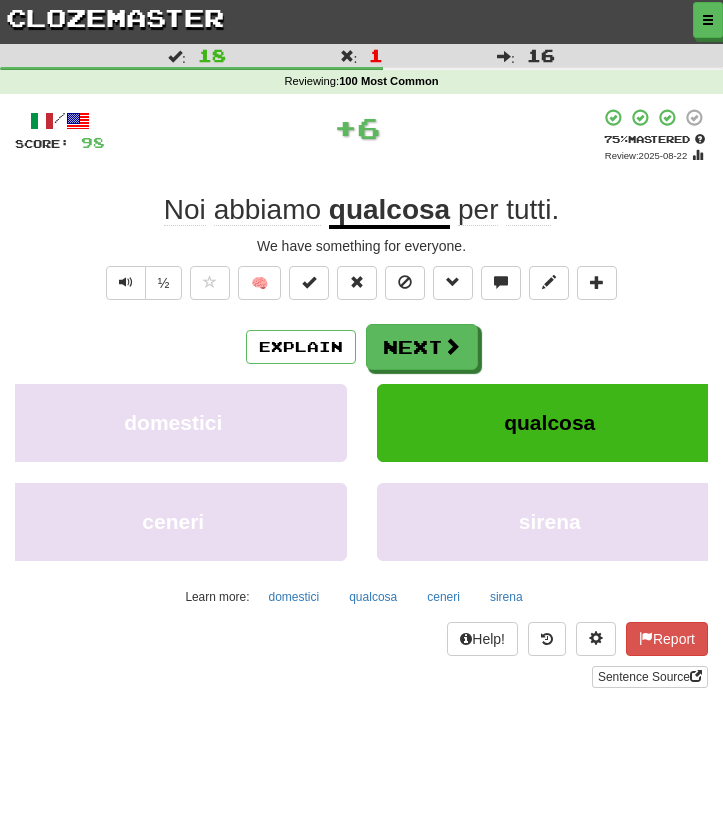 click on "Next" at bounding box center [422, 347] 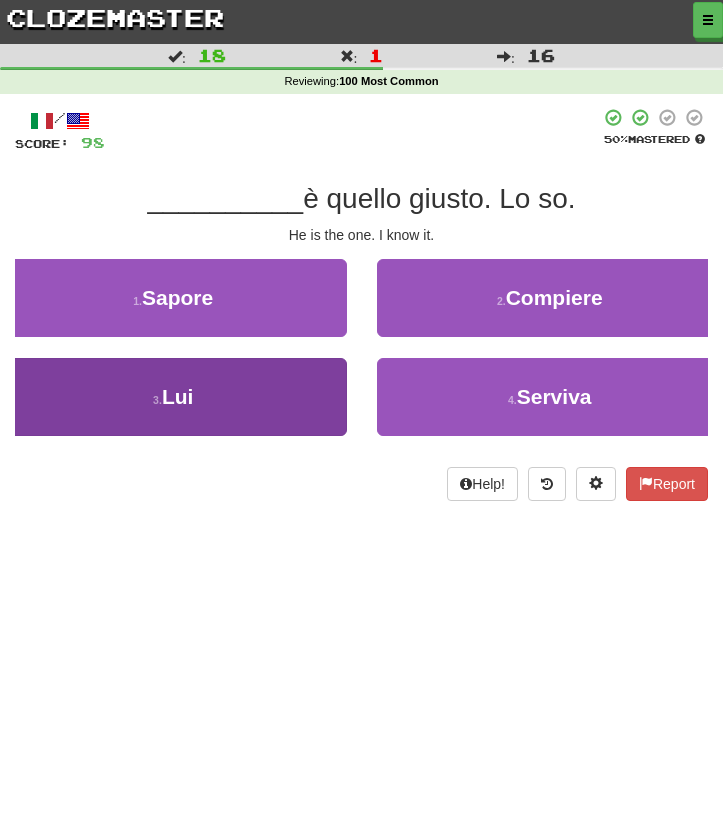 click on "3 .  Lui" at bounding box center (173, 397) 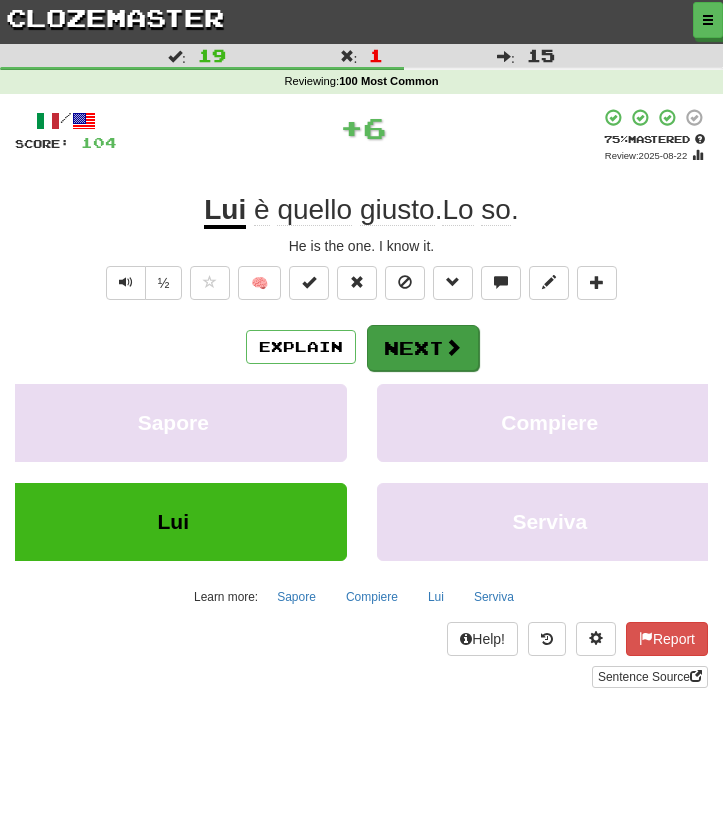 click on "Next" at bounding box center (423, 348) 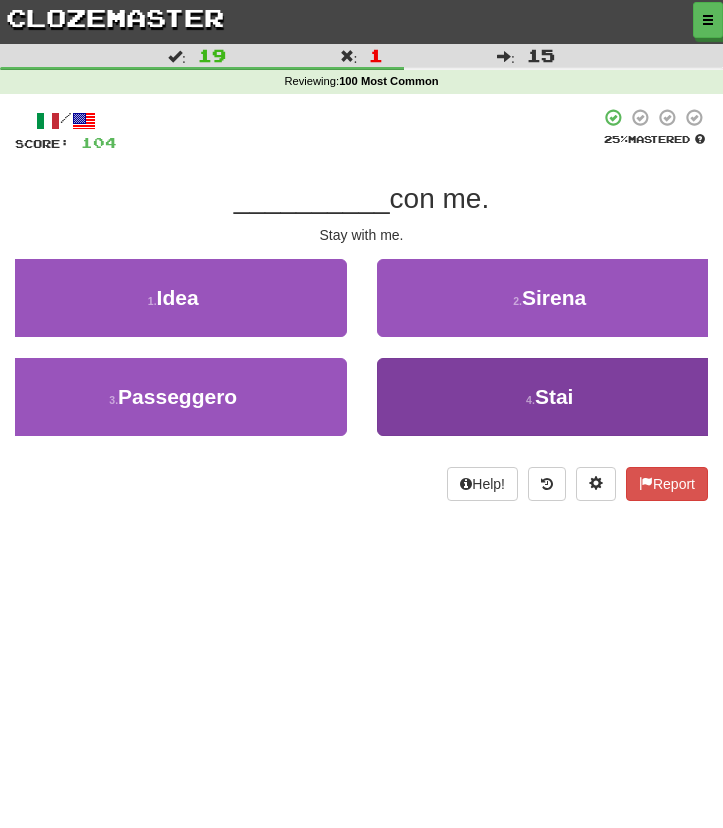 click on "4 .  Stai" at bounding box center (550, 397) 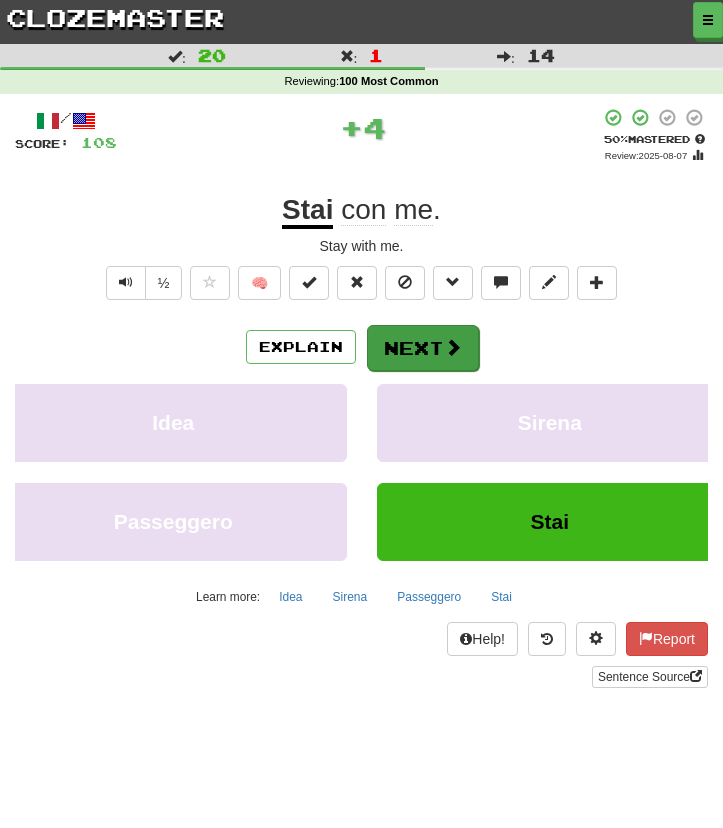click on "Next" at bounding box center (423, 348) 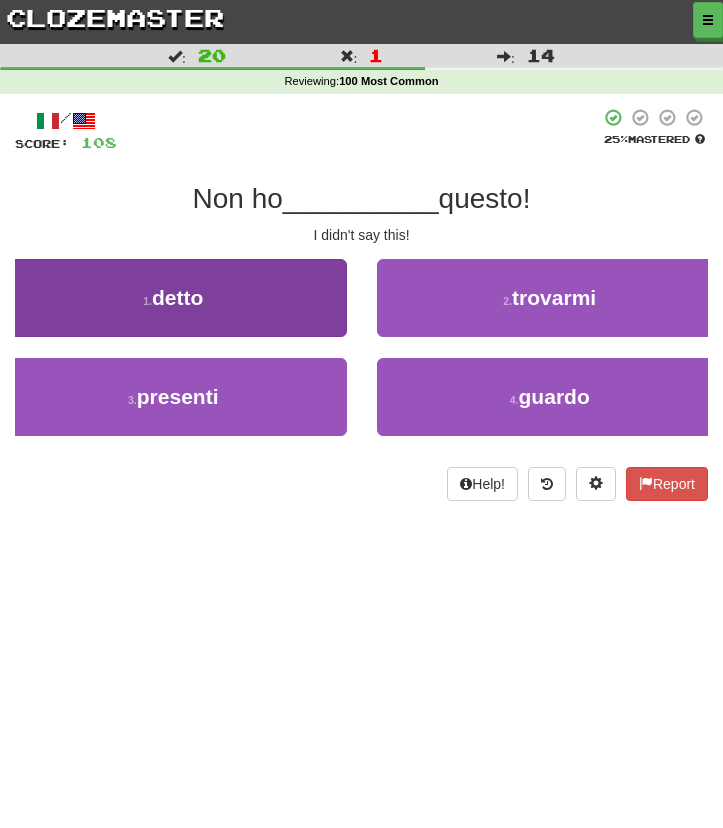 click on "1 .  detto" at bounding box center (173, 298) 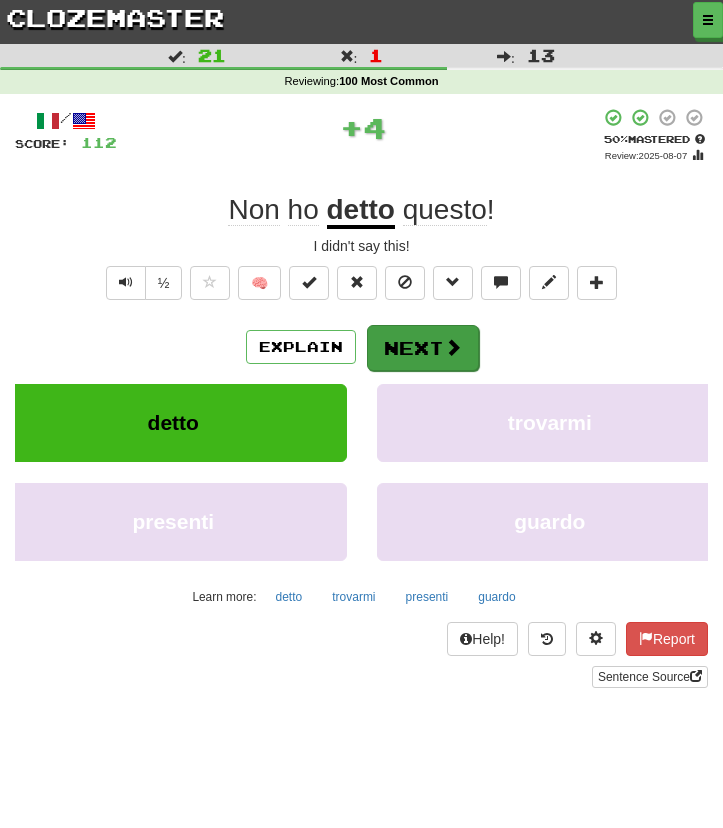 click on "Next" at bounding box center (423, 348) 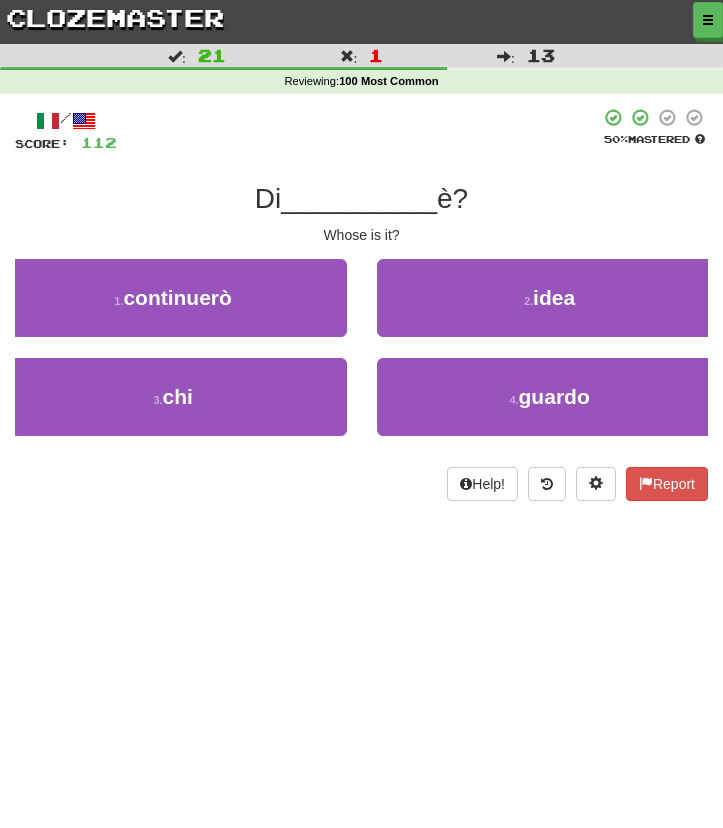 click on "3 .  chi" at bounding box center [173, 397] 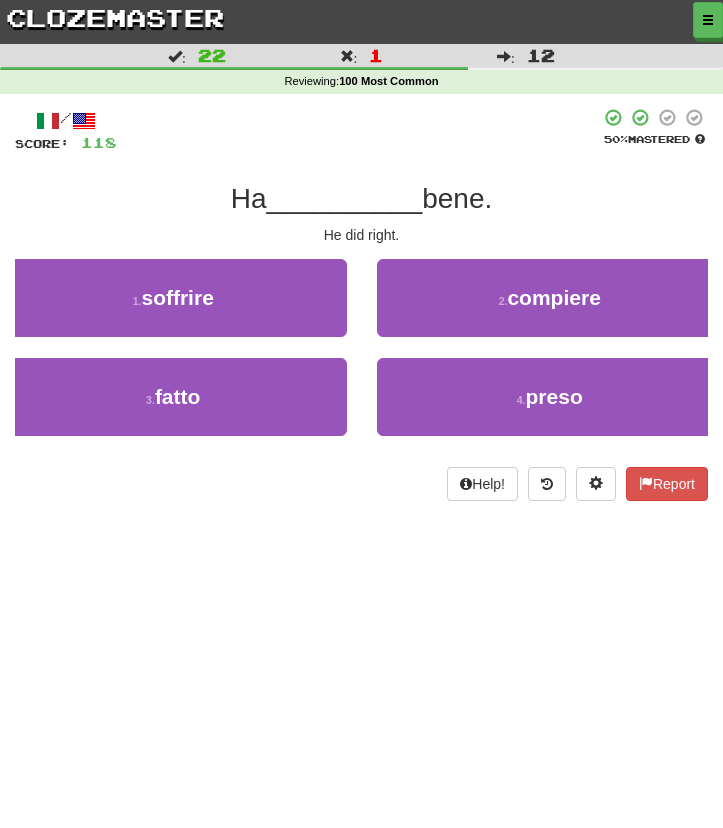 click on "3 .  fatto" at bounding box center [173, 397] 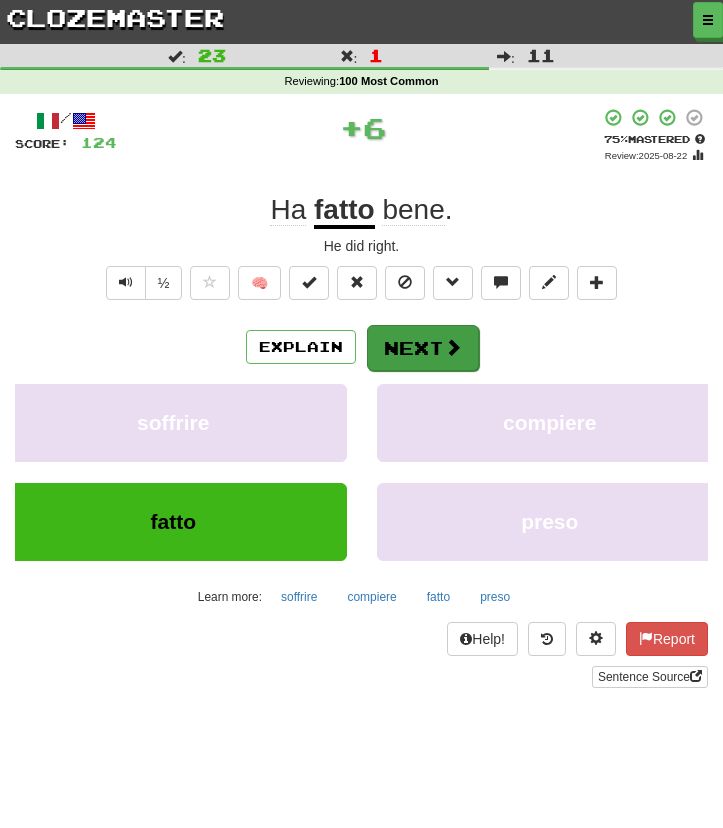 click on "Next" at bounding box center [423, 348] 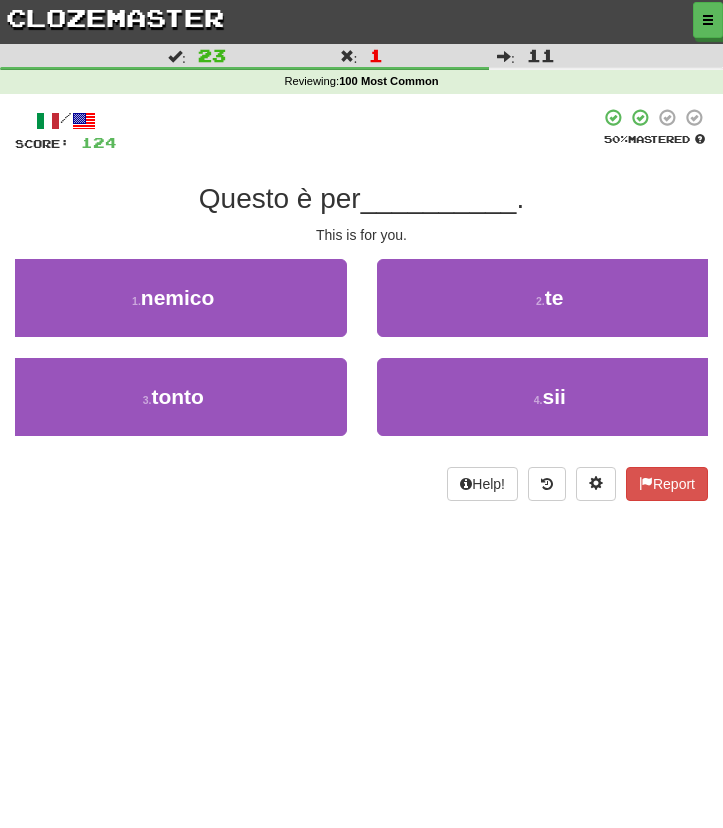 click on "2 .  te" at bounding box center (550, 298) 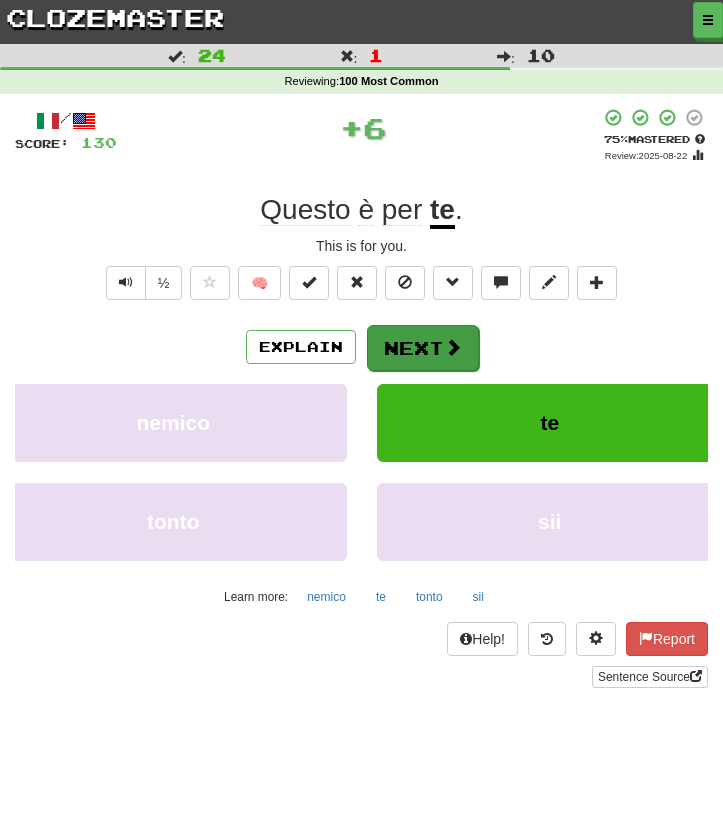 click on "Next" at bounding box center (423, 348) 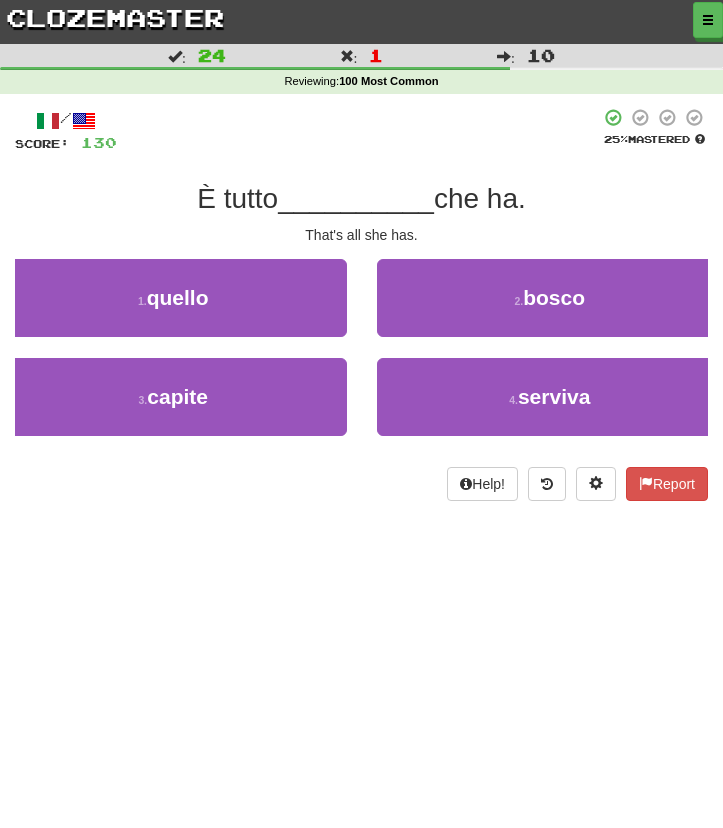 click on "1 .  quello" at bounding box center [173, 308] 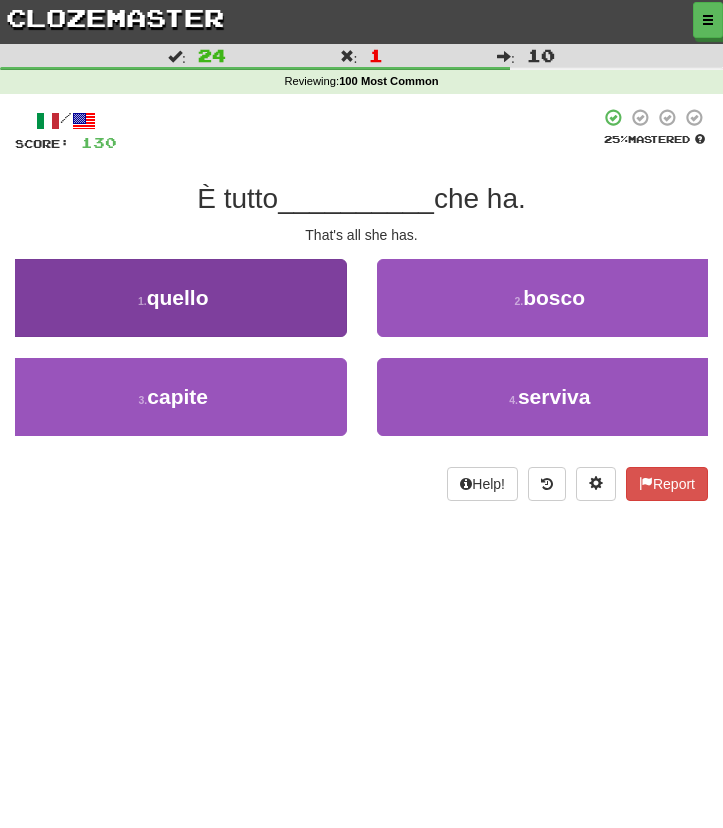 click on "1 .  quello" at bounding box center (173, 298) 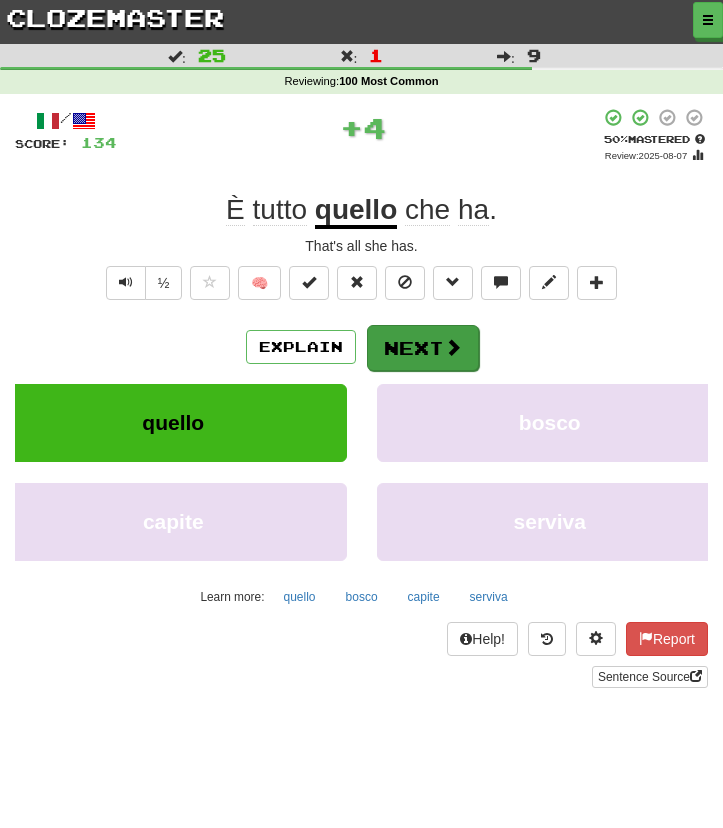 click on "Next" at bounding box center [423, 348] 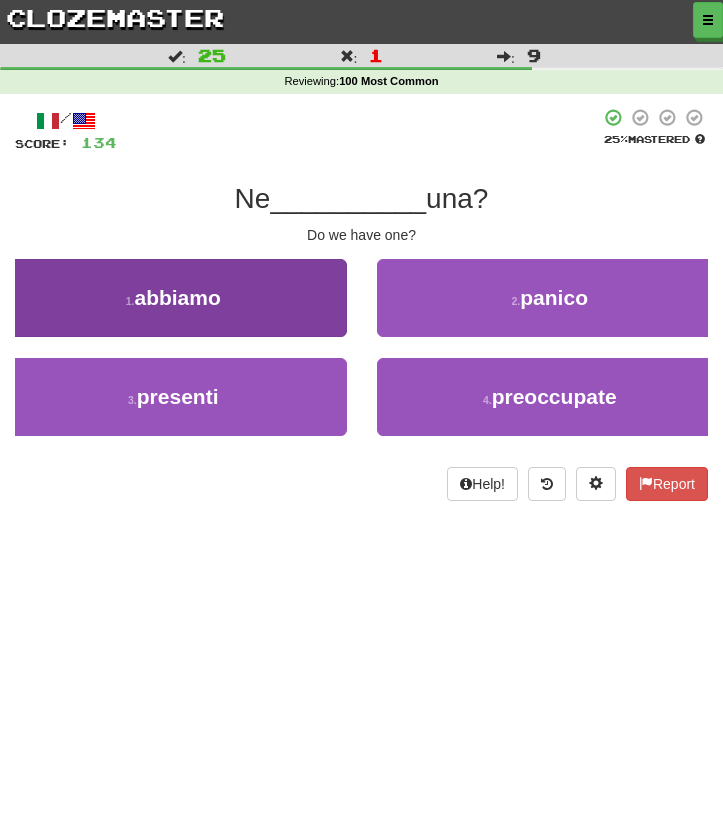 click on "1 .  abbiamo" at bounding box center [173, 298] 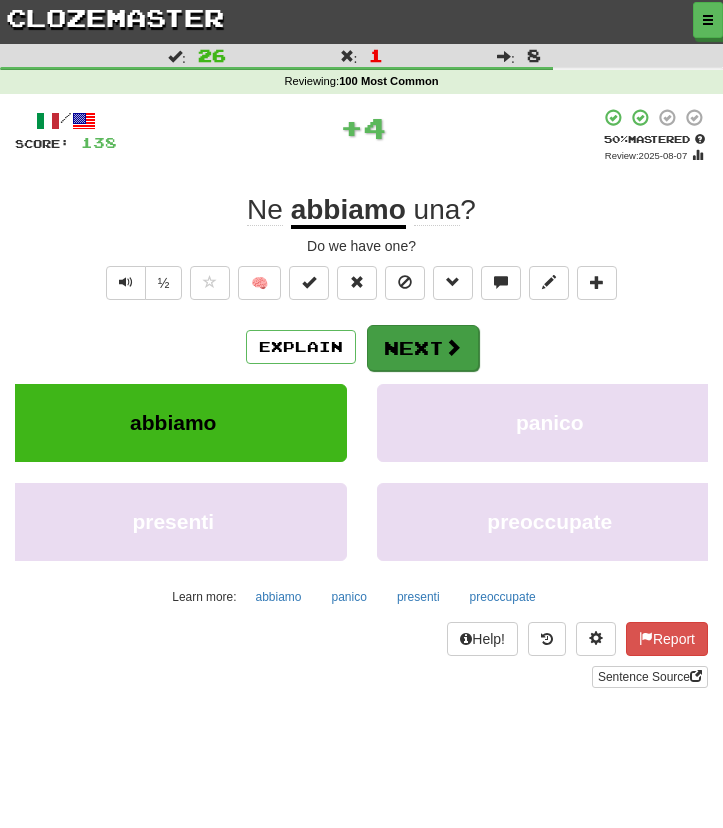 click on "Next" at bounding box center [423, 348] 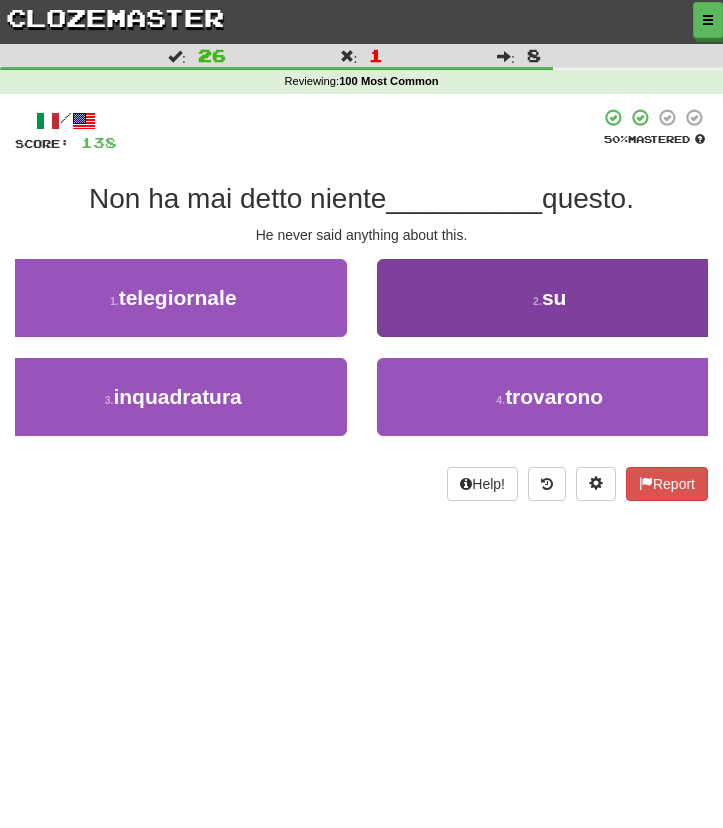 click on "2 .  su" at bounding box center [550, 298] 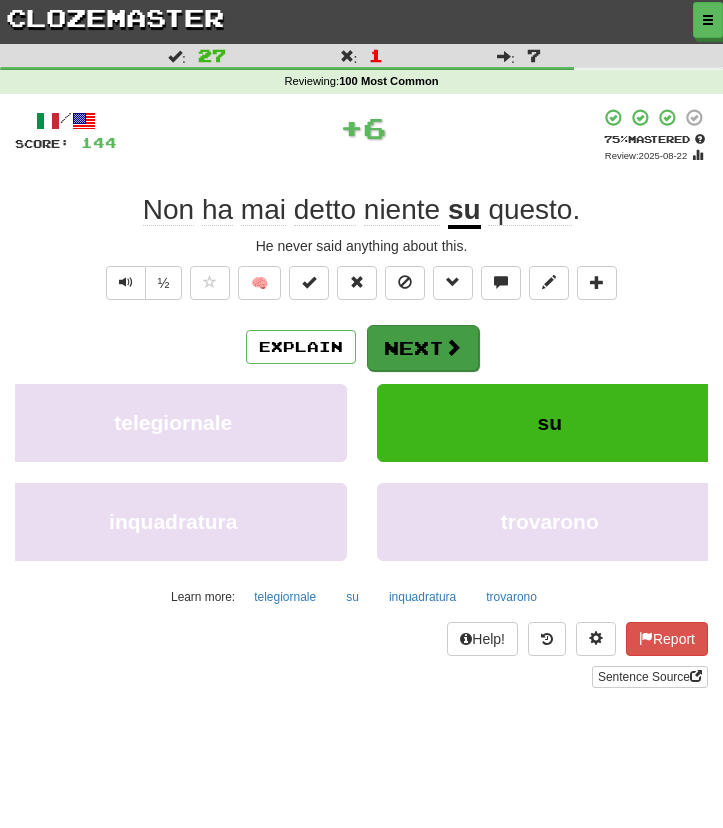 click on "Next" at bounding box center [423, 348] 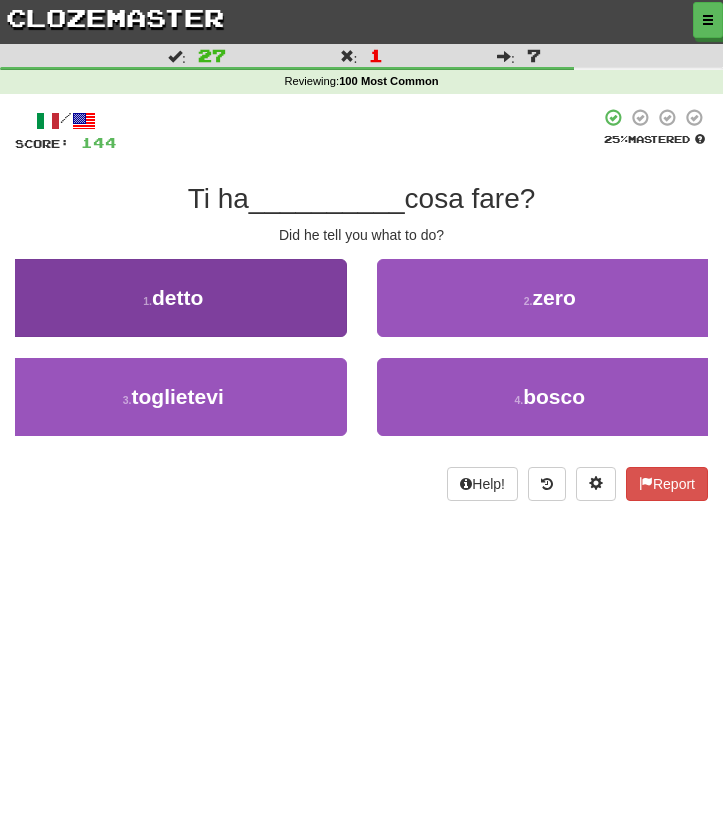 click on "1 .  detto" at bounding box center (173, 298) 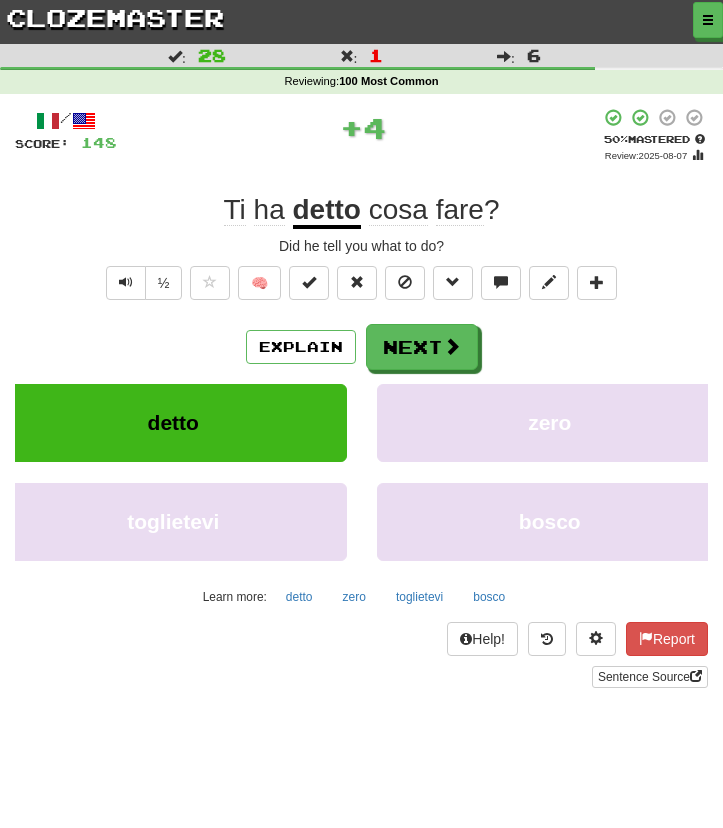 click on "Explain Next" at bounding box center (361, 347) 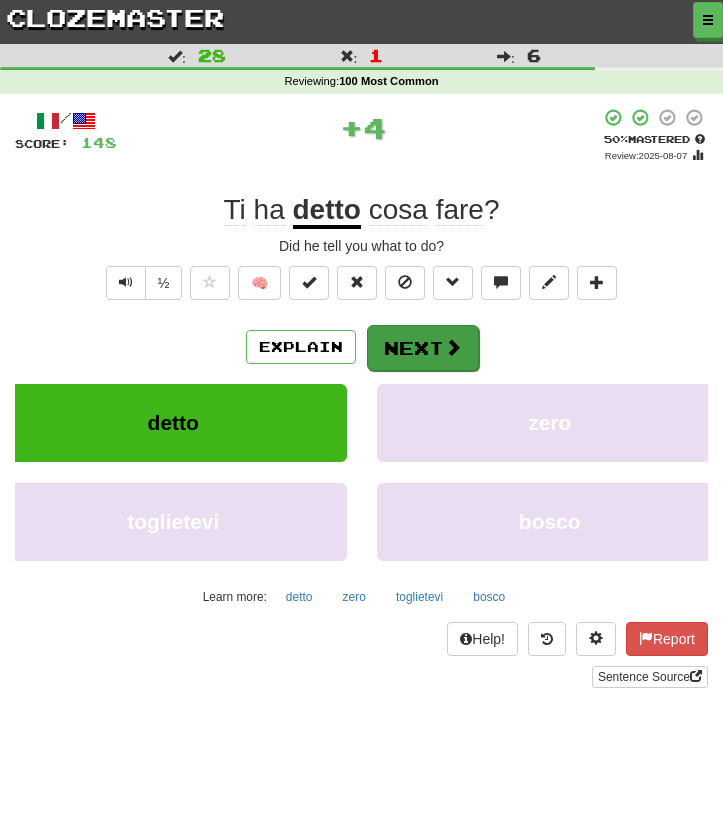 click on "Next" at bounding box center (423, 348) 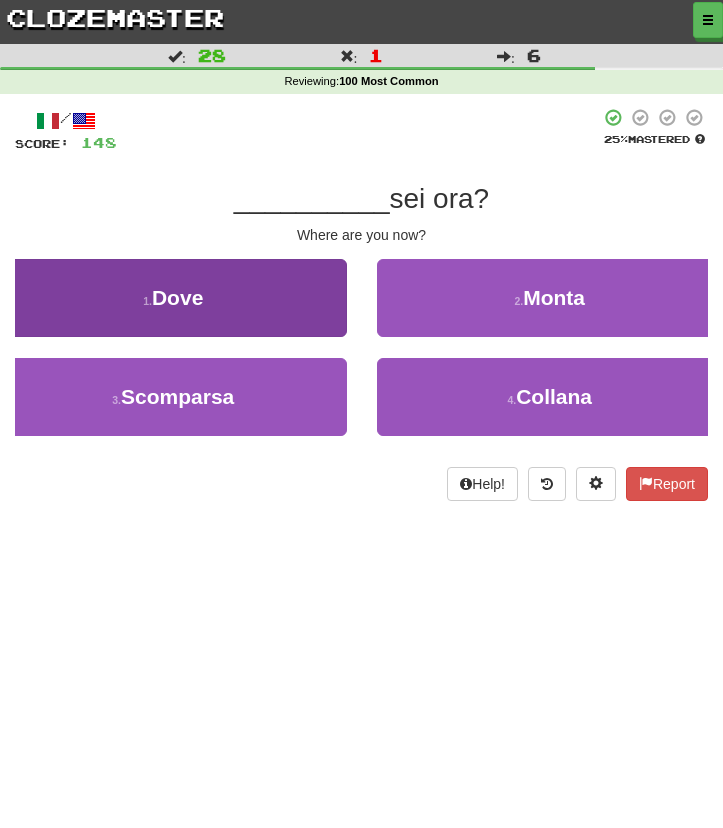 click on "1 .  Dove" at bounding box center [173, 298] 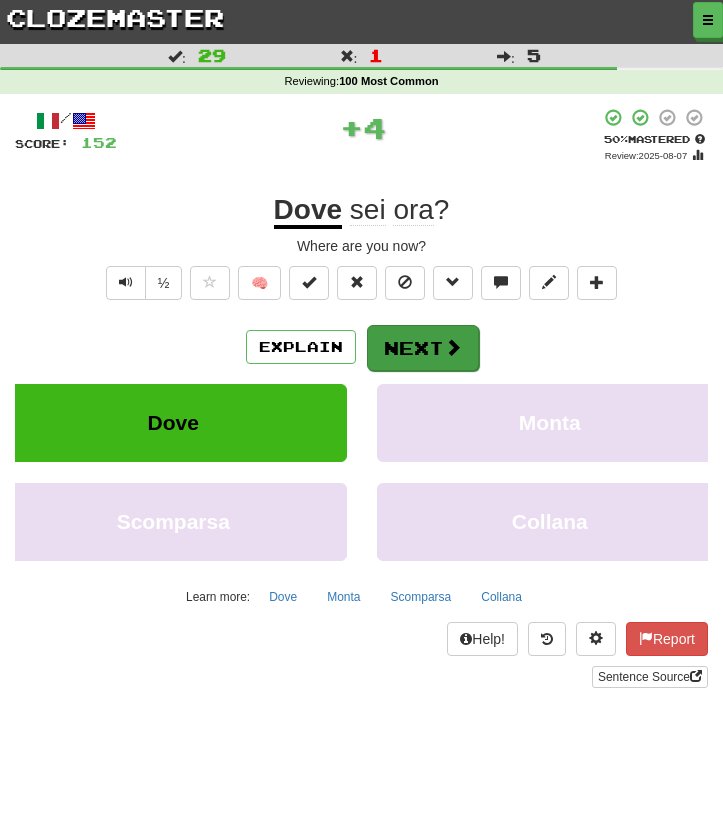 click on "Next" at bounding box center [423, 348] 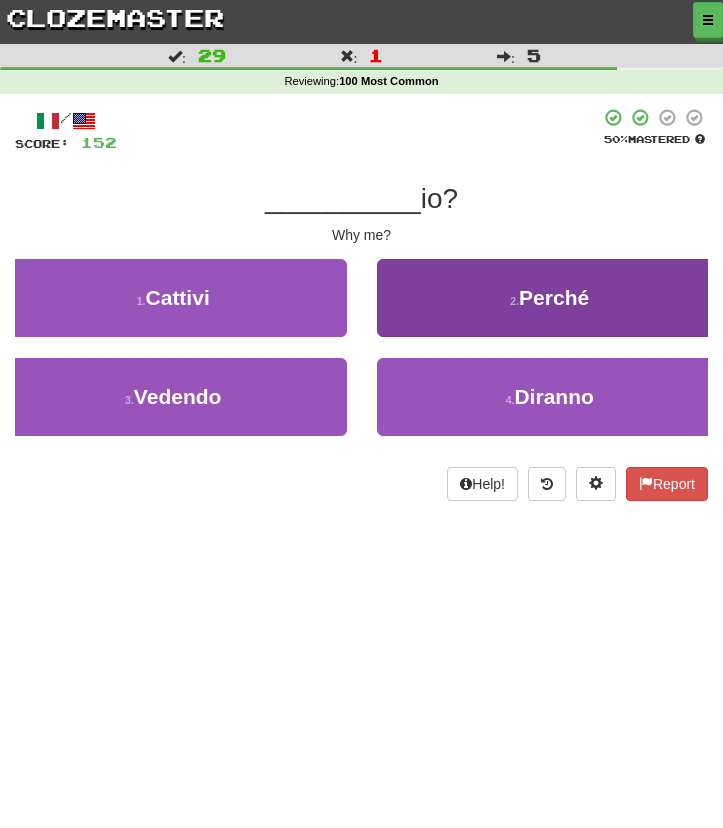 click on "2 .  Perché" at bounding box center (550, 298) 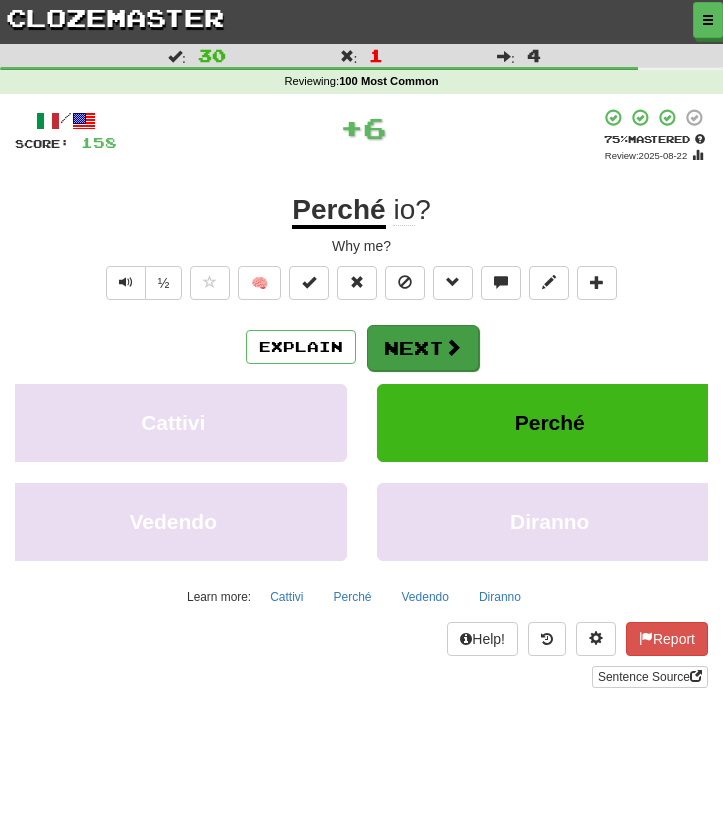 click on "Next" at bounding box center [423, 348] 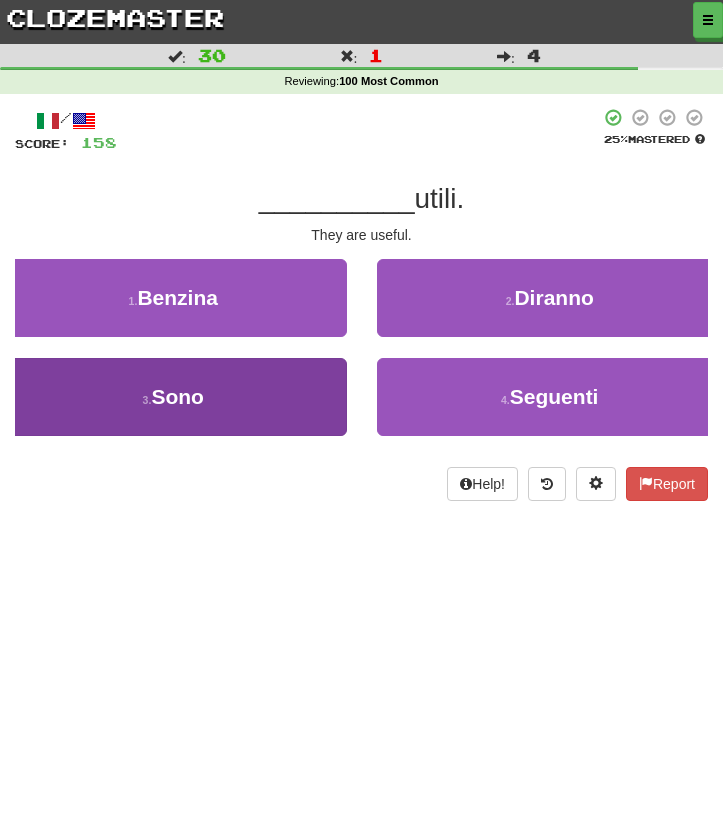 click on "3 .  Sono" at bounding box center (173, 397) 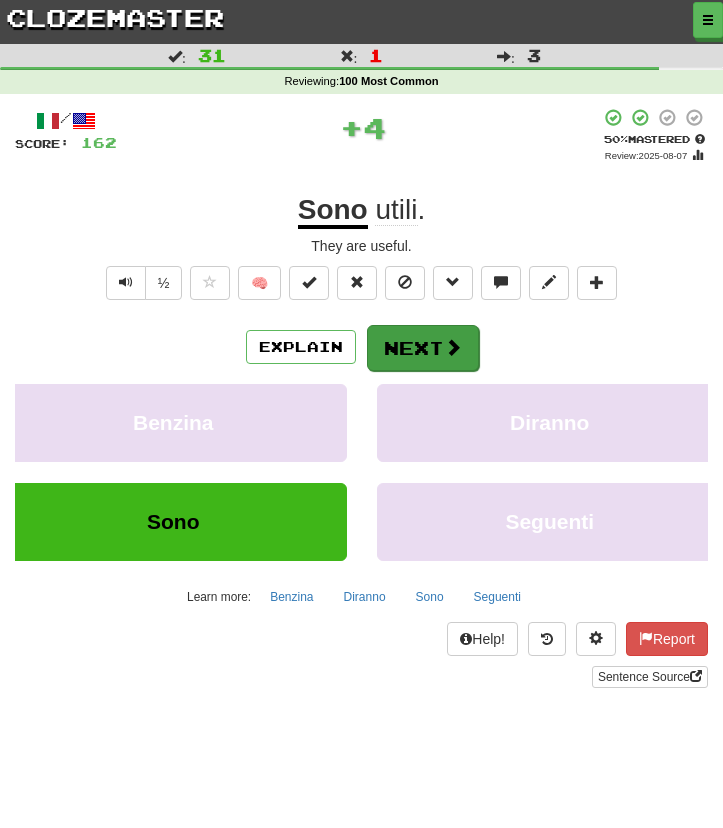 click on "Next" at bounding box center [423, 348] 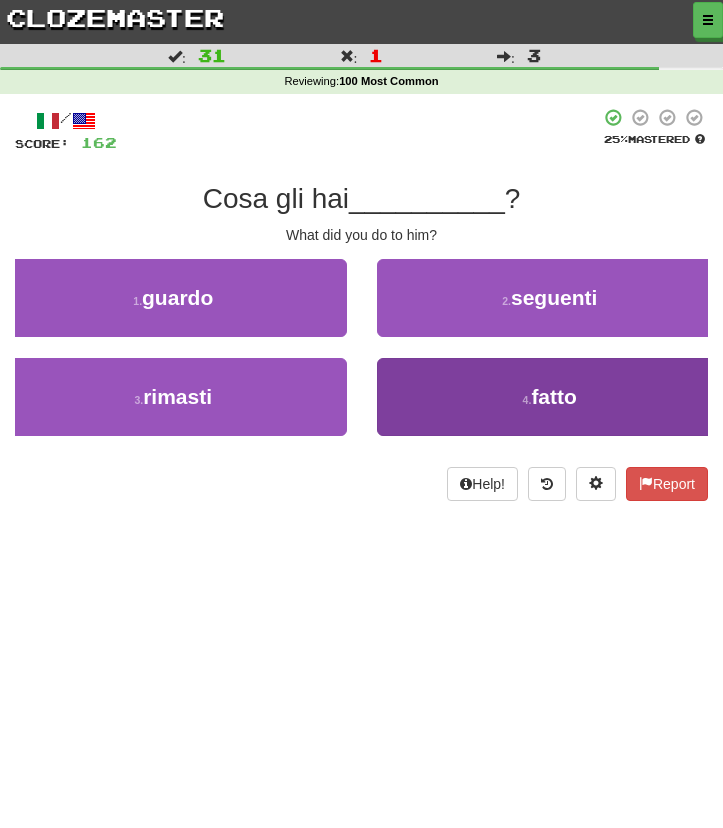 click on "4 .  fatto" at bounding box center (550, 397) 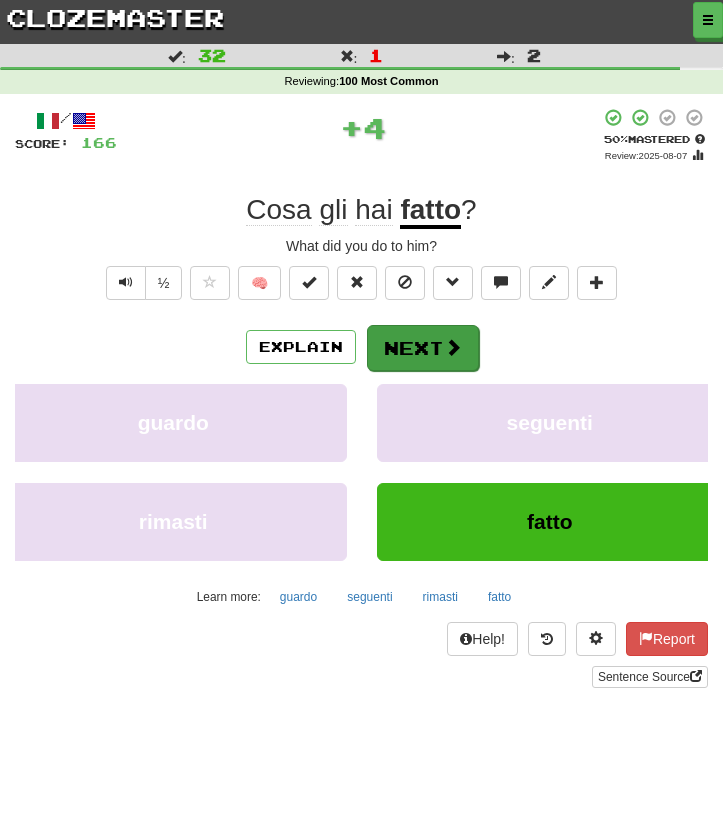 click on "Next" at bounding box center (423, 348) 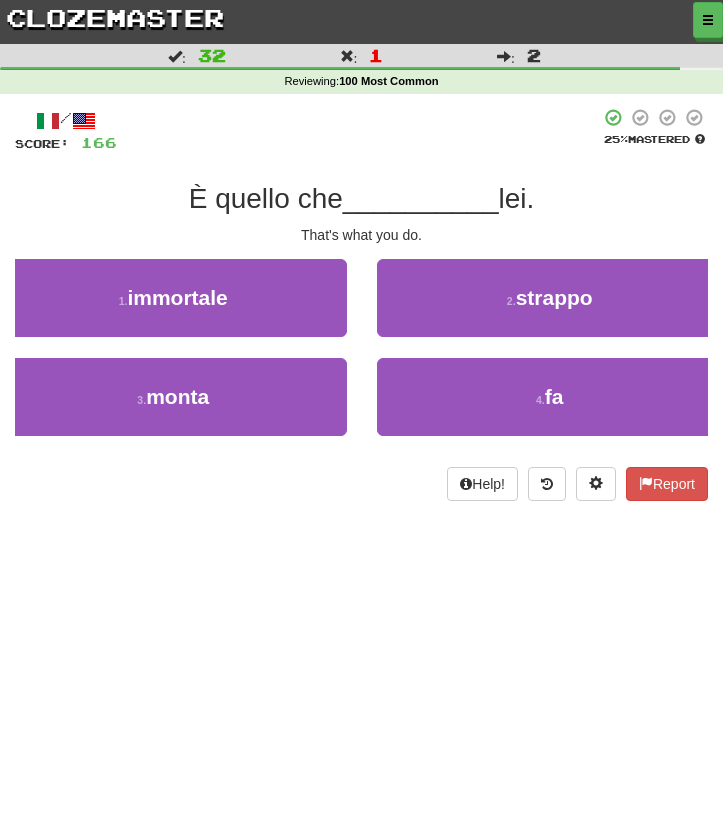click on "4 .  fa" at bounding box center [550, 397] 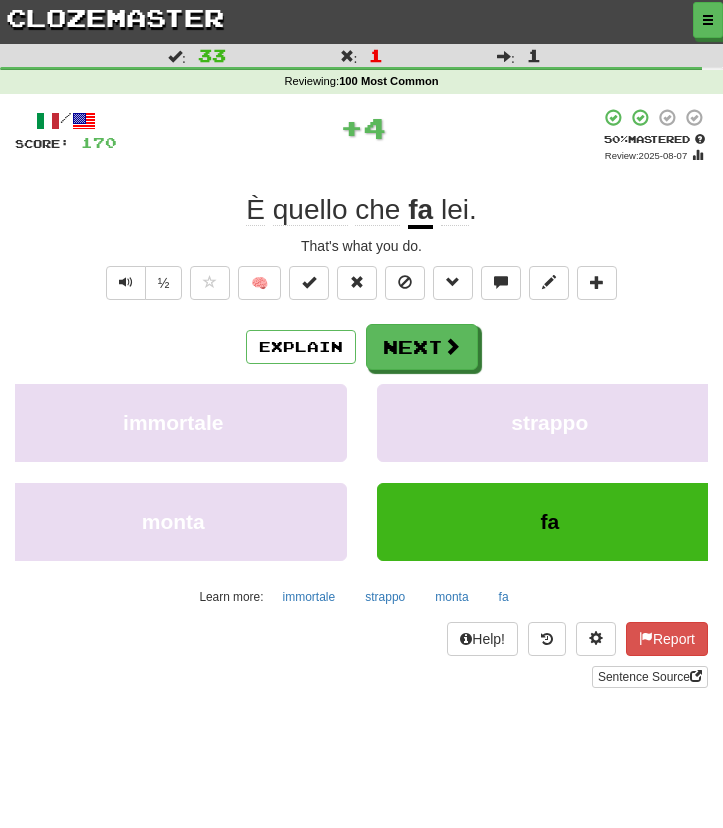 click on "Next" at bounding box center (422, 347) 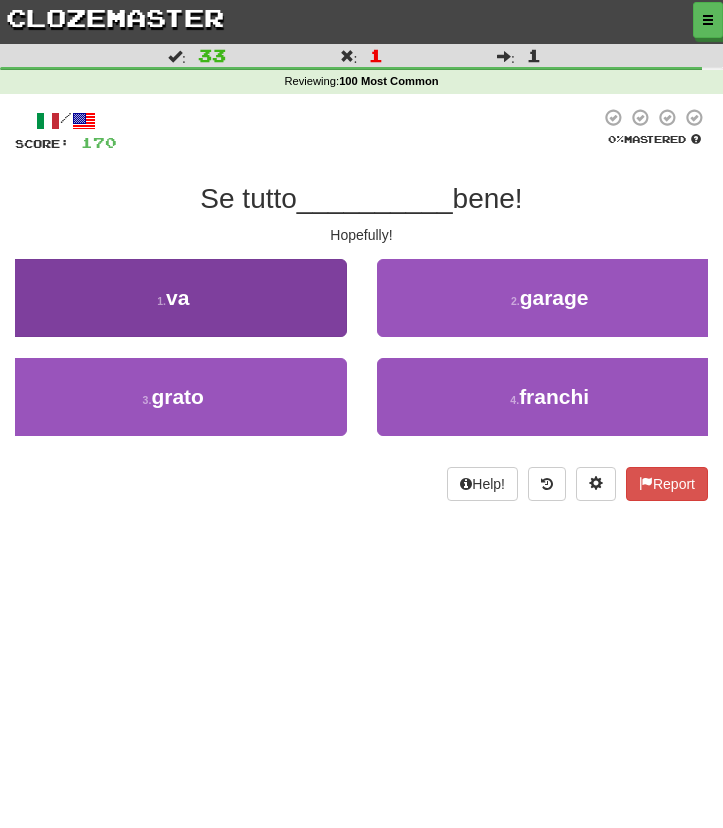 click on "1 .  va" at bounding box center [173, 298] 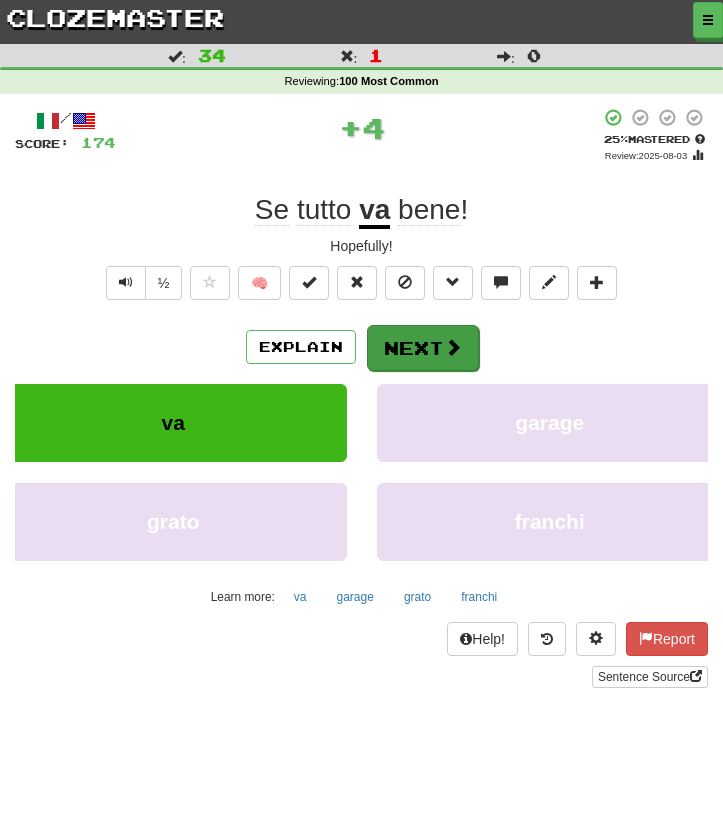 click on "Next" at bounding box center (423, 348) 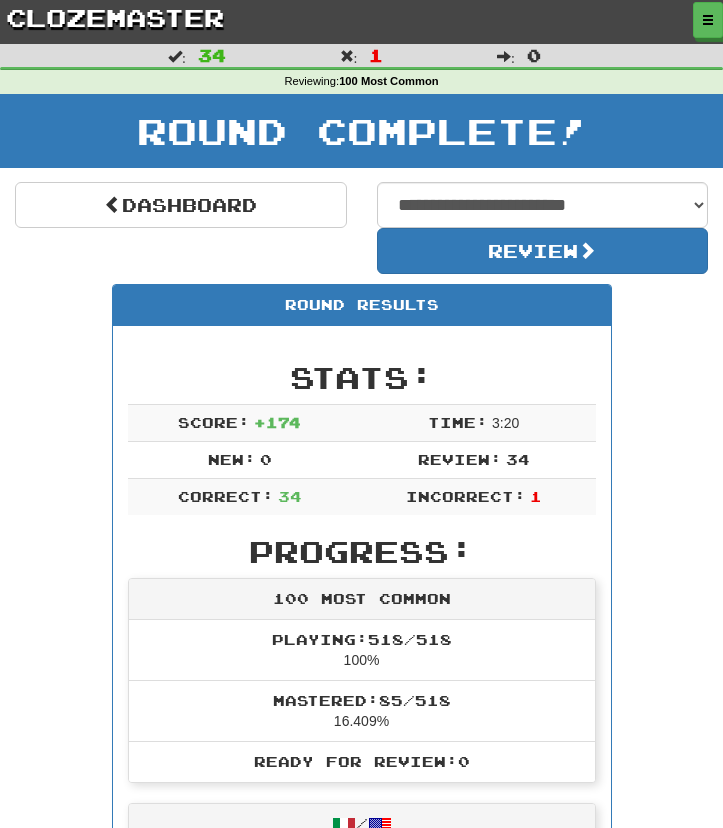 click on "Round Complete!" at bounding box center [361, 131] 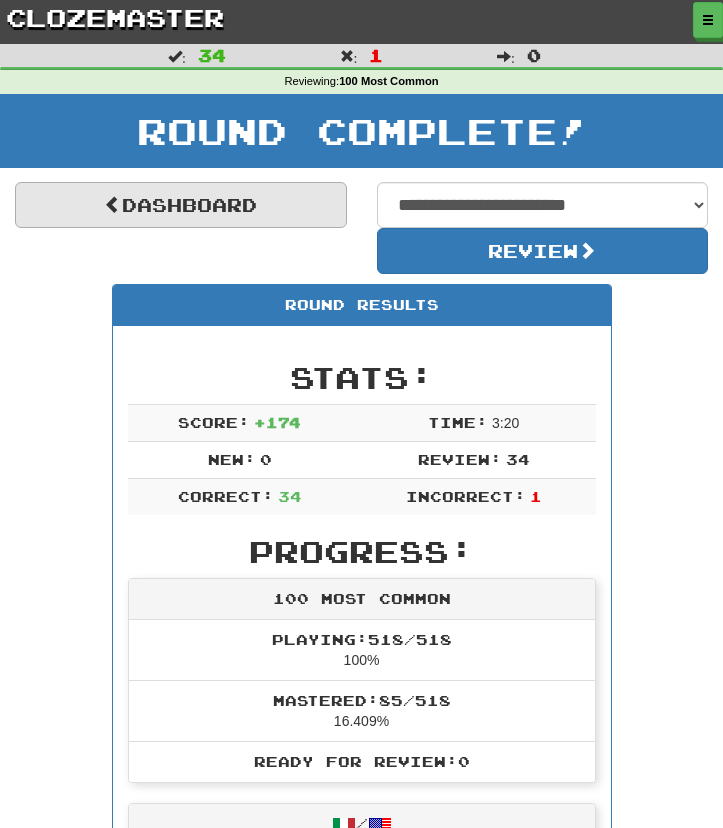 click on "Dashboard" at bounding box center [181, 205] 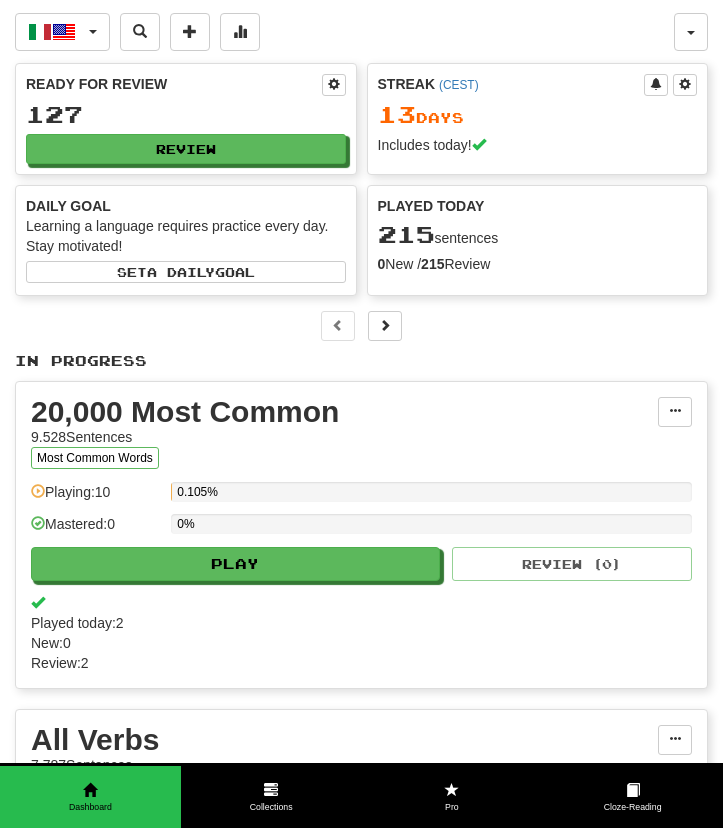 scroll, scrollTop: 0, scrollLeft: 0, axis: both 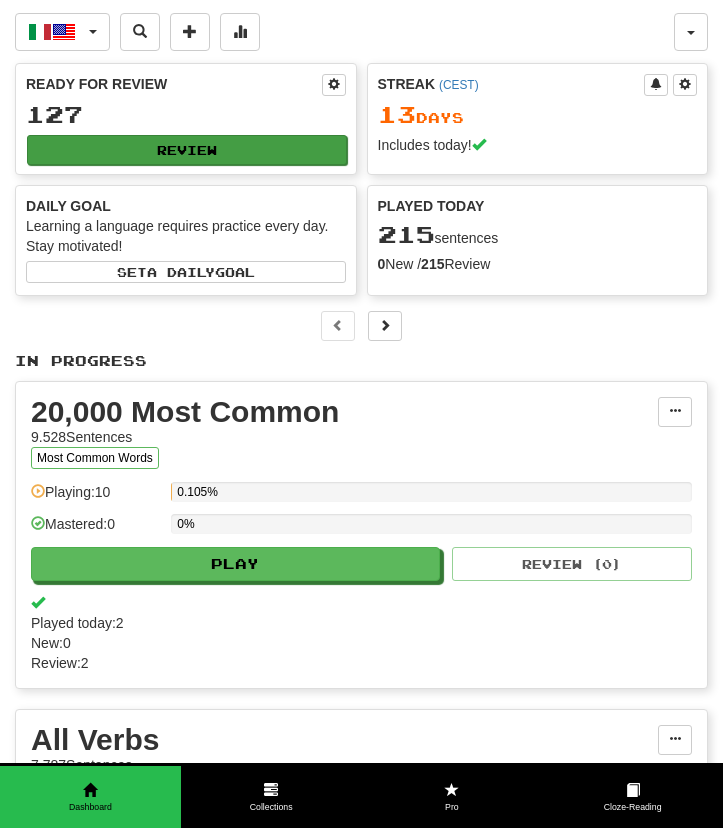 click on "Review" at bounding box center [187, 150] 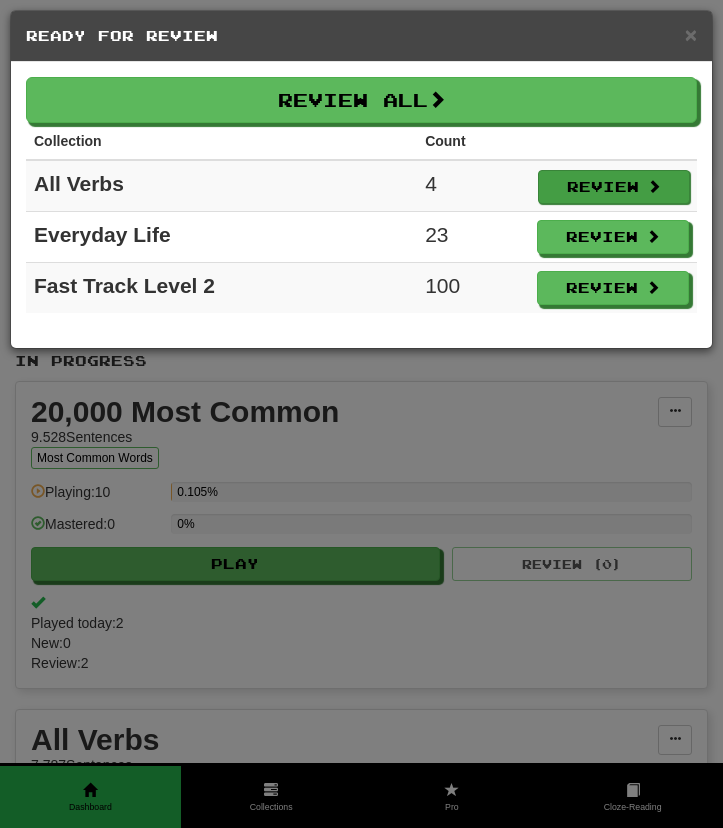 click on "Review" at bounding box center (614, 187) 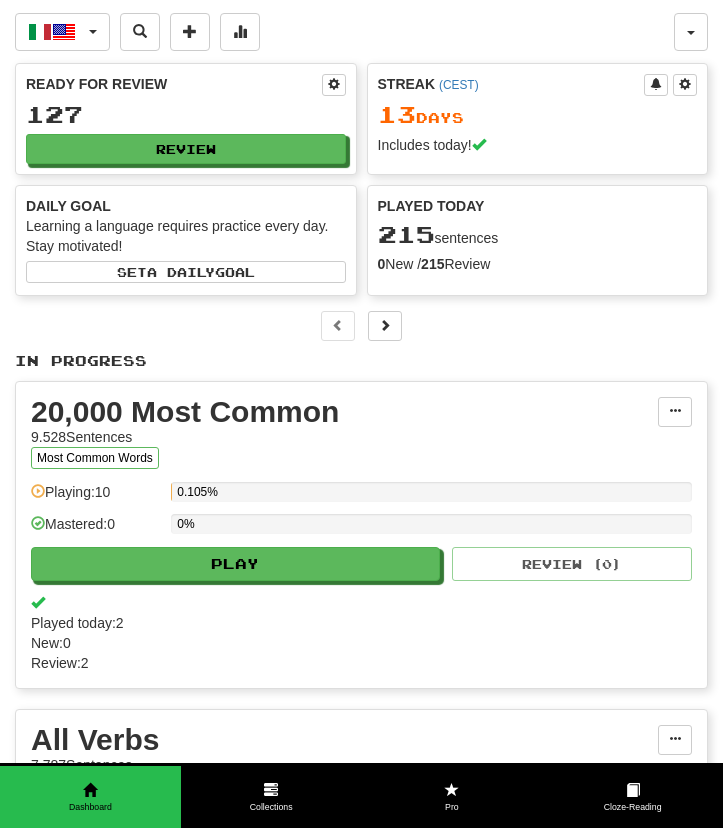 select on "***" 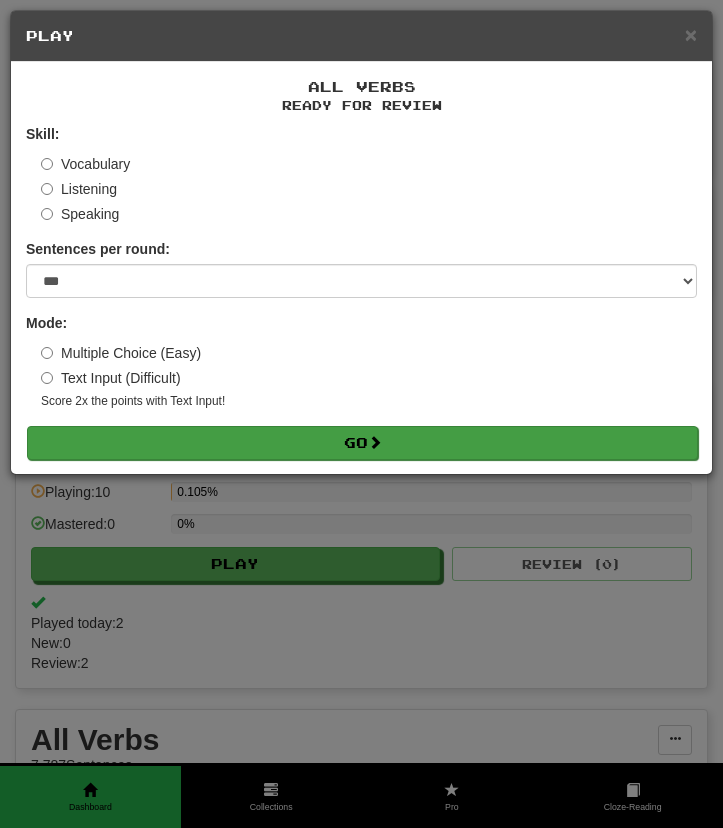click on "Go" at bounding box center [362, 443] 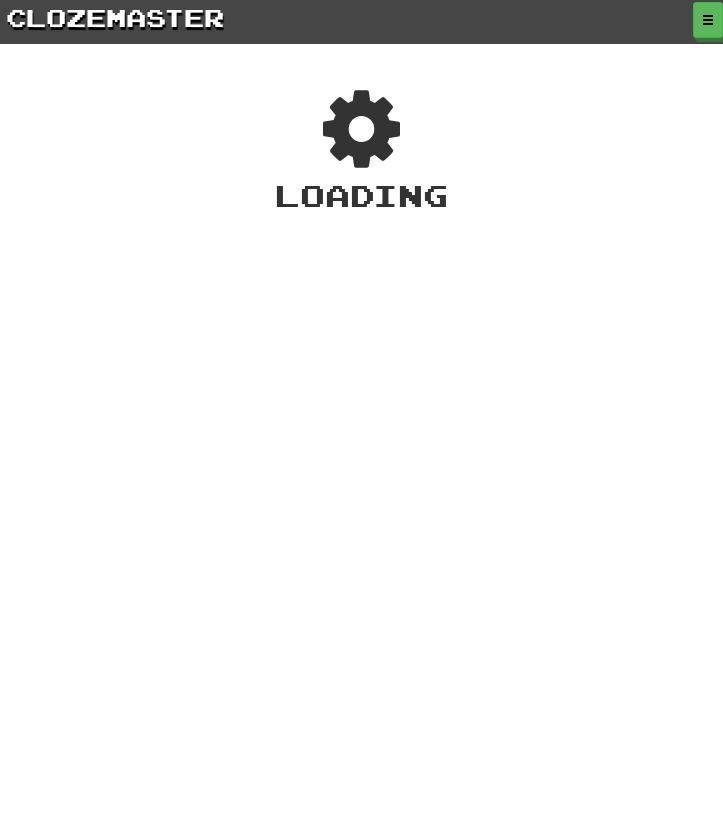scroll, scrollTop: 0, scrollLeft: 0, axis: both 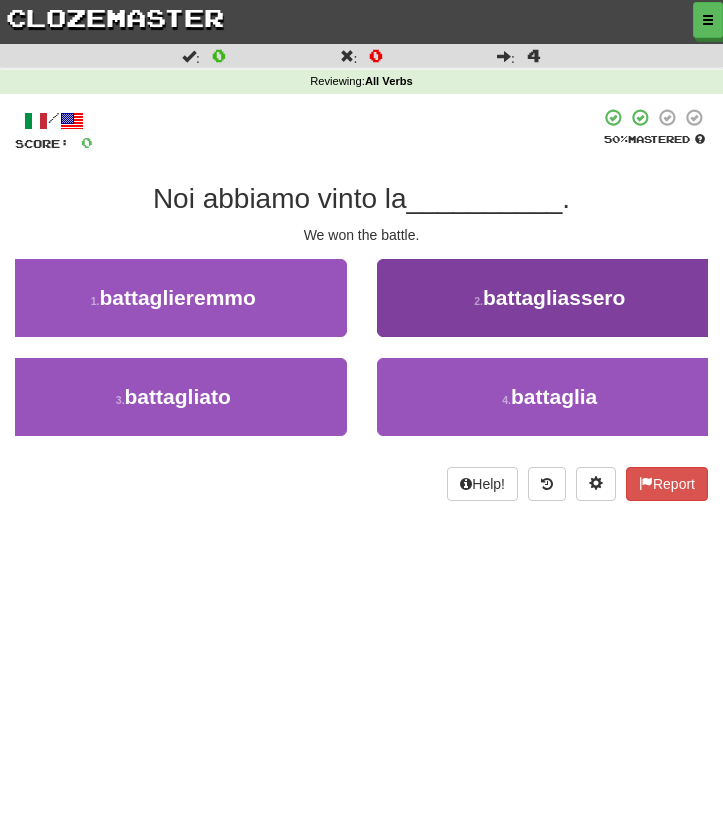 click on "2 .  battagliassero" at bounding box center (550, 298) 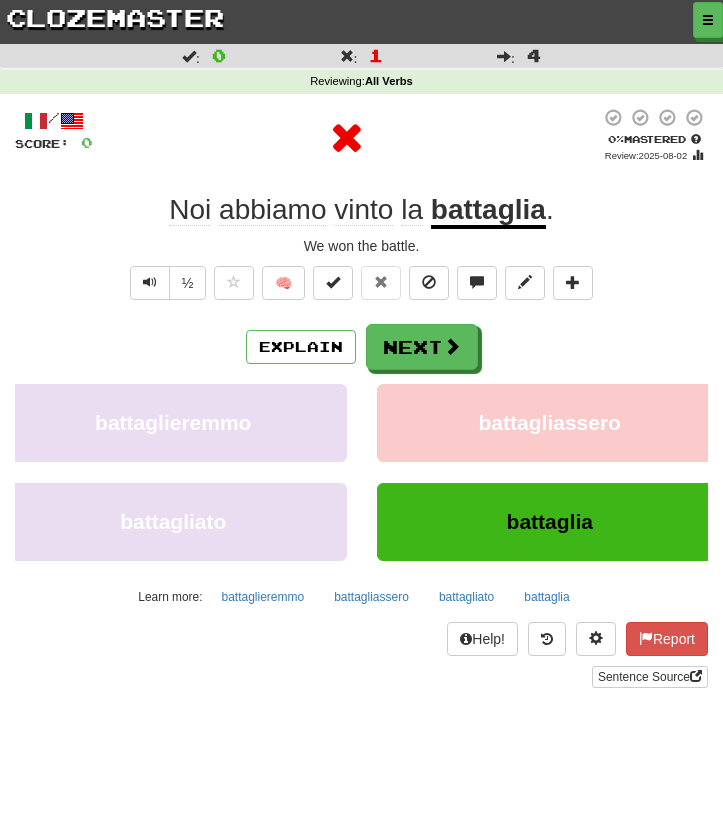 click on "Explain Next" at bounding box center (361, 347) 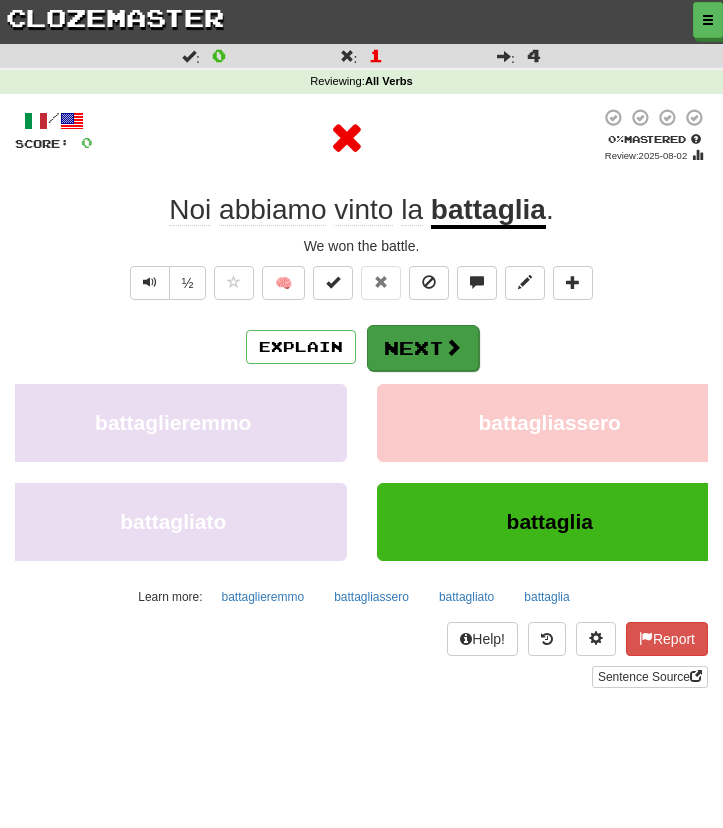 click at bounding box center [453, 347] 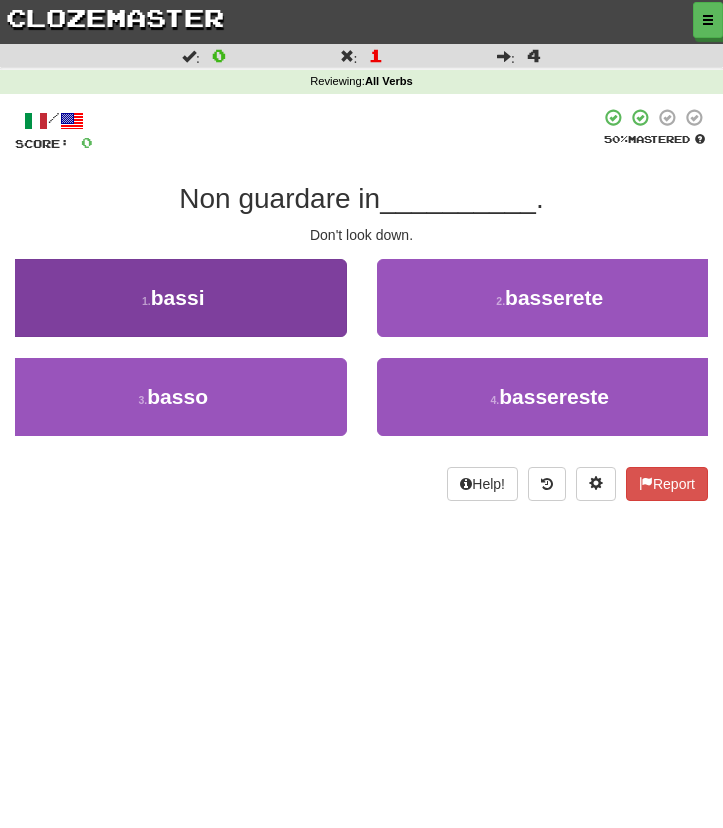 click on "1 .  [LAST]" at bounding box center [173, 298] 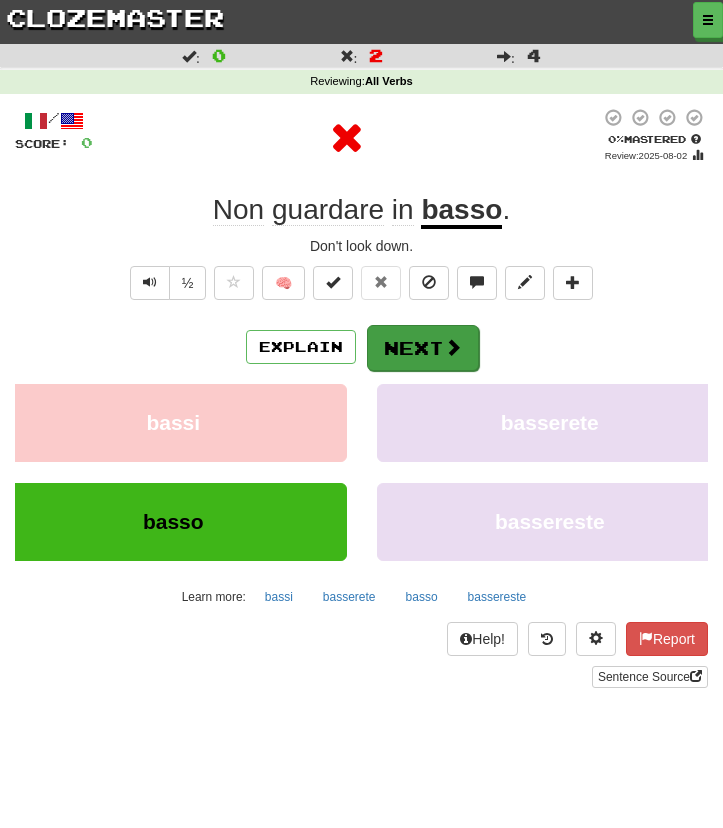 click on "Next" at bounding box center [423, 348] 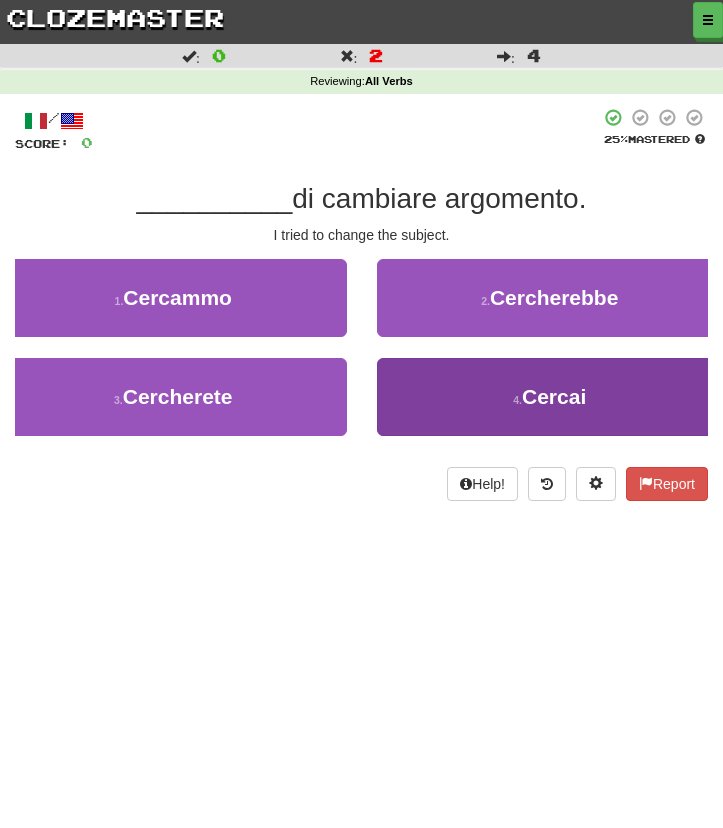 click on "4 .  Cercai" at bounding box center (550, 397) 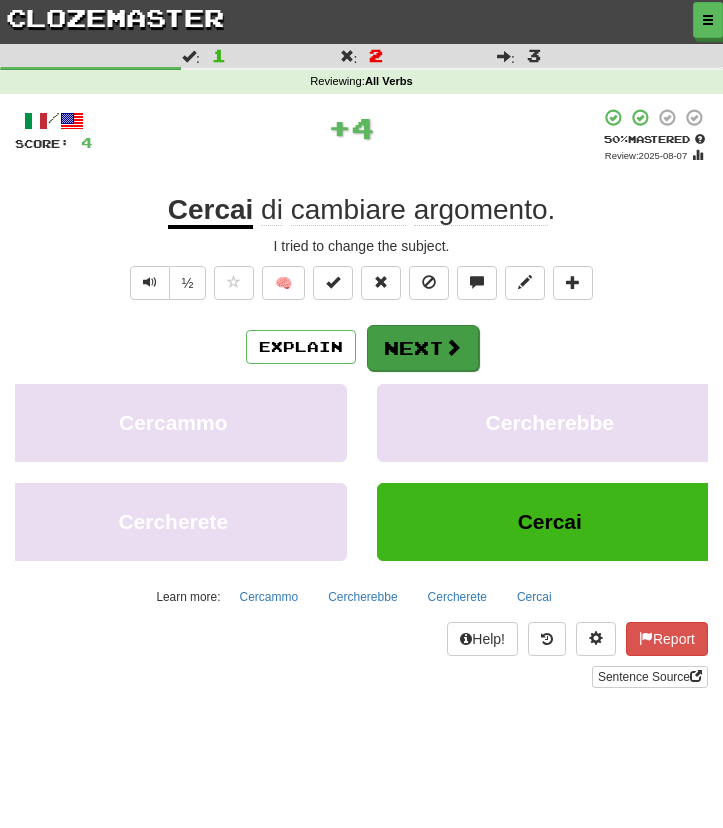 click at bounding box center (453, 347) 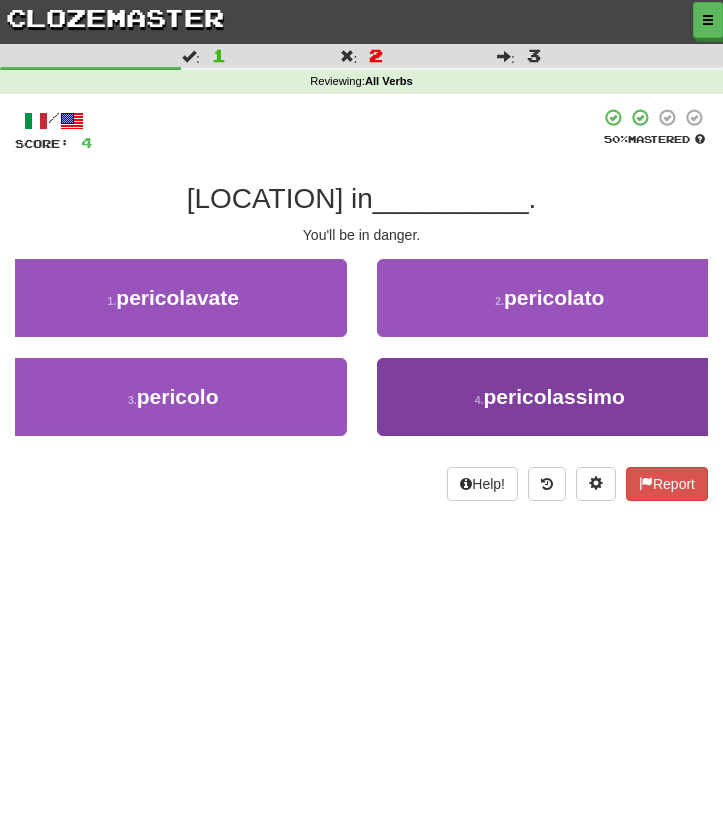 click on "4 .  pericolassimo" at bounding box center [550, 397] 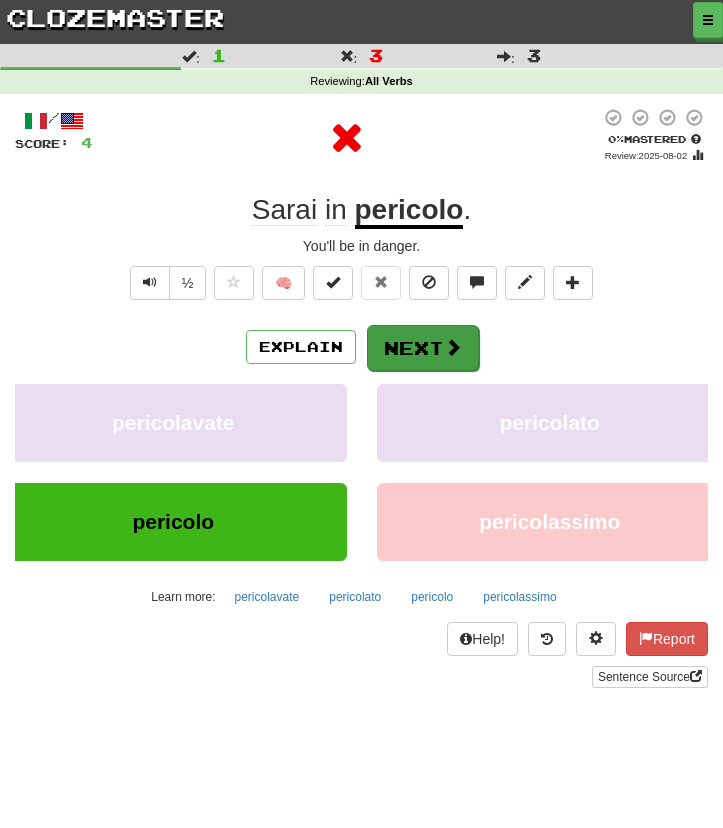 click on "Next" at bounding box center (423, 348) 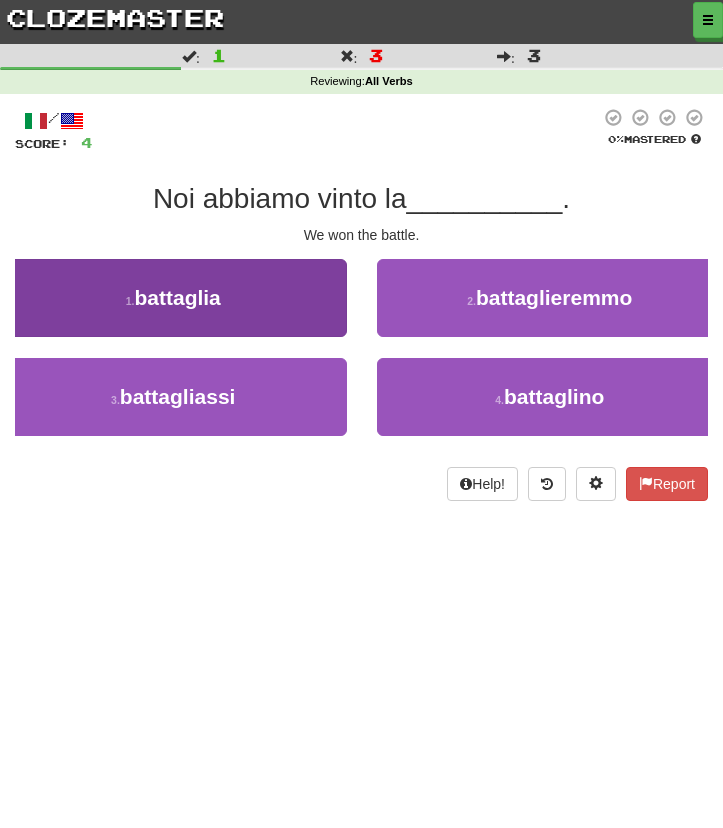 click on "1 .  battaglia" at bounding box center (173, 298) 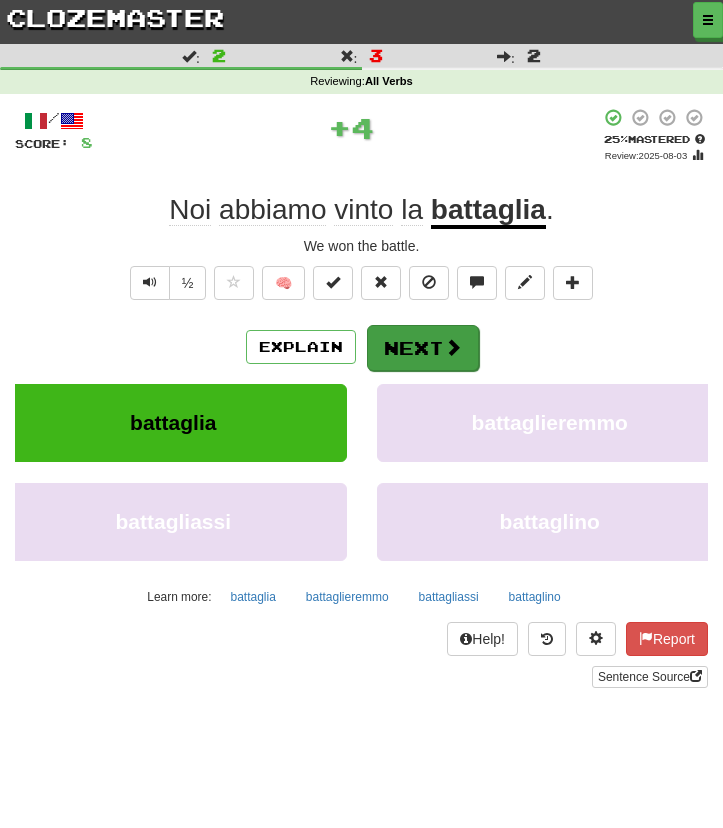 click on "Next" at bounding box center (423, 348) 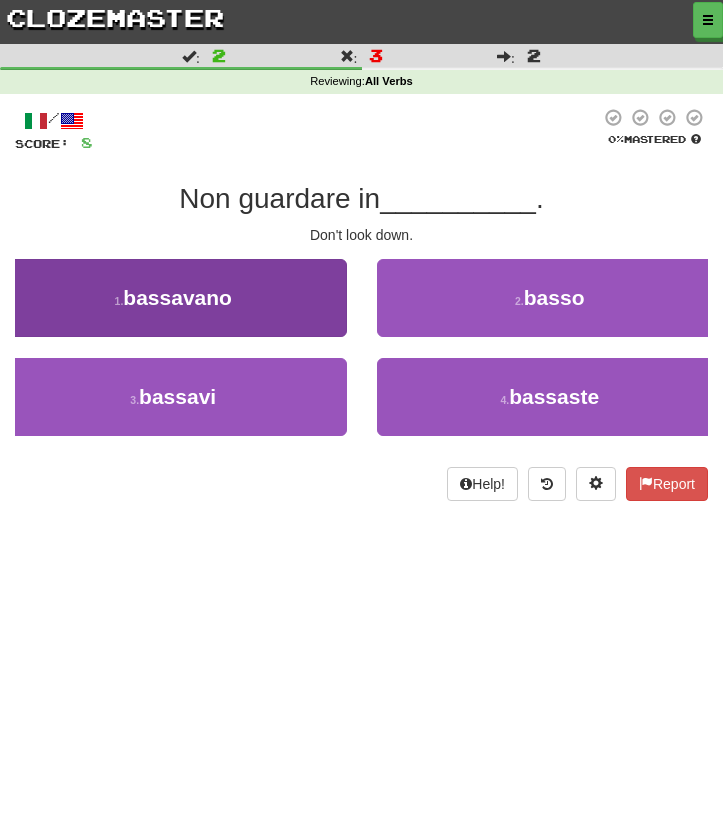 click on "1 .  [LAST]" at bounding box center (173, 298) 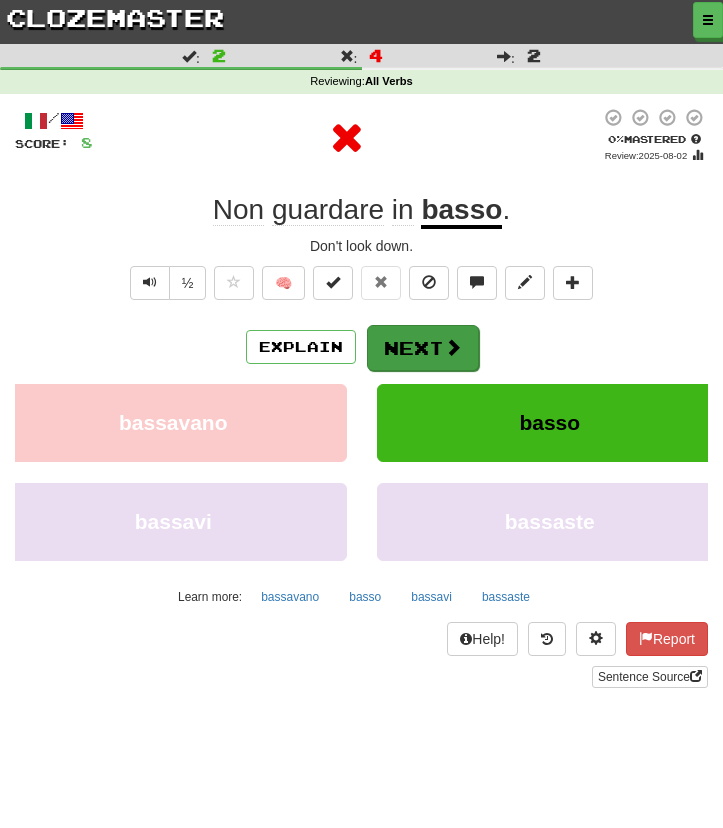 click on "Next" at bounding box center [423, 348] 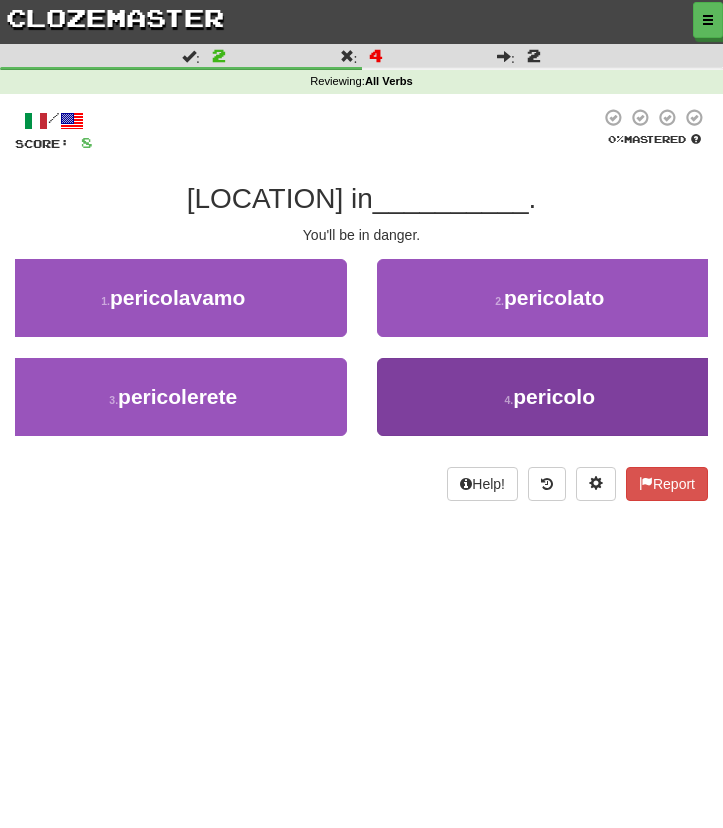 click on "4 .  pericolo" at bounding box center [550, 397] 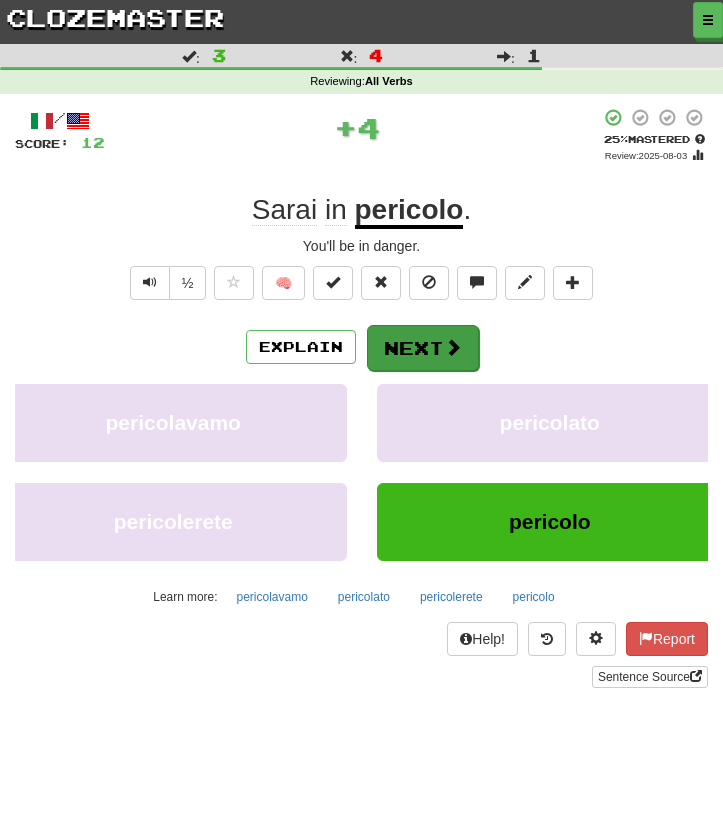 click on "Next" at bounding box center [423, 348] 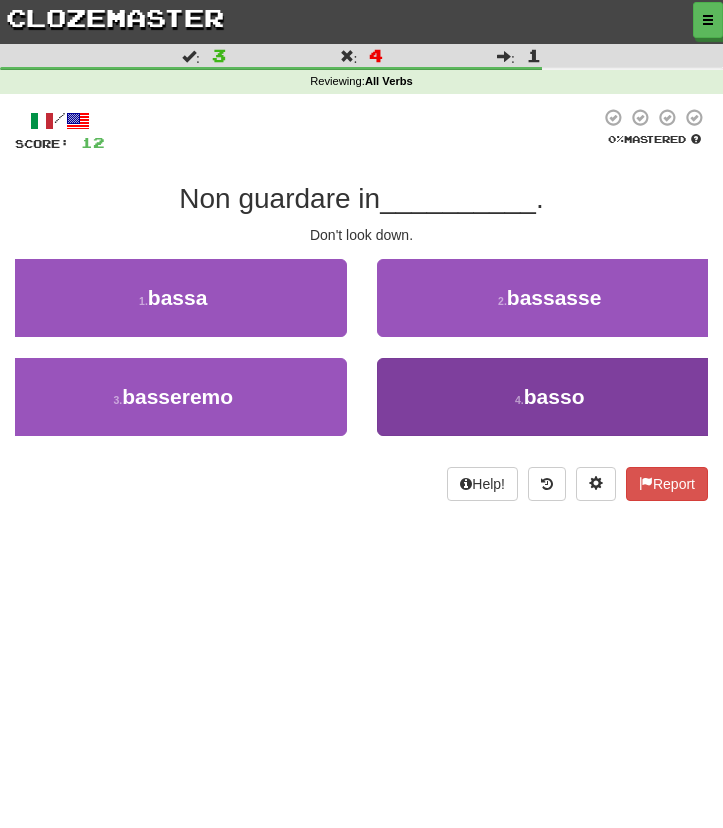 click on "4 .  [LAST]" at bounding box center (550, 397) 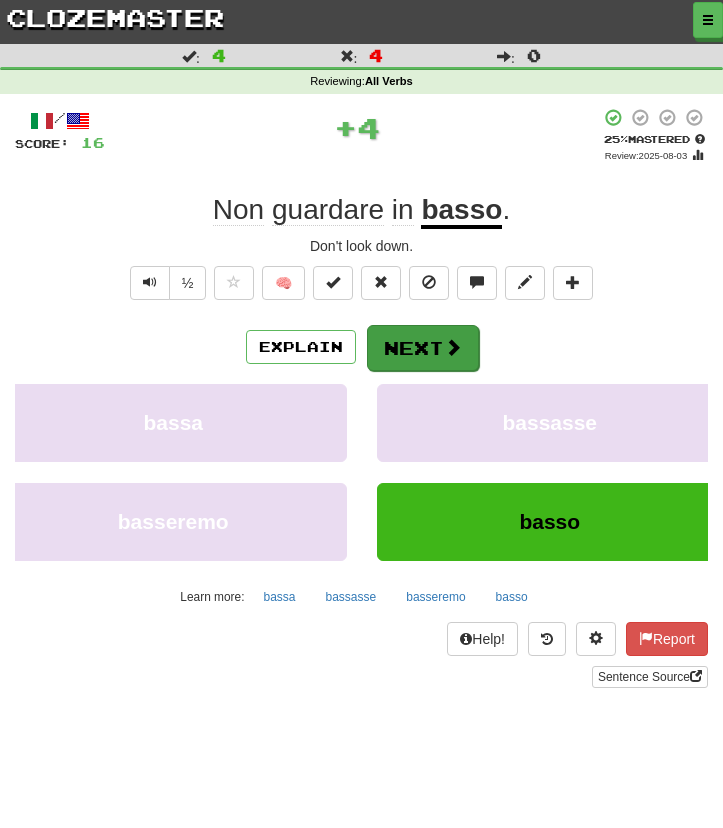 click at bounding box center (453, 347) 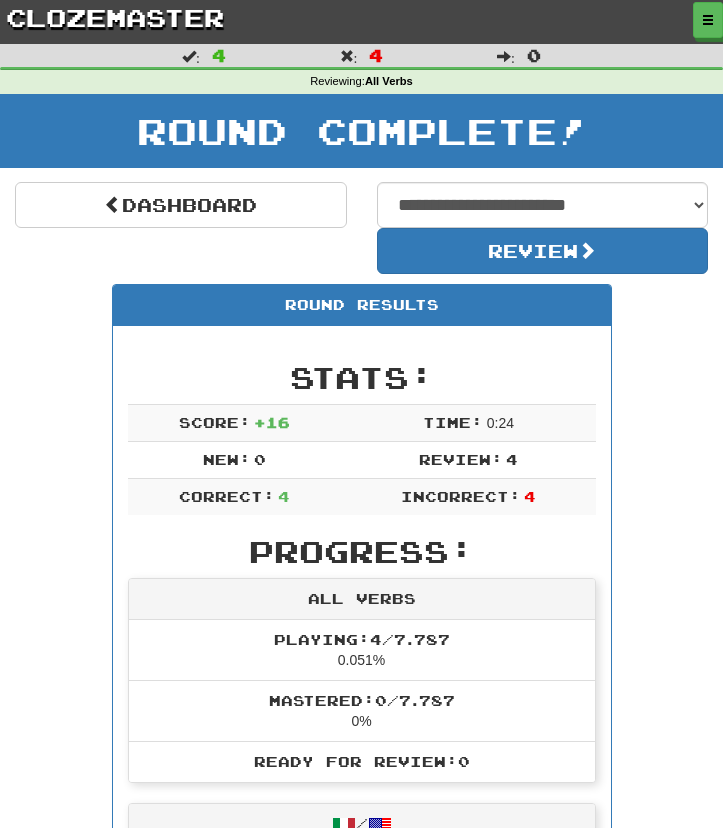click on "Round Complete!" at bounding box center (361, 131) 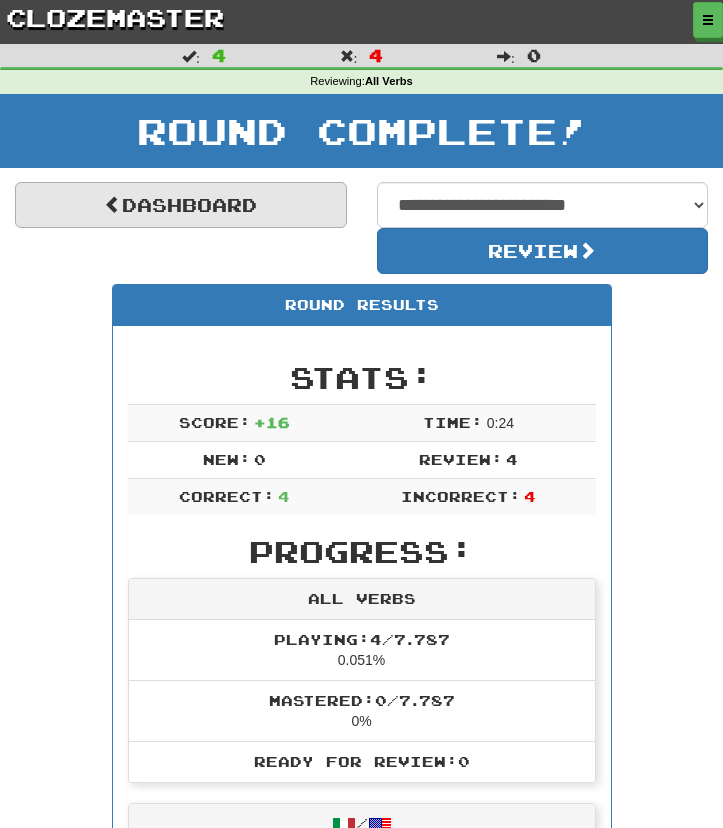 click on "Dashboard" at bounding box center [181, 205] 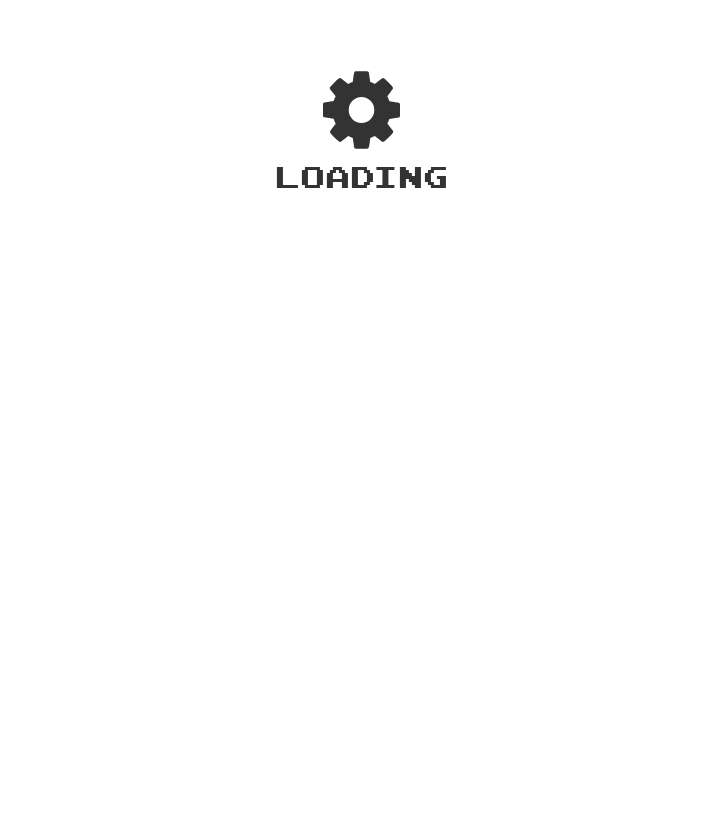 scroll, scrollTop: 0, scrollLeft: 0, axis: both 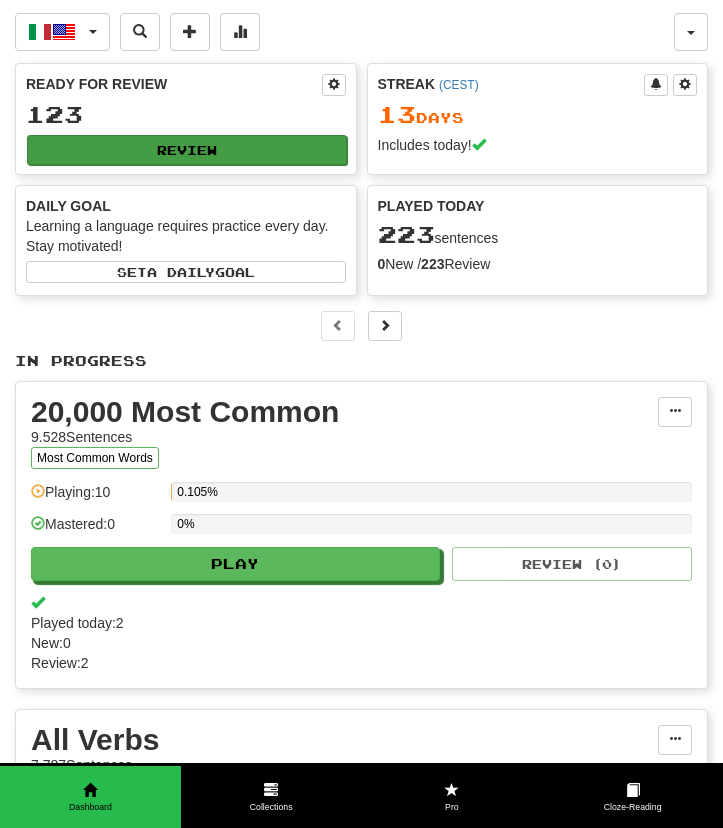 click on "Review" at bounding box center (187, 150) 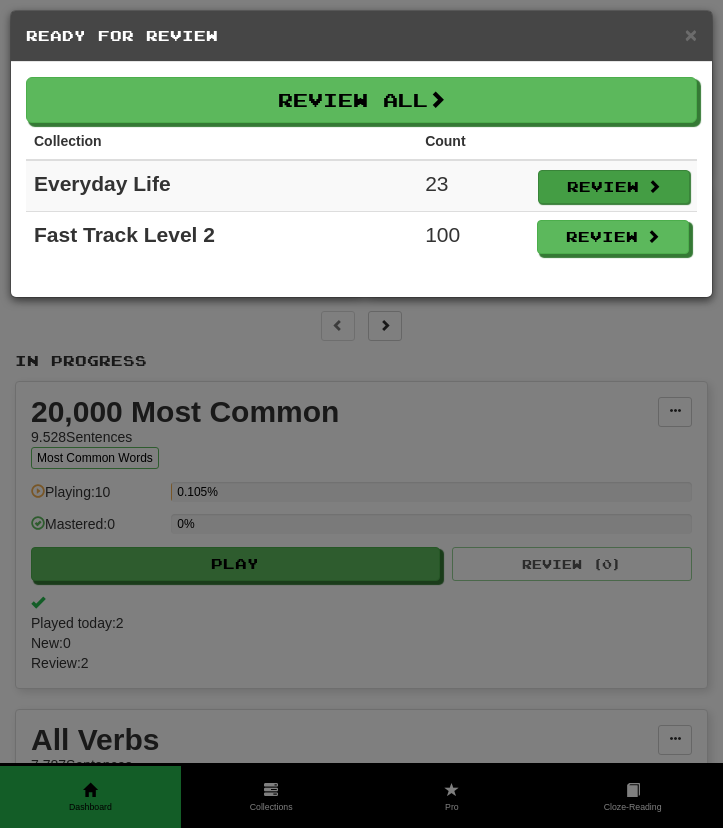 click on "Review" at bounding box center [614, 187] 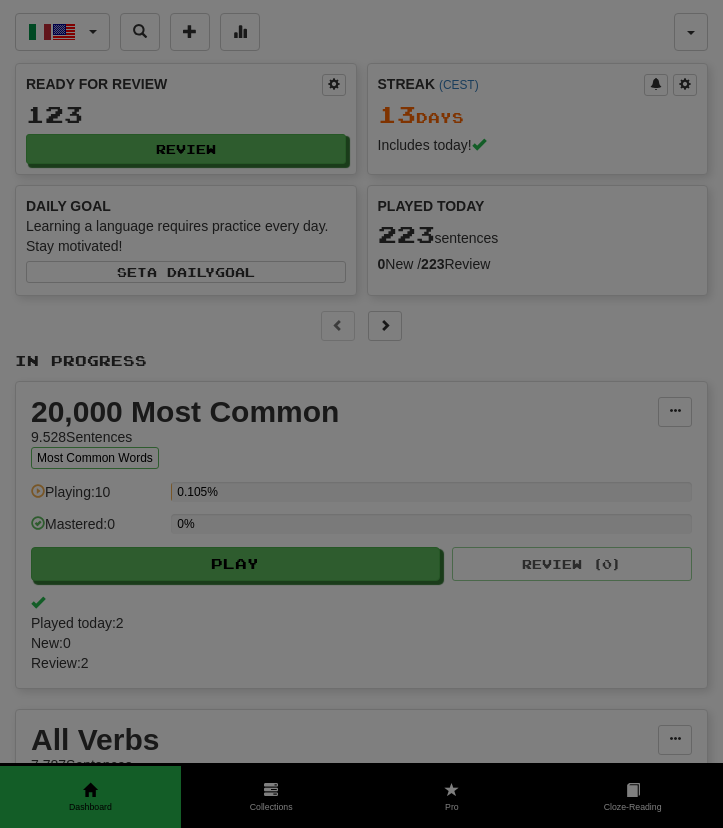 select on "***" 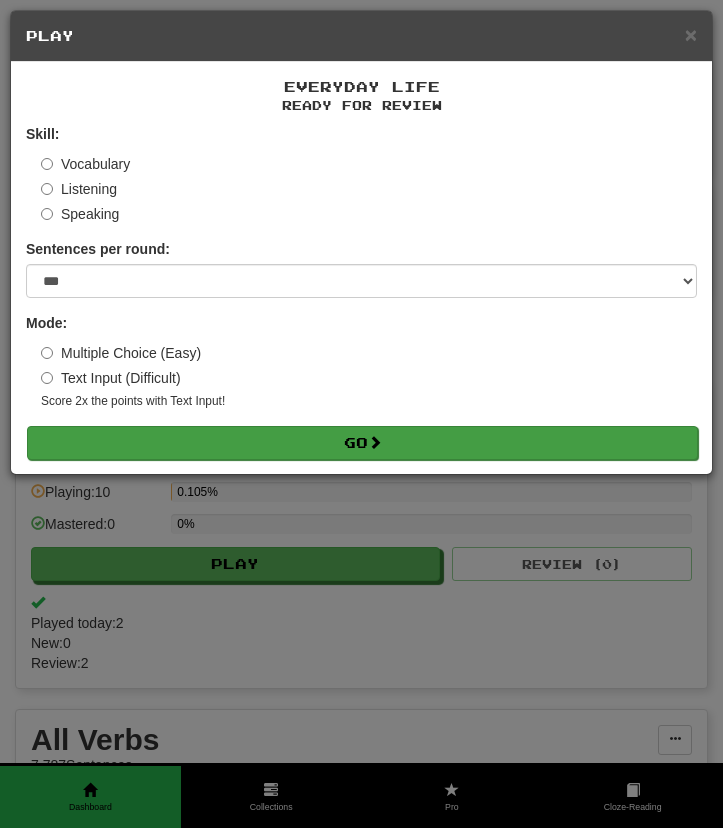 click on "Go" at bounding box center [362, 443] 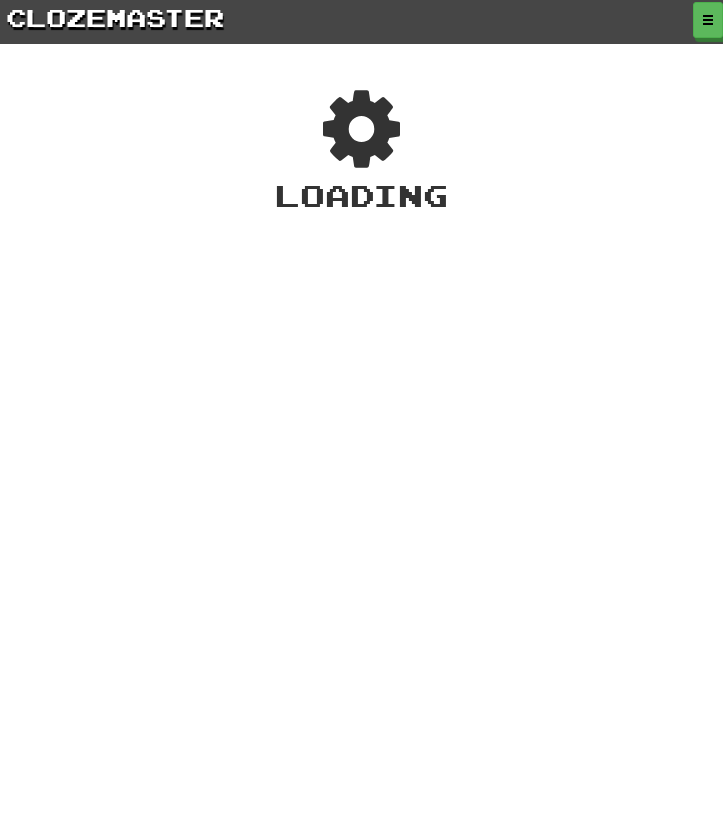 scroll, scrollTop: 0, scrollLeft: 0, axis: both 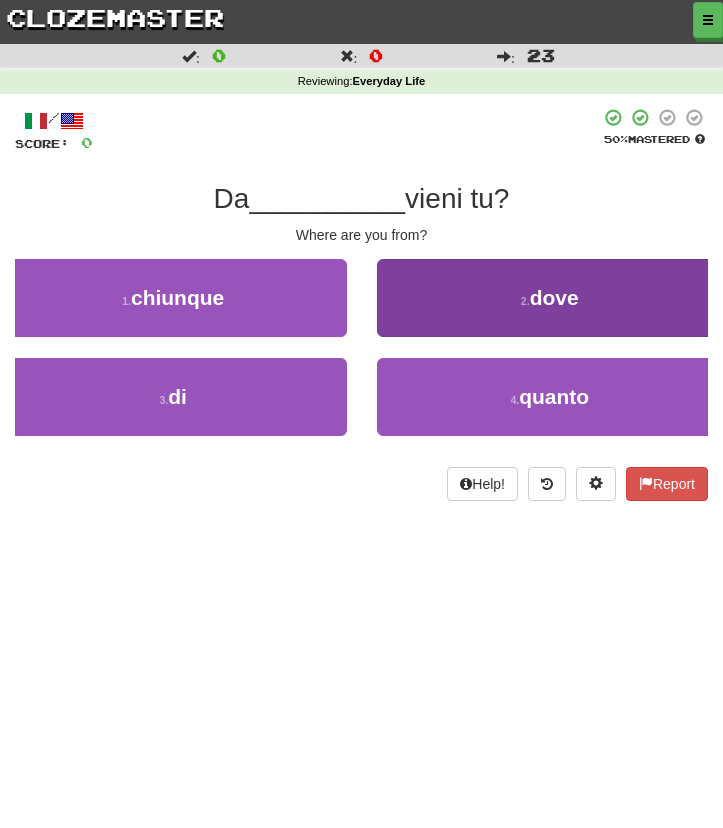 click on "2 .  dove" at bounding box center [550, 298] 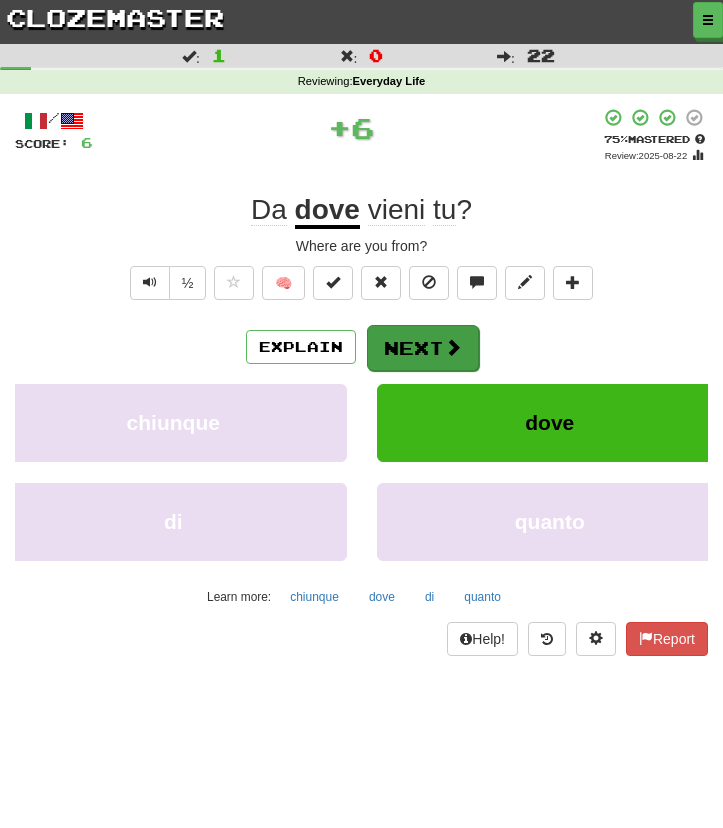 click on "Next" at bounding box center [423, 348] 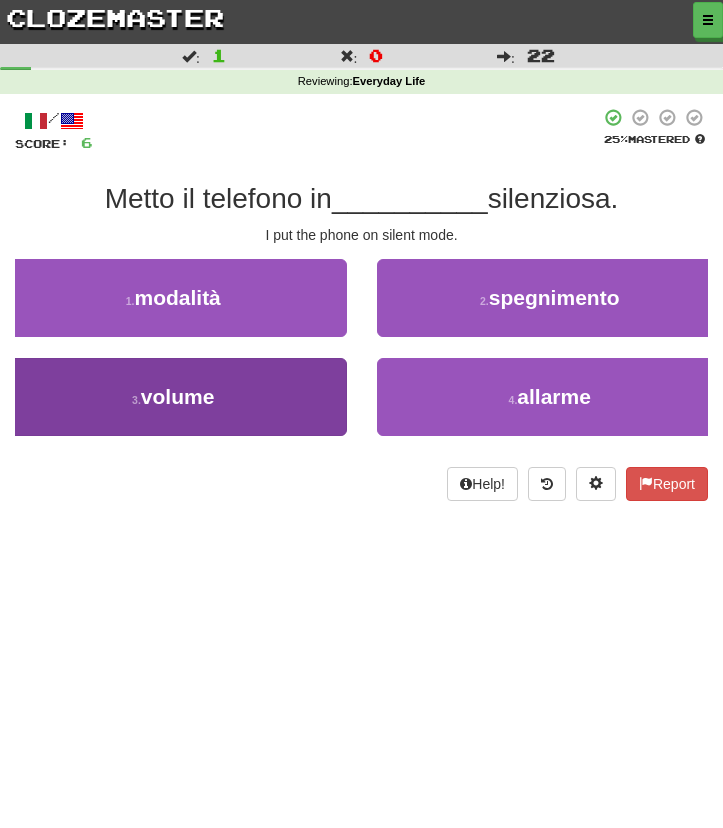 click on "3 .  volume" at bounding box center [173, 397] 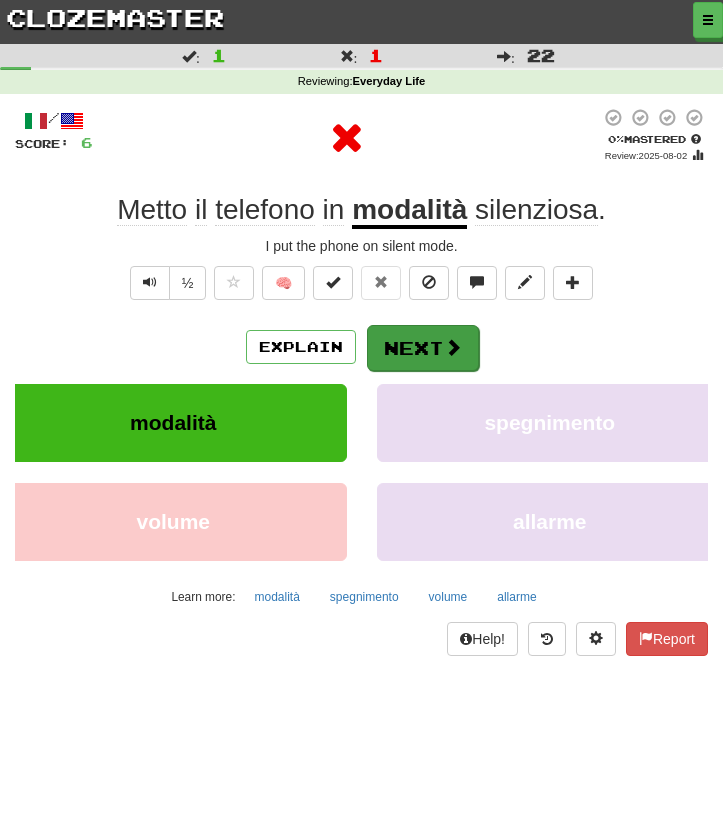 click on "Next" at bounding box center [423, 348] 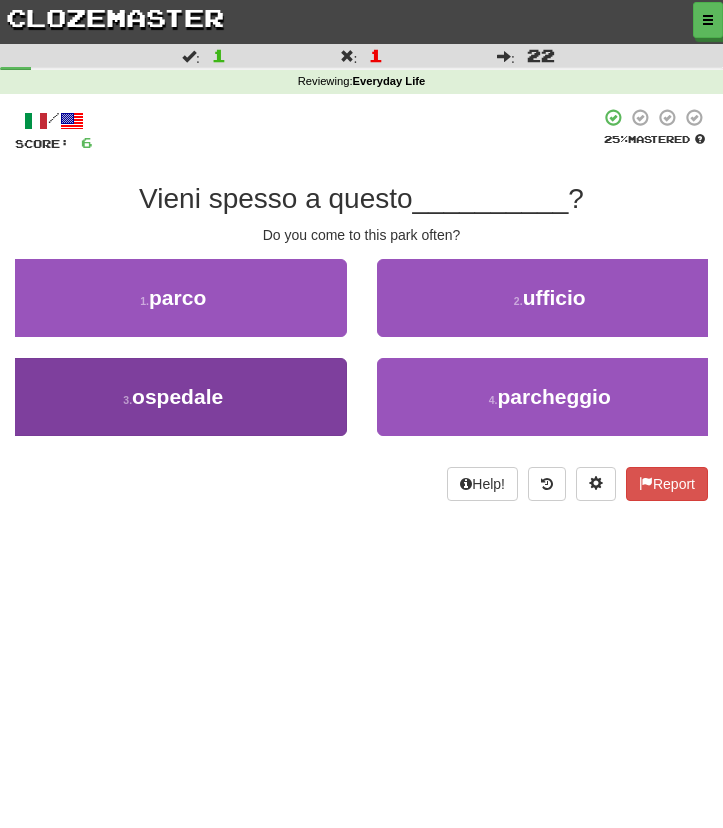 click on "3 .  ospedale" at bounding box center (173, 397) 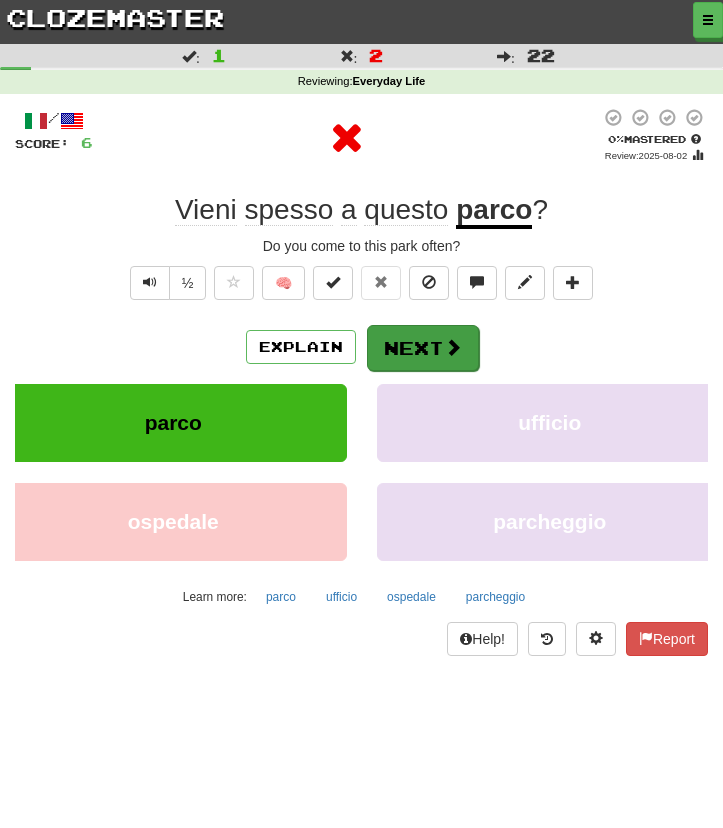 click on "Next" at bounding box center (423, 348) 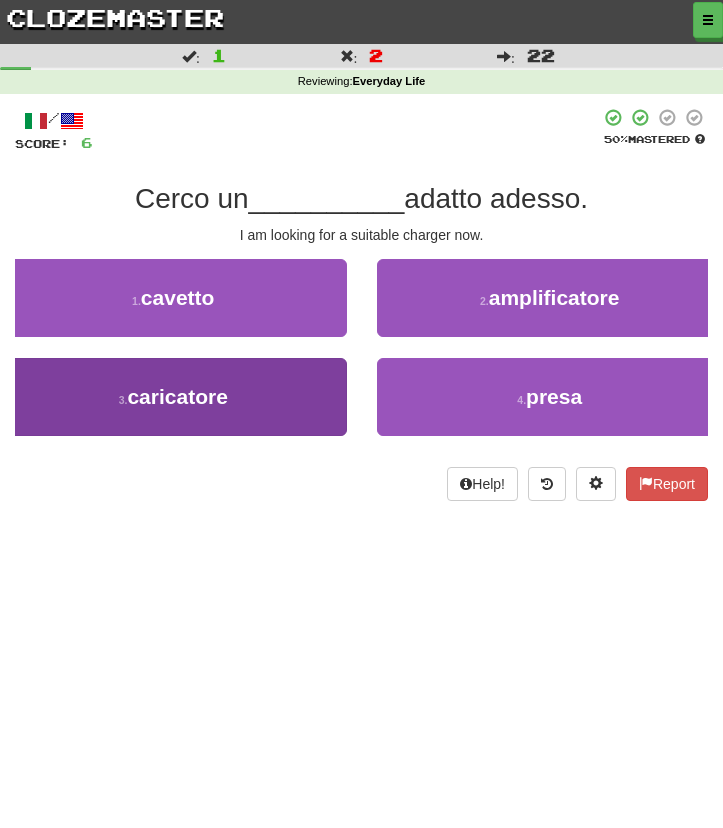 click on "3 .  caricatore" at bounding box center (173, 397) 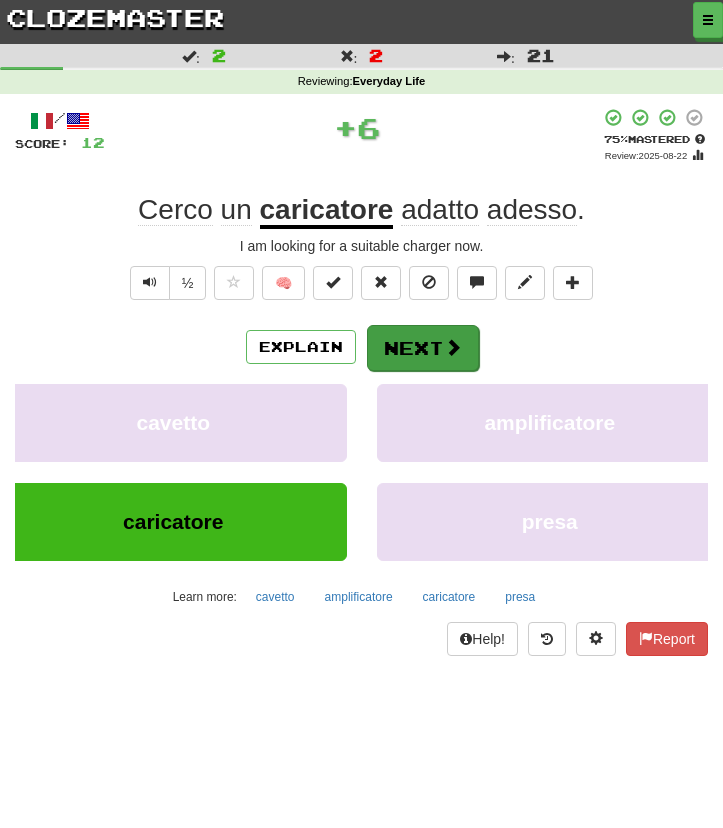 click on "Next" at bounding box center (423, 348) 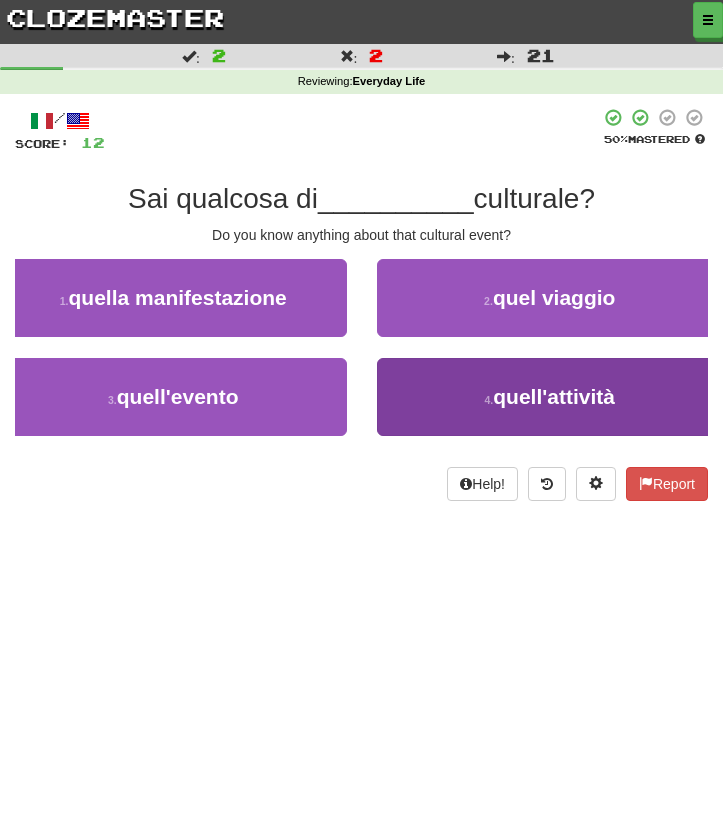 click on "4 .  quell'attività" at bounding box center [550, 397] 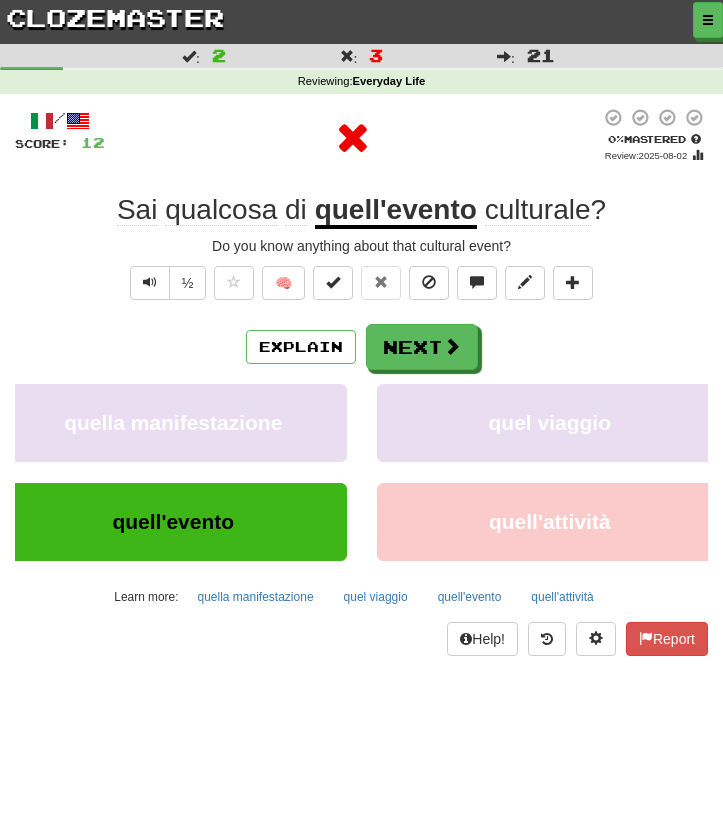 click on "Next" at bounding box center [422, 347] 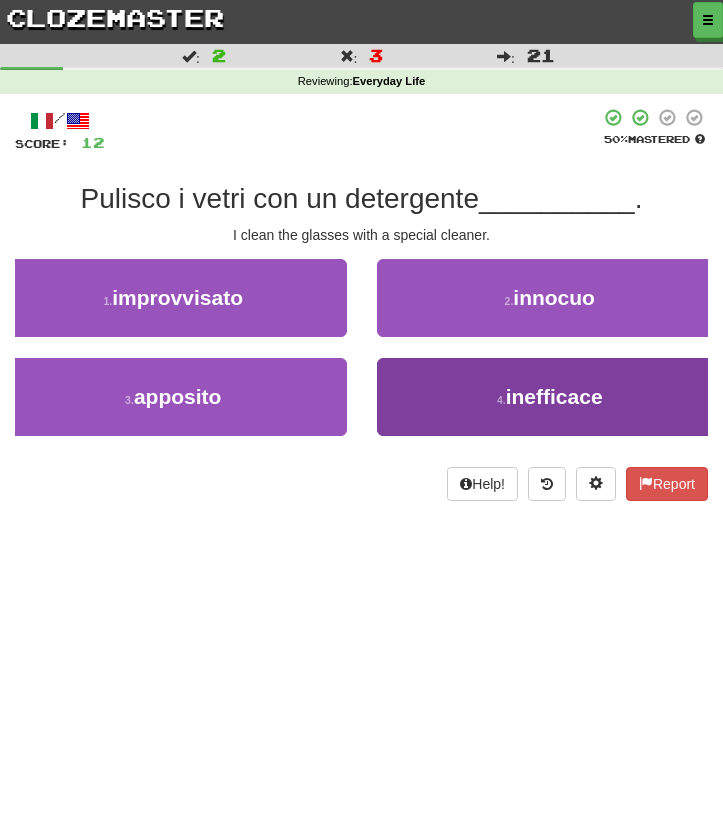 click on "4 .  inefficace" at bounding box center (550, 397) 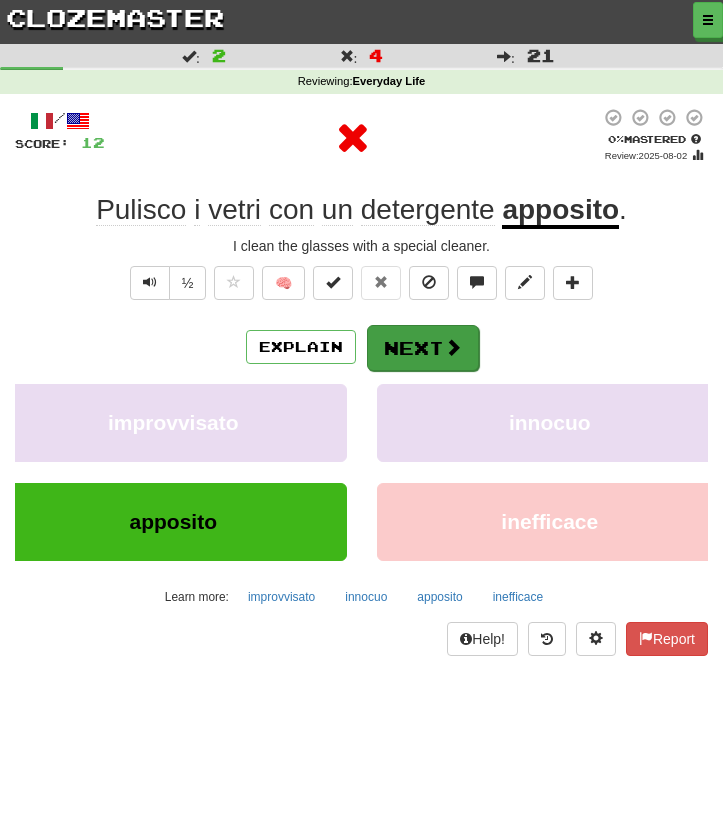 click on "Next" at bounding box center (423, 348) 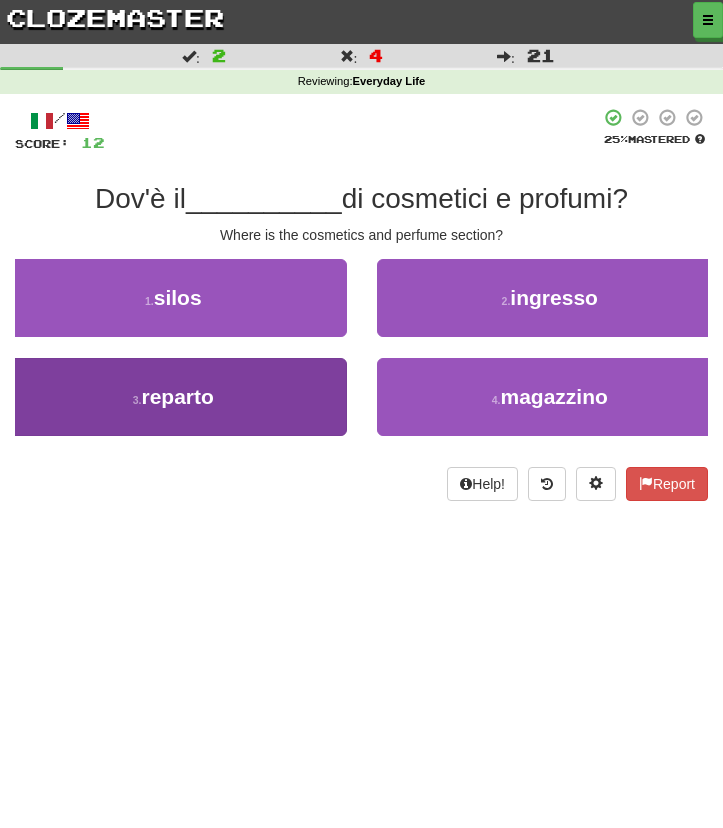 click on "3 .  reparto" at bounding box center [173, 397] 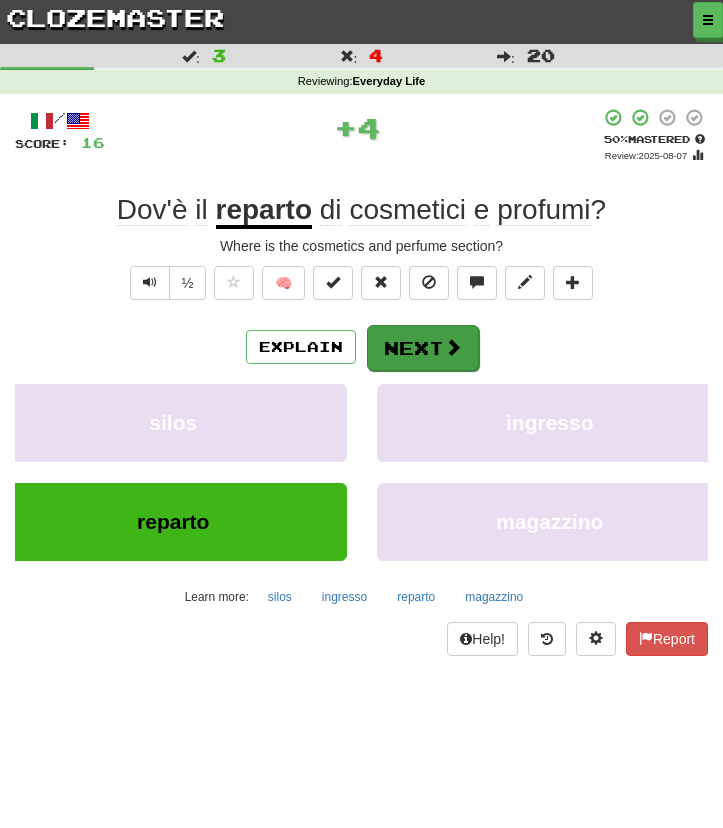 click on "Next" at bounding box center [423, 348] 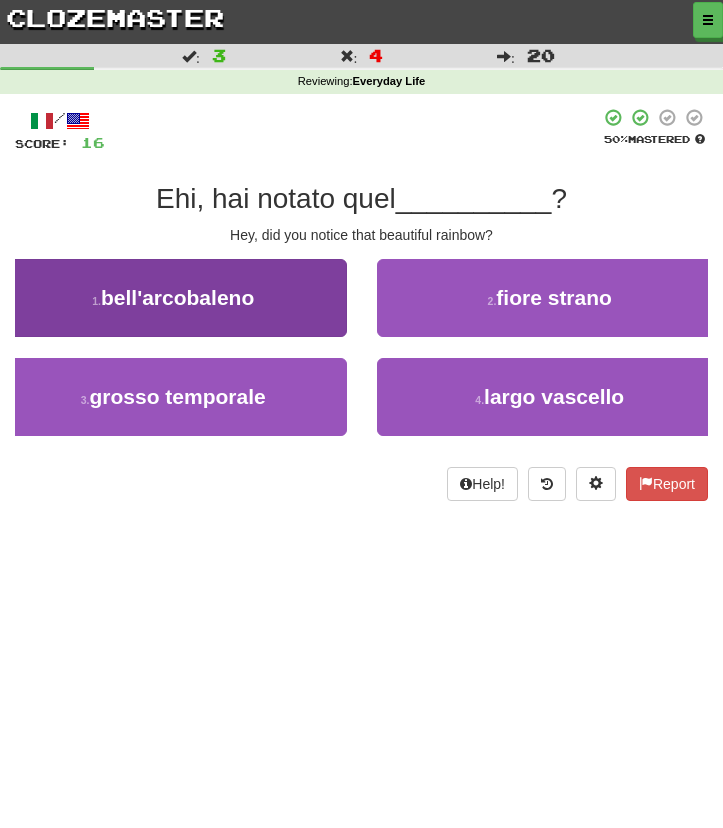 click on "1 .  bell'arcobaleno" at bounding box center [173, 298] 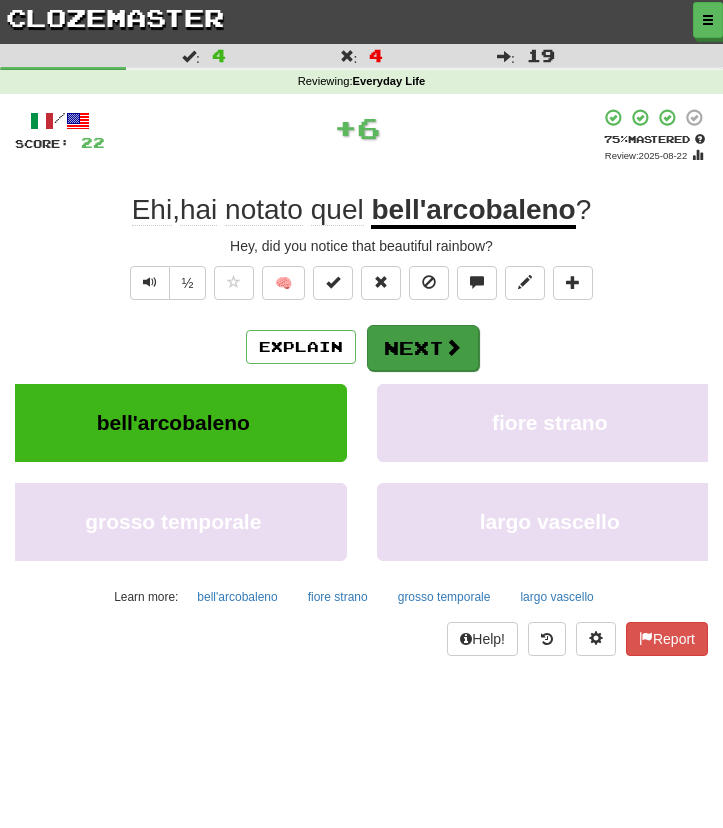 click on "Next" at bounding box center [423, 348] 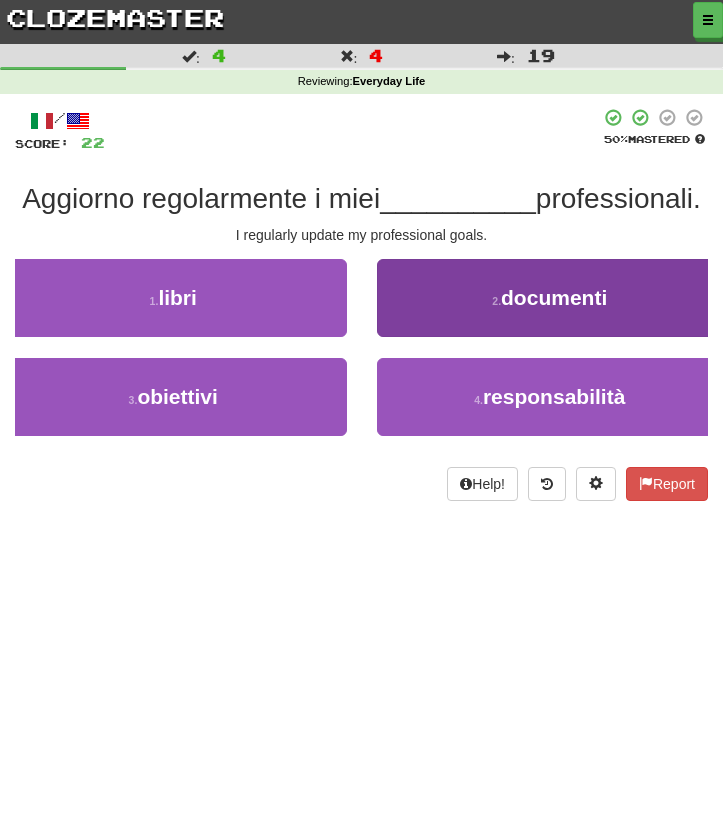 click on "2 .  documenti" at bounding box center (550, 298) 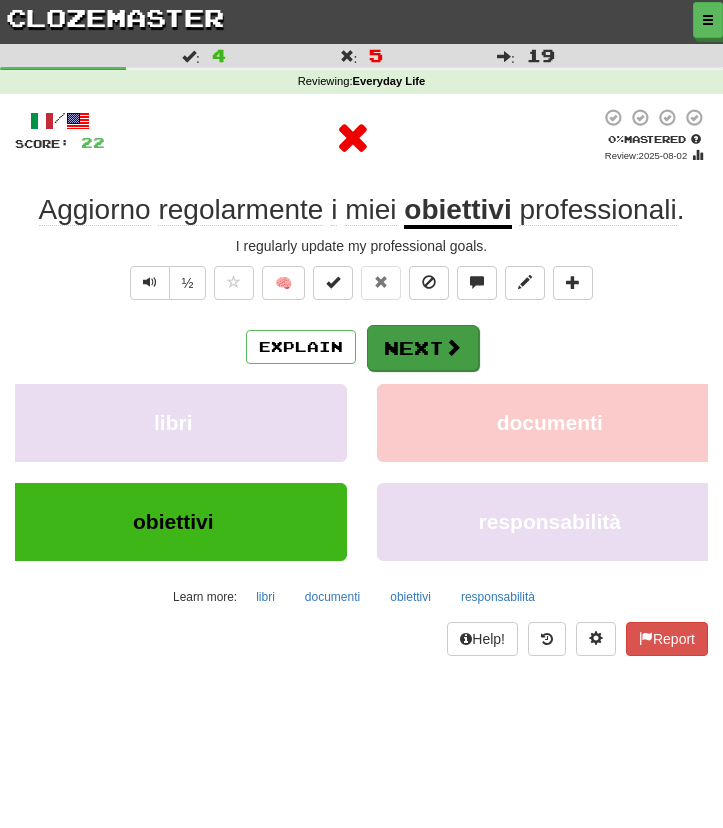 click on "Next" at bounding box center (423, 348) 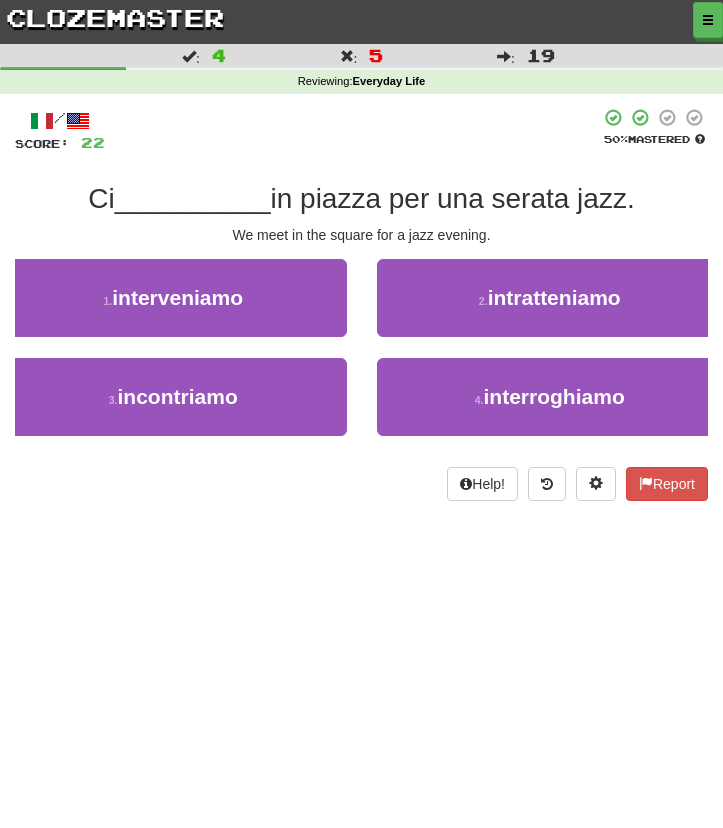 click on "3 .  incontriamo" at bounding box center [173, 407] 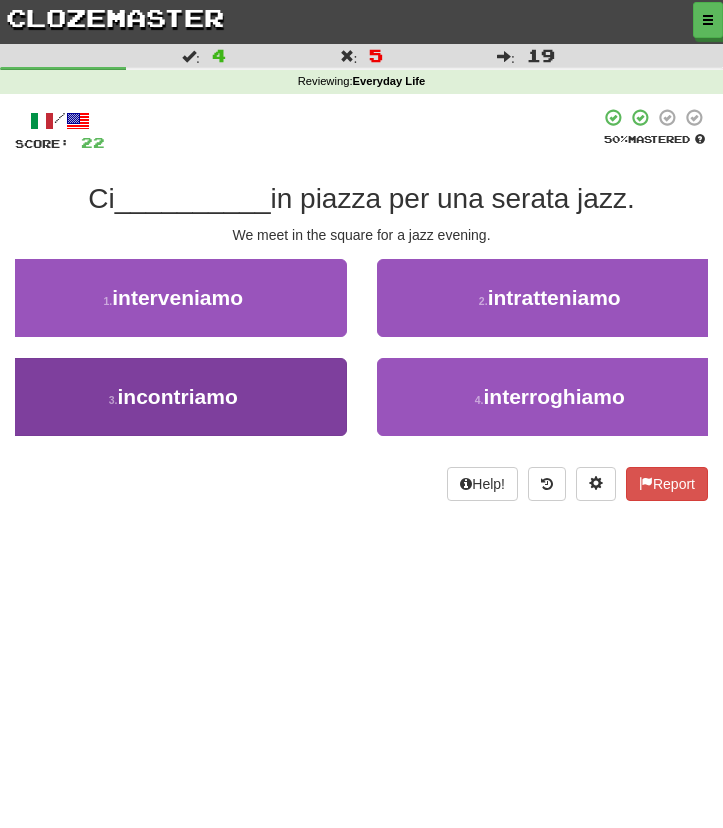 click on "3 .  incontriamo" at bounding box center [173, 397] 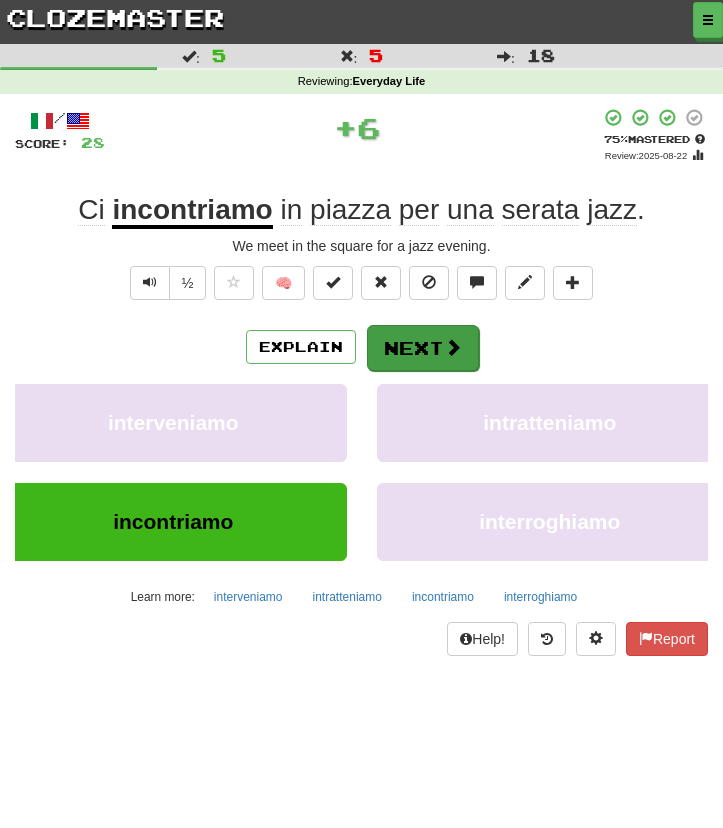 click on "Next" at bounding box center (423, 348) 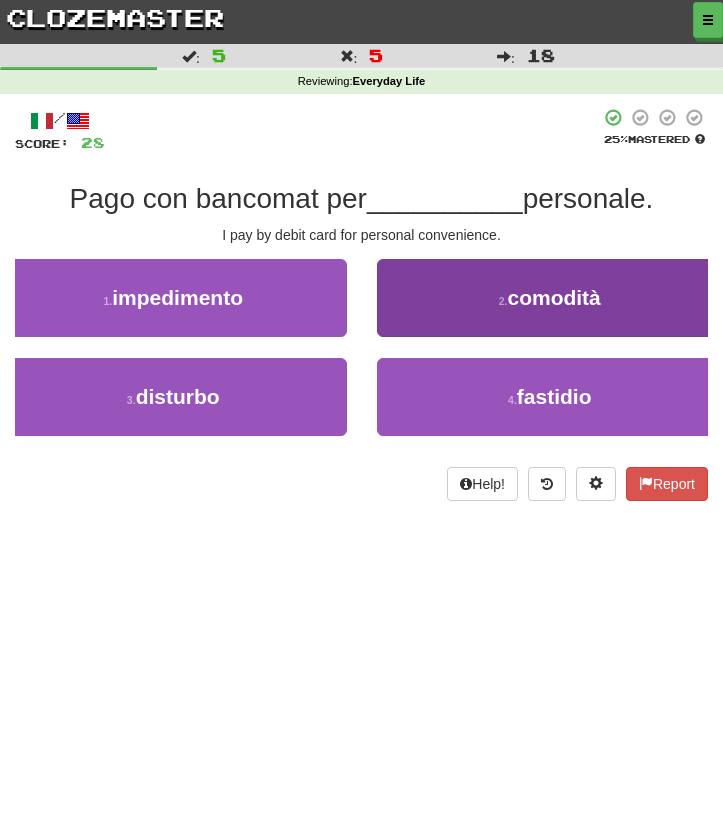 click on "2 .  comodità" at bounding box center (550, 298) 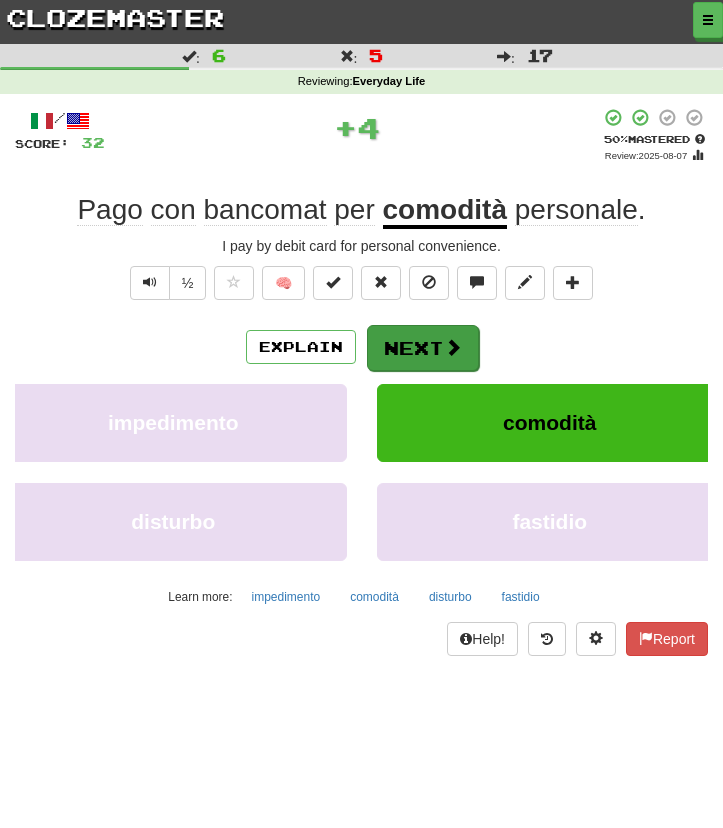 click on "Next" at bounding box center (423, 348) 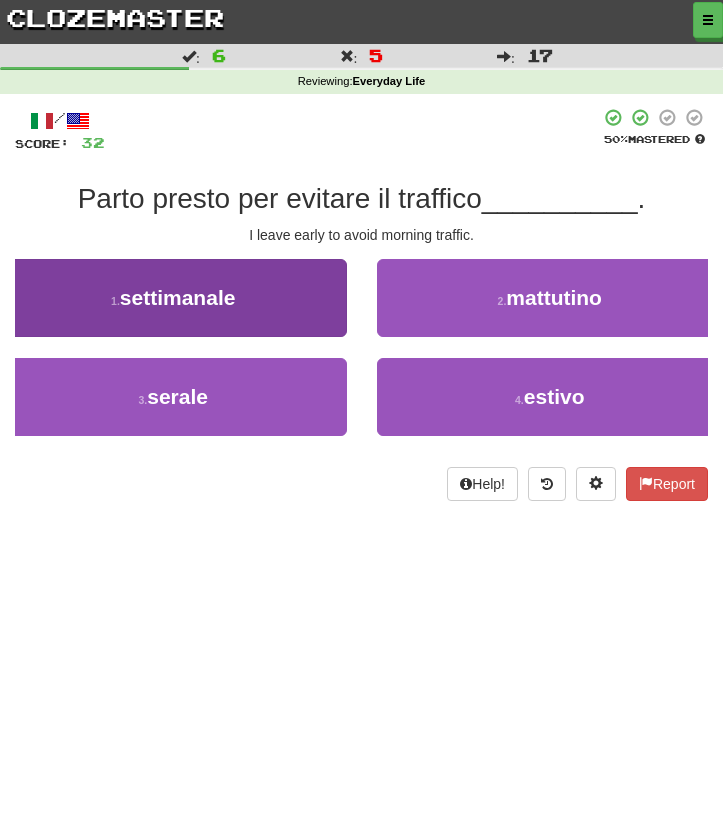 click on "1 .  settimanale" at bounding box center (173, 298) 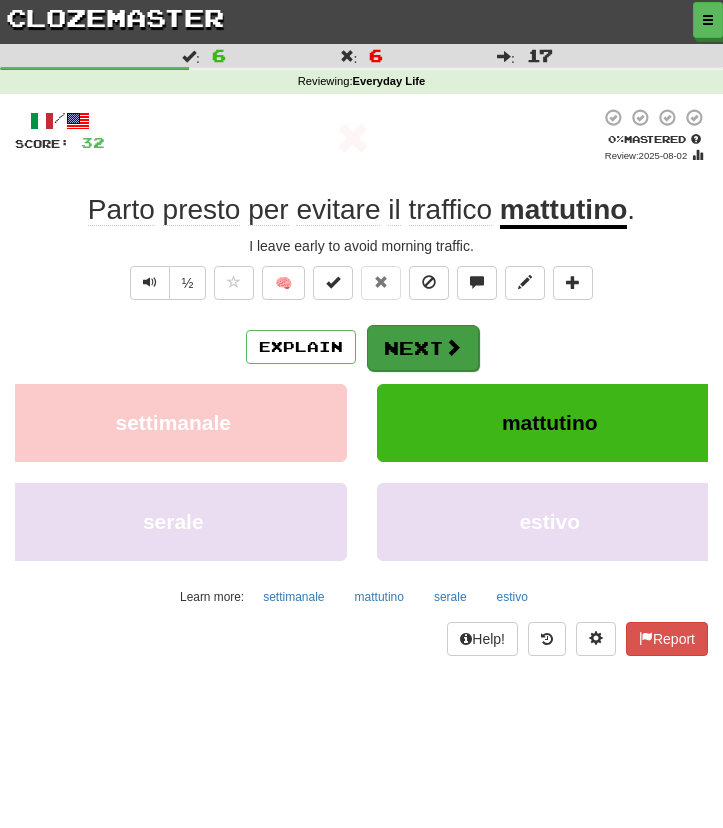 click on "Next" at bounding box center (423, 348) 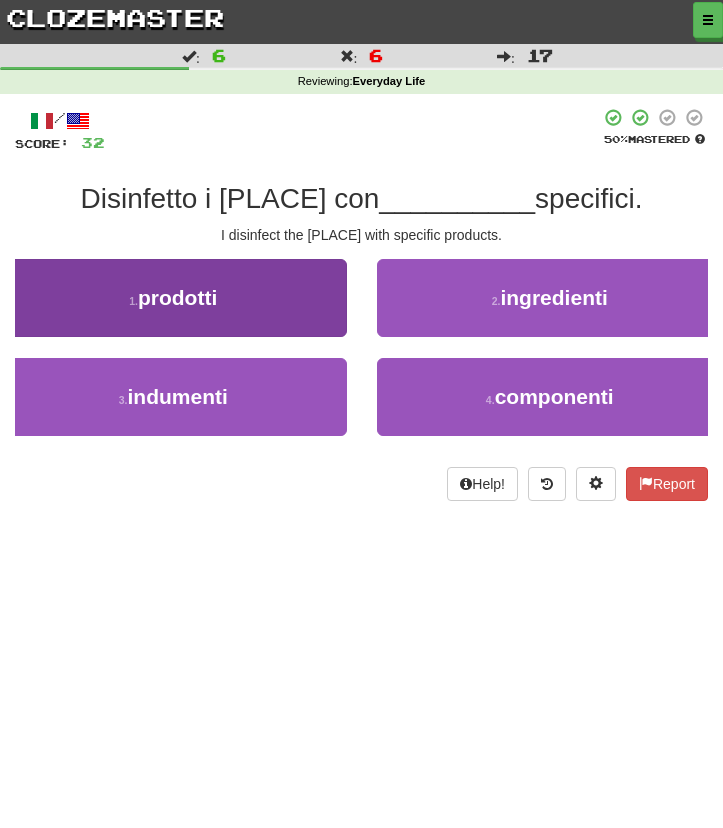 click on "1 .  prodotti" at bounding box center (173, 298) 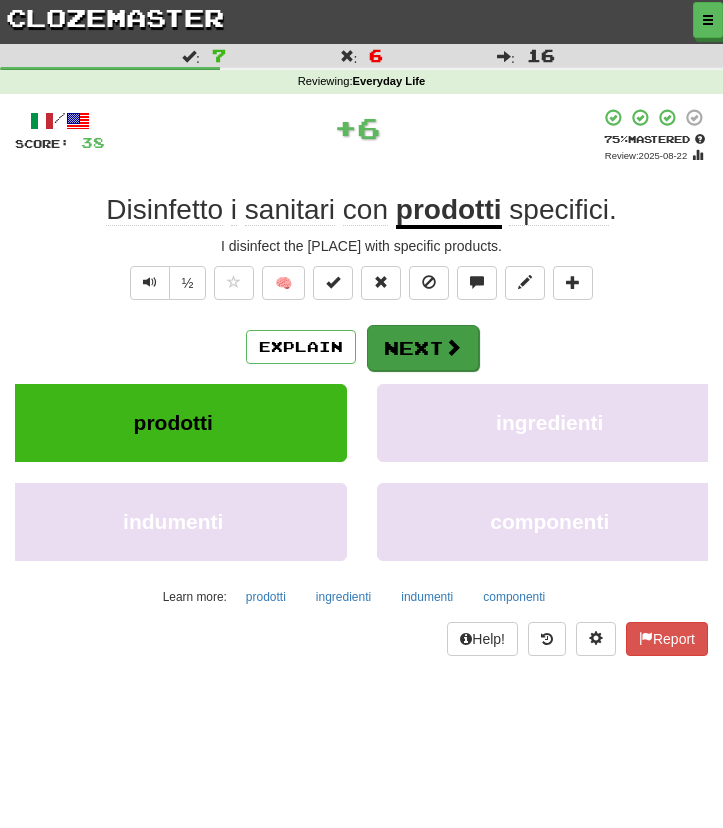 click on "Next" at bounding box center (423, 348) 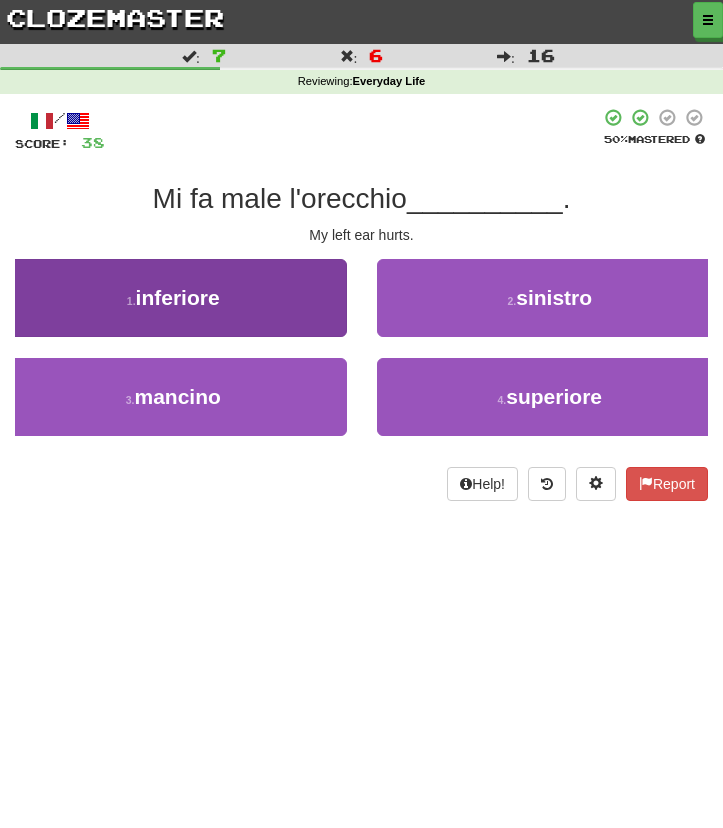 click on "1 .  inferiore" at bounding box center (173, 298) 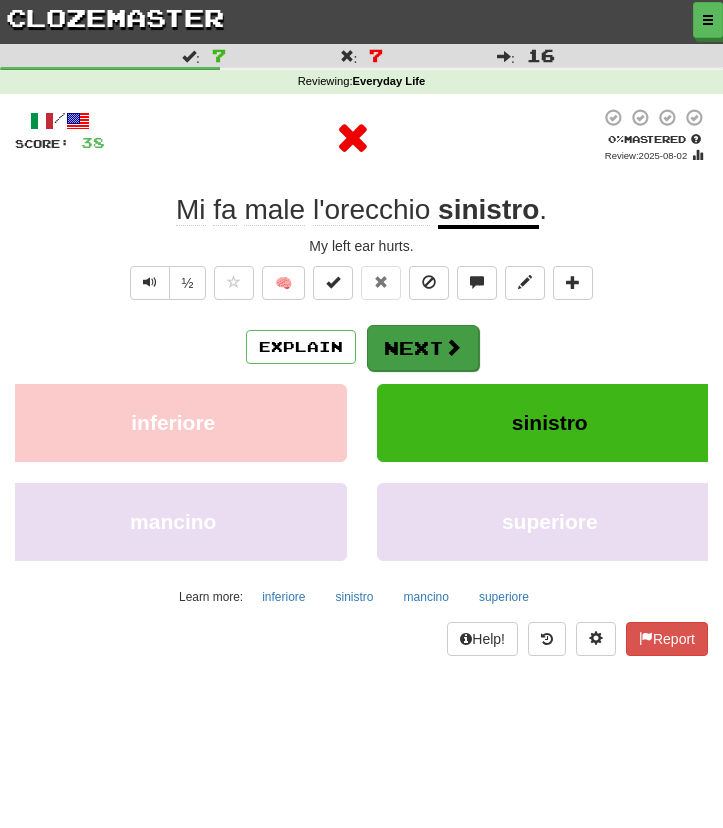 click on "Next" at bounding box center [423, 348] 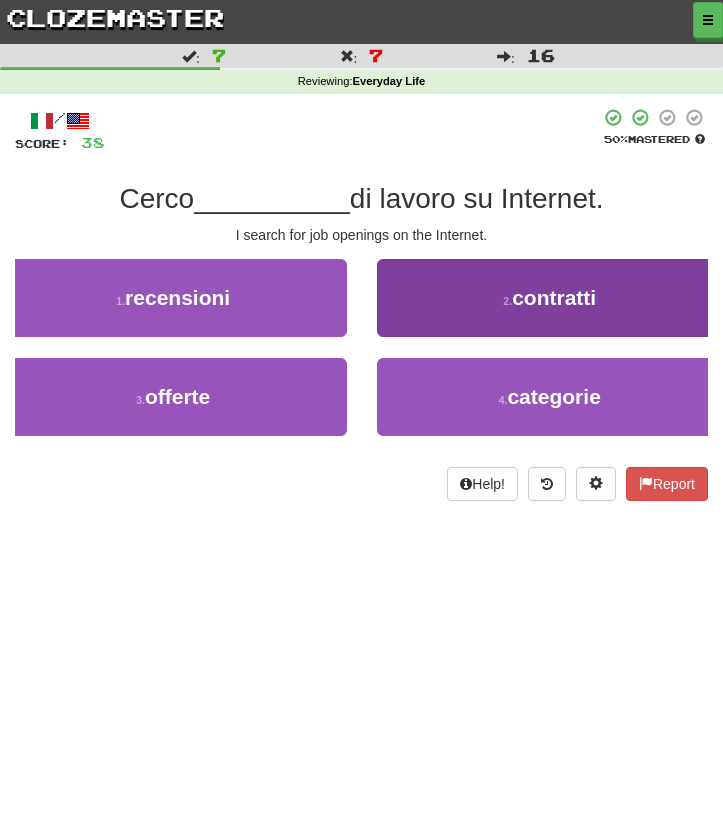 click on "2 .  contratti" at bounding box center (550, 298) 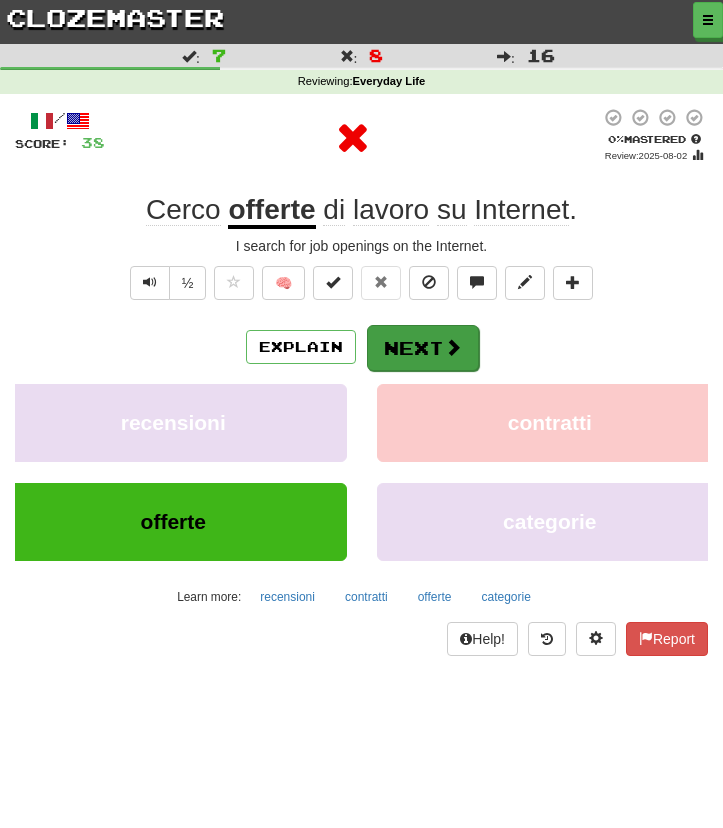 click at bounding box center (453, 347) 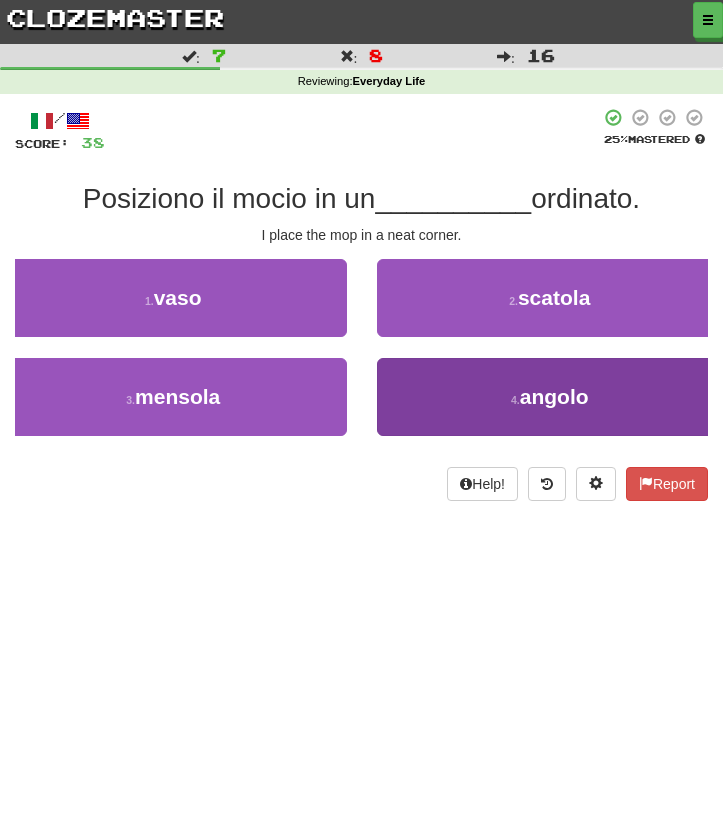 click on "4 .  angolo" at bounding box center [550, 397] 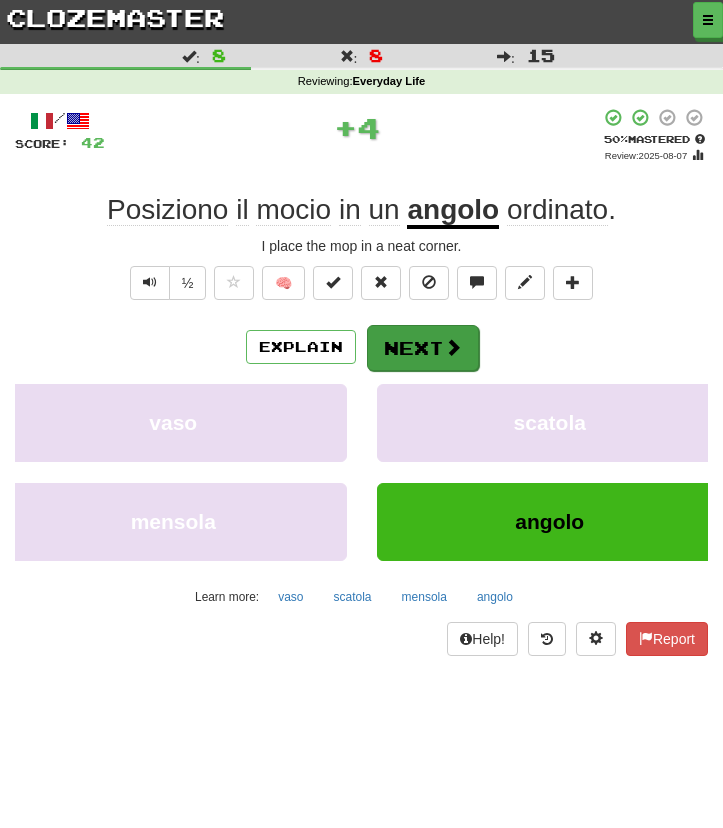 click at bounding box center (453, 347) 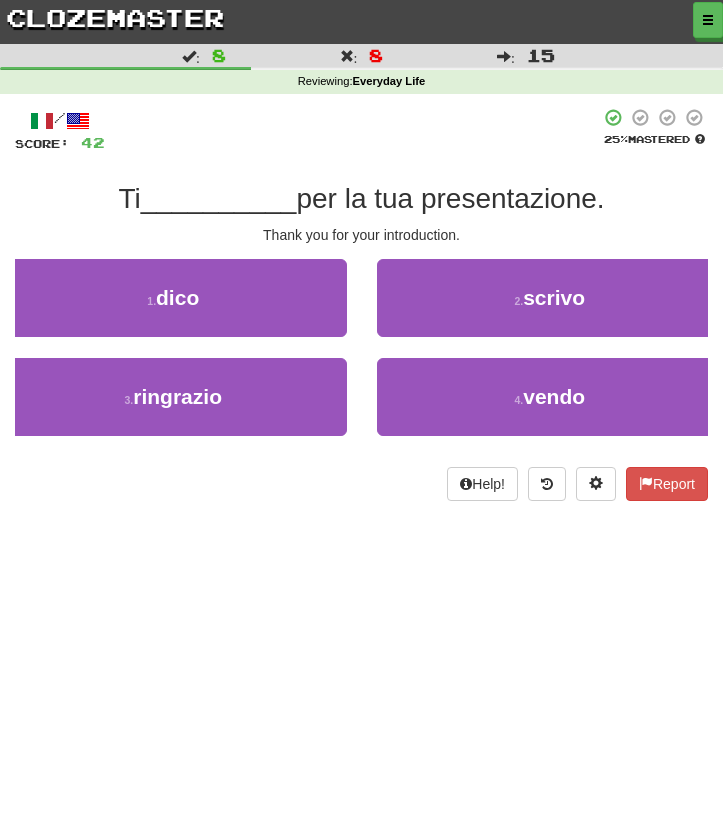click on "Thank you for your introduction." at bounding box center [361, 235] 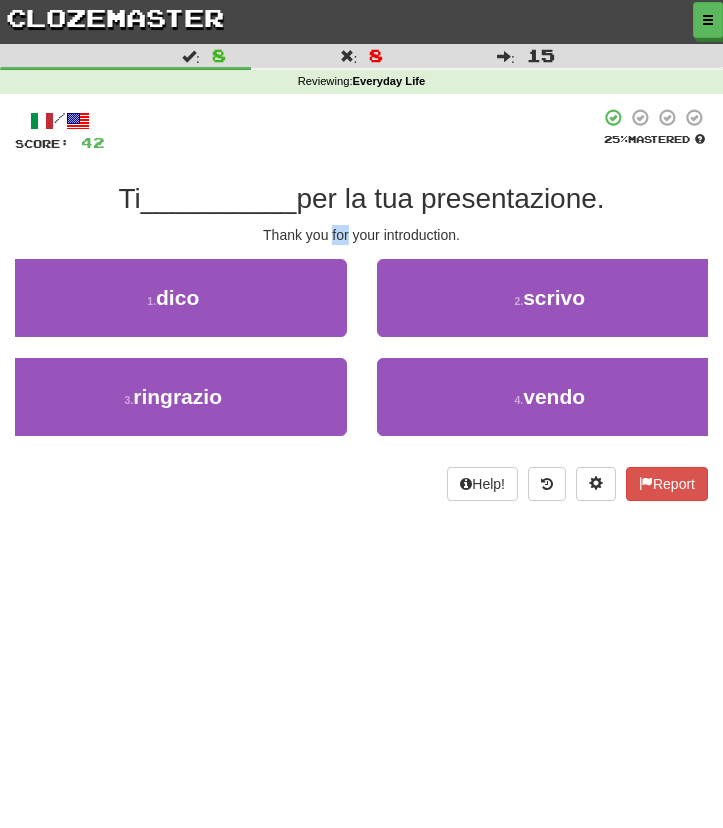 click on "Thank you for your introduction." at bounding box center (361, 235) 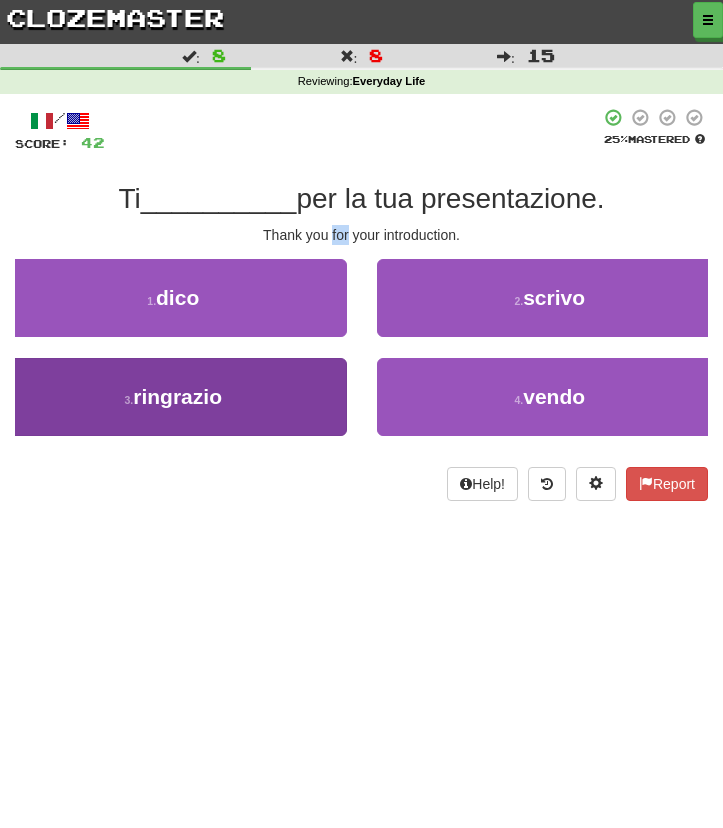 click on "3 .  ringrazio" at bounding box center [173, 397] 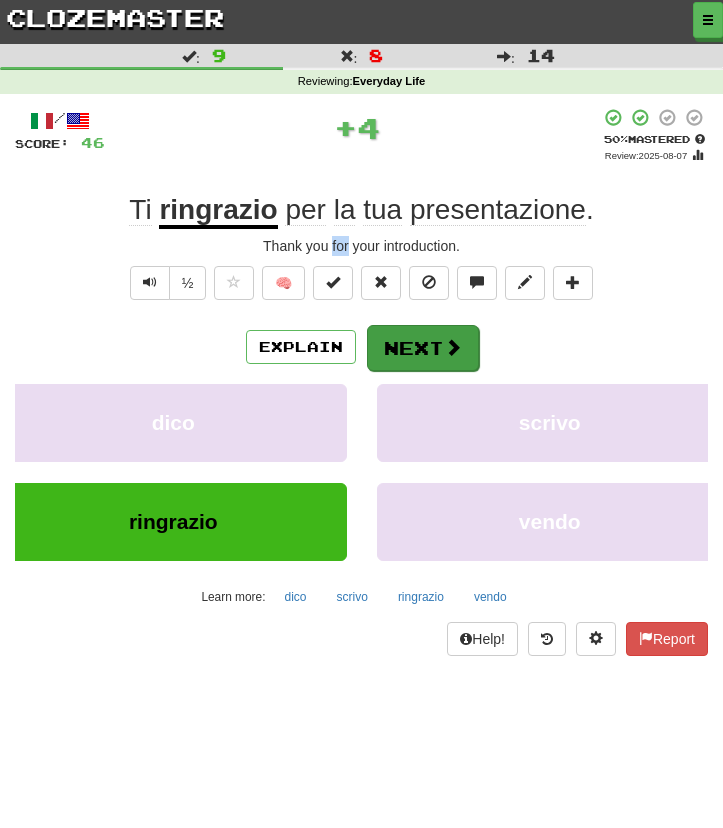 click on "Next" at bounding box center [423, 348] 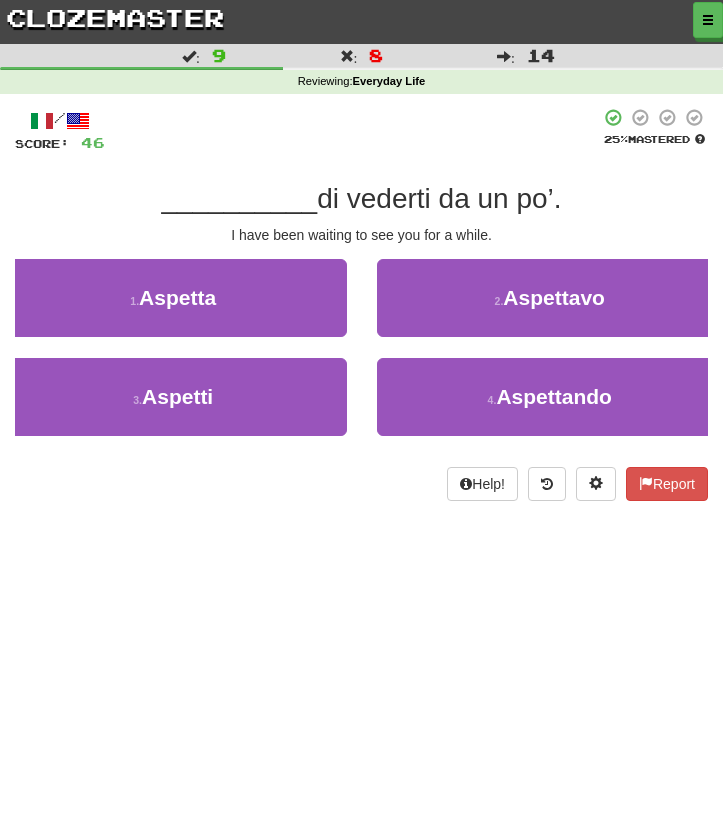 click on "di vederti da un po’." at bounding box center (439, 198) 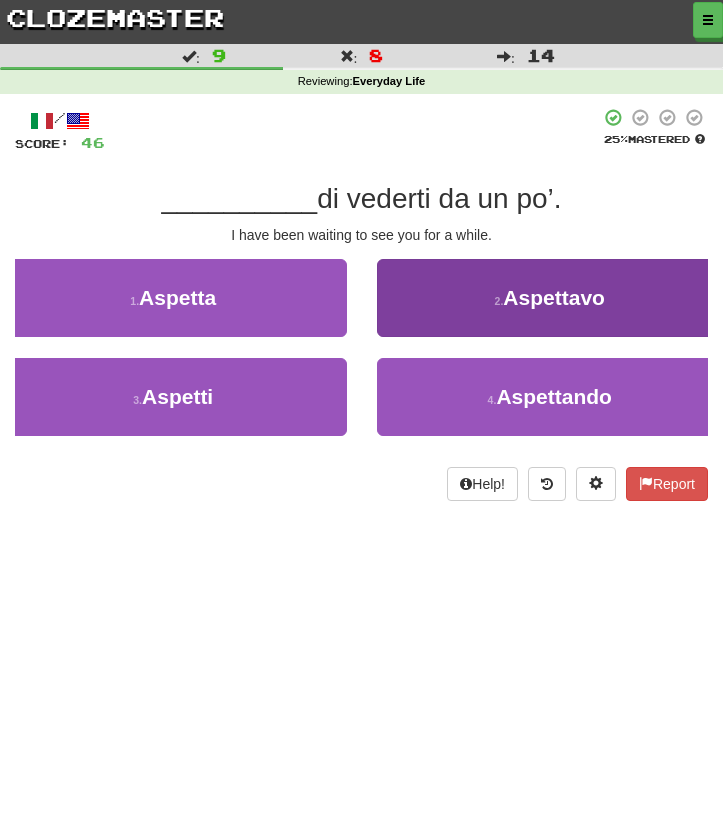 click on "2 .  Aspettavo" at bounding box center (550, 298) 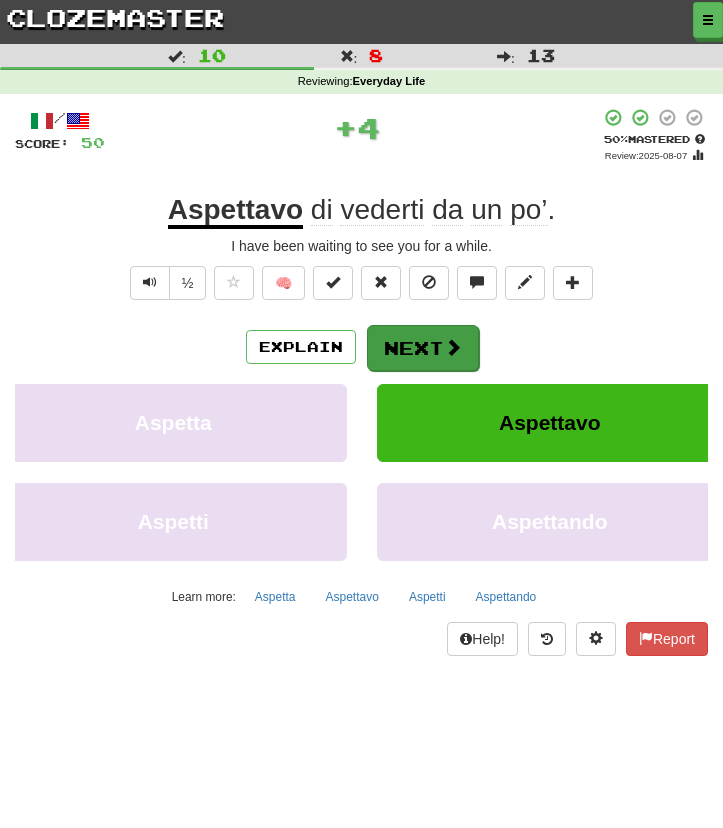 click on "Next" at bounding box center [423, 348] 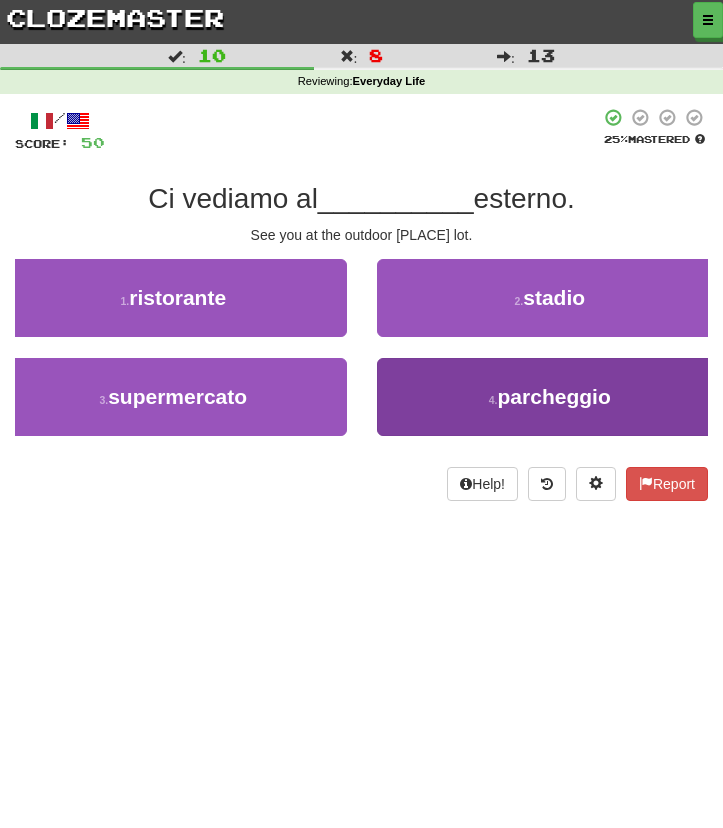 click on "4 .  parcheggio" at bounding box center [550, 397] 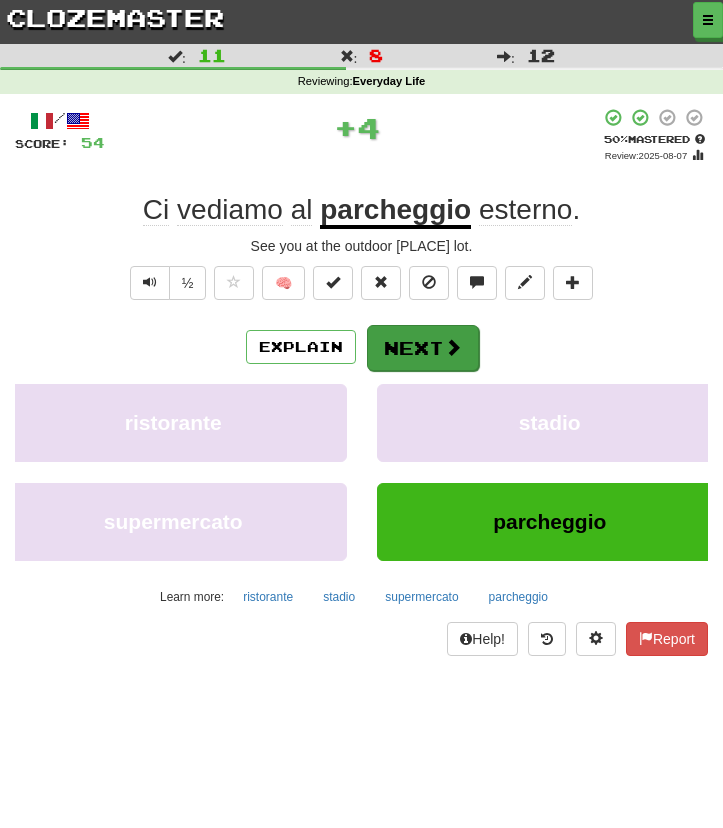 click on "Next" at bounding box center [423, 348] 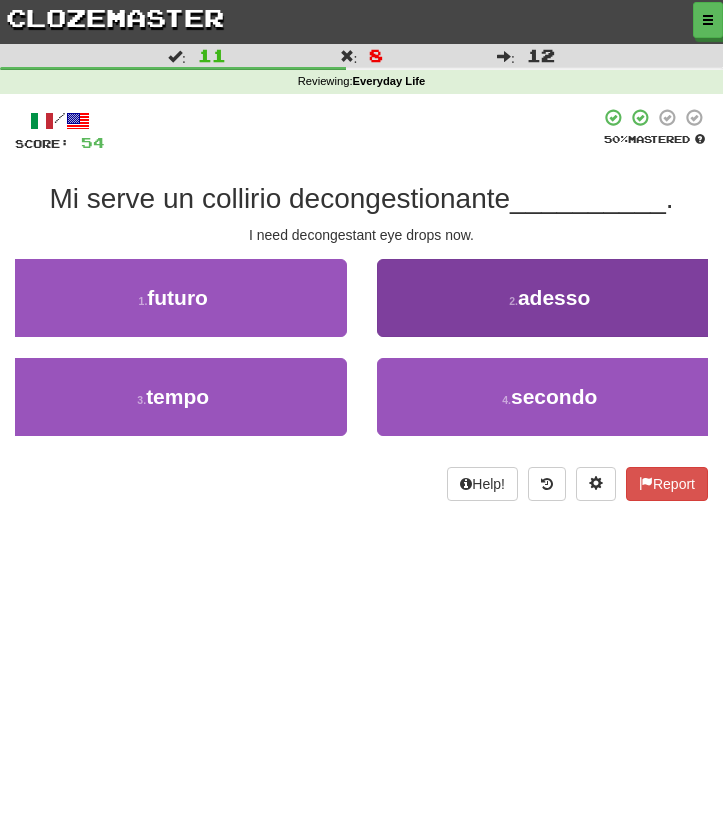 click on "2 .  adesso" at bounding box center (550, 298) 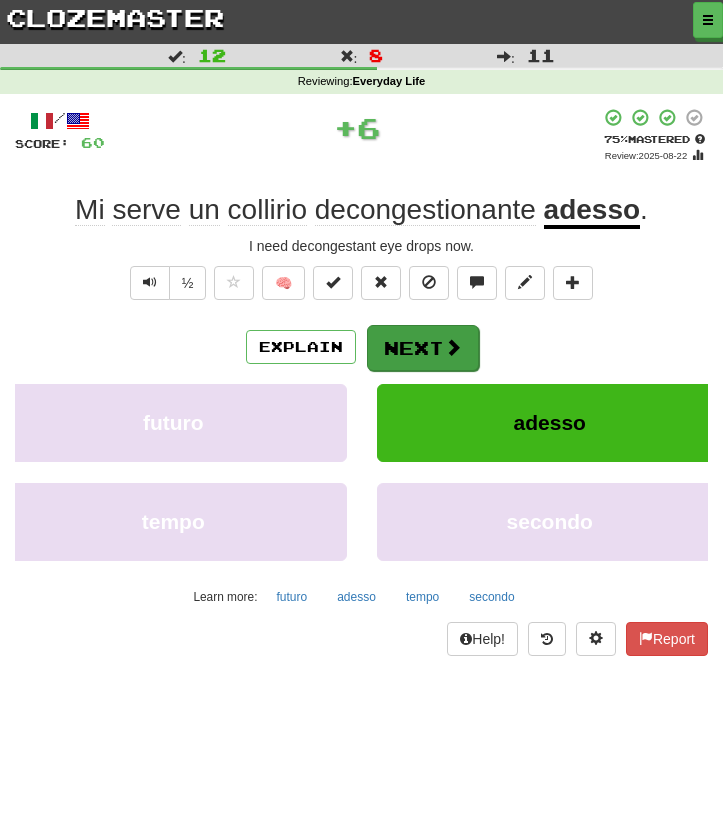 click on "Next" at bounding box center [423, 348] 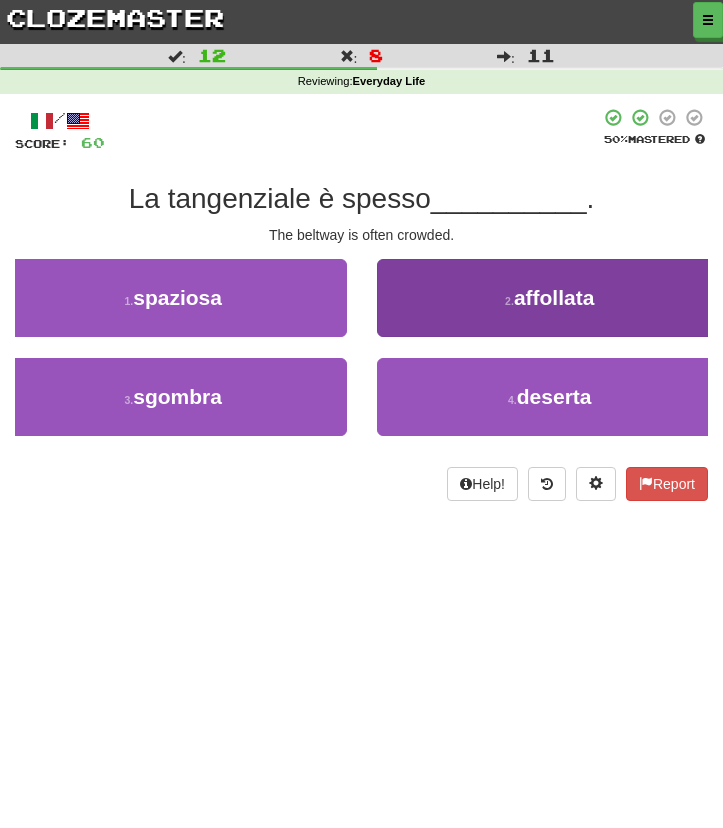 click on "2 .  affollata" at bounding box center (550, 298) 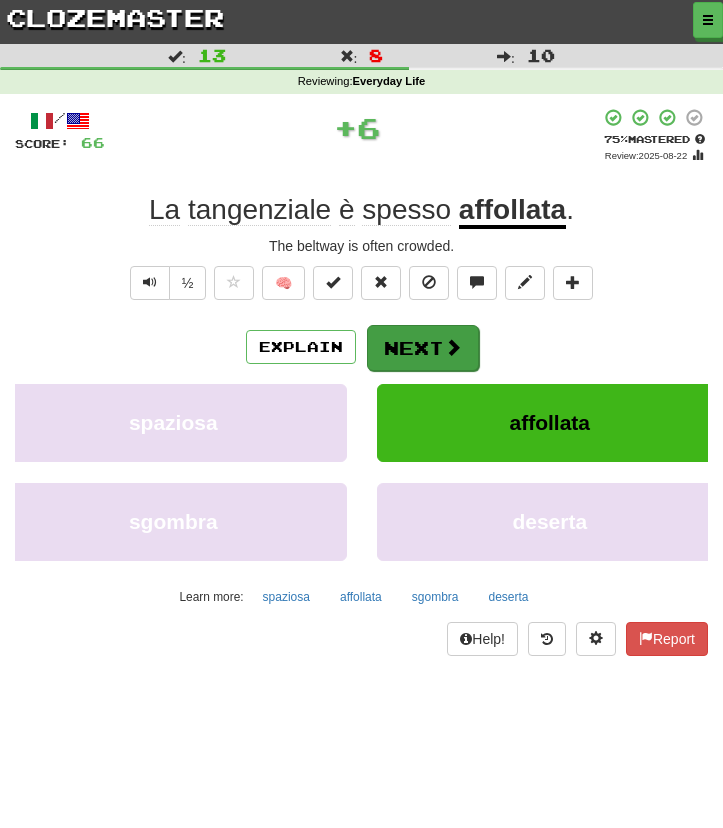 click on "Next" at bounding box center [423, 348] 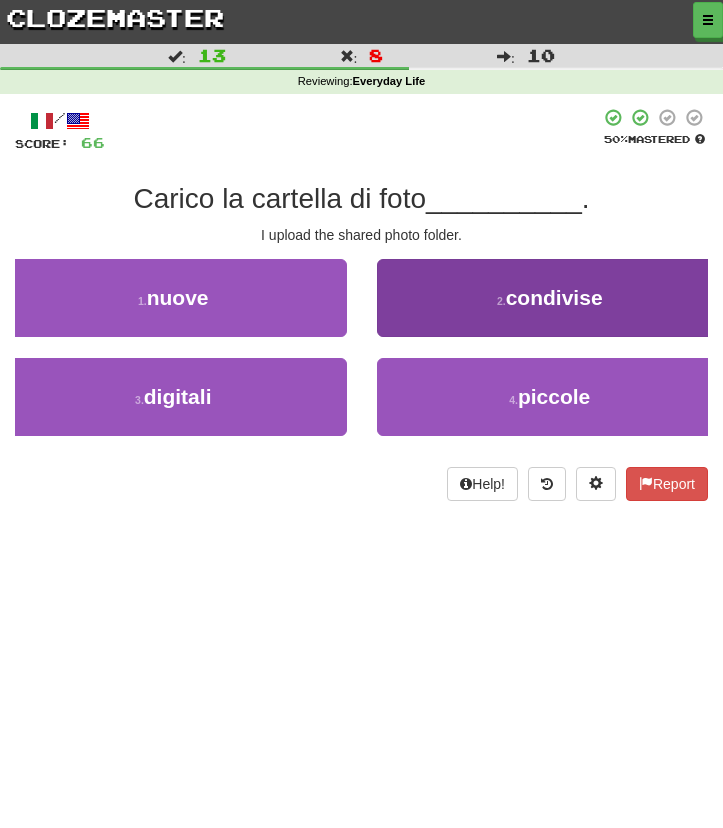 click on "2 .  condivise" at bounding box center [550, 298] 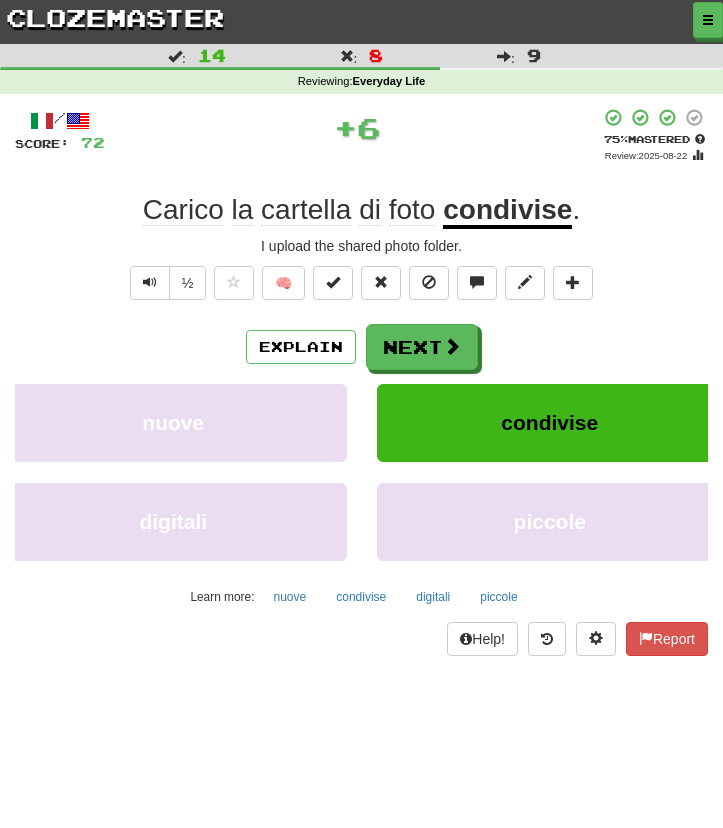 click on "½ 🧠" at bounding box center (361, 288) 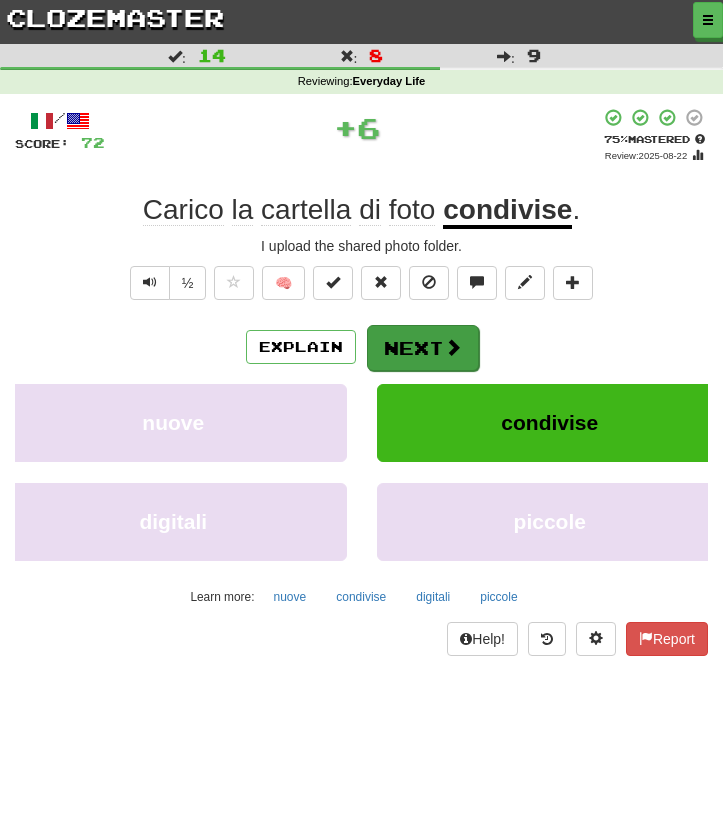 click on "Next" at bounding box center (423, 348) 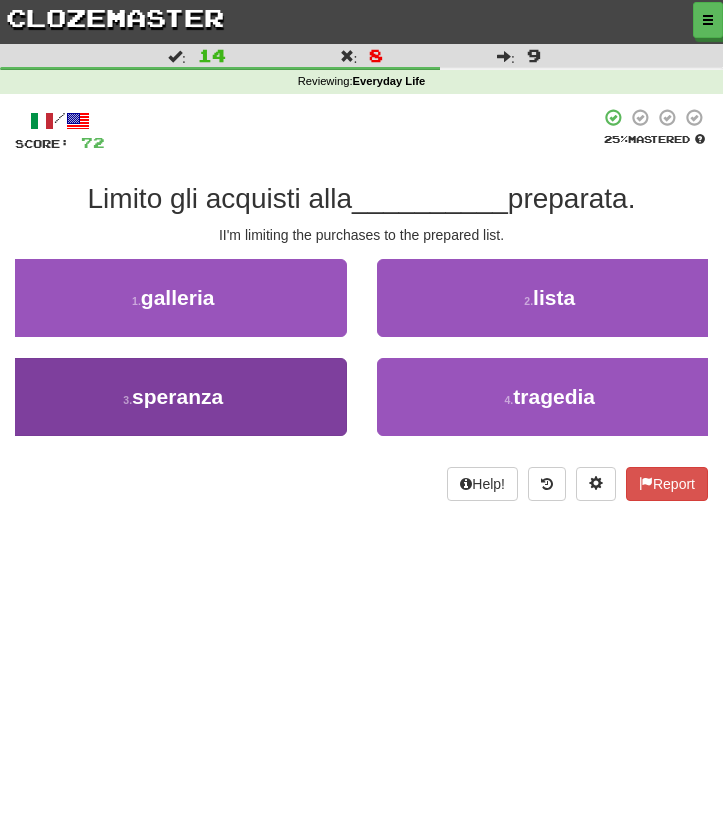 click on "3 .  speranza" at bounding box center (173, 397) 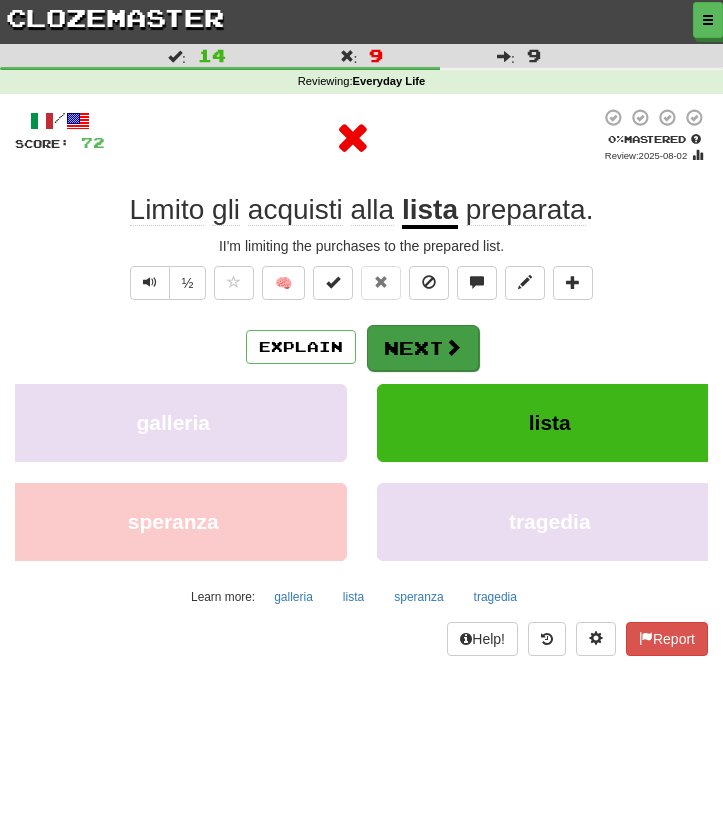 click on "Next" at bounding box center (423, 348) 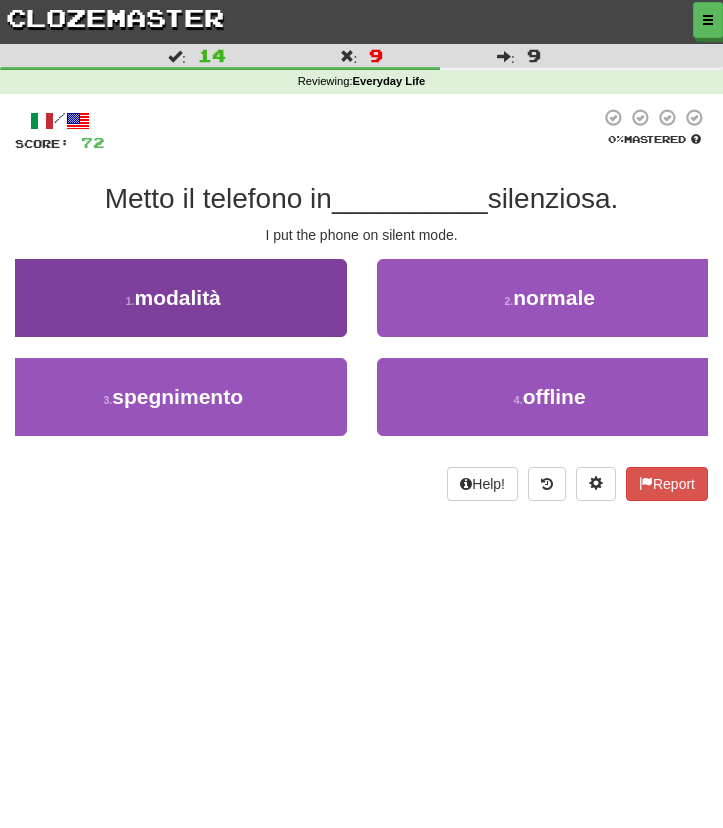 click on "1 .  modalità" at bounding box center [173, 298] 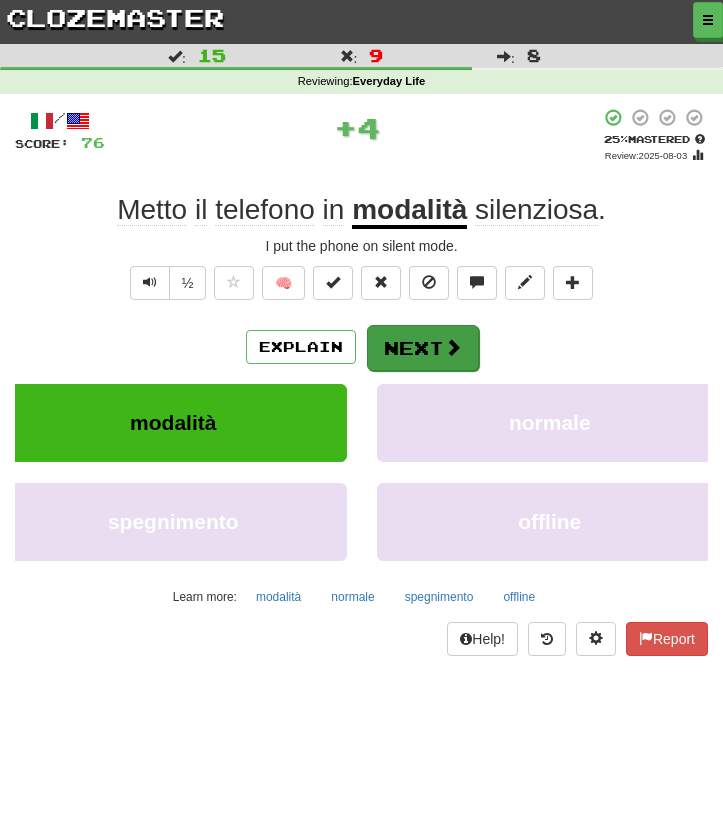 click on "Next" at bounding box center [423, 348] 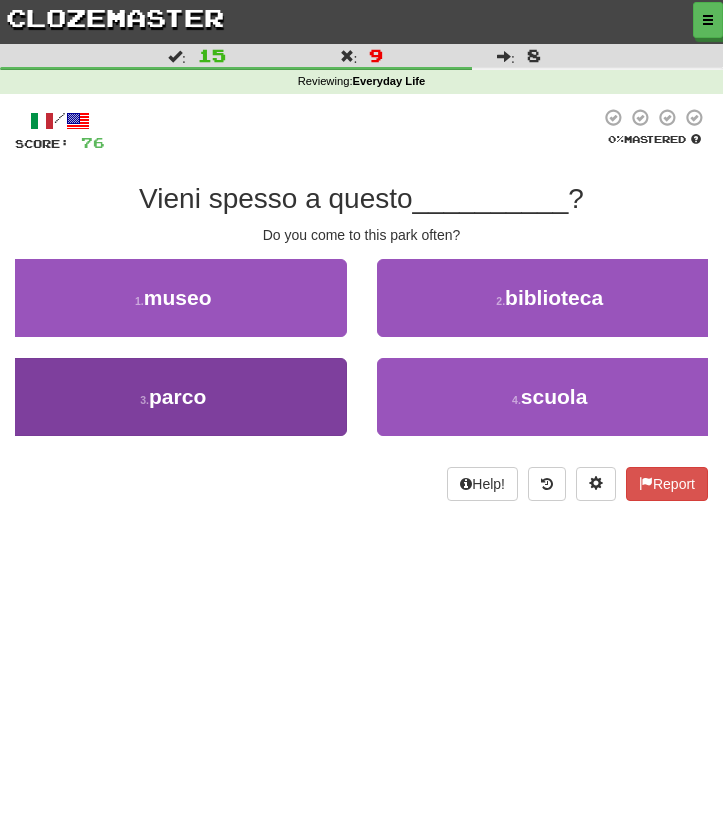 click on "3 .  parco" at bounding box center (173, 397) 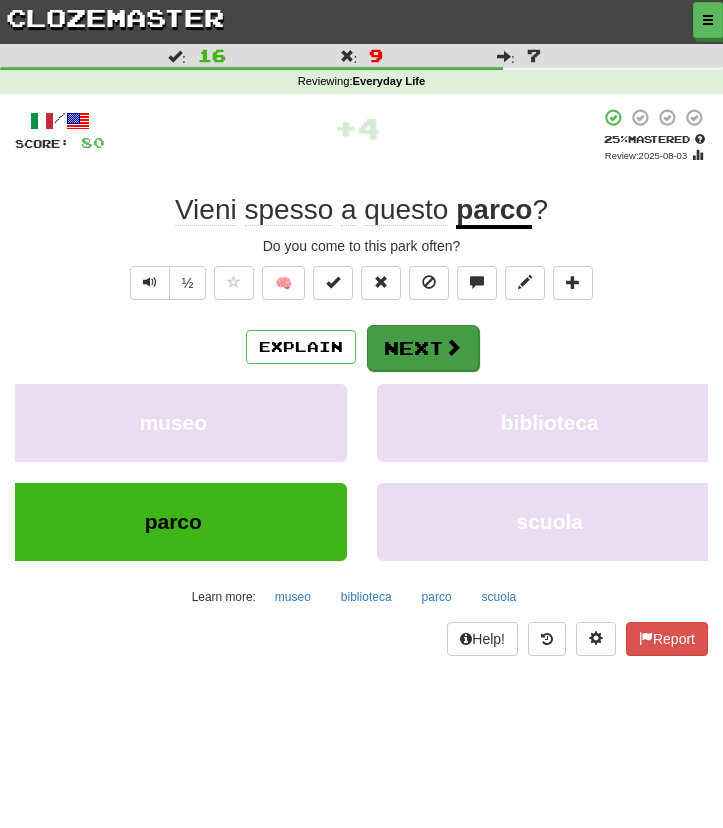 click on "Next" at bounding box center [423, 348] 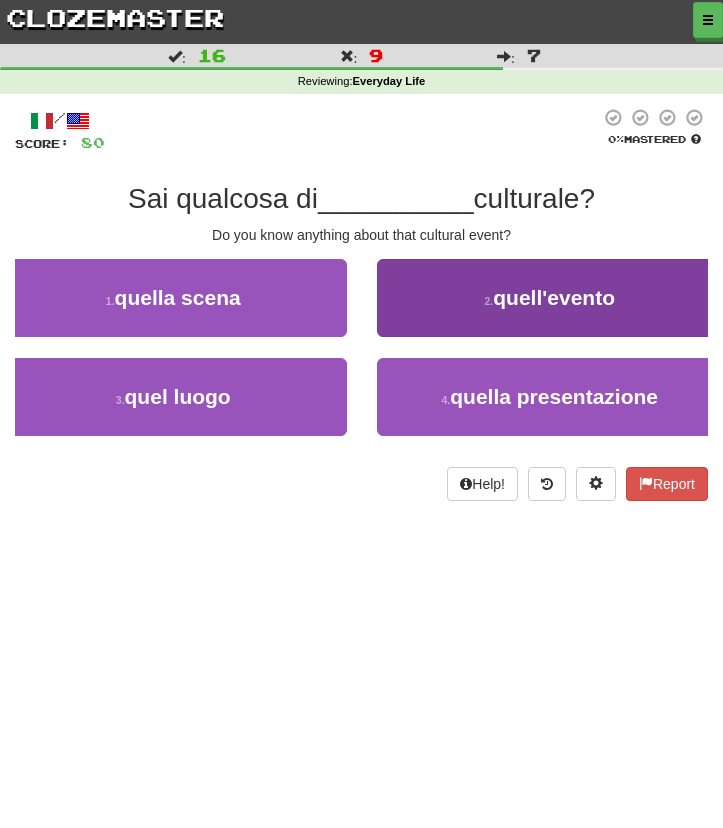 click on "2 .  quell'evento" at bounding box center (550, 298) 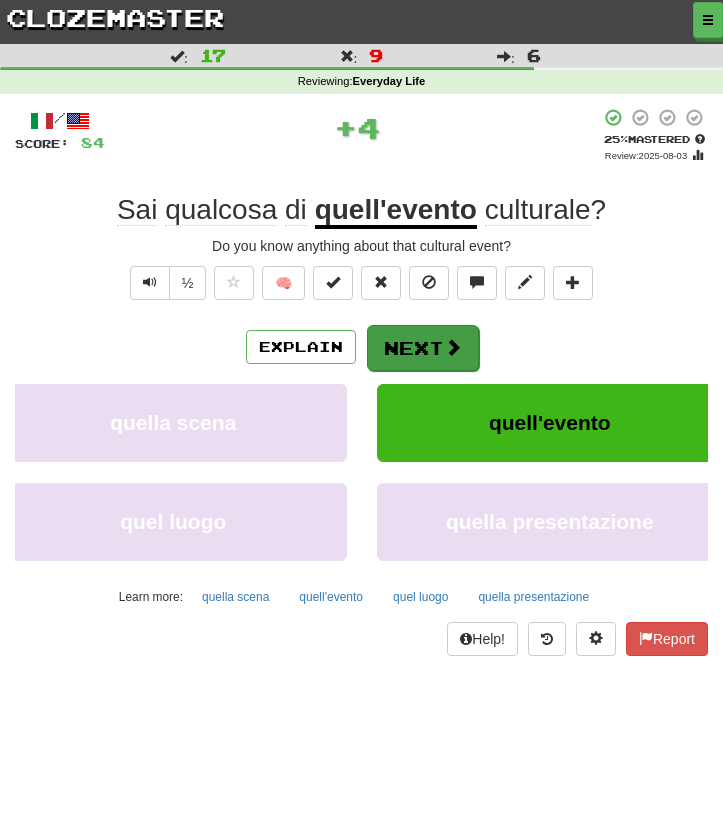 click on "Next" at bounding box center (423, 348) 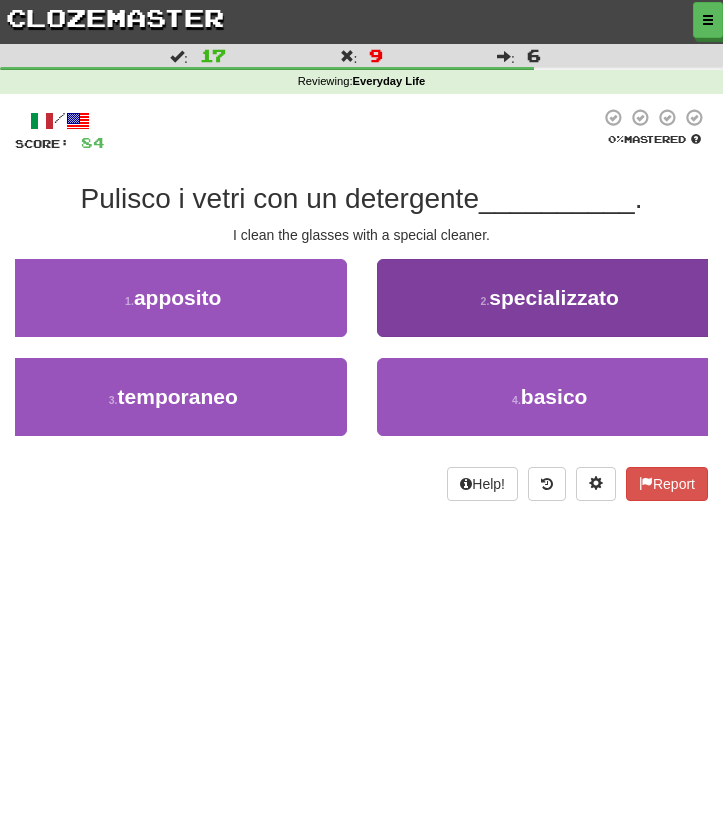 click on "2 .  specializzato" at bounding box center [550, 298] 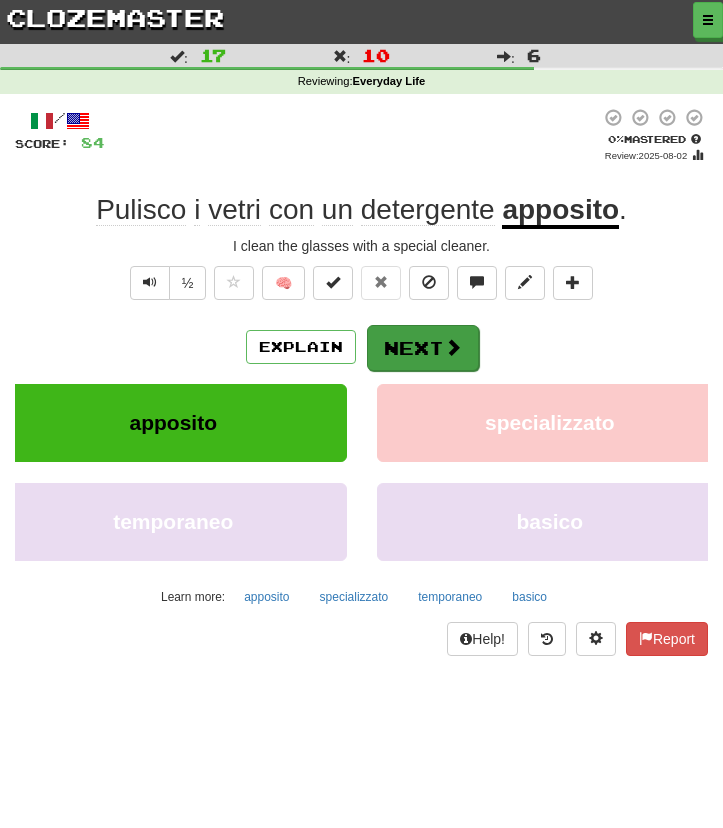click on "Next" at bounding box center [423, 348] 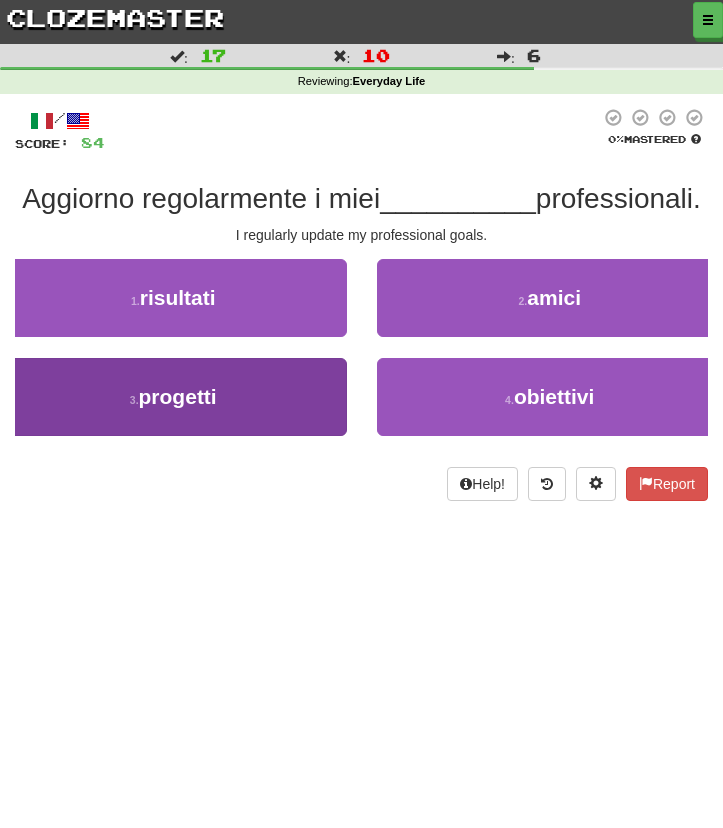 click on "3 .  progetti" at bounding box center (173, 397) 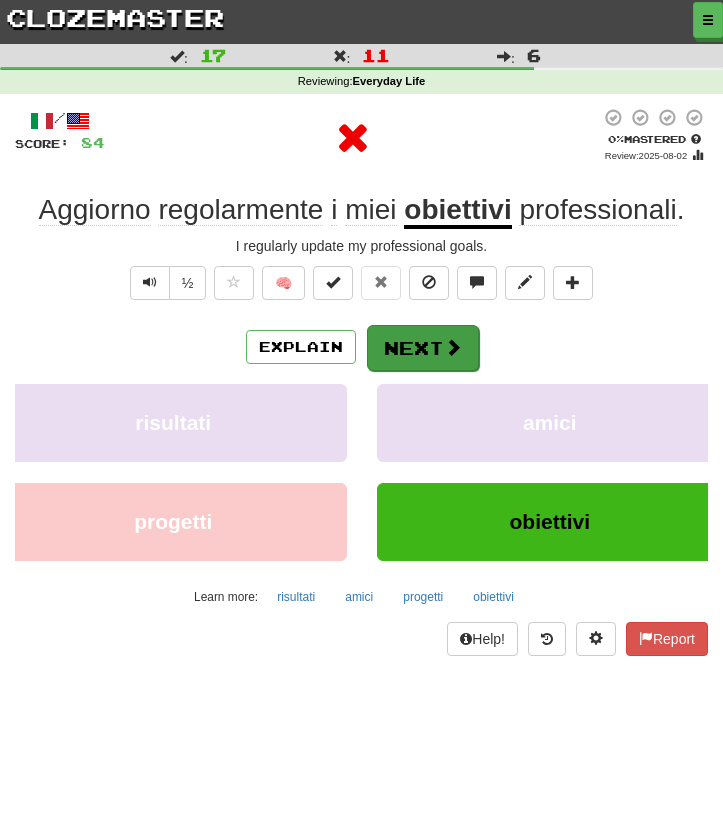 click on "Next" at bounding box center (423, 348) 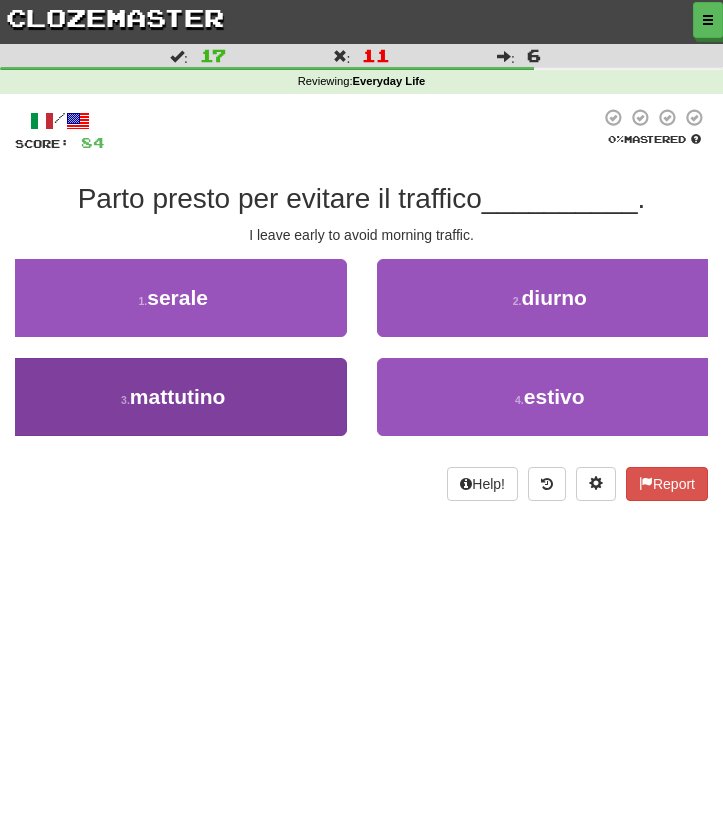 click on "3 .  mattutino" at bounding box center (173, 397) 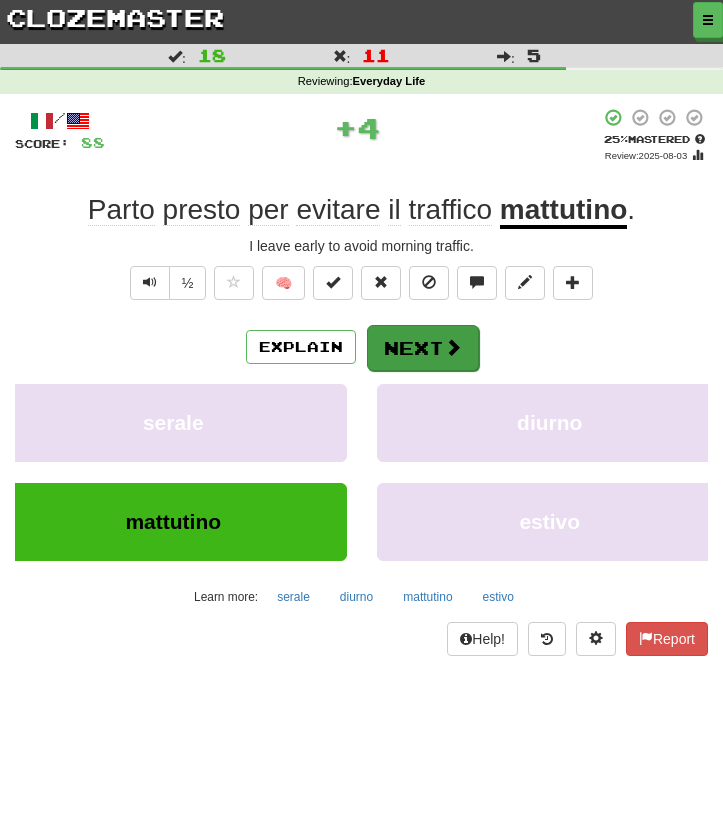 click on "Next" at bounding box center (423, 348) 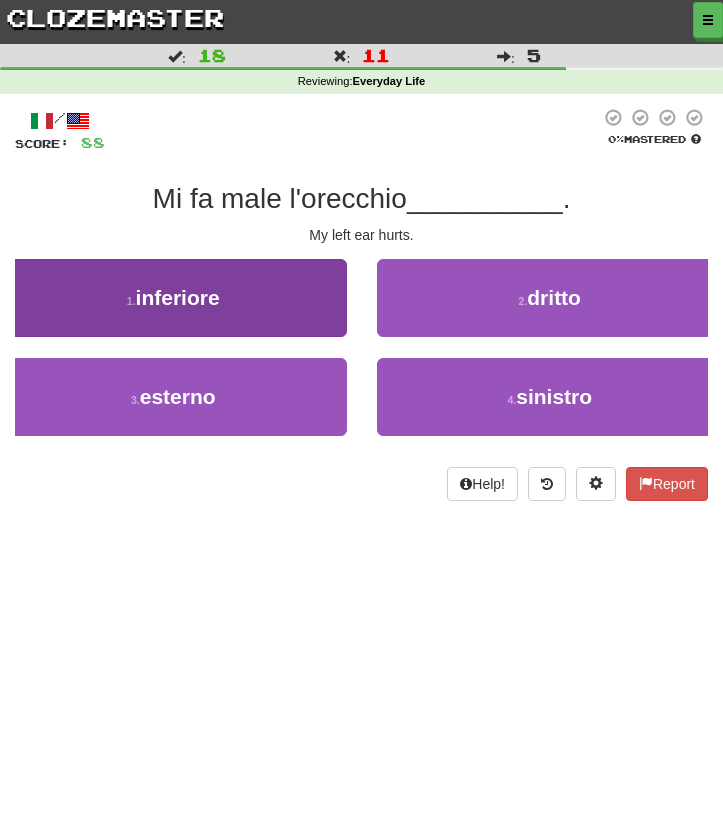 click on "1 .  inferiore" at bounding box center [173, 298] 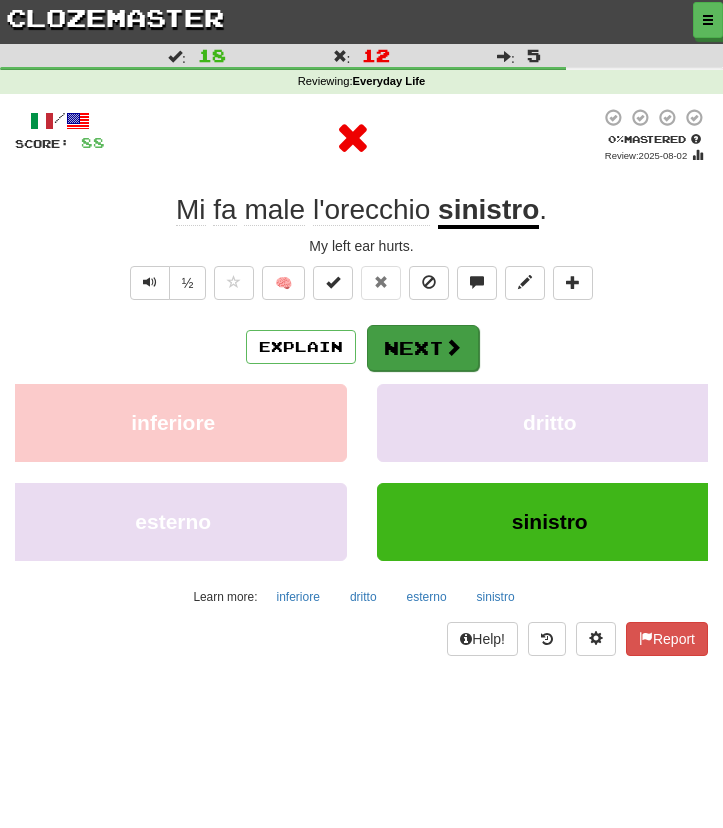 click on "Next" at bounding box center (423, 348) 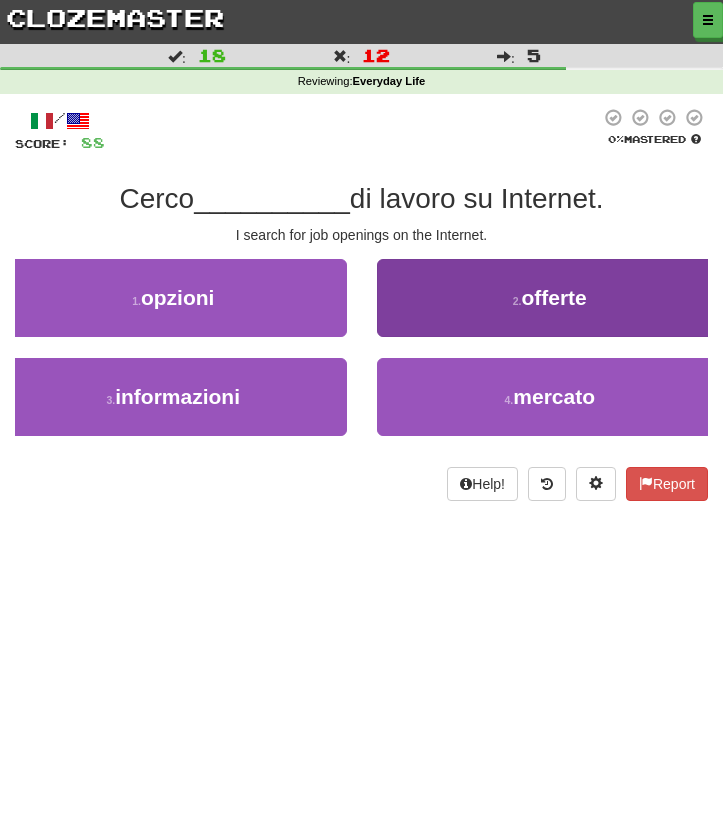 click on "2 .  offerte" at bounding box center (550, 298) 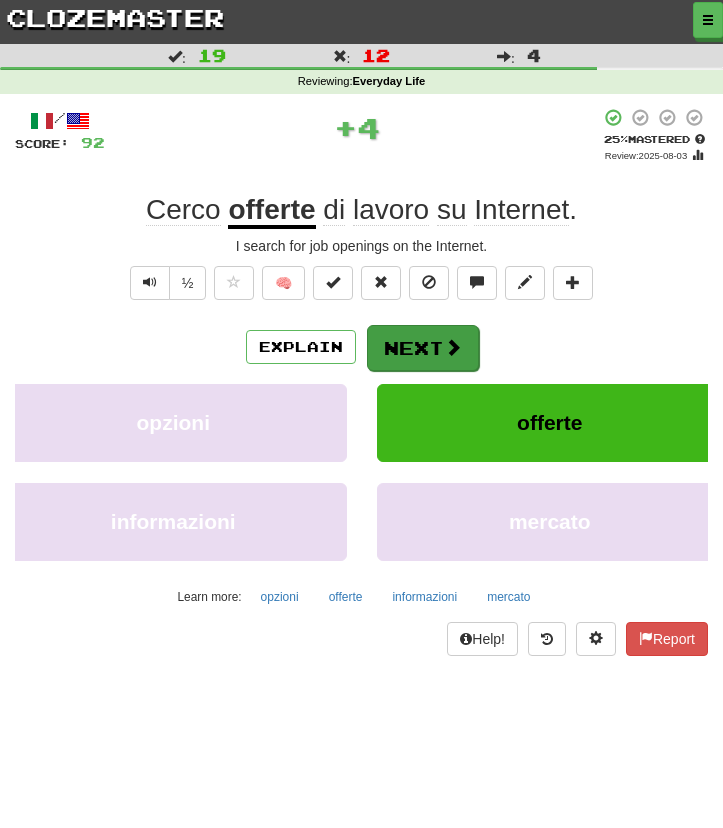 click on "Next" at bounding box center (423, 348) 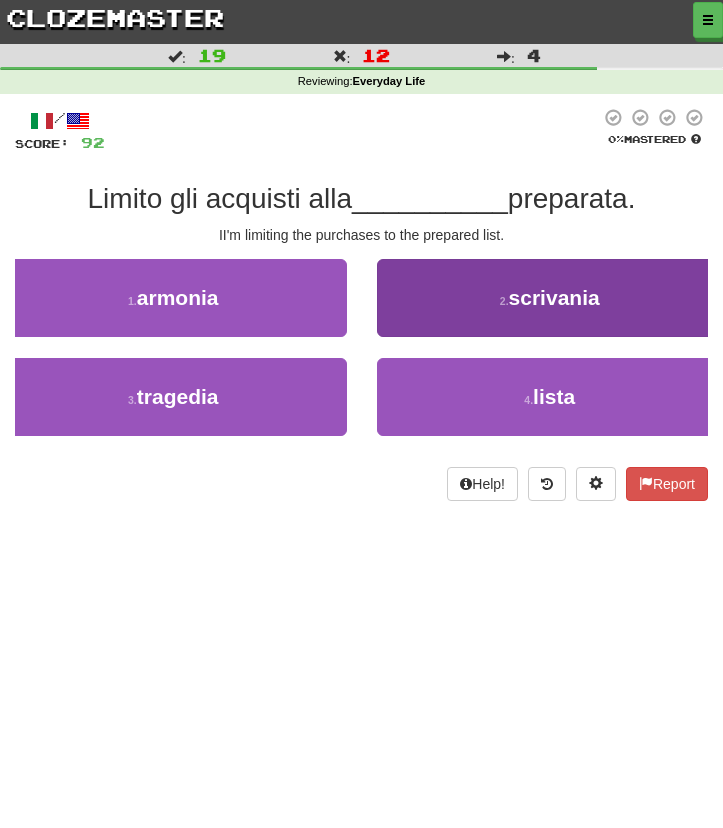 click on "2 .  scrivania" at bounding box center (550, 298) 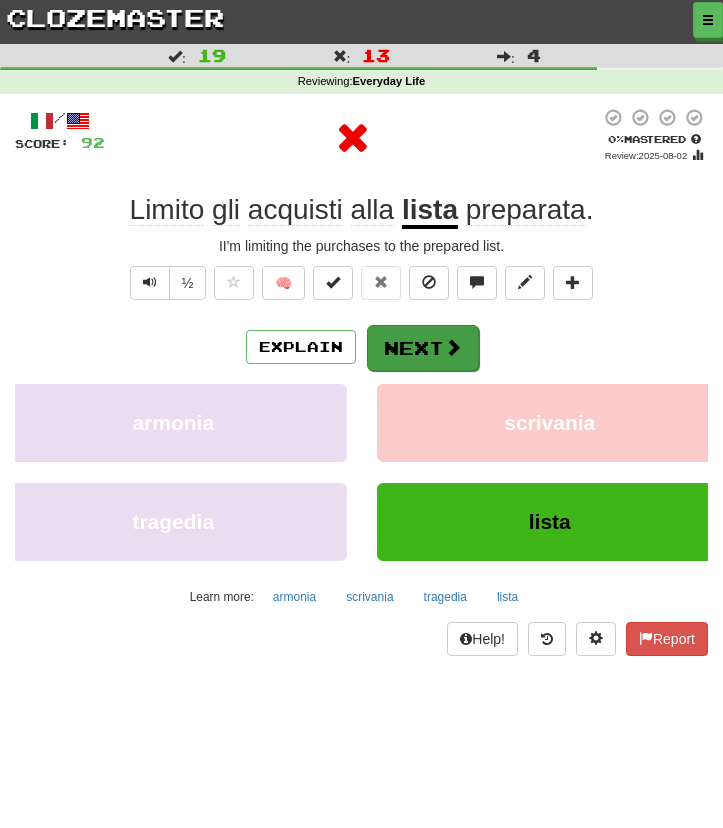 click on "Next" at bounding box center (423, 348) 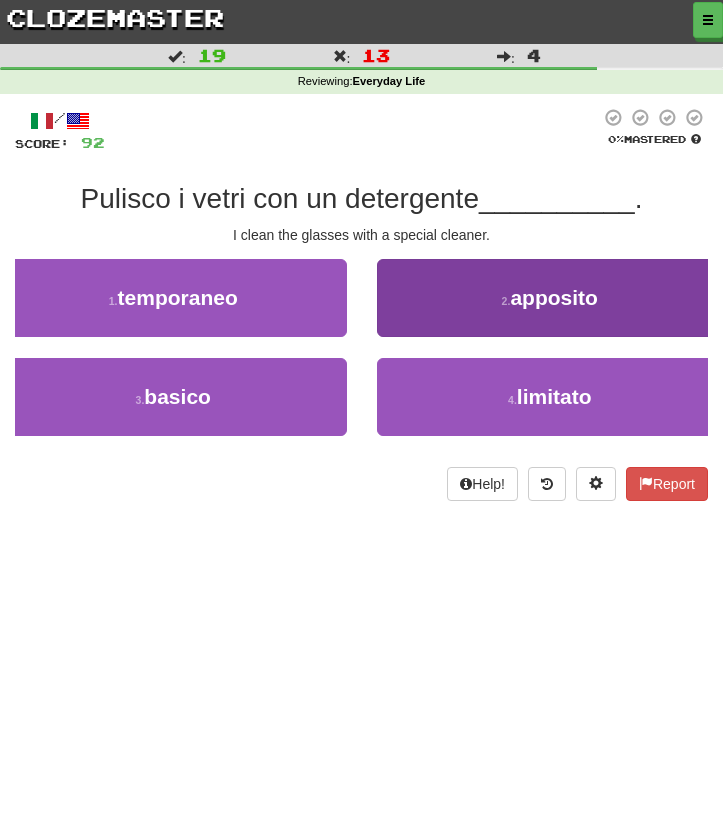 click on "2 .  apposito" at bounding box center [550, 298] 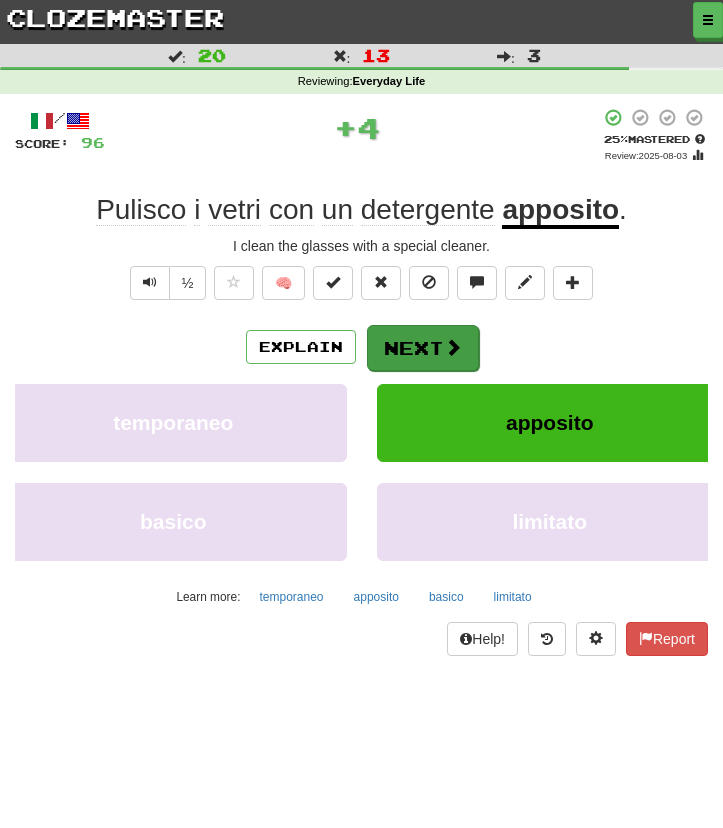 click on "Next" at bounding box center (423, 348) 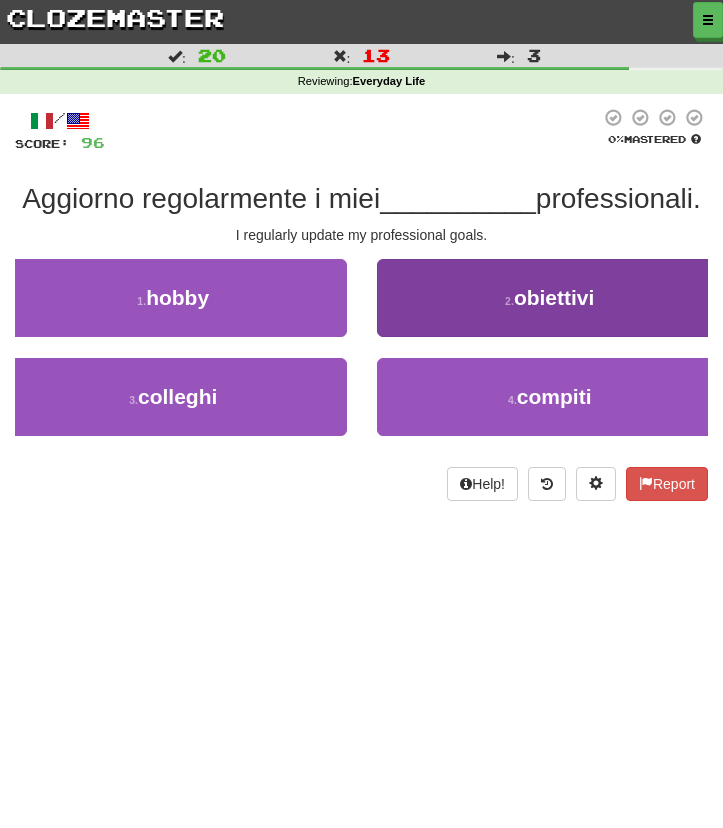 click on "2 .  obiettivi" at bounding box center [550, 298] 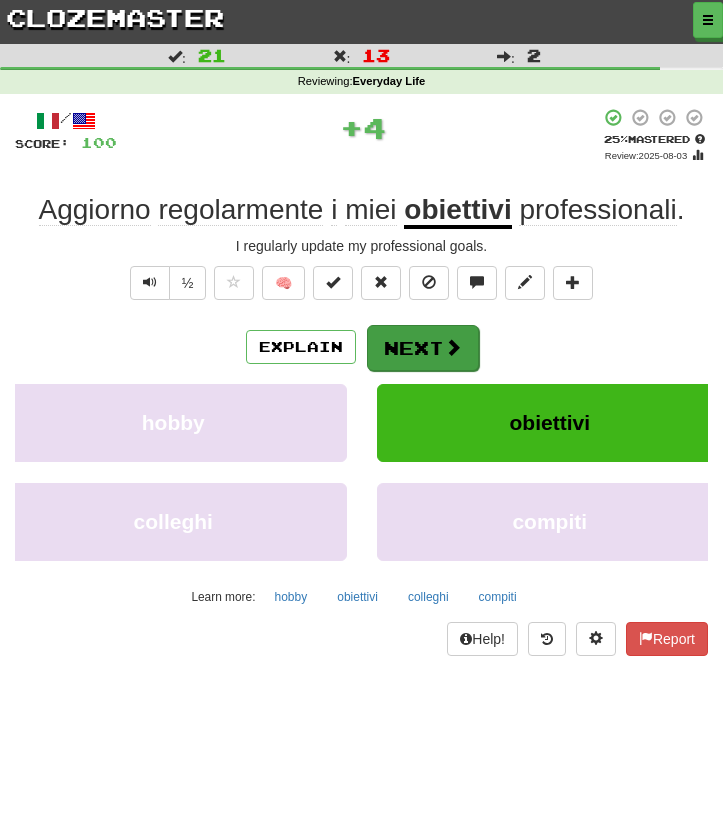 click on "Next" at bounding box center (423, 348) 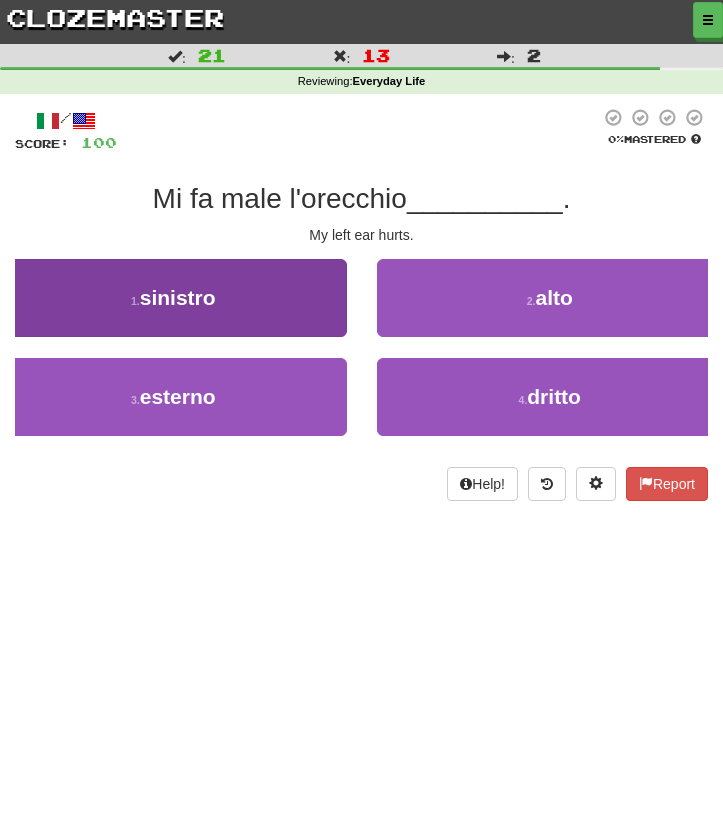 click on "1 .  sinistro" at bounding box center (173, 298) 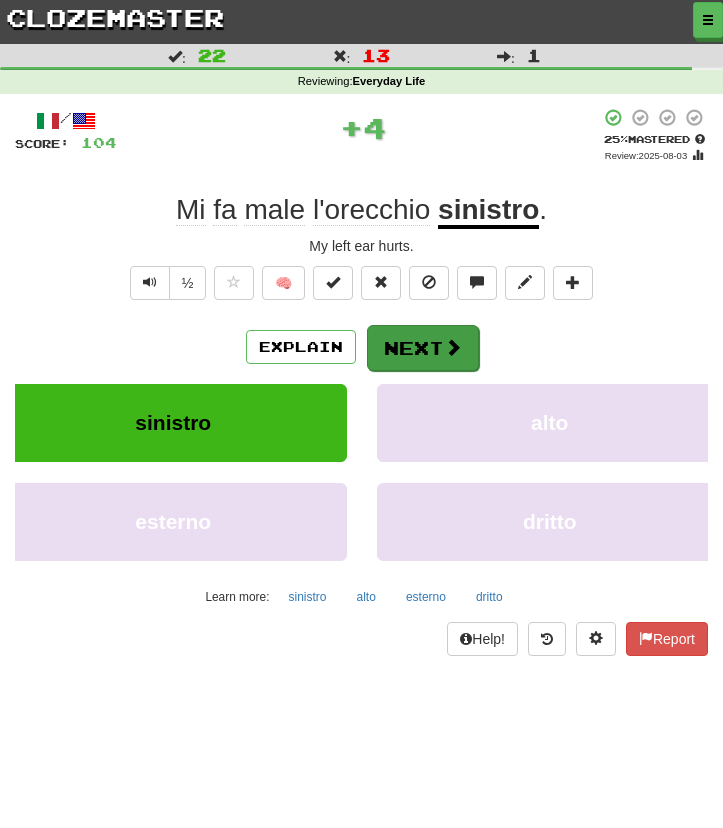 click on "Next" at bounding box center [423, 348] 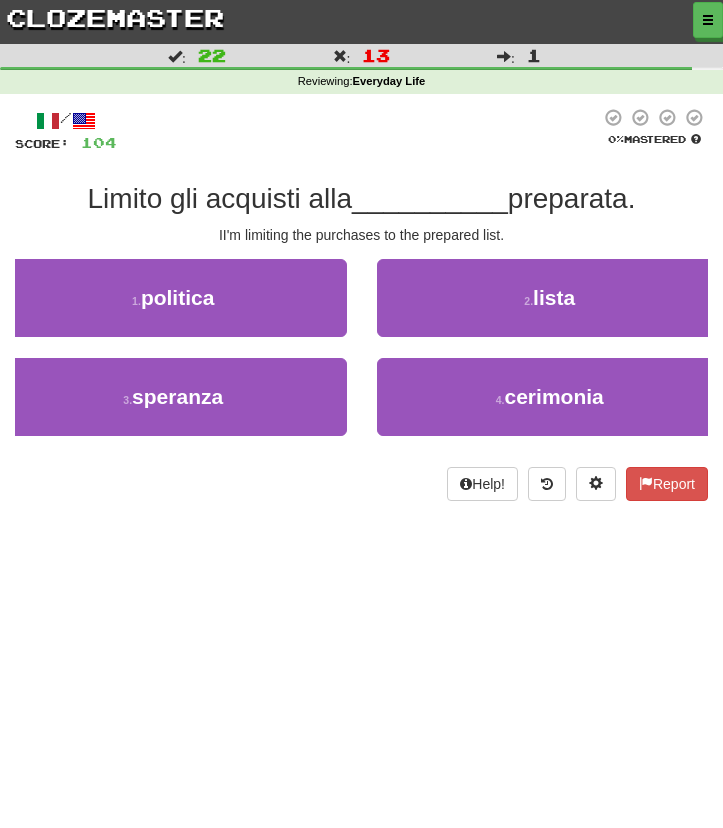 click on "2 .  lista" at bounding box center [550, 298] 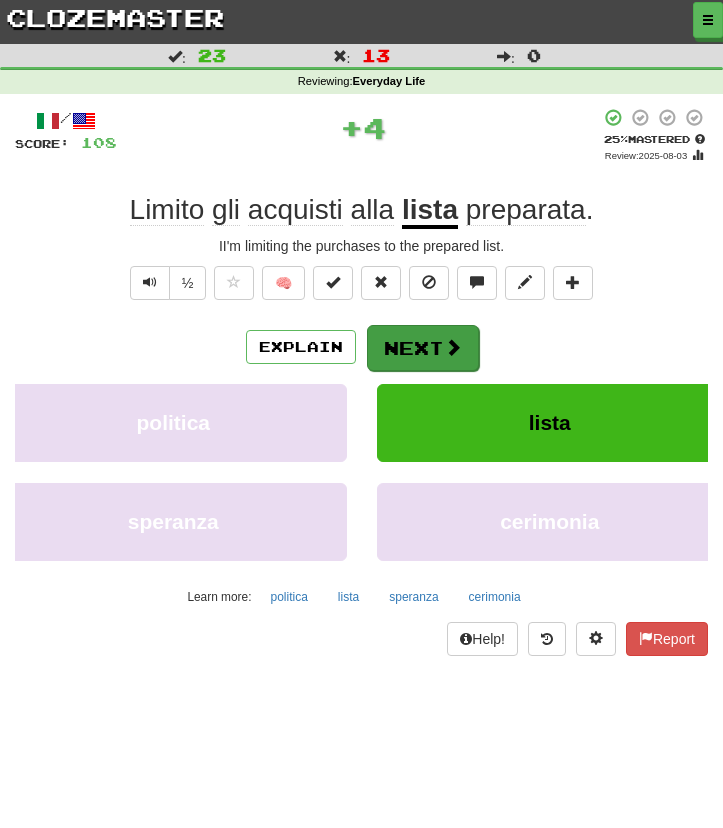 click on "Next" at bounding box center (423, 348) 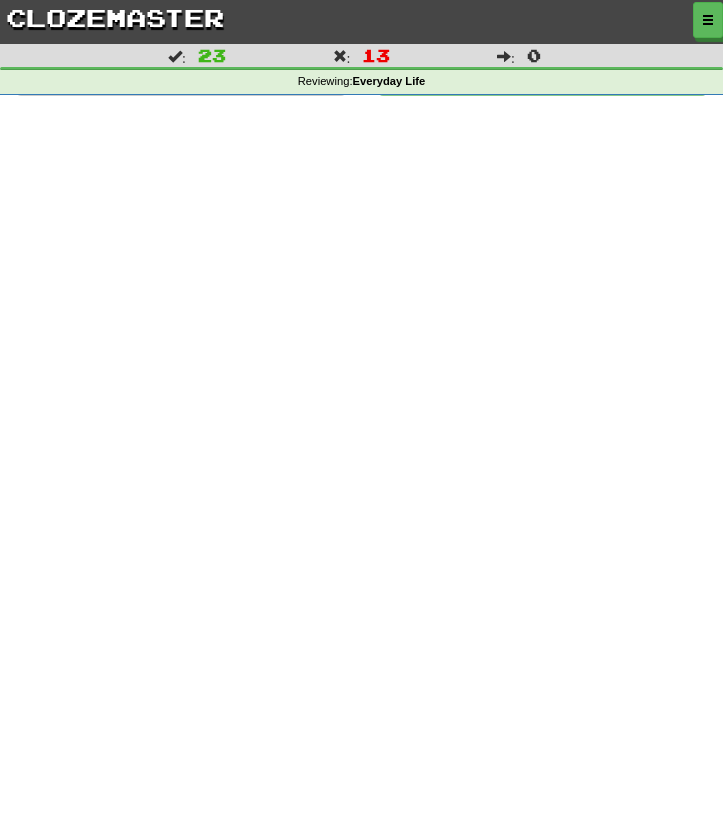click on "Time:   7 : 0 3" at bounding box center (469, 290) 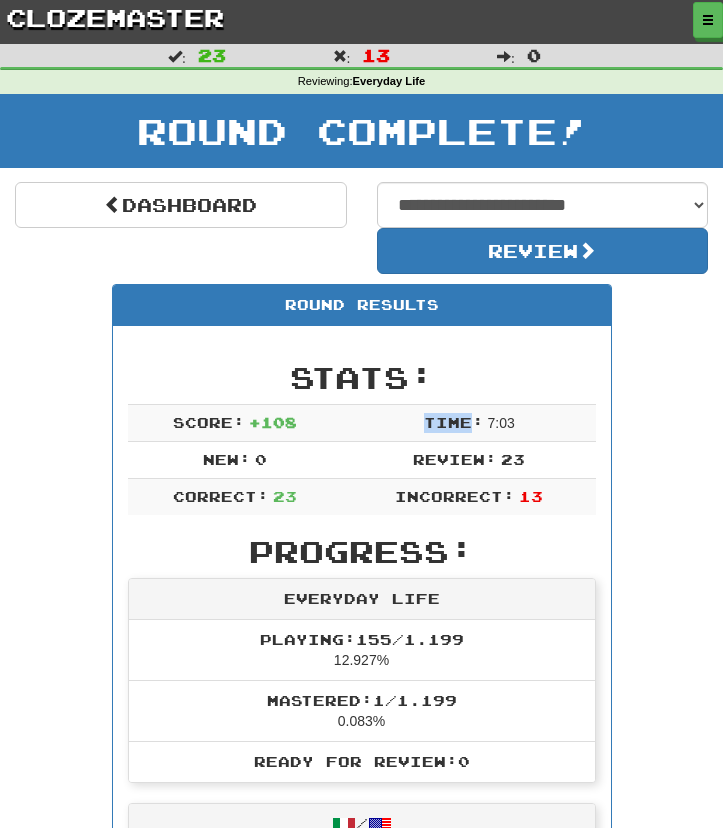 click on "Round Complete!" at bounding box center (361, 131) 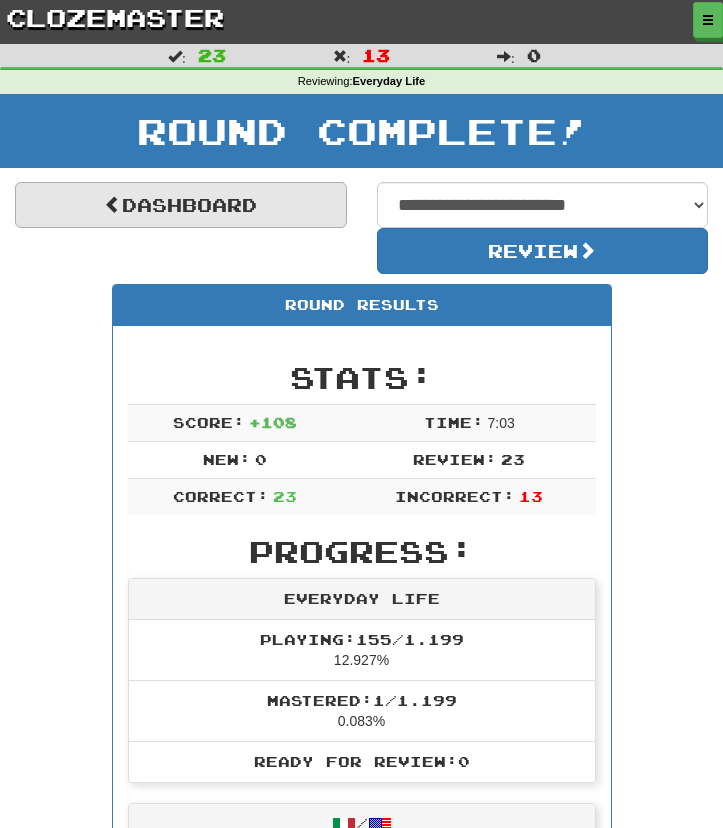 click on "Dashboard" at bounding box center (181, 205) 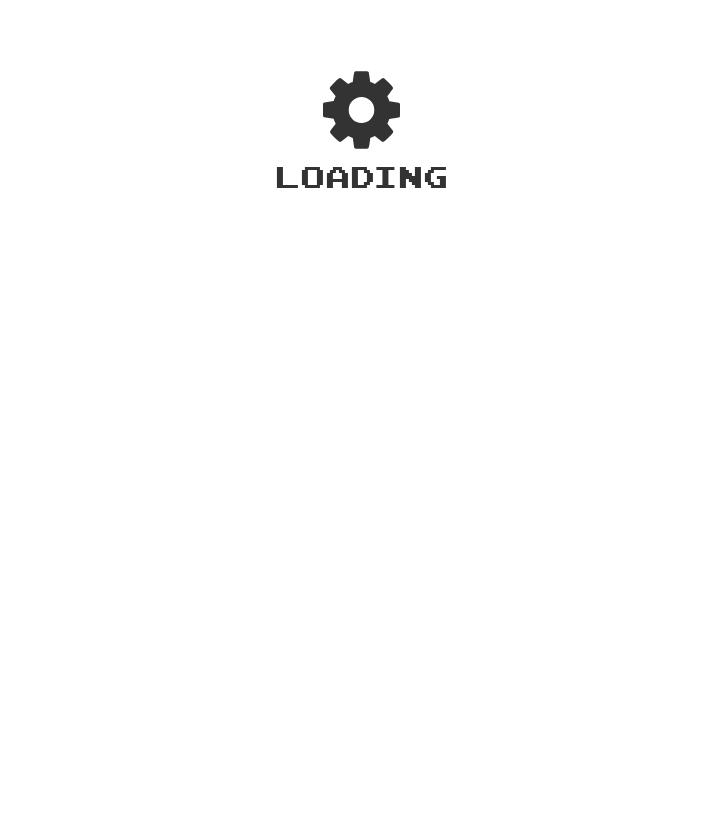 scroll, scrollTop: 0, scrollLeft: 0, axis: both 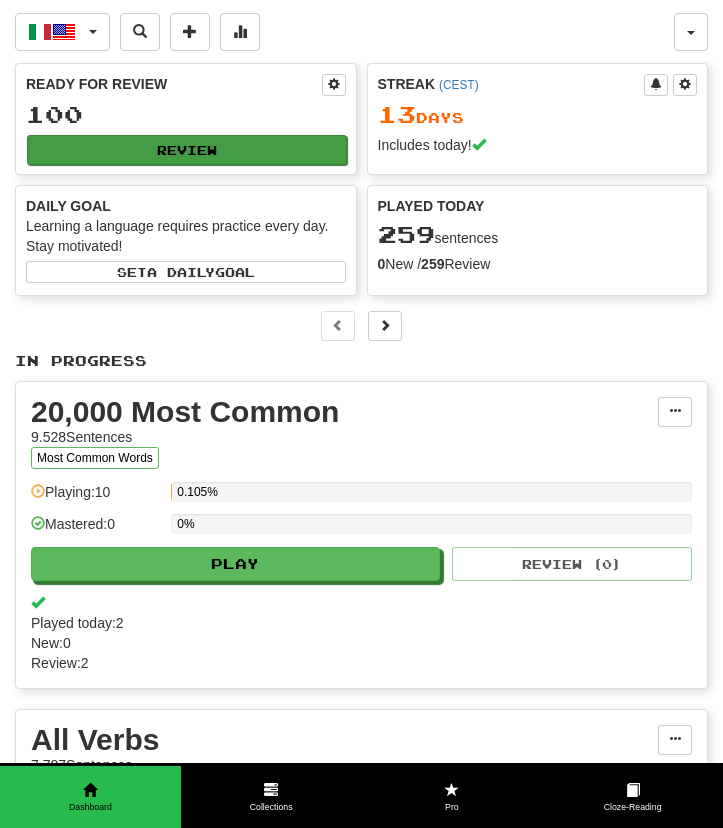 click on "Review" at bounding box center [187, 150] 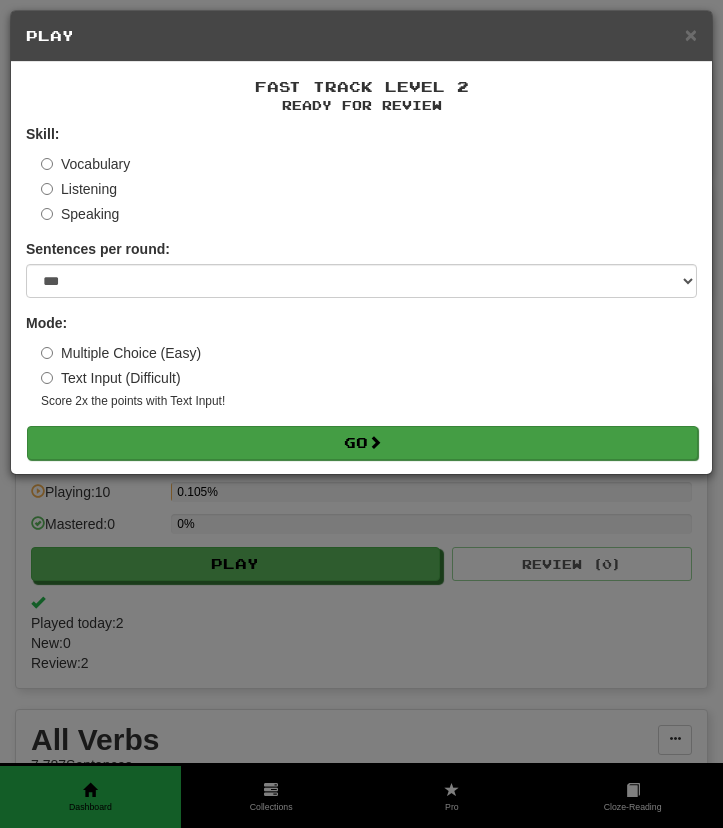 click on "Go" at bounding box center (362, 443) 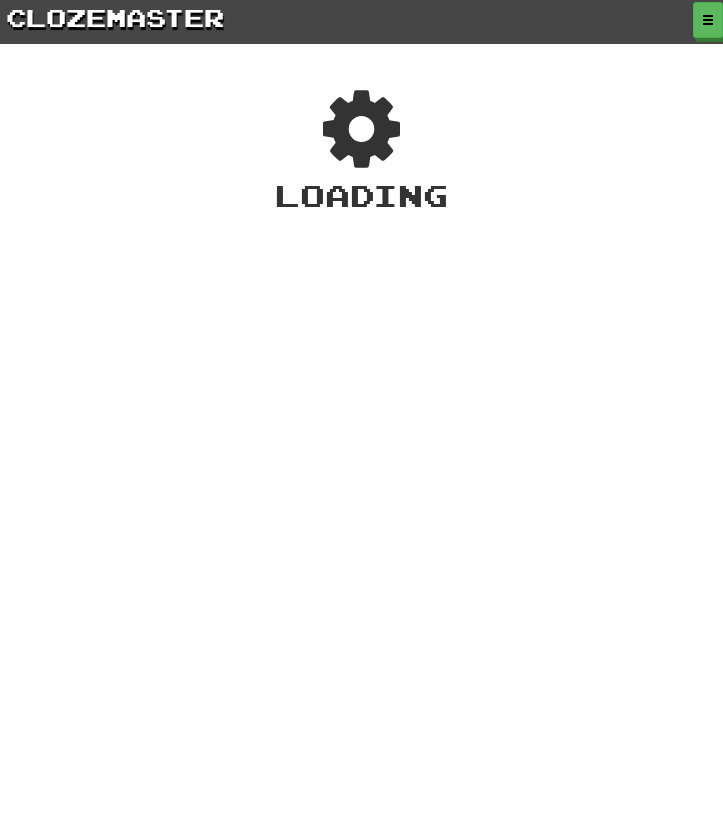 scroll, scrollTop: 0, scrollLeft: 0, axis: both 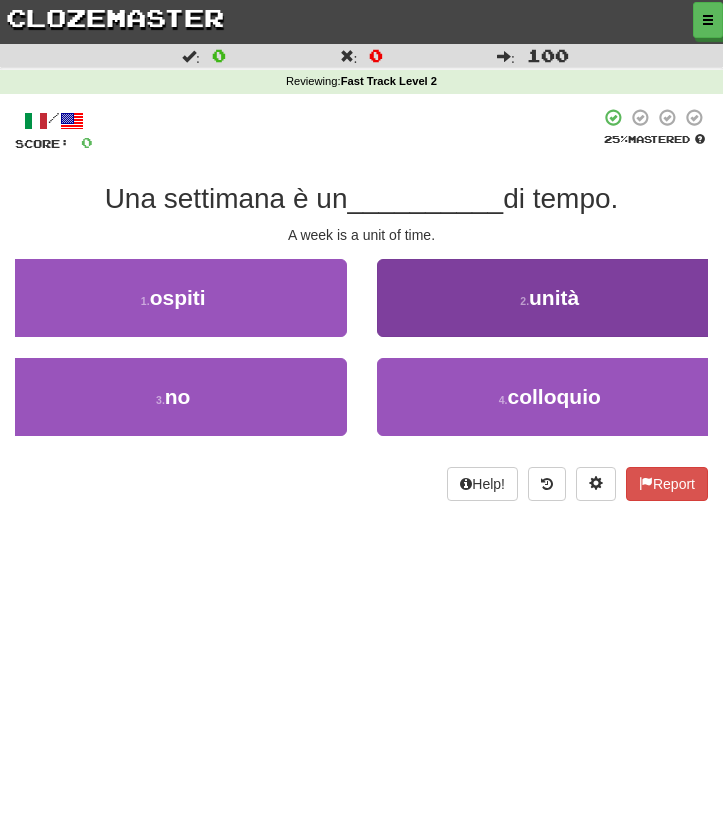 click on "2 .  unità" at bounding box center [550, 298] 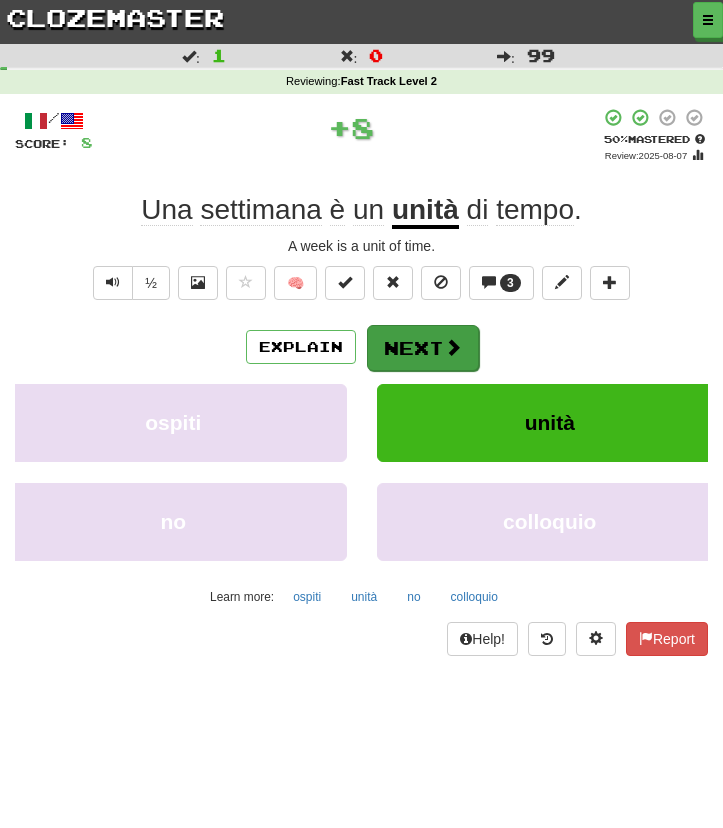 click on "Next" at bounding box center [423, 348] 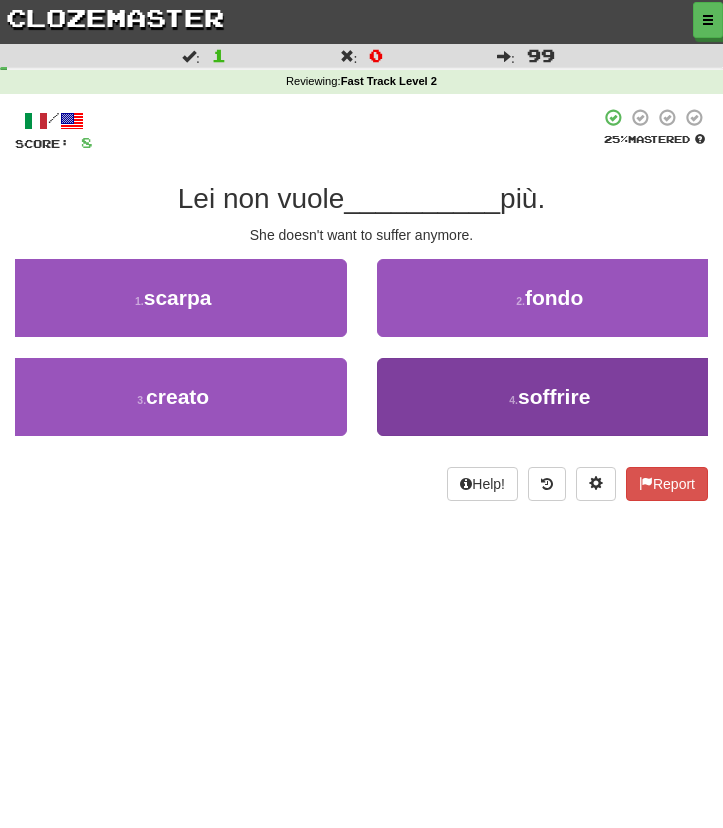 click on "4 .  soffrire" at bounding box center (550, 397) 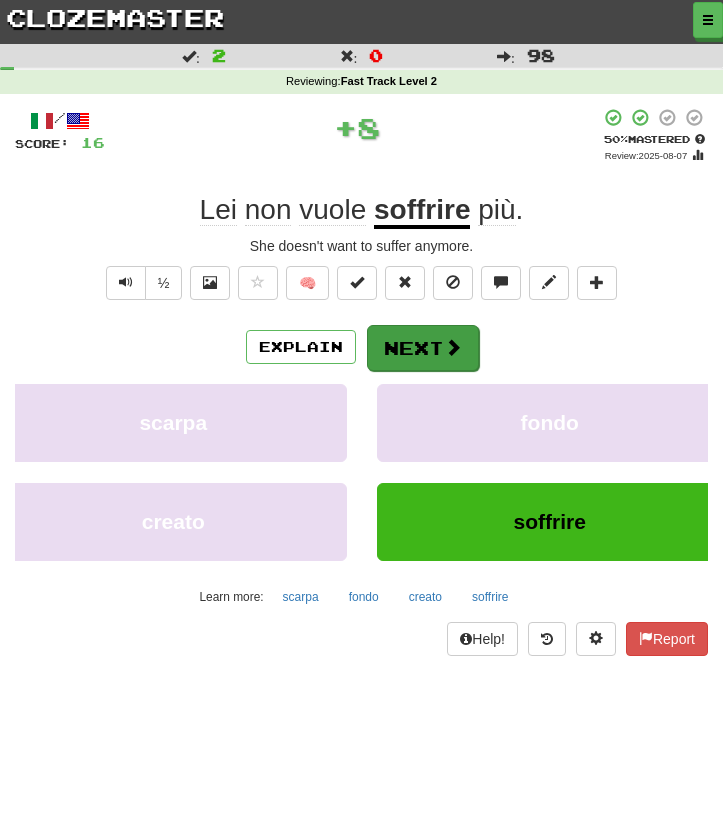 click on "Next" at bounding box center (423, 348) 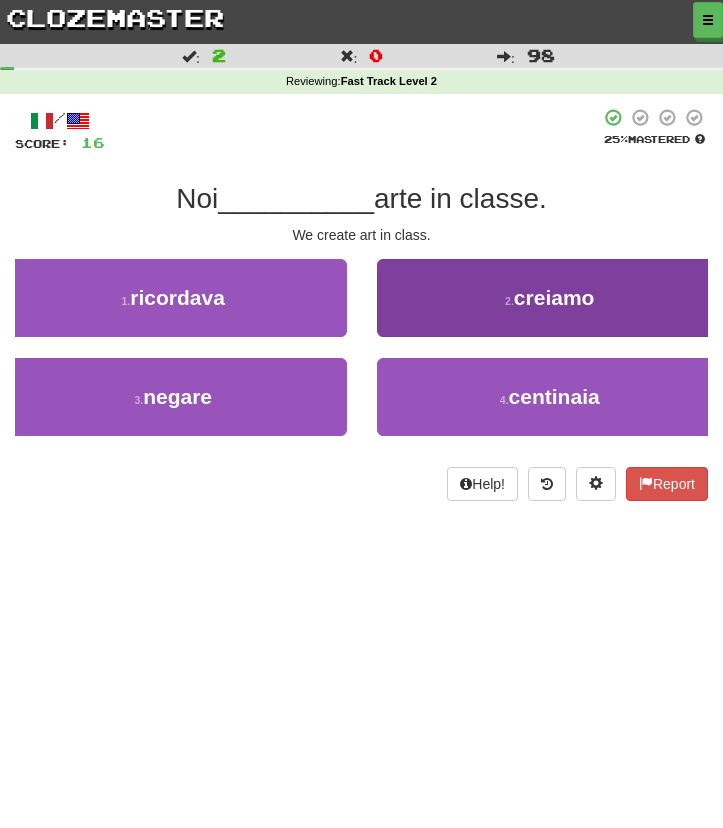 click on "2 .  creiamo" at bounding box center (550, 298) 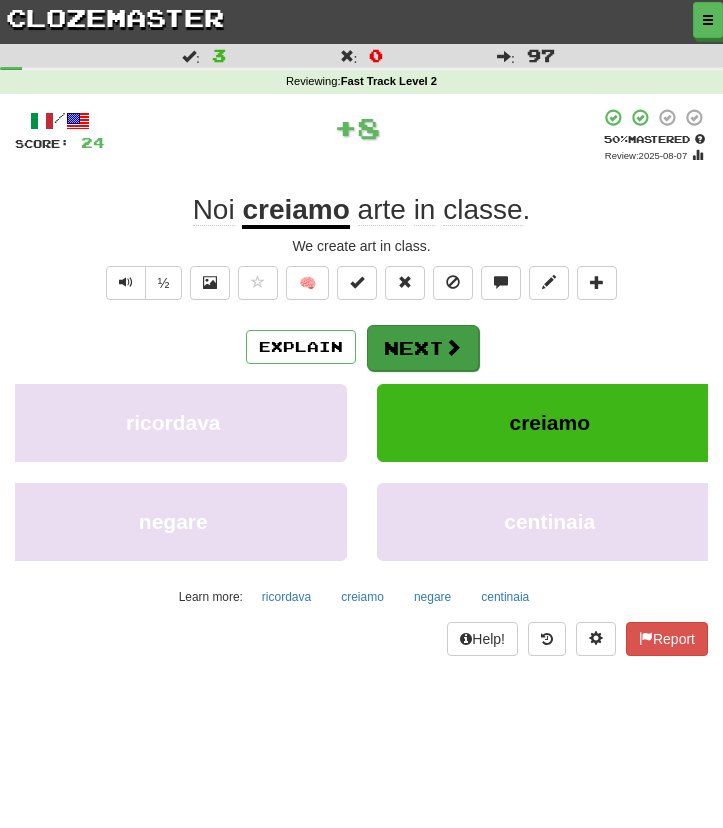 click on "Next" at bounding box center [423, 348] 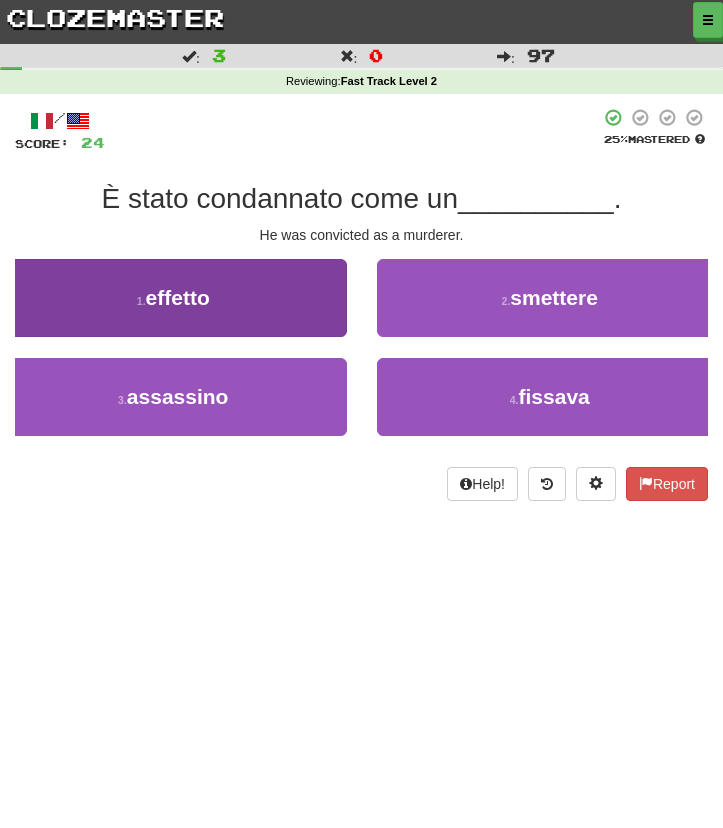 click on "1 .  effetto" at bounding box center (173, 298) 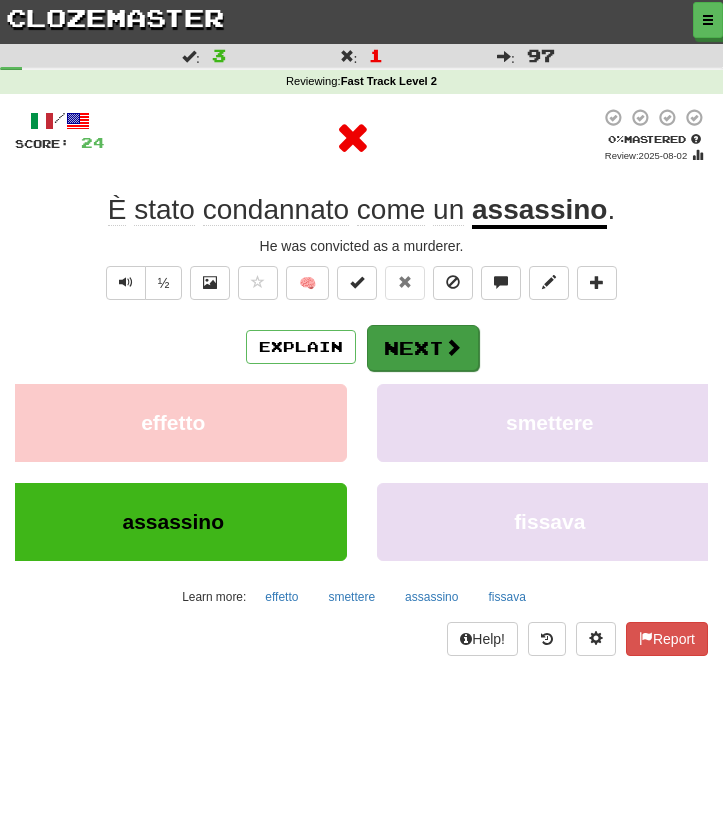 click at bounding box center (453, 347) 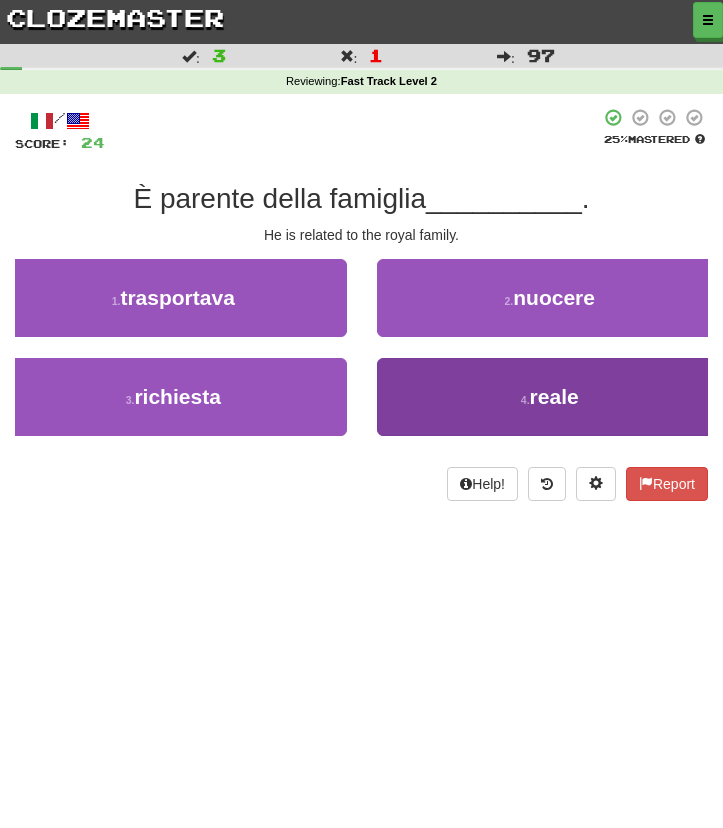 click on "4 .  reale" at bounding box center (550, 397) 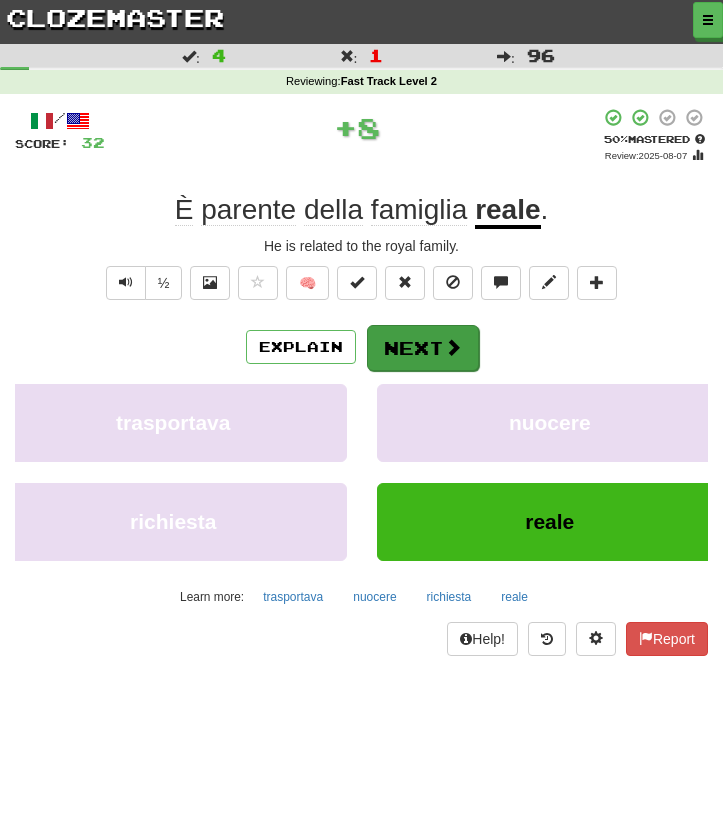 click on "Next" at bounding box center [423, 348] 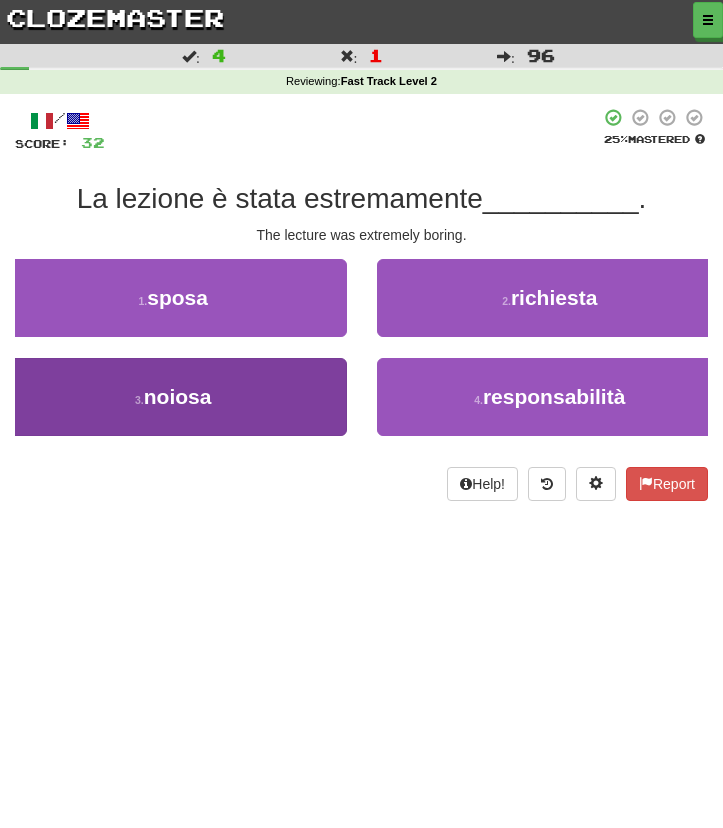 click on "3 .  noiosa" at bounding box center [173, 397] 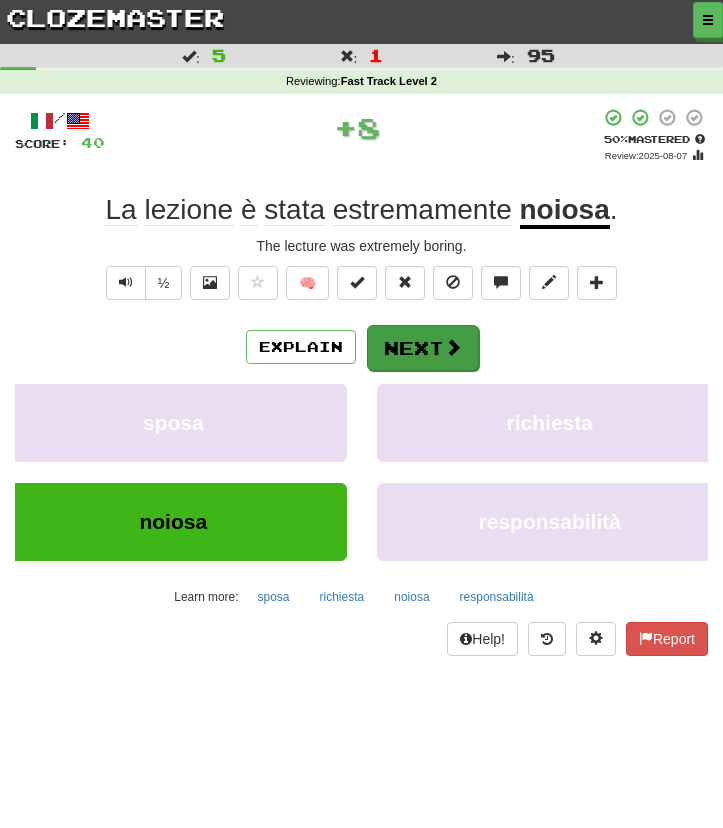 click on "Next" at bounding box center (423, 348) 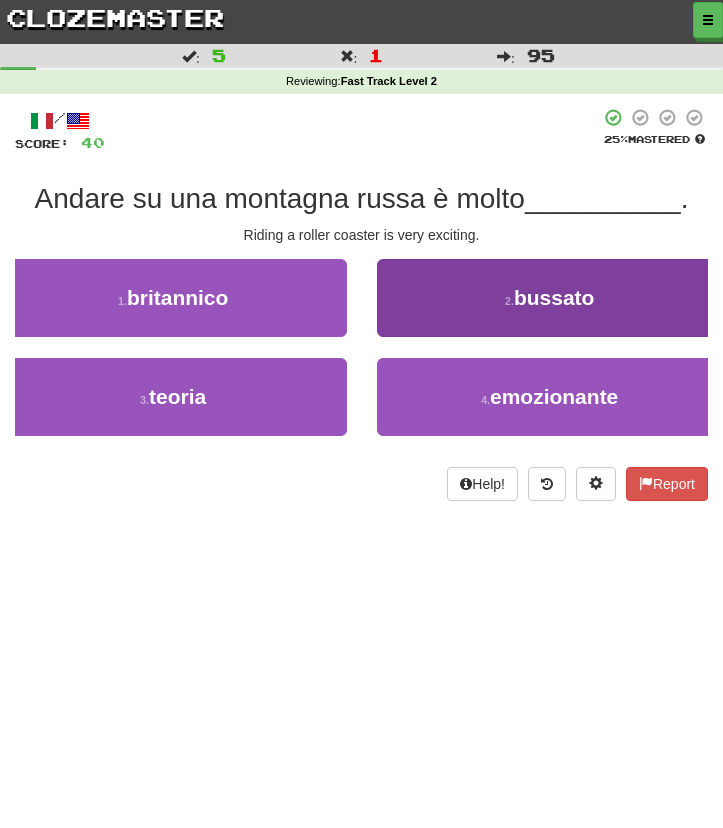 click on "2 .  bussato" at bounding box center (550, 298) 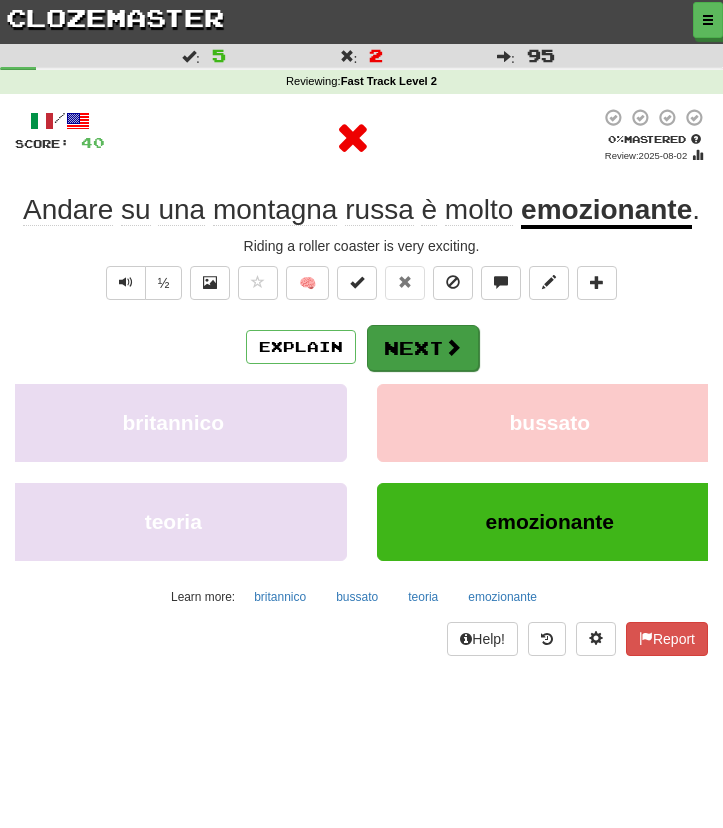 click on "Next" at bounding box center (423, 348) 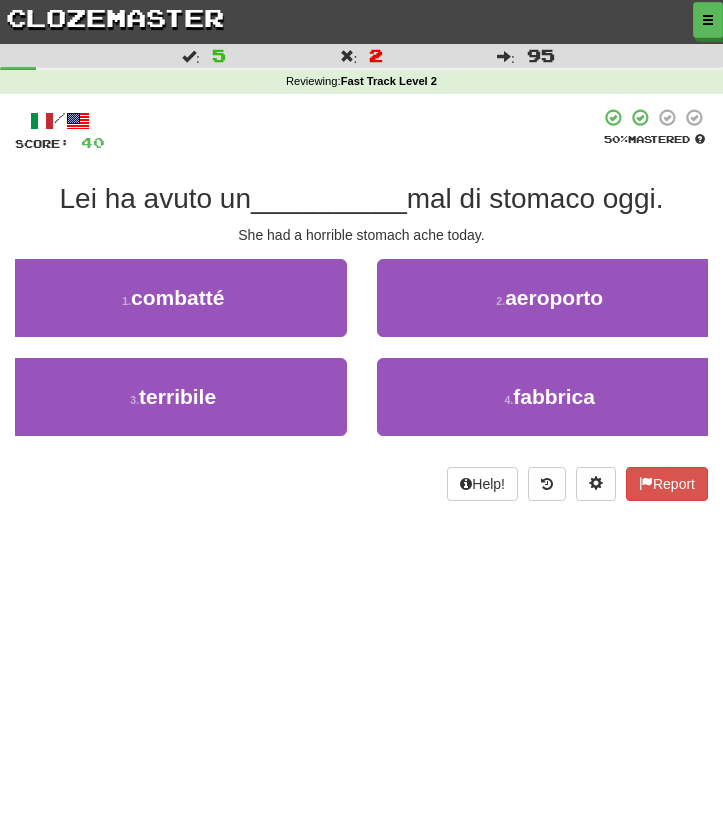 click on "/  Score:   40 50 %  Mastered Lei ha avuto un  __________  mal di stomaco oggi. She had a horrible stomach ache today. 1 .  combatté 2 .  aeroporto 3 .  terribile 4 .  fabbrica  Help!  Report" at bounding box center (361, 304) 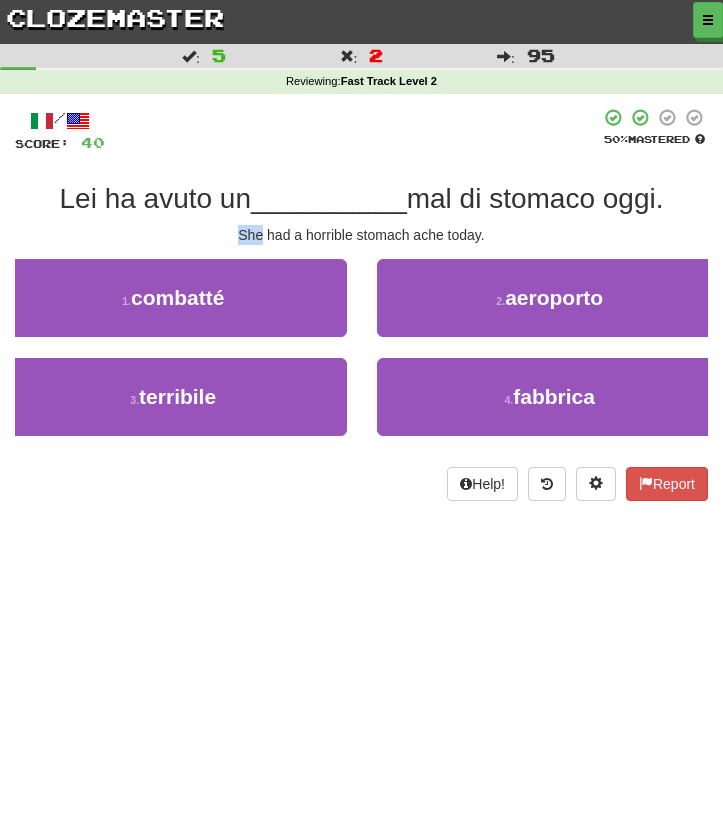 click on "/  Score:   40 50 %  Mastered Lei ha avuto un  __________  mal di stomaco oggi. She had a horrible stomach ache today. 1 .  combatté 2 .  aeroporto 3 .  terribile 4 .  fabbrica  Help!  Report" at bounding box center [361, 304] 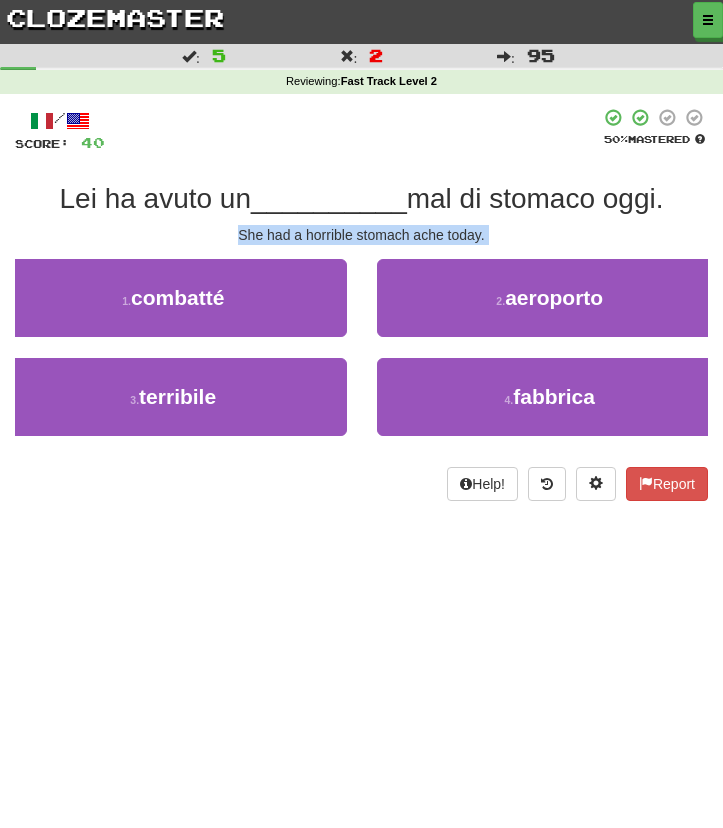 click on "/  Score:   40 50 %  Mastered Lei ha avuto un  __________  mal di stomaco oggi. She had a horrible stomach ache today. 1 .  combatté 2 .  aeroporto 3 .  terribile 4 .  fabbrica  Help!  Report" at bounding box center [361, 304] 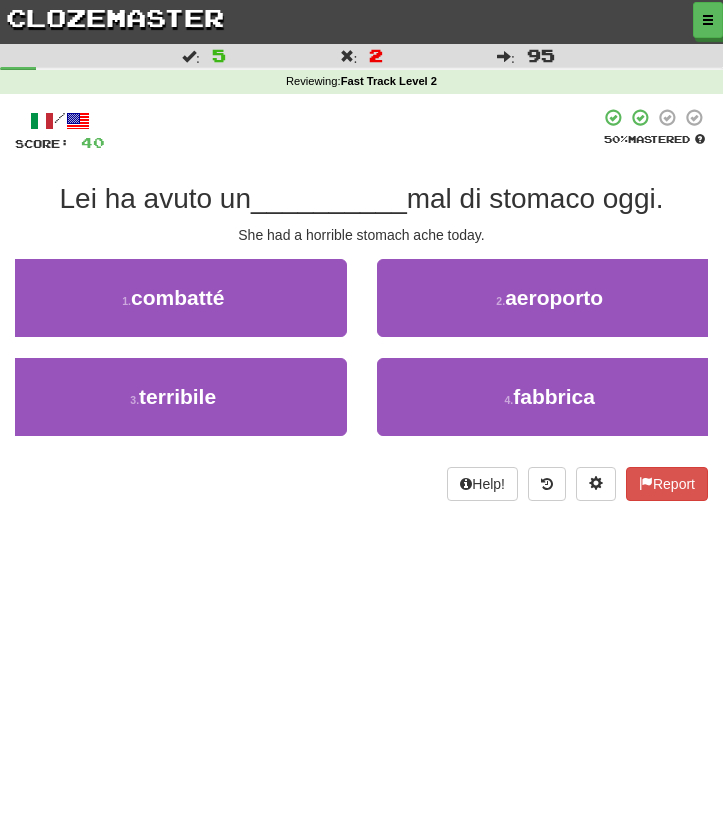 click on "/  Score:   40 50 %  Mastered Lei ha avuto un  __________  mal di stomaco oggi. She had a horrible stomach ache today. 1 .  combatté 2 .  aeroporto 3 .  terribile 4 .  fabbrica  Help!  Report" at bounding box center (361, 304) 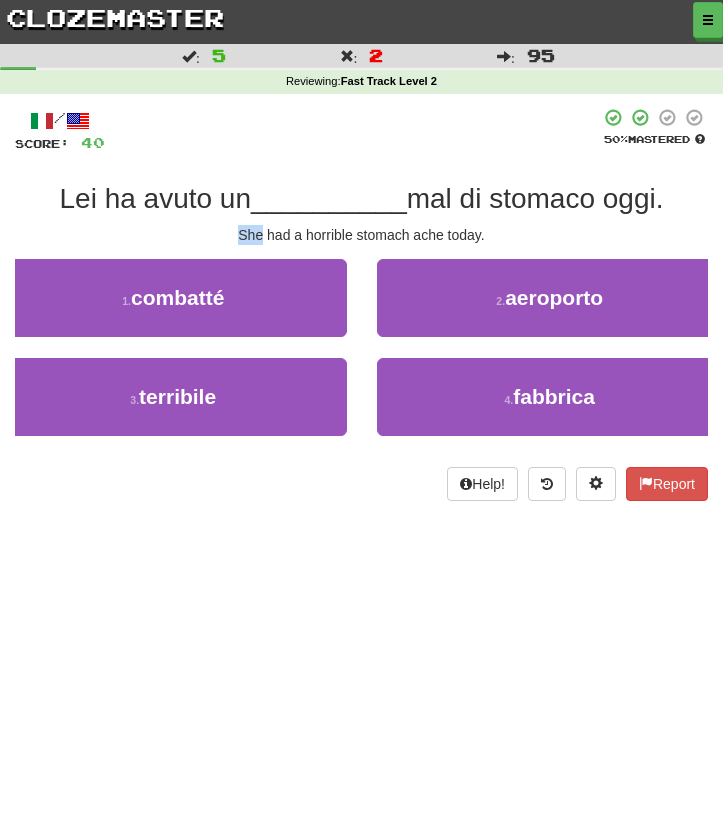 click on "/  Score:   40 50 %  Mastered Lei ha avuto un  __________  mal di stomaco oggi. She had a horrible stomach ache today. 1 .  combatté 2 .  aeroporto 3 .  terribile 4 .  fabbrica  Help!  Report" at bounding box center [361, 304] 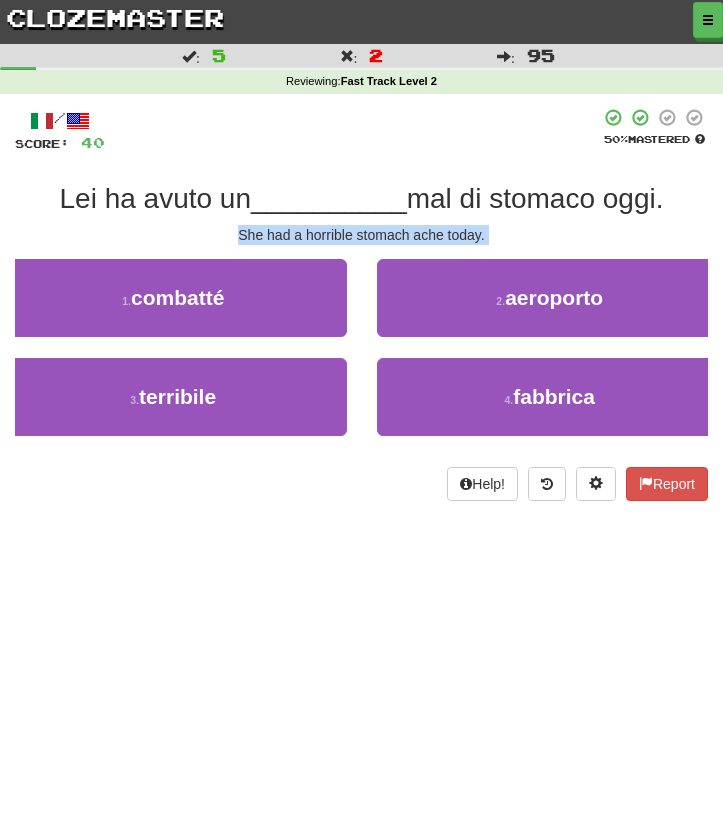 click on "__________" at bounding box center (329, 198) 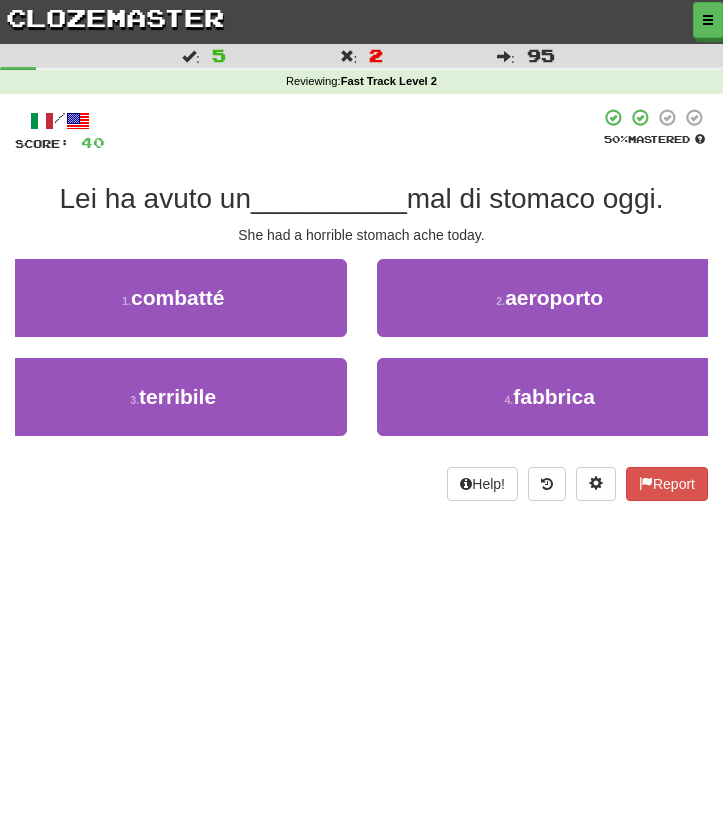 click on "__________" at bounding box center [329, 198] 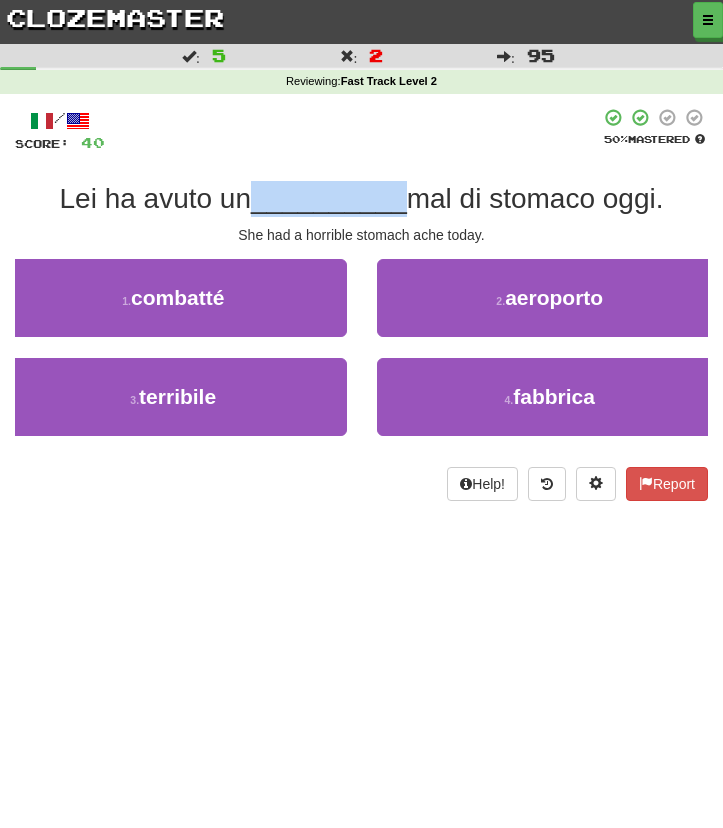 click on "__________" at bounding box center (329, 198) 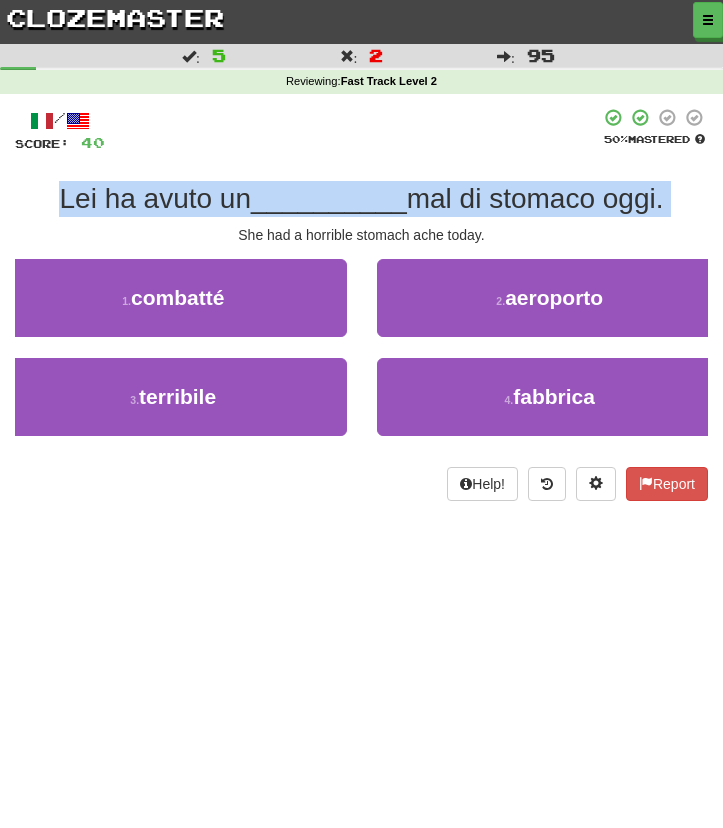 click on "__________" at bounding box center [329, 198] 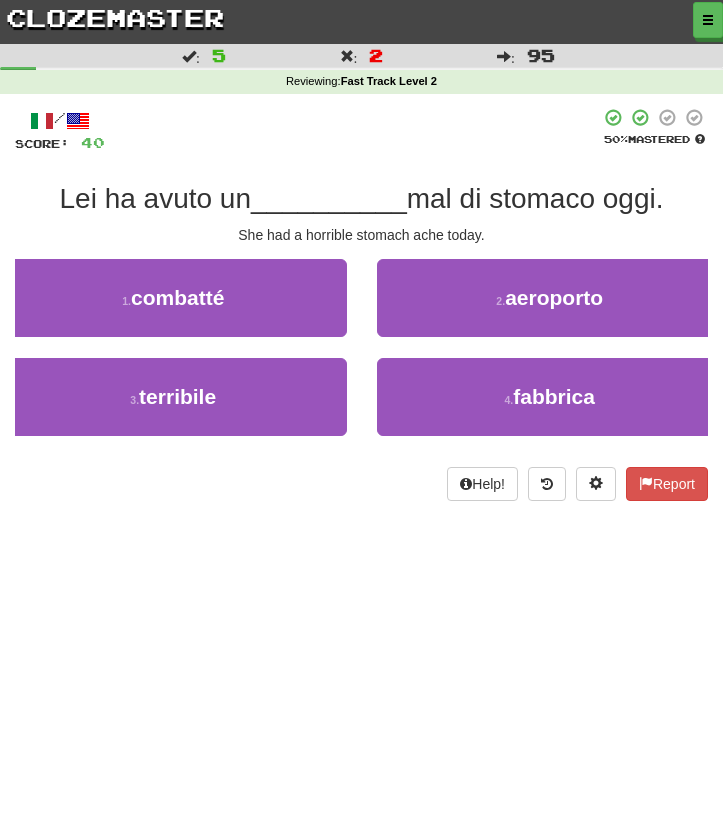 click on "__________" at bounding box center (329, 198) 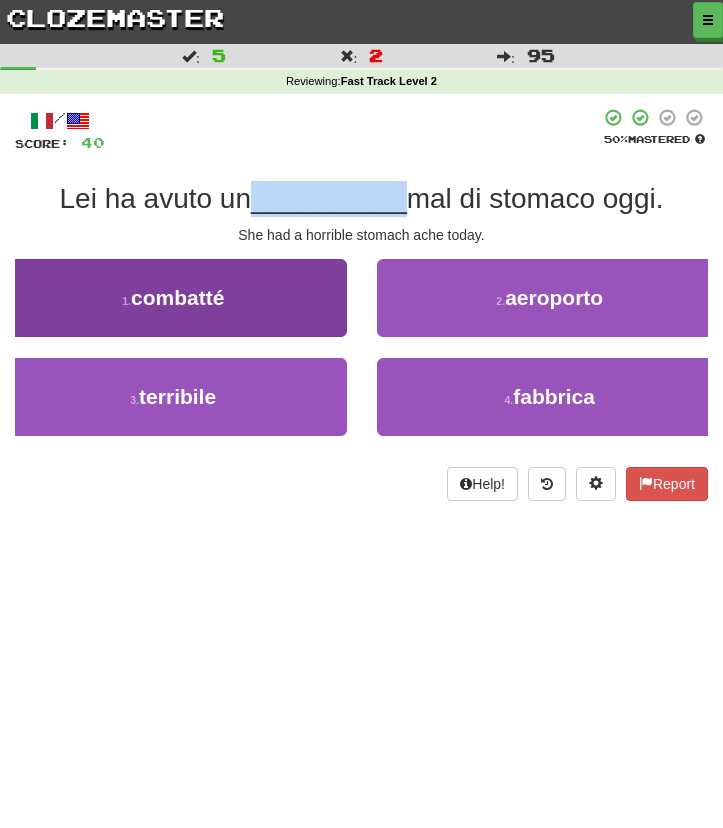 click on "Lei ha avuto un" at bounding box center [155, 198] 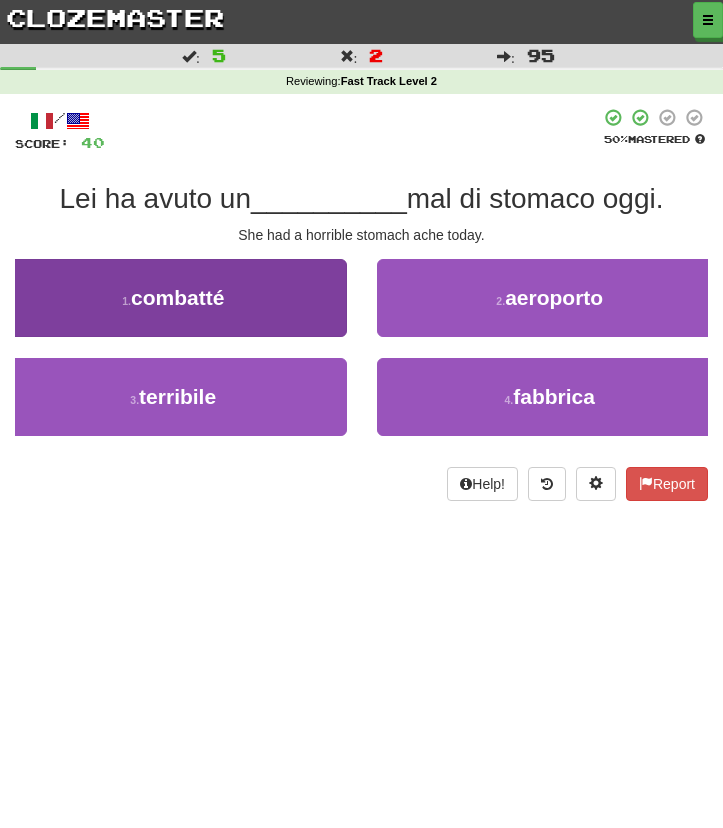 click on "Lei ha avuto un" at bounding box center (155, 198) 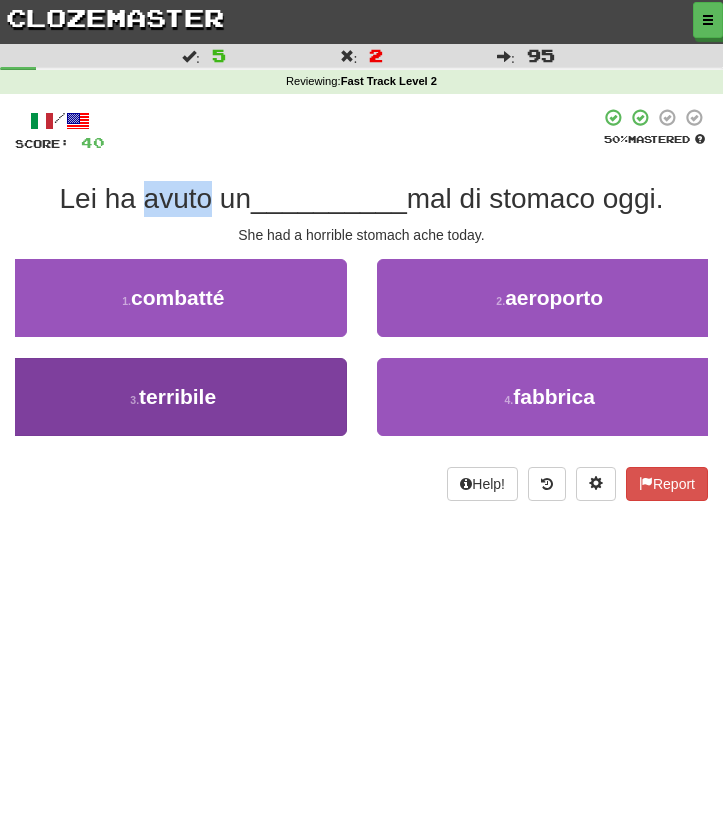 click on "3 .  terribile" at bounding box center (173, 397) 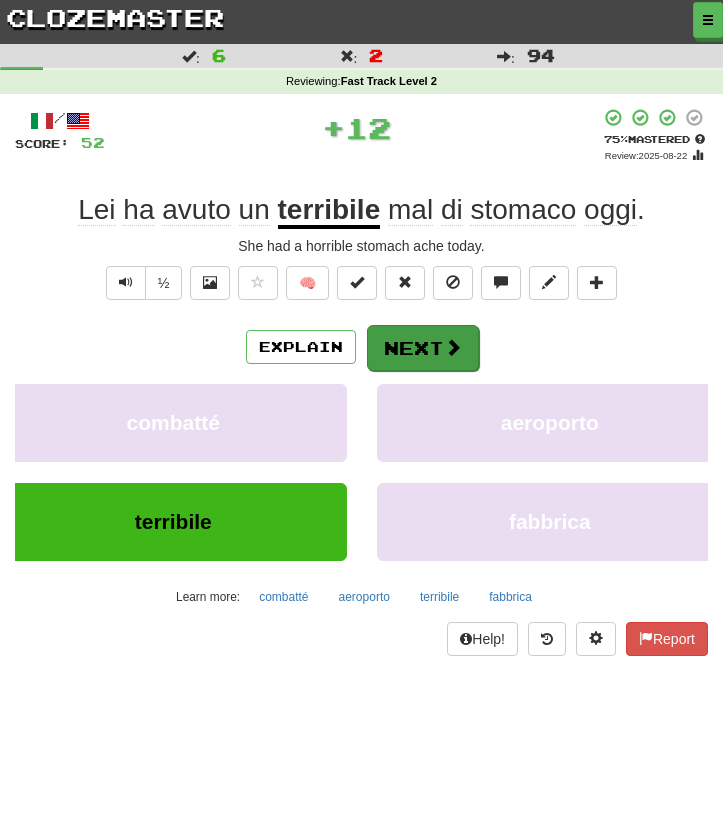 click on "Next" at bounding box center [423, 348] 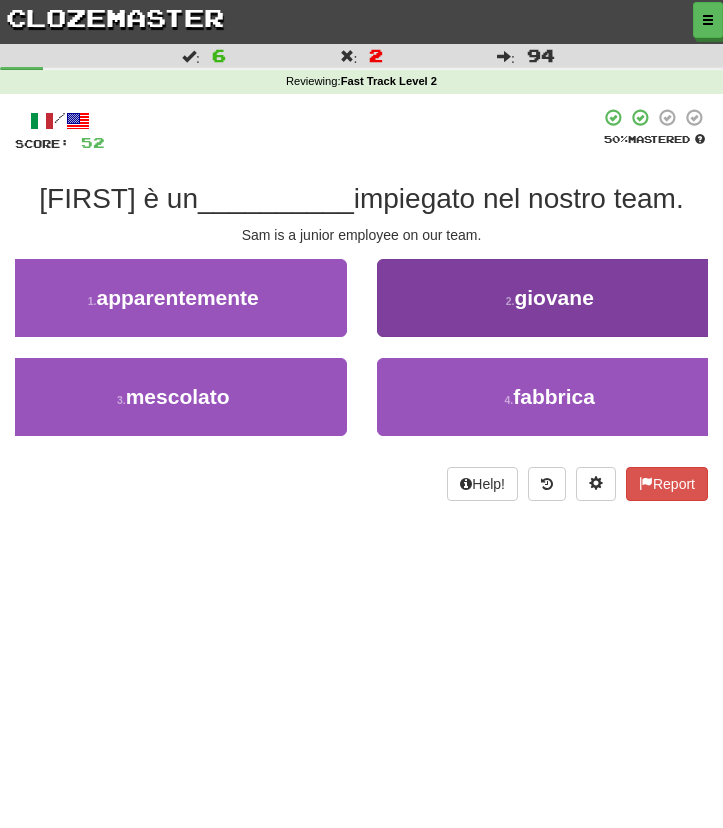 click on "2 .  giovane" at bounding box center [550, 298] 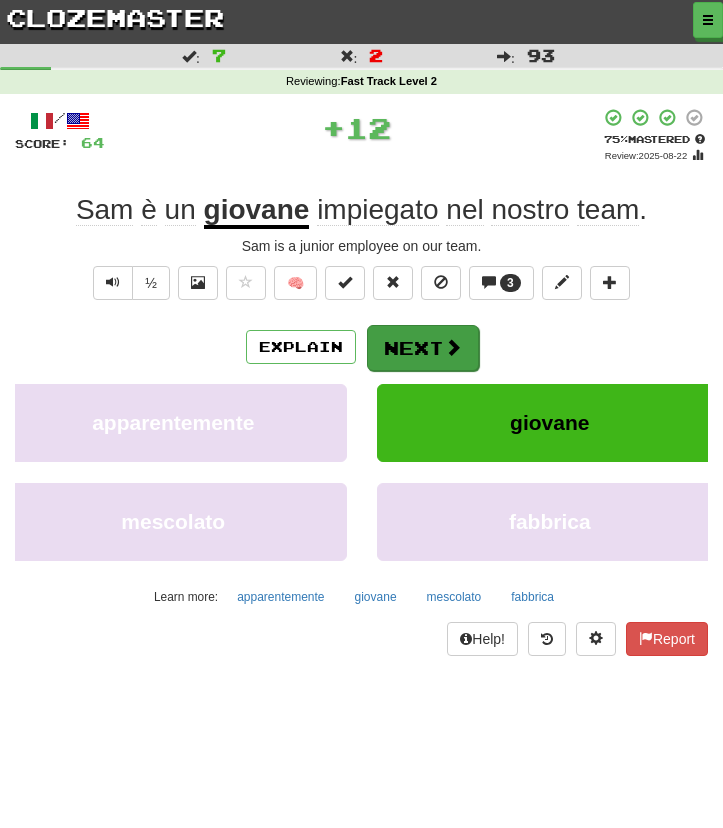 click on "Next" at bounding box center (423, 348) 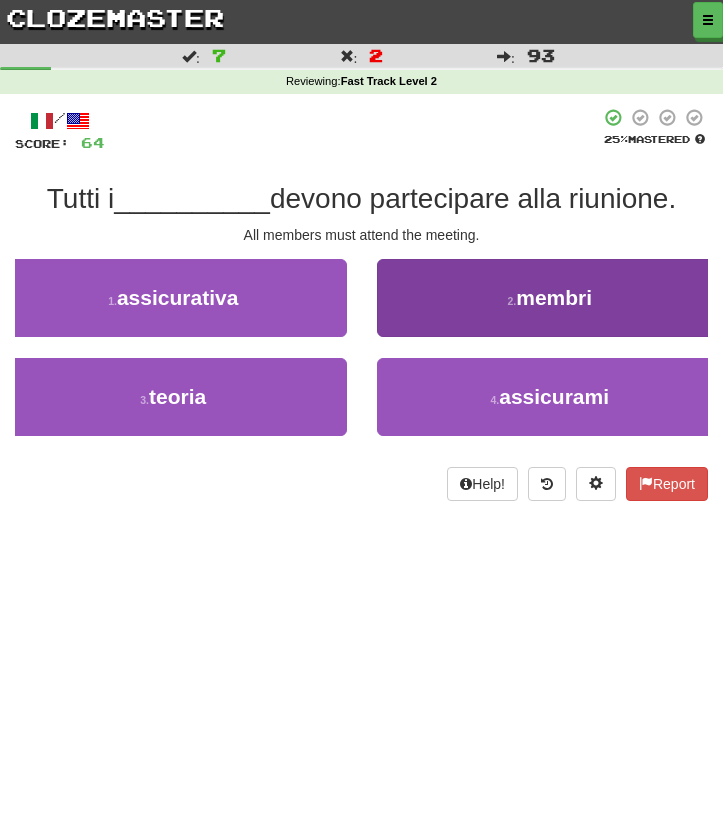 click on "2 .  membri" at bounding box center [550, 298] 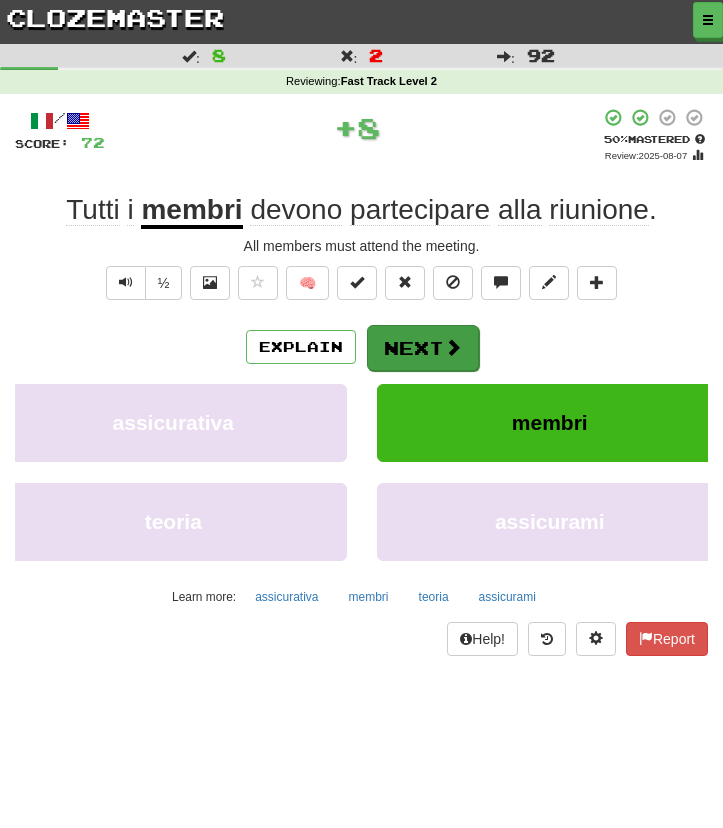 click on "Next" at bounding box center (423, 348) 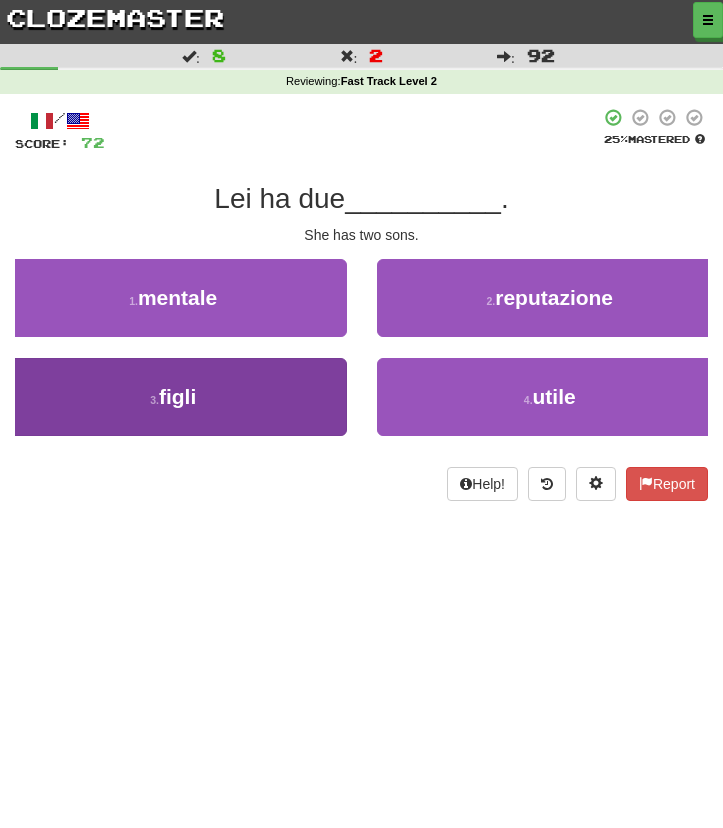 click on "3 .  figli" at bounding box center [173, 397] 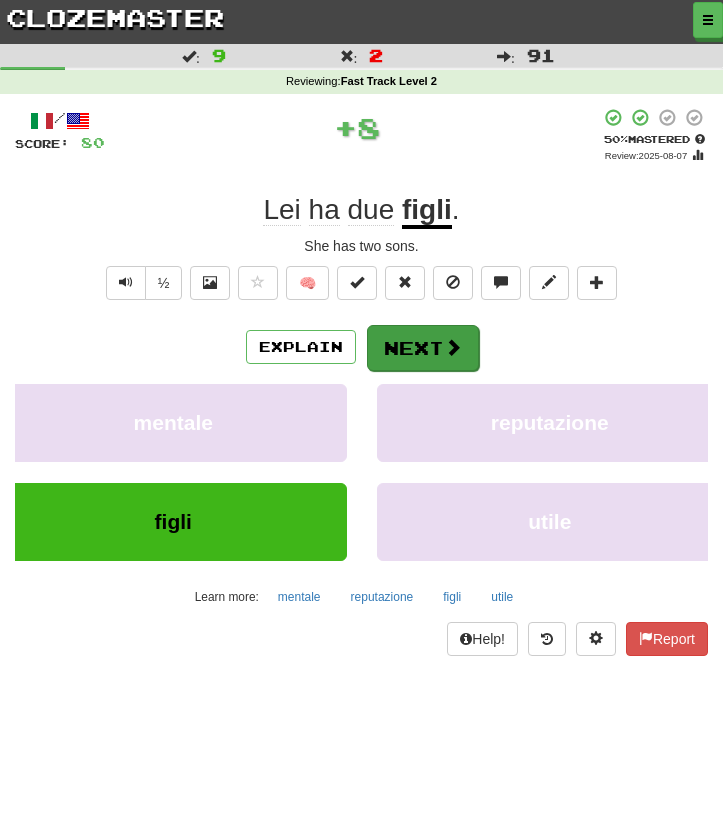 click on "Next" at bounding box center [423, 348] 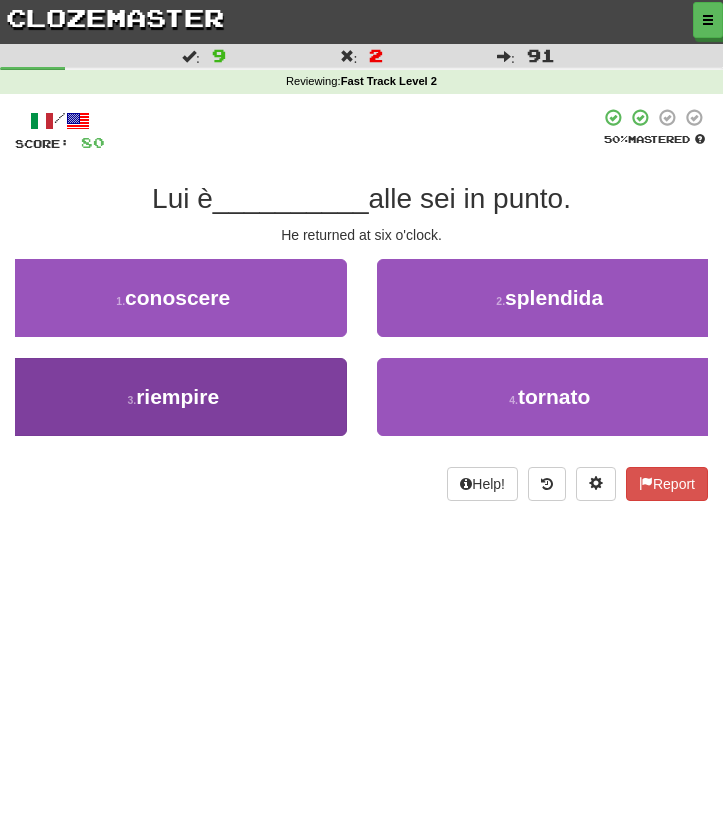 click on "3 .  riempire" at bounding box center (173, 397) 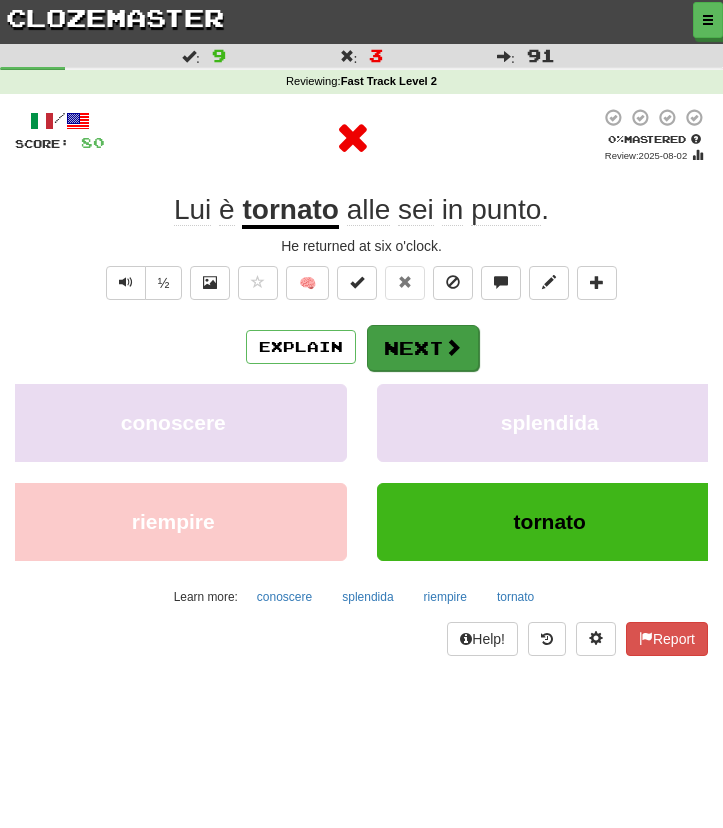 click on "Next" at bounding box center [423, 348] 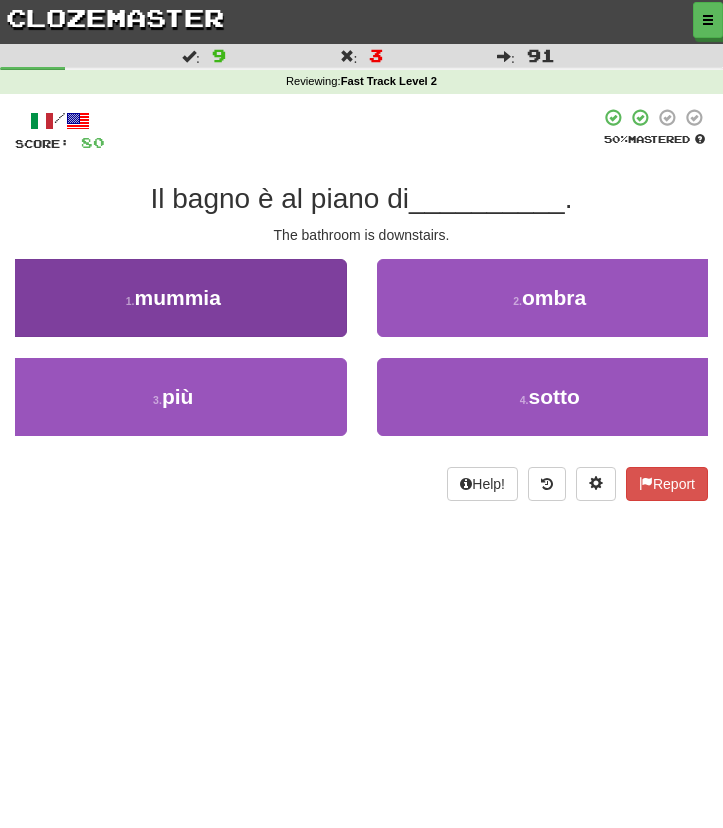click on "1 .  mummia" at bounding box center (173, 298) 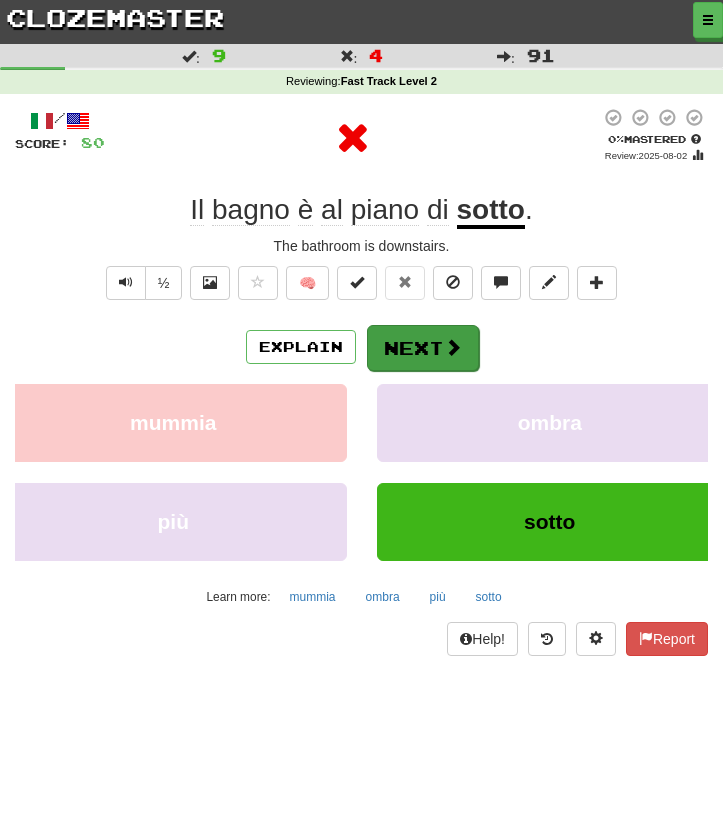 click on "Next" at bounding box center (423, 348) 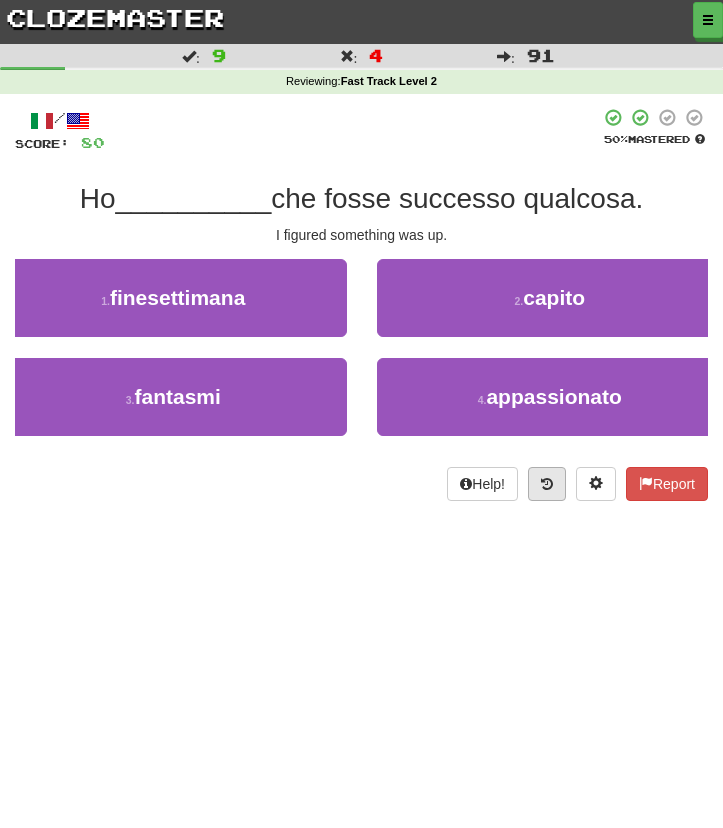 click at bounding box center [547, 484] 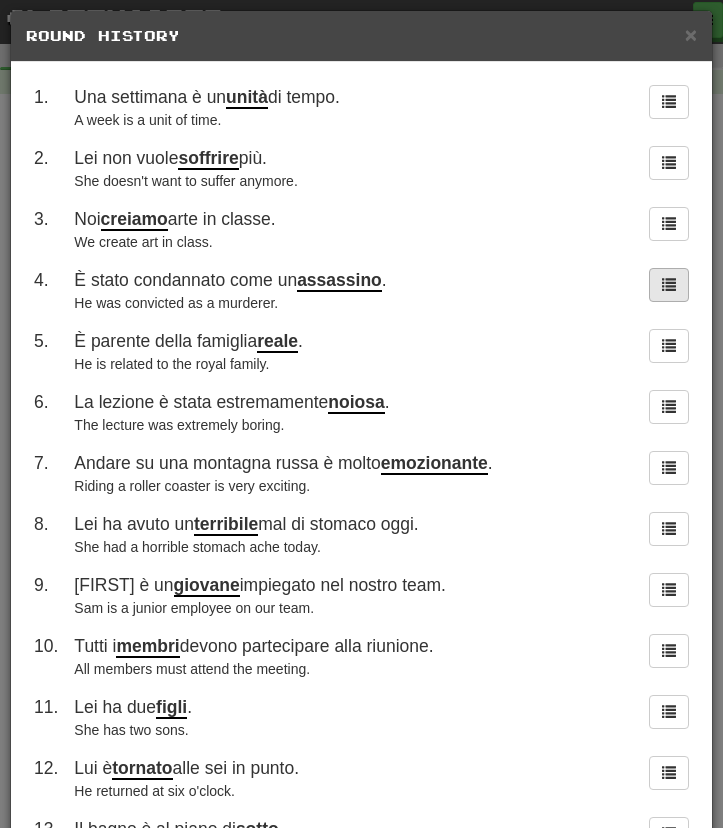 click at bounding box center [669, 285] 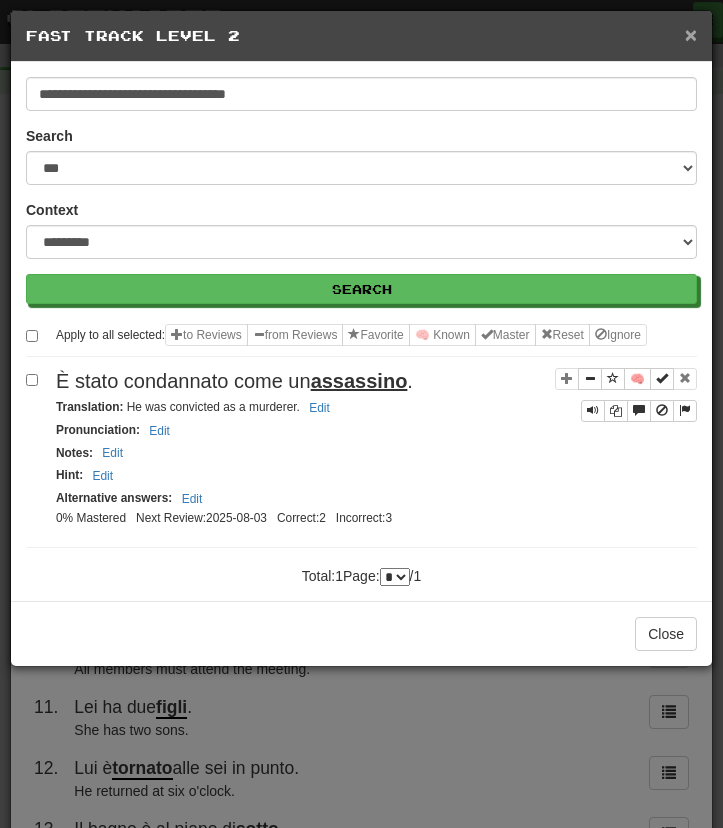 click on "×" at bounding box center [691, 34] 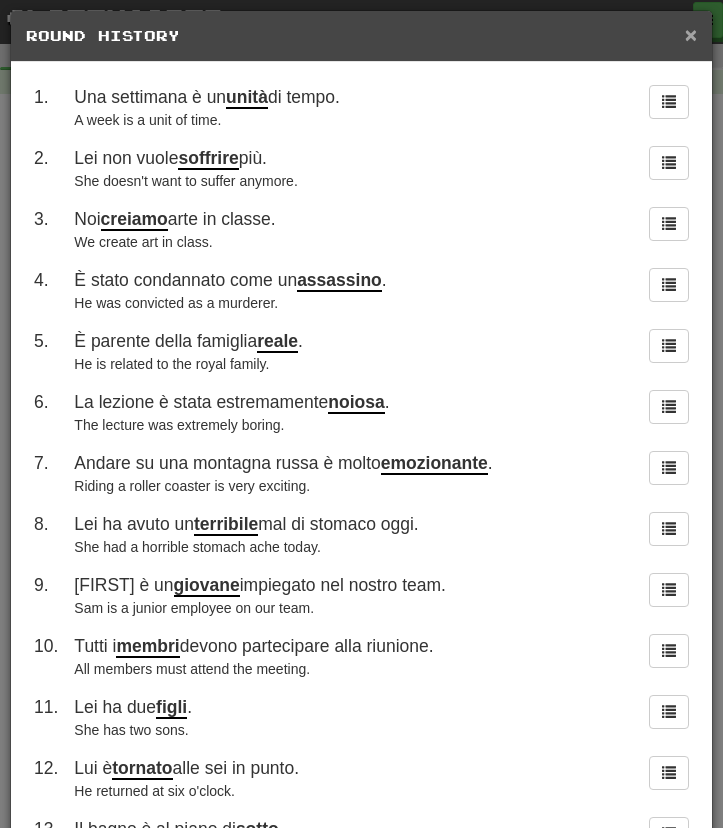 click on "×" at bounding box center (691, 34) 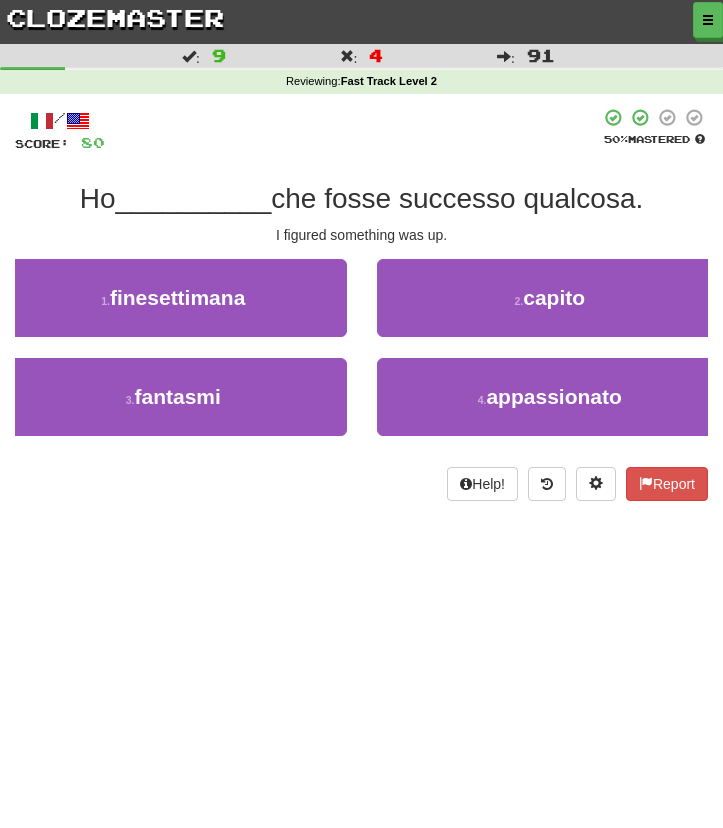 click on "che fosse successo qualcosa." at bounding box center [457, 198] 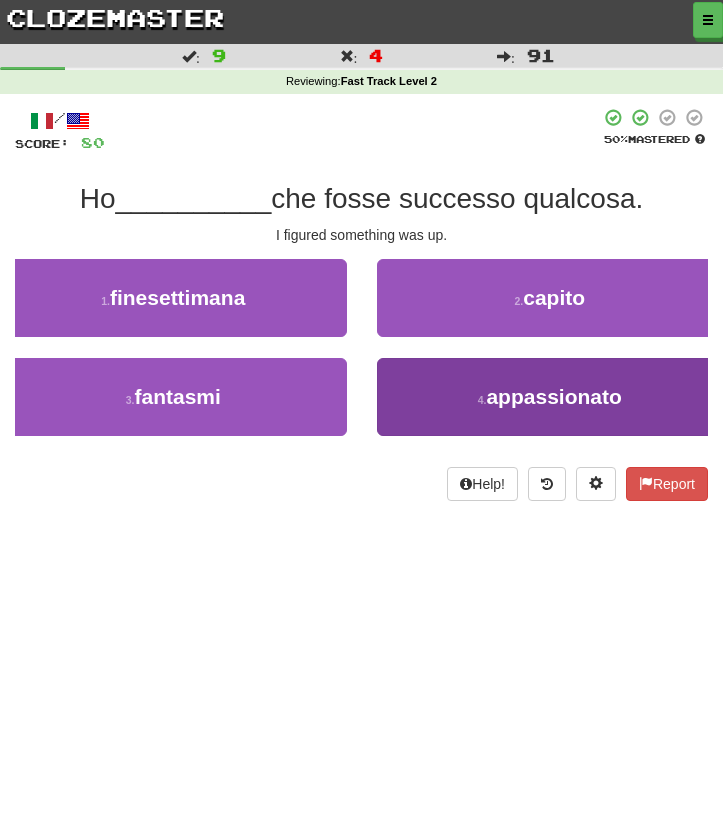 click on "4 .  appassionato" at bounding box center [550, 397] 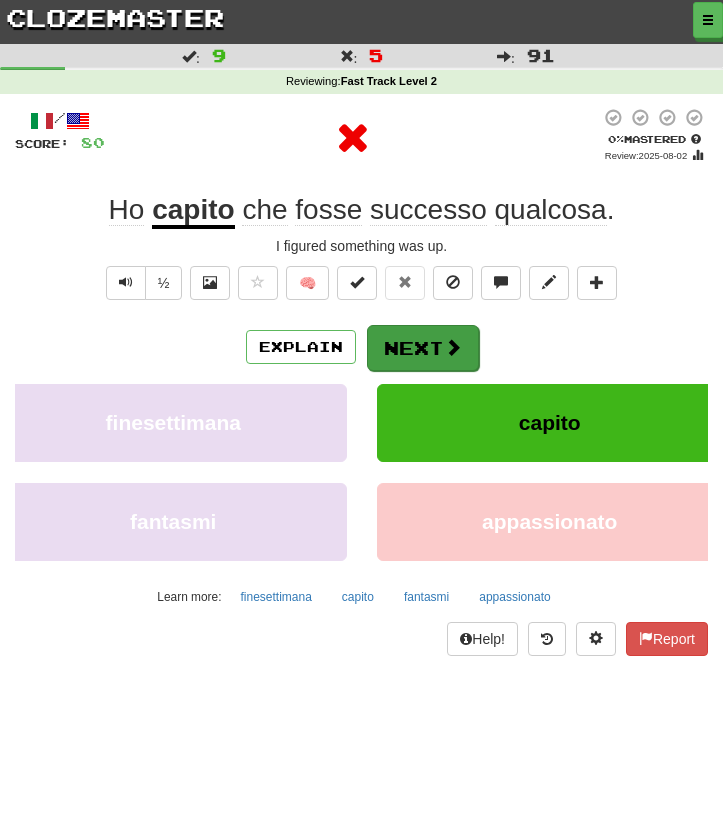 click on "Next" at bounding box center (423, 348) 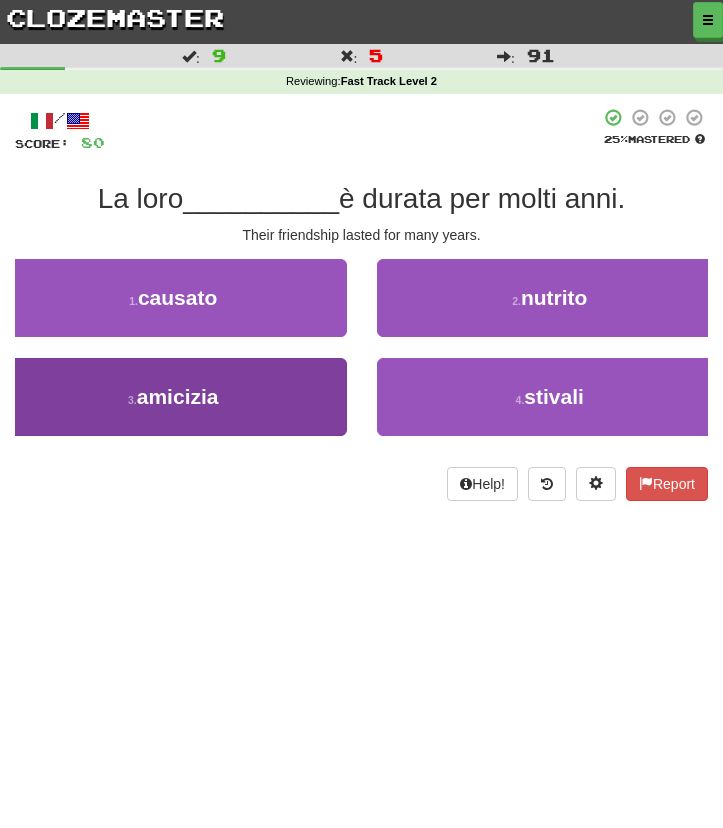 click on "3 .  amicizia" at bounding box center (173, 397) 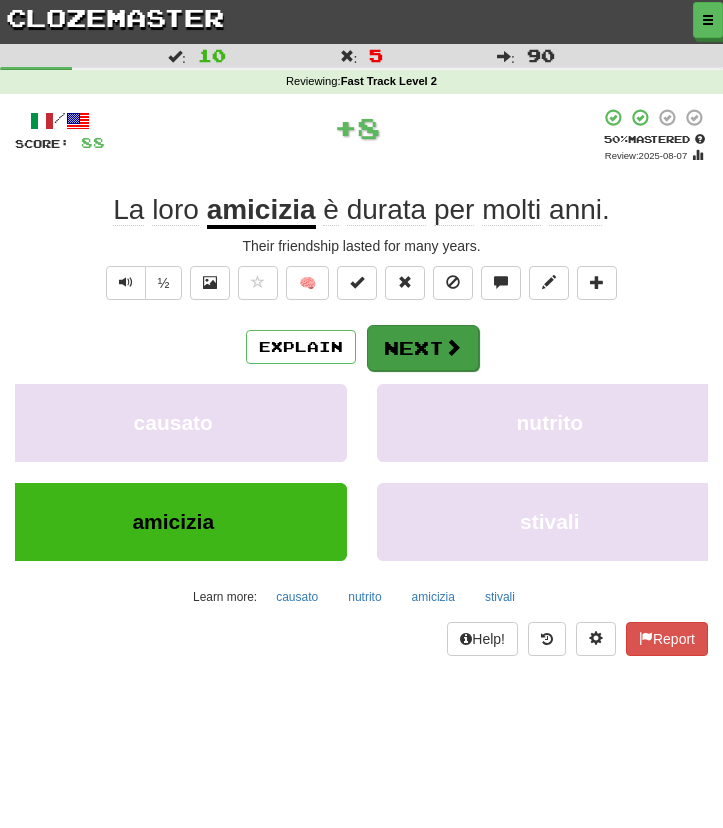 click on "Next" at bounding box center [423, 348] 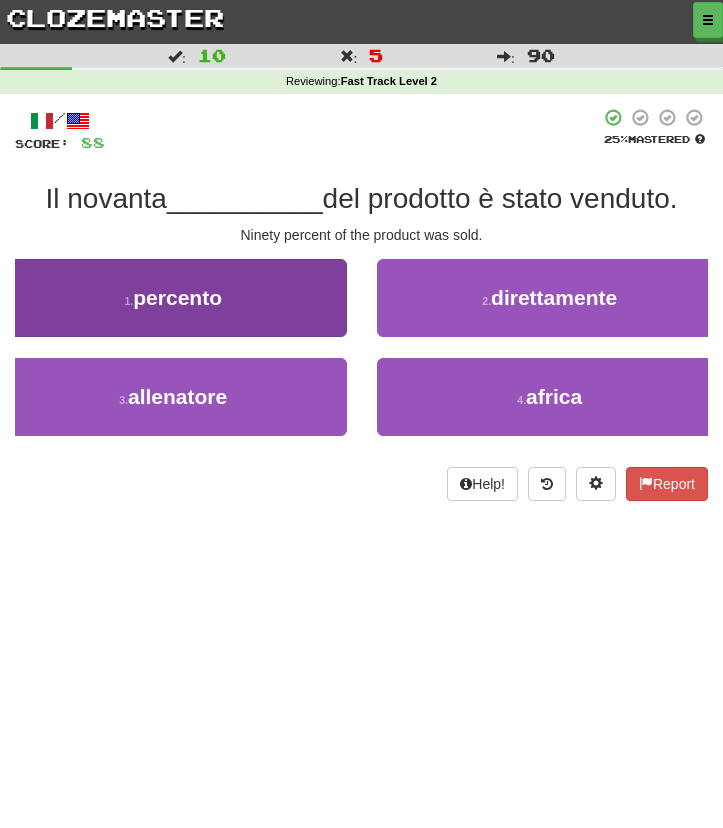 click on "1 .  percento" at bounding box center (173, 298) 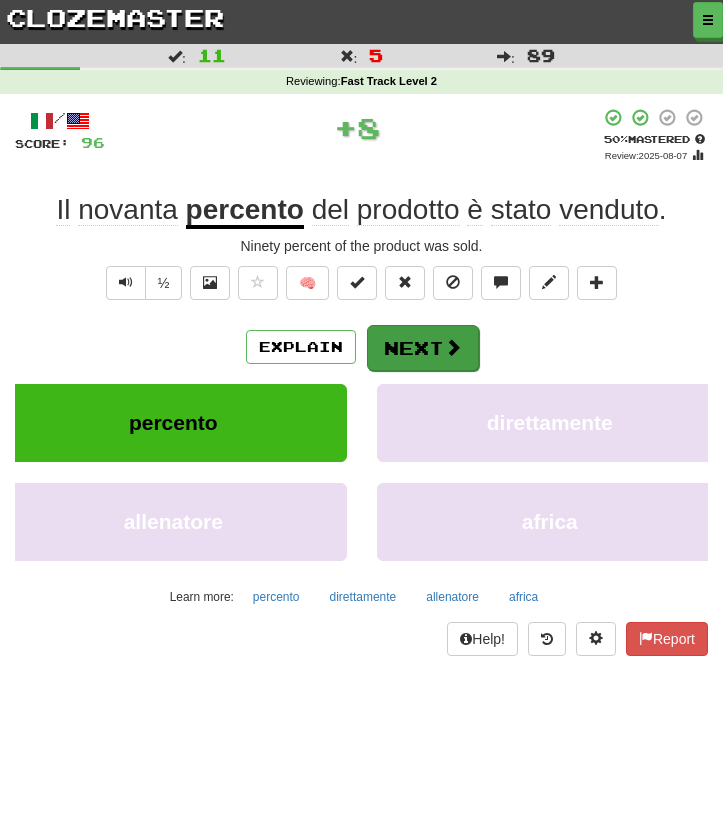 click on "Next" at bounding box center (423, 348) 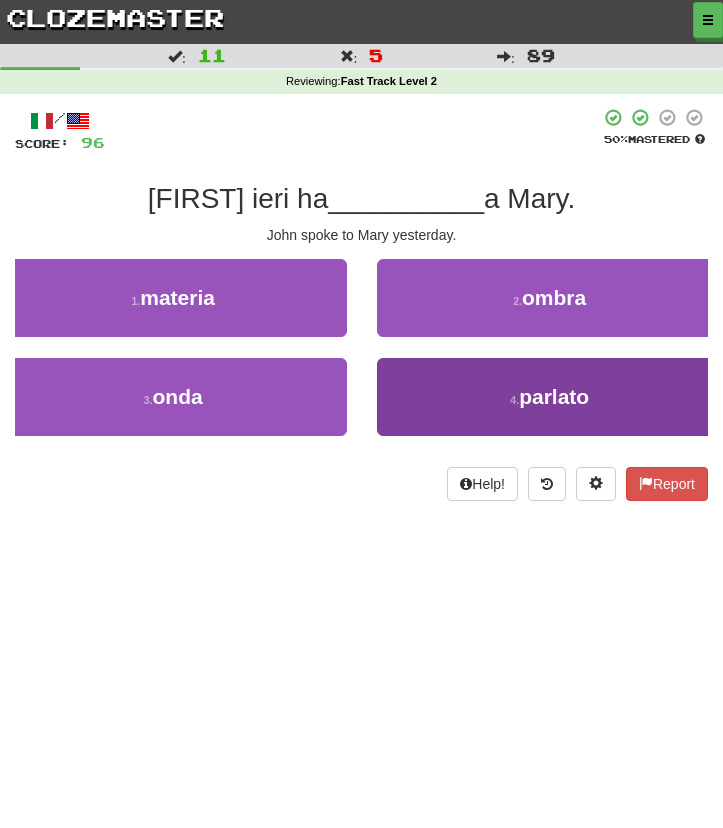 click on "4 .  parlato" at bounding box center [550, 397] 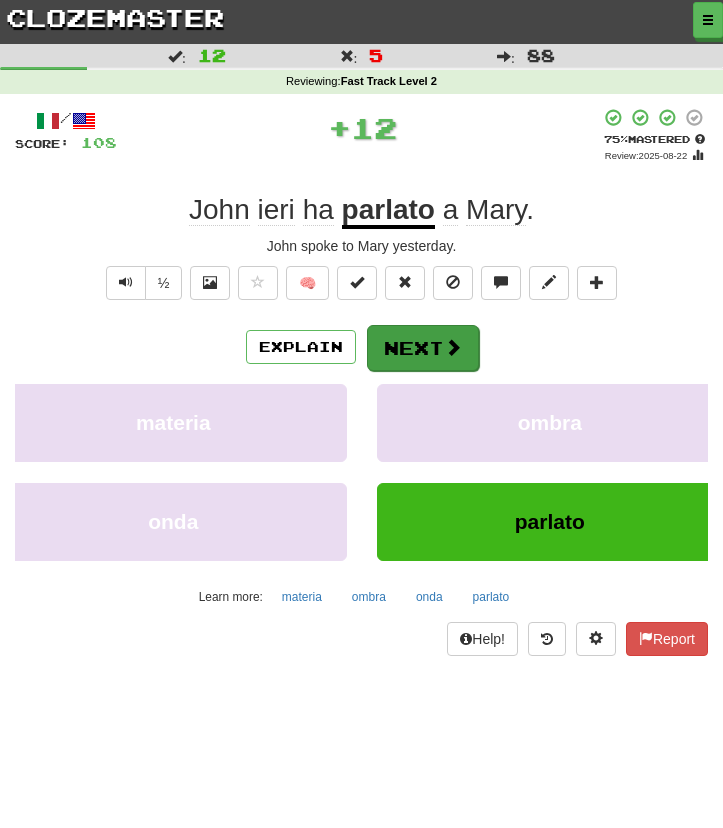 click on "Next" at bounding box center (423, 348) 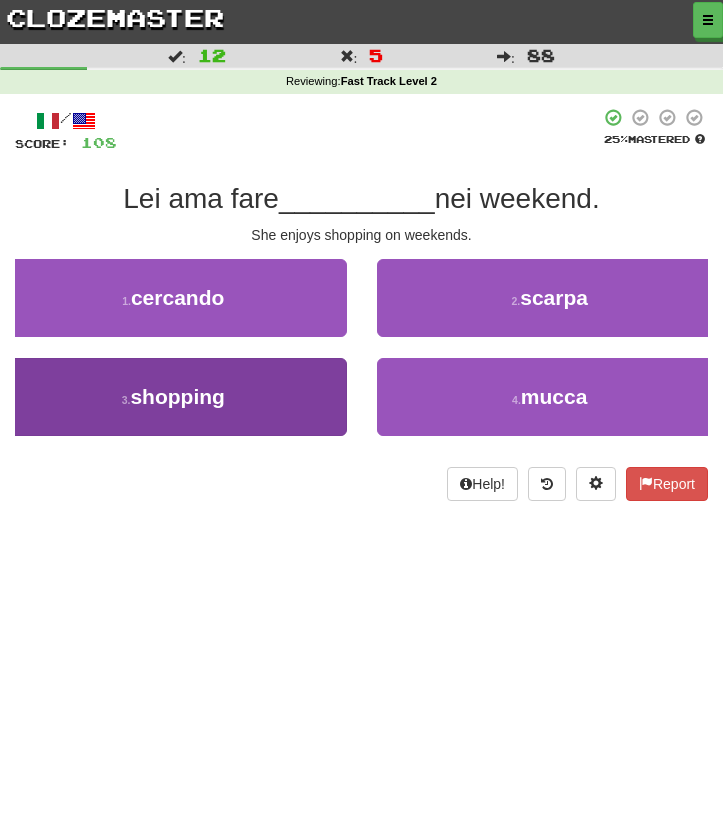 click on "3 .  shopping" at bounding box center (173, 397) 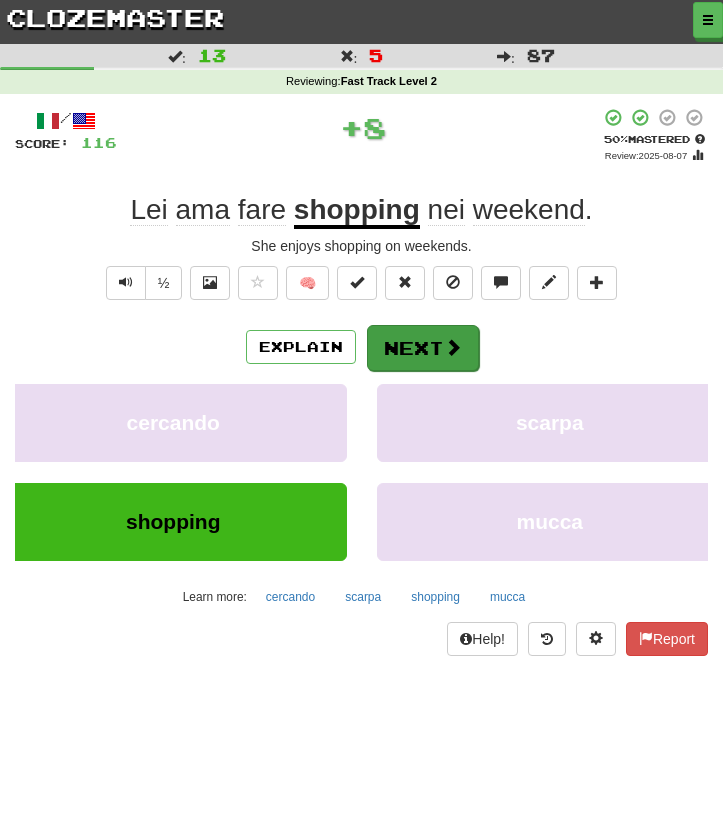 click on "Next" at bounding box center (423, 348) 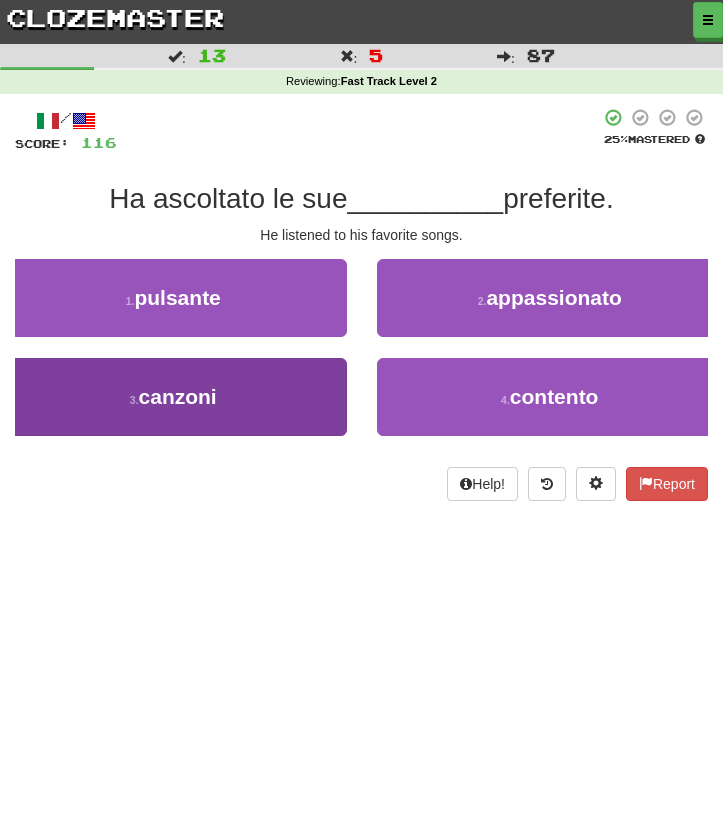 click on "3 .  canzoni" at bounding box center [173, 397] 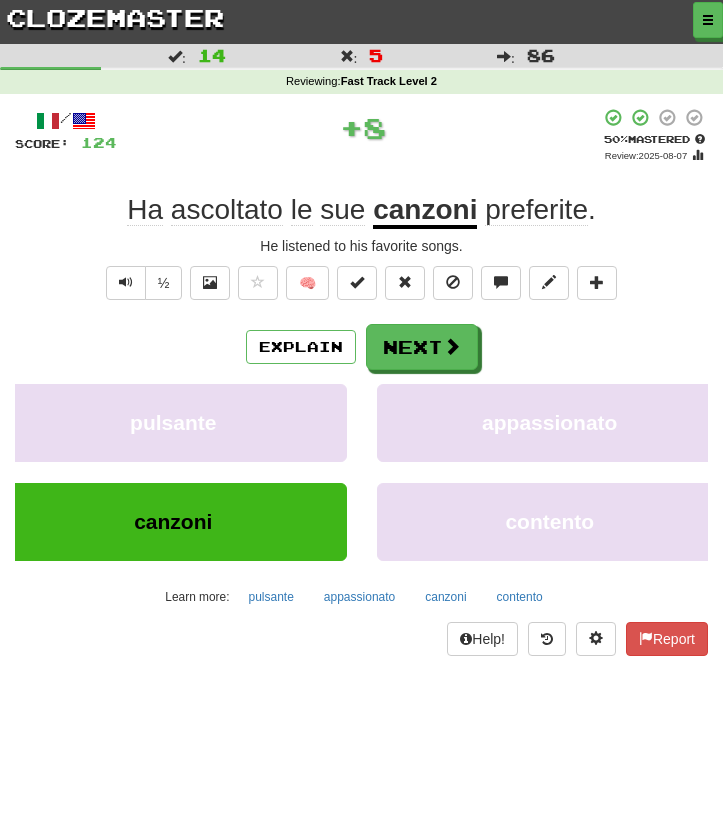 click on "/  Score:   124 + 8 50 %  Mastered Review:  2025-08-07 Ha   ascoltato   le   sue   canzoni   preferite . He listened to his favorite songs. ½ 🧠 Explain Next pulsante appassionato canzoni contento Learn more: pulsante appassionato canzoni contento  Help!  Report" at bounding box center (361, 382) 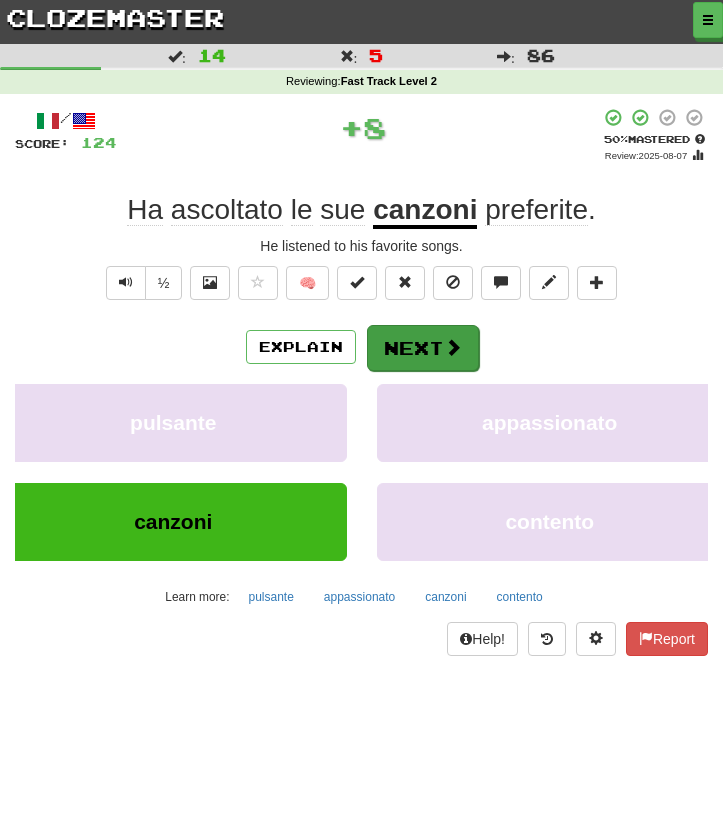 click on "Next" at bounding box center [423, 348] 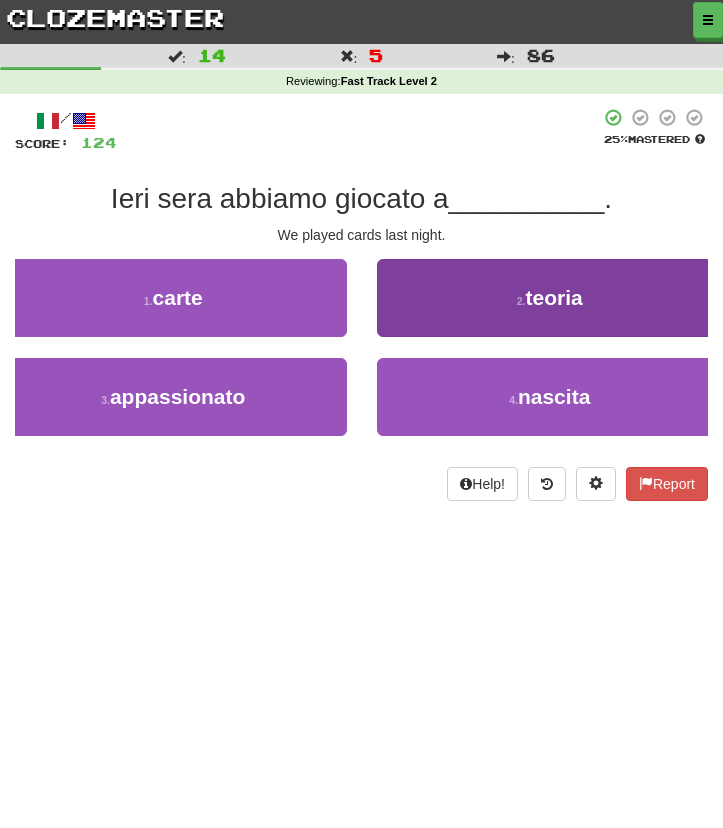 click on "2 .  teoria" at bounding box center (550, 298) 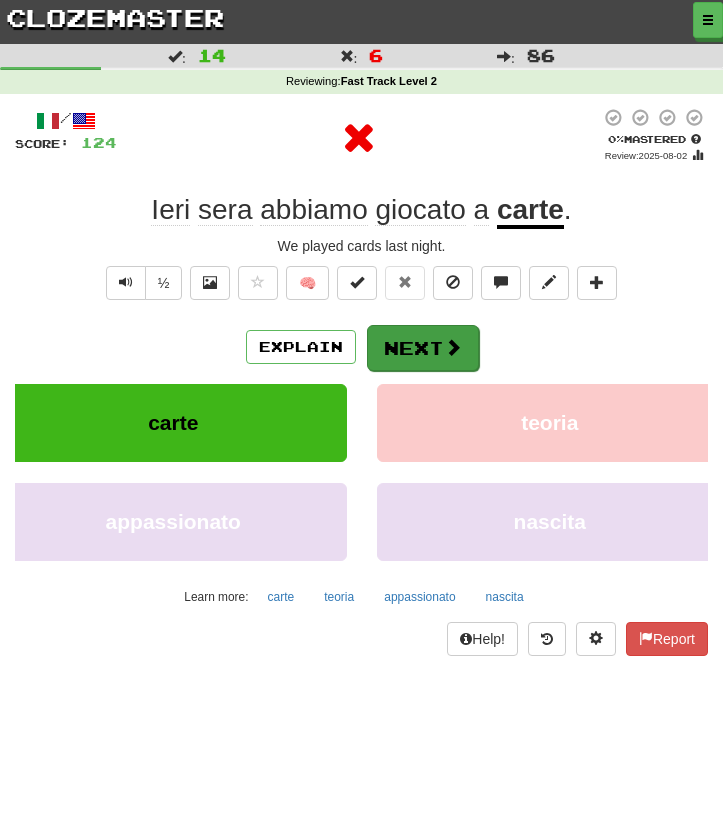click on "Next" at bounding box center (423, 348) 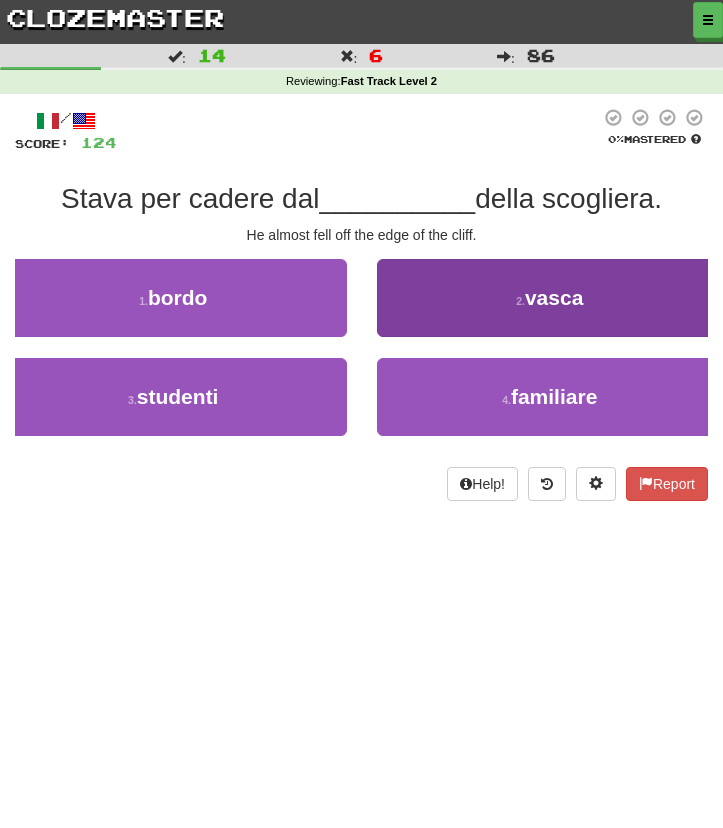 click on "2 .  vasca" at bounding box center (550, 298) 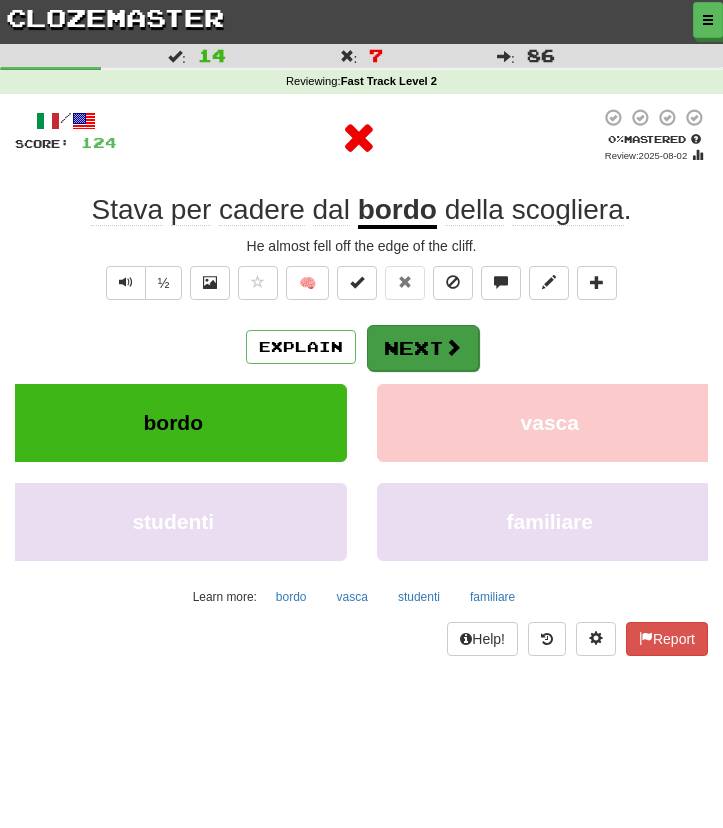 click on "Next" at bounding box center (423, 348) 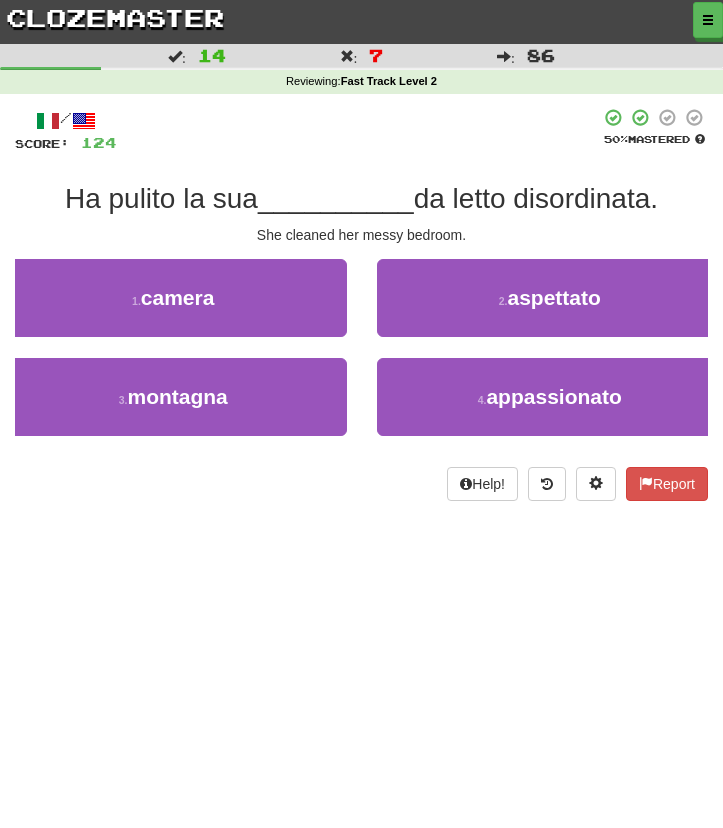 click on "2 .  aspettato" at bounding box center [550, 298] 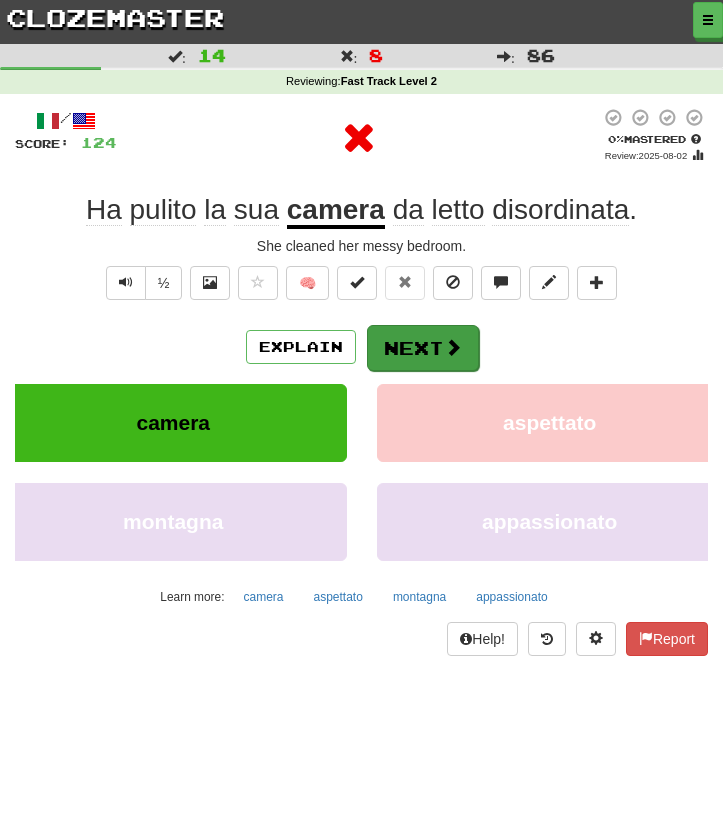 click on "Next" at bounding box center [423, 348] 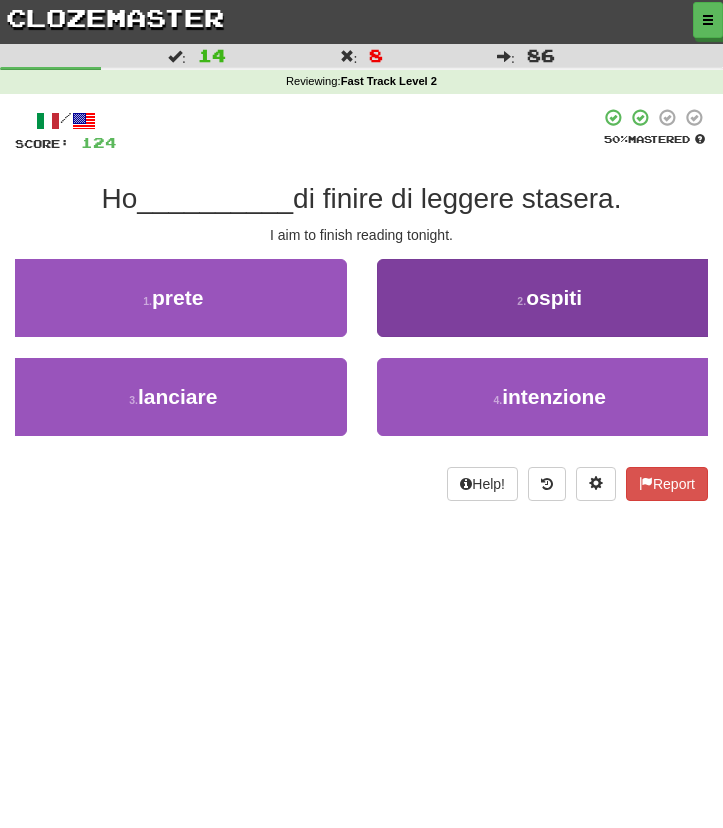 click on "2 .  ospiti" at bounding box center (550, 298) 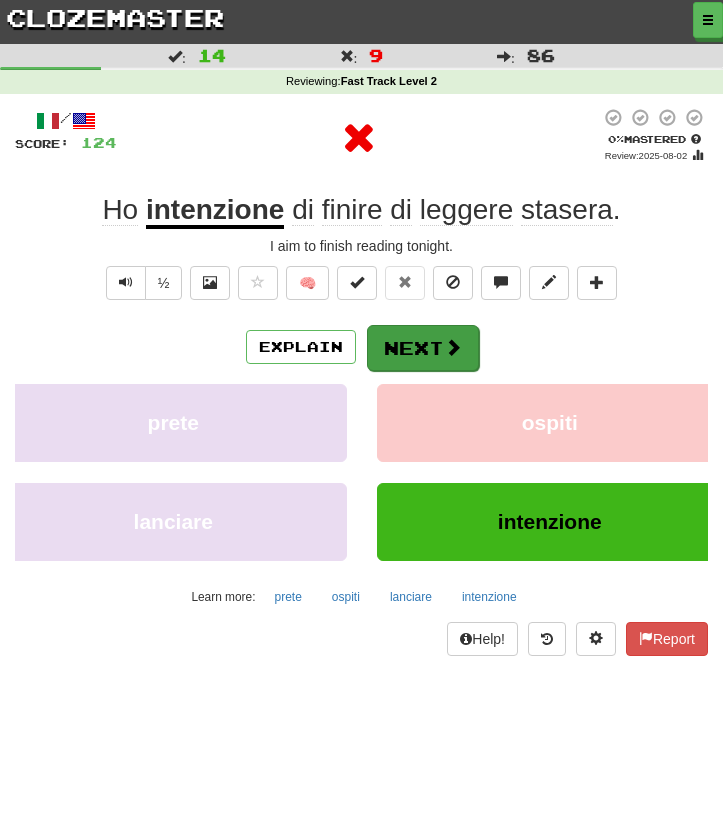 click on "Next" at bounding box center [423, 348] 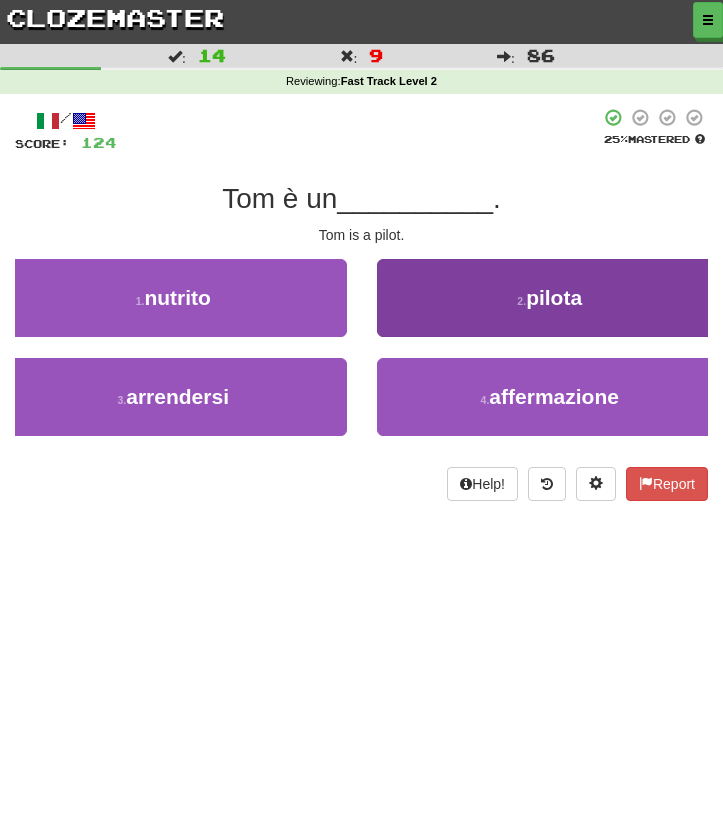 click on "2 .  pilota" at bounding box center (550, 298) 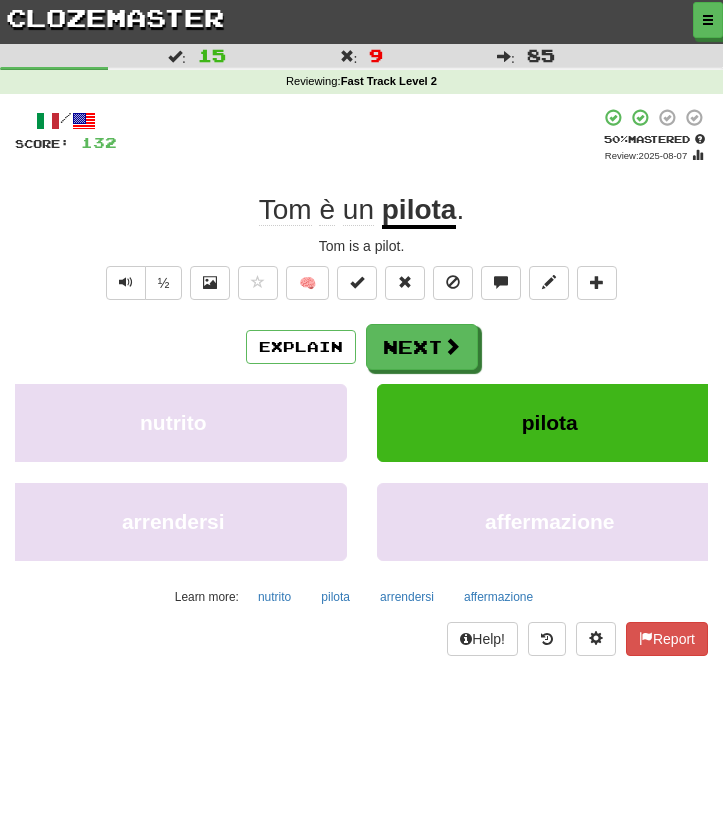click on "Next" at bounding box center (422, 347) 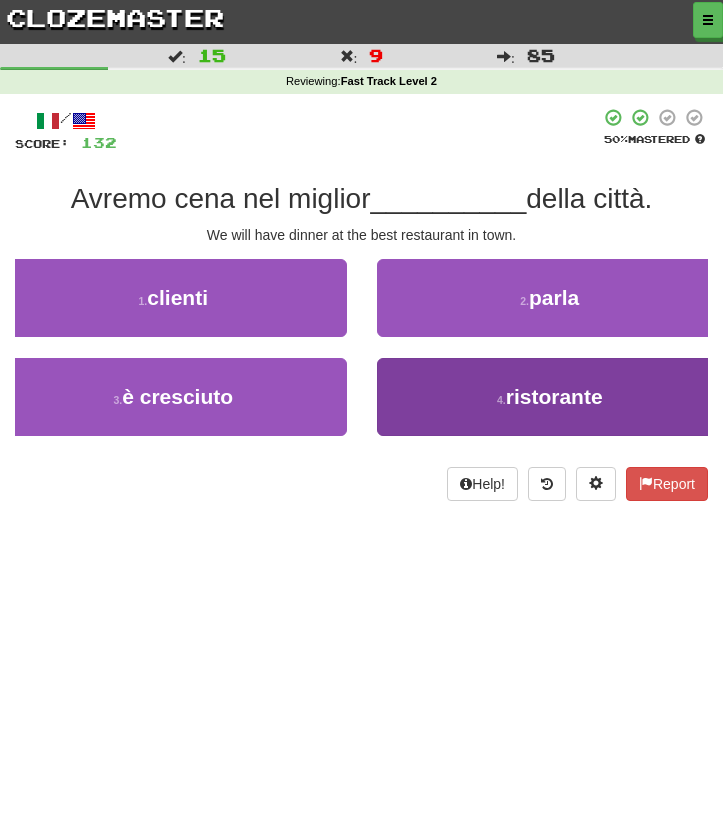 click on "4 .  ristorante" at bounding box center [550, 397] 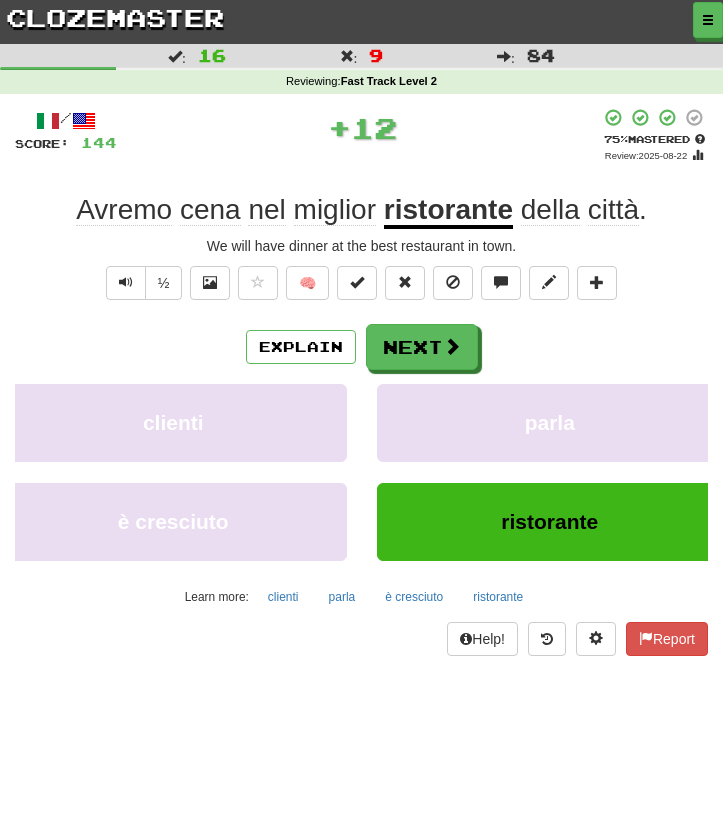 click on "Explain Next clienti parla è cresciuto ristorante Learn more: clienti parla è cresciuto ristorante" at bounding box center [361, 468] 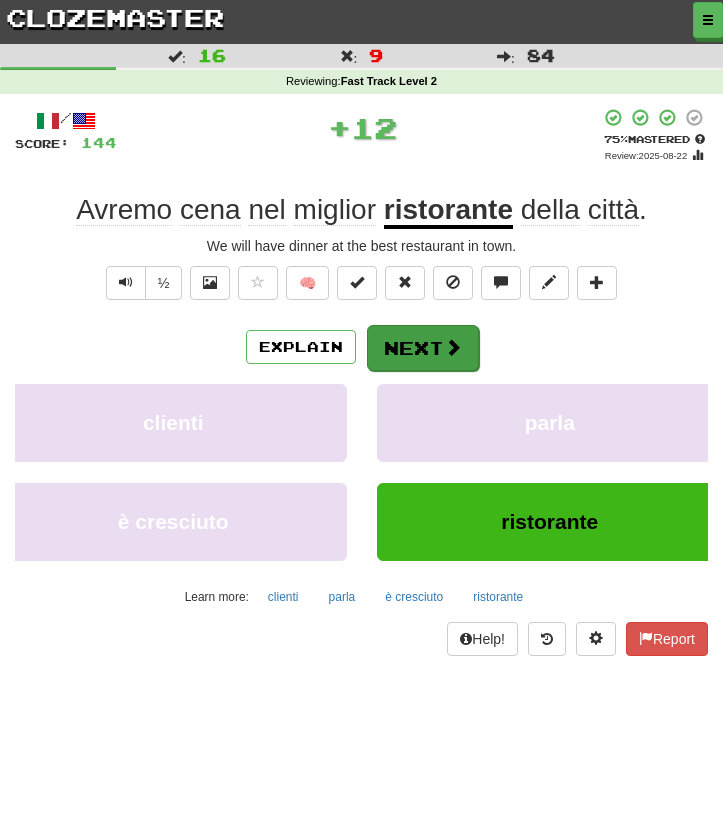 click on "Next" at bounding box center (423, 348) 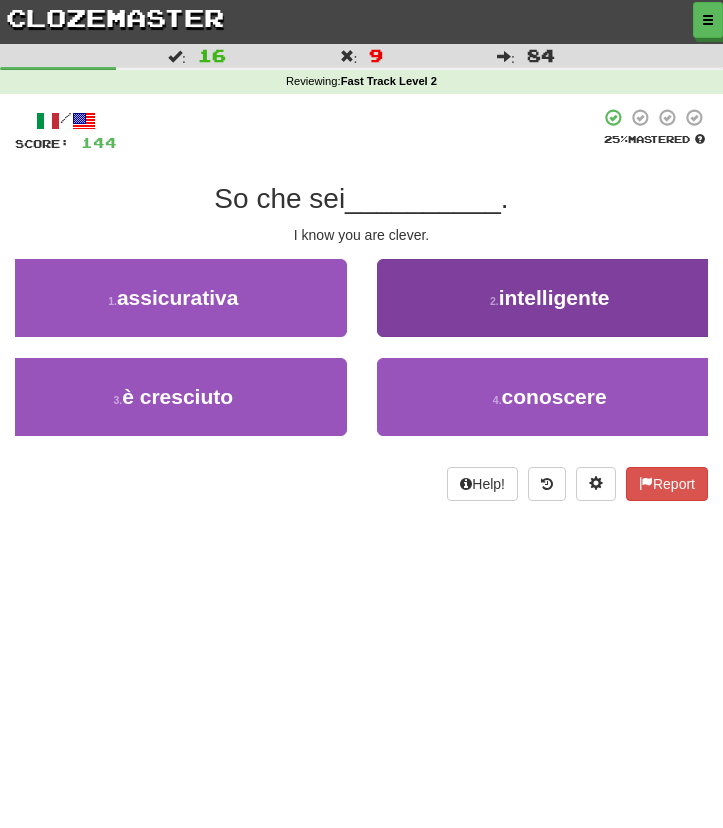 click on "2 .  intelligente" at bounding box center (550, 298) 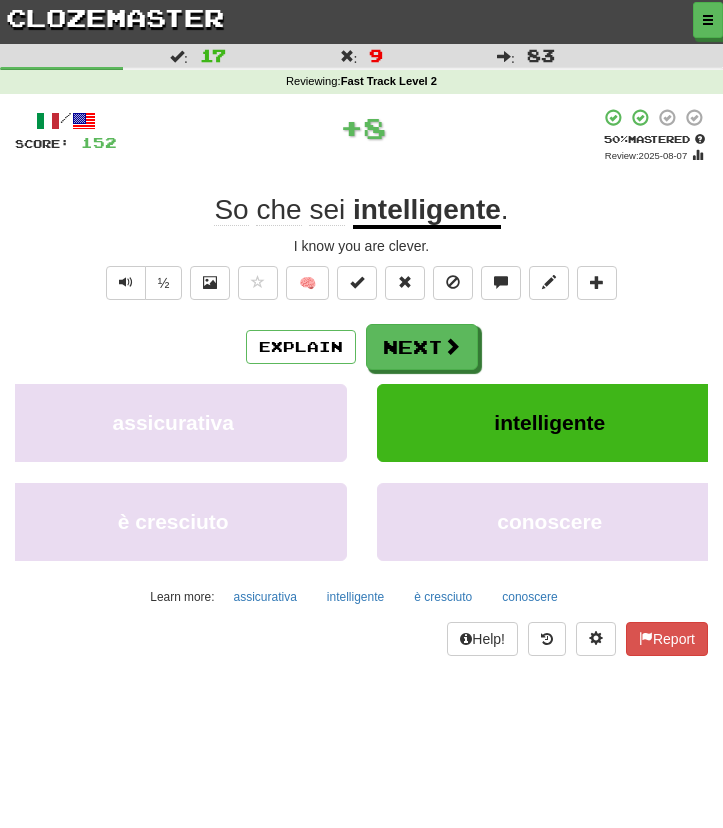 click on "Next" at bounding box center (422, 347) 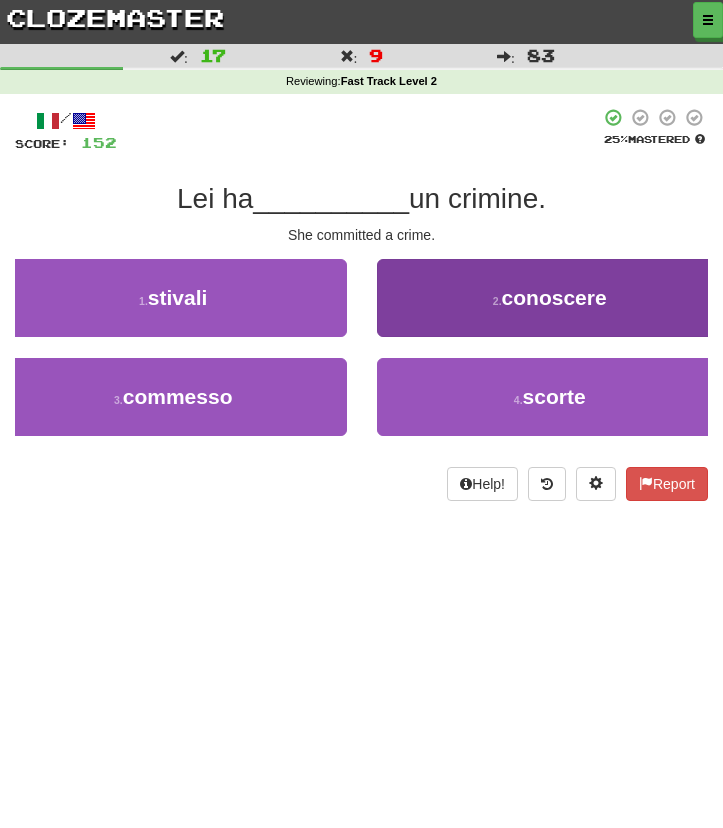 click on "2 .  conoscere" at bounding box center (550, 298) 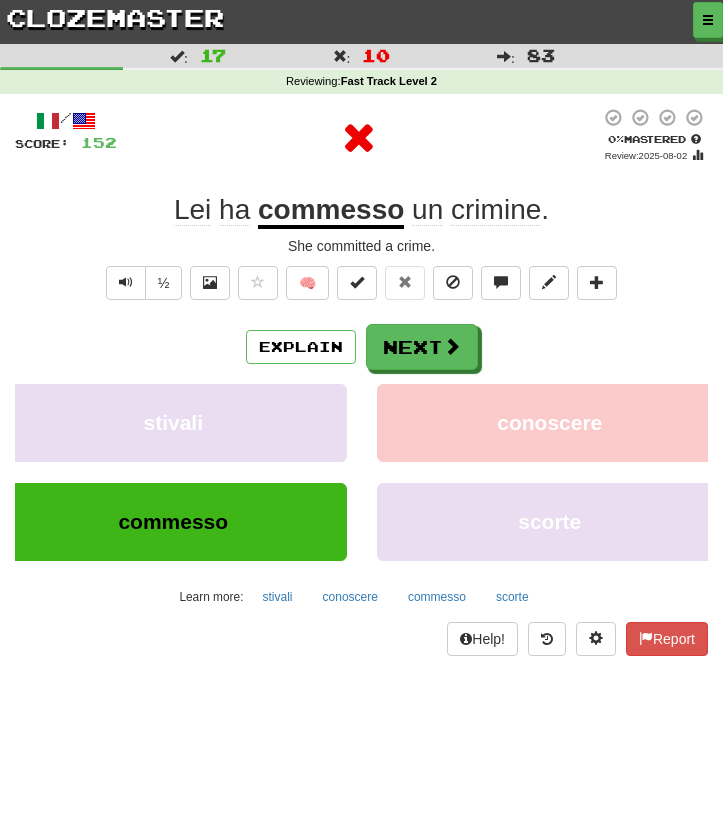 click on "Next" at bounding box center [422, 347] 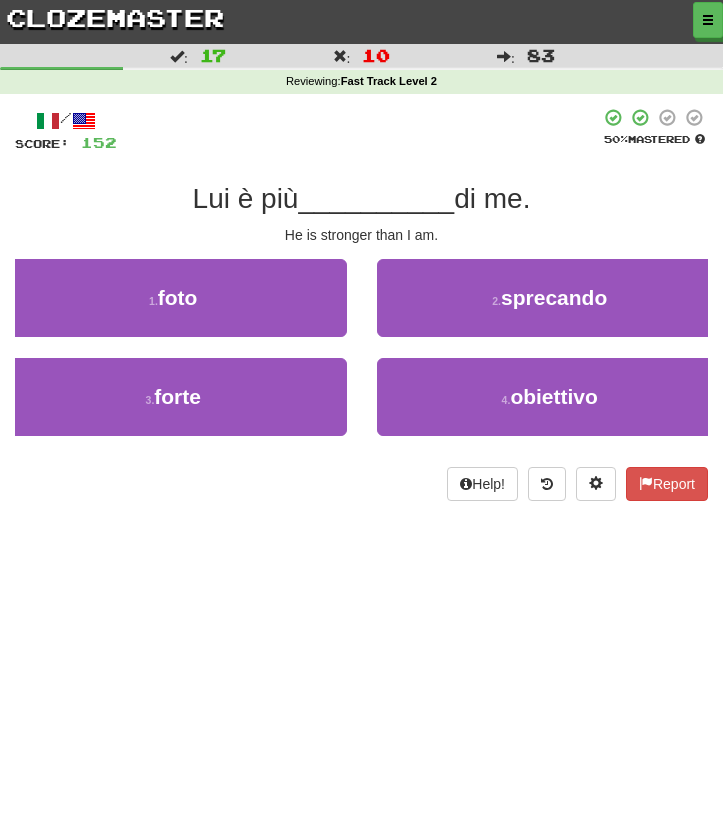 click on "3 .  forte" at bounding box center [173, 407] 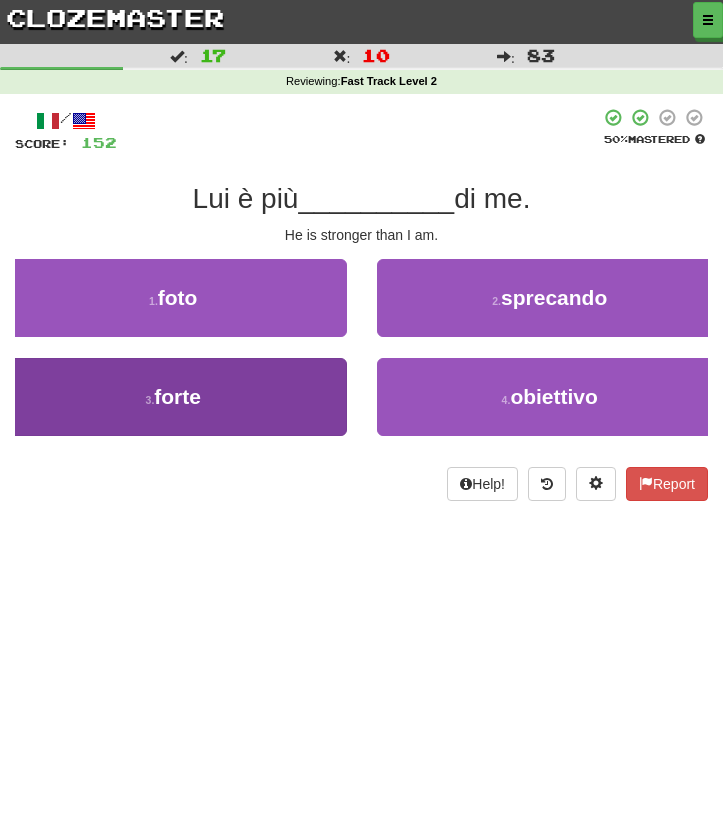 click on "3 .  forte" at bounding box center [173, 397] 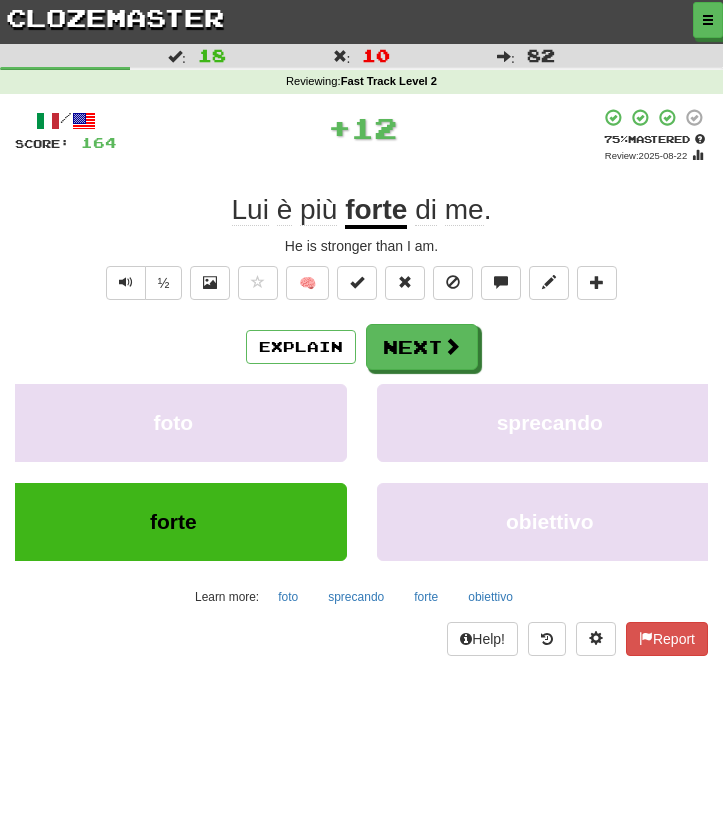 click on "Explain Next foto sprecando forte obiettivo Learn more: foto sprecando forte obiettivo" at bounding box center (361, 468) 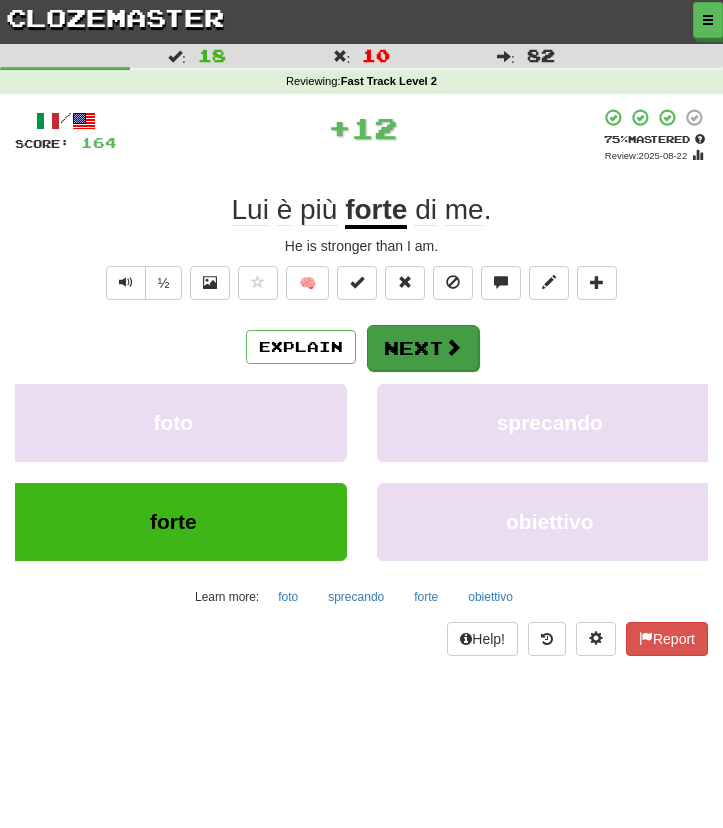 click on "Explain Next" at bounding box center [361, 347] 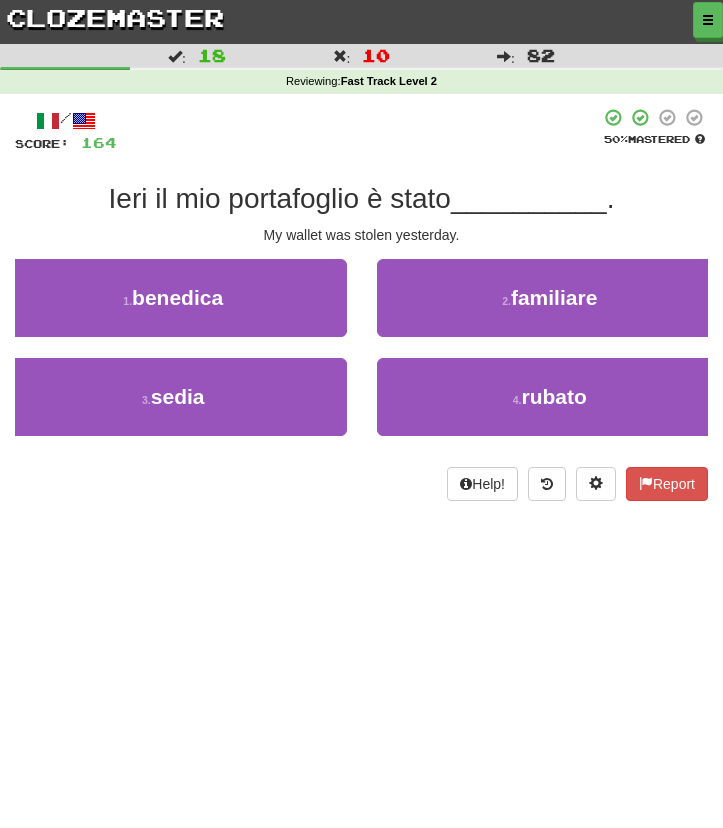 click on "4 .  rubato" at bounding box center (550, 397) 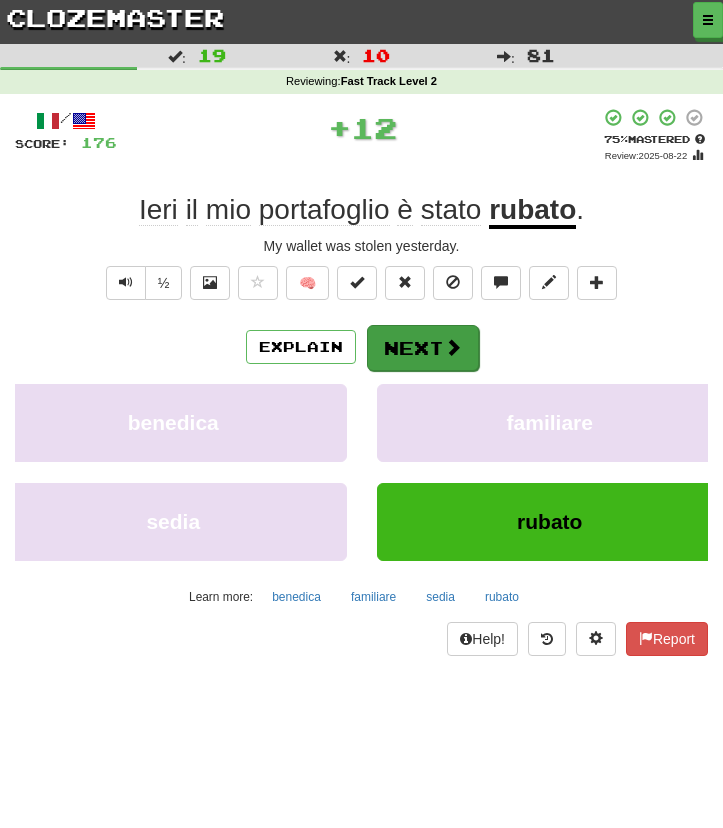 click on "Next" at bounding box center [423, 348] 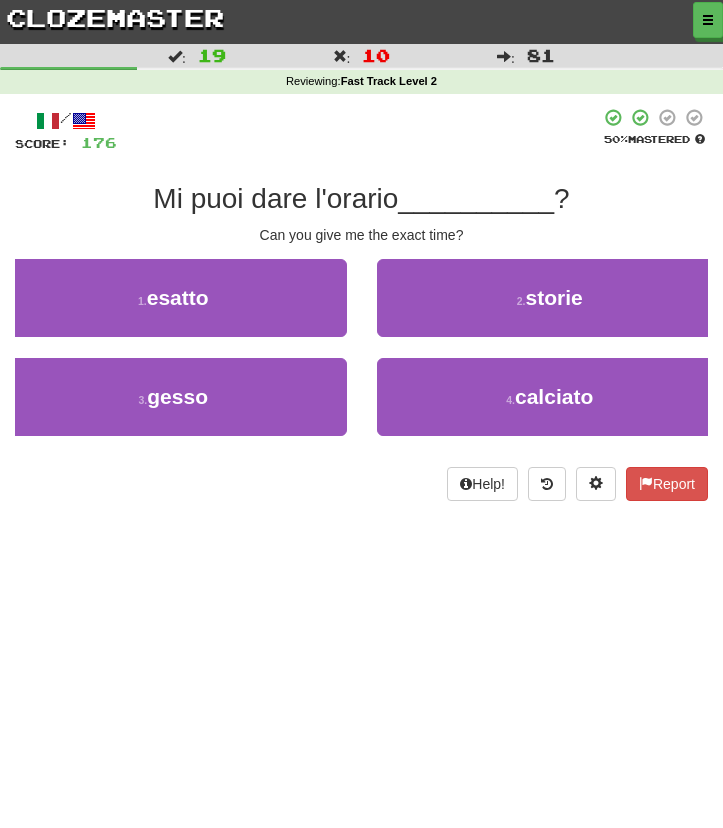 click on "3 .  gesso" at bounding box center [173, 397] 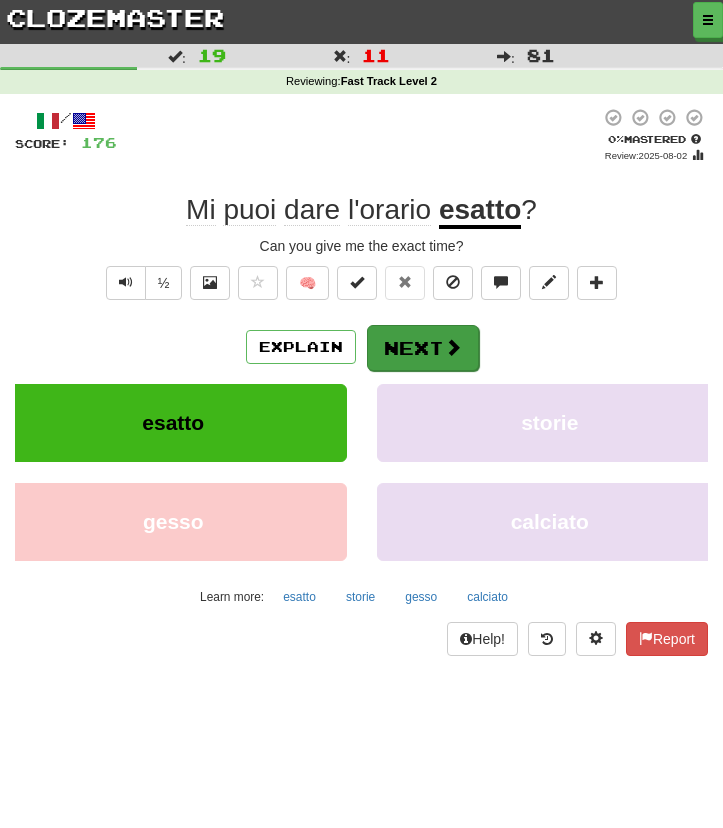 click on "Next" at bounding box center [423, 348] 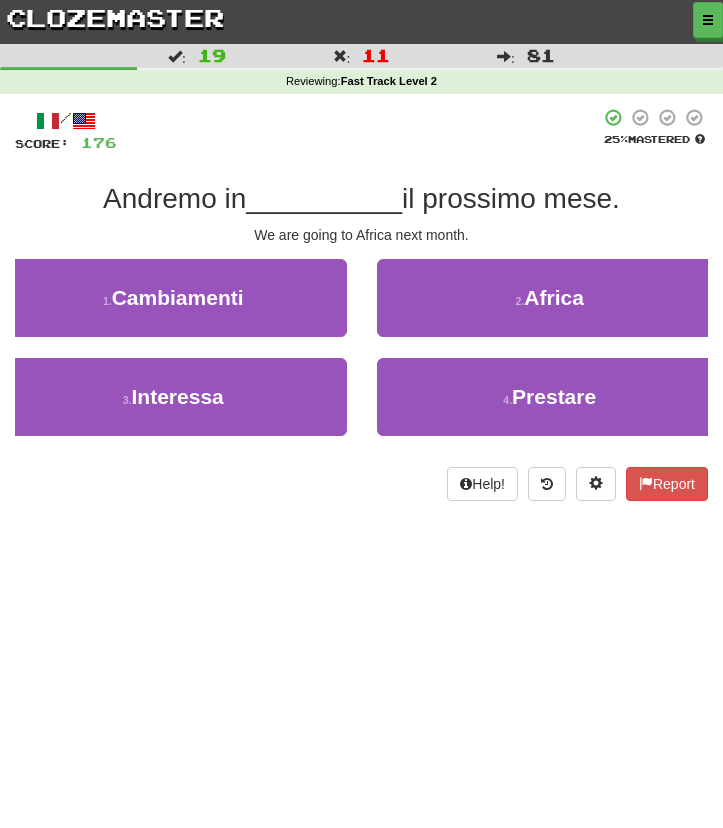 click on "We are going to Africa next month." at bounding box center (361, 235) 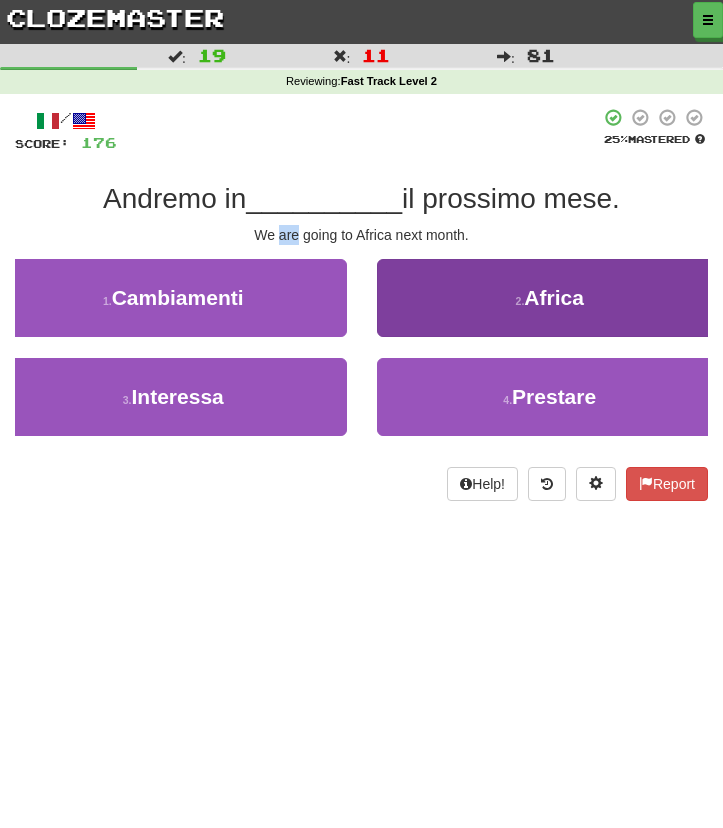 click on "Africa" at bounding box center [554, 297] 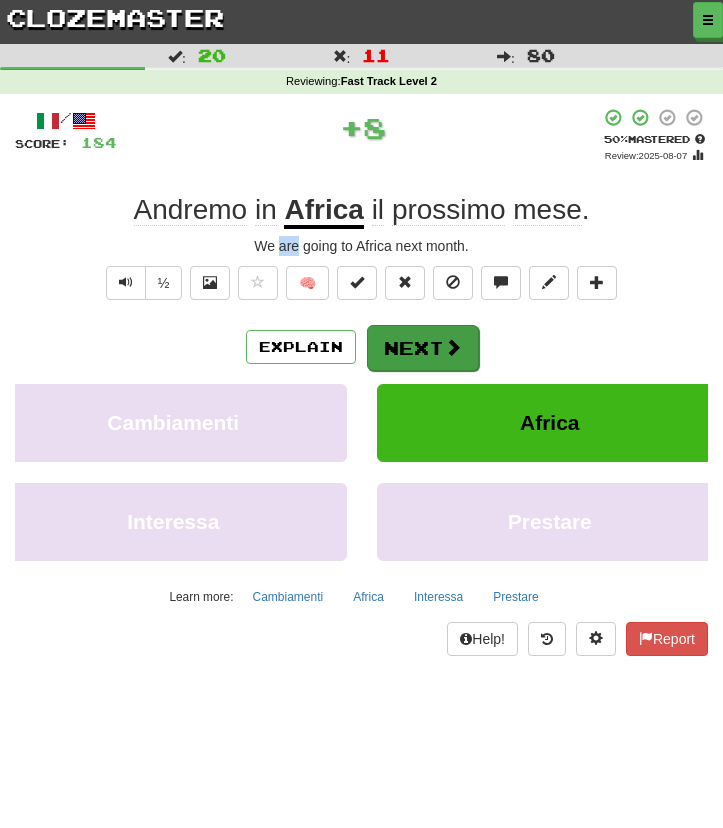 click on "Next" at bounding box center (423, 348) 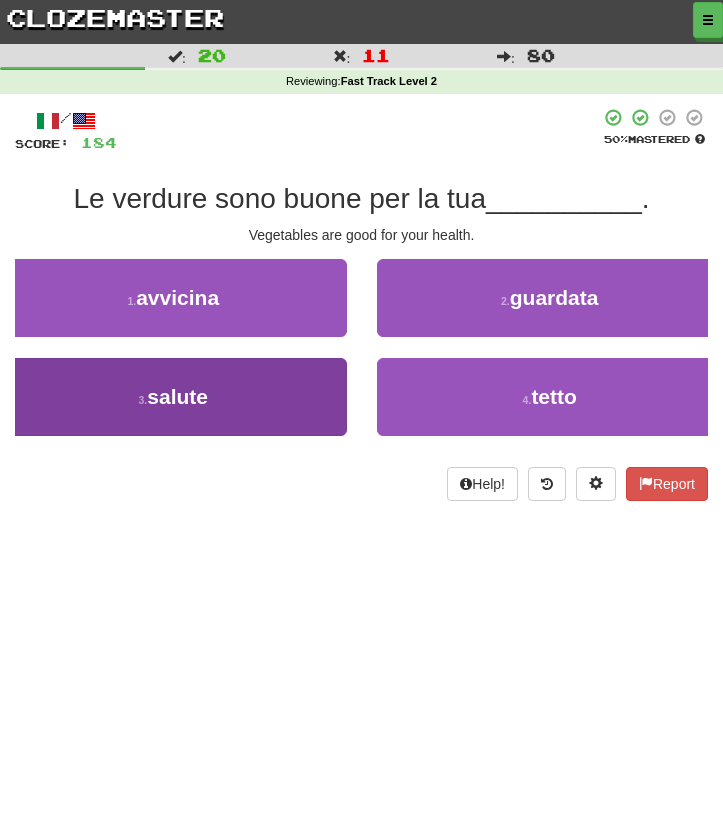 click on "3 .  salute" at bounding box center (173, 397) 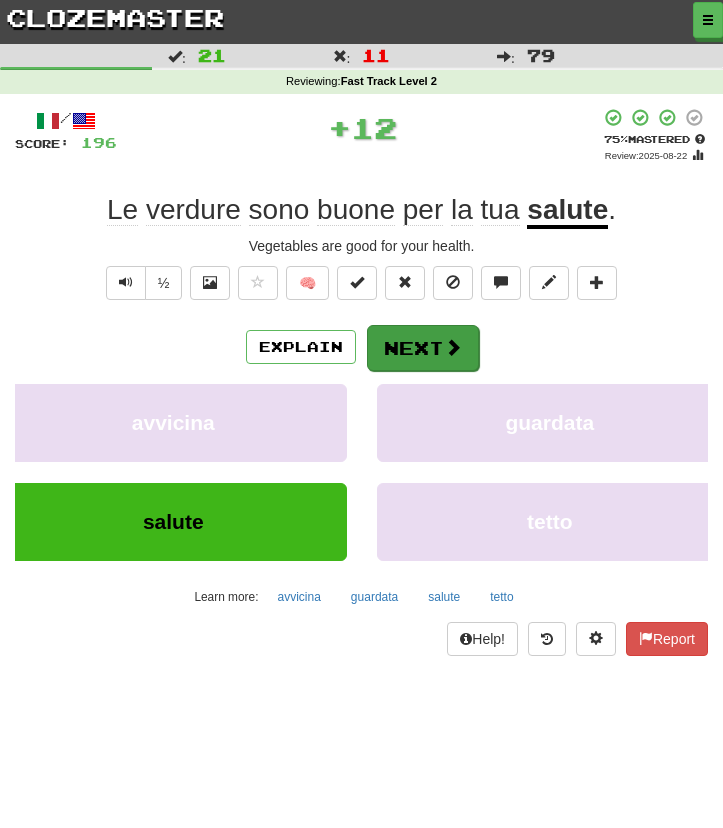 click on "Next" at bounding box center (423, 348) 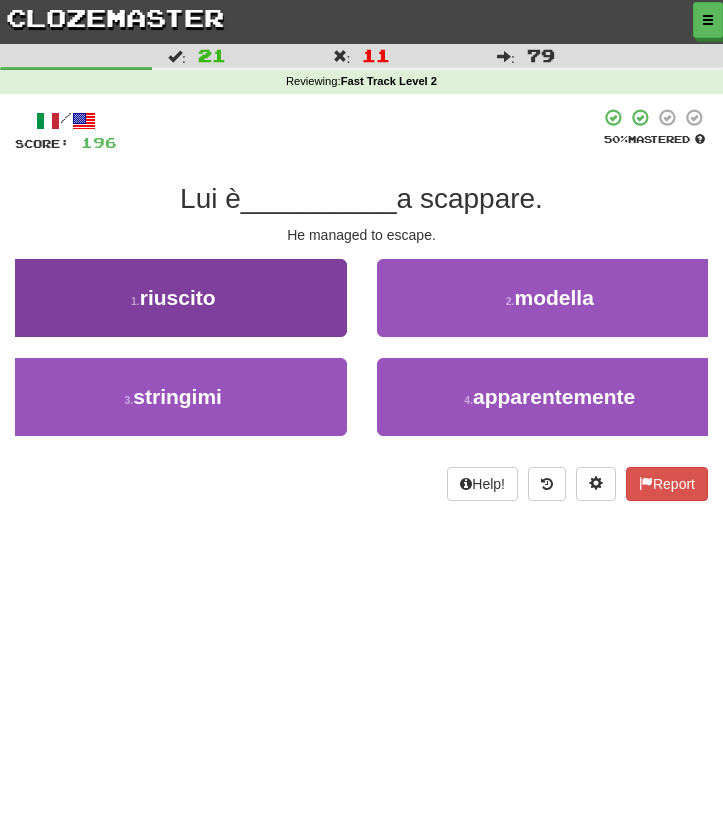 click on "1 .  riuscito" at bounding box center [173, 298] 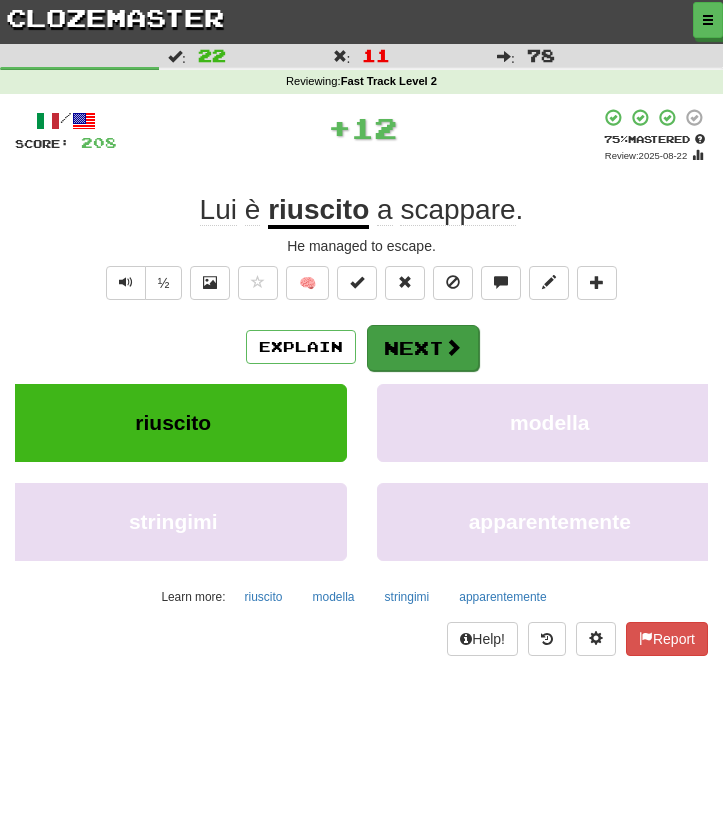 click on "Next" at bounding box center (423, 348) 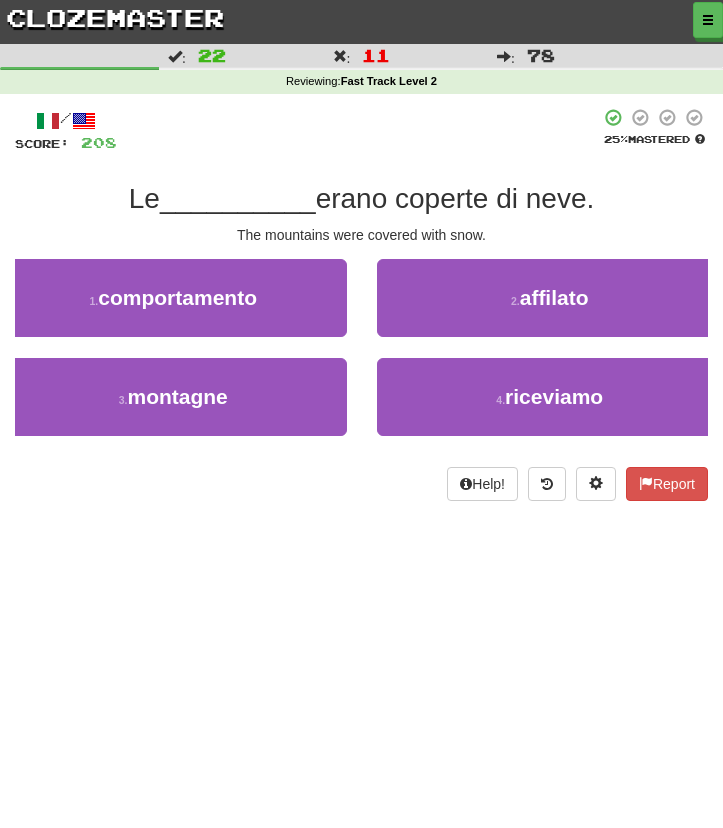 click on "3 .  montagne" at bounding box center (173, 407) 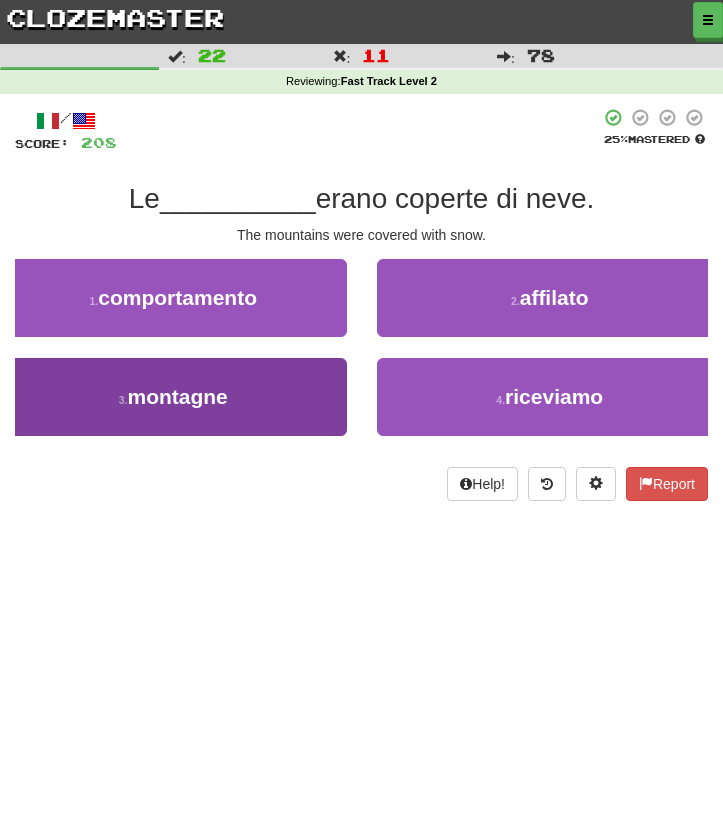click on "3 .  montagne" at bounding box center (173, 397) 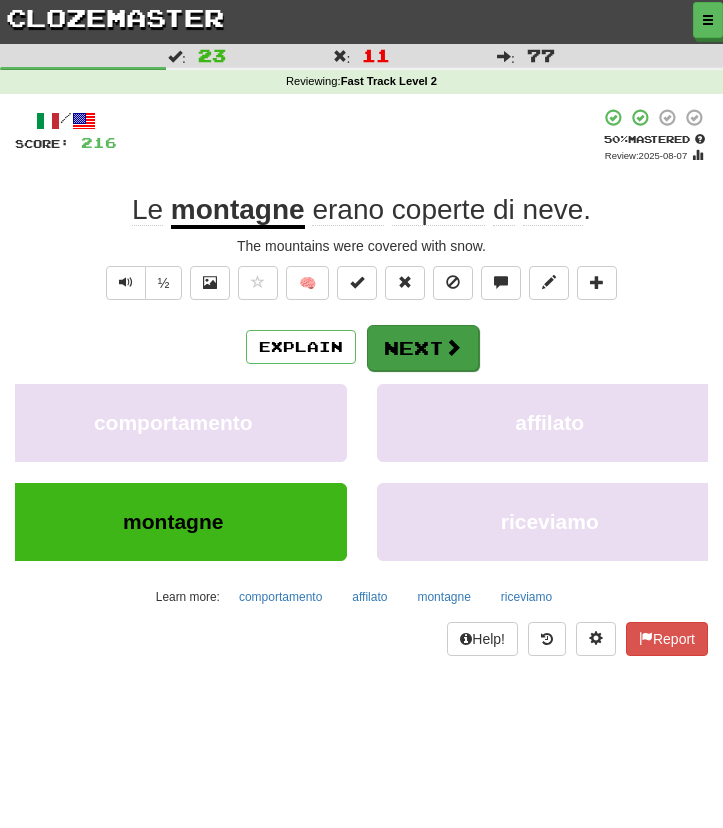 click on "Next" at bounding box center (423, 348) 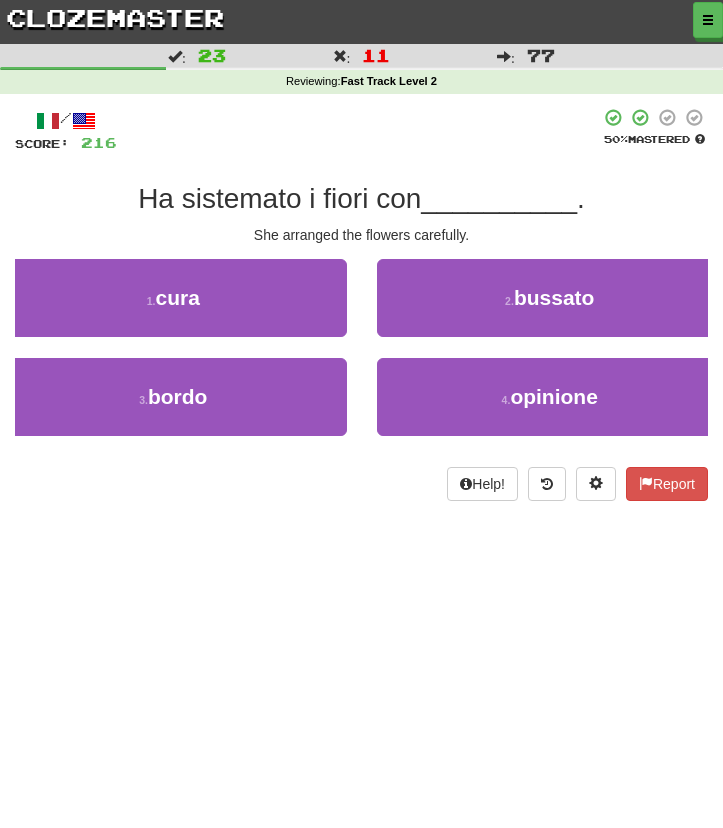 click on "She arranged the flowers carefully." at bounding box center [361, 235] 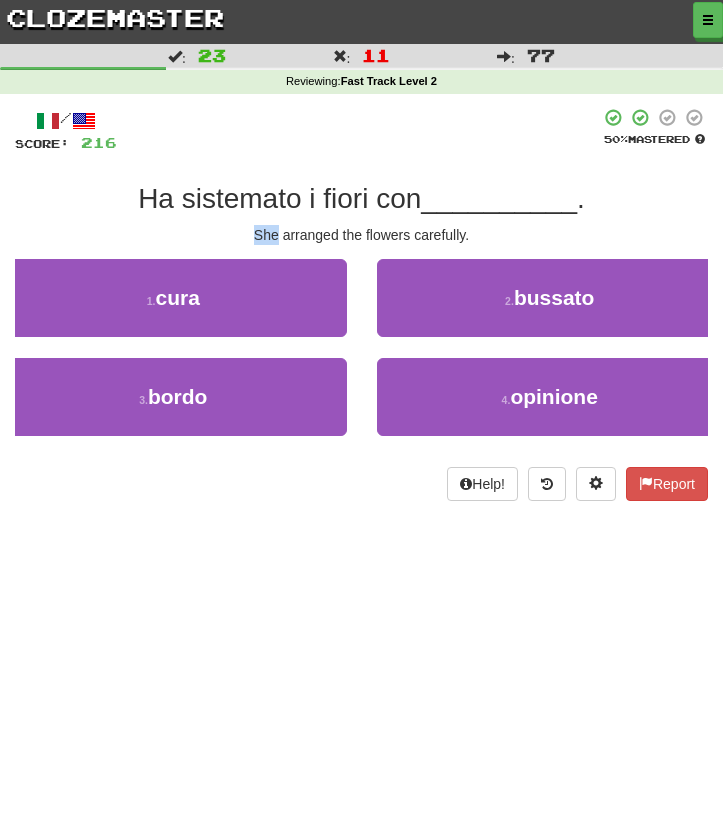 click on "She arranged the flowers carefully." at bounding box center (361, 235) 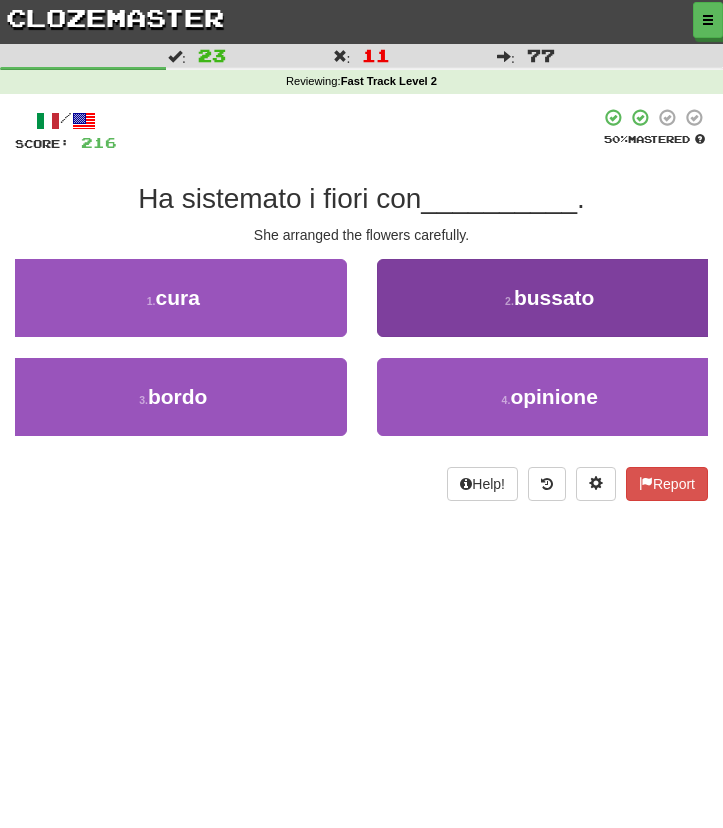 click on "2 .  bussato" at bounding box center (550, 298) 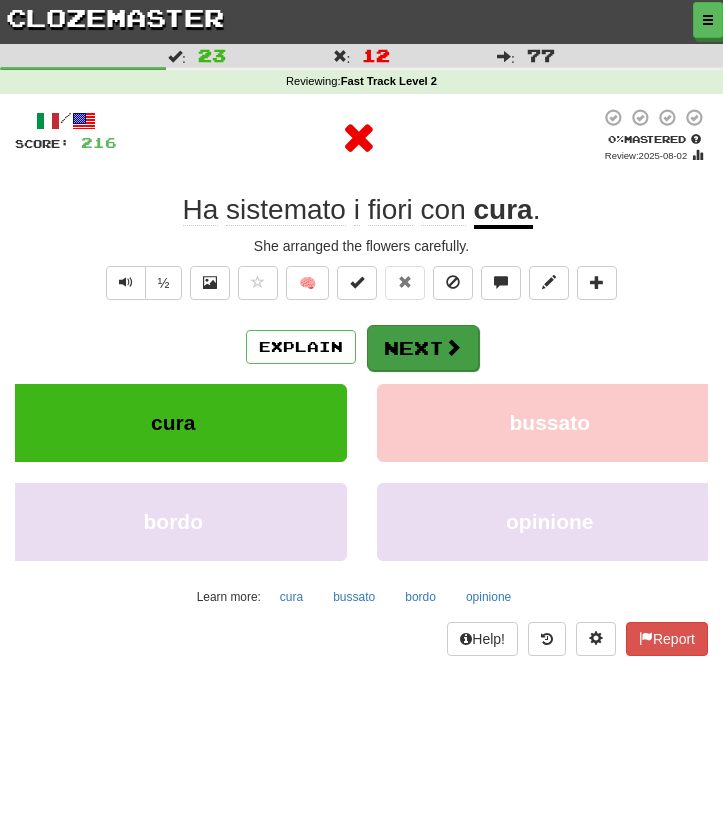 click at bounding box center (453, 347) 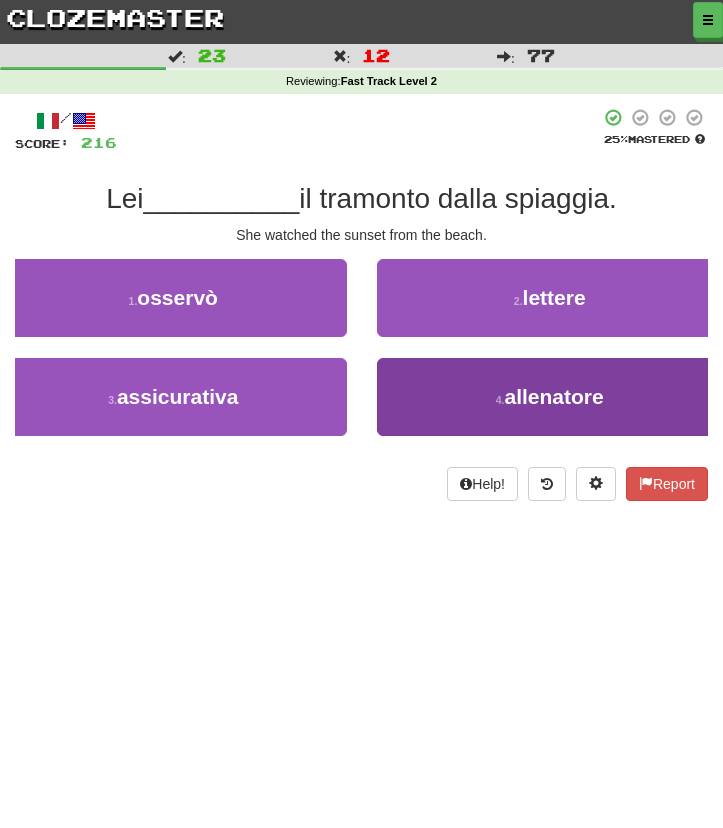 click on "4 .  allenatore" at bounding box center (550, 397) 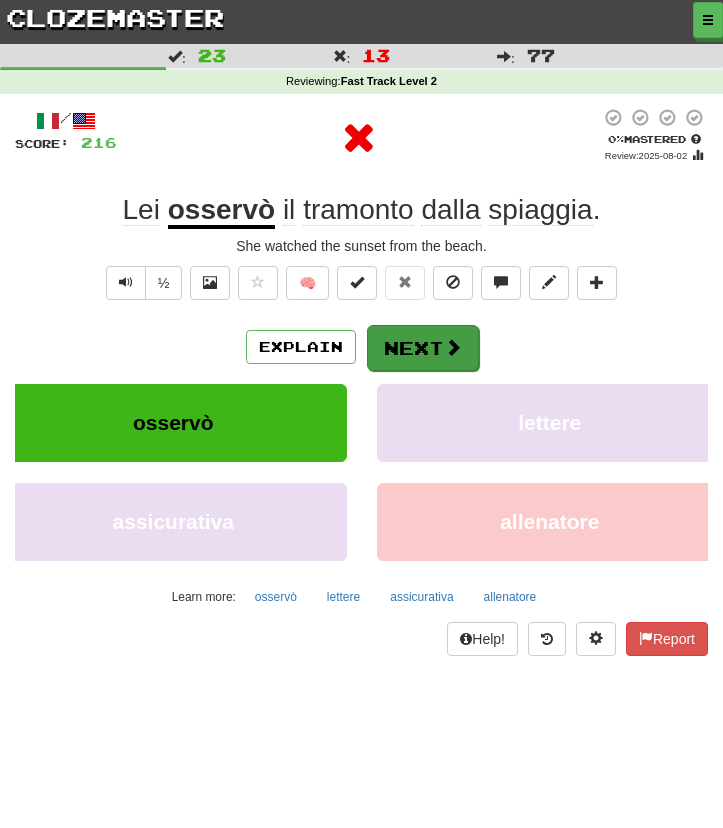 click at bounding box center [453, 347] 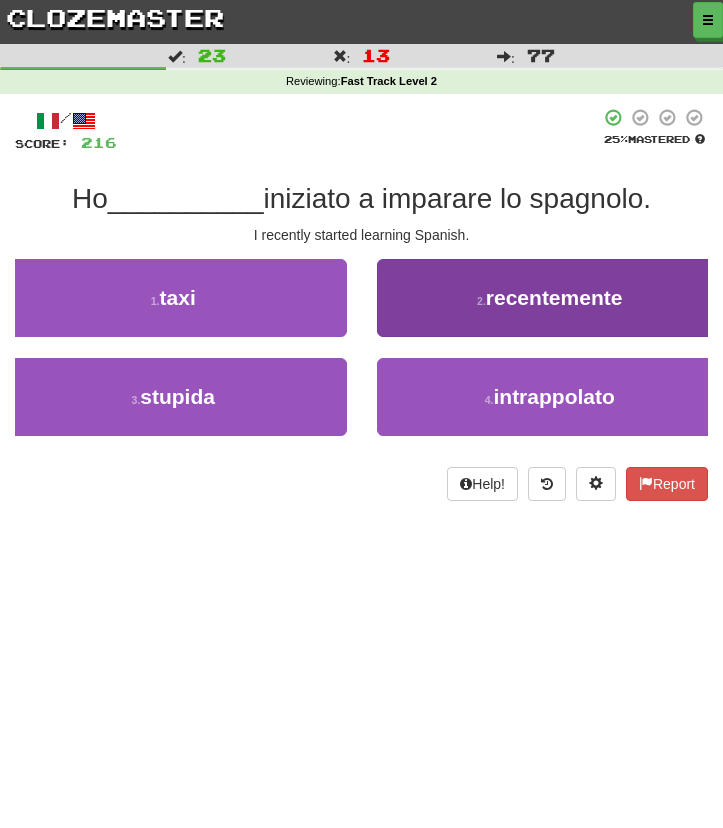 click on "2 .  recentemente" at bounding box center [550, 298] 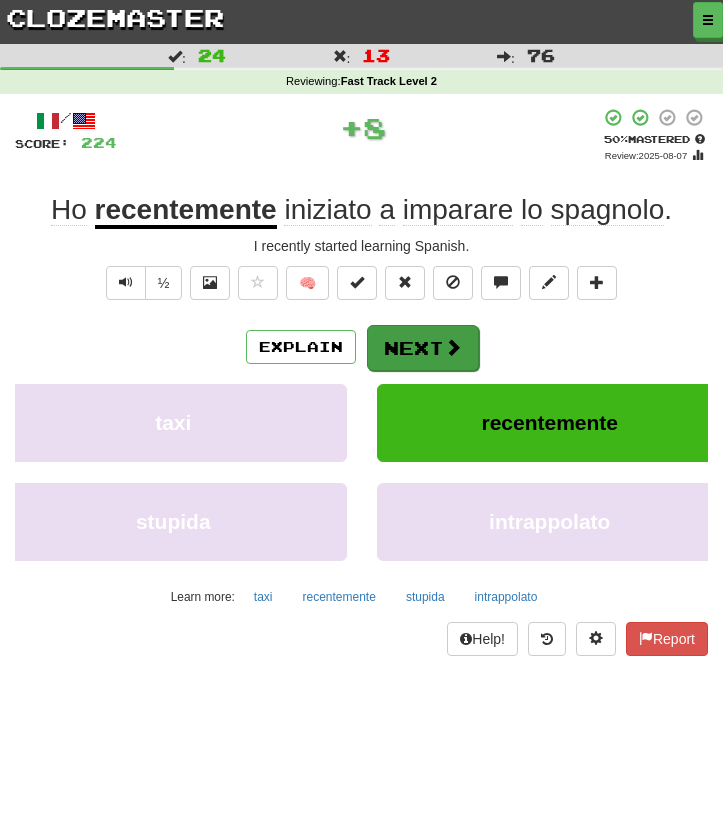 click at bounding box center (453, 347) 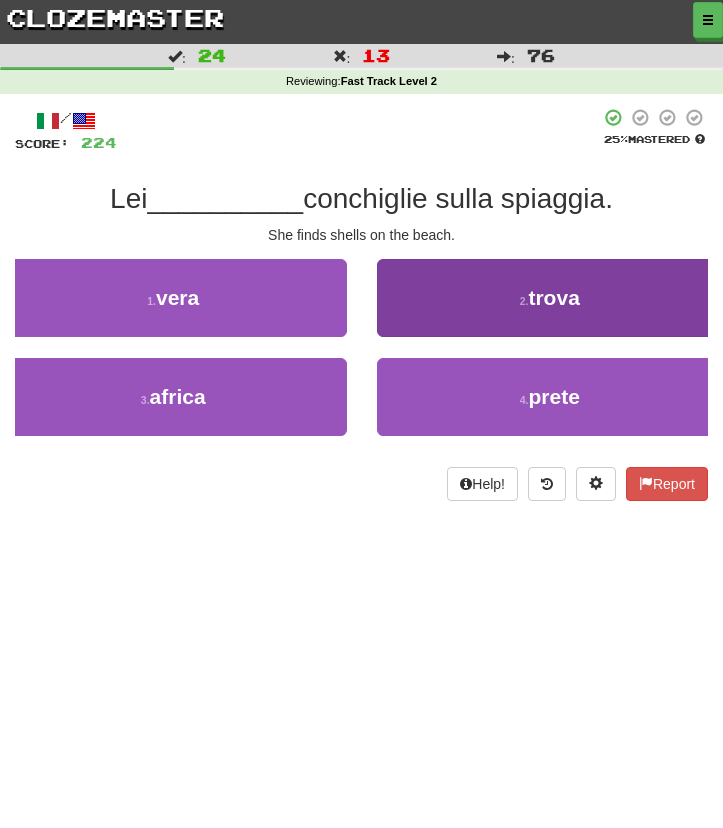 click on "2 .  trova" at bounding box center [550, 298] 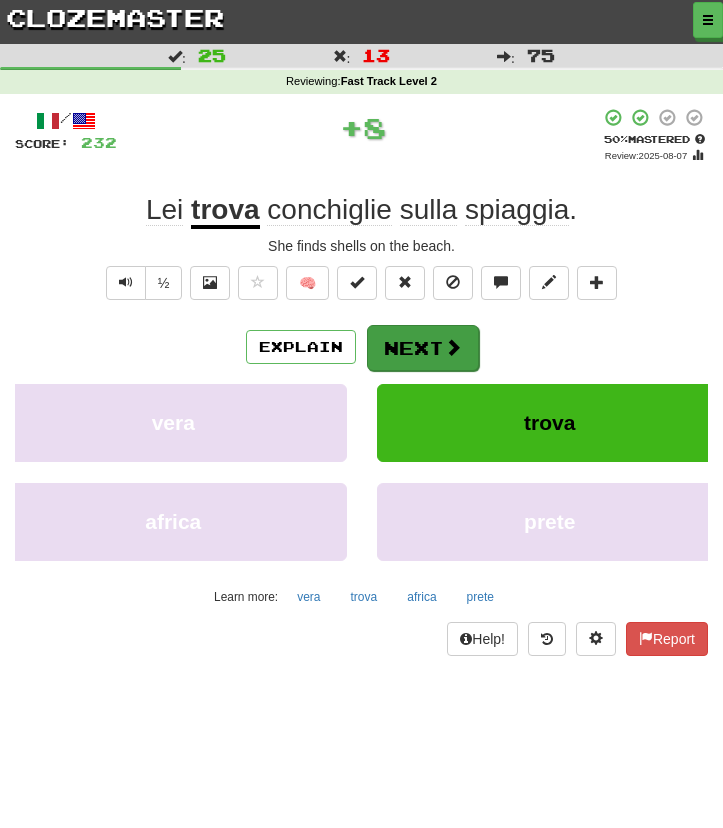 click on "Next" at bounding box center (423, 348) 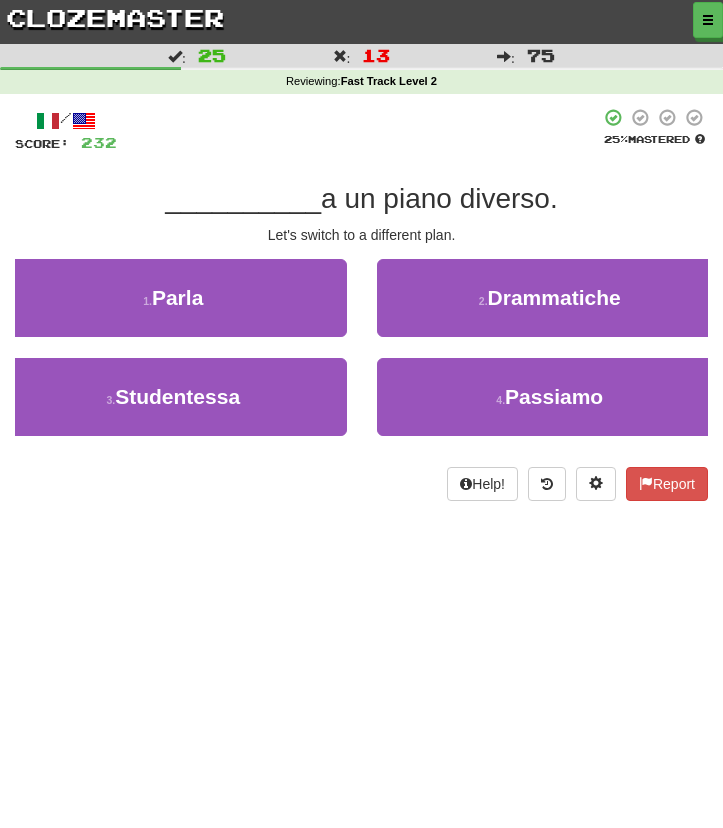 click at bounding box center [361, 20] 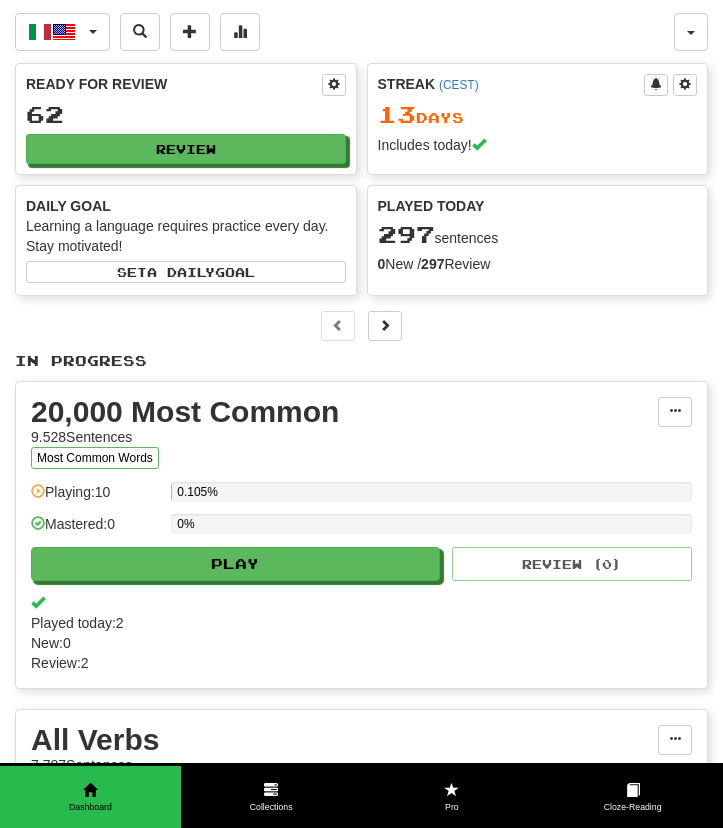 scroll, scrollTop: 0, scrollLeft: 0, axis: both 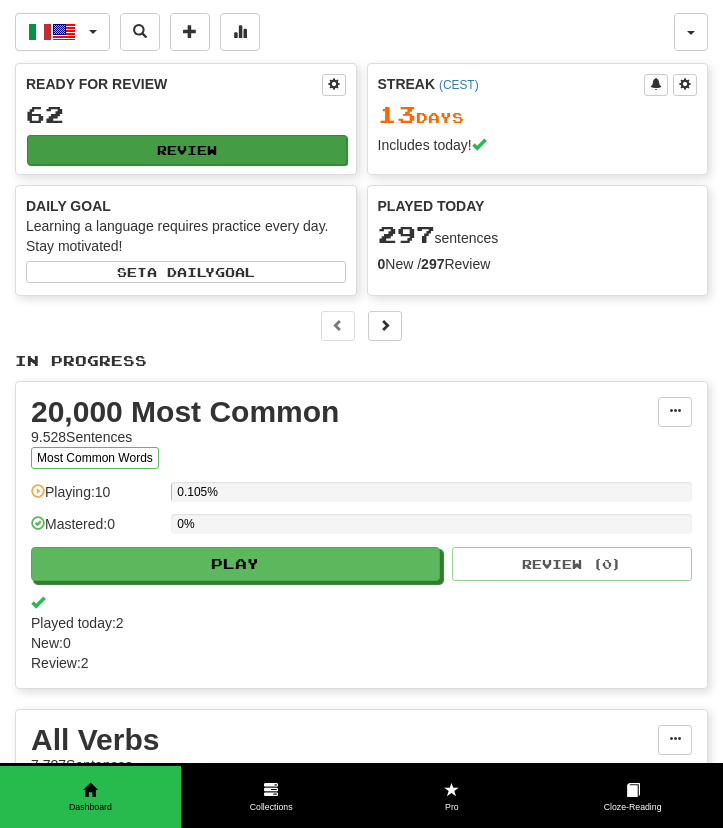 click on "Review" at bounding box center [187, 150] 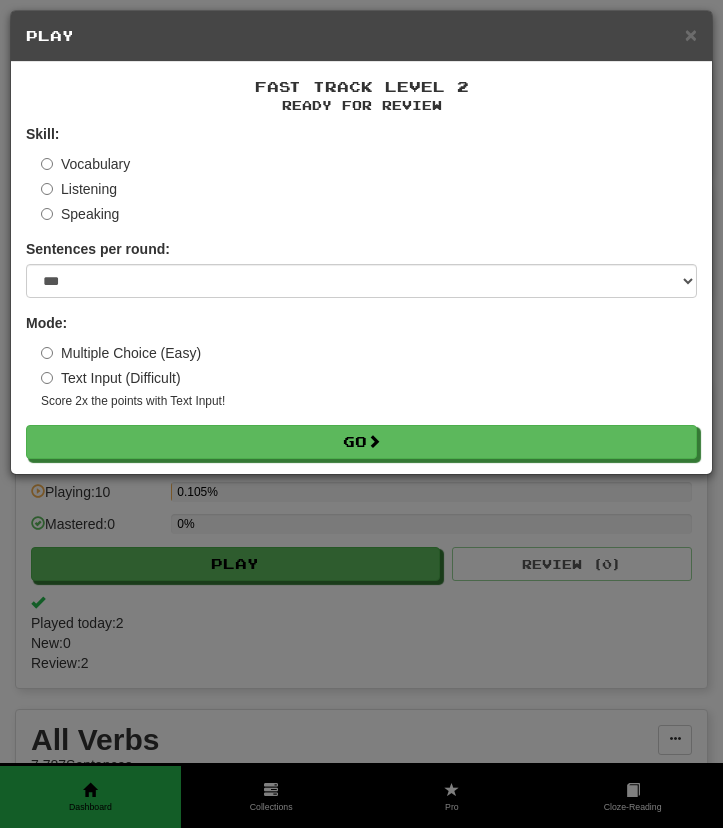 click on "Fast Track Level 2 Ready for Review Skill: Vocabulary Listening Speaking Sentences per round: * ** ** ** ** ** *** ******** Mode: Multiple Choice (Easy) Text Input (Difficult) Score 2x the points with Text Input ! Go" at bounding box center [361, 268] 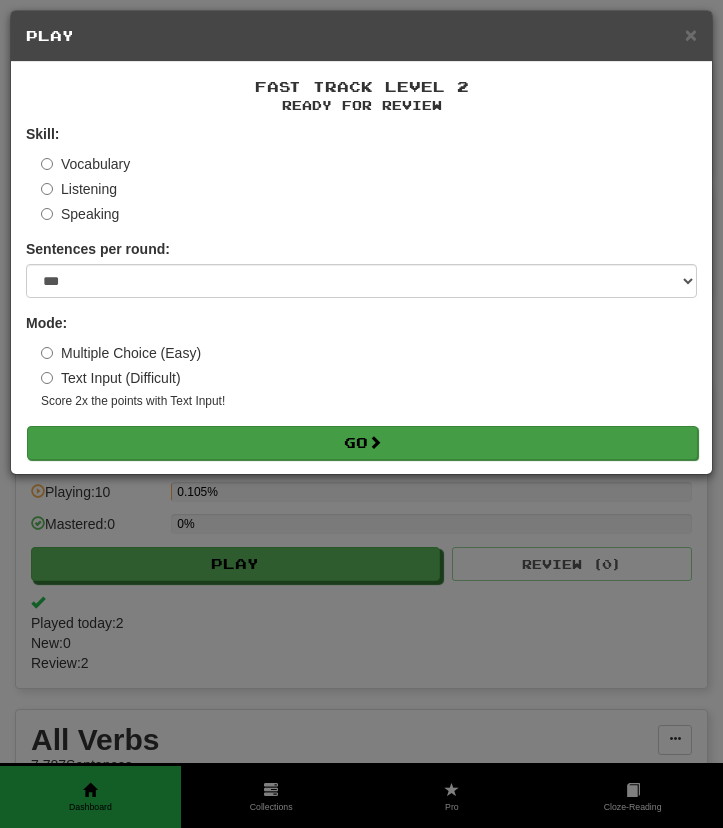 click on "Go" at bounding box center (362, 443) 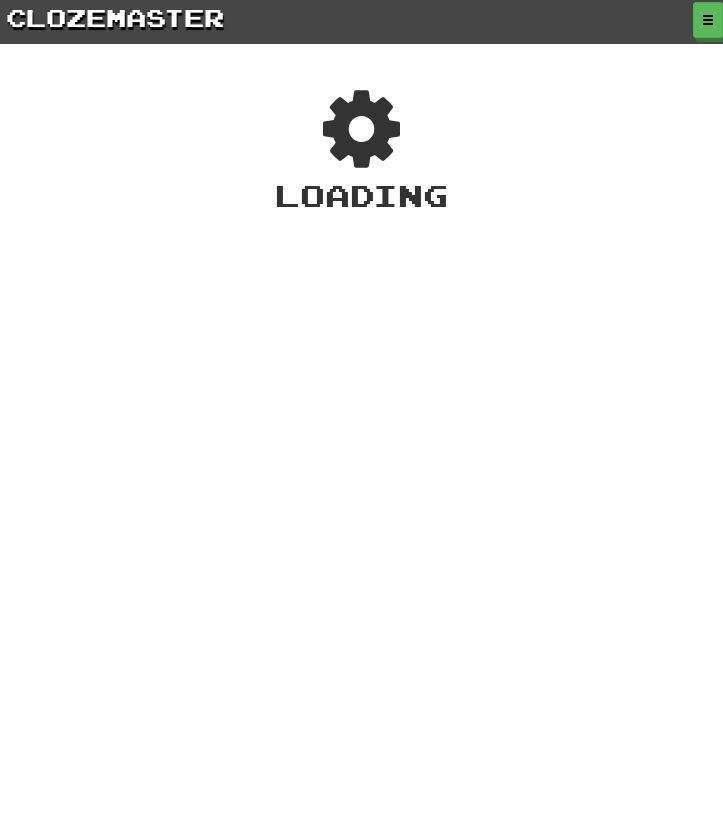 scroll, scrollTop: 0, scrollLeft: 0, axis: both 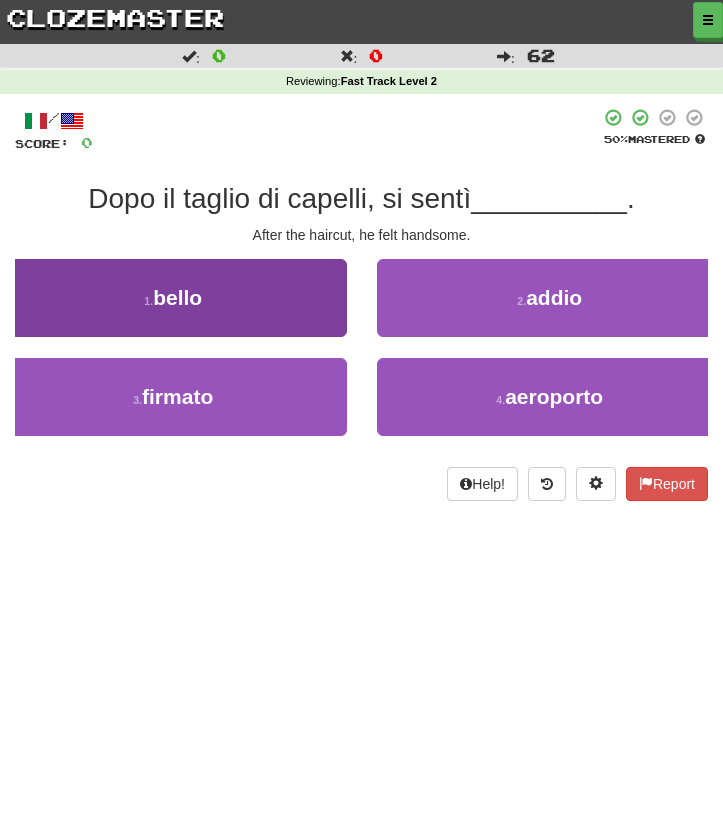click on "1 .  bello" at bounding box center [173, 298] 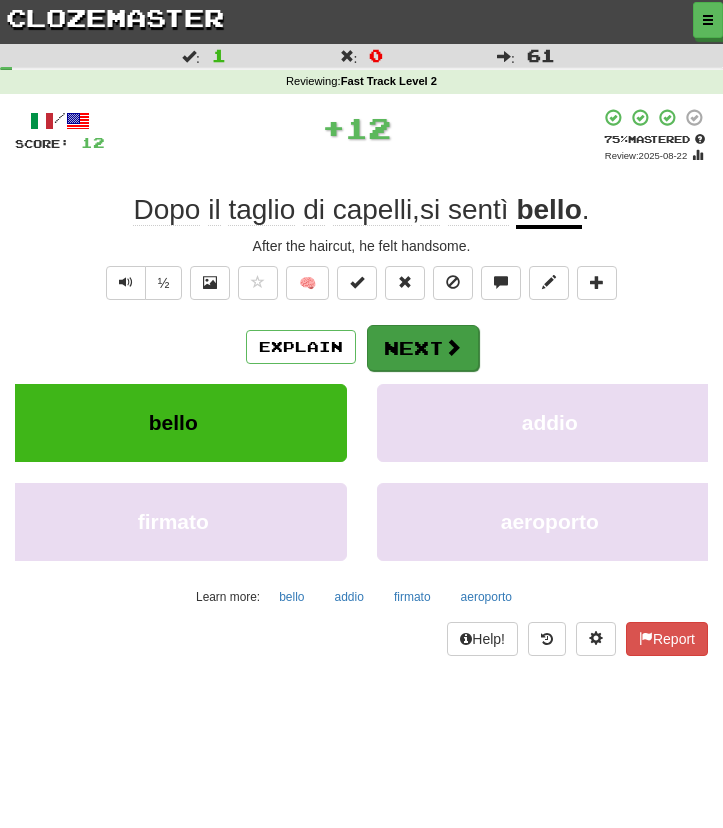 click on "Next" at bounding box center [423, 348] 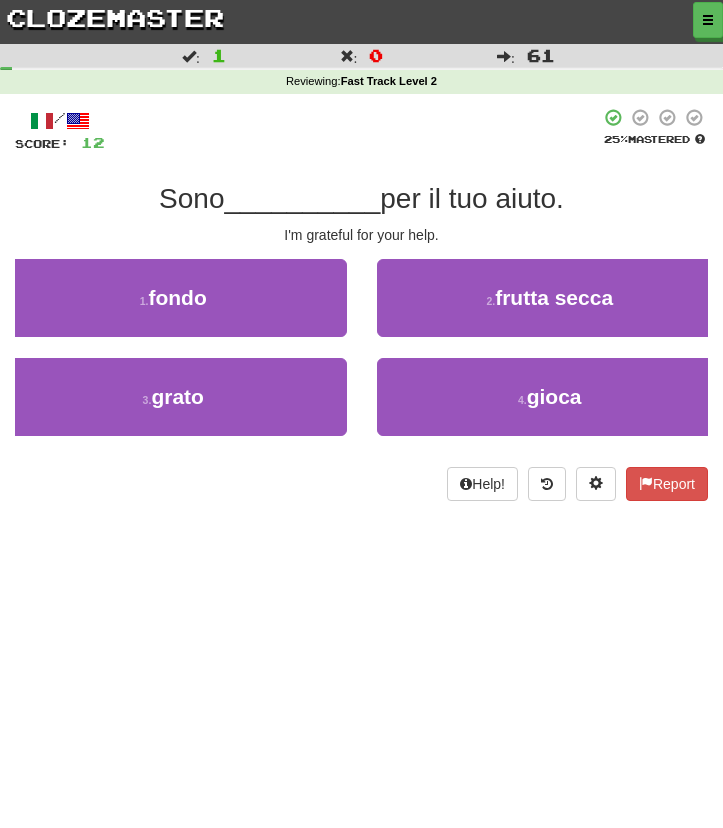 click on "I'm grateful for your help." at bounding box center [361, 235] 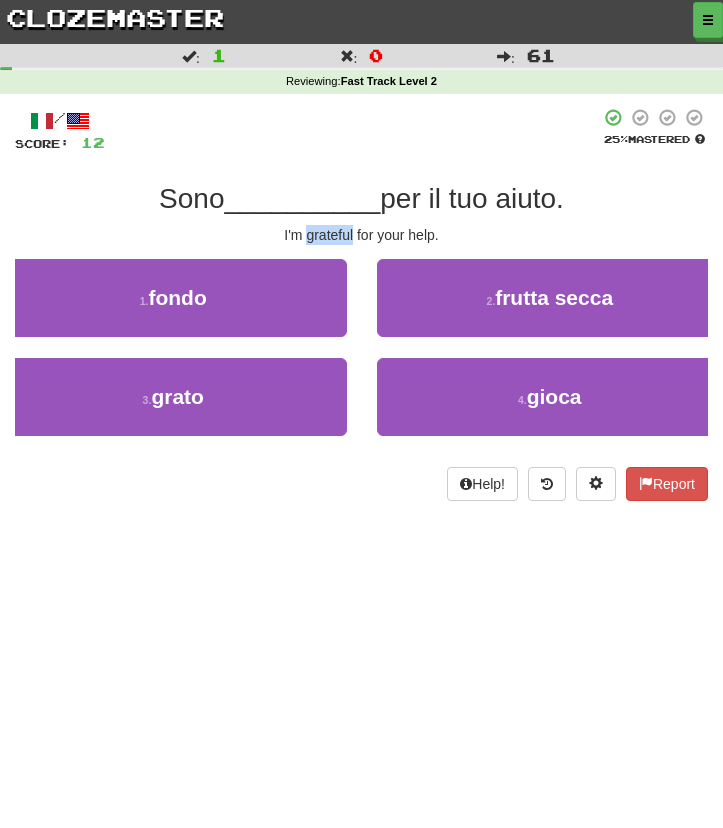 click on "I'm grateful for your help." at bounding box center (361, 235) 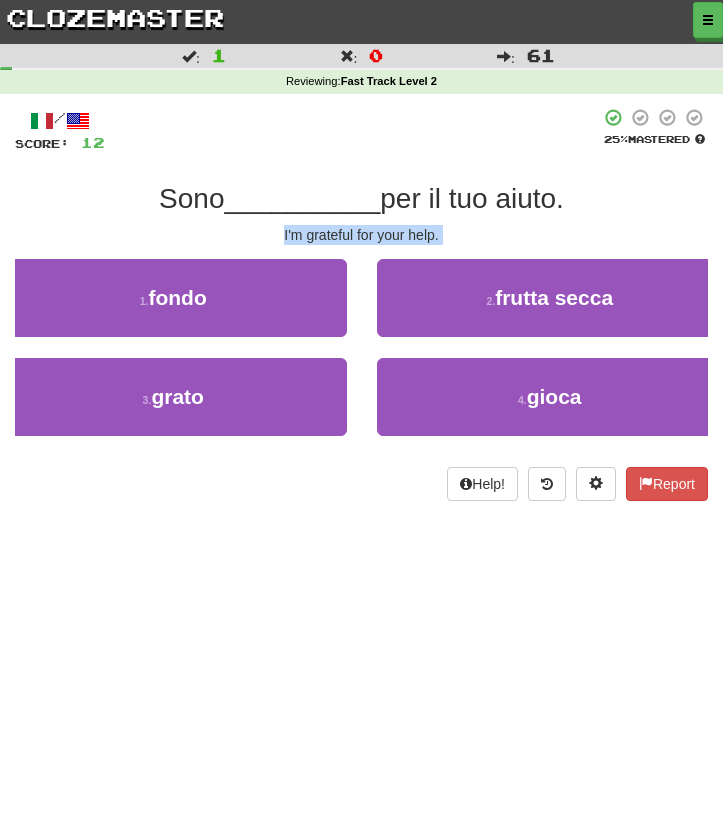 click on "I'm grateful for your help." at bounding box center (361, 235) 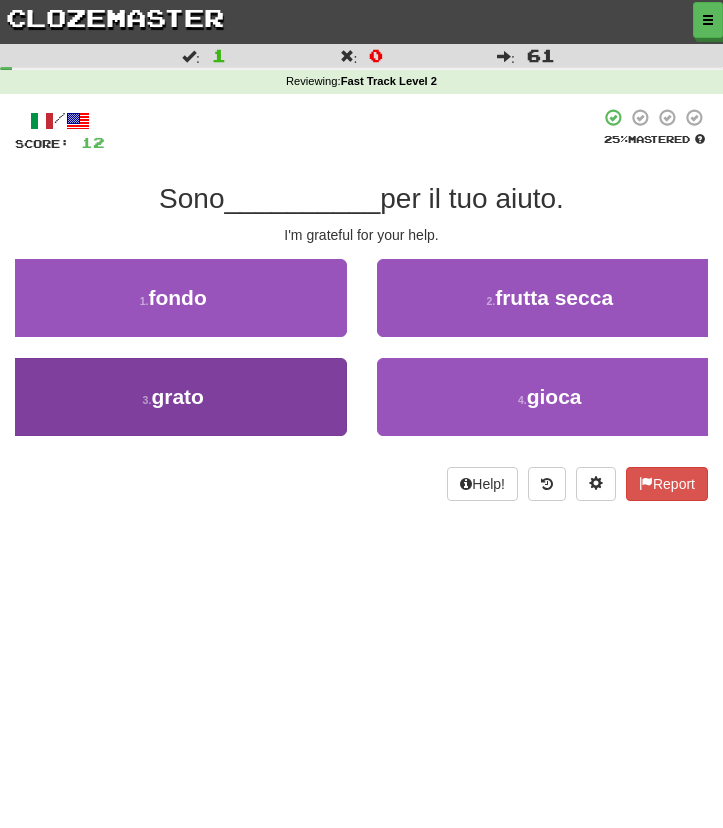 click on "3 .  grato" at bounding box center [173, 397] 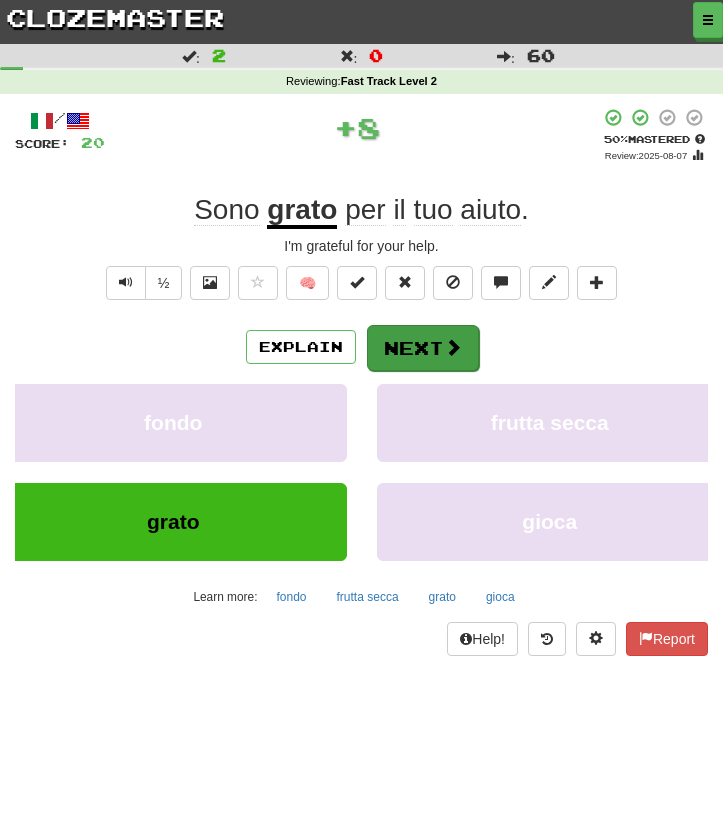 click on "Next" at bounding box center [423, 348] 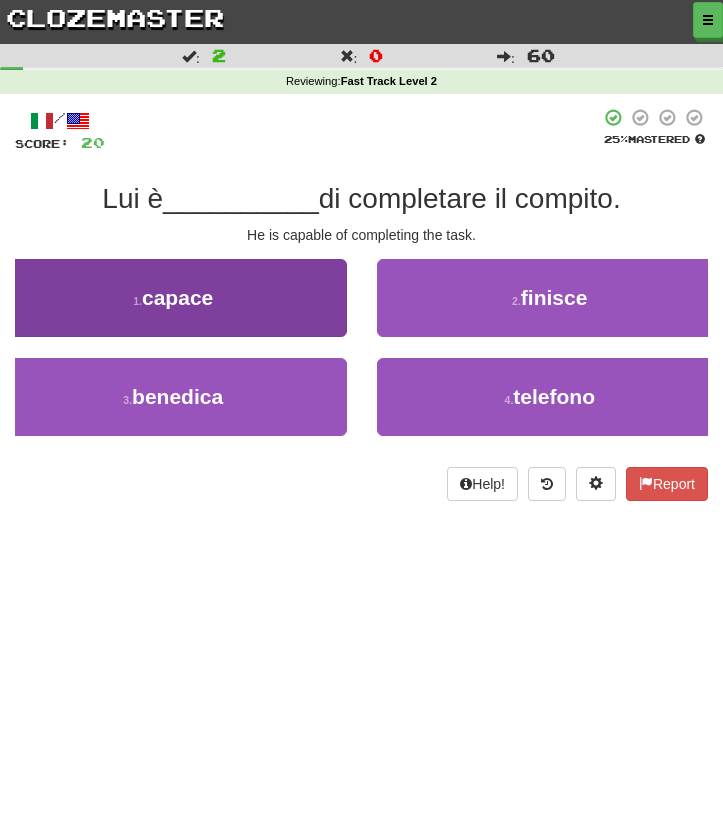 click on "1 .  capace" at bounding box center [173, 298] 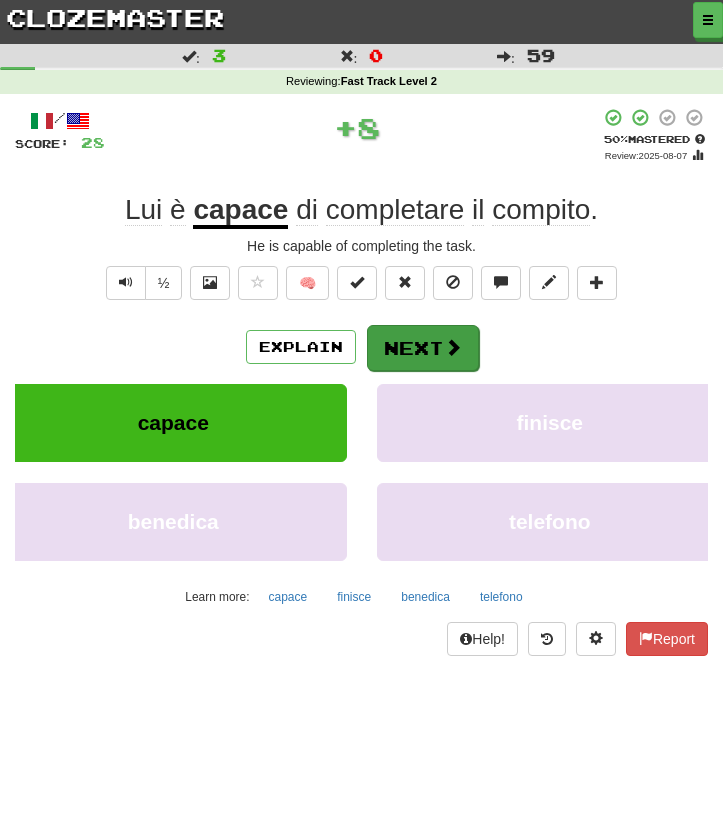 click on "Next" at bounding box center [423, 348] 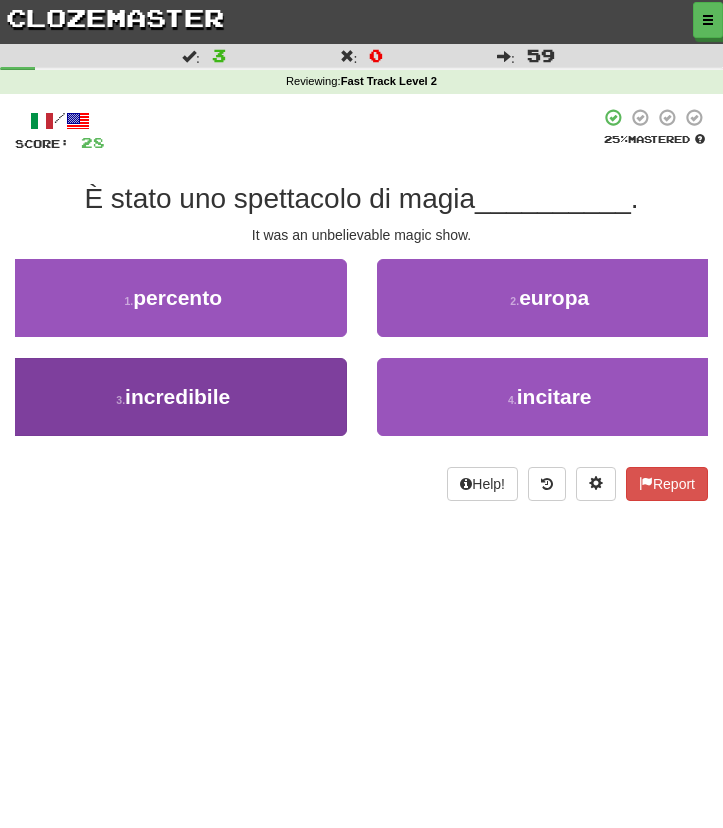 click on "3 .  incredibile" at bounding box center [173, 397] 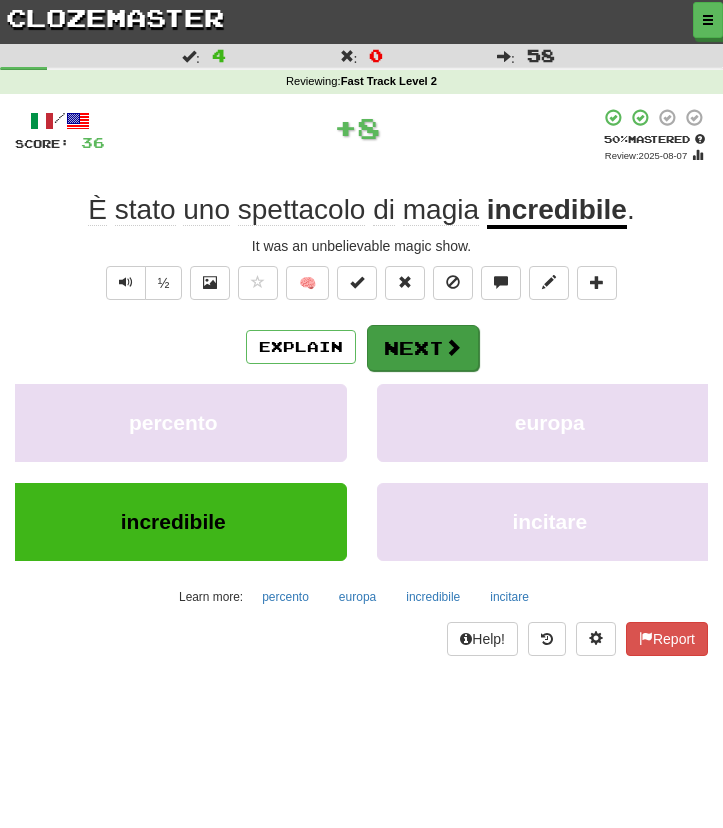 click on "Next" at bounding box center (423, 348) 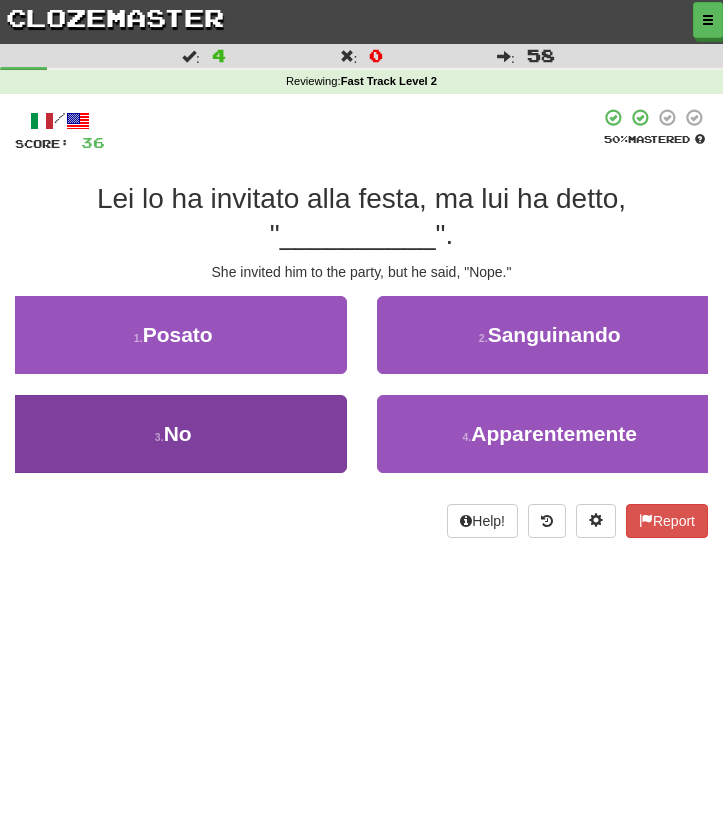 click on "3 .  No" at bounding box center (173, 434) 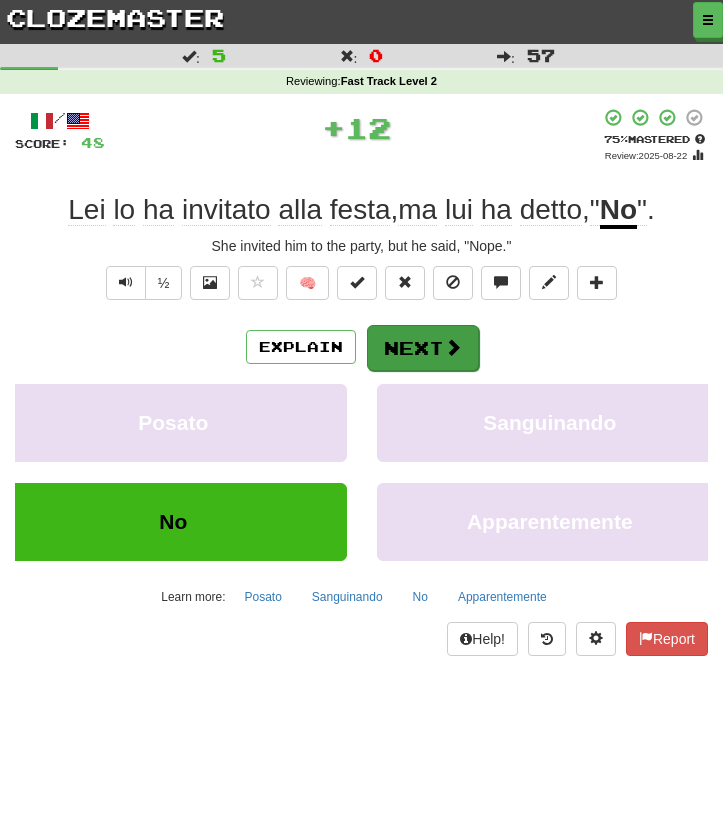 click on "Next" at bounding box center [423, 348] 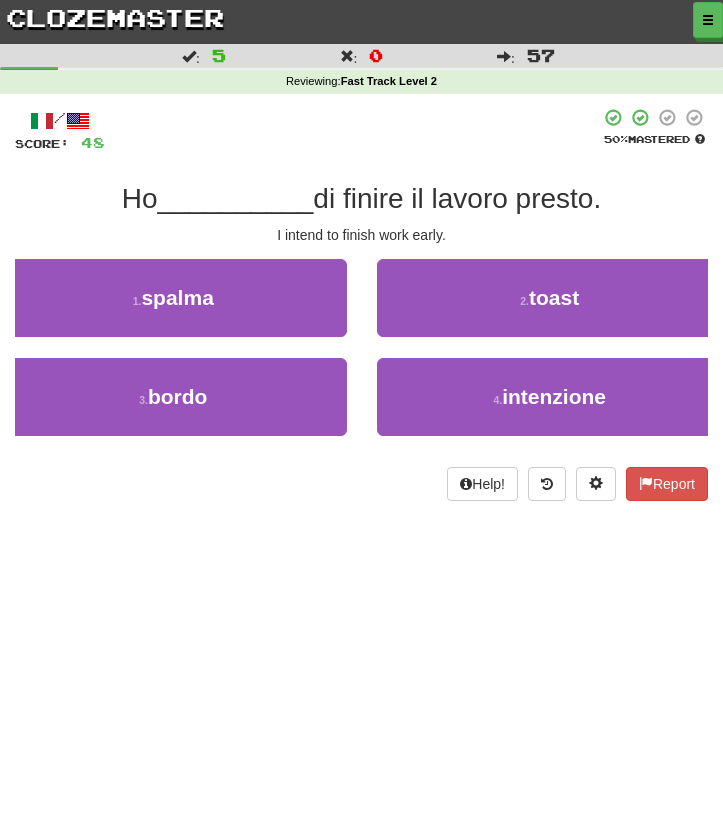 click on "2 .  toast" at bounding box center (550, 308) 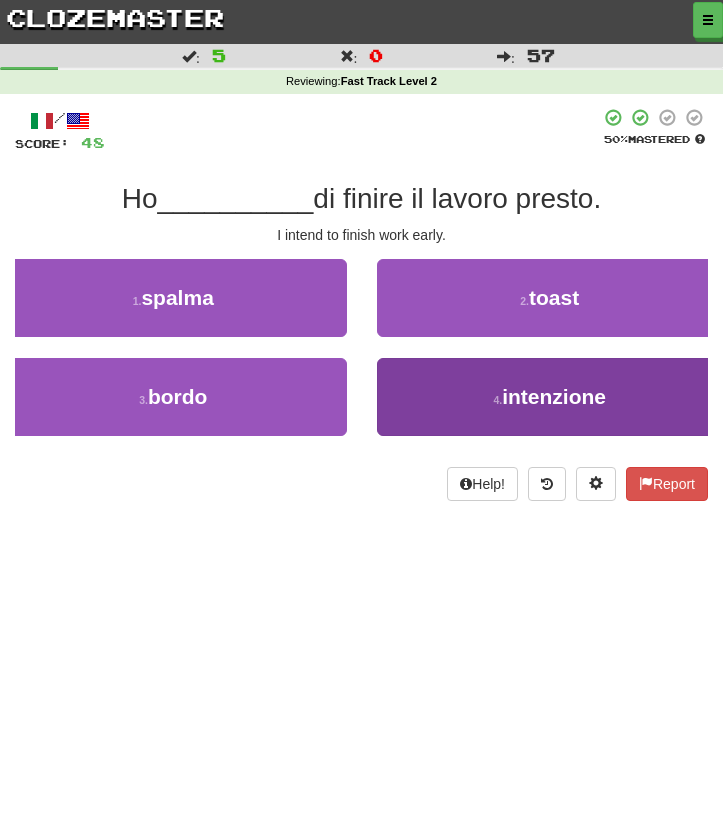 click on "4 .  intenzione" at bounding box center (550, 397) 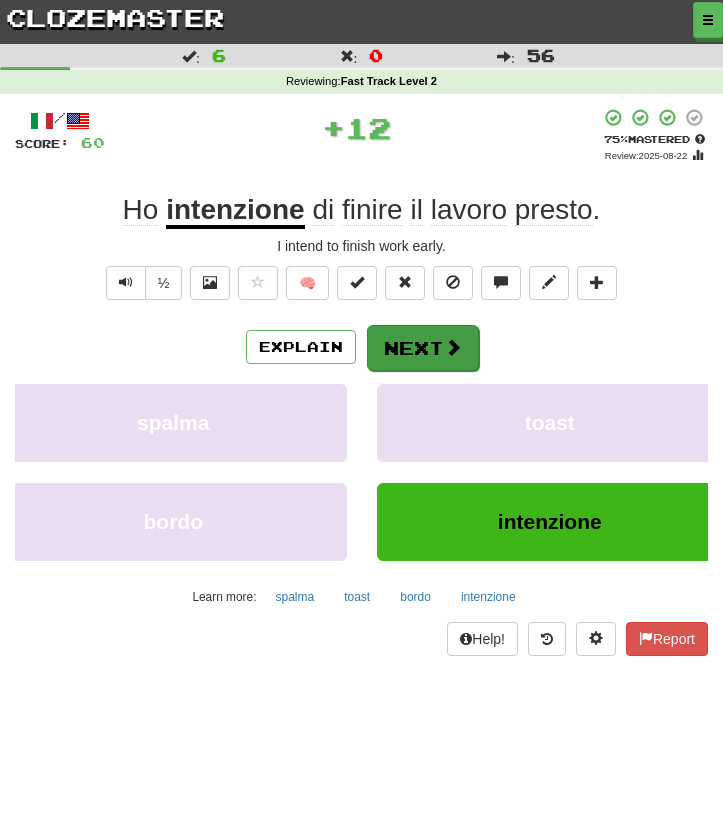 click on "Next" at bounding box center (423, 348) 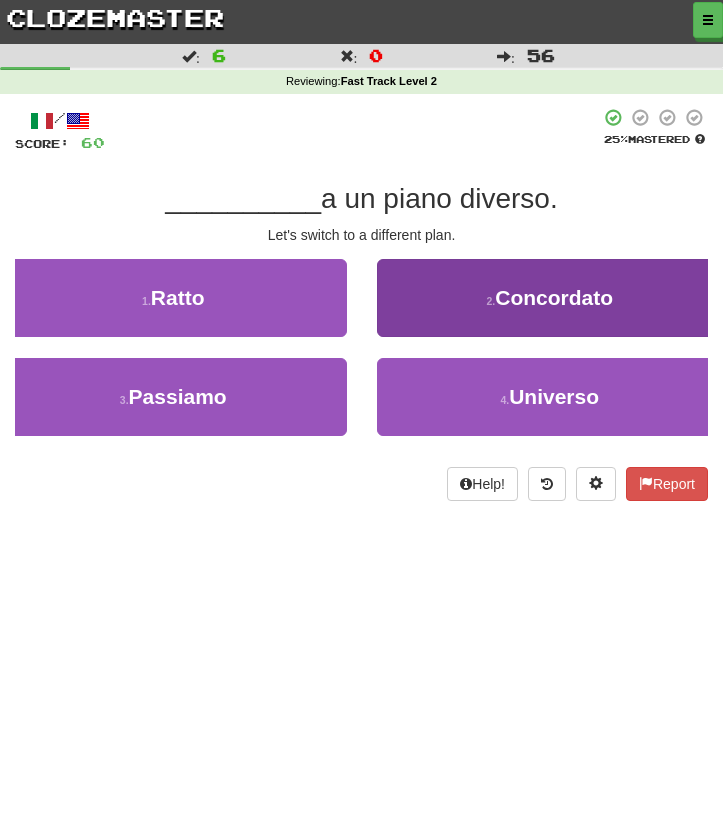 click on "2 .  Concordato" at bounding box center (550, 298) 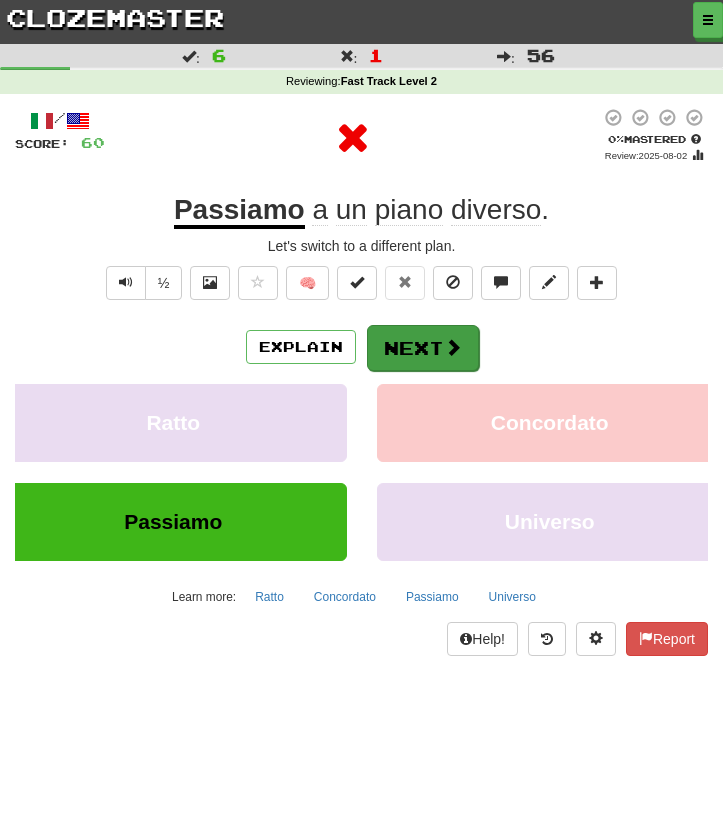 click at bounding box center [453, 347] 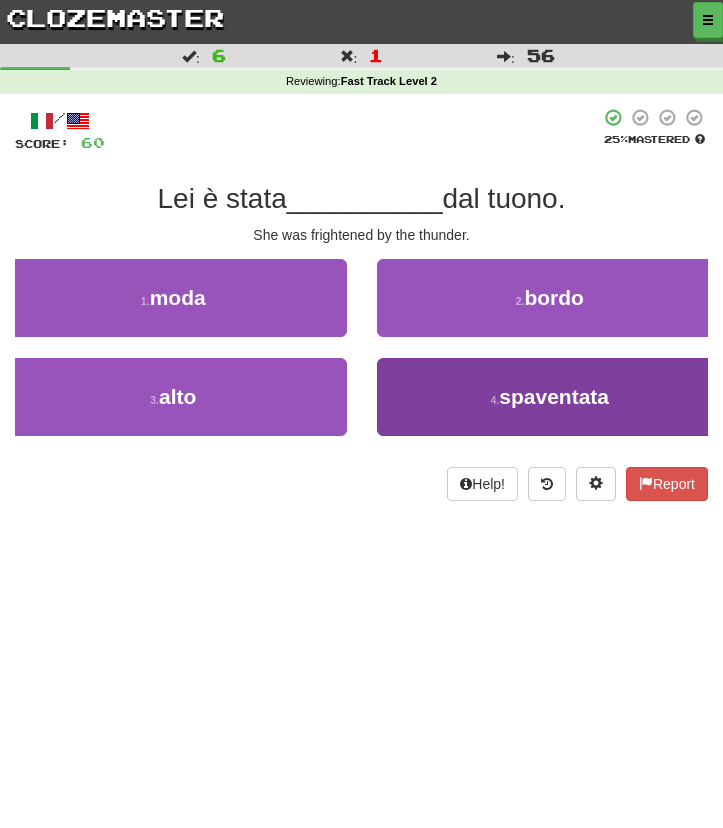 click on "4 .  spaventata" at bounding box center (550, 397) 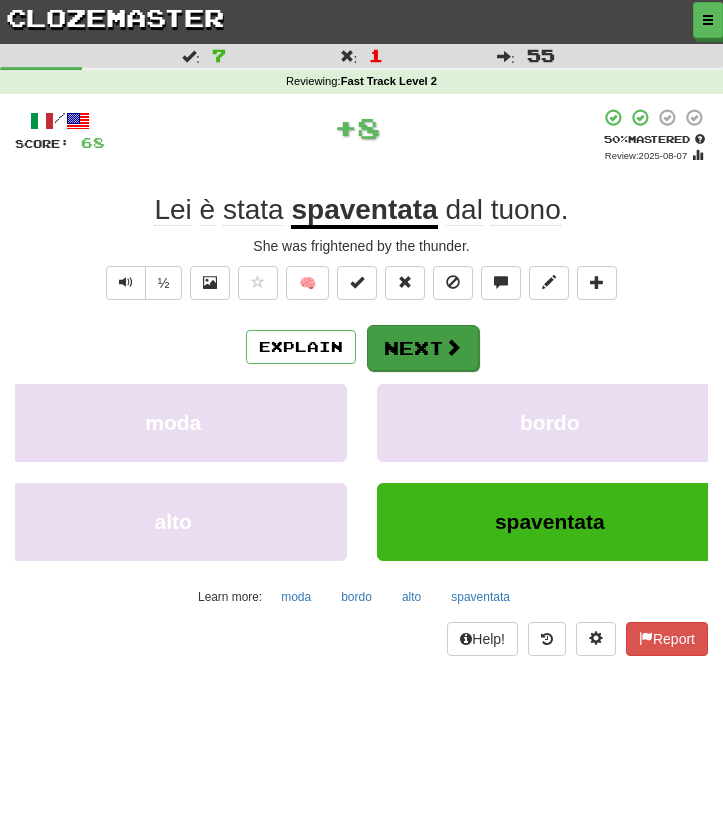 click on "Next" at bounding box center (423, 348) 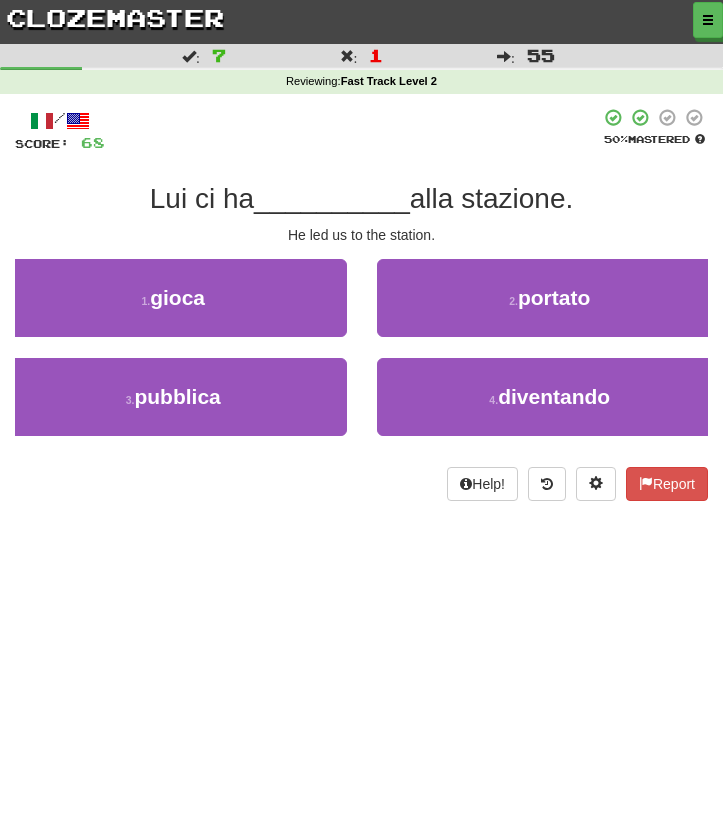click on "4 .  diventando" at bounding box center (550, 397) 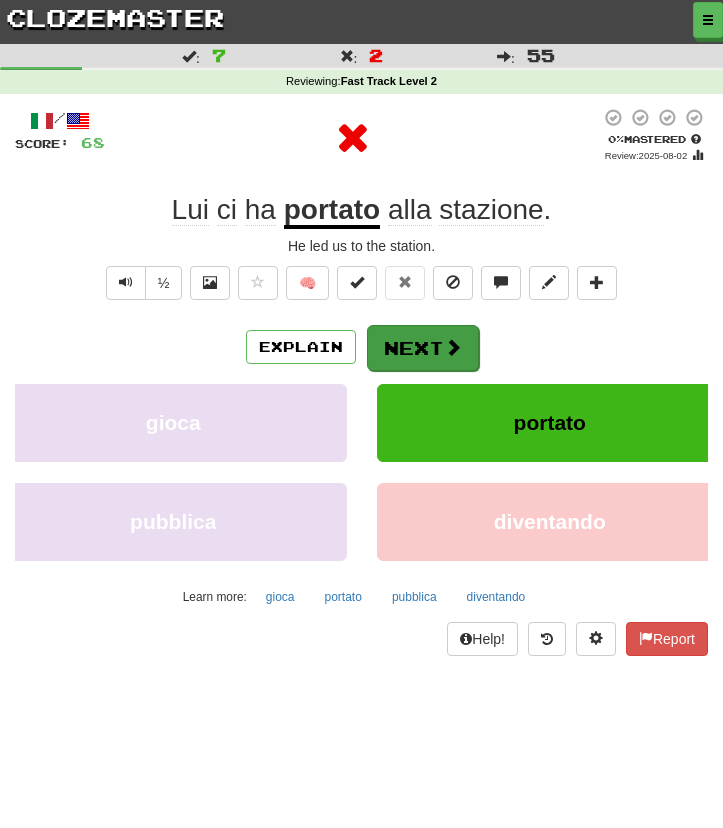 click on "Next" at bounding box center (423, 348) 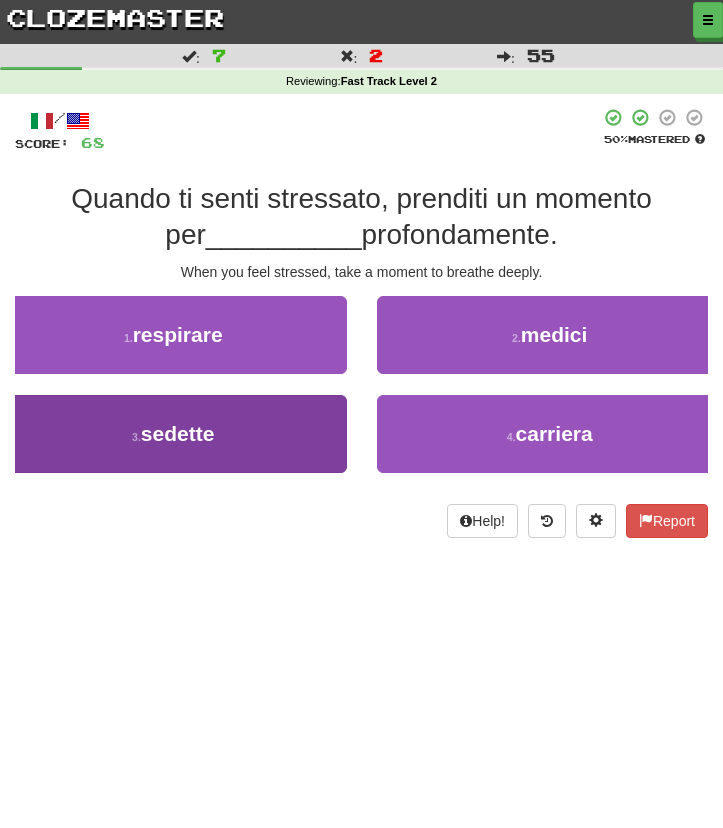 click on "3 .  sedette" at bounding box center [173, 434] 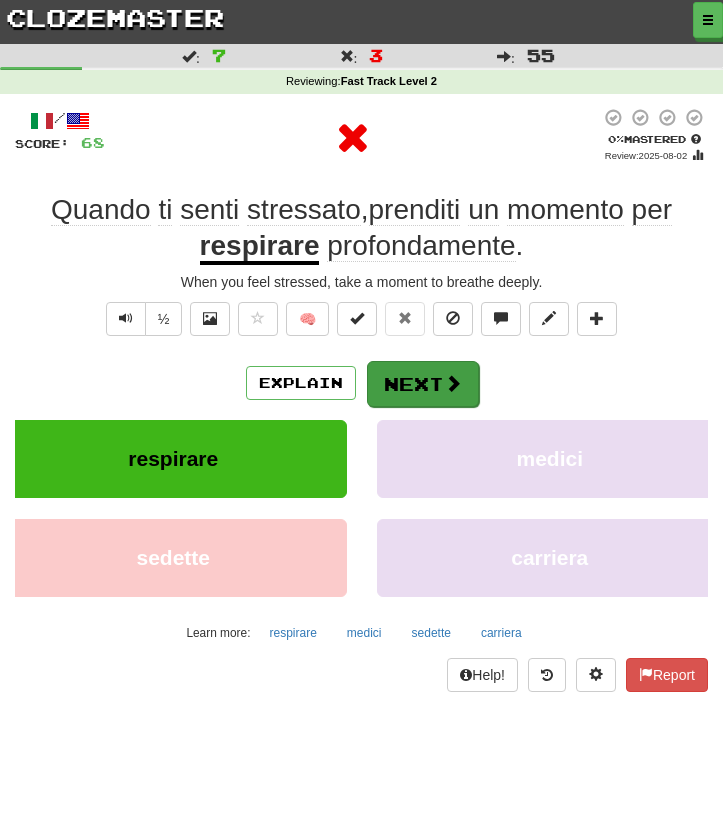 click on "Next" at bounding box center [423, 384] 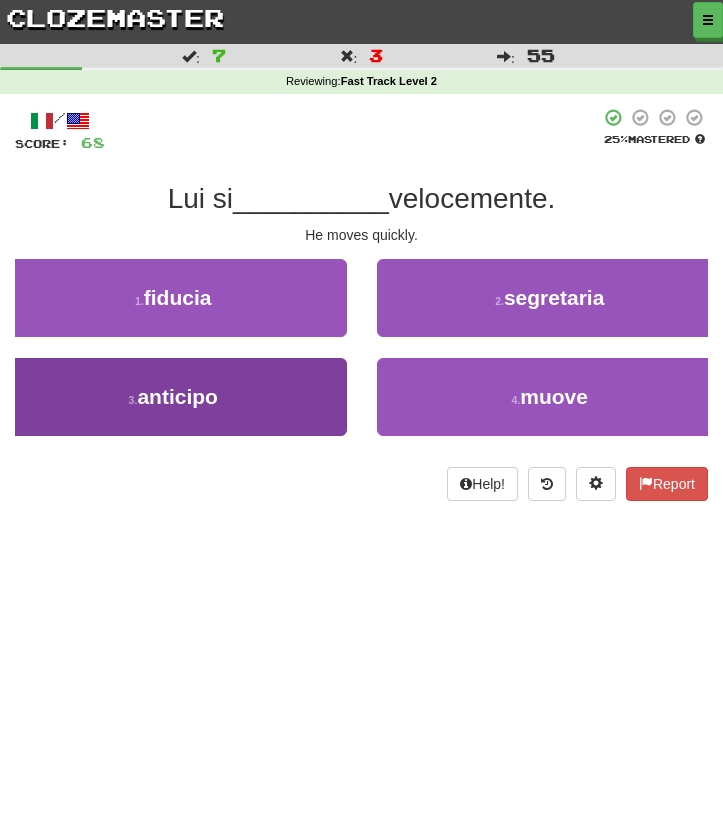 click on "3 .  anticipo" at bounding box center [173, 397] 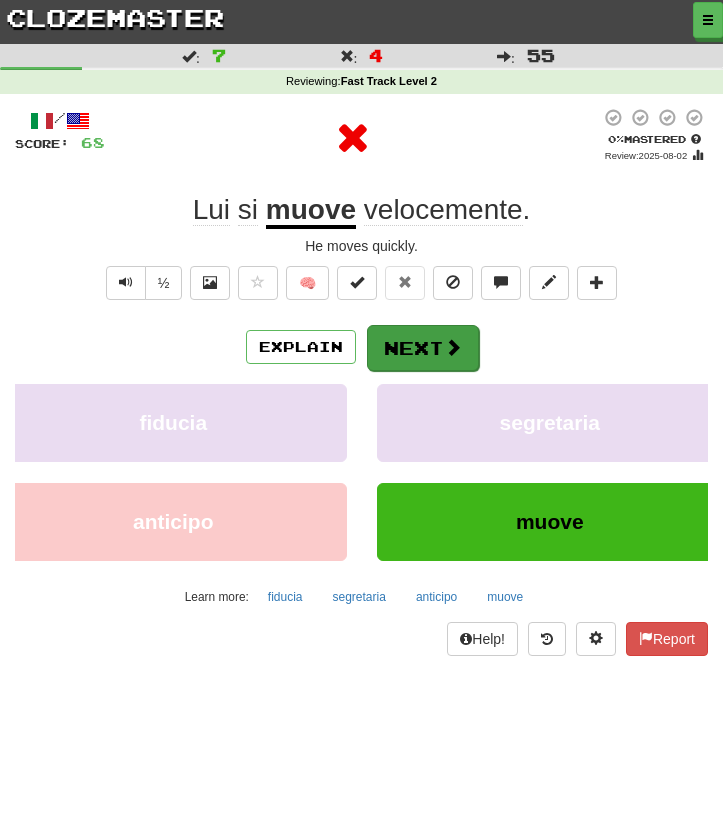 click at bounding box center [453, 347] 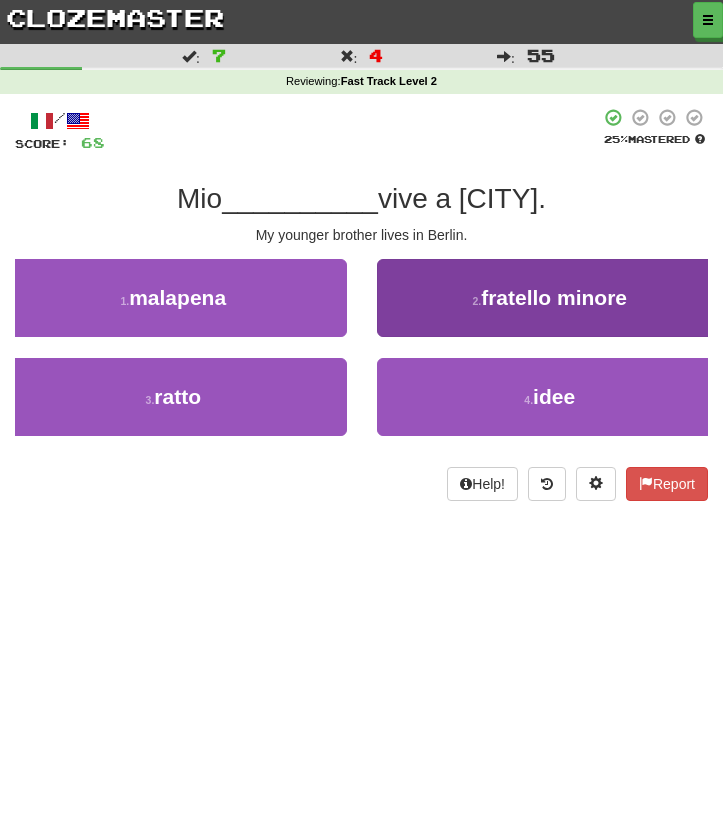 click on "2 .  fratello minore" at bounding box center (550, 298) 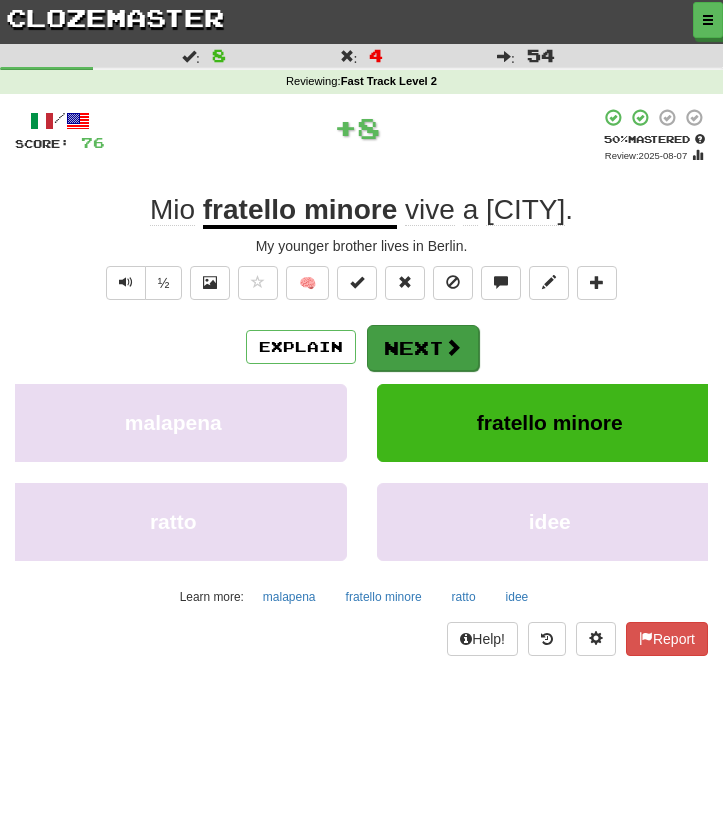 click on "Next" at bounding box center [423, 348] 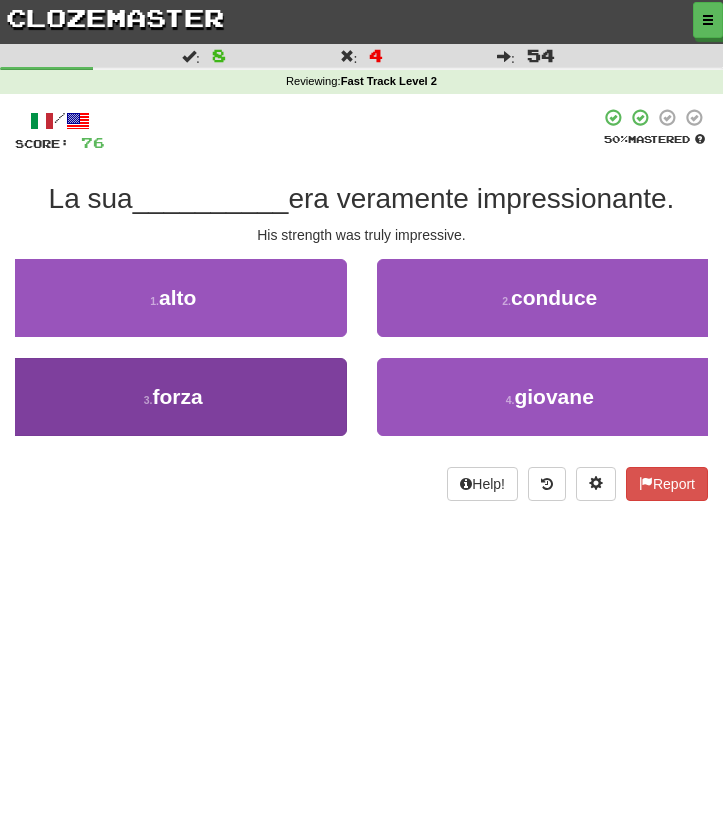 click on "3 .  forza" at bounding box center (173, 397) 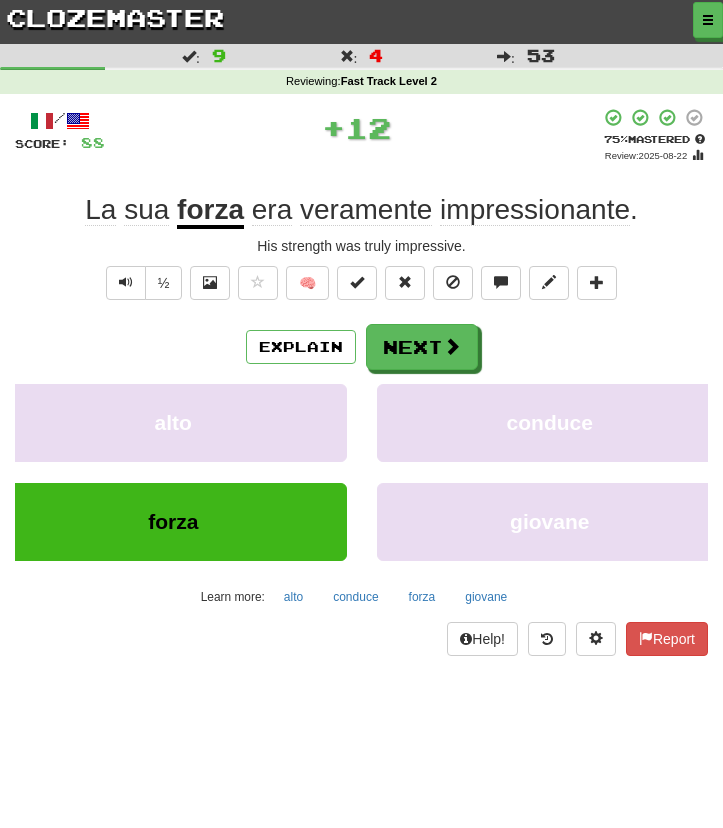 click on "/  Score:   88 + 12 75 %  Mastered Review:  [DATE] La   sua   forza   era   veramente   impressionante . His strength was truly impressive. ½ 🧠 Explain Next alto conduce forza giovane Learn more: alto conduce forza giovane  Help!  Report" at bounding box center [361, 382] 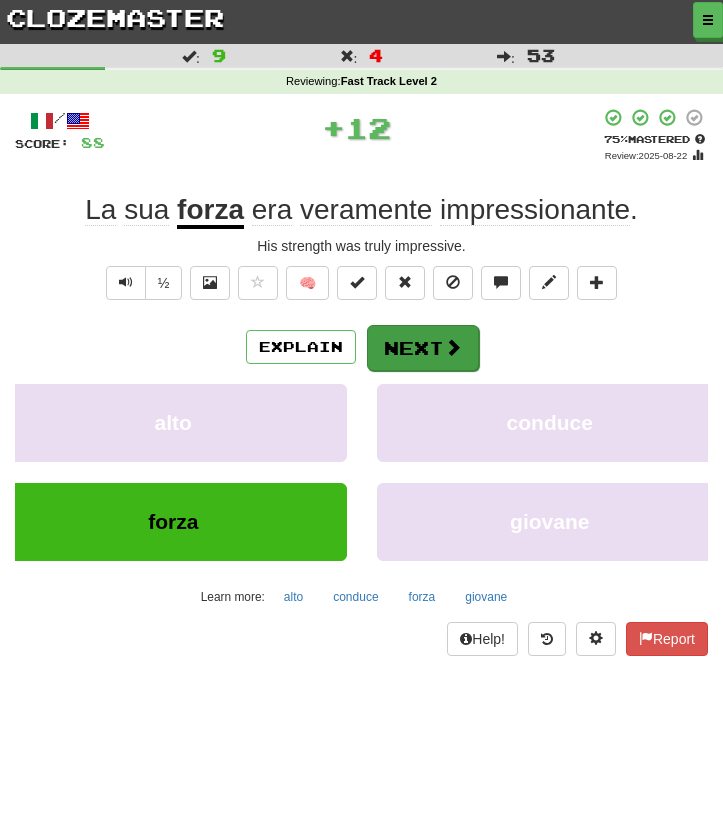 click on "Next" at bounding box center (423, 348) 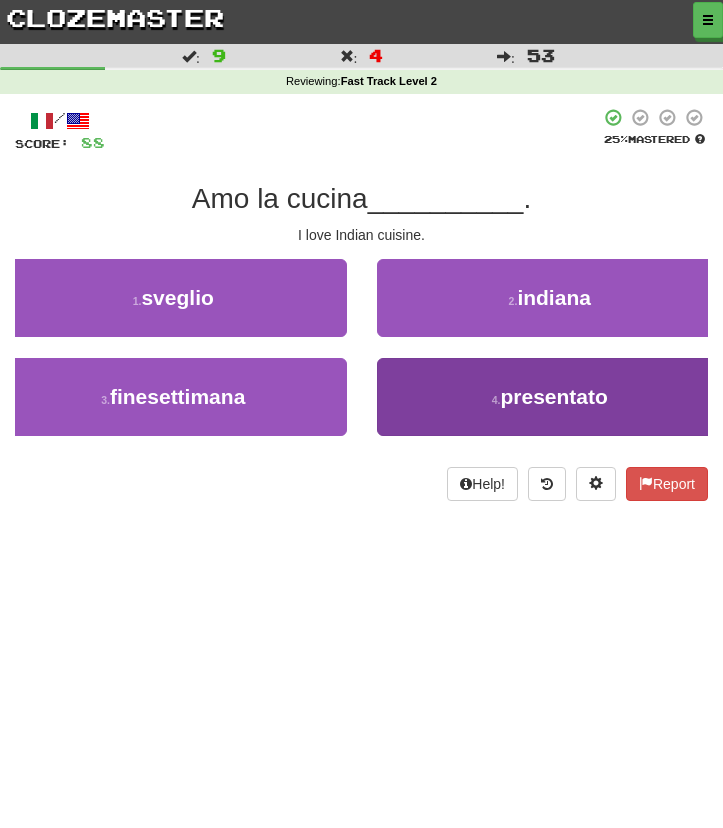 click on "4 .  presentato" at bounding box center (550, 397) 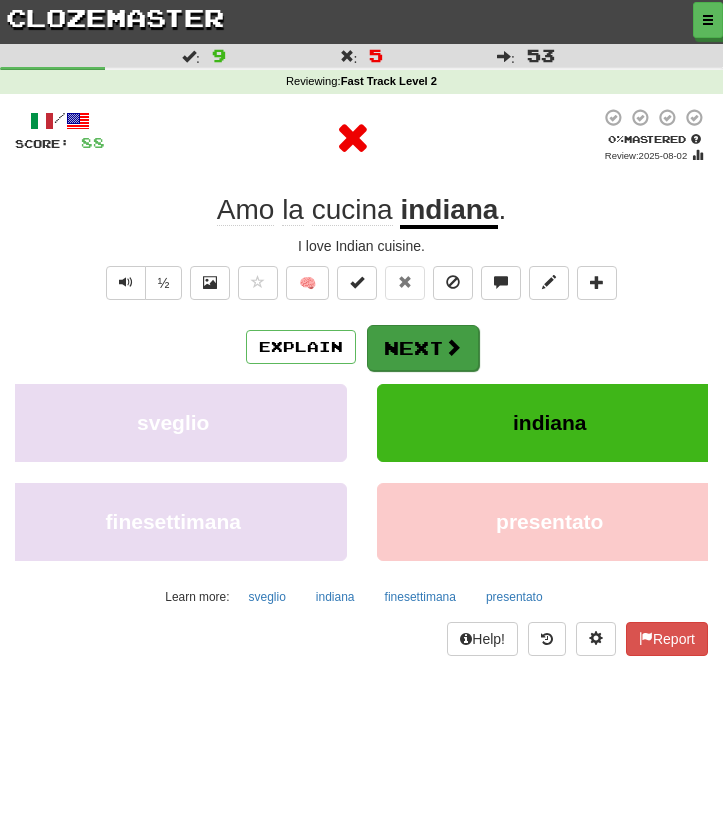 click on "Next" at bounding box center (423, 348) 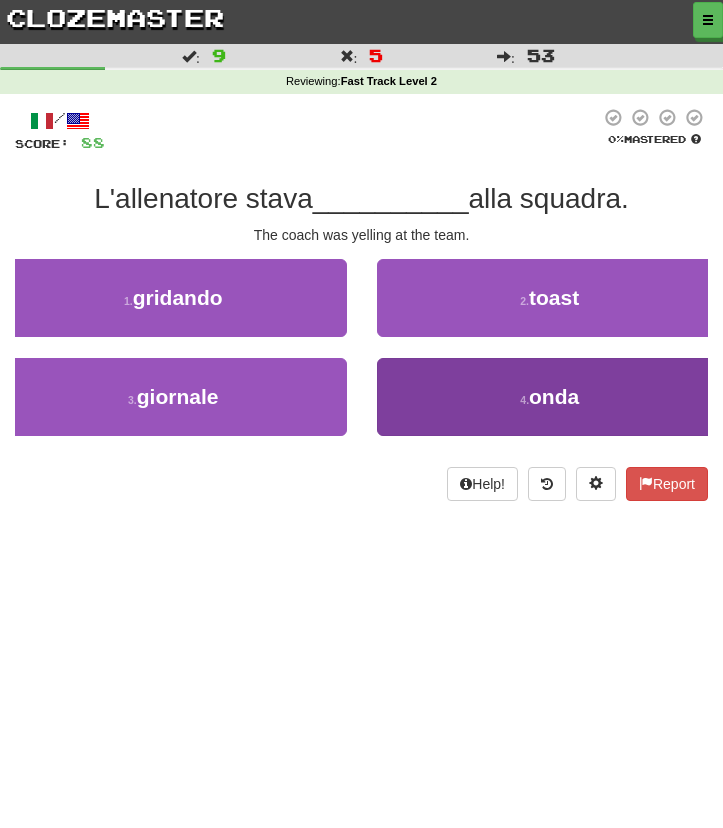 click on "4 .  onda" at bounding box center [550, 397] 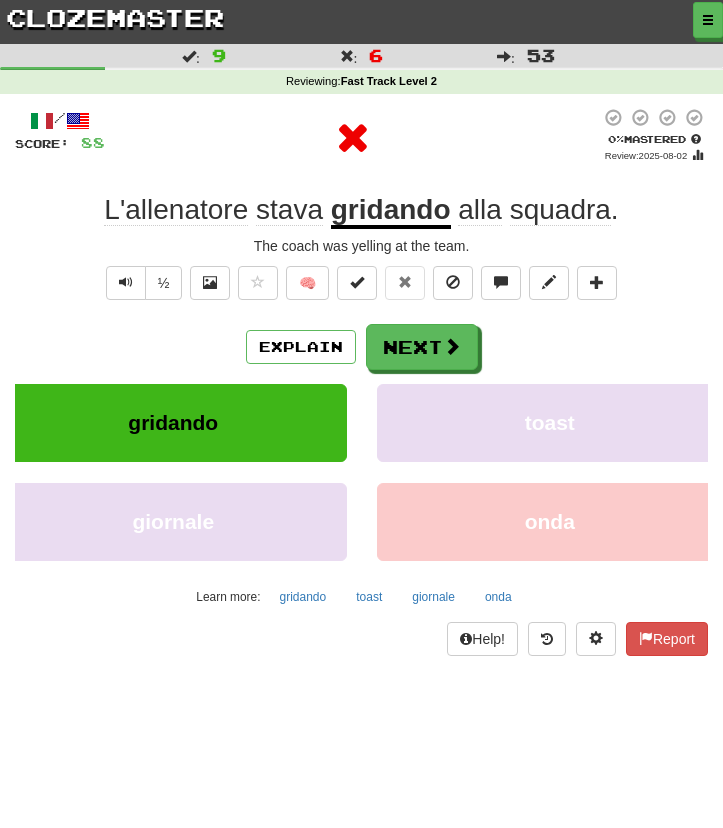 drag, startPoint x: 397, startPoint y: 327, endPoint x: 261, endPoint y: 93, distance: 270.65106 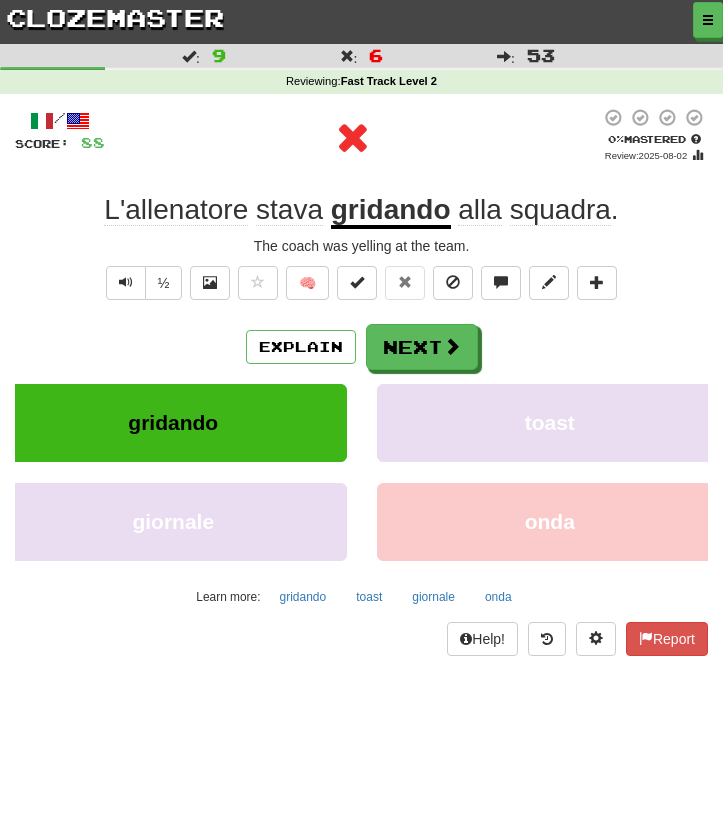click on "clozemaster" at bounding box center [115, 17] 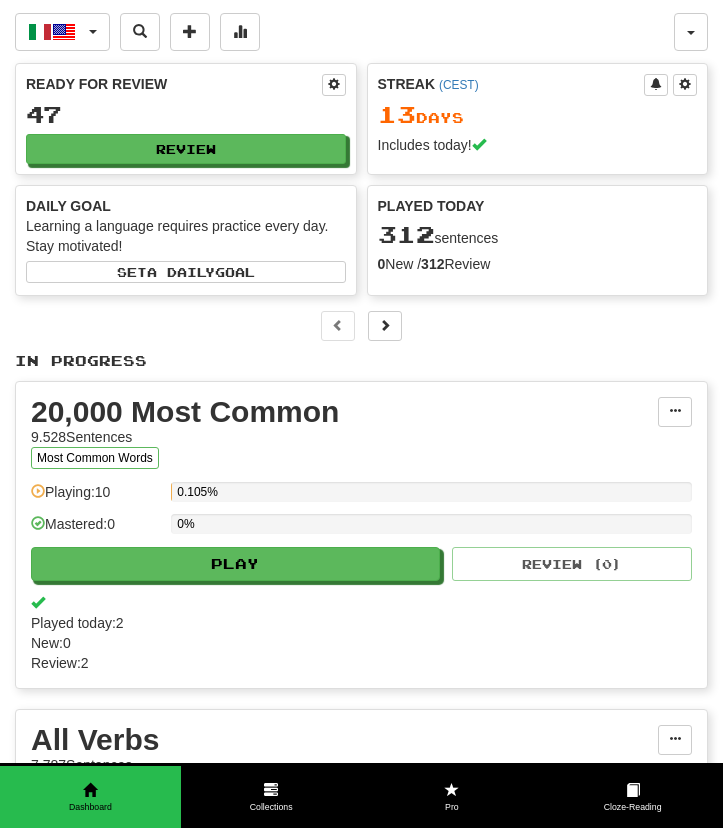 scroll, scrollTop: 0, scrollLeft: 0, axis: both 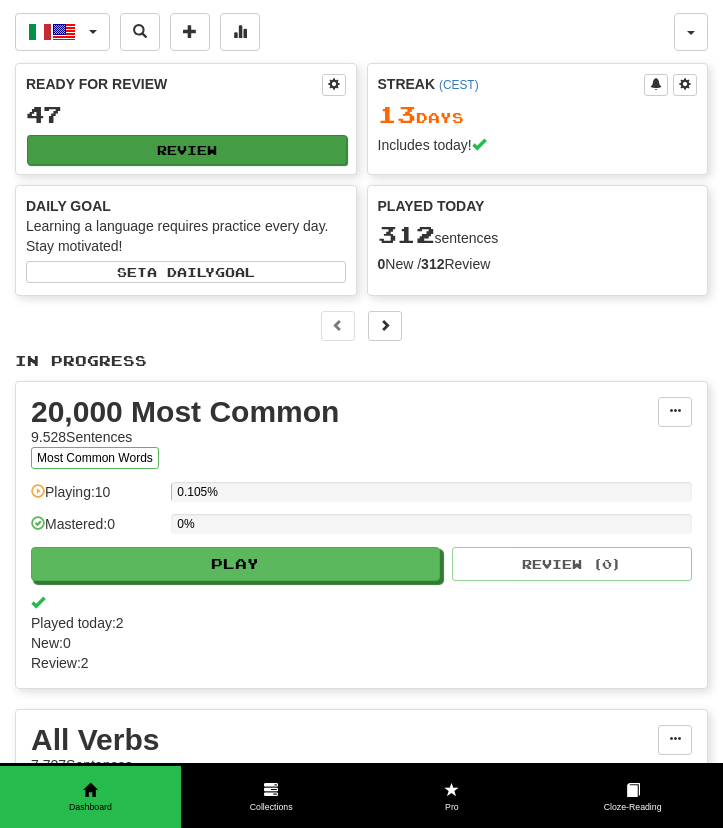 click on "Review" at bounding box center [187, 150] 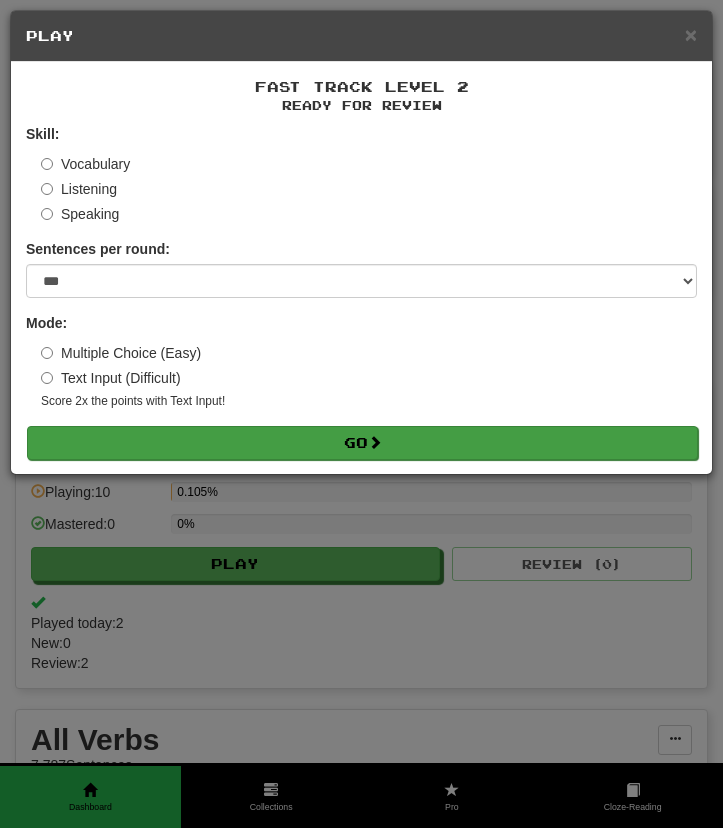click on "Go" at bounding box center (362, 443) 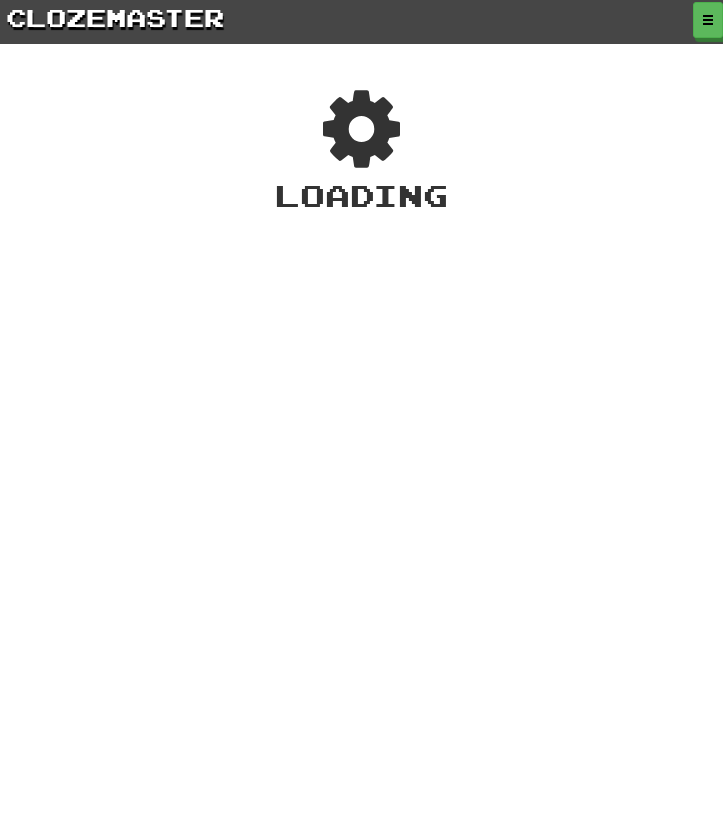 scroll, scrollTop: 0, scrollLeft: 0, axis: both 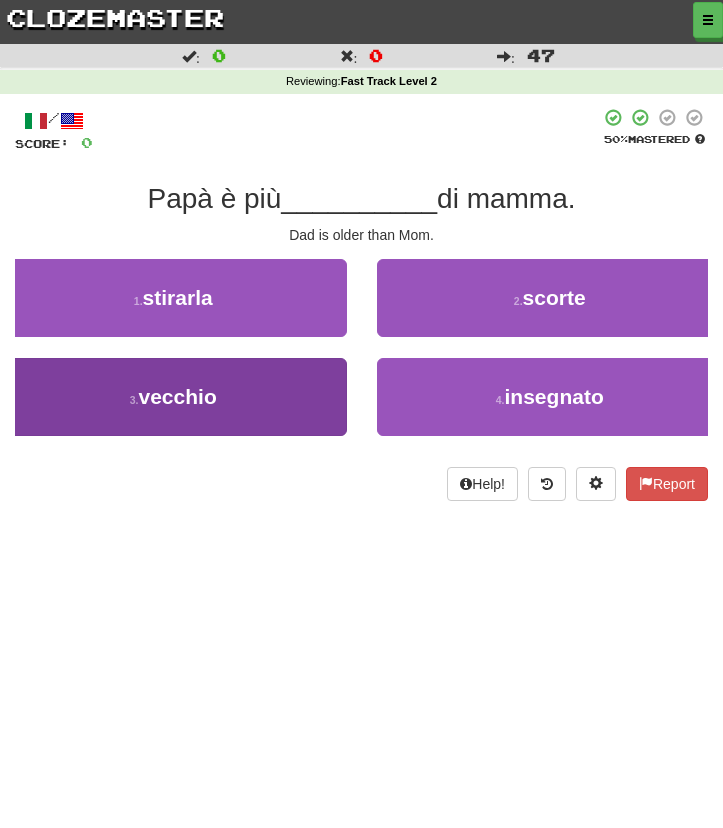 click on "3 .  [WORD]" at bounding box center (173, 397) 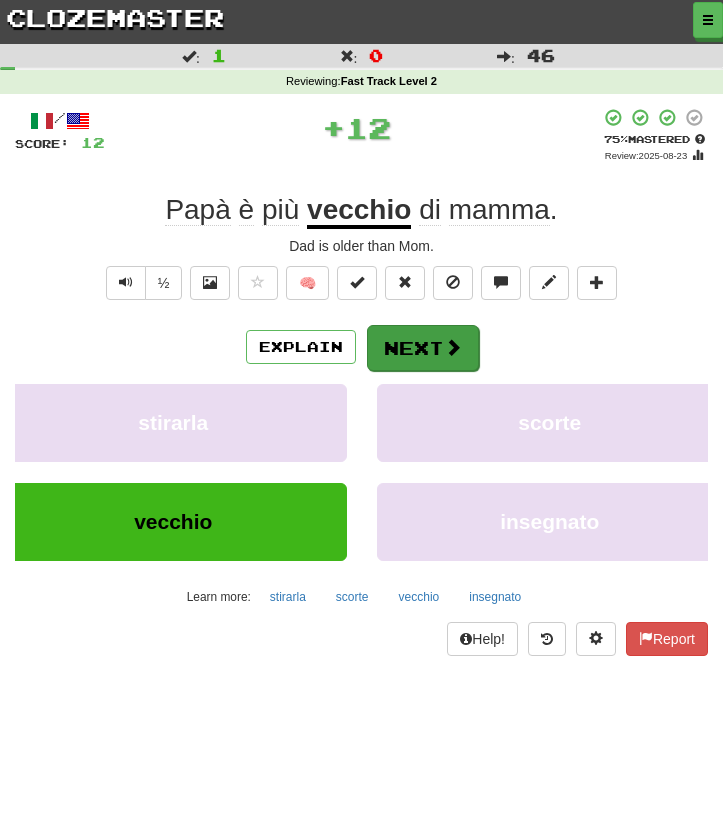 click on "Next" at bounding box center (423, 348) 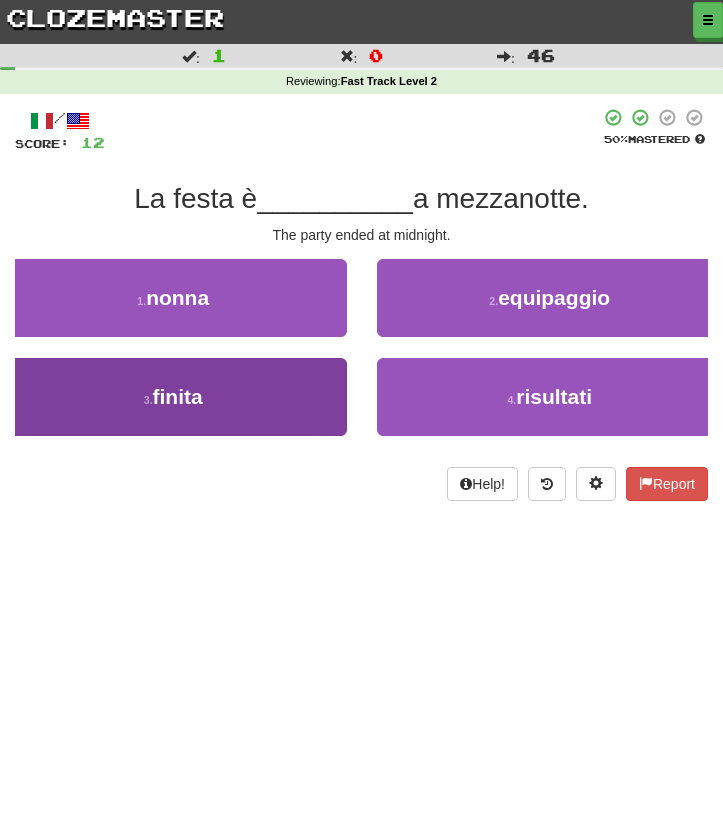 click on "3 .  finita" at bounding box center [173, 397] 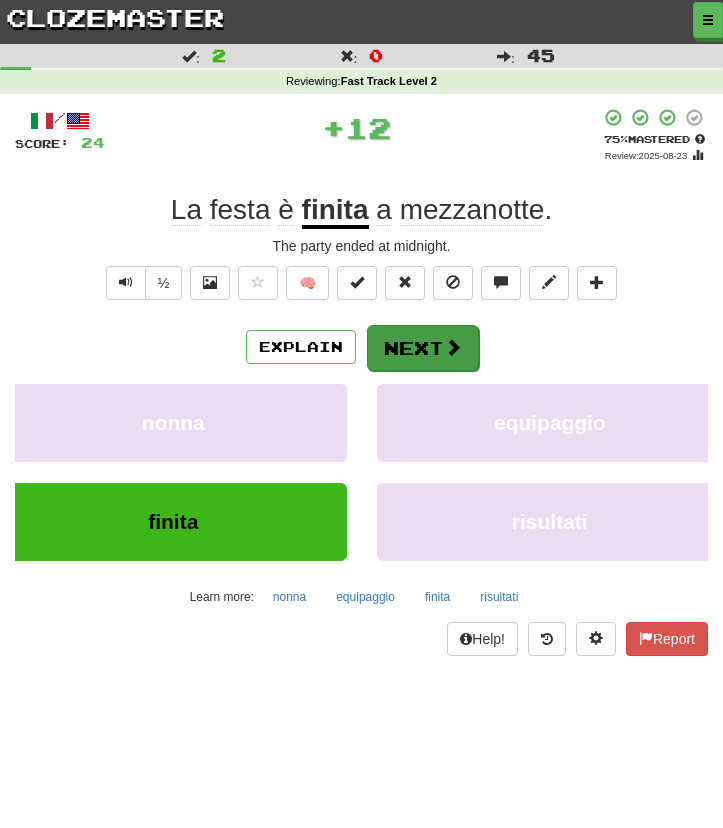 click on "Next" at bounding box center (423, 348) 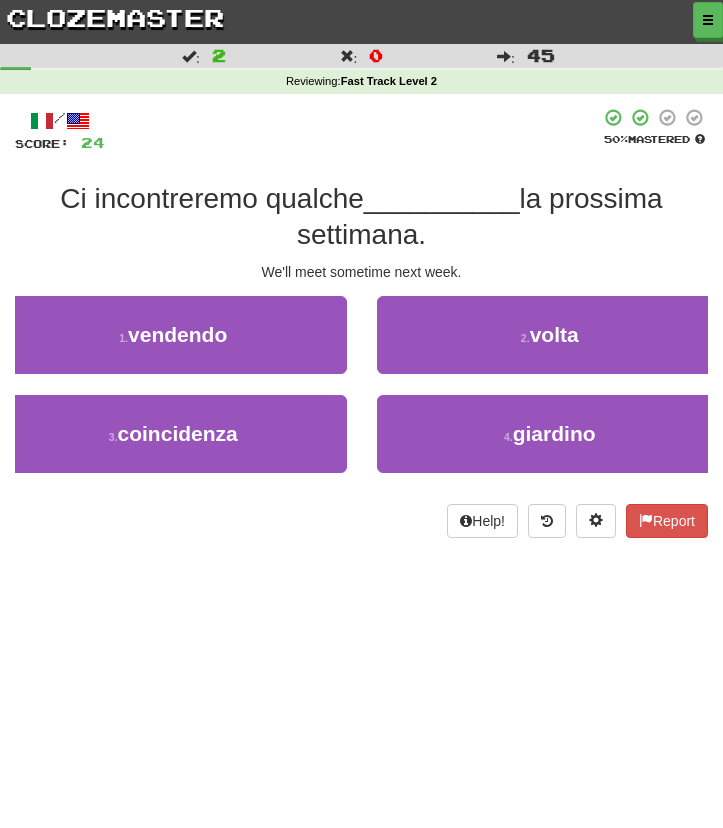click on "2 .  volta" at bounding box center [550, 335] 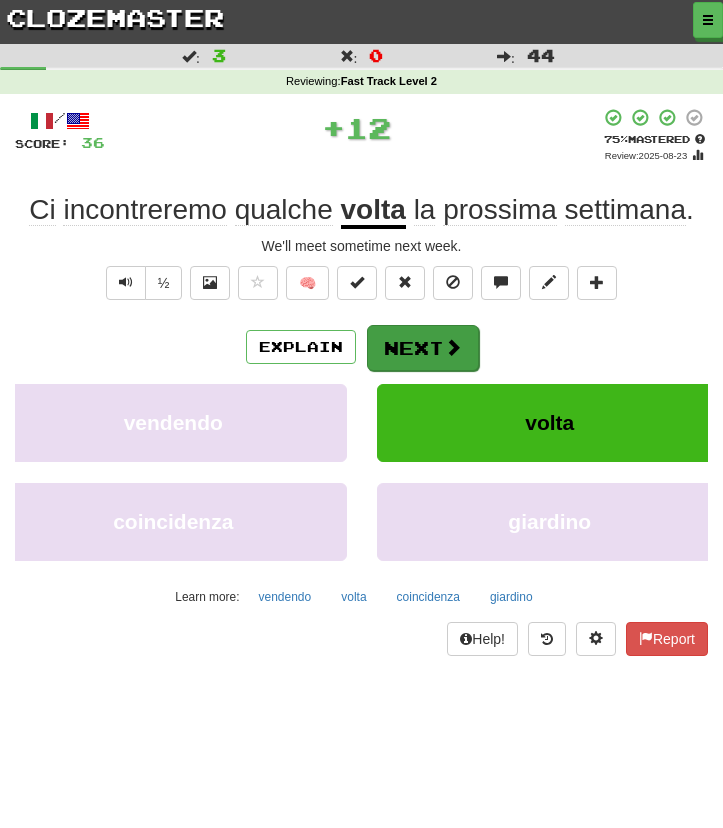 click on "Next" at bounding box center [423, 348] 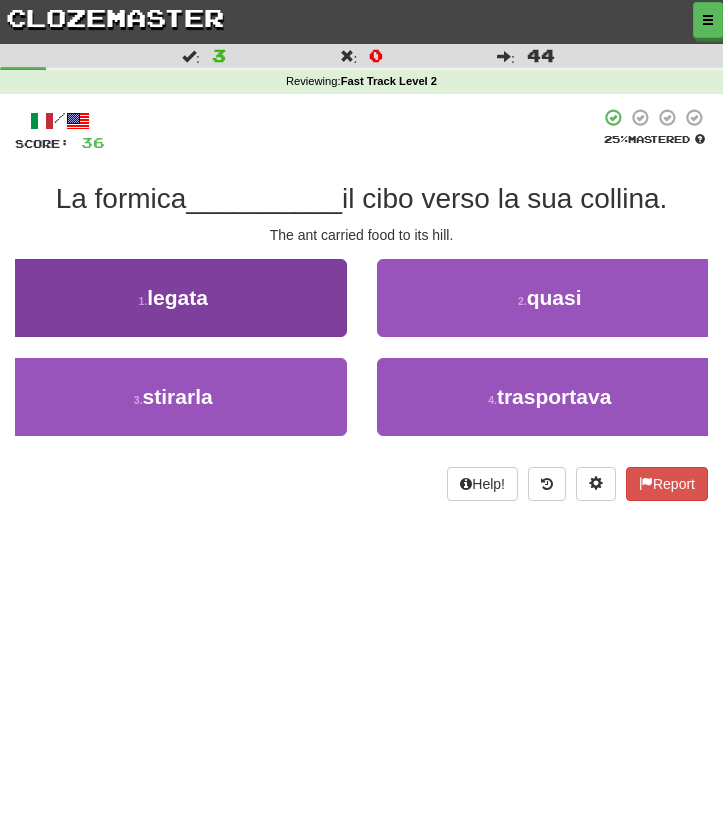 click on "1 .  legata" at bounding box center [173, 298] 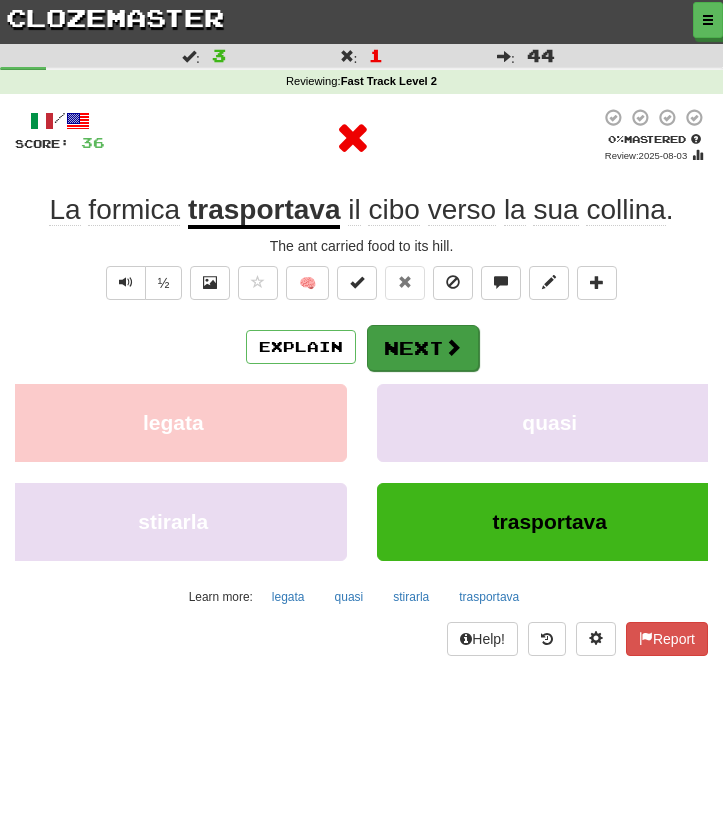 click on "Next" at bounding box center (423, 348) 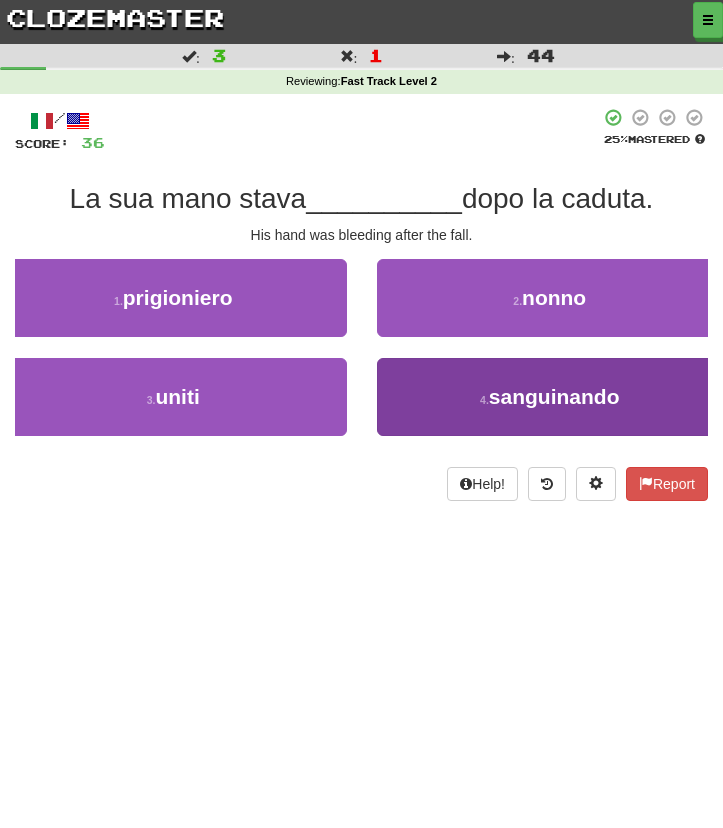 click on "4 .  sanguinando" at bounding box center [550, 397] 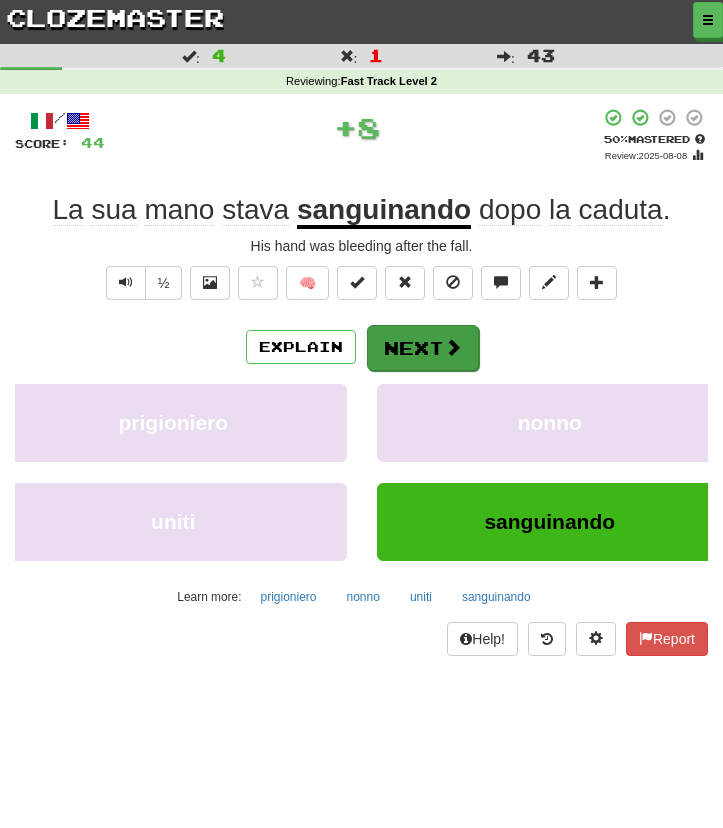 click on "Next" at bounding box center [423, 348] 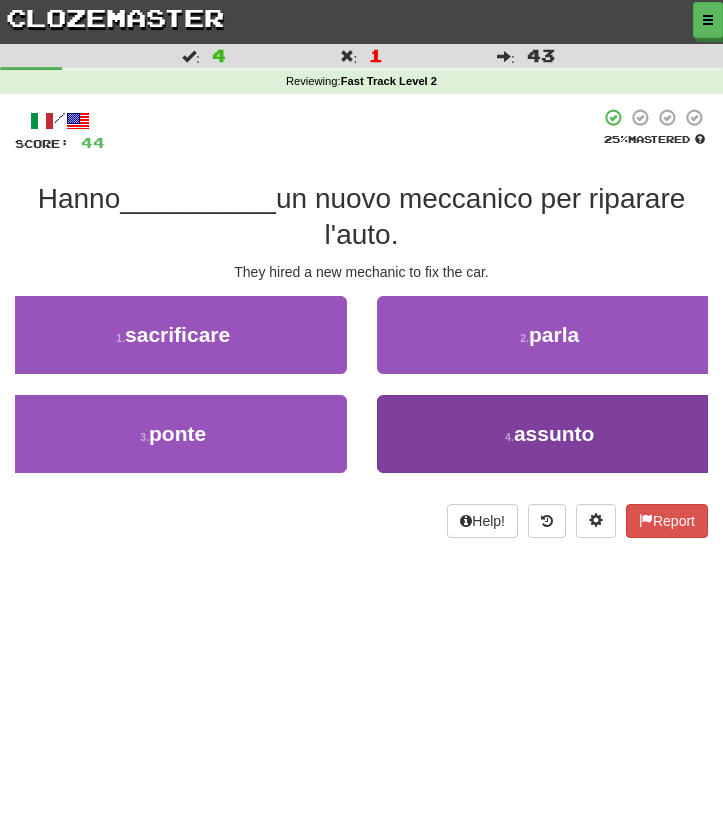 click on "4 .  [WORD]" at bounding box center [550, 434] 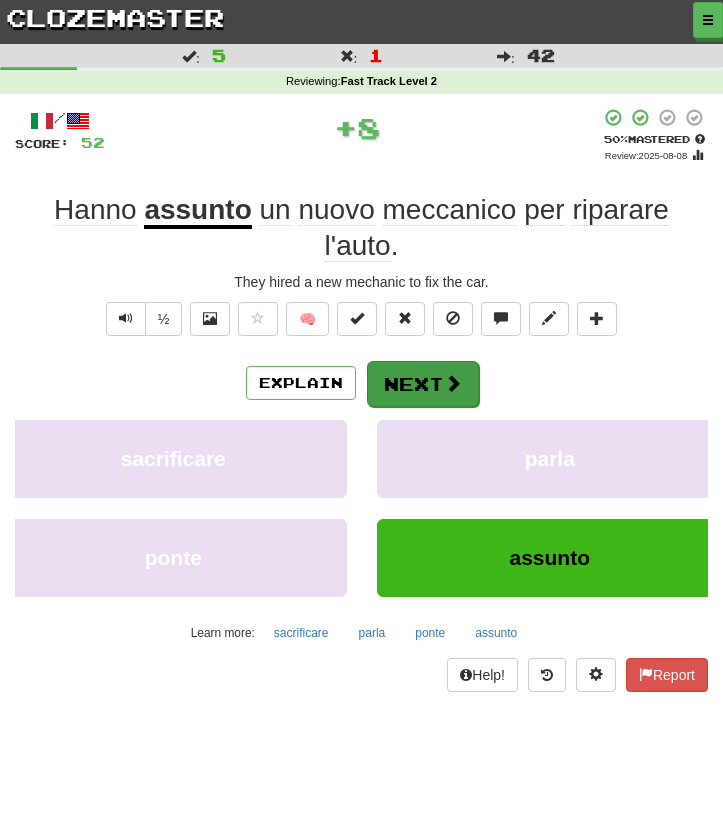 click on "Next" at bounding box center [423, 384] 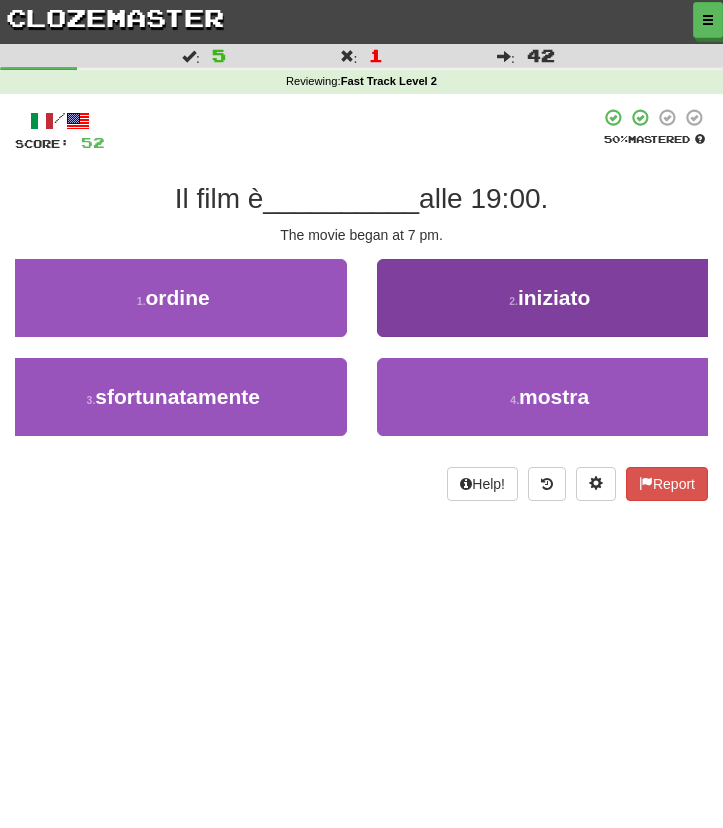 click on "2 .  iniziato" at bounding box center [550, 298] 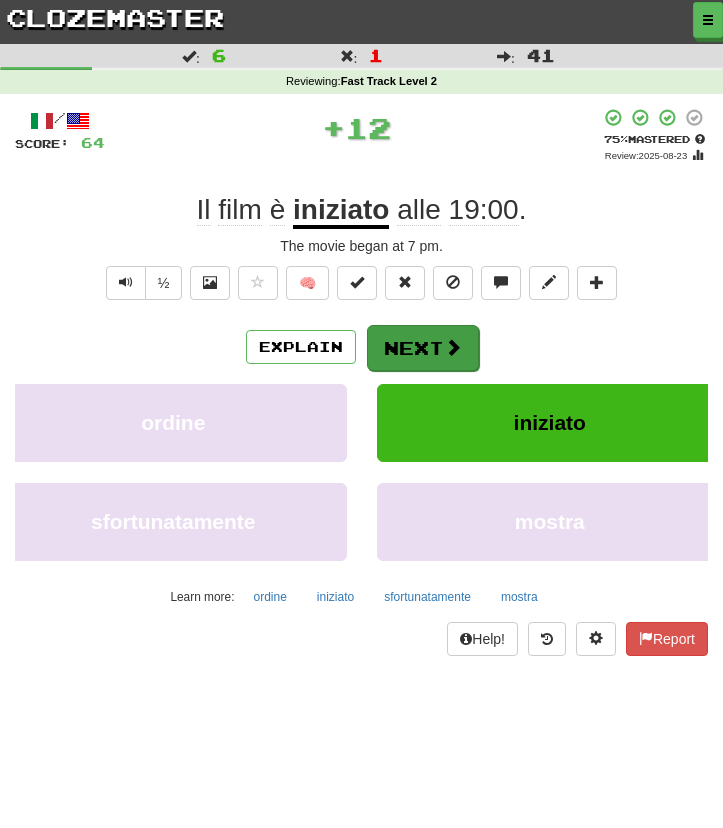 click on "Next" at bounding box center [423, 348] 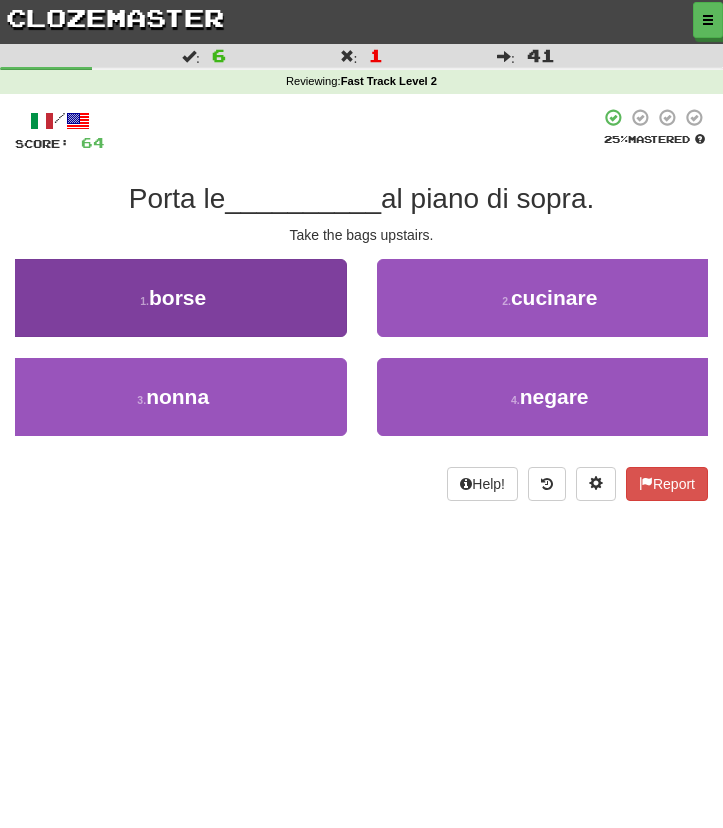 click on "1 .  [WORD]" at bounding box center [173, 298] 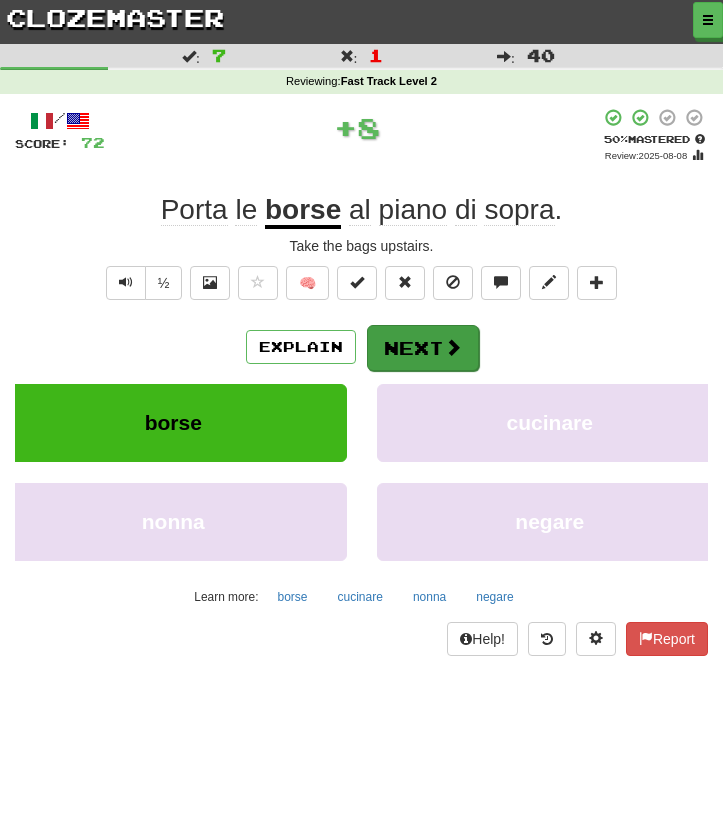 click on "Next" at bounding box center [423, 348] 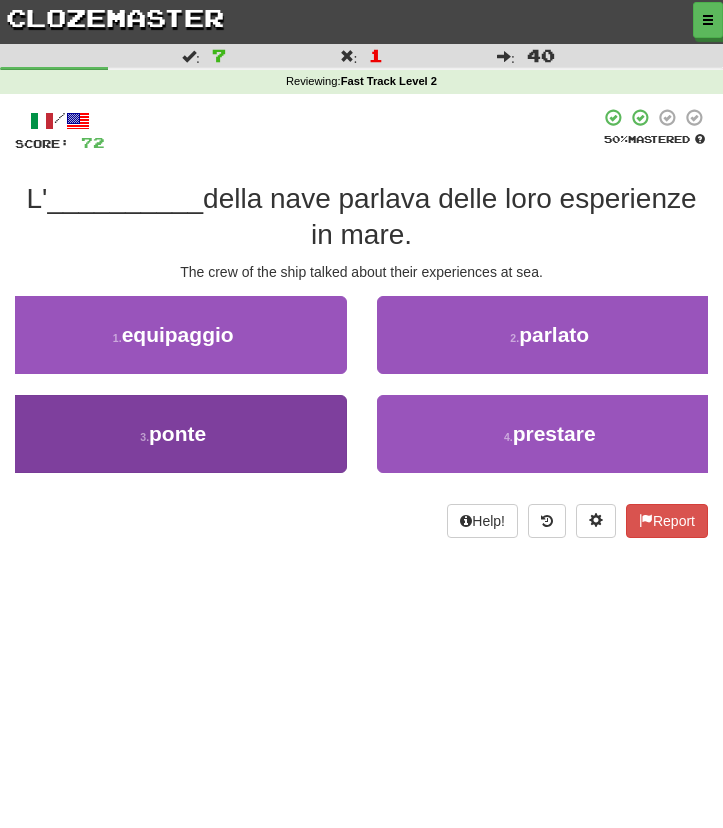 click on "3 .  ponte" at bounding box center (173, 434) 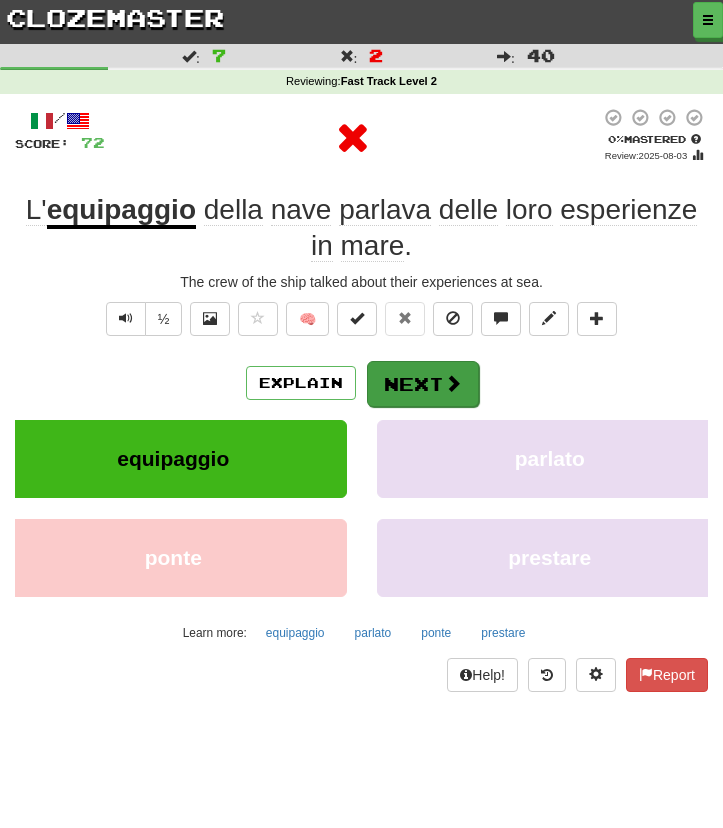 click on "Next" at bounding box center [423, 384] 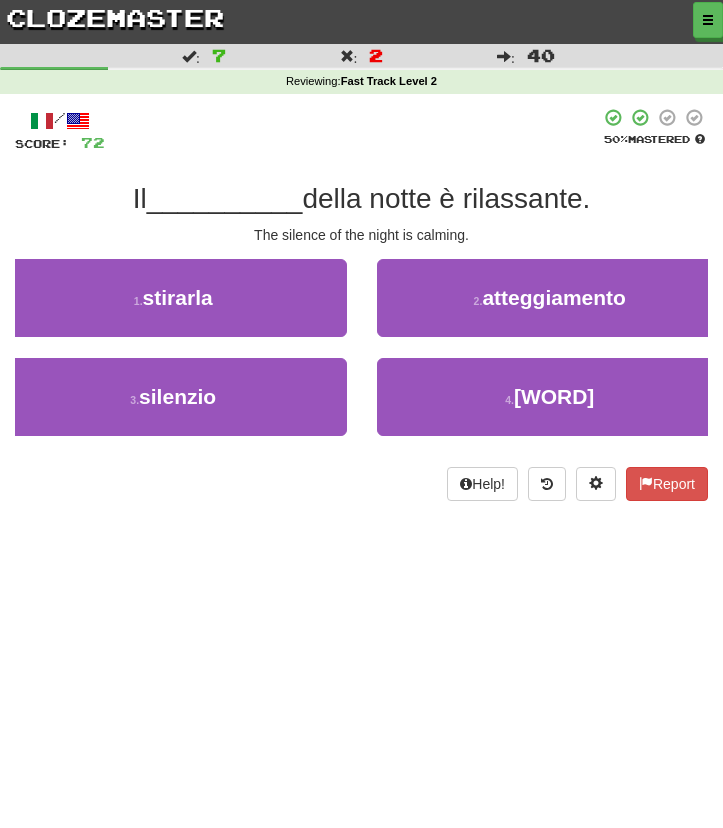 click on "3 .  [WORD]" at bounding box center (173, 407) 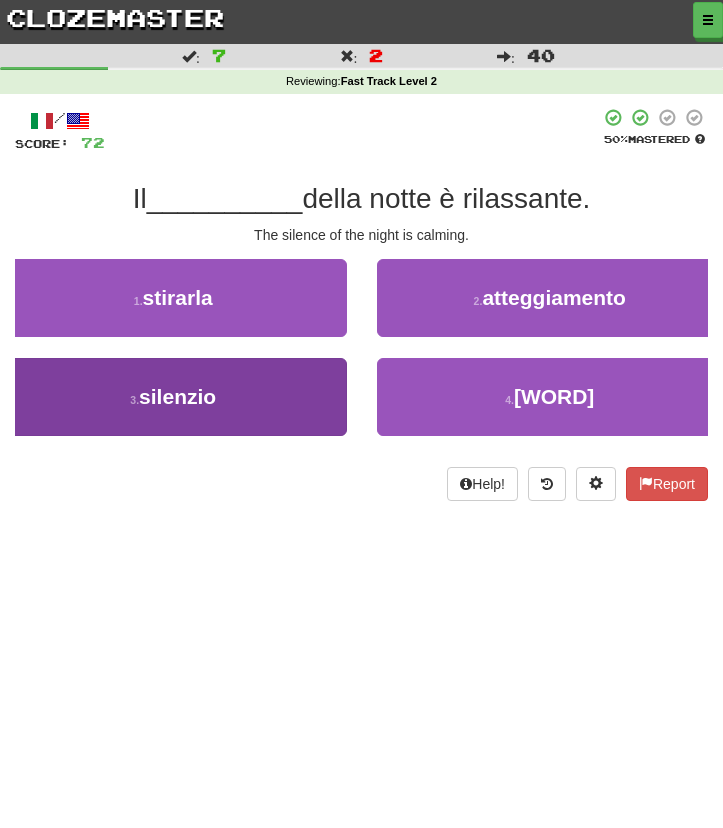 click on "3 .  silenzio" at bounding box center [173, 397] 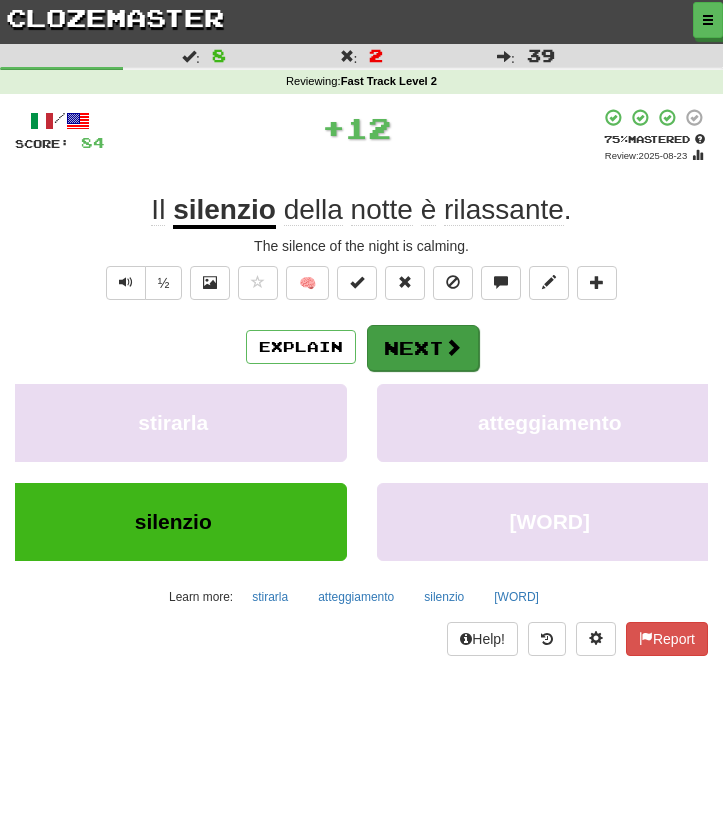 click on "Next" at bounding box center (423, 348) 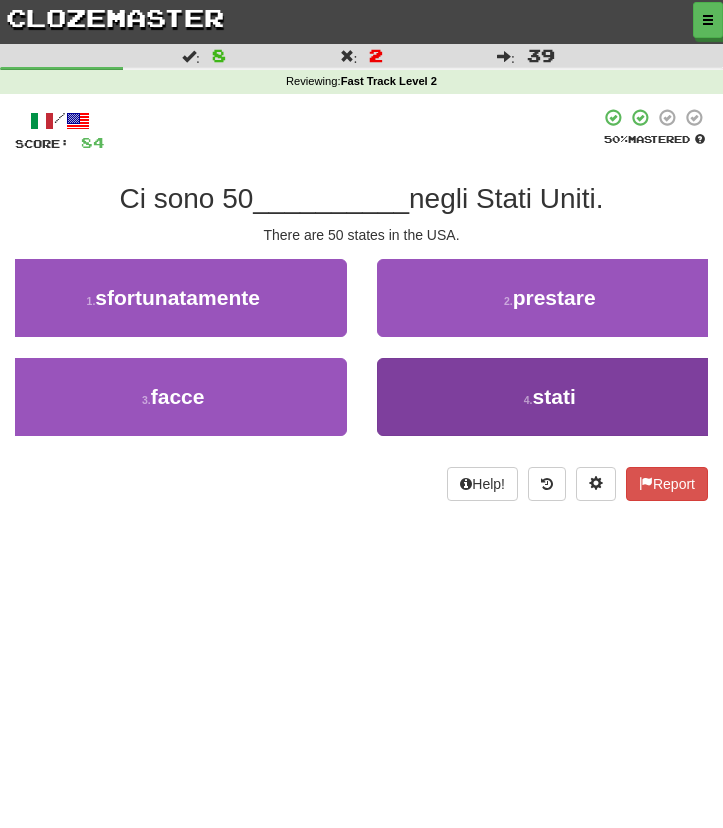 click on "4 .  stati" at bounding box center [550, 397] 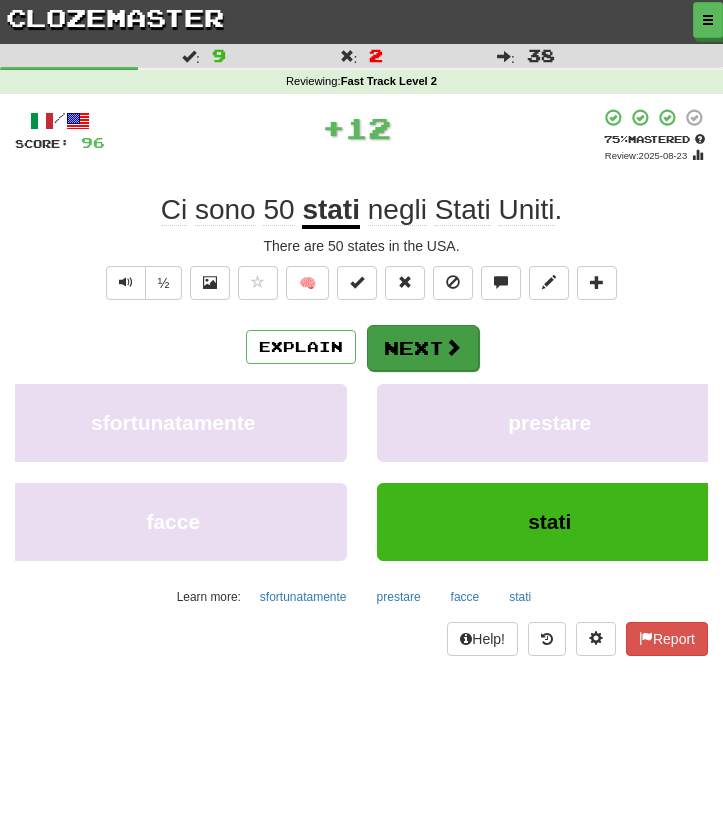 click on "Next" at bounding box center (423, 348) 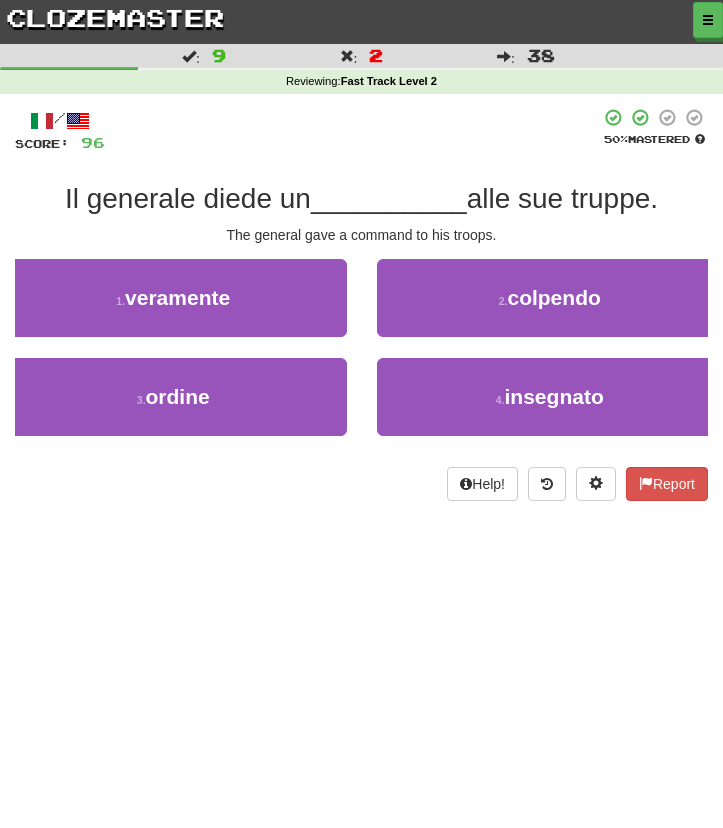 click on "clozemaster" at bounding box center [115, 17] 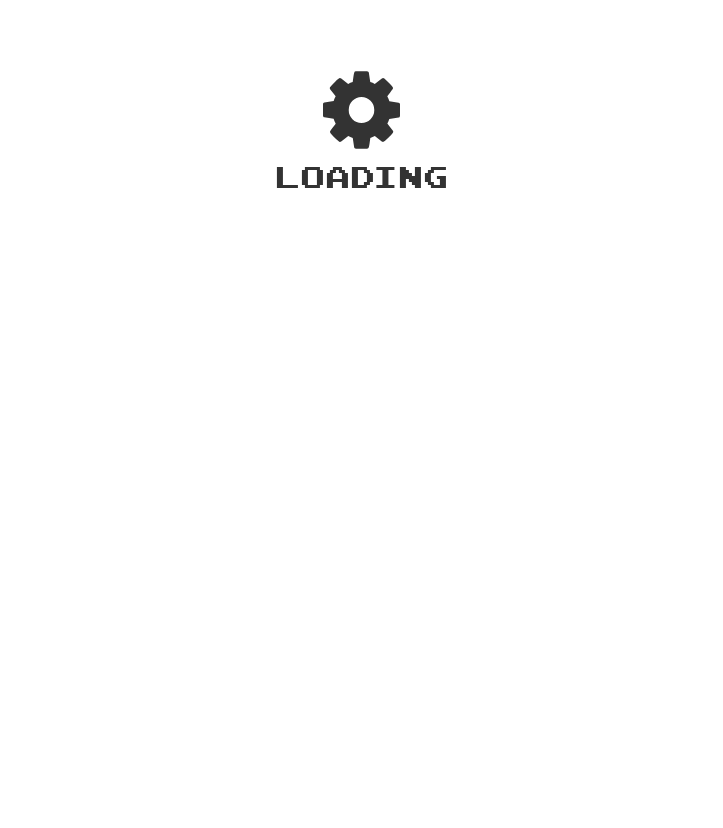 scroll, scrollTop: 0, scrollLeft: 0, axis: both 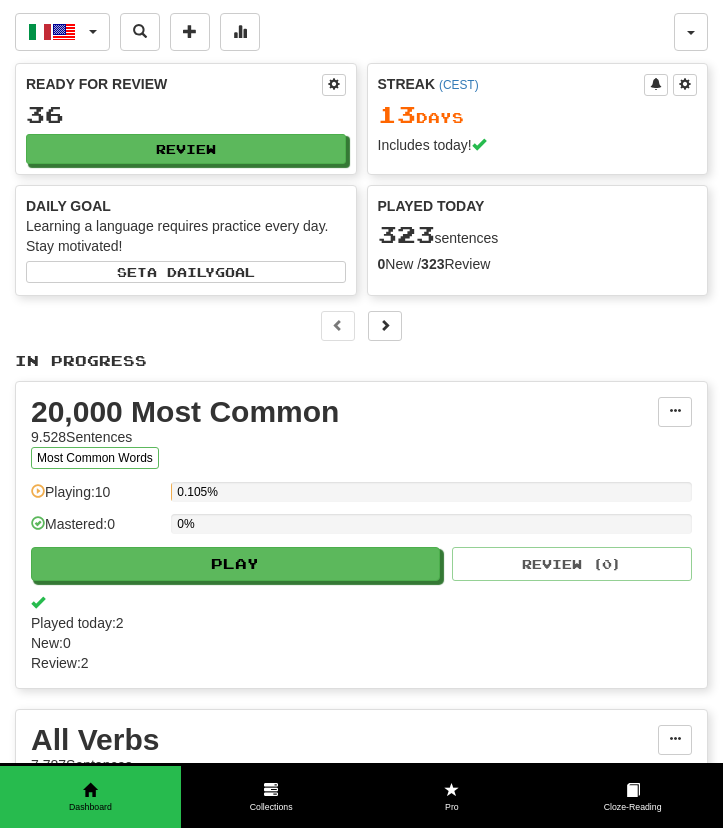 click on "36" at bounding box center (186, 114) 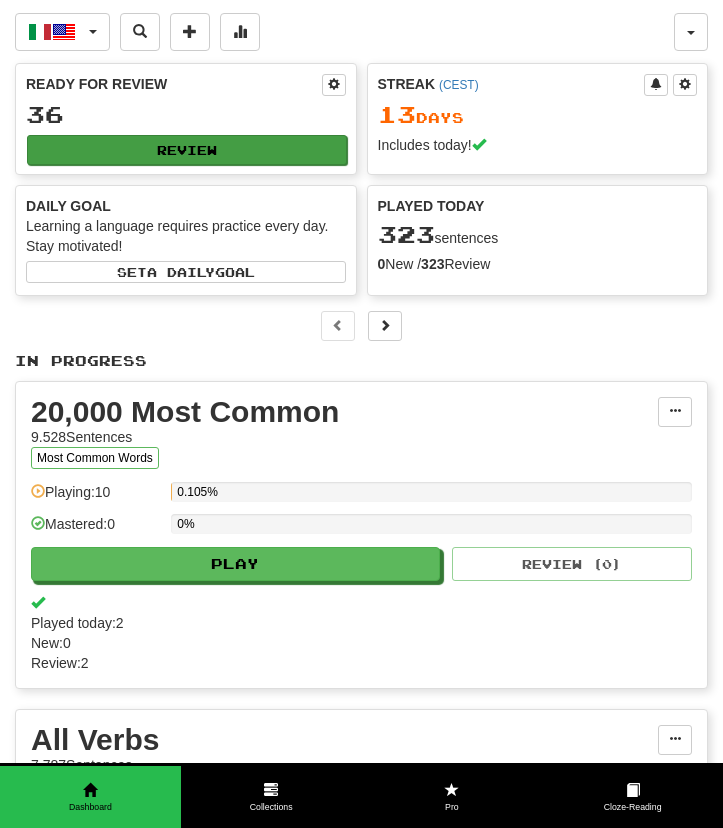 click on "Review" at bounding box center (187, 150) 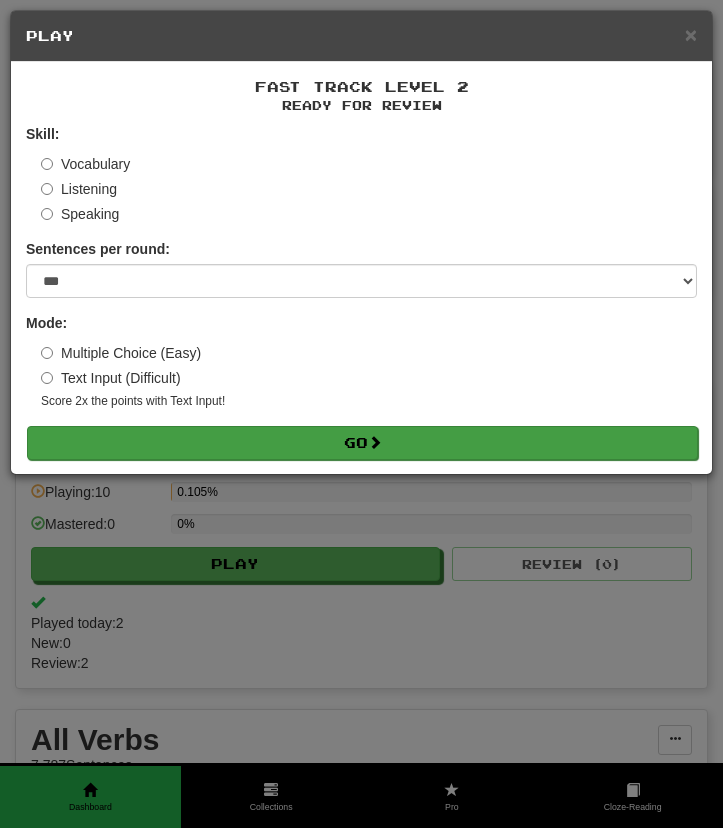 click on "Go" at bounding box center (362, 443) 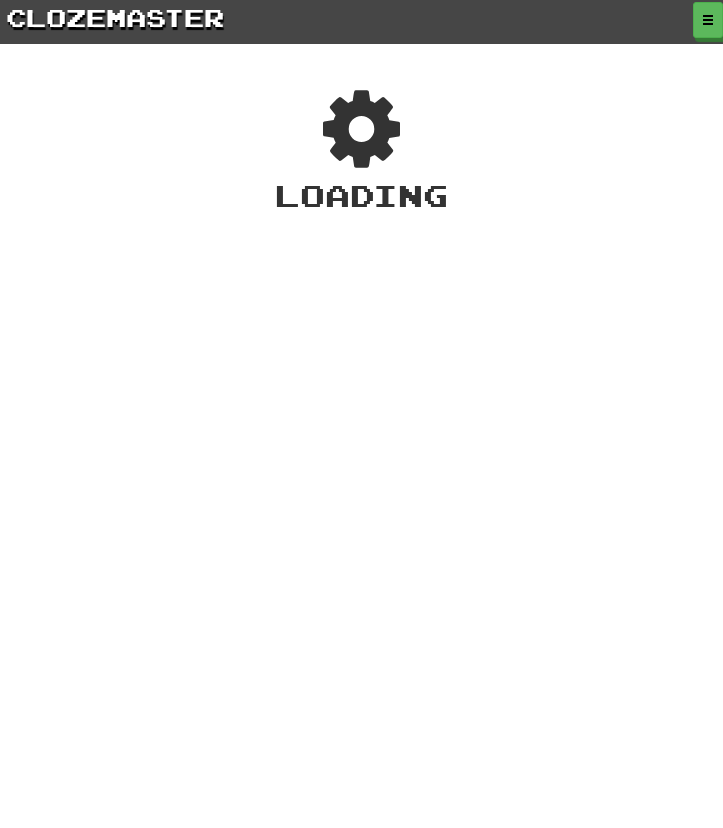scroll, scrollTop: 0, scrollLeft: 0, axis: both 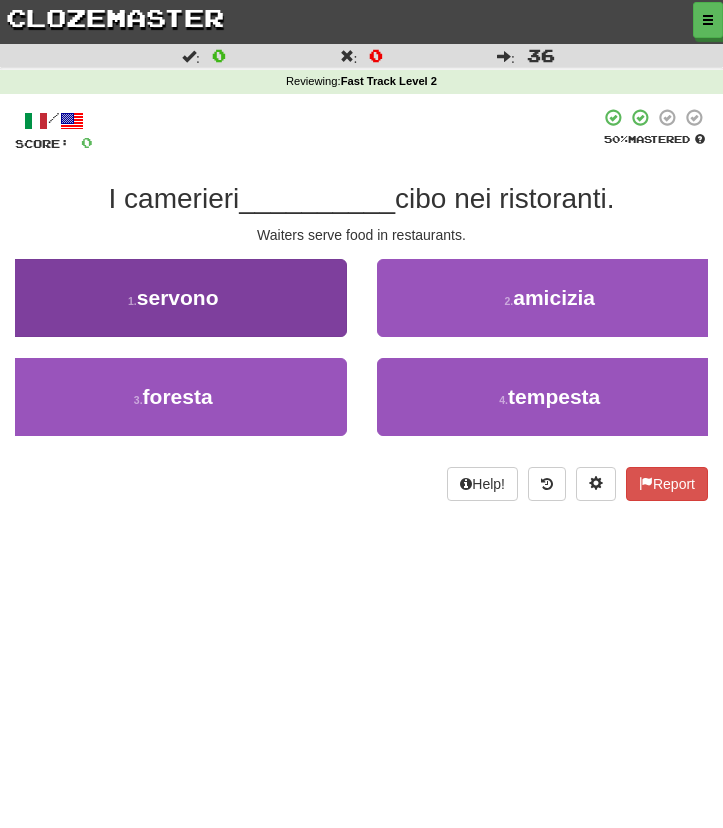 click on "1 .  servono" at bounding box center (173, 298) 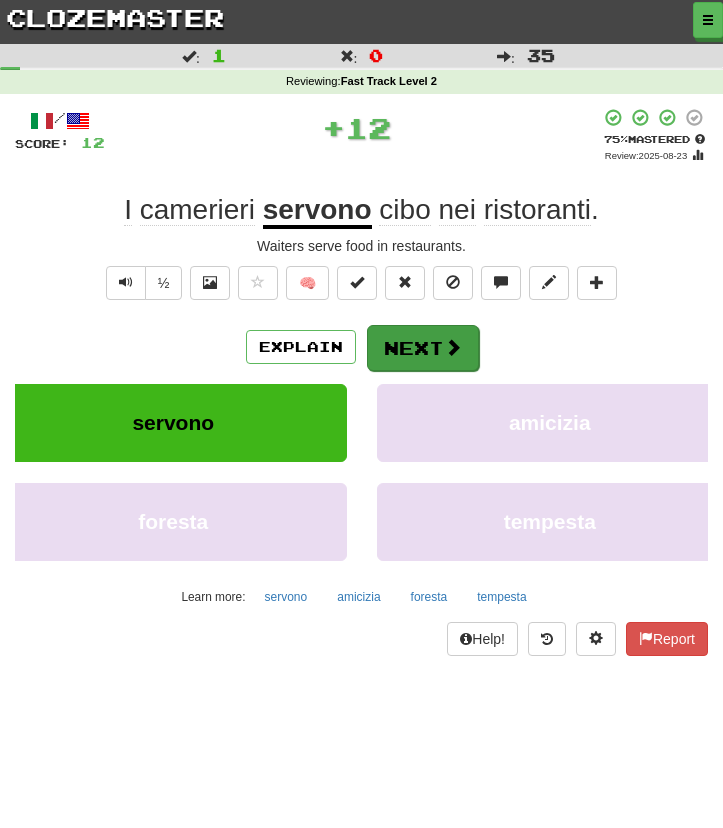 click on "Next" at bounding box center [423, 348] 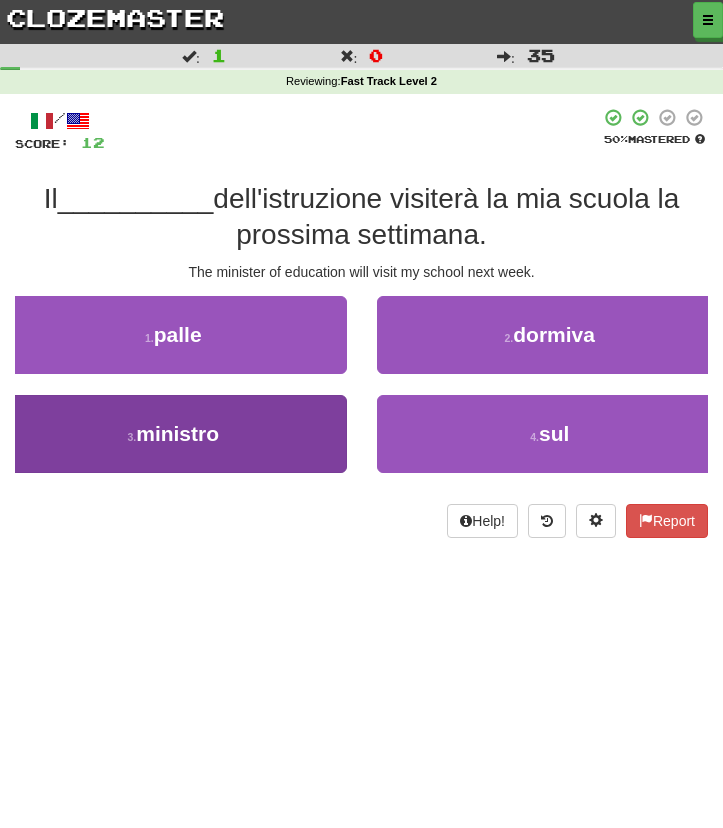 click on "3 .  ministro" at bounding box center (173, 434) 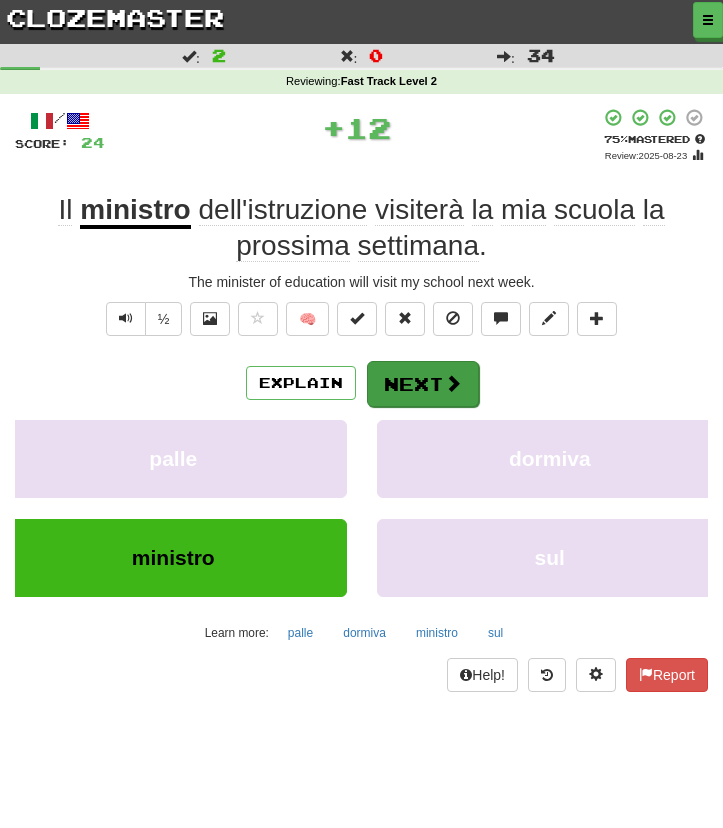 click on "Next" at bounding box center (423, 384) 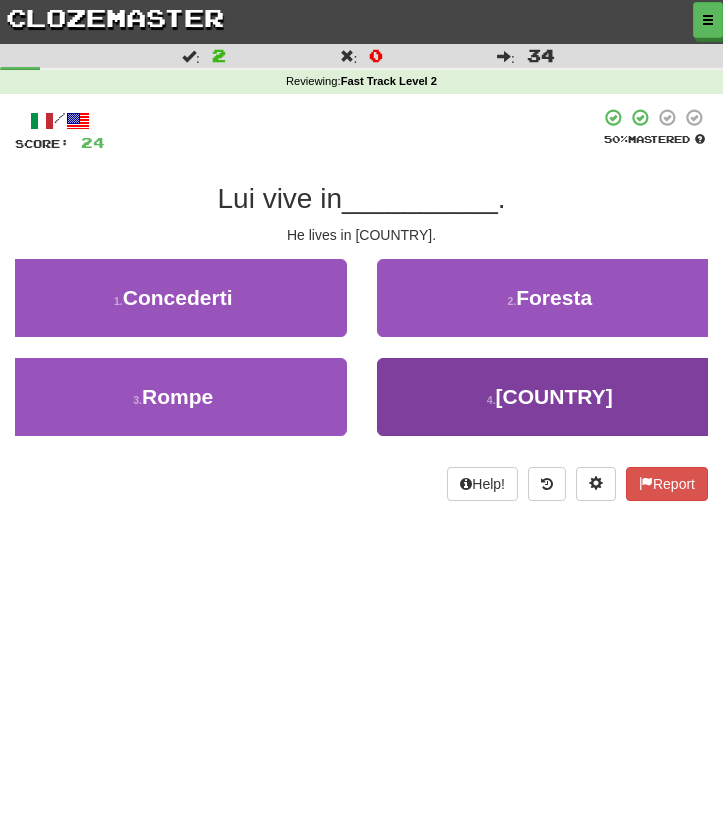 click on "4 .  Inghilterra" at bounding box center (550, 397) 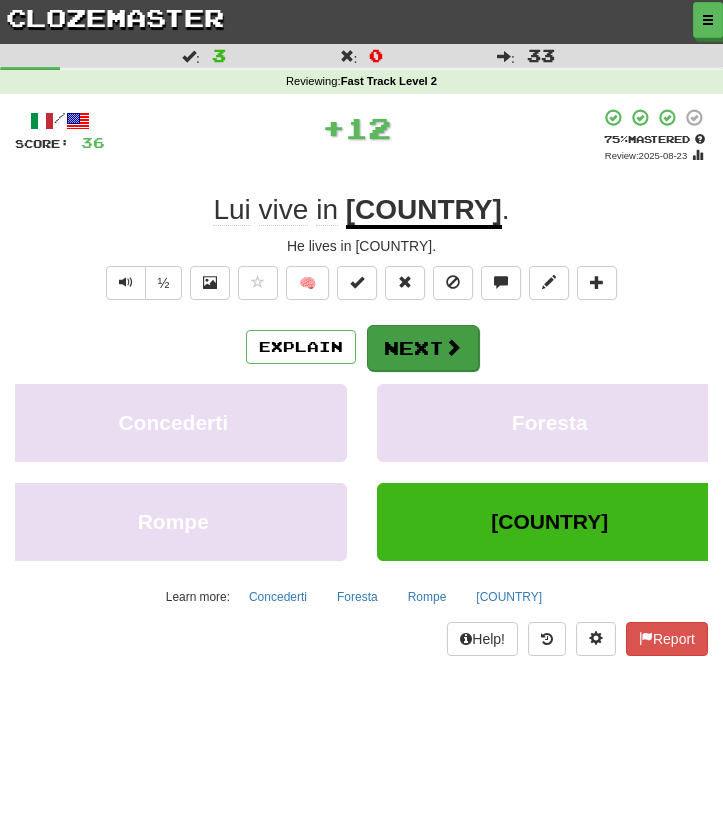 click on "Next" at bounding box center (423, 348) 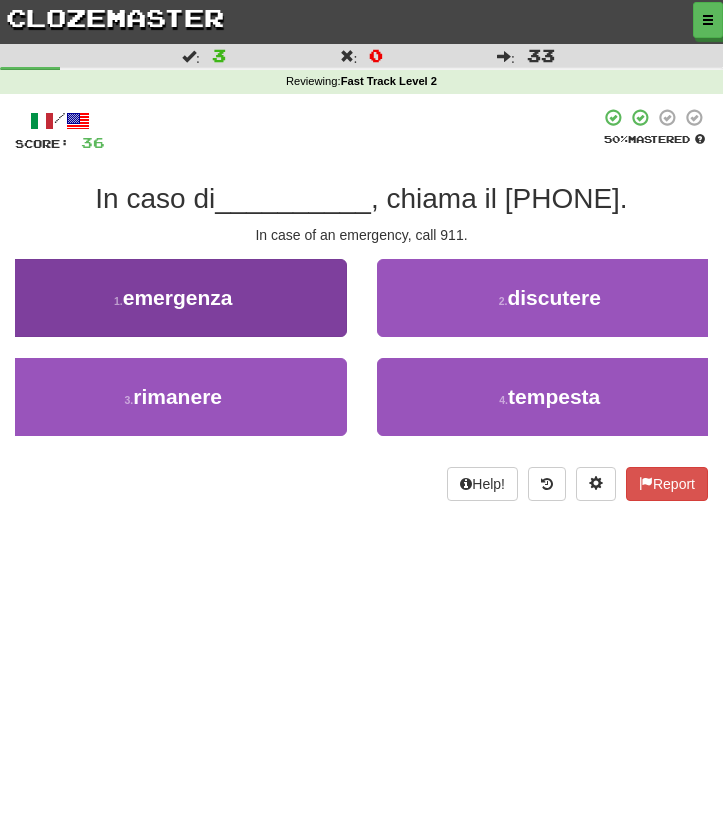 click on "1 .  emergenza" at bounding box center [173, 298] 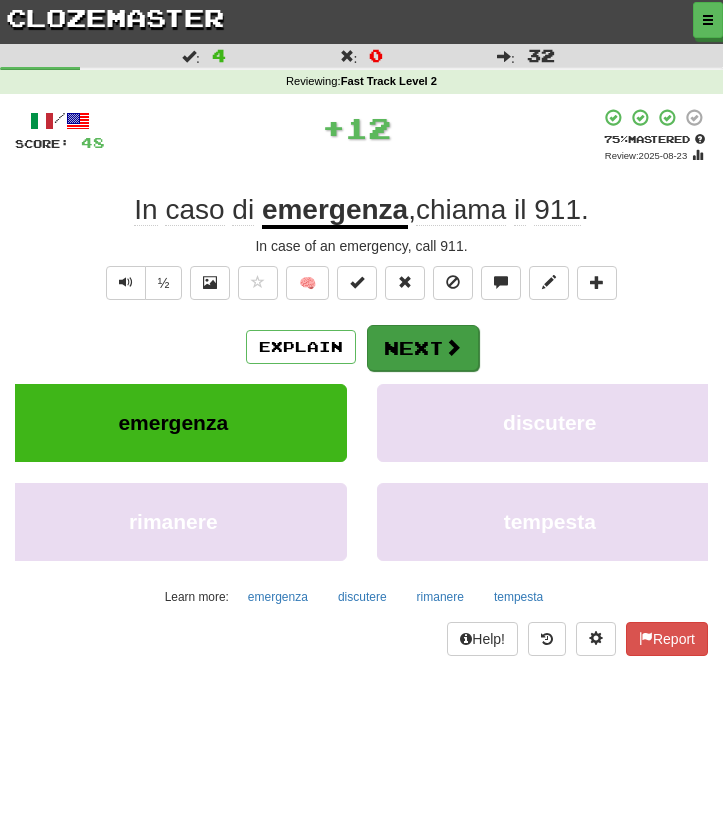 click on "Next" at bounding box center (423, 348) 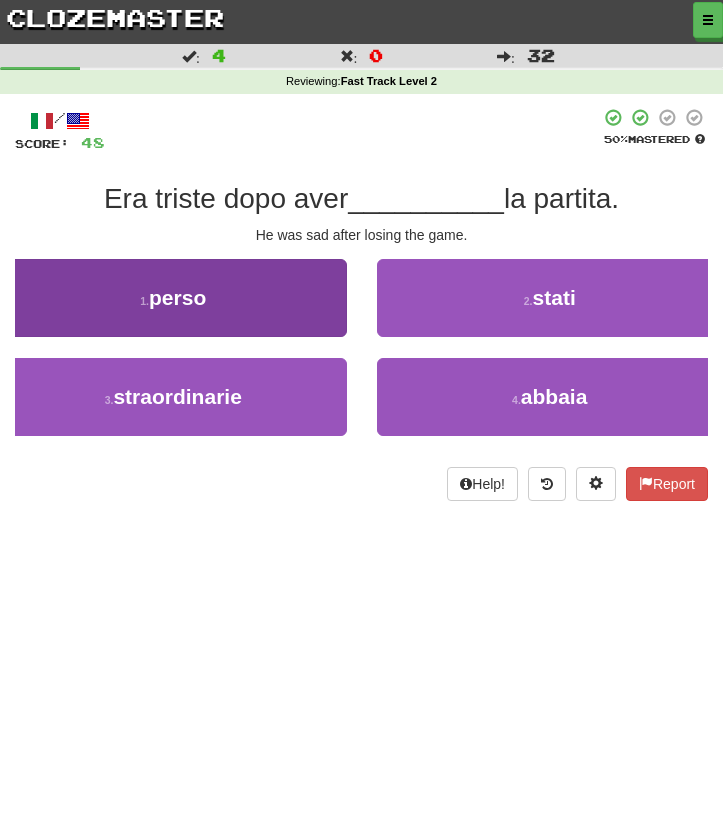 click on "1 .  perso" at bounding box center (173, 298) 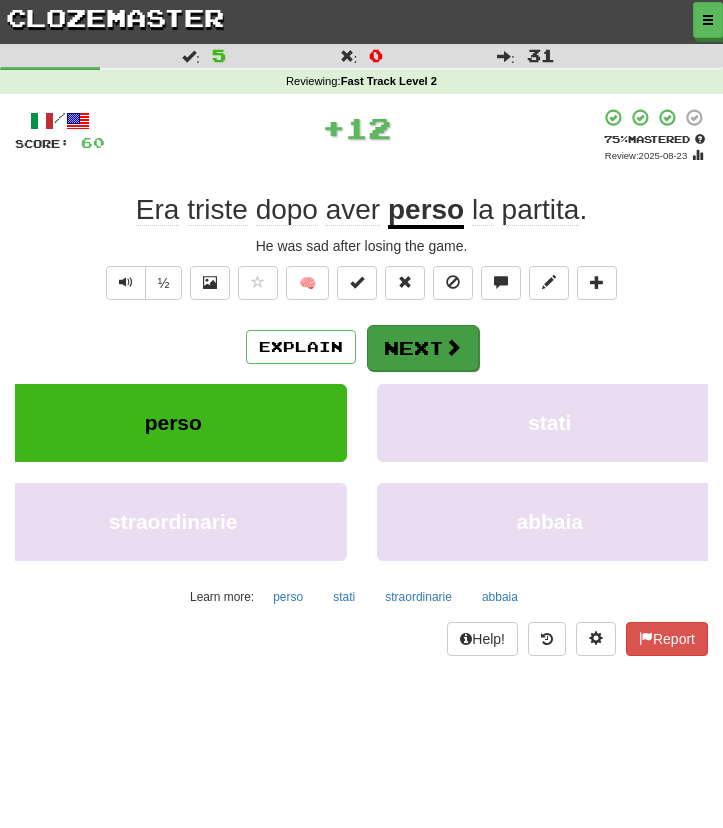 click on "Next" at bounding box center (423, 348) 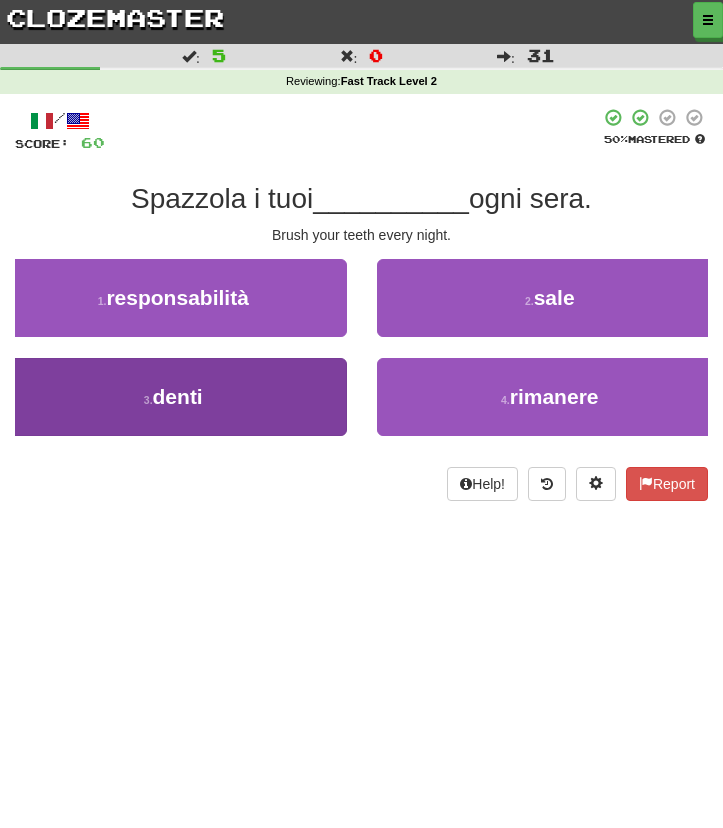 click on "3 .  denti" at bounding box center [173, 397] 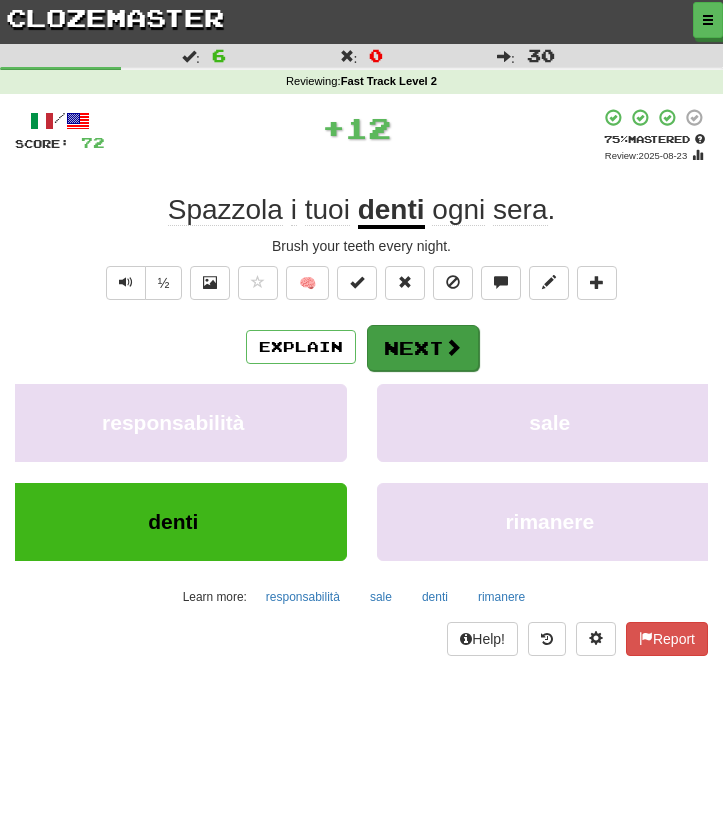 click on "Next" at bounding box center (423, 348) 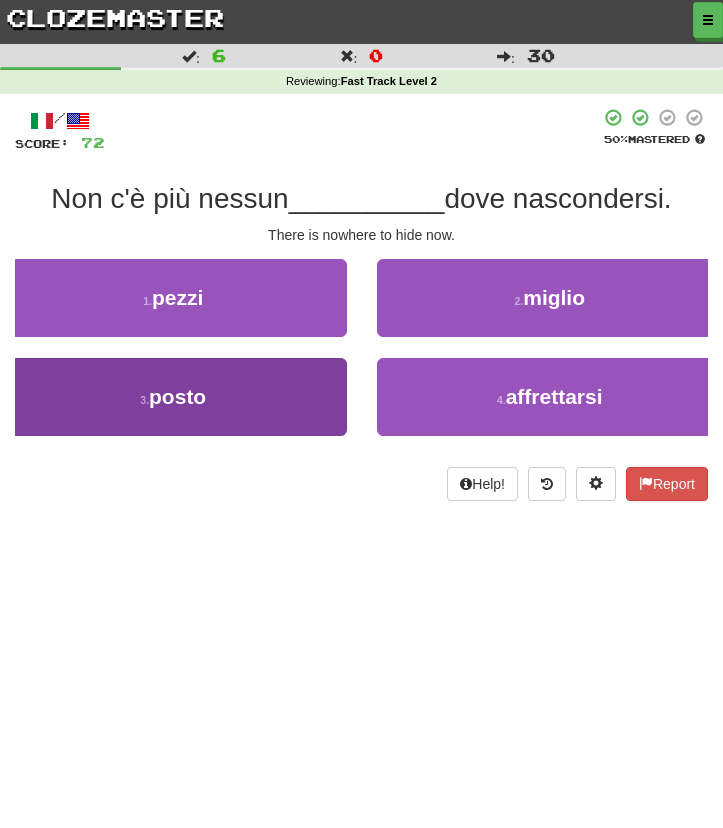 click on "3 .  posto" at bounding box center [173, 397] 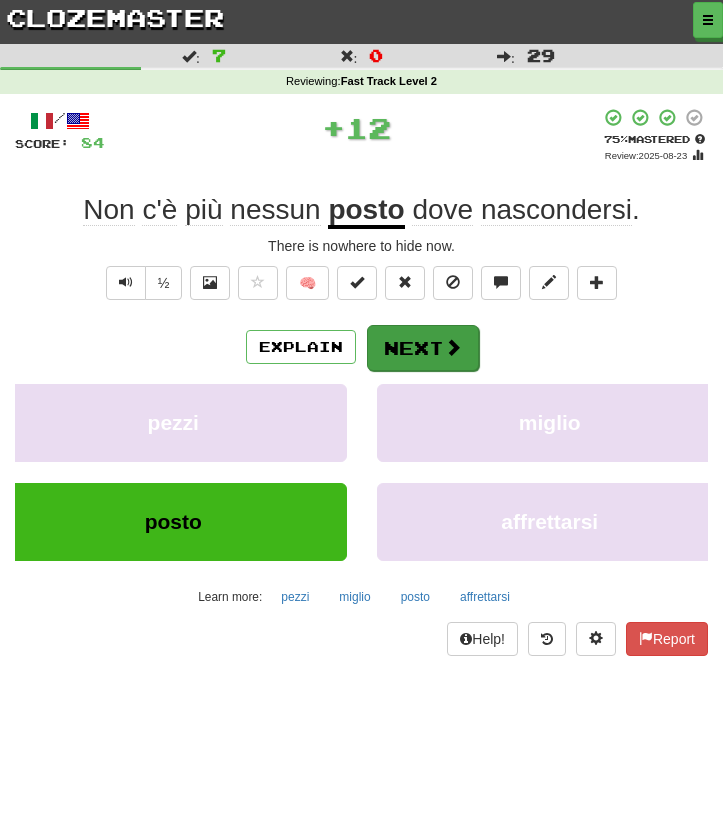 click on "Next" at bounding box center (423, 348) 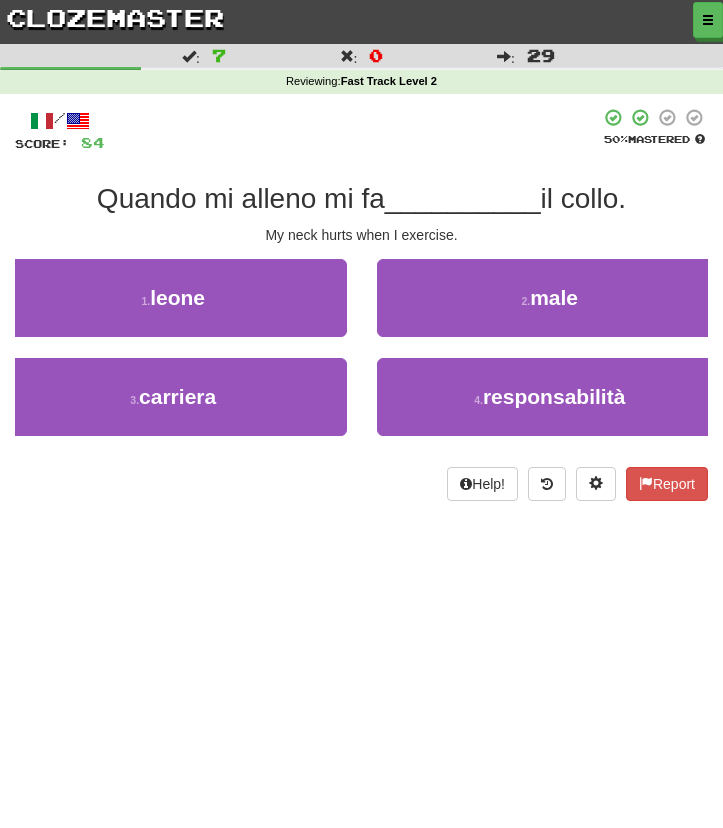 click on "3 .  carriera" at bounding box center [173, 407] 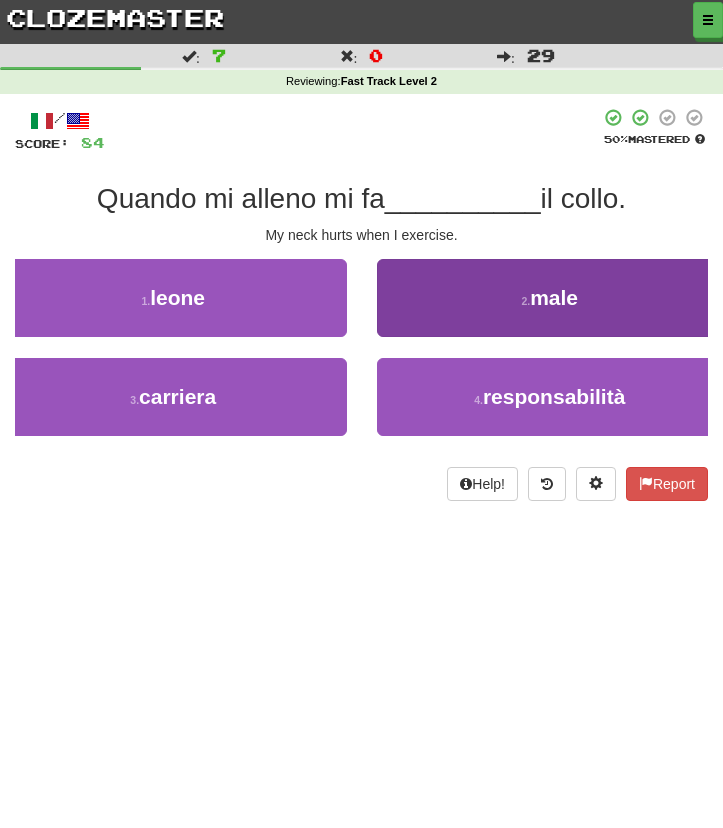 click on "male" at bounding box center [554, 297] 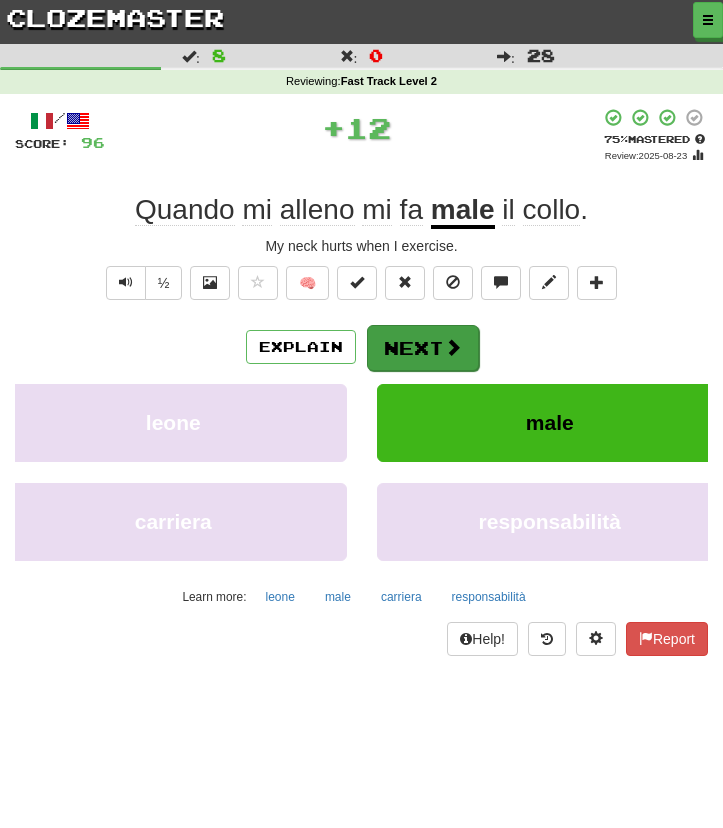 click at bounding box center (453, 347) 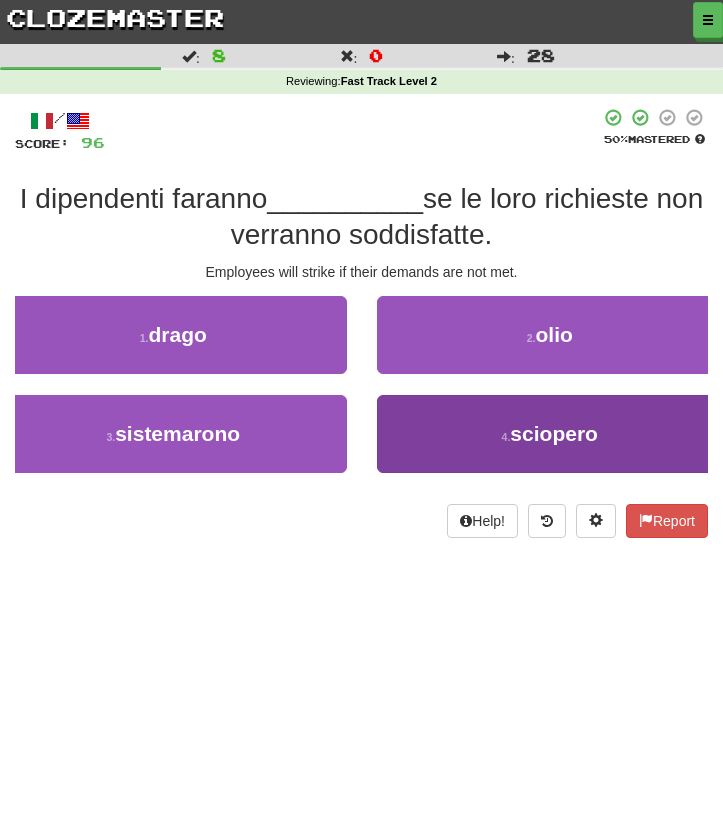 click on "4 .  sciopero" at bounding box center (550, 434) 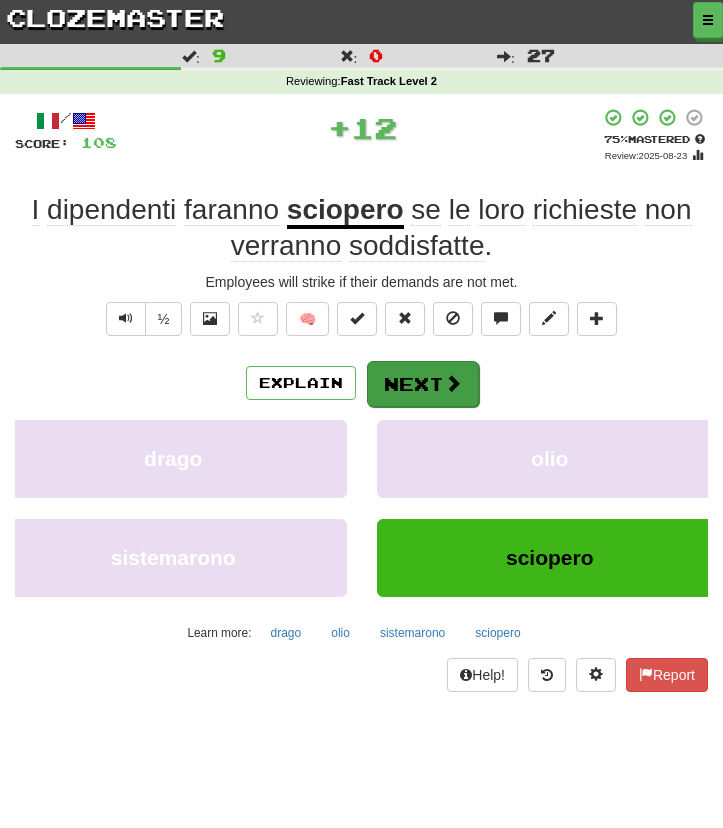 click on "Next" at bounding box center (423, 384) 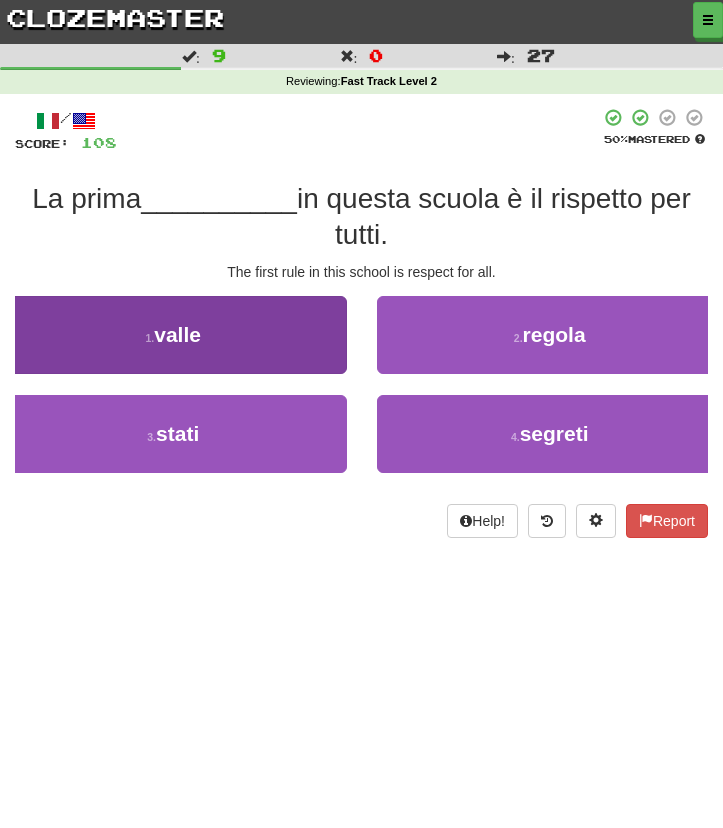 click on "1 .  valle" at bounding box center [173, 335] 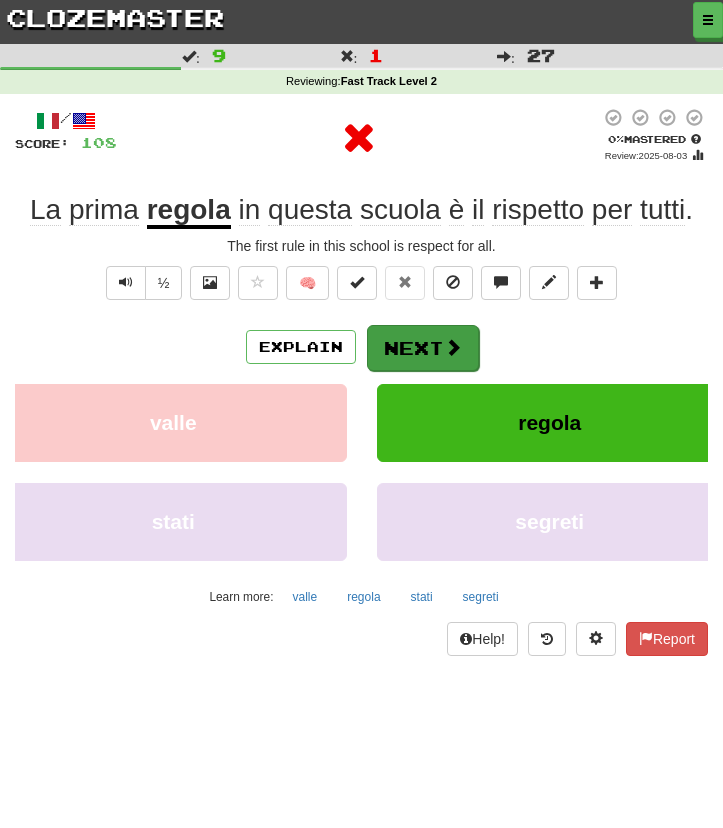 click on "Next" at bounding box center [423, 348] 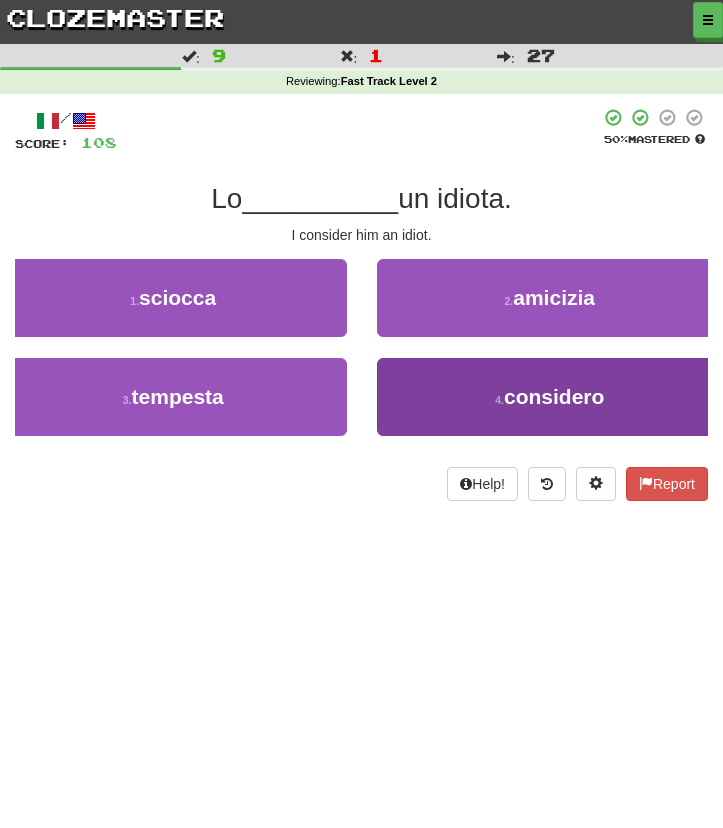 click on "4 .  considero" at bounding box center [550, 397] 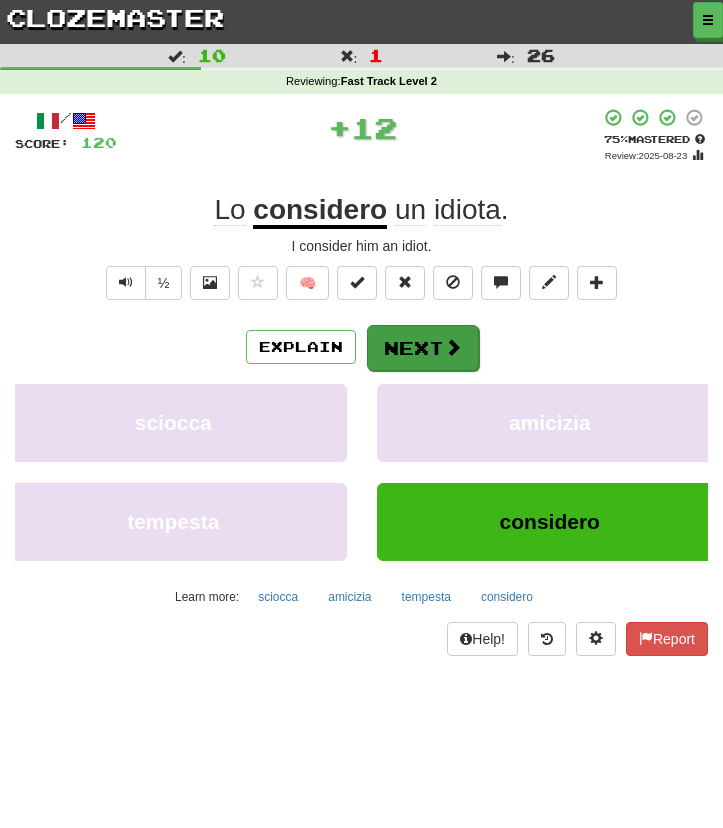 click on "Next" at bounding box center [423, 348] 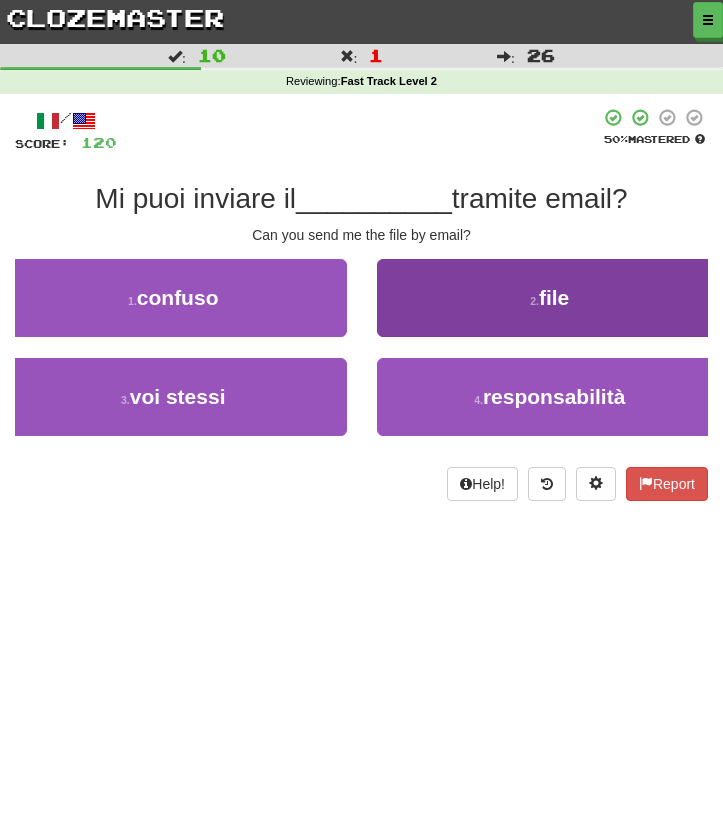 click on "2 .  file" at bounding box center [550, 298] 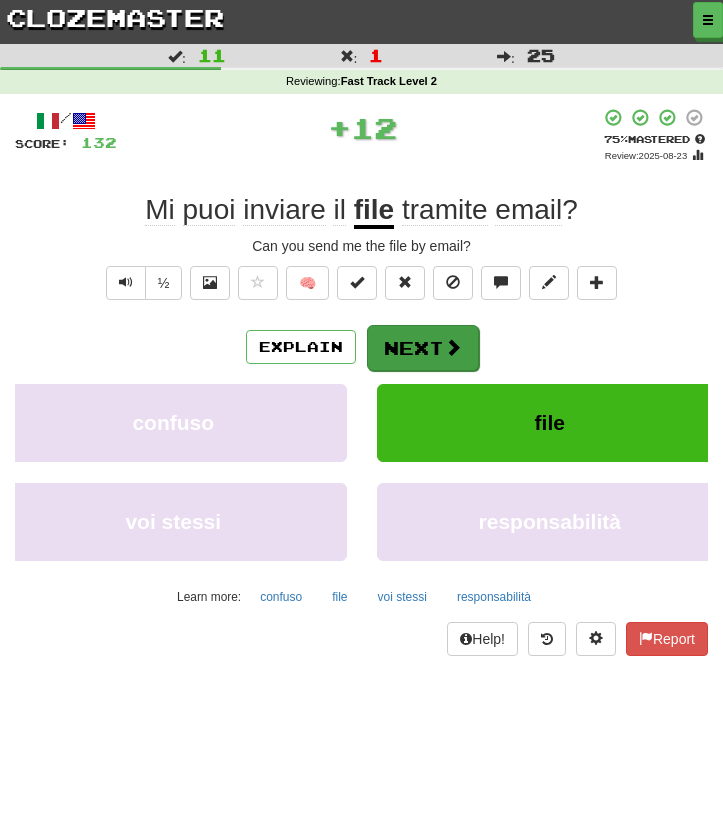 click on "Next" at bounding box center [423, 348] 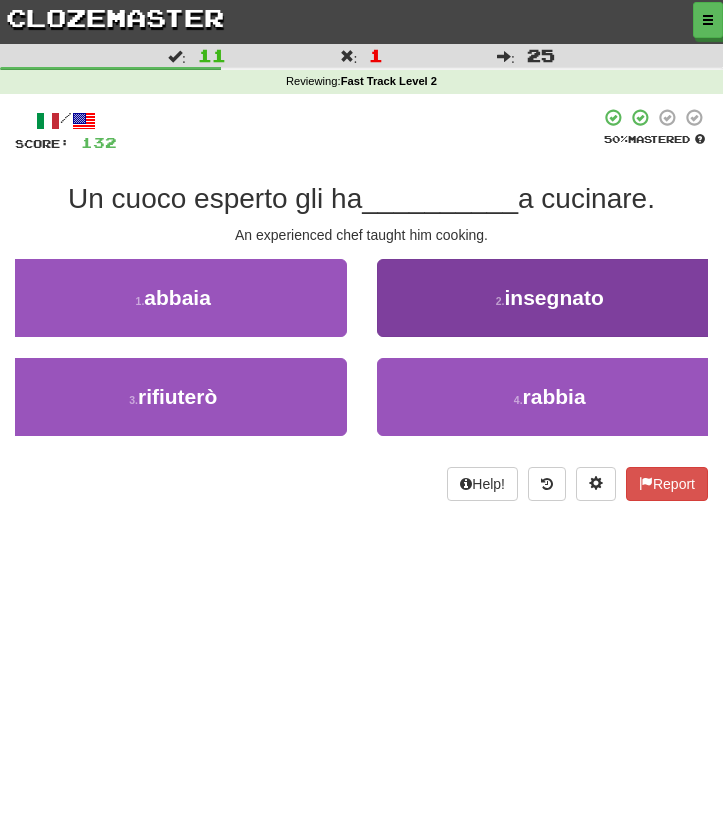 click on "2 .  insegnato" at bounding box center (550, 298) 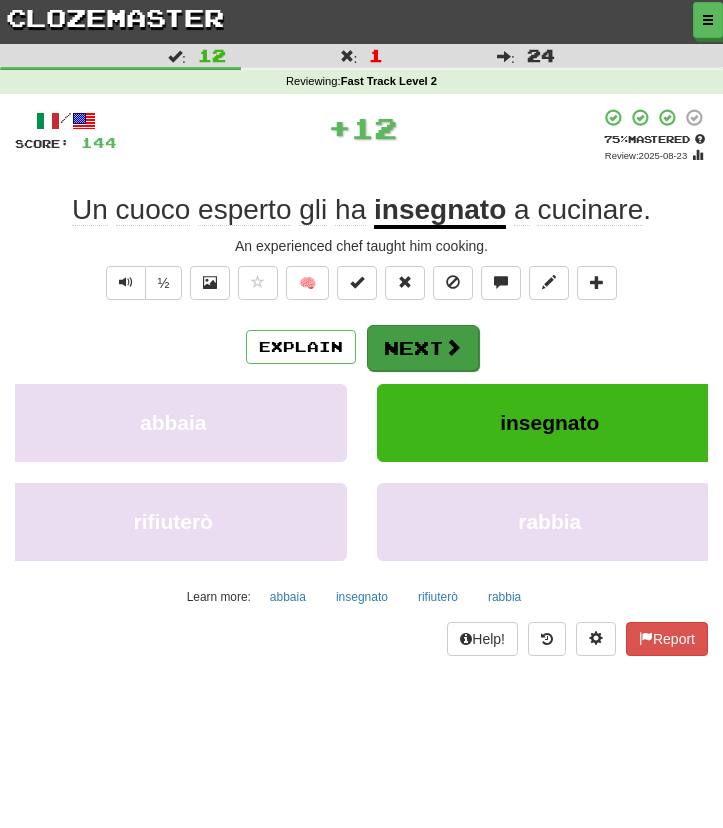 click on "Next" at bounding box center [423, 348] 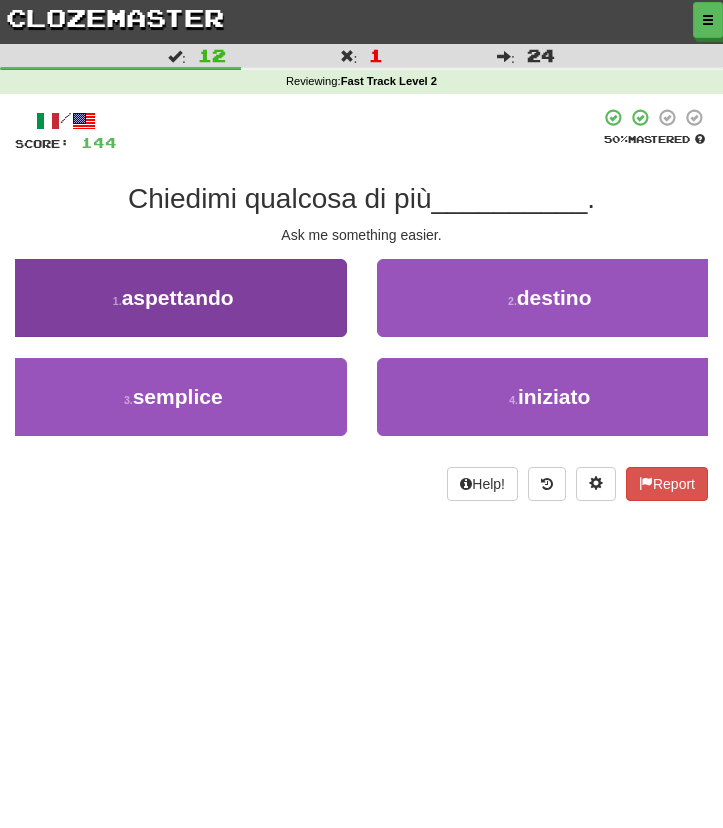 click on "1 .  aspettando" at bounding box center (173, 298) 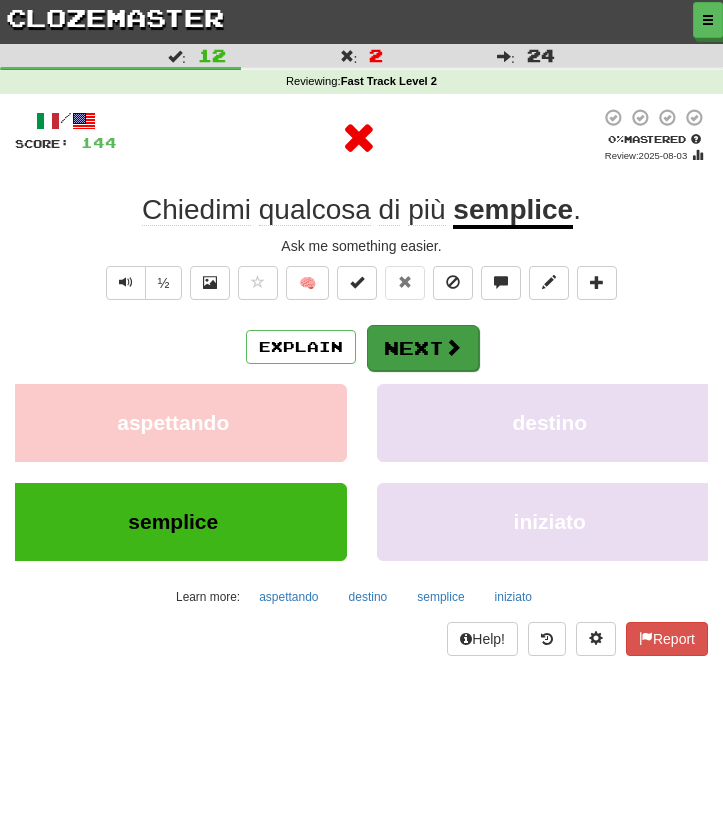 click on "Next" at bounding box center (423, 348) 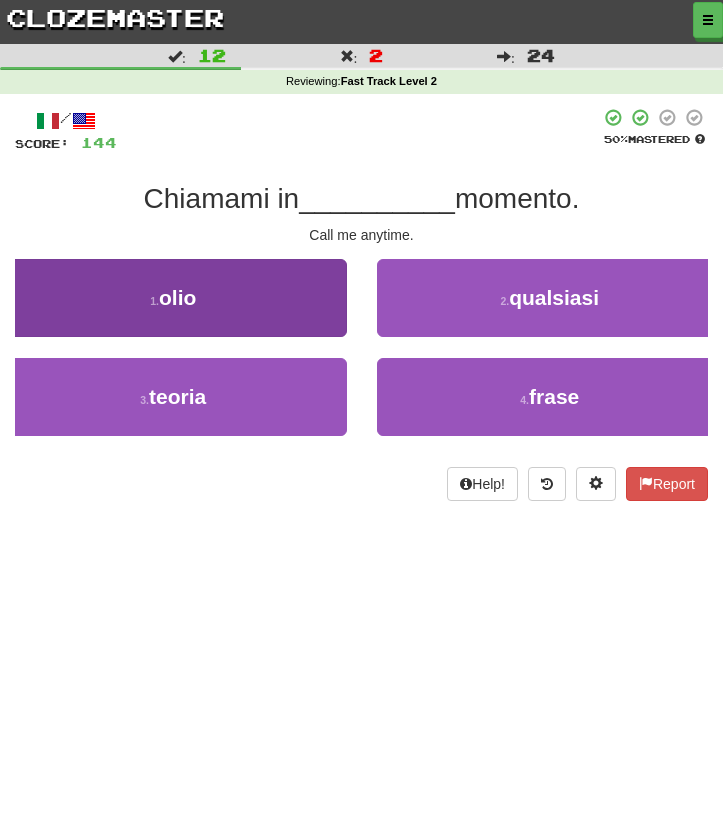 click on "1 .  olio" at bounding box center [173, 298] 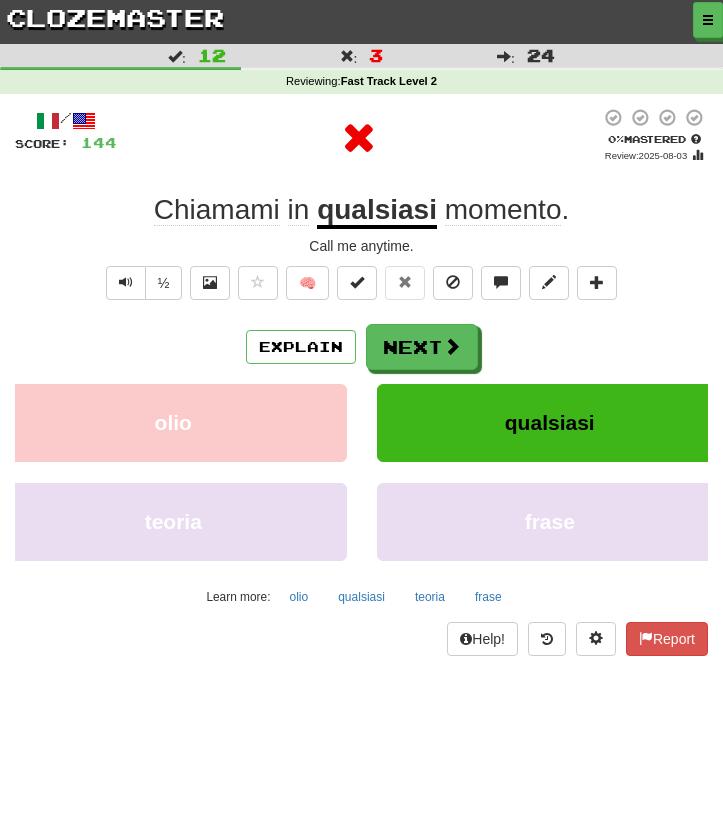 click on "clozemaster" at bounding box center (115, 17) 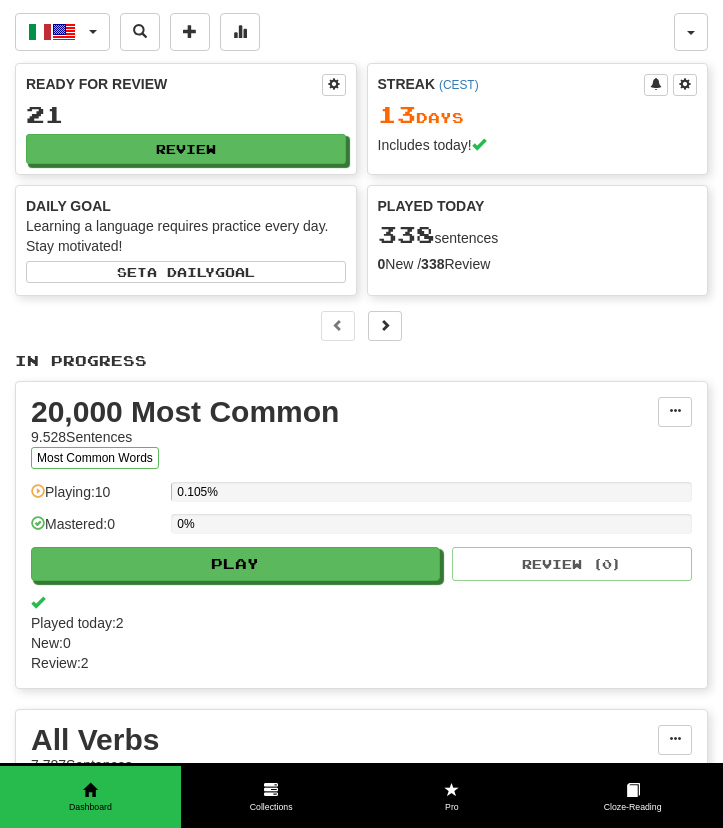 scroll, scrollTop: 0, scrollLeft: 0, axis: both 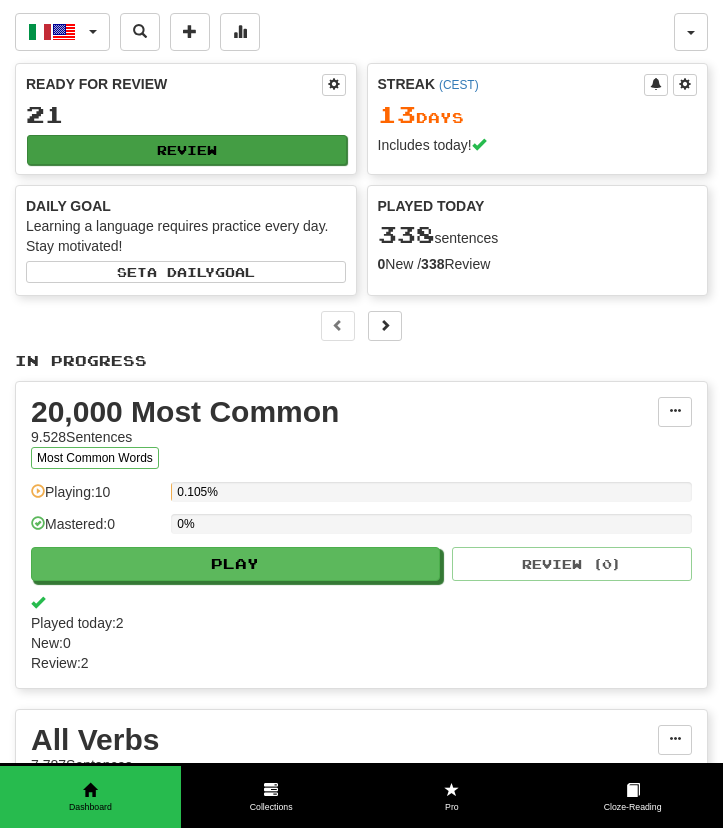 click on "Review" at bounding box center (187, 150) 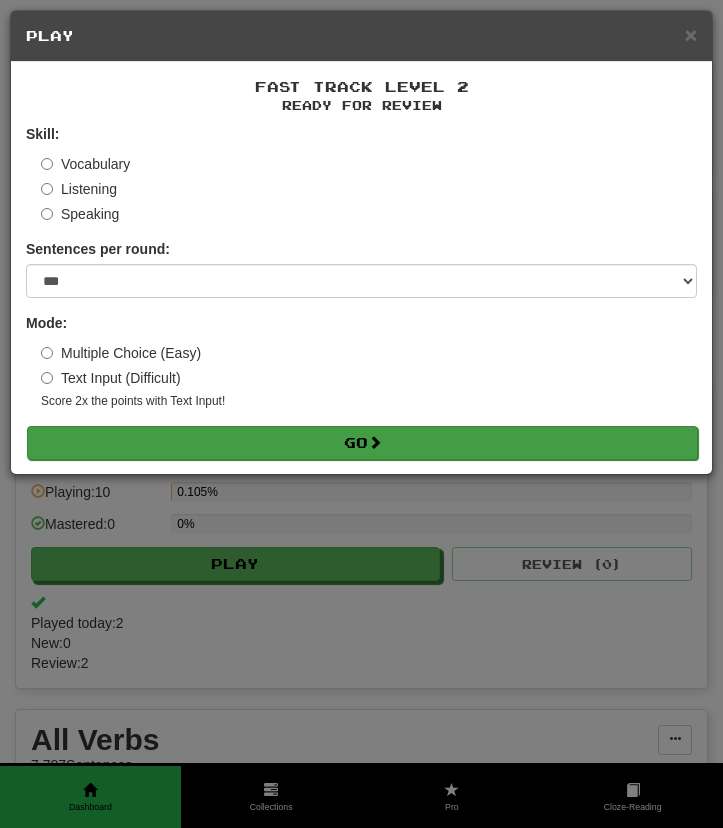 click on "Go" at bounding box center (362, 443) 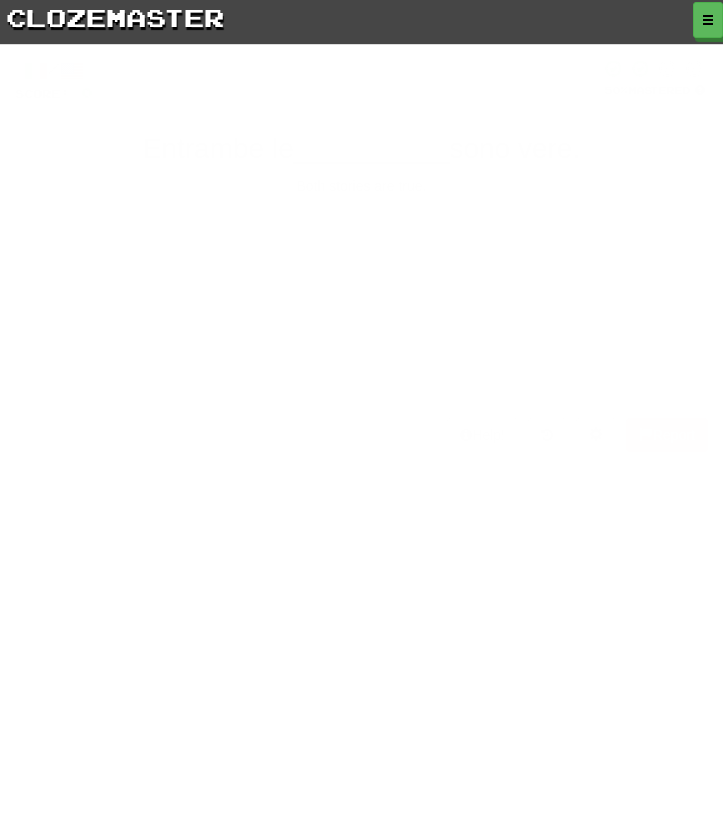 scroll, scrollTop: 0, scrollLeft: 0, axis: both 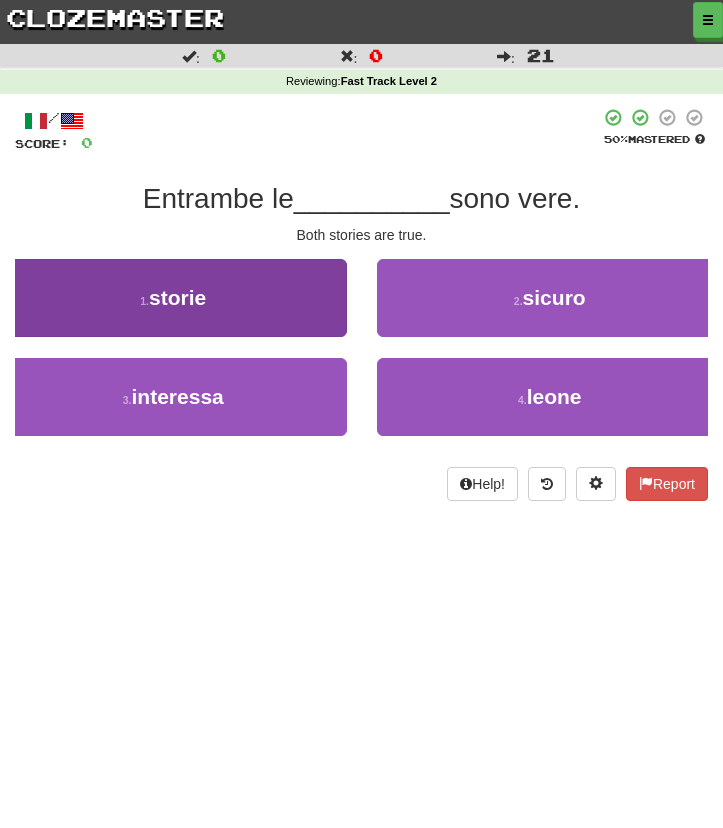 click on "1 .  storie" at bounding box center [173, 298] 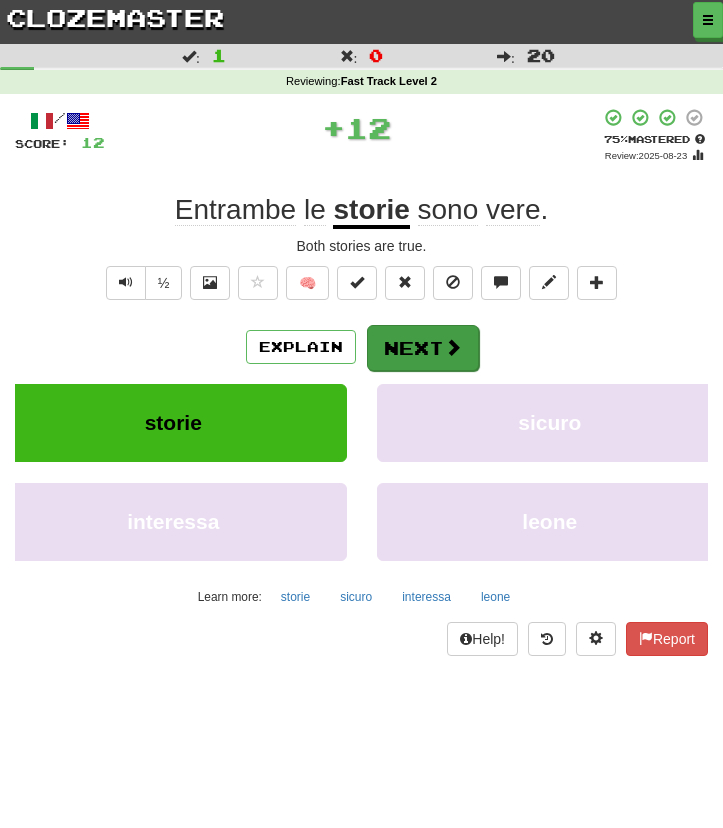 click on "Next" at bounding box center (423, 348) 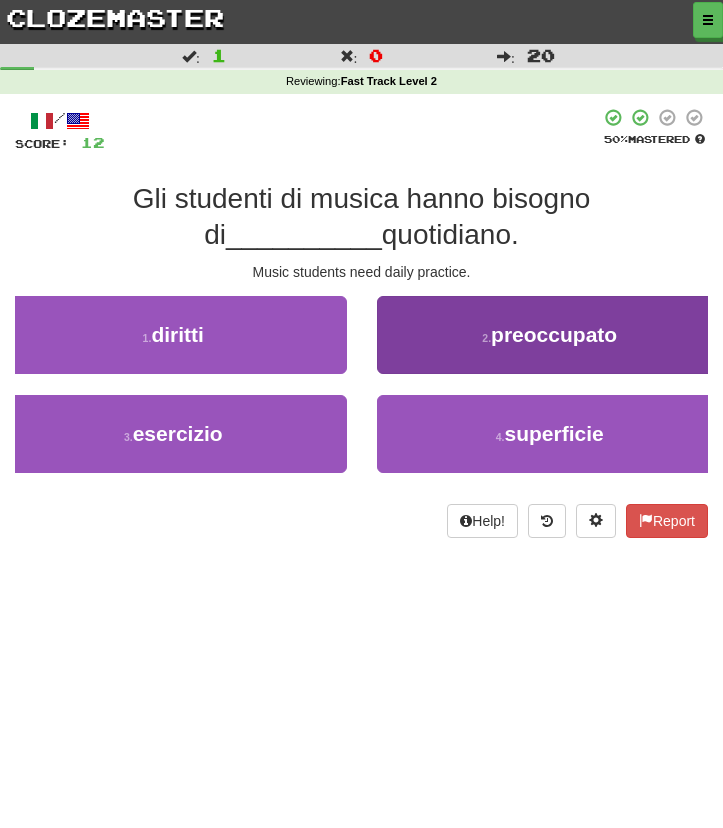 click on "2 .  preoccupato" at bounding box center (550, 335) 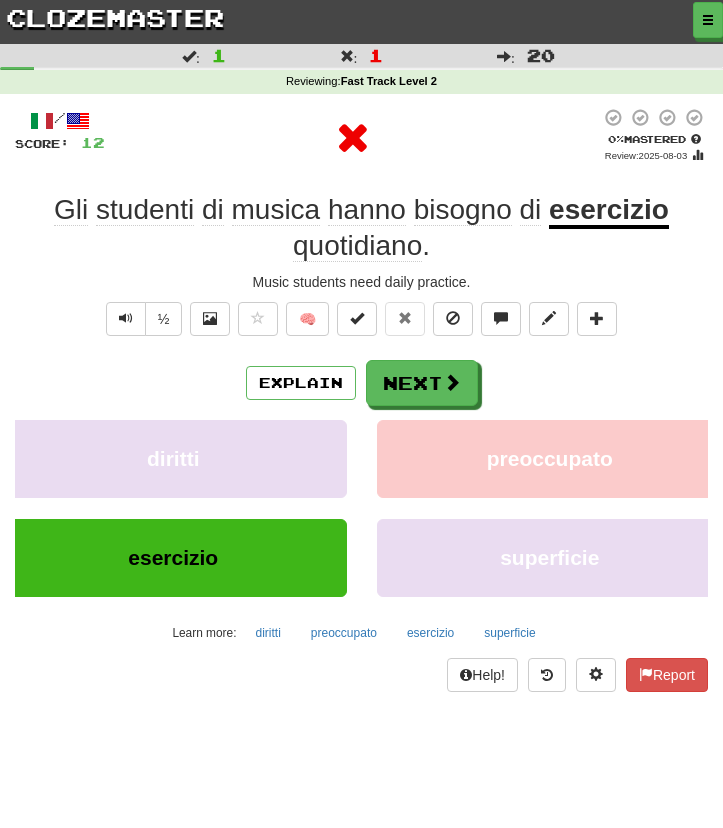 click on "/  Score:   12 0 %  Mastered Review:  2025-08-03 Gli   studenti   di   musica   hanno   bisogno   di   esercizio   quotidiano . Music students need daily practice. ½ 🧠 Explain Next diritti preoccupato esercizio superficie Learn more: diritti preoccupato esercizio superficie  Help!  Report" at bounding box center (361, 400) 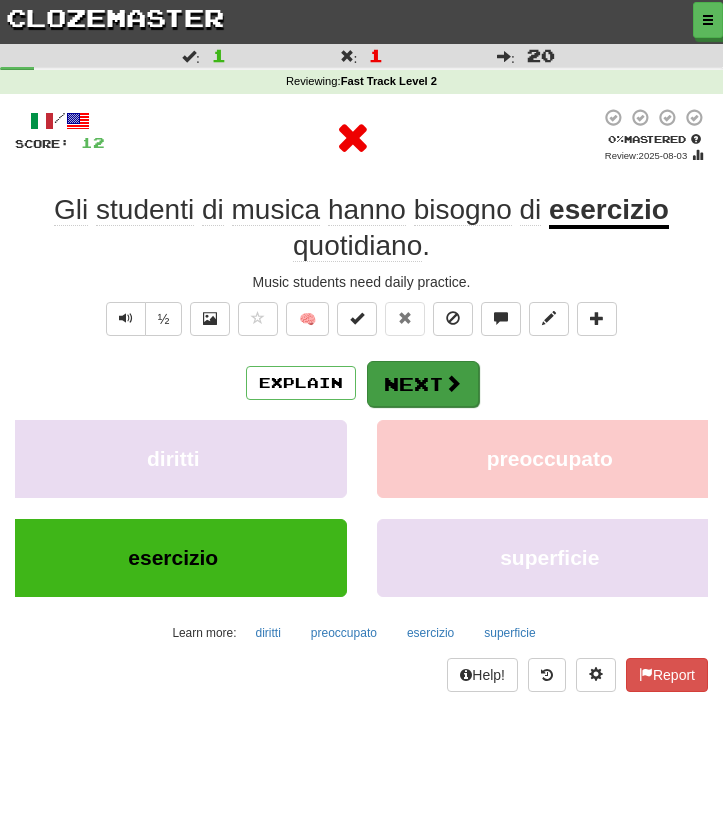 click on "Next" at bounding box center [423, 384] 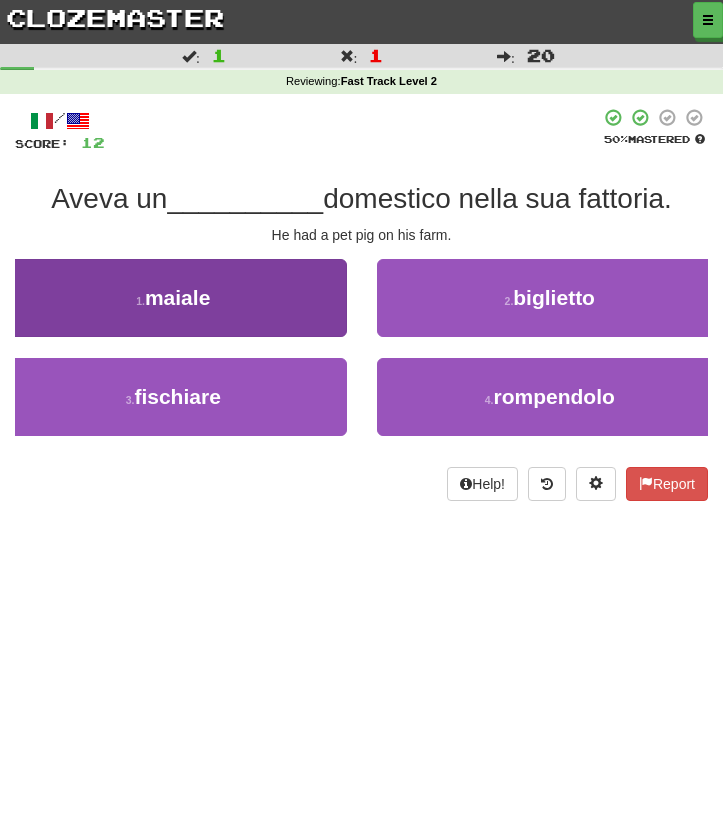click on "1 .  maiale" at bounding box center (173, 298) 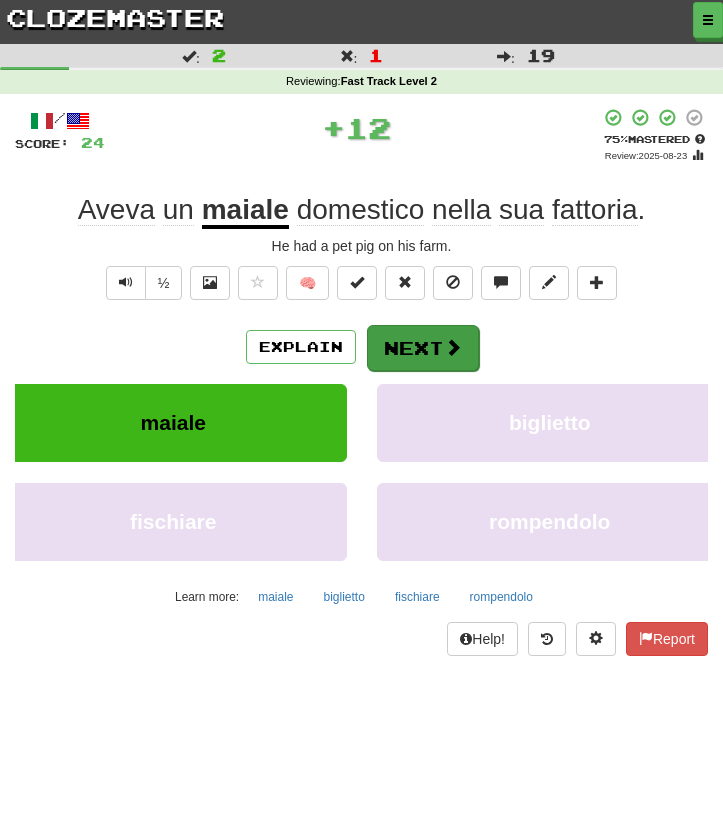 click on "Next" at bounding box center (423, 348) 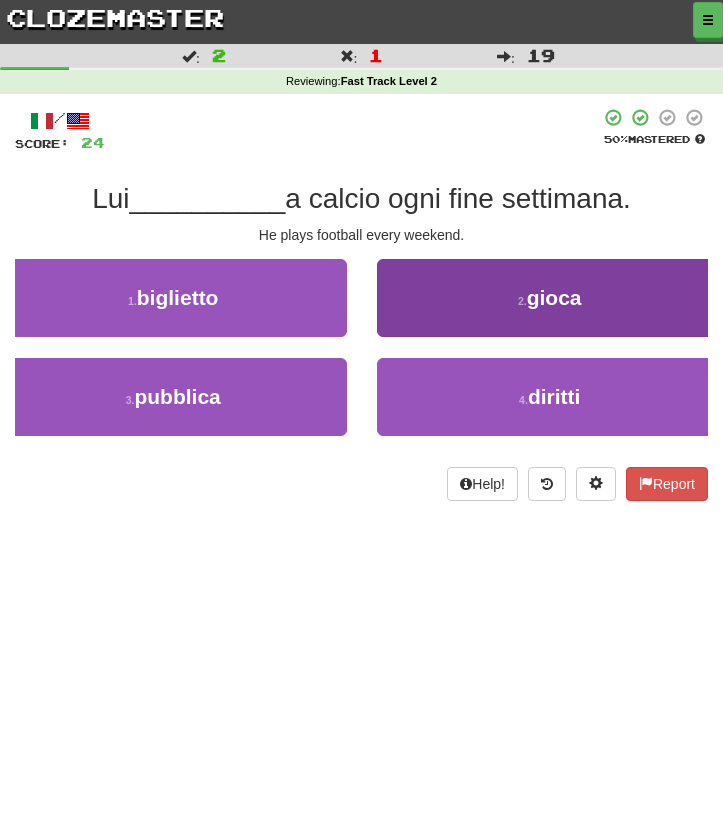 click on "2 .  gioca" at bounding box center [550, 298] 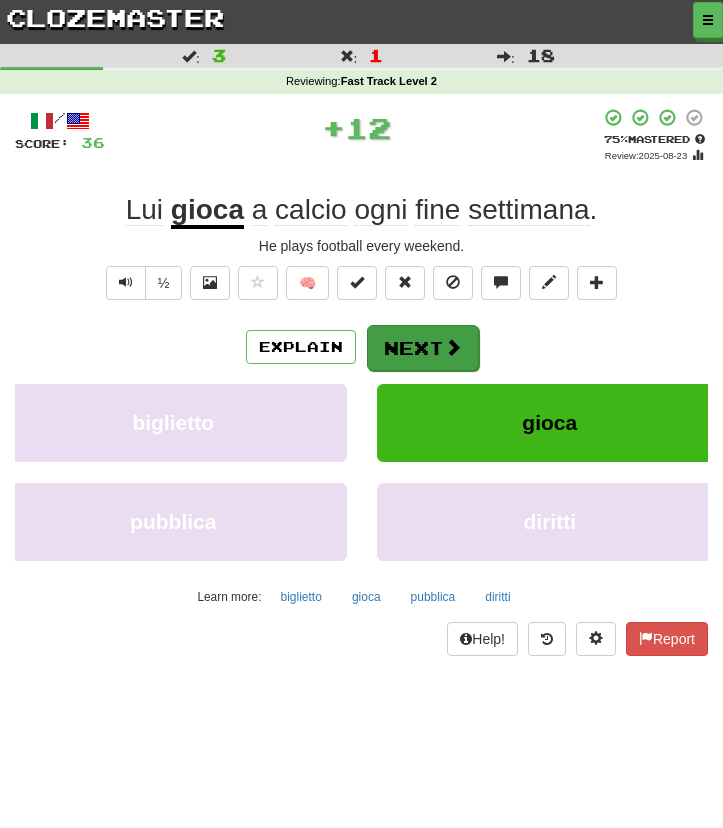 click at bounding box center (453, 347) 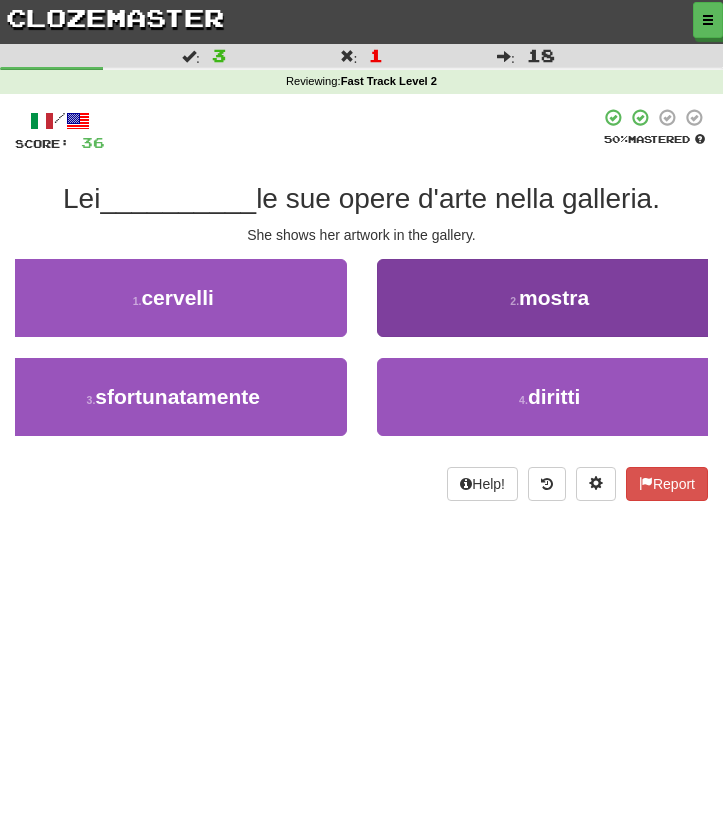 click on "2 .  mostra" at bounding box center [550, 298] 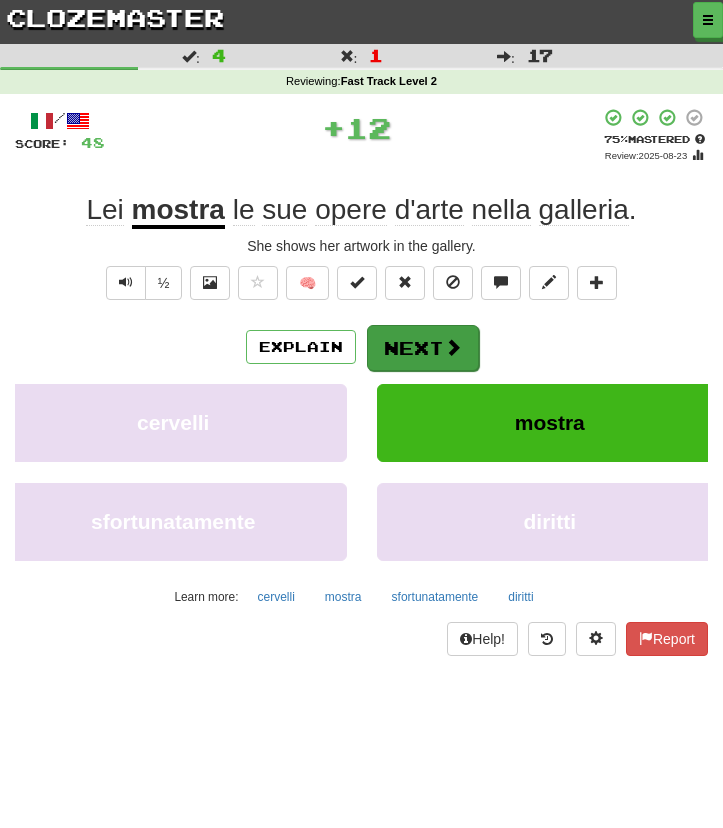 click at bounding box center (453, 347) 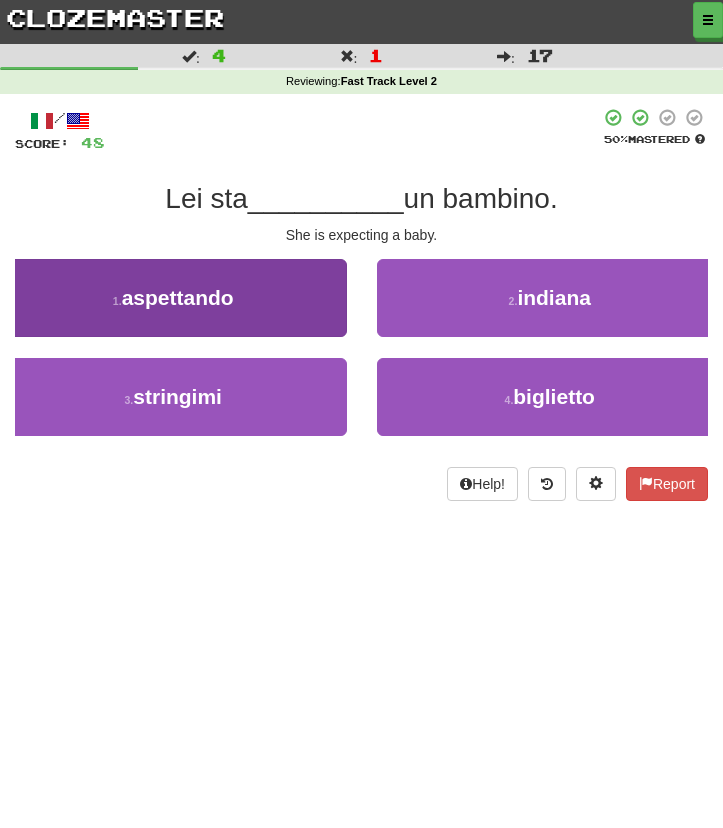 click on "1 .  aspettando" at bounding box center [173, 298] 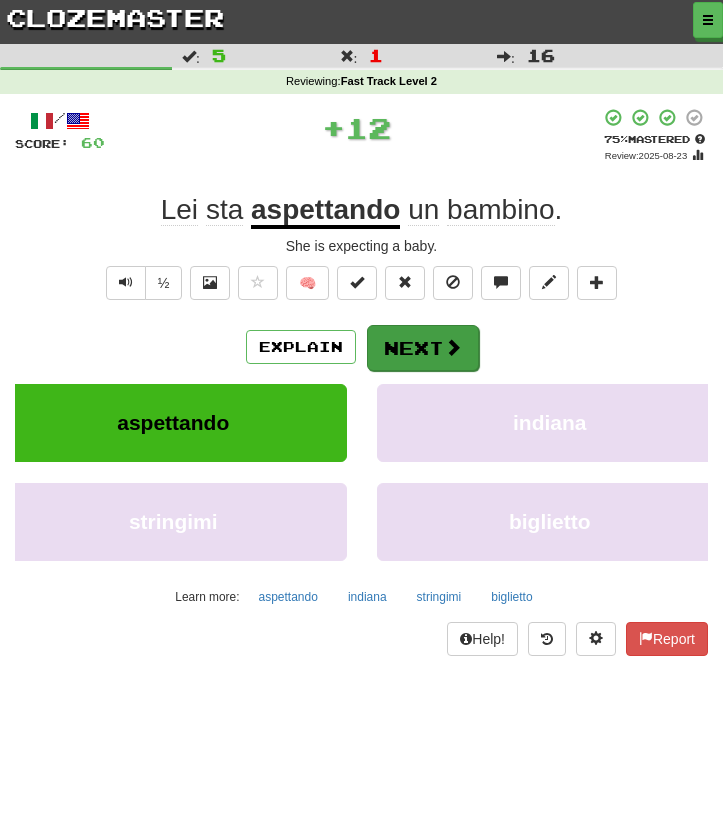 click on "Next" at bounding box center [423, 348] 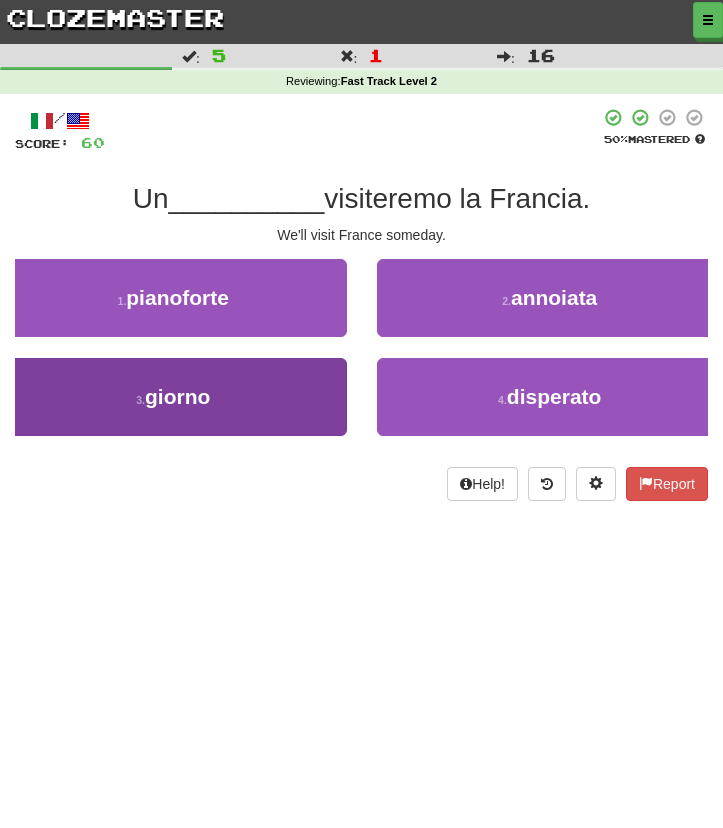 click on "3 .  giorno" at bounding box center (173, 397) 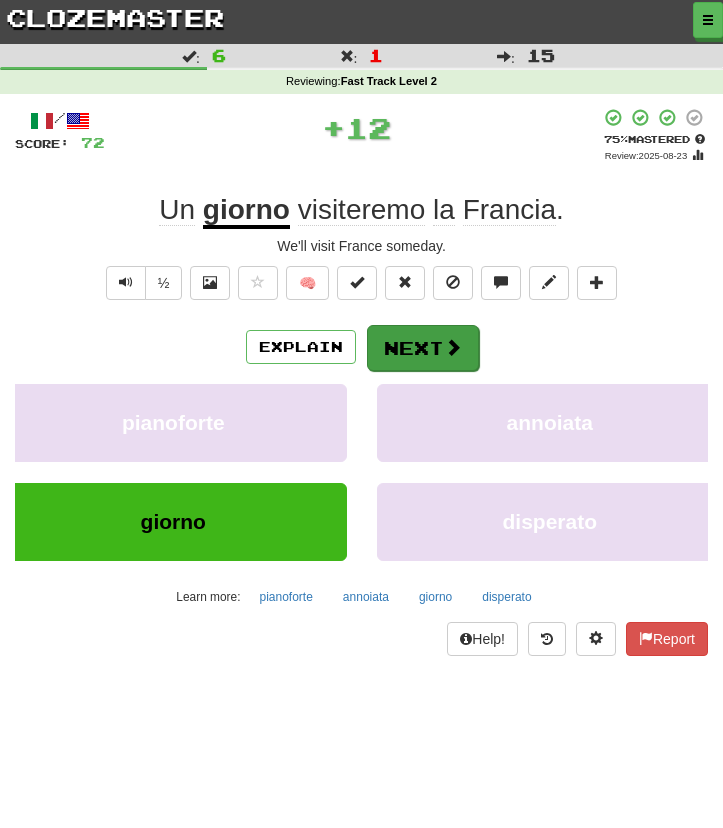 click on "Next" at bounding box center (423, 348) 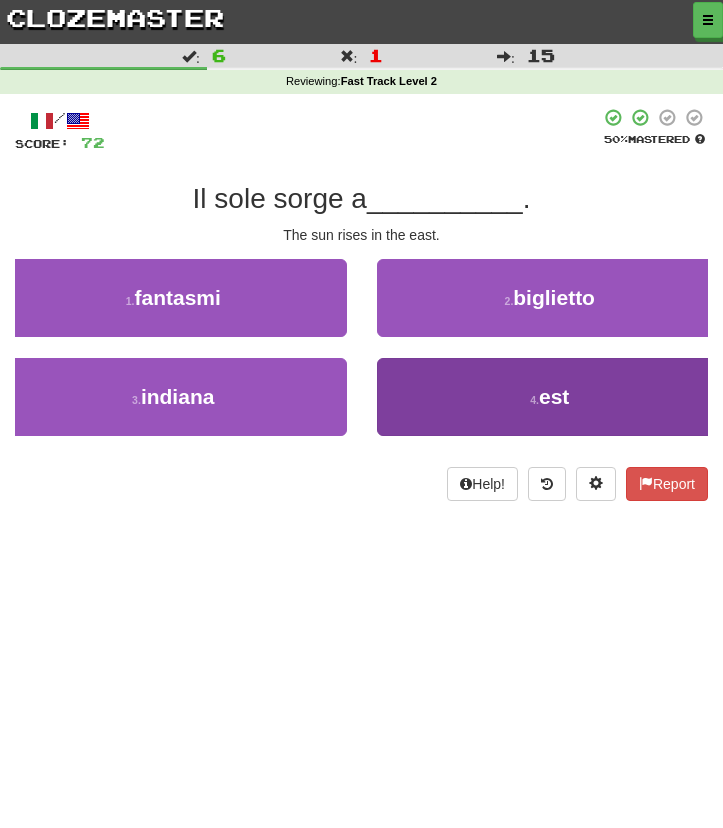 click on "4 .  est" at bounding box center (550, 397) 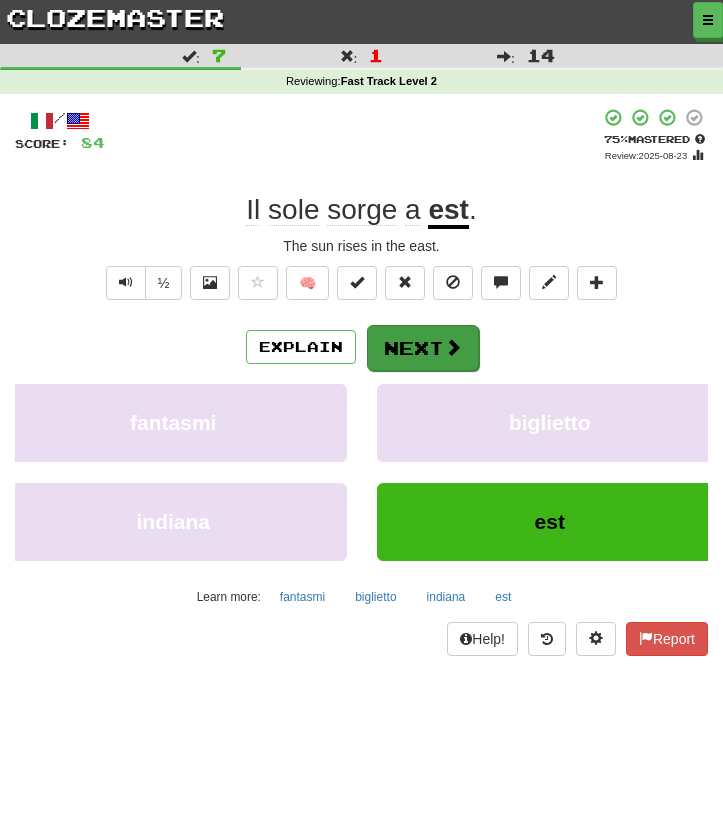 click on "Next" at bounding box center [423, 348] 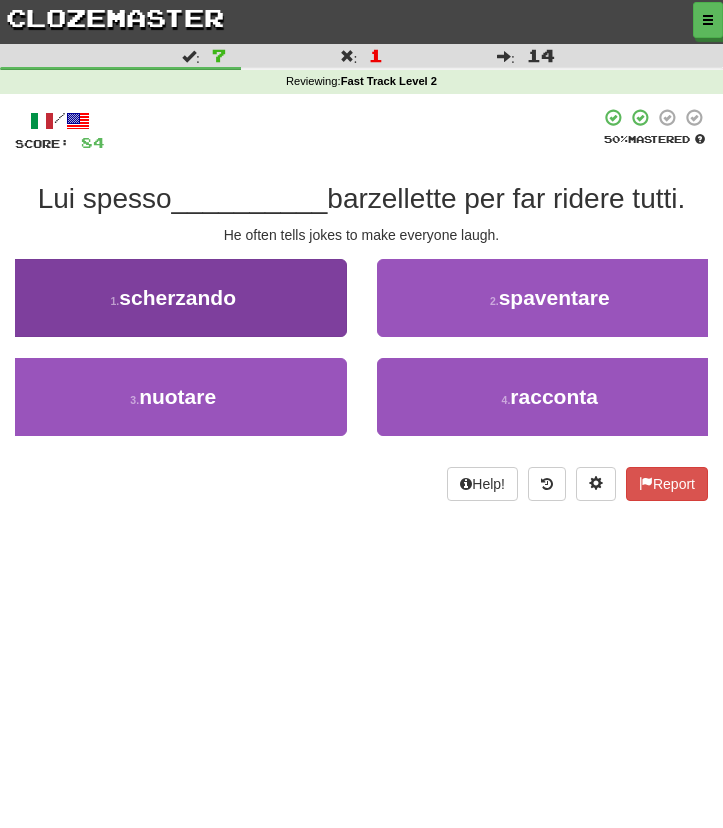 click on "1 .  scherzando" at bounding box center [173, 298] 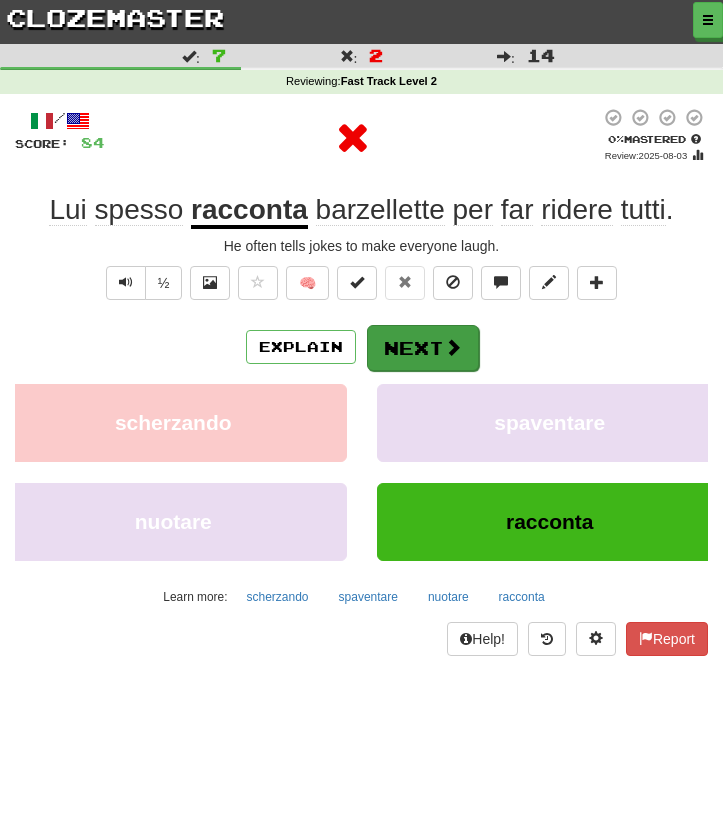 click on "Next" at bounding box center [423, 348] 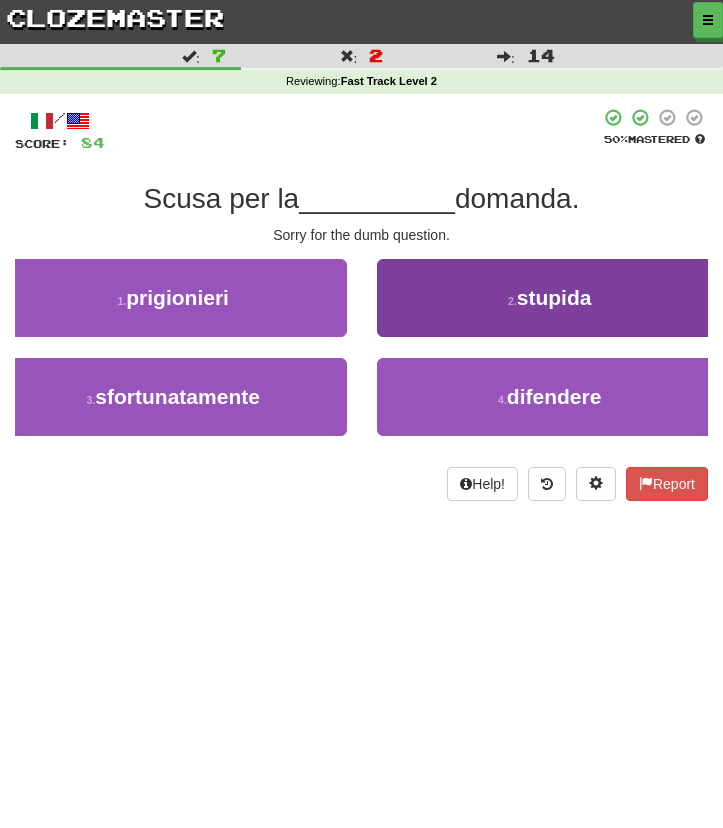 click on "2 .  stupida" at bounding box center [550, 298] 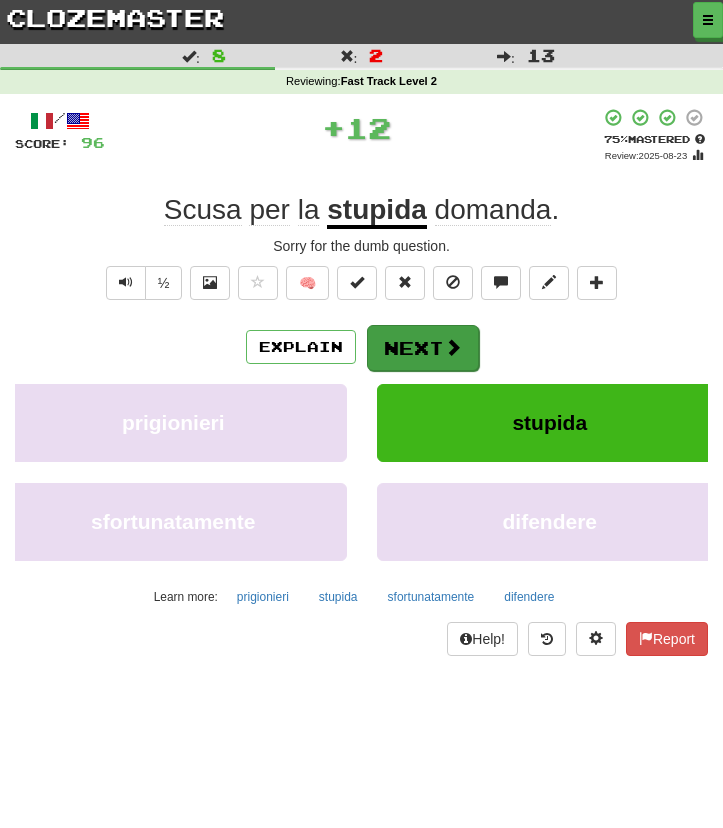 click on "Next" at bounding box center [423, 348] 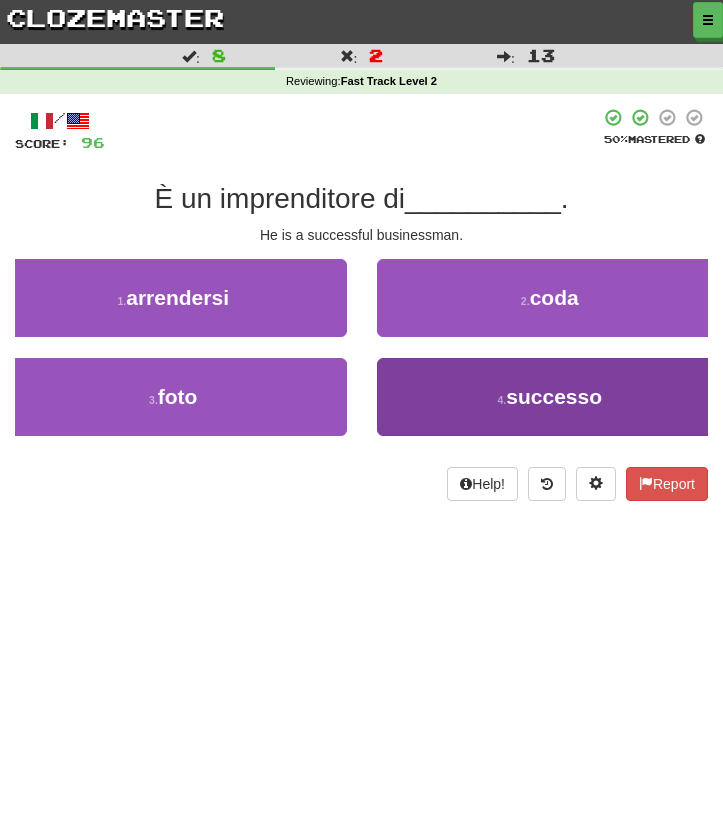 click on "4 .  successo" at bounding box center [550, 397] 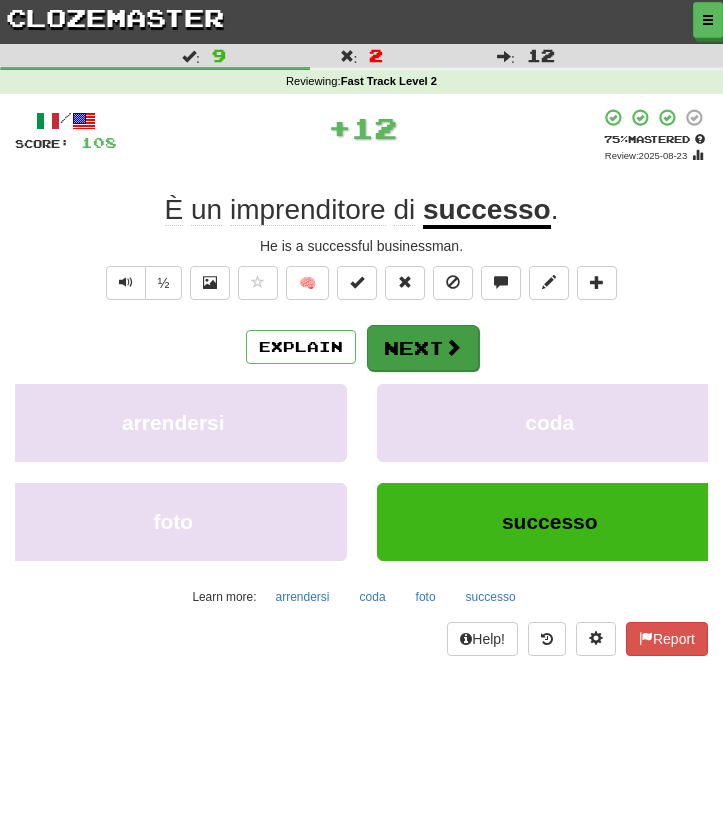 click on "Next" at bounding box center [423, 348] 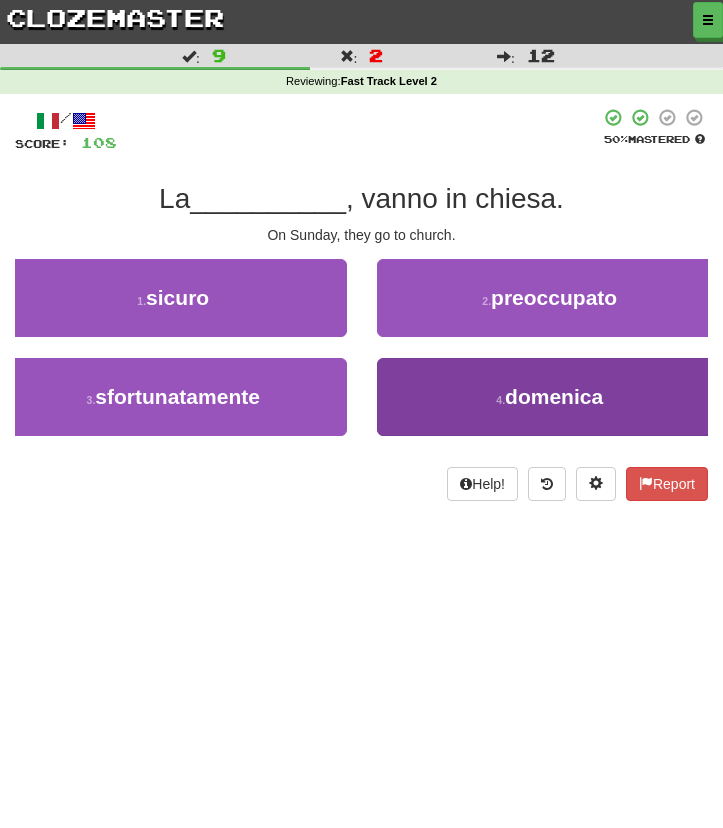 click on "4 .  domenica" at bounding box center [550, 397] 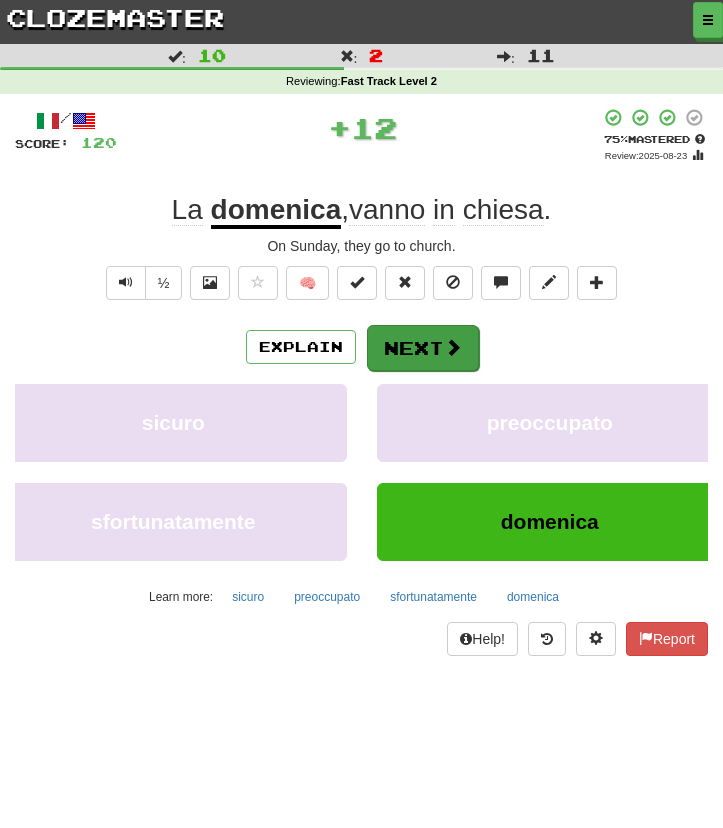 click on "Next" at bounding box center [423, 348] 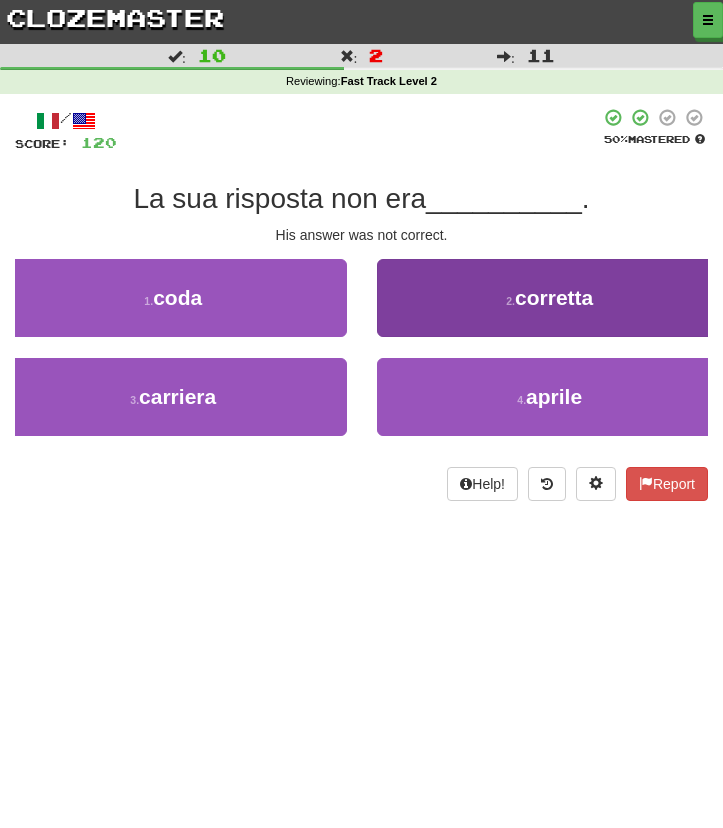 click on "2 .  corretta" at bounding box center (550, 298) 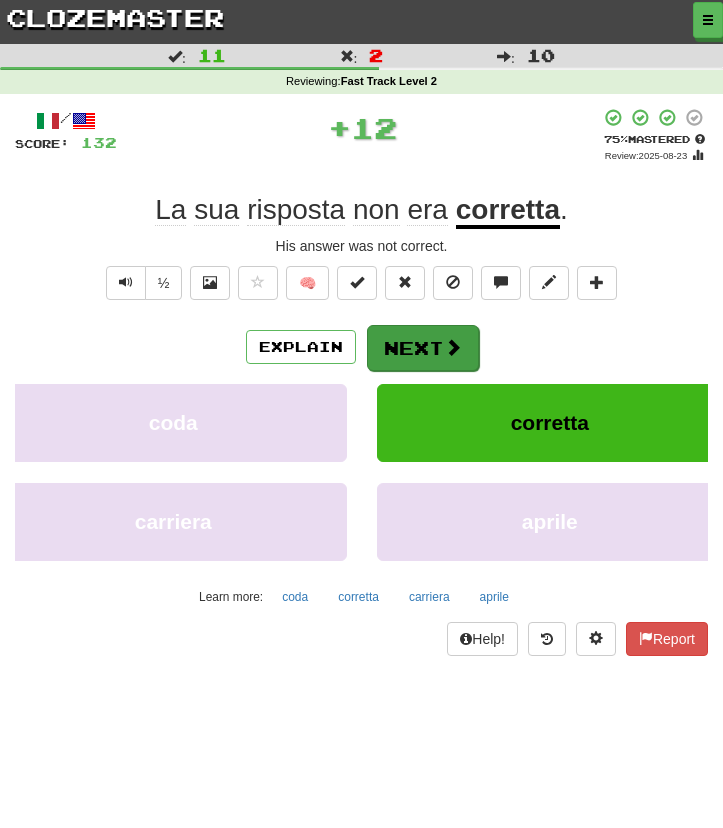 click on "Next" at bounding box center (423, 348) 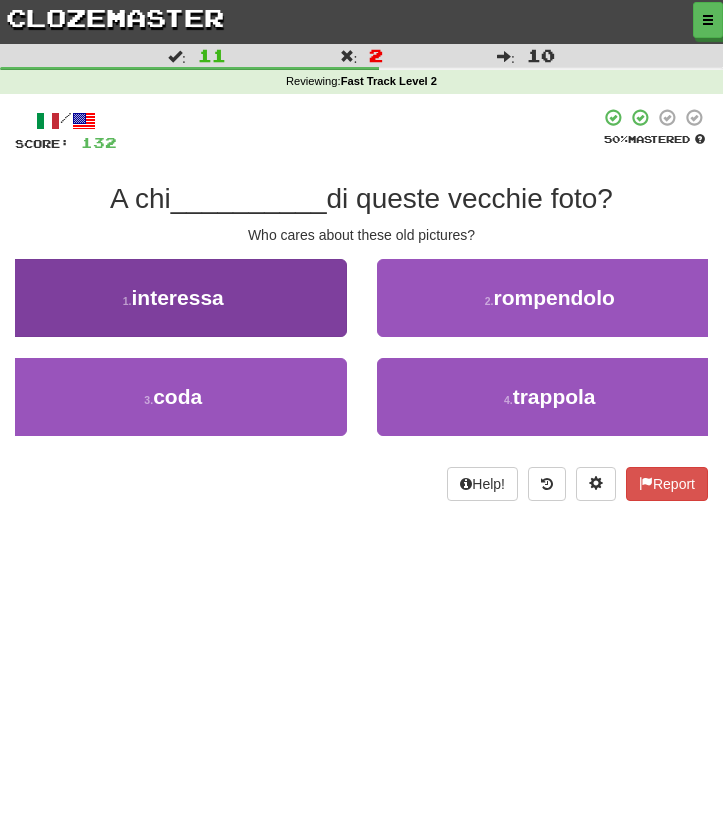 click on "1 .  interessa" at bounding box center (173, 298) 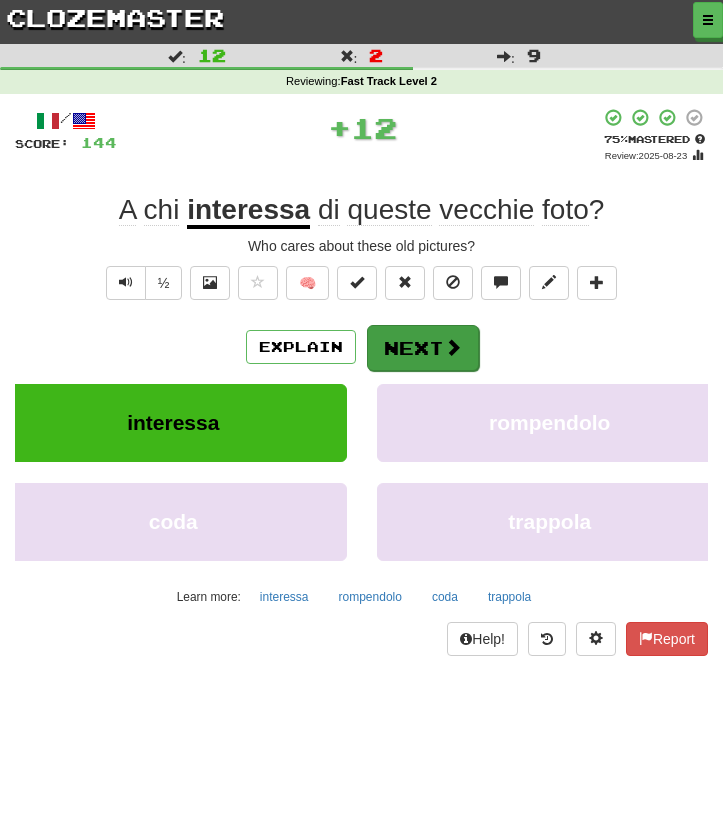 click on "Next" at bounding box center [423, 348] 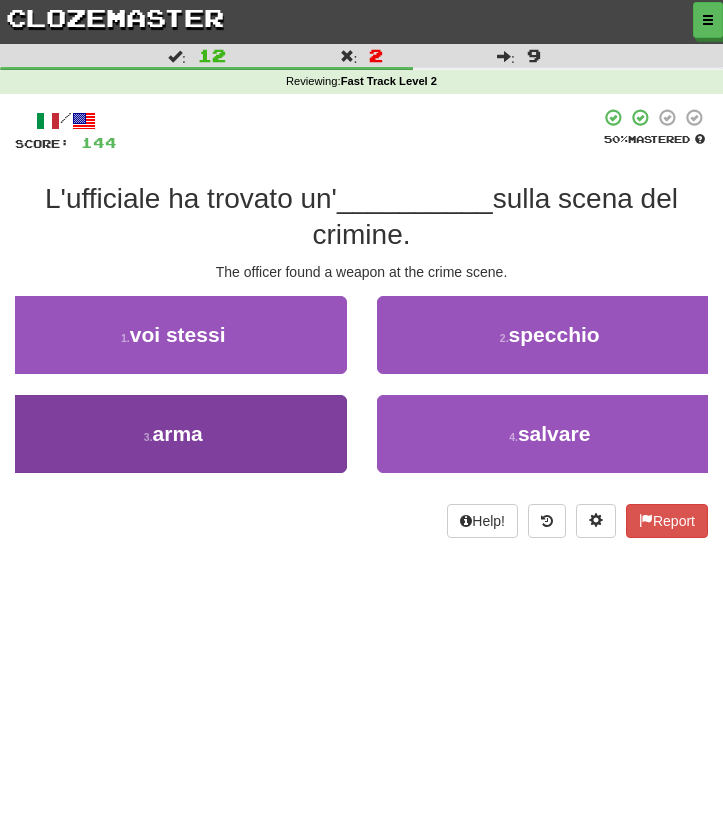 click on "3 .  arma" at bounding box center (173, 434) 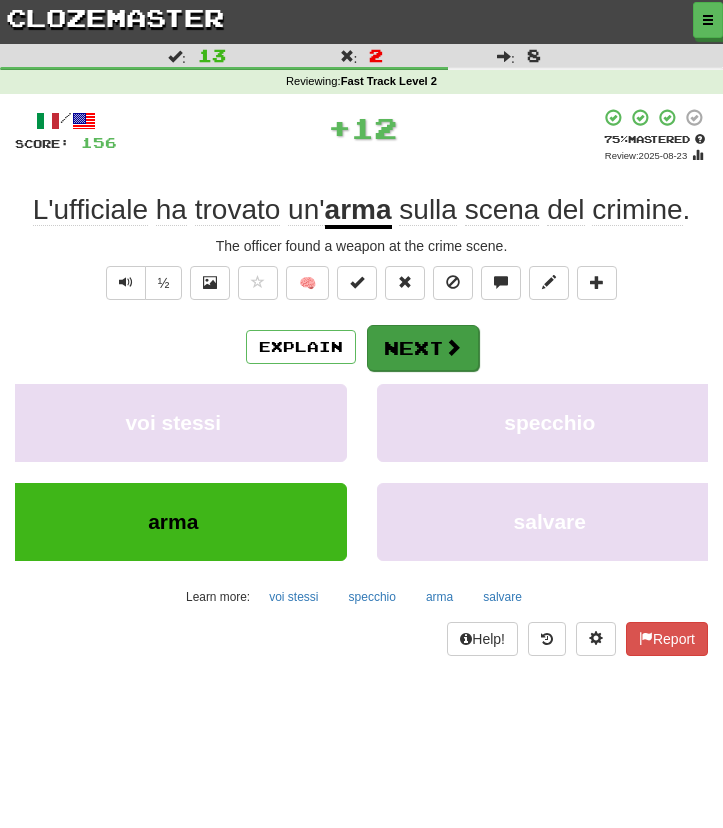 click on "Next" at bounding box center (423, 348) 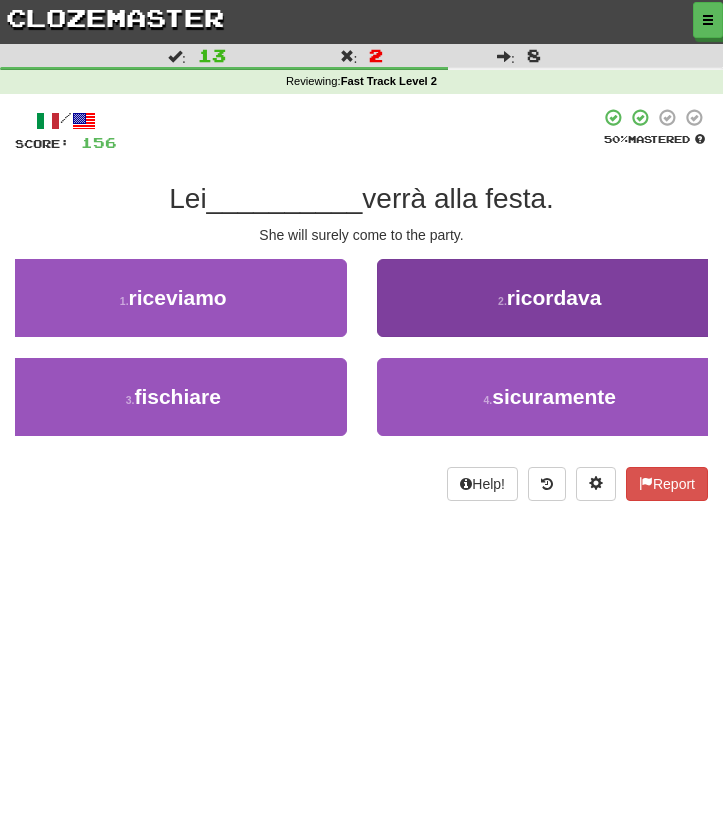 click on "2 .  ricordava" at bounding box center [550, 298] 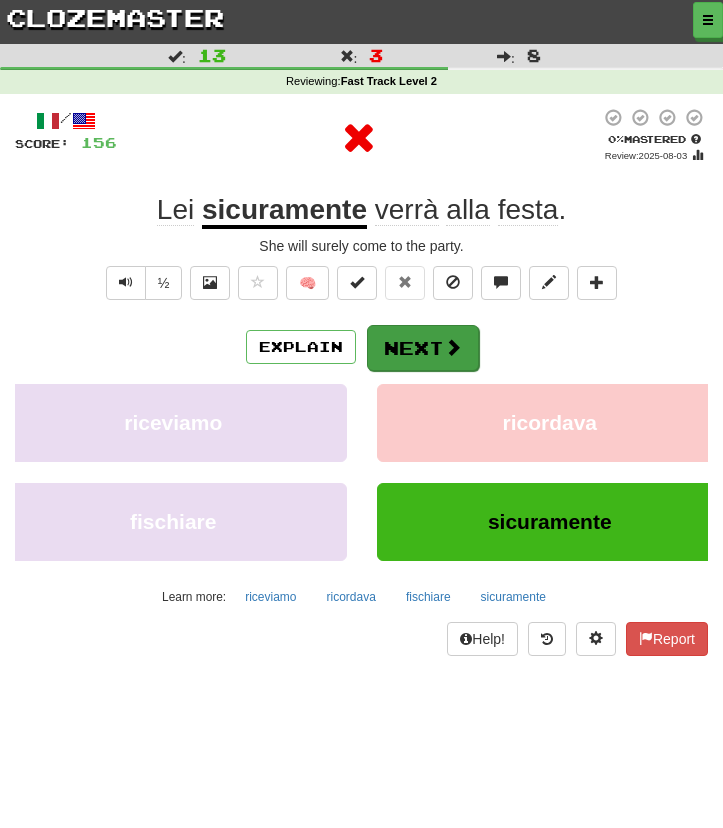 click on "Next" at bounding box center (423, 348) 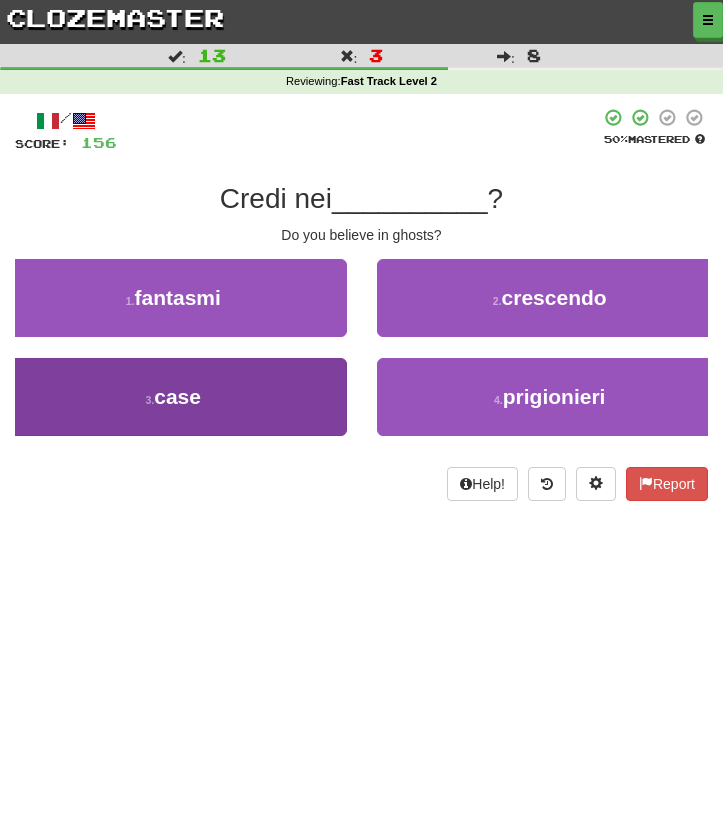 click on "3 .  case" at bounding box center (173, 397) 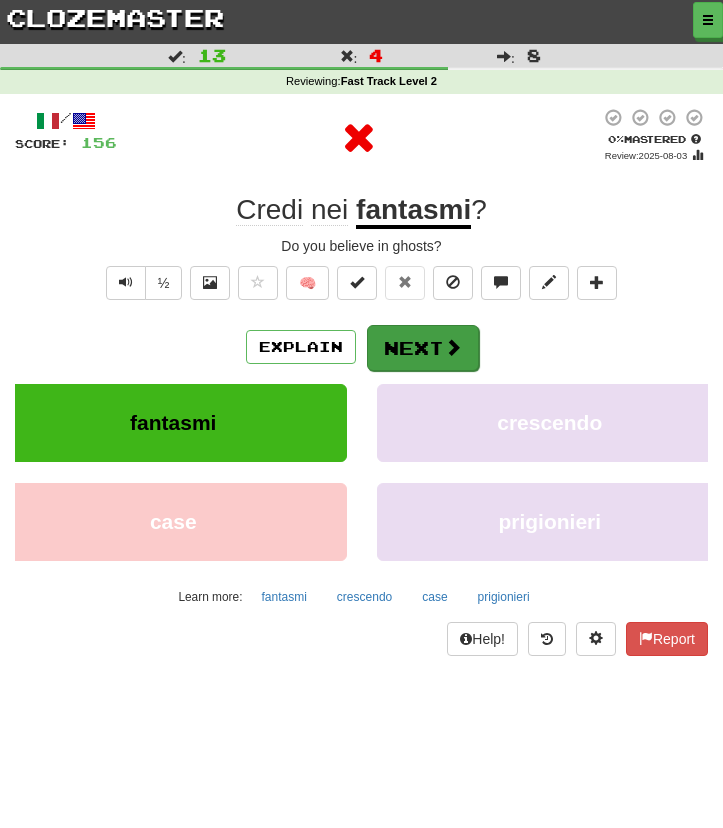 click on "Next" at bounding box center [423, 348] 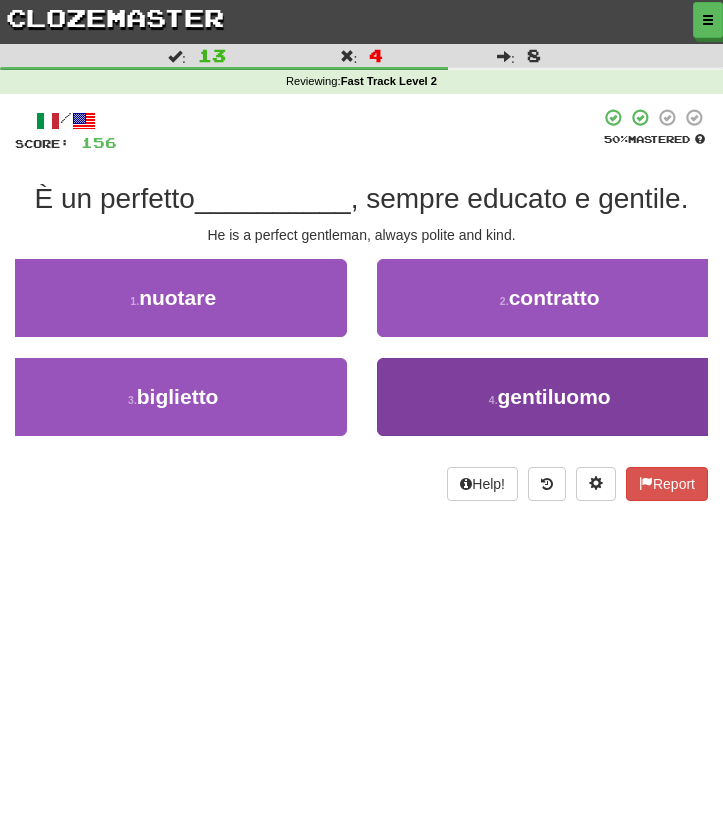 click on "4 .  gentiluomo" at bounding box center [550, 397] 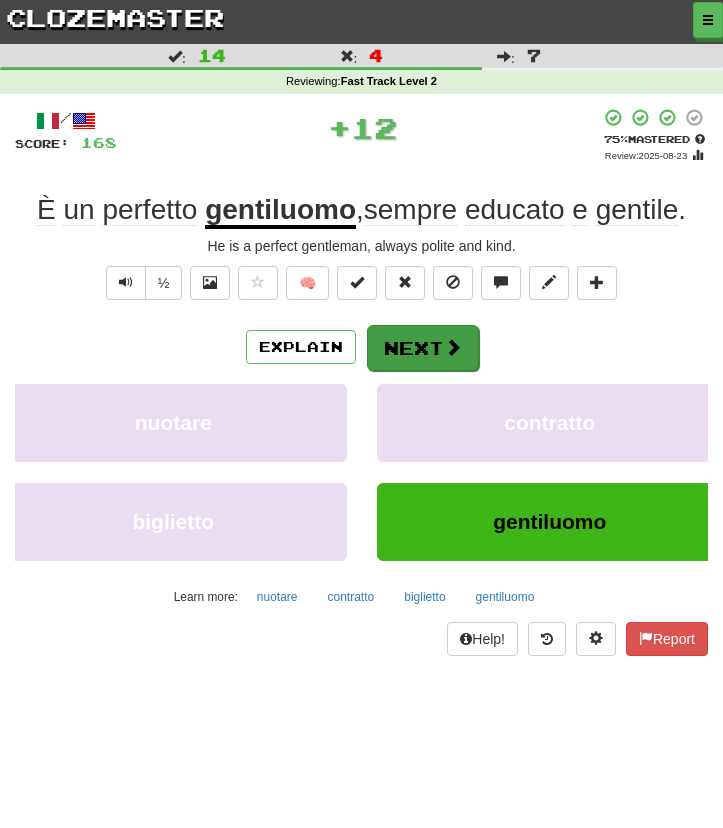 click on "Next" at bounding box center (423, 348) 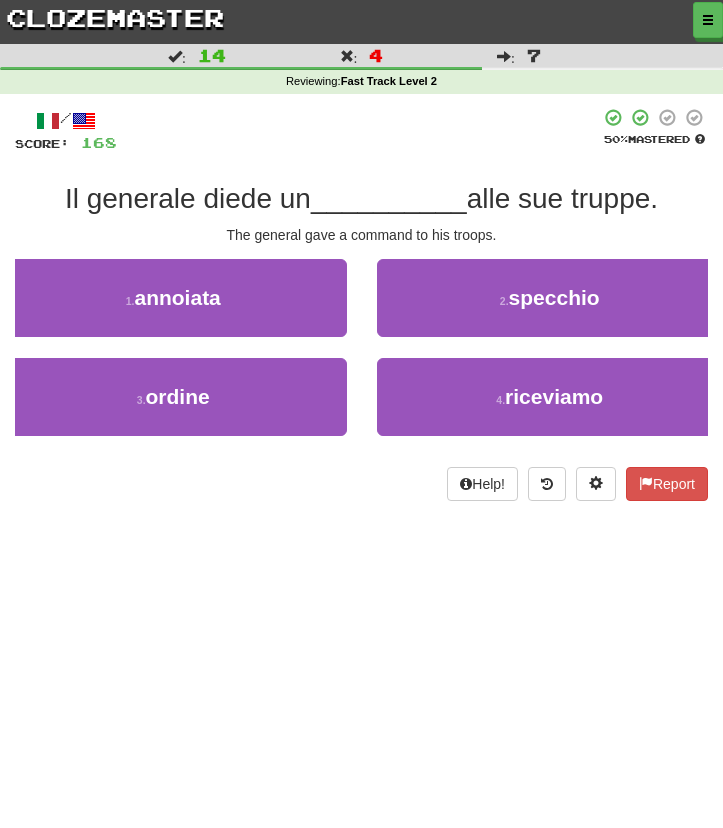 click on "clozemaster" at bounding box center (115, 17) 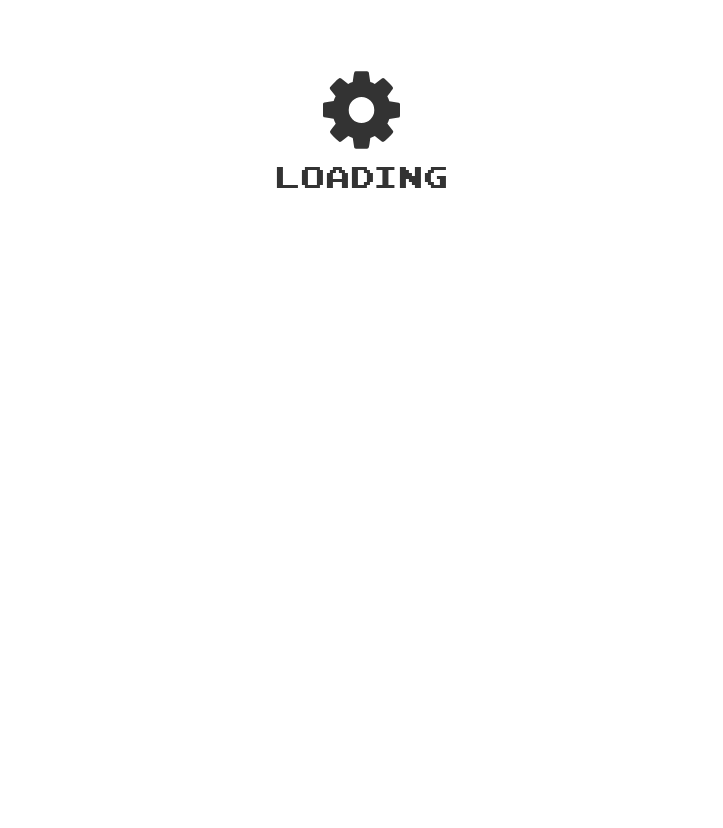 scroll, scrollTop: 0, scrollLeft: 0, axis: both 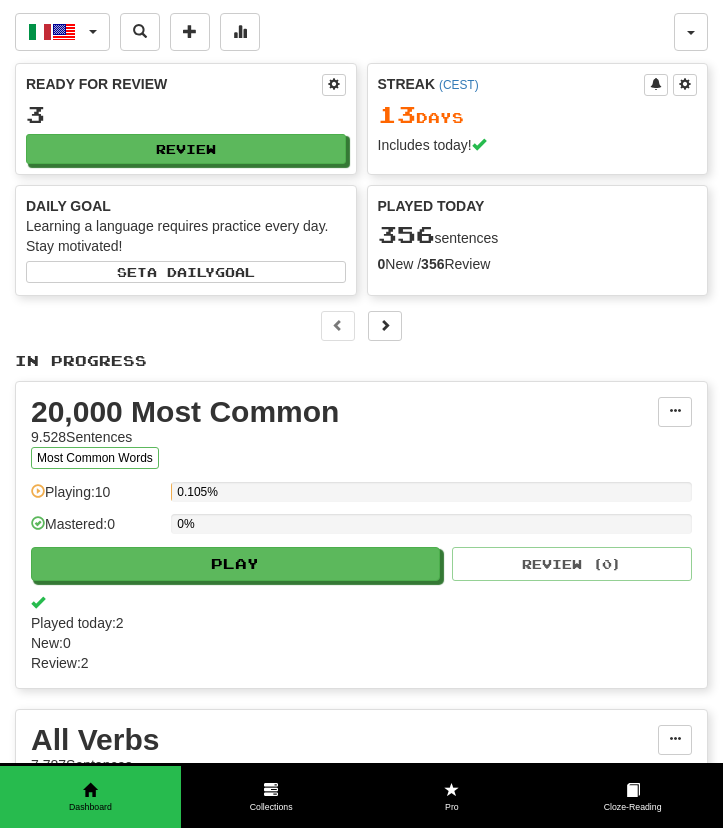 click on "Score 36.880  Playing:  2.402  Mastered:  136 Ready for Review 3   Review Streak   ( [TIMEZONE] ) 13  Day s Includes today!  Daily Goal Learning a language requires practice every day. Stay motivated! Set  a daily  goal Played Today 356  sentences 0  New /  356  Review Full History  Level 56 287  more points to level  57 Leaderboard 19 th View Favorites 2 View Play" at bounding box center [361, 179] 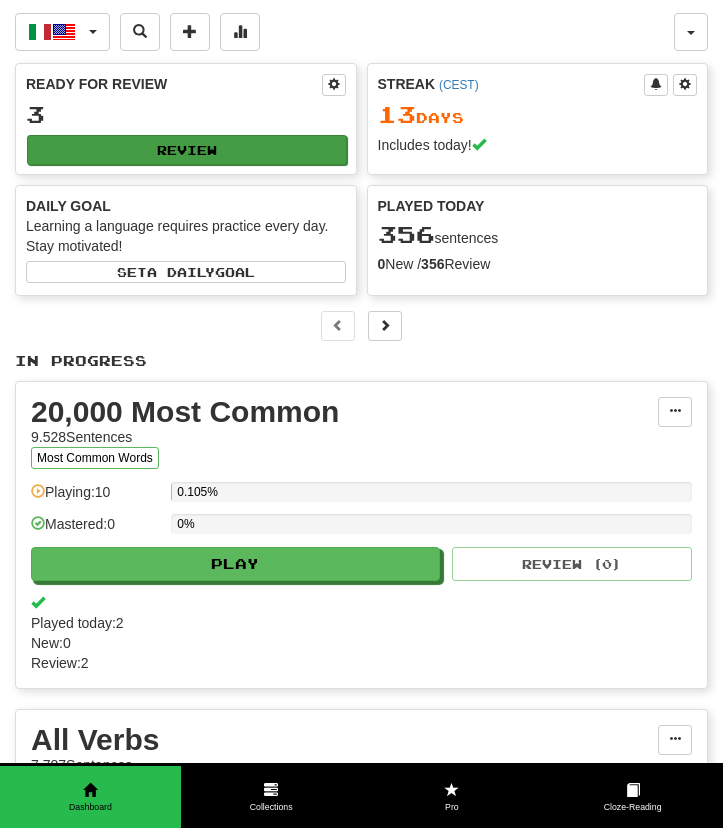 click on "Review" at bounding box center [187, 150] 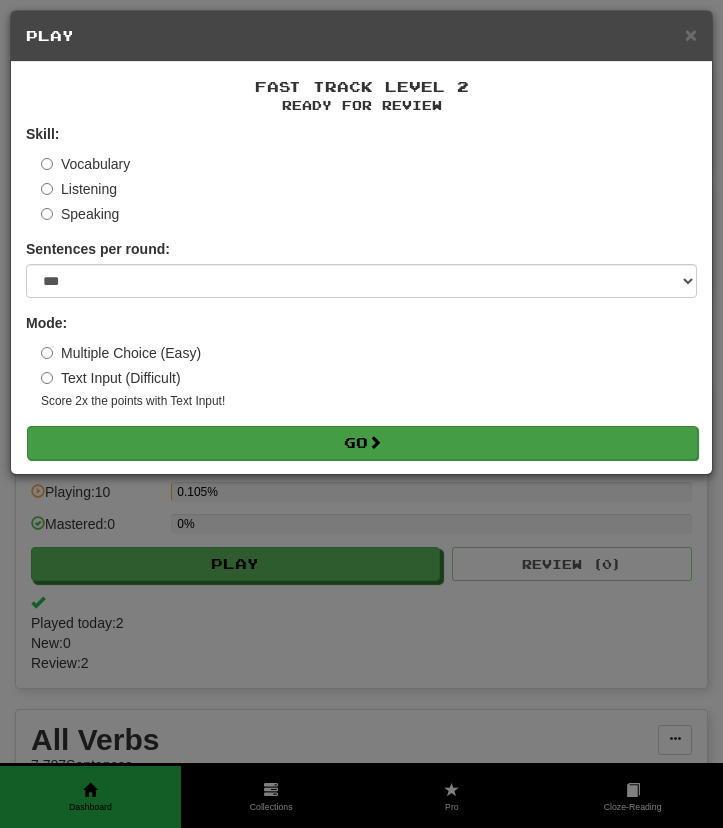 click on "Go" at bounding box center [362, 443] 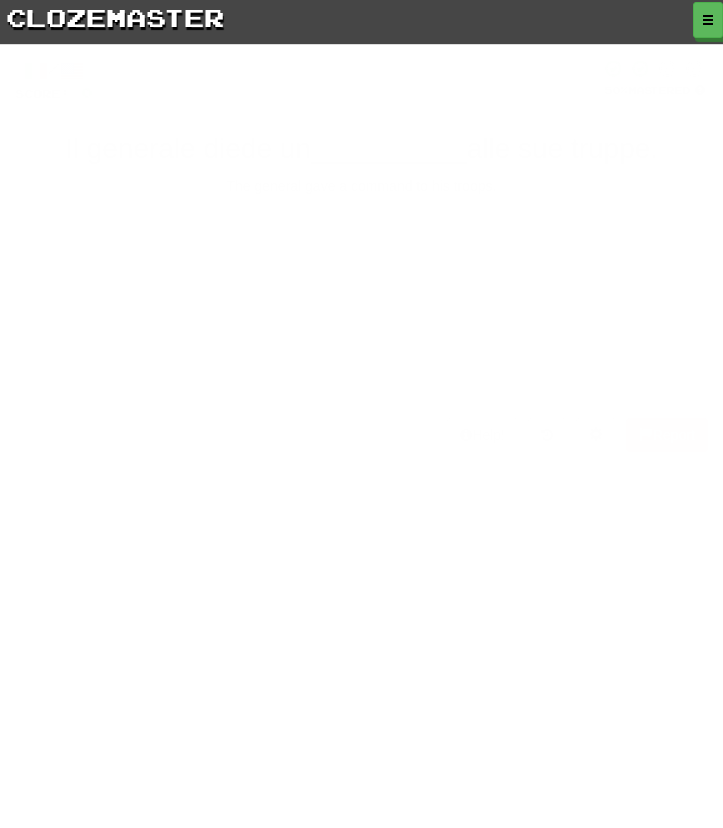 scroll, scrollTop: 0, scrollLeft: 0, axis: both 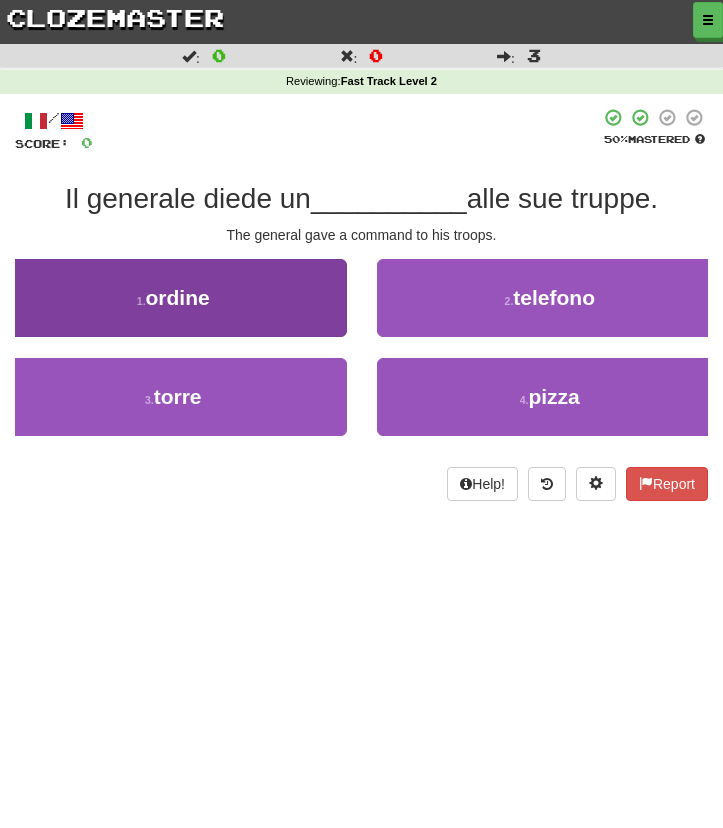 click on "1 .  ordine" at bounding box center [173, 298] 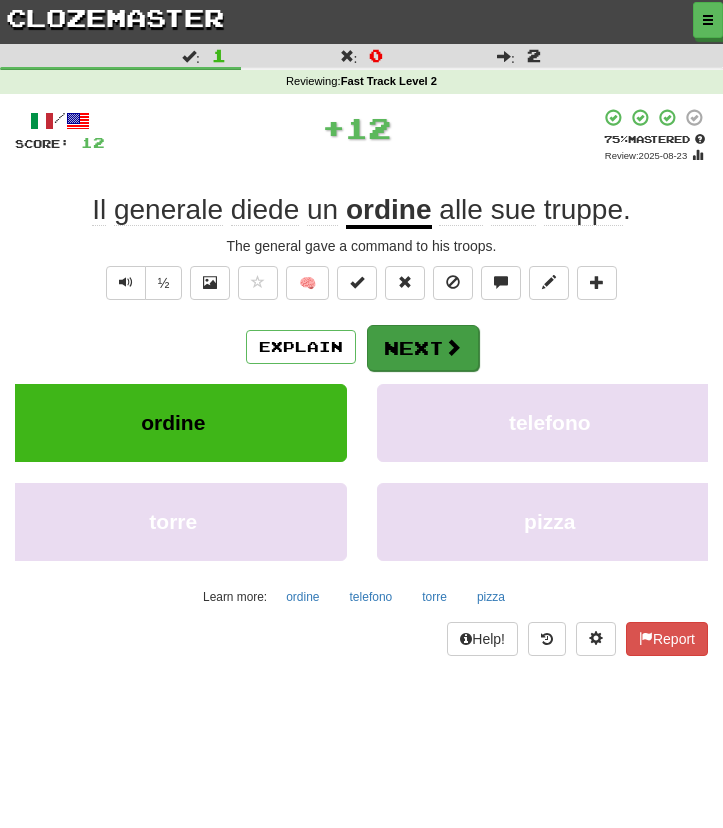 click on "Next" at bounding box center (423, 348) 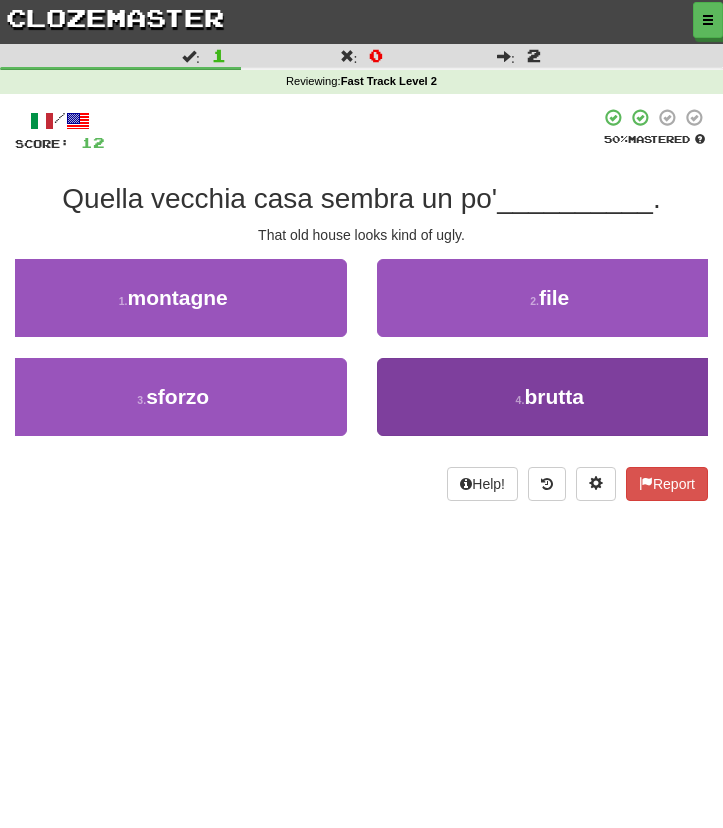 click on "4 .  brutta" at bounding box center (550, 397) 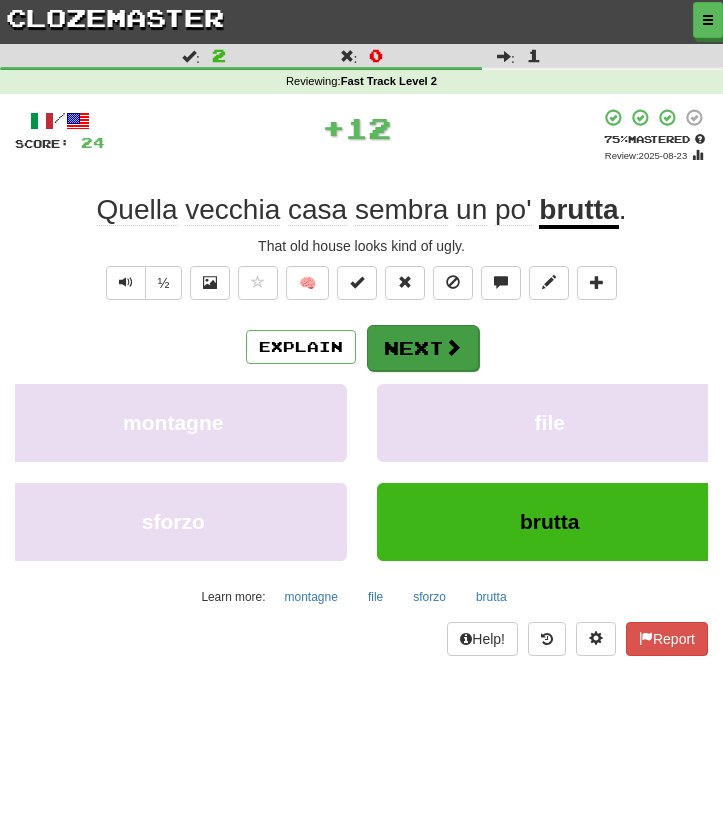 click on "Next" at bounding box center (423, 348) 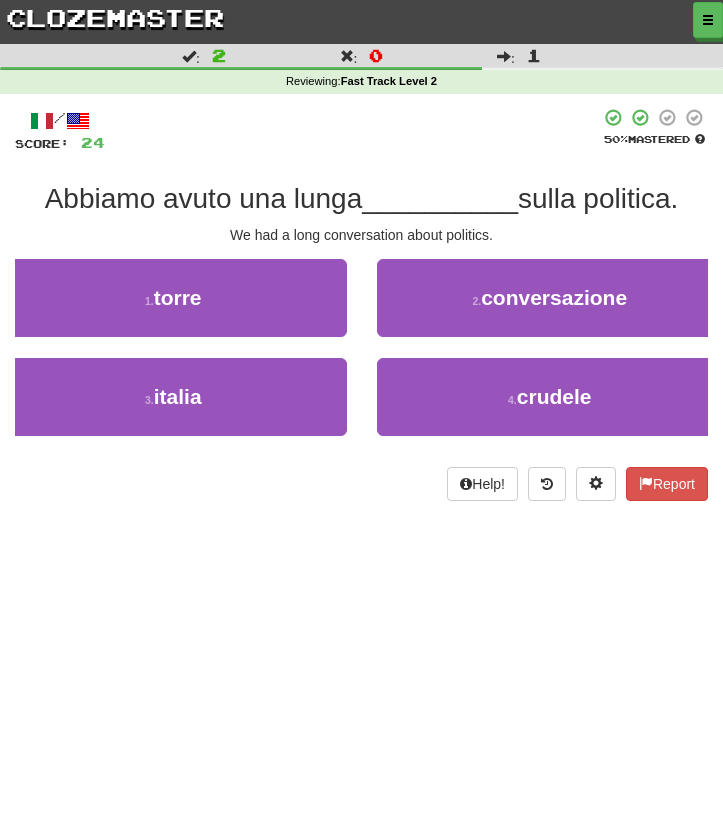 click on "2 .  conversazione" at bounding box center [550, 298] 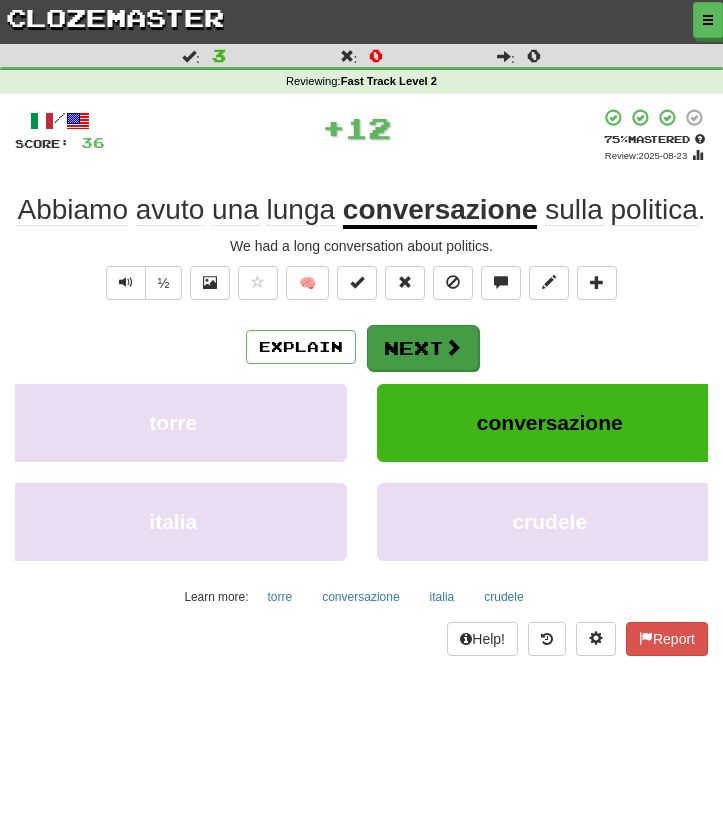 click on "Next" at bounding box center [423, 348] 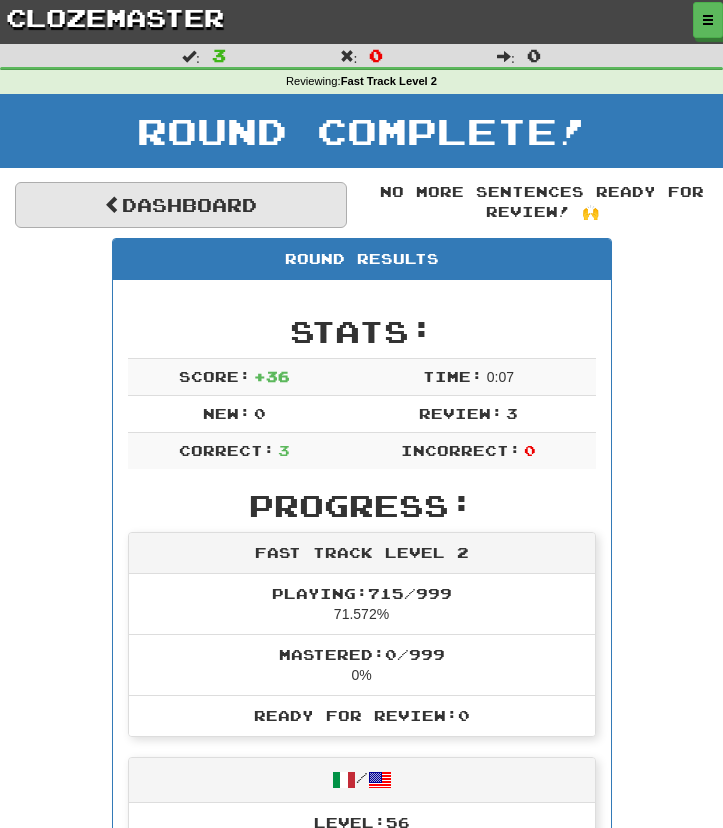 click on "Dashboard" at bounding box center (181, 205) 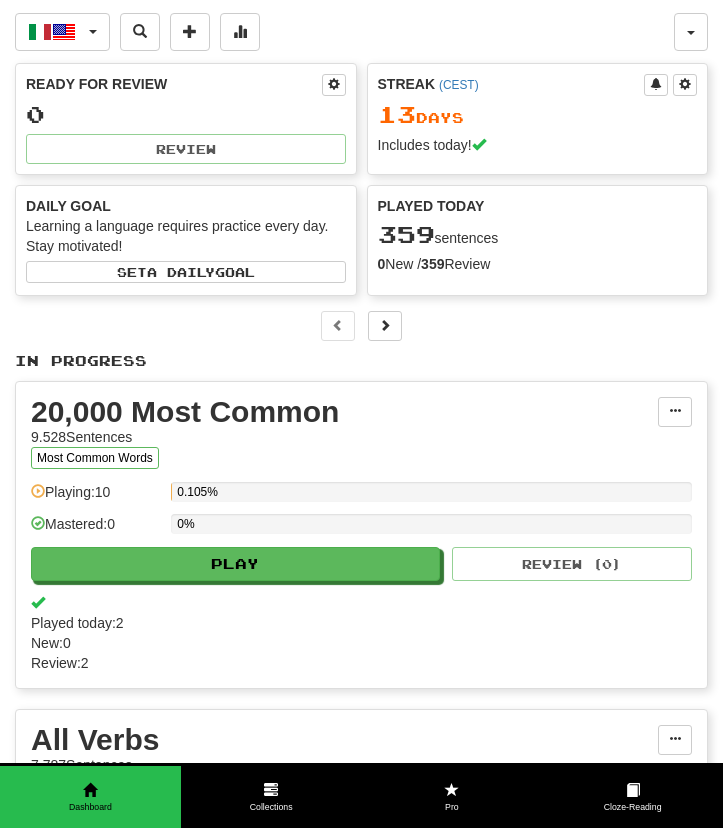 scroll, scrollTop: 0, scrollLeft: 0, axis: both 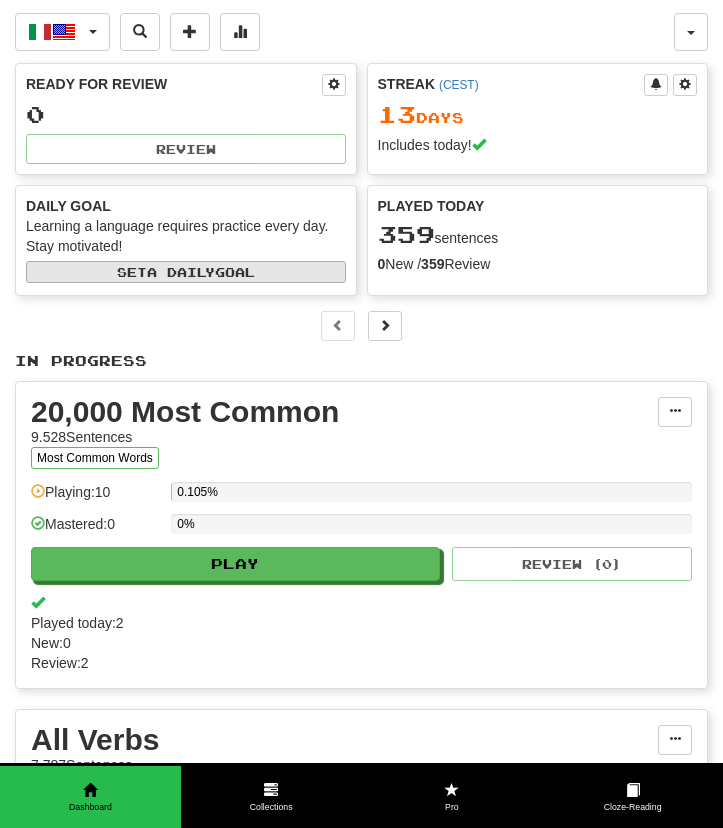 click on "Set  a daily  goal" at bounding box center (186, 272) 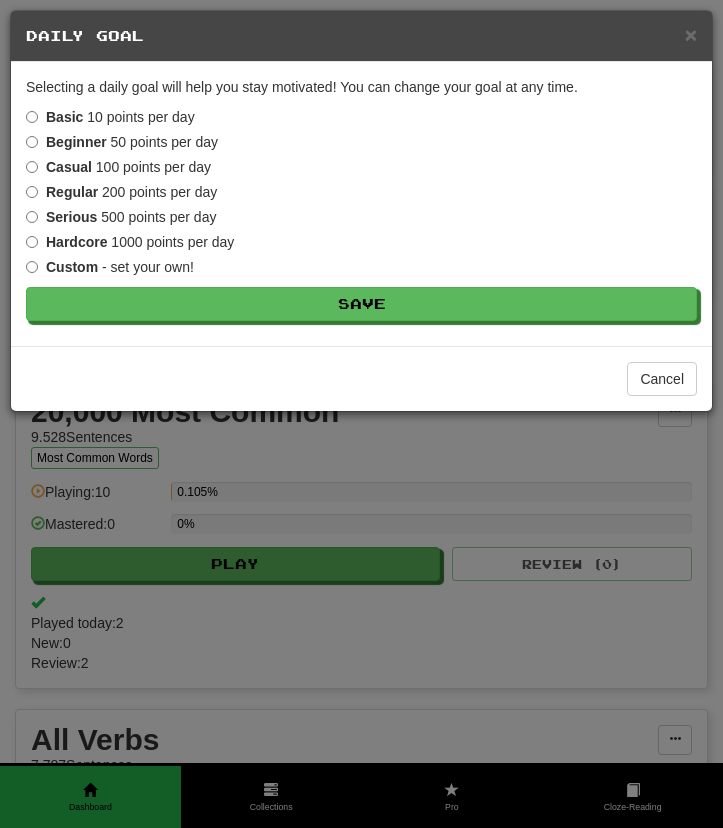 click on "× Daily Goal" at bounding box center (361, 36) 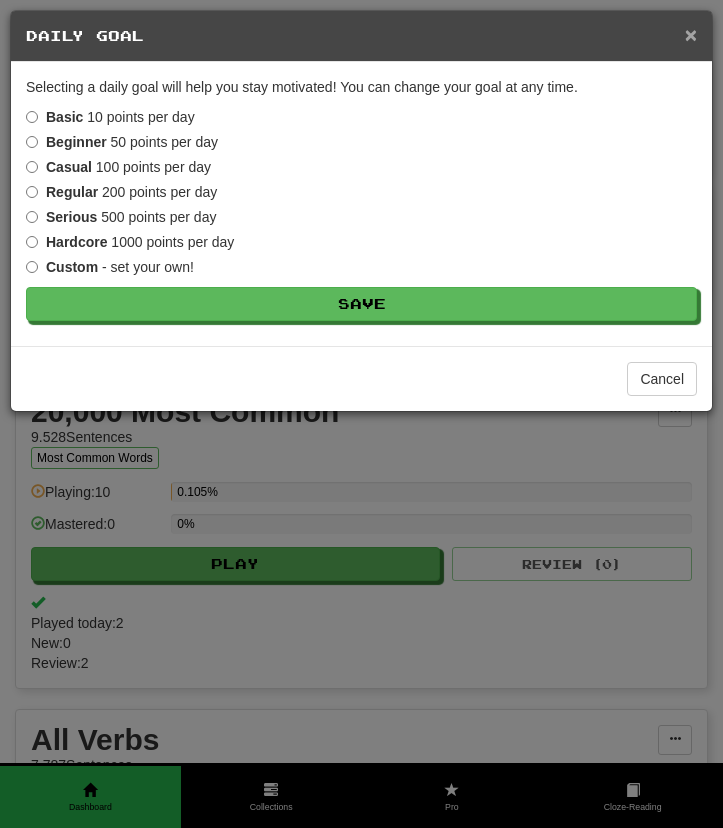 click on "×" at bounding box center [691, 34] 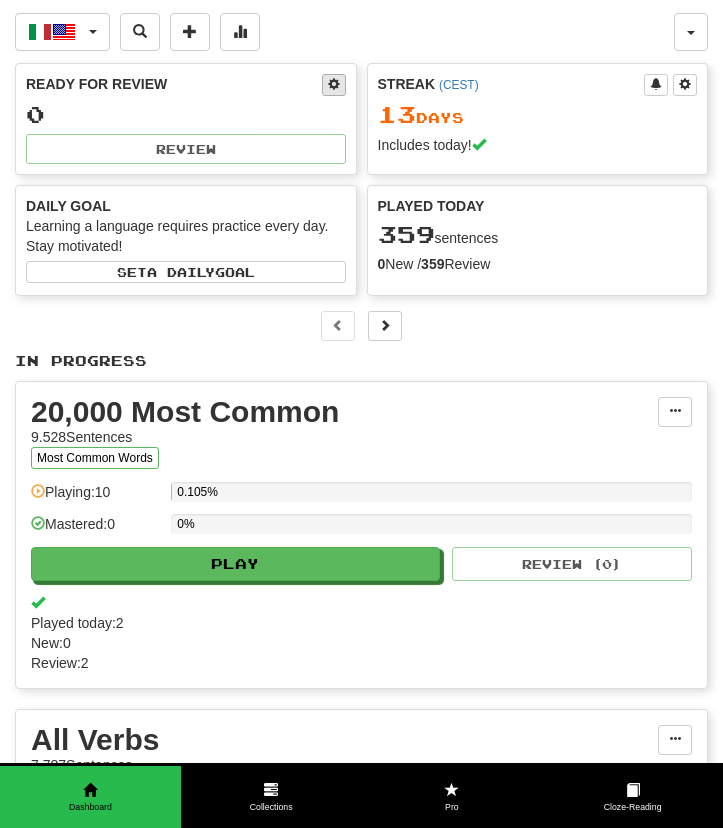 click at bounding box center [334, 84] 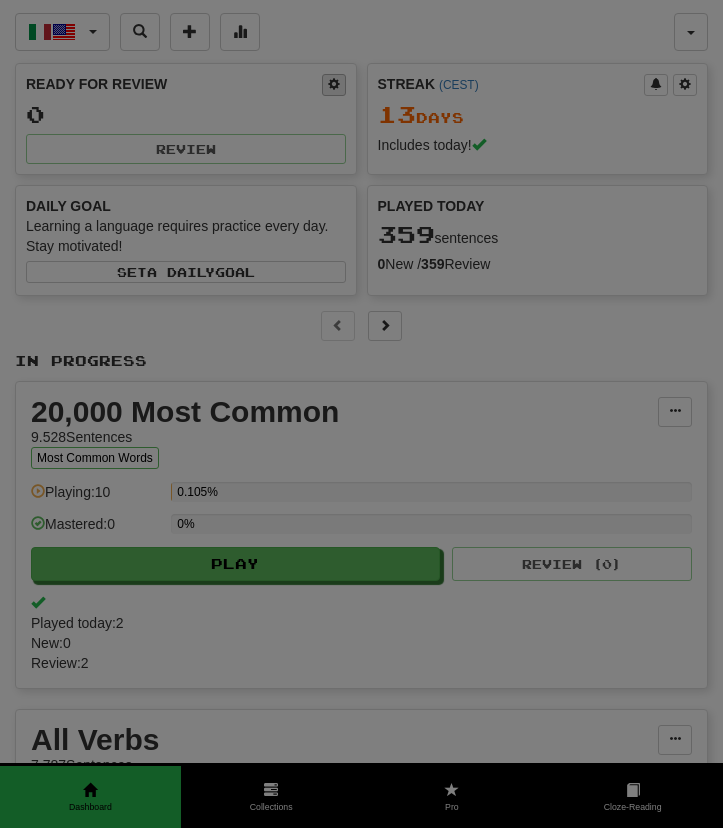 type on "***" 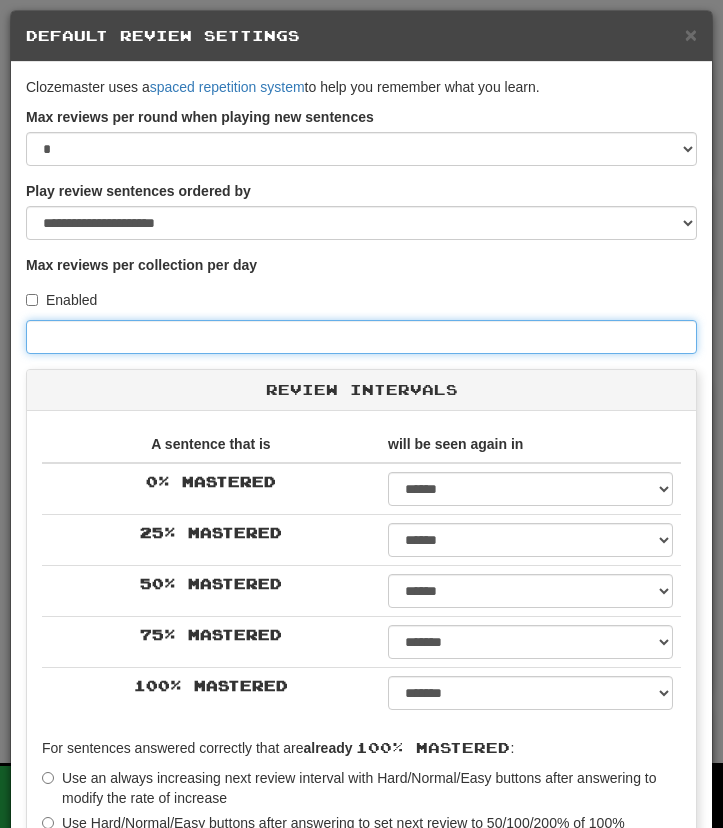click on "***" at bounding box center [361, 337] 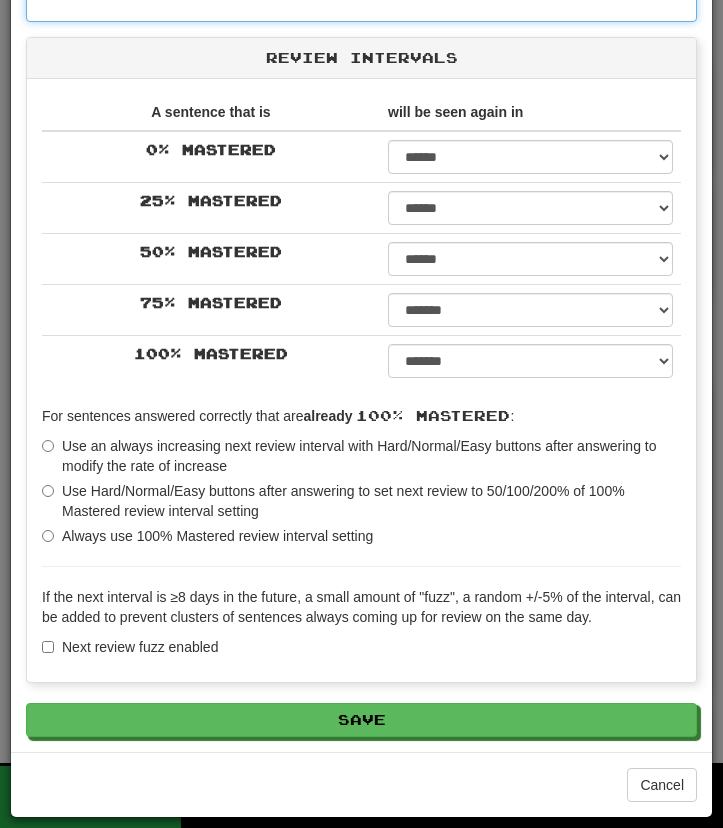 scroll, scrollTop: 332, scrollLeft: 0, axis: vertical 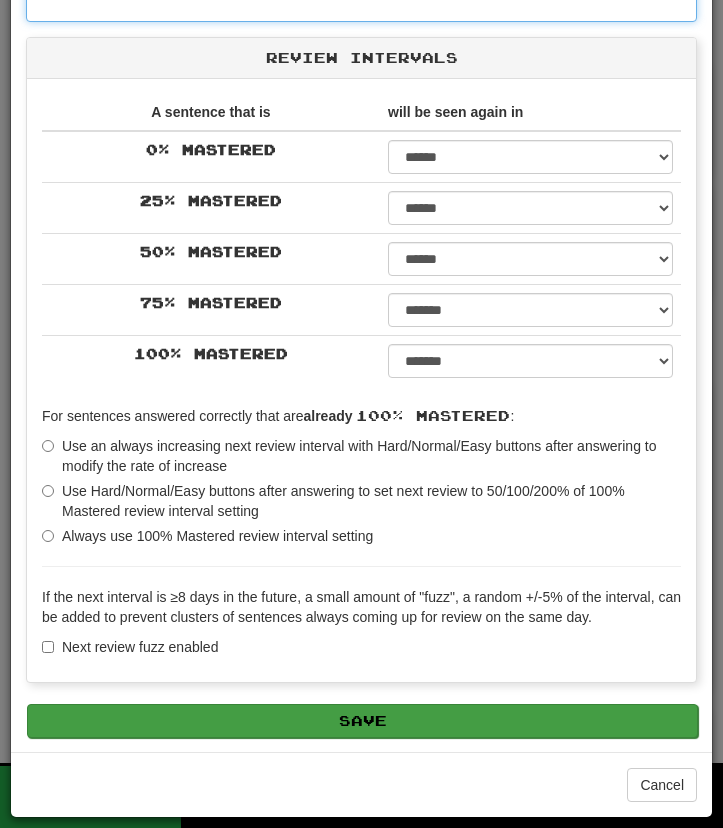 type on "****" 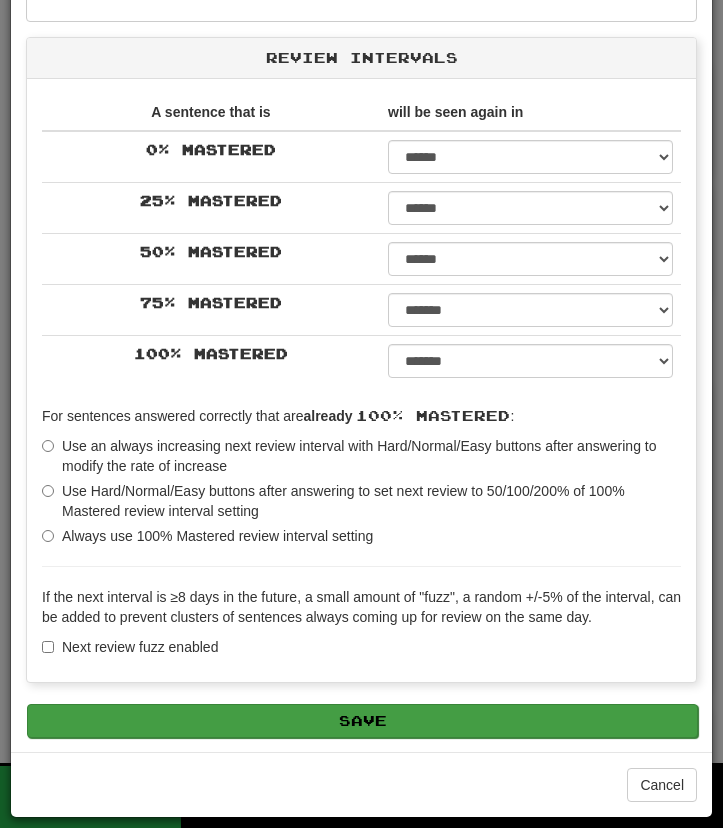click on "Save" at bounding box center [362, 721] 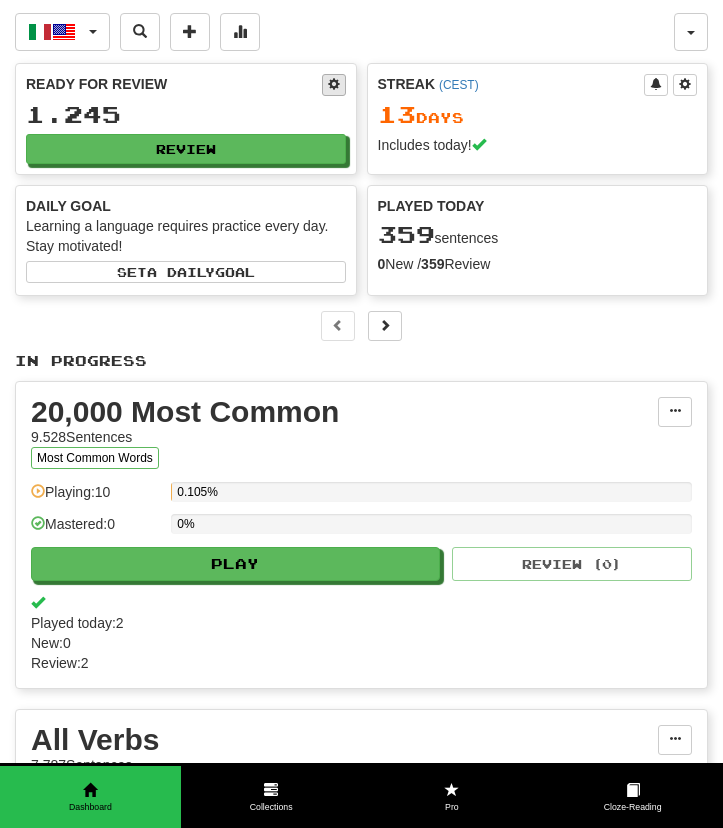 click at bounding box center (334, 85) 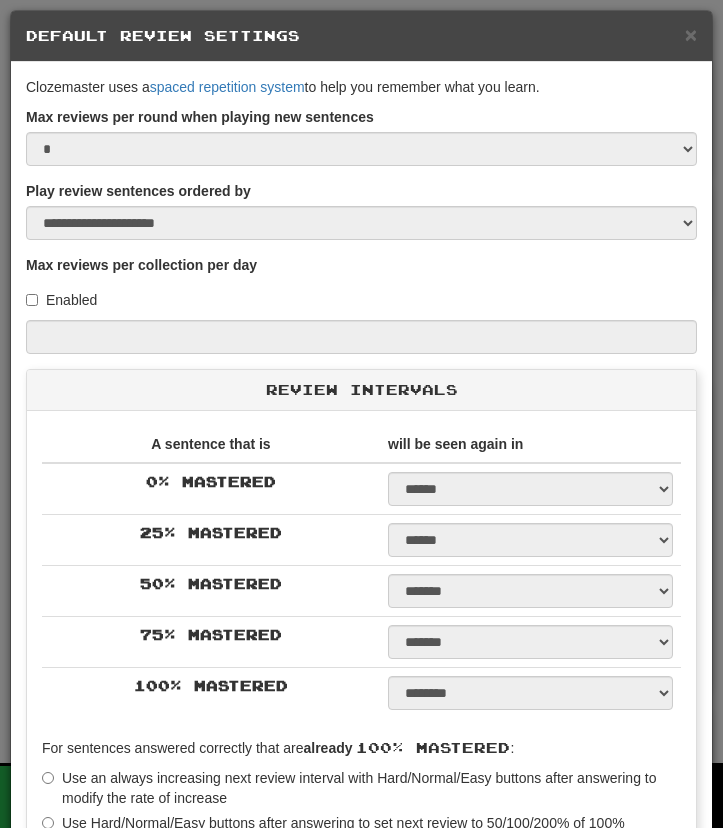 type on "****" 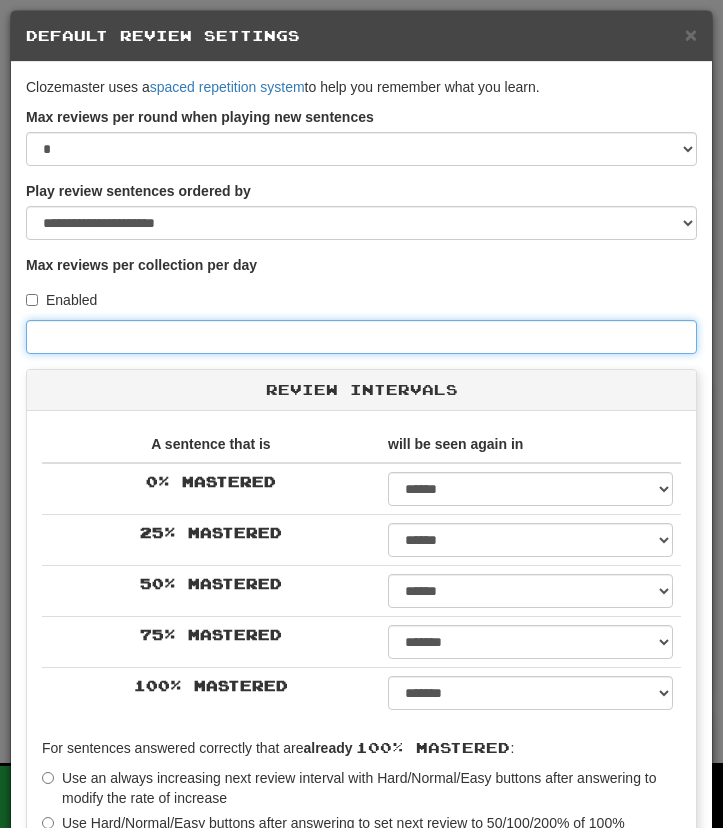 click on "****" at bounding box center [361, 337] 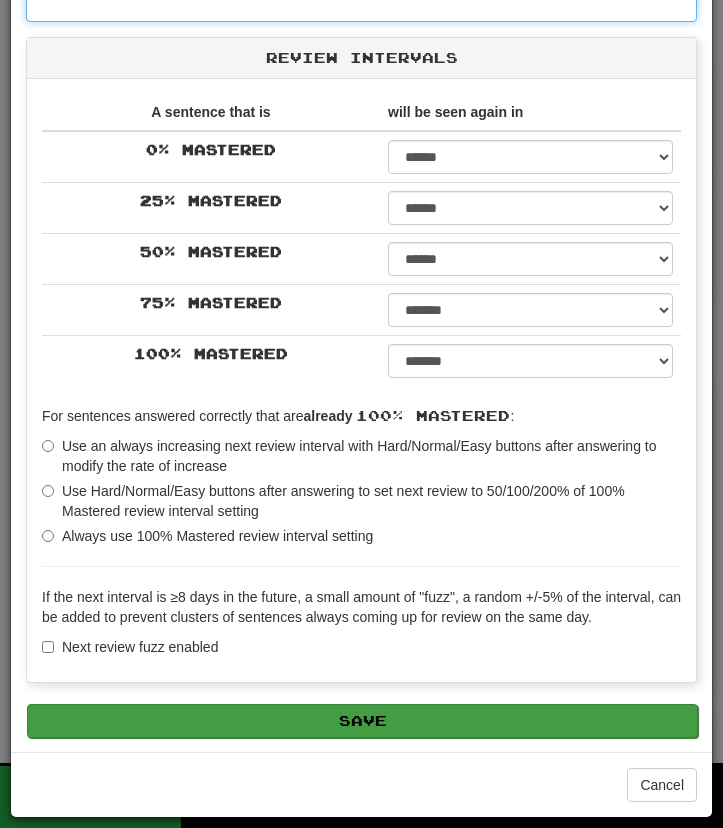 scroll, scrollTop: 332, scrollLeft: 0, axis: vertical 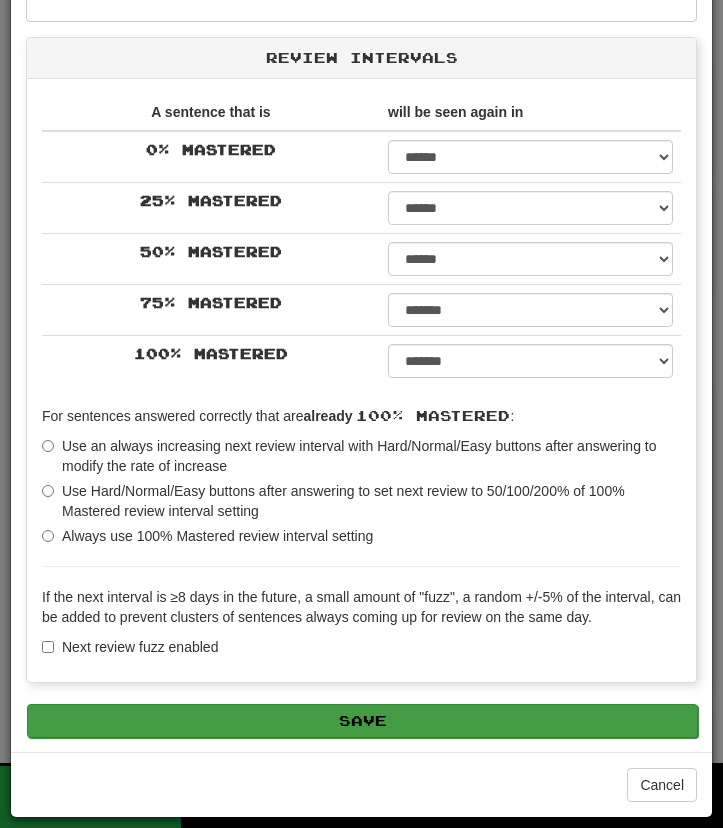 click on "Save" at bounding box center [362, 721] 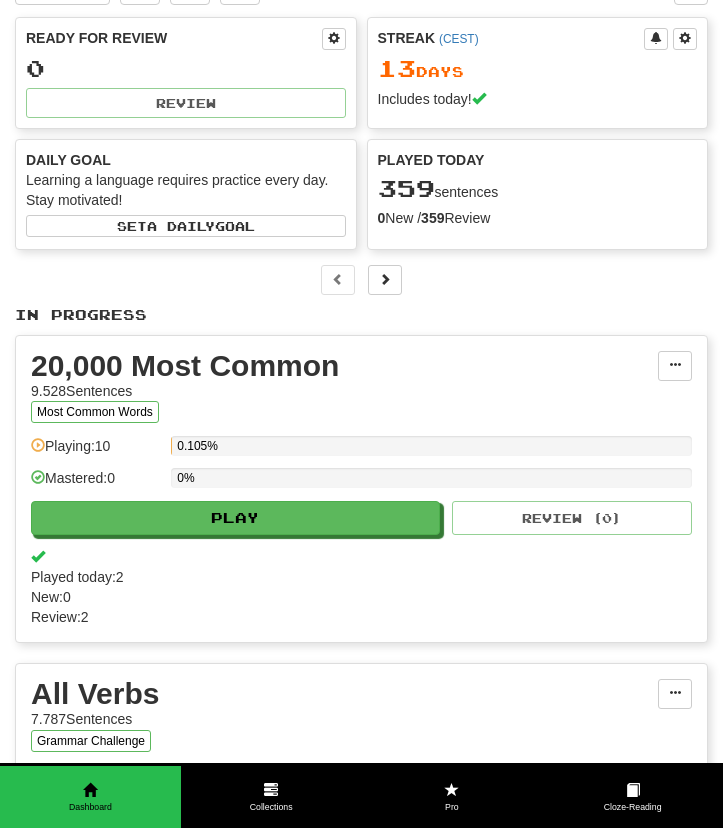 scroll, scrollTop: 0, scrollLeft: 0, axis: both 